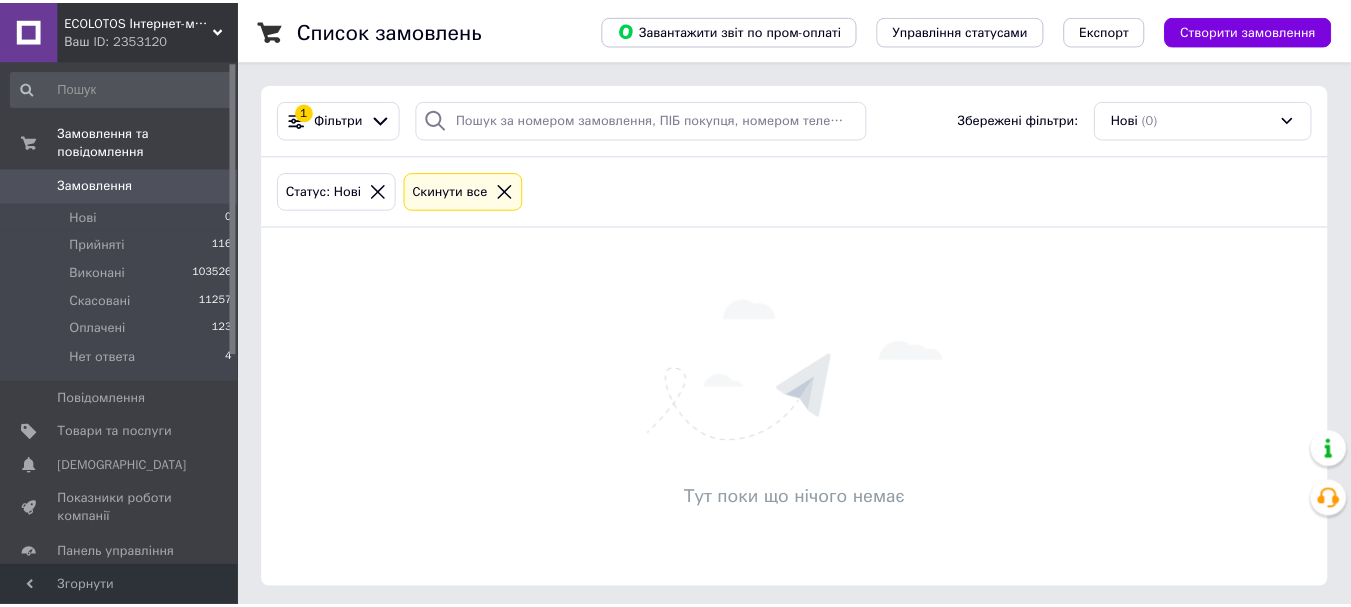 scroll, scrollTop: 0, scrollLeft: 0, axis: both 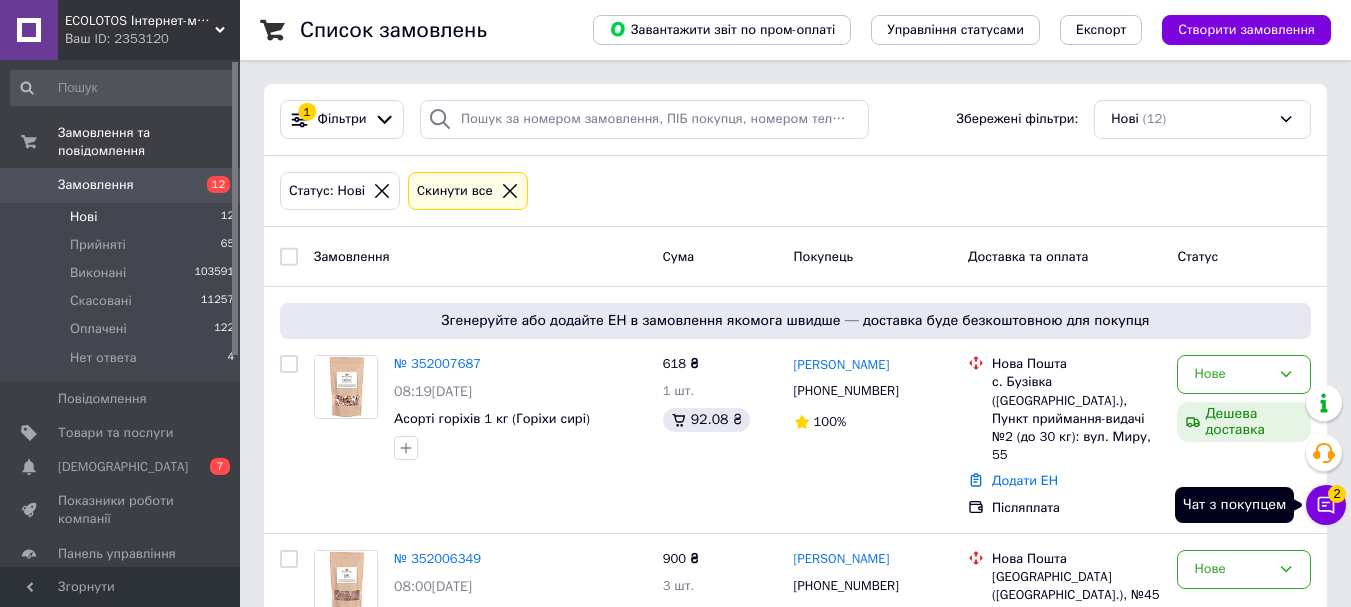 click on "2" at bounding box center (1337, 494) 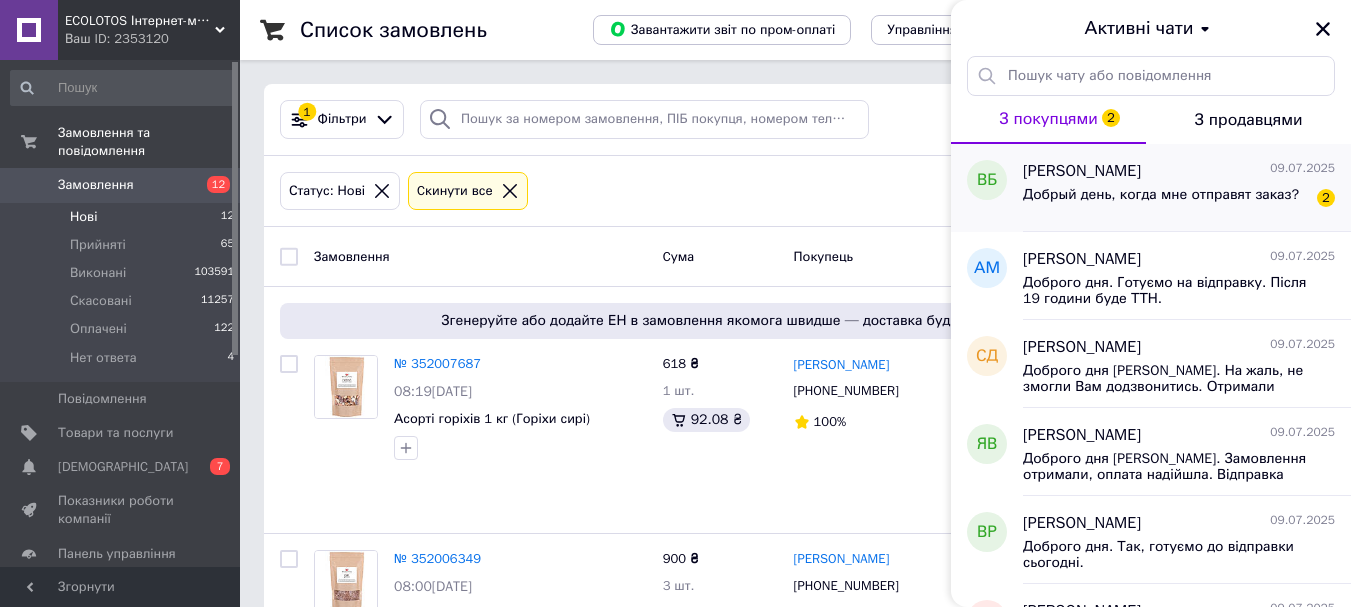 click on "Добрый день, когда мне отправят заказ?" at bounding box center (1161, 195) 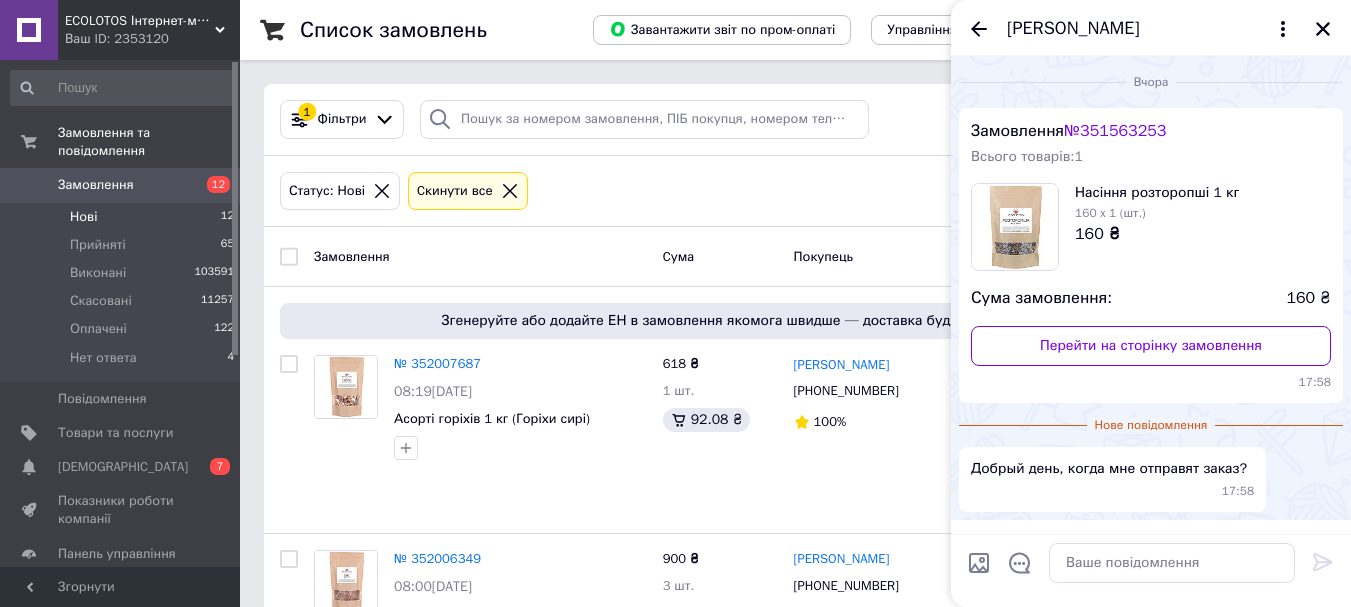 scroll, scrollTop: 59, scrollLeft: 0, axis: vertical 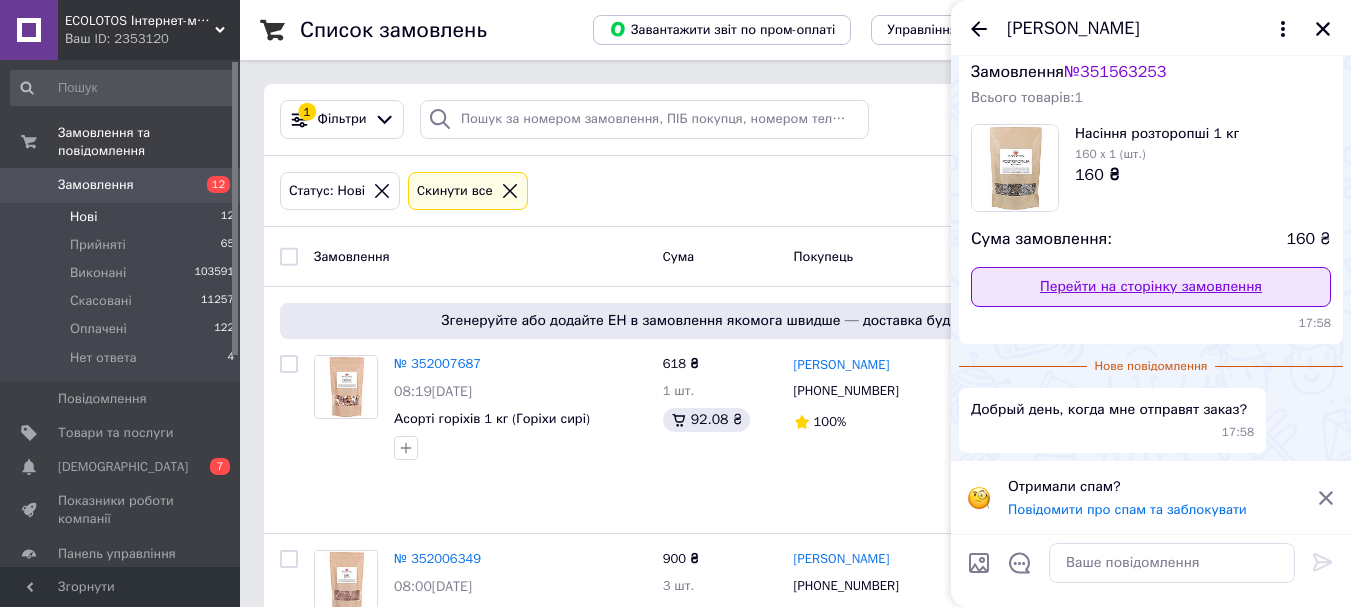 click on "Перейти на сторінку замовлення" at bounding box center [1151, 287] 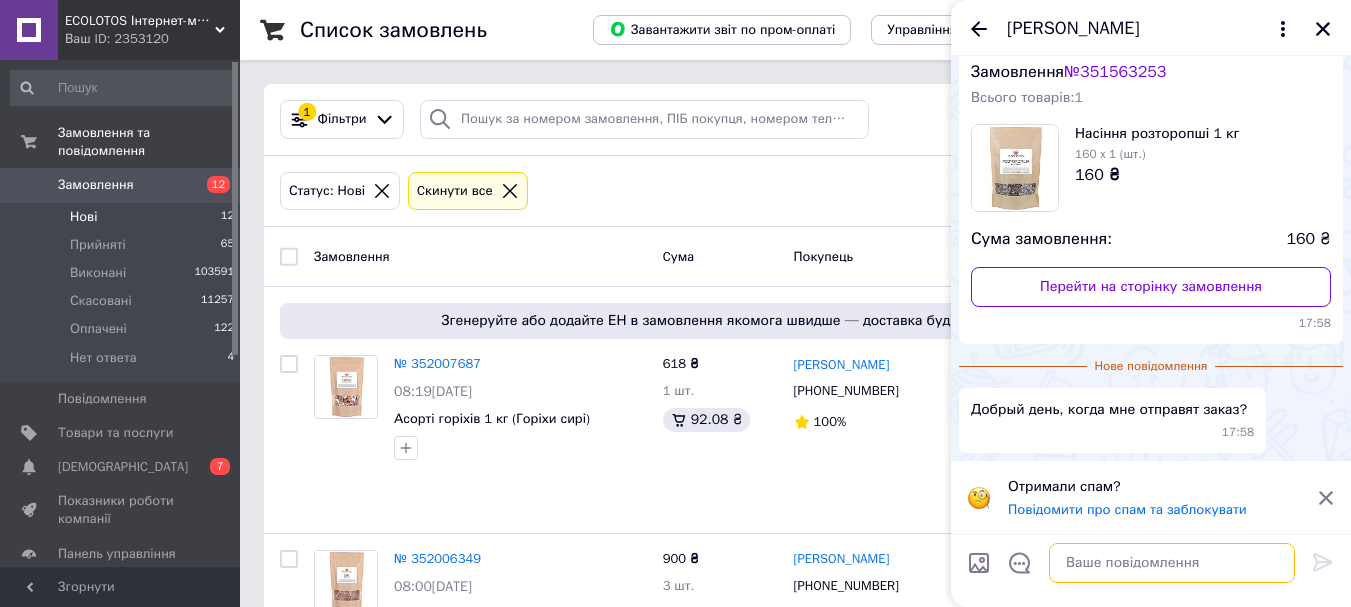 click at bounding box center (1172, 563) 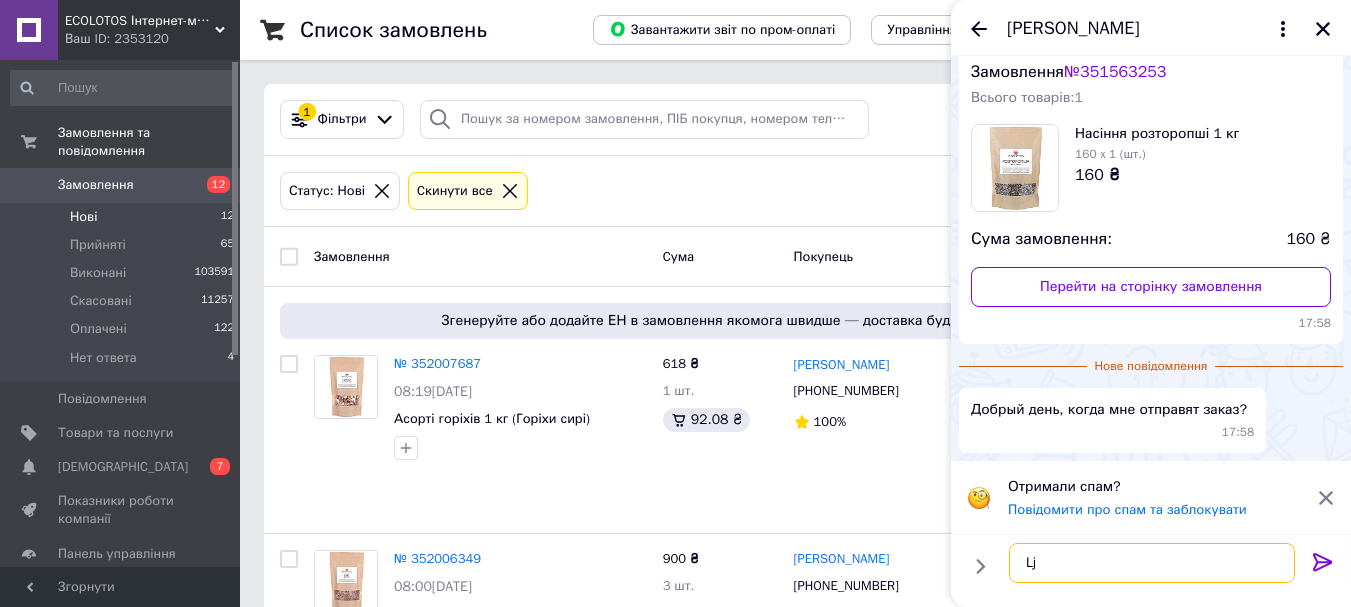 type on "L" 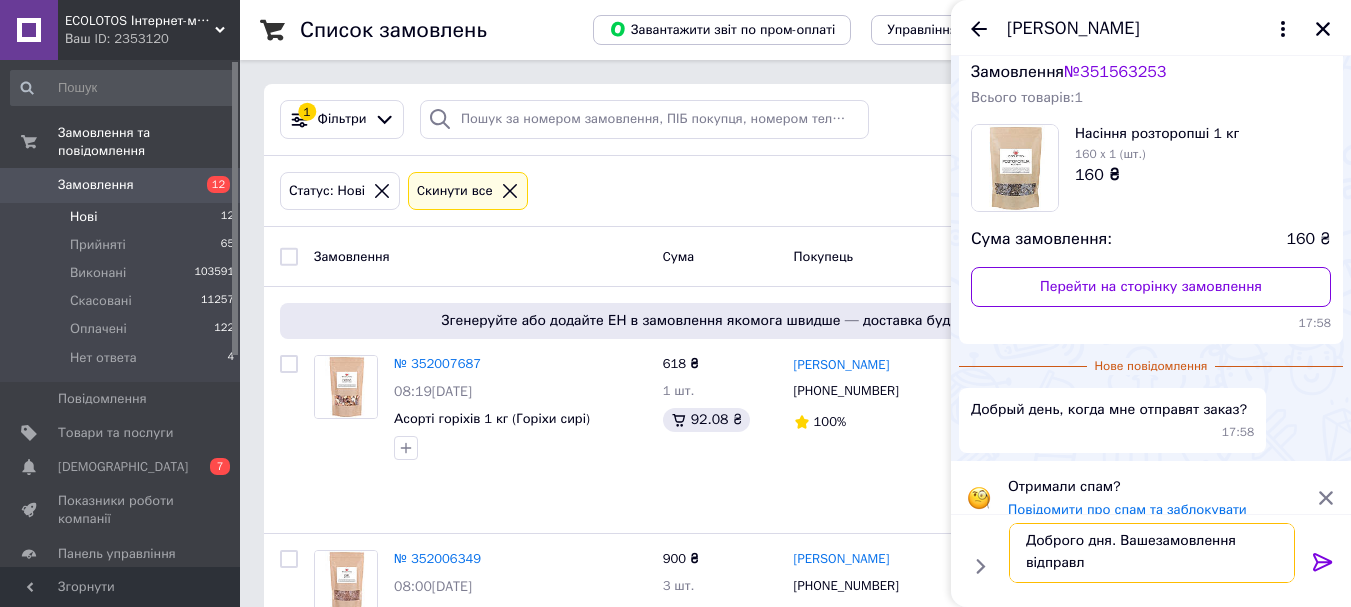 scroll, scrollTop: 2, scrollLeft: 0, axis: vertical 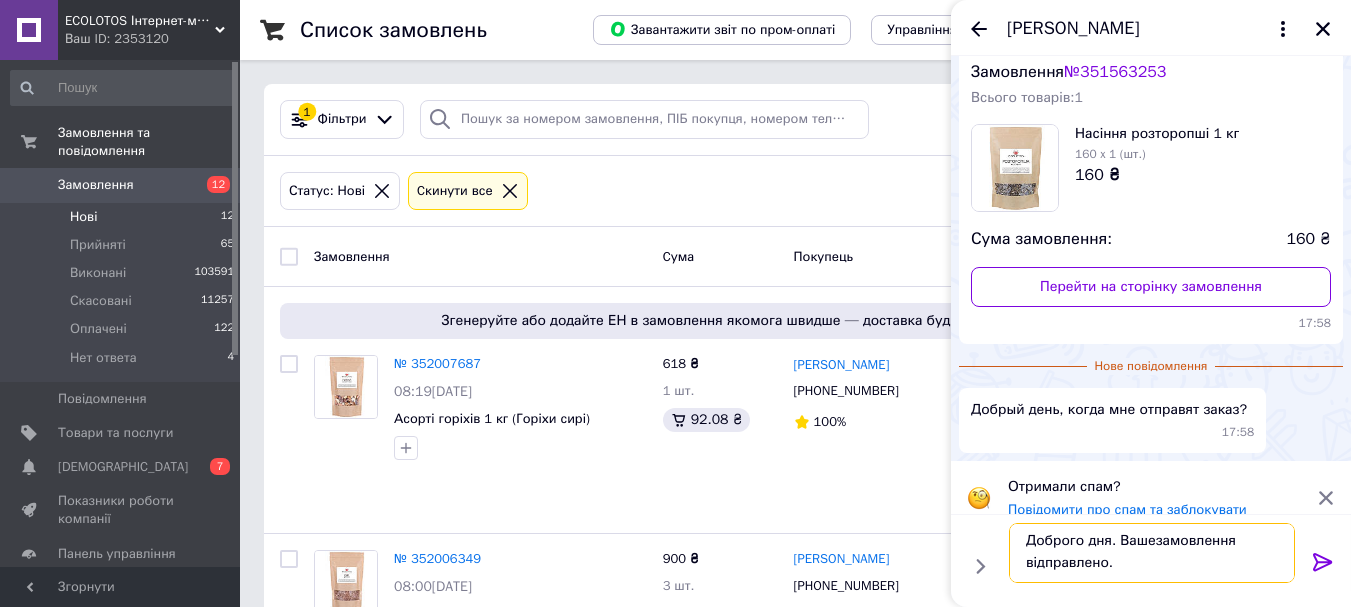 click on "Доброго дня. Вашезамовлення відправлено." at bounding box center [1152, 553] 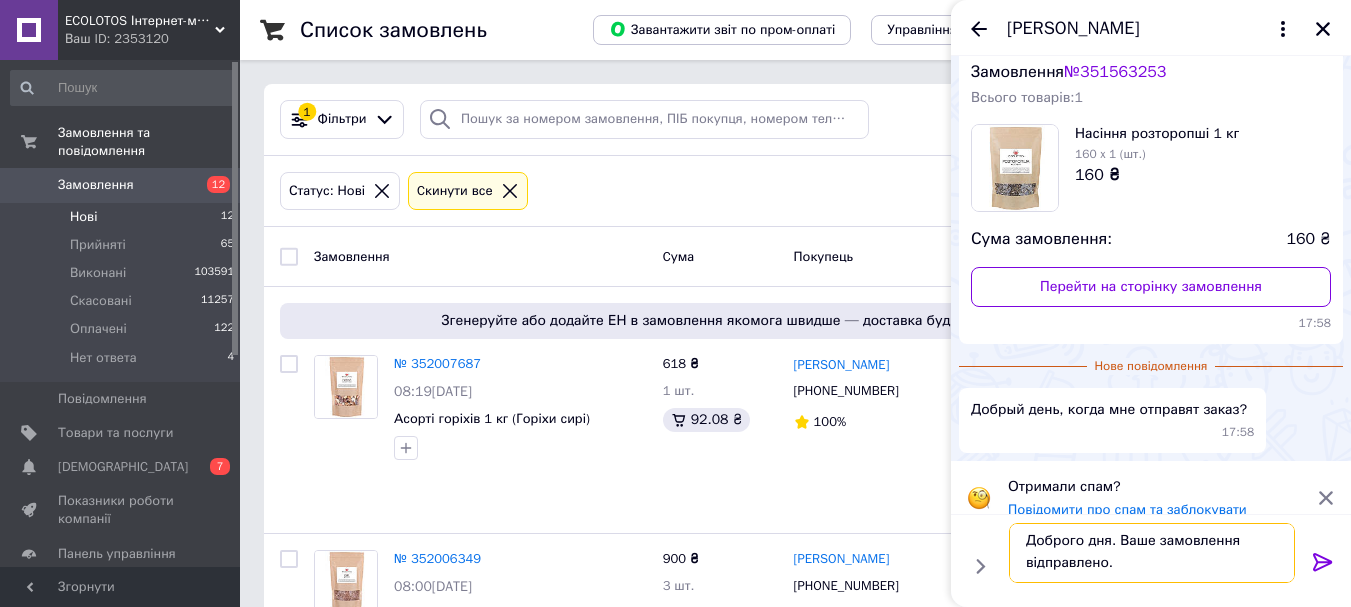click on "Доброго дня. Ваше замовлення відправлено." at bounding box center (1152, 553) 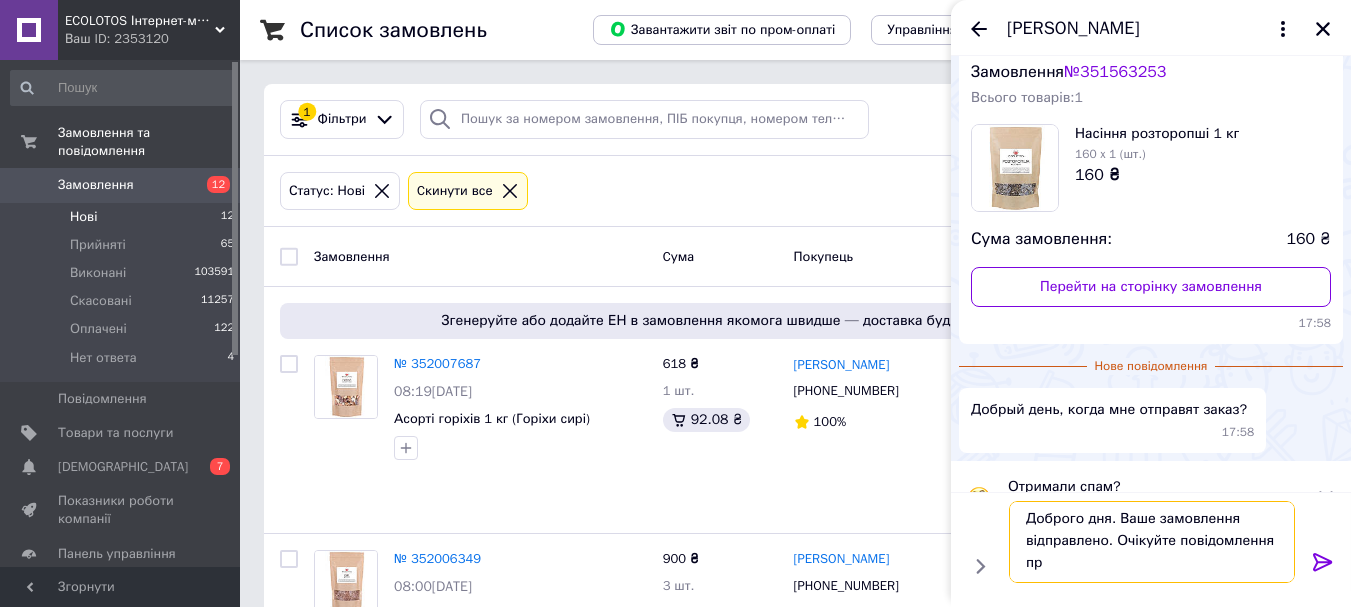 scroll, scrollTop: 2, scrollLeft: 0, axis: vertical 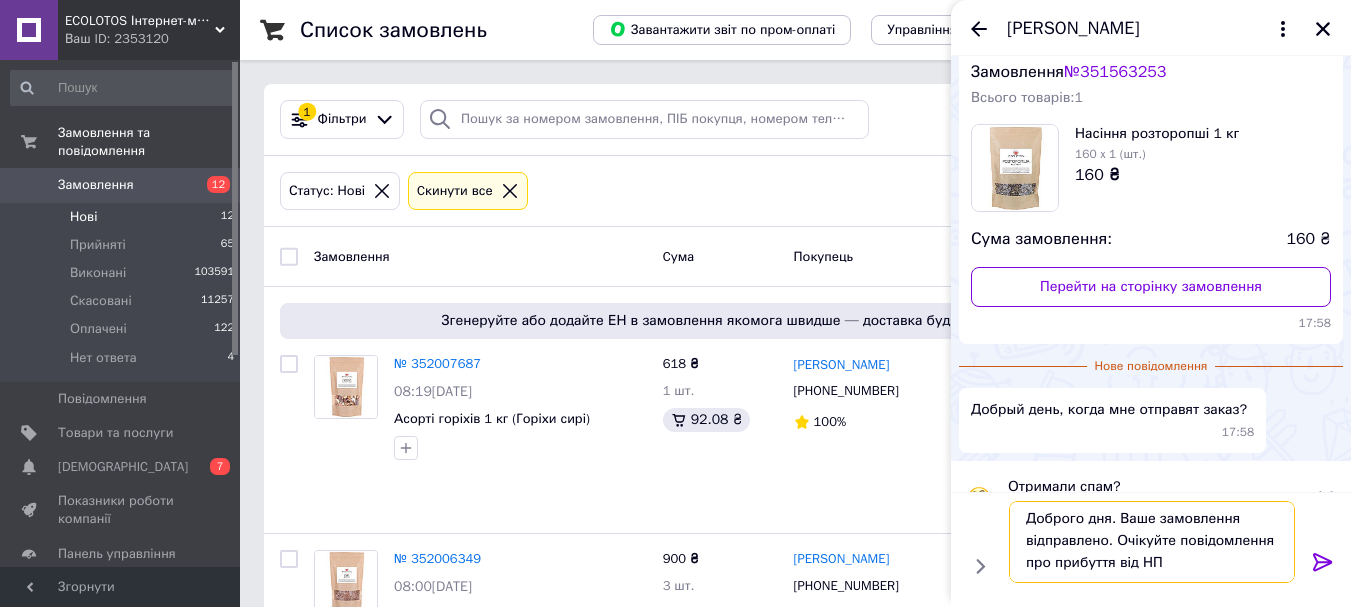 type on "Доброго дня. Ваше замовлення відправлено. Очікуйте повідомлення про прибуття від НП." 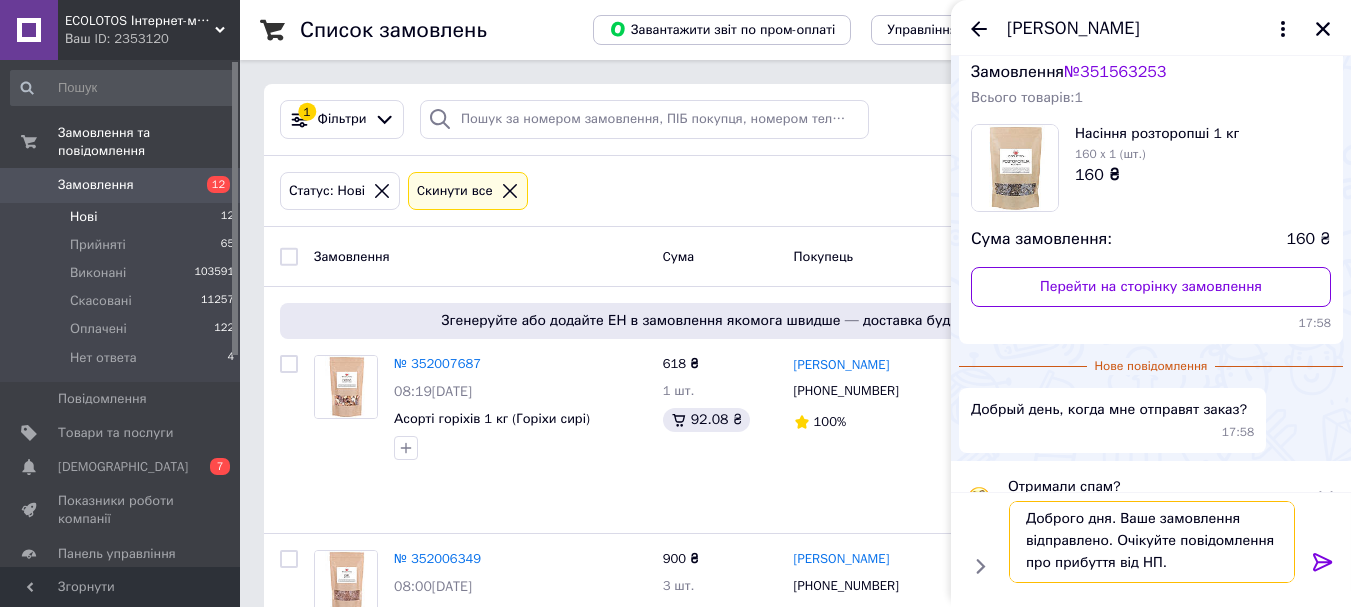 type 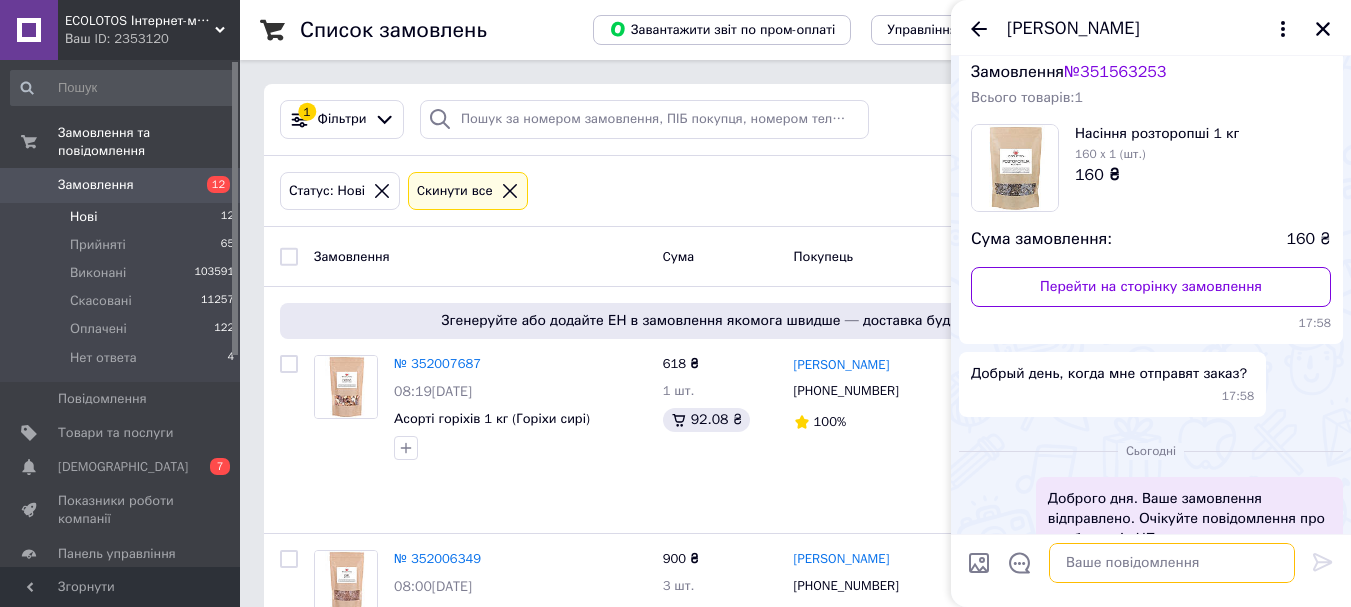 scroll, scrollTop: 0, scrollLeft: 0, axis: both 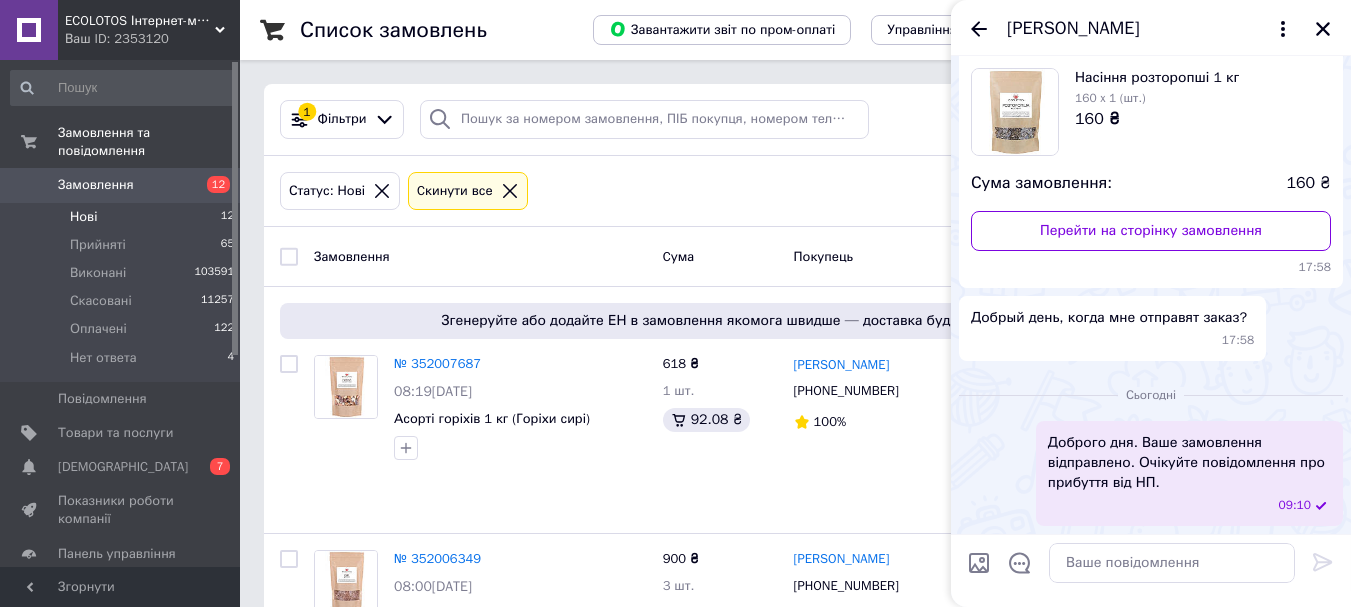 click at bounding box center [979, 563] 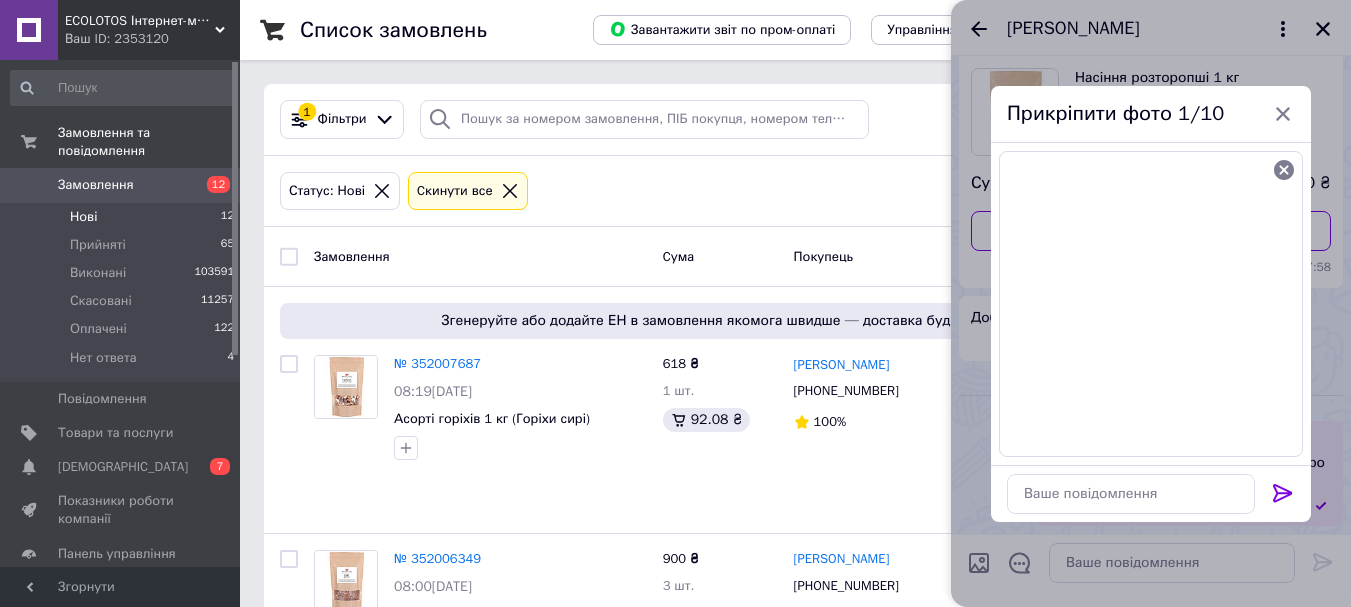 click 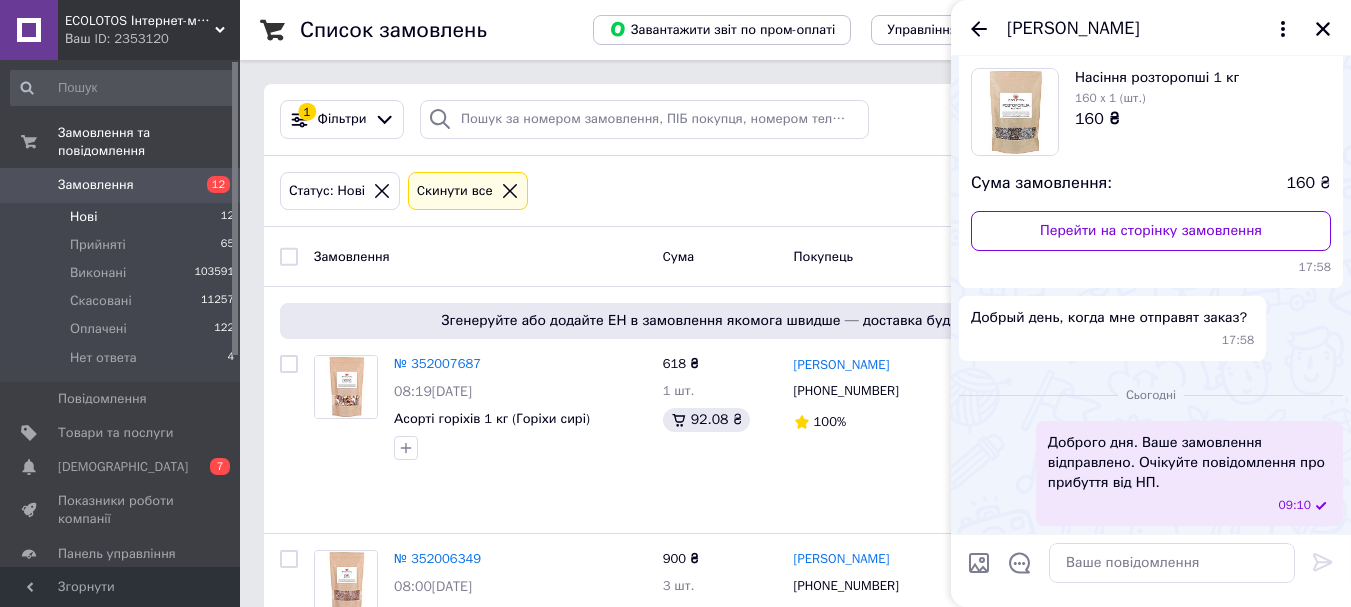 scroll, scrollTop: 299, scrollLeft: 0, axis: vertical 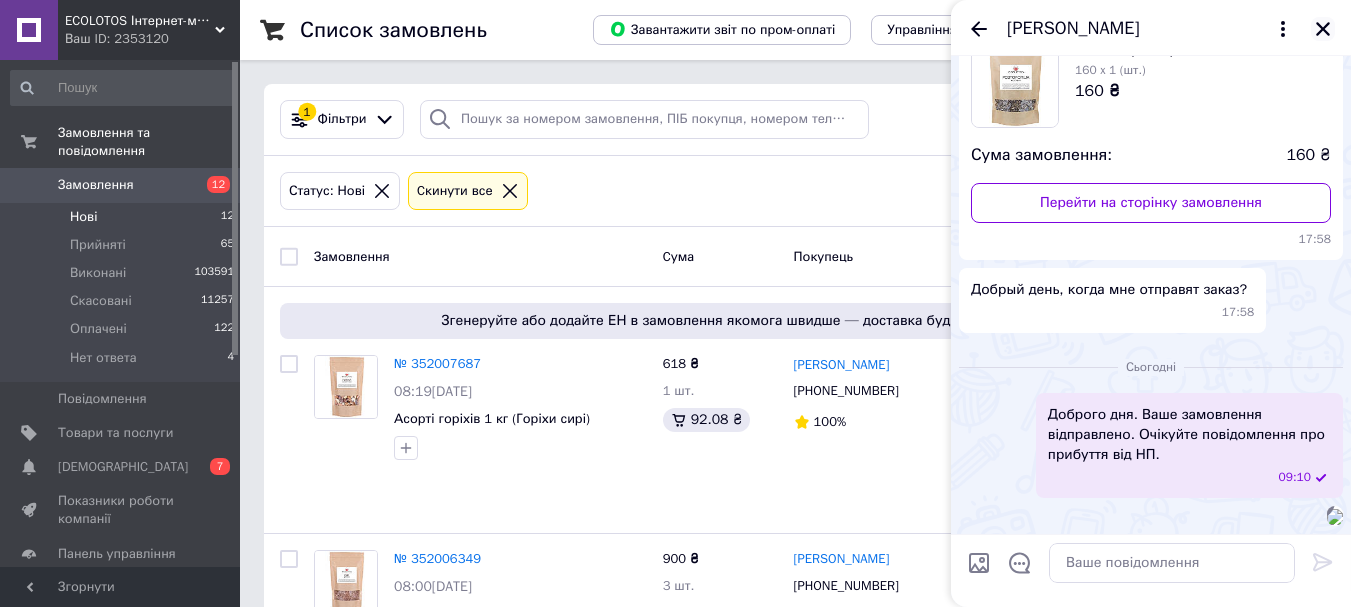 click 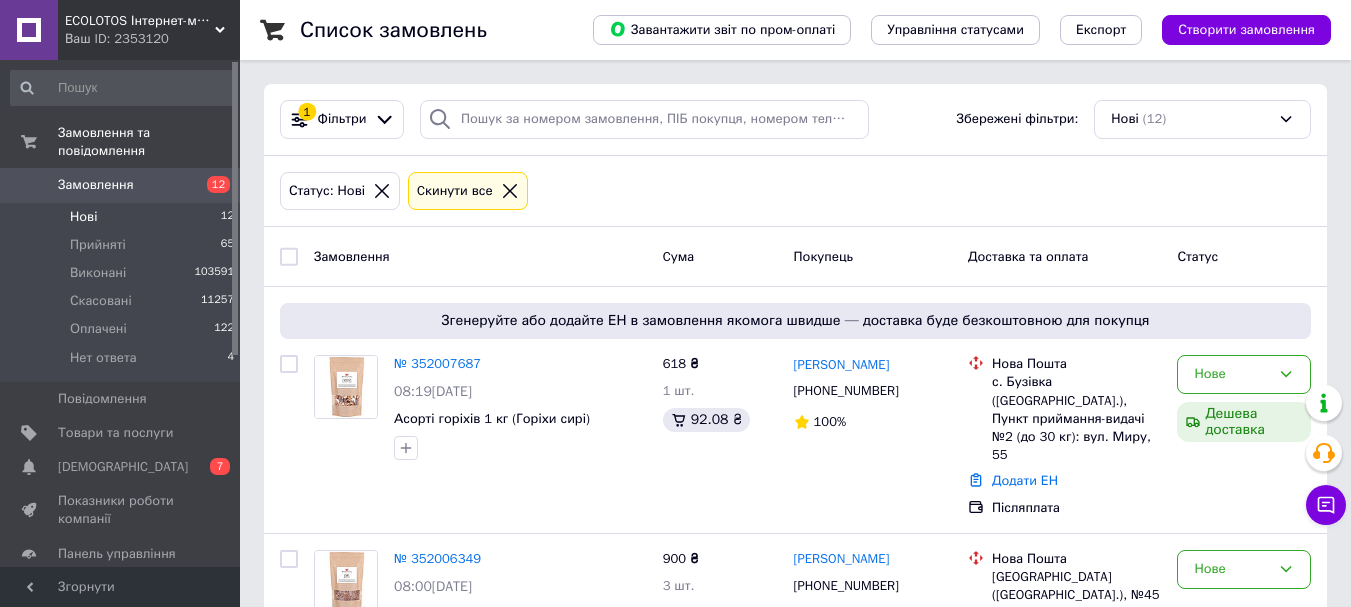 click on "Нові 12" at bounding box center [123, 217] 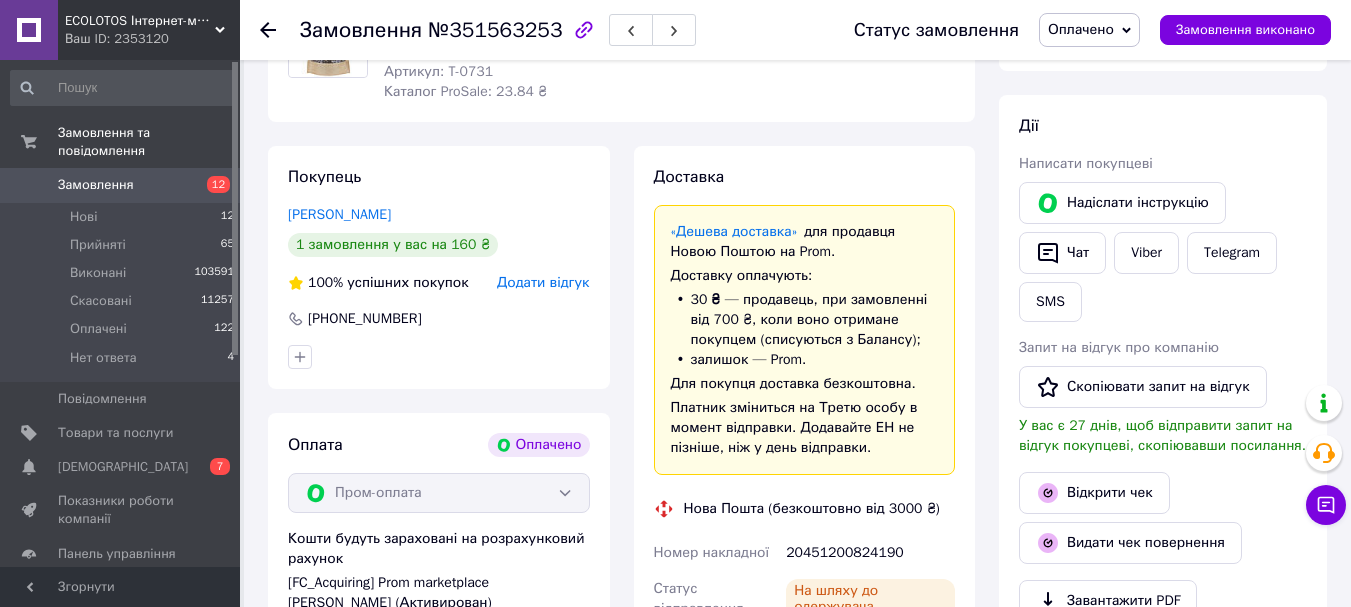 scroll, scrollTop: 600, scrollLeft: 0, axis: vertical 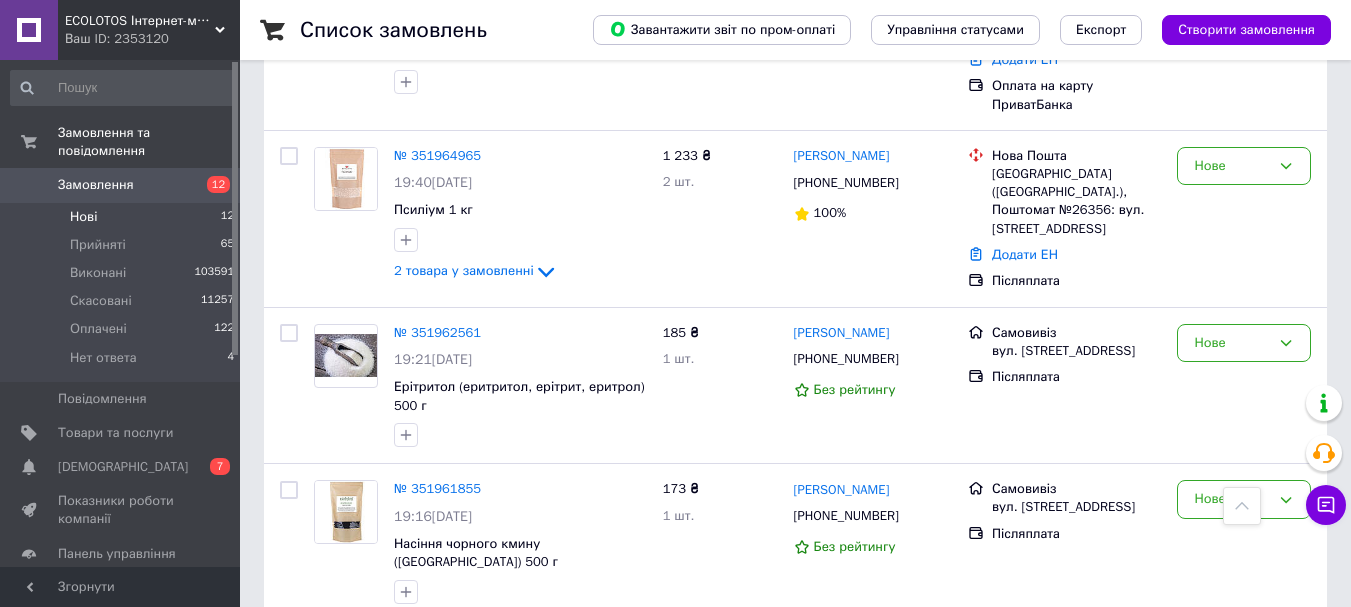 click on "№ 351954584" at bounding box center (437, 645) 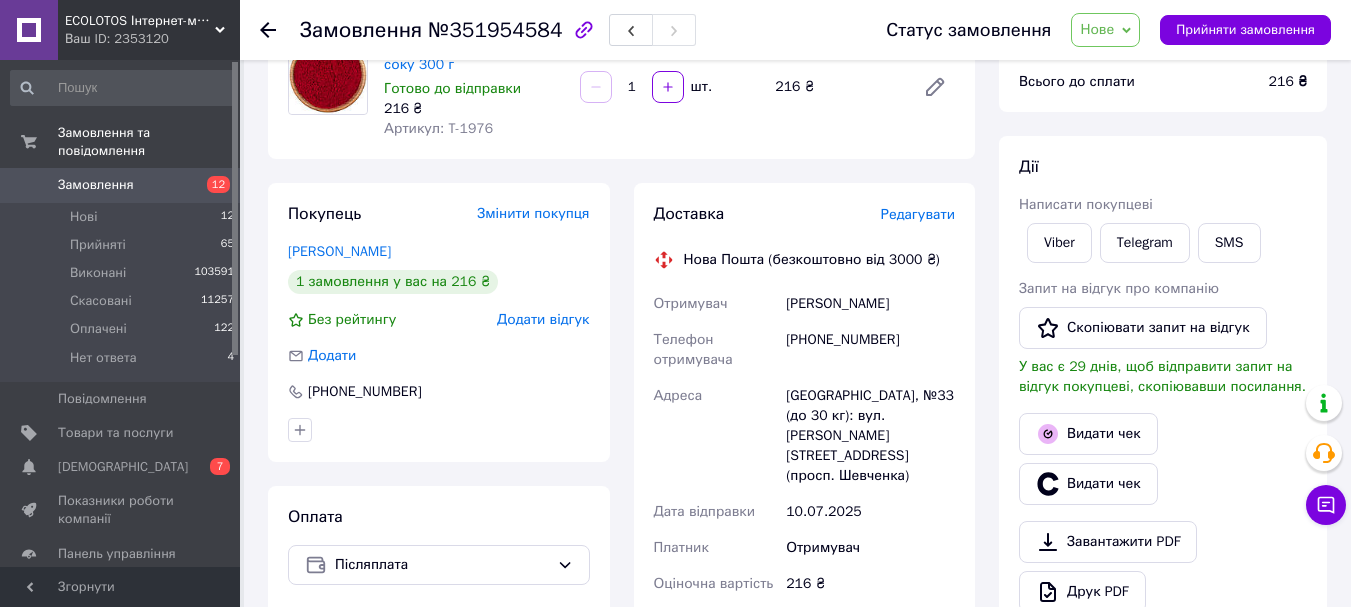 scroll, scrollTop: 200, scrollLeft: 0, axis: vertical 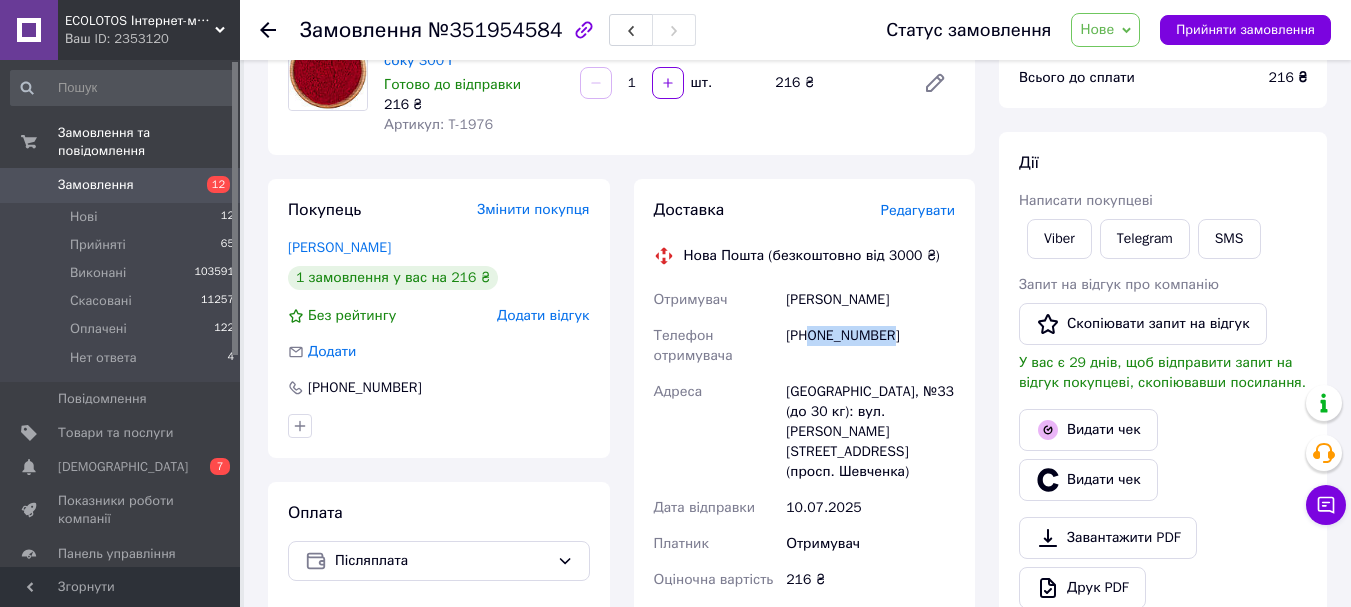 drag, startPoint x: 886, startPoint y: 350, endPoint x: 809, endPoint y: 353, distance: 77.05842 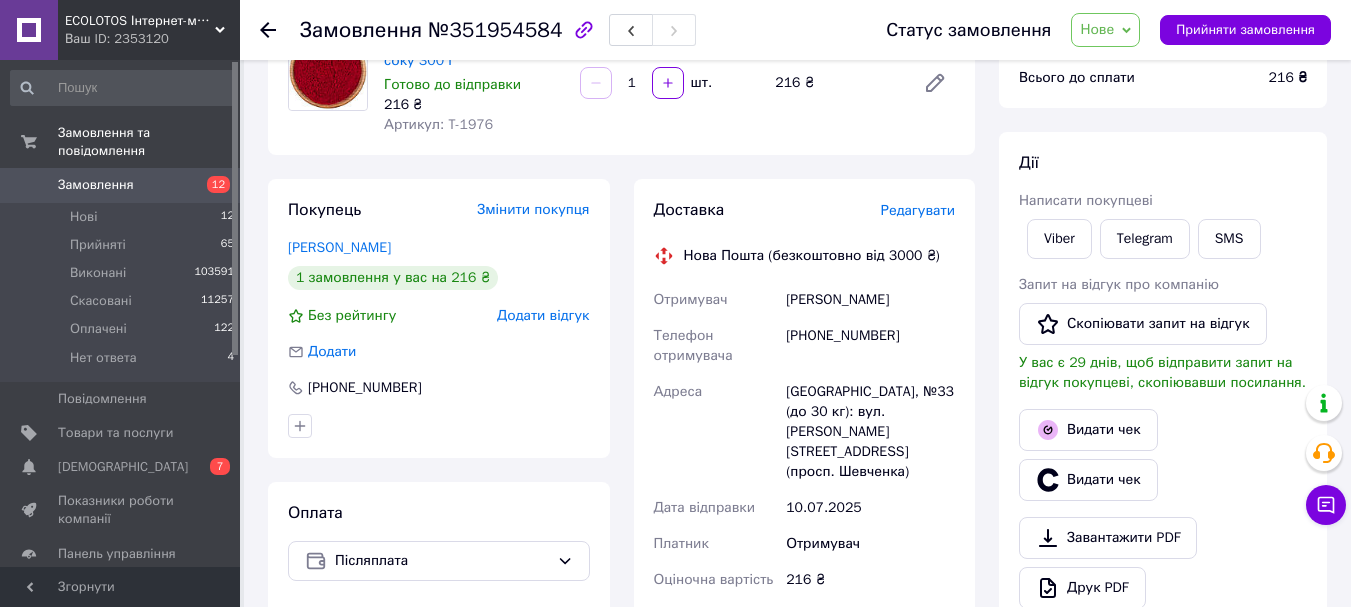 click on "Замовлення з сайту 09.07.2025 | 18:23 Товари в замовленні (1) Додати товар Буряковий порошок з соку 300 г Готово до відправки 216 ₴ Артикул: T-1976 1   шт. 216 ₴ Покупець Змінити покупця Савкова Татьяна 1 замовлення у вас на 216 ₴ Без рейтингу   Додати відгук Додати +380675180929 Оплата Післяплата Доставка Редагувати Нова Пошта (безкоштовно від 3000 ₴) Отримувач Савкова Татьяна Телефон отримувача +380675180929 Адреса Одеса, №33 (до 30 кг): вул. Решата Аметова, 15 (просп. Шевченка) Дата відправки 10.07.2025 Платник Отримувач Оціночна вартість 216 ₴ Сума післяплати 216 ₴ Комісія за післяплату 24.32 ₴ 216" at bounding box center (621, 523) 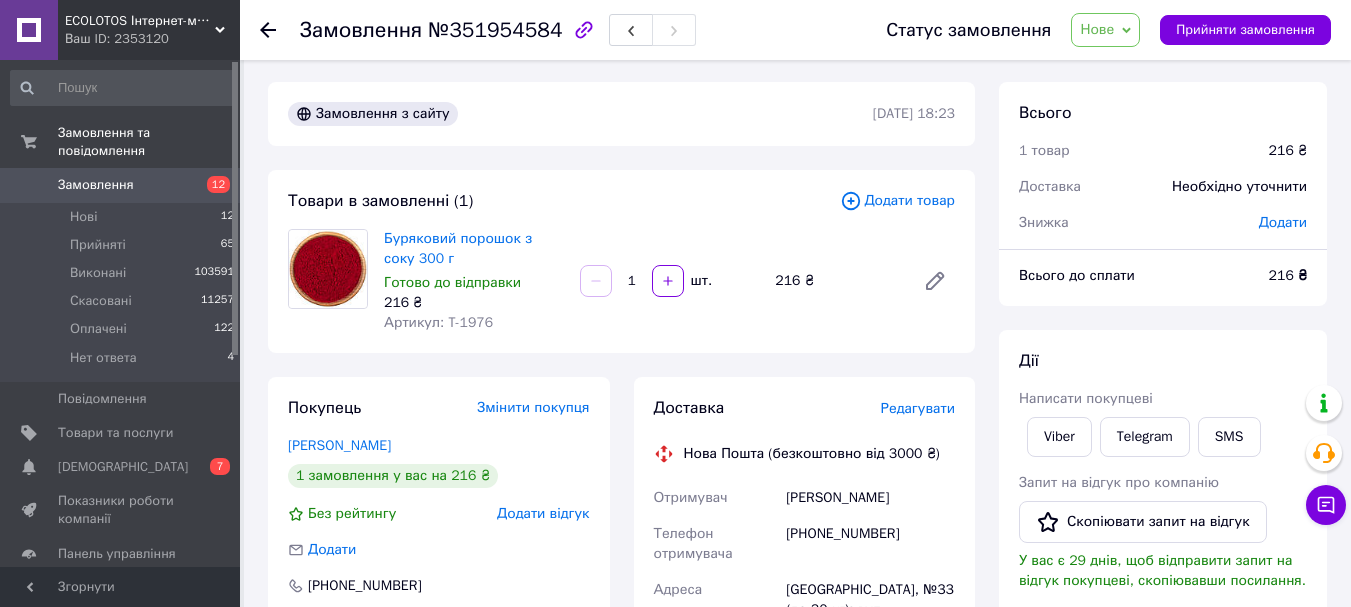 scroll, scrollTop: 0, scrollLeft: 0, axis: both 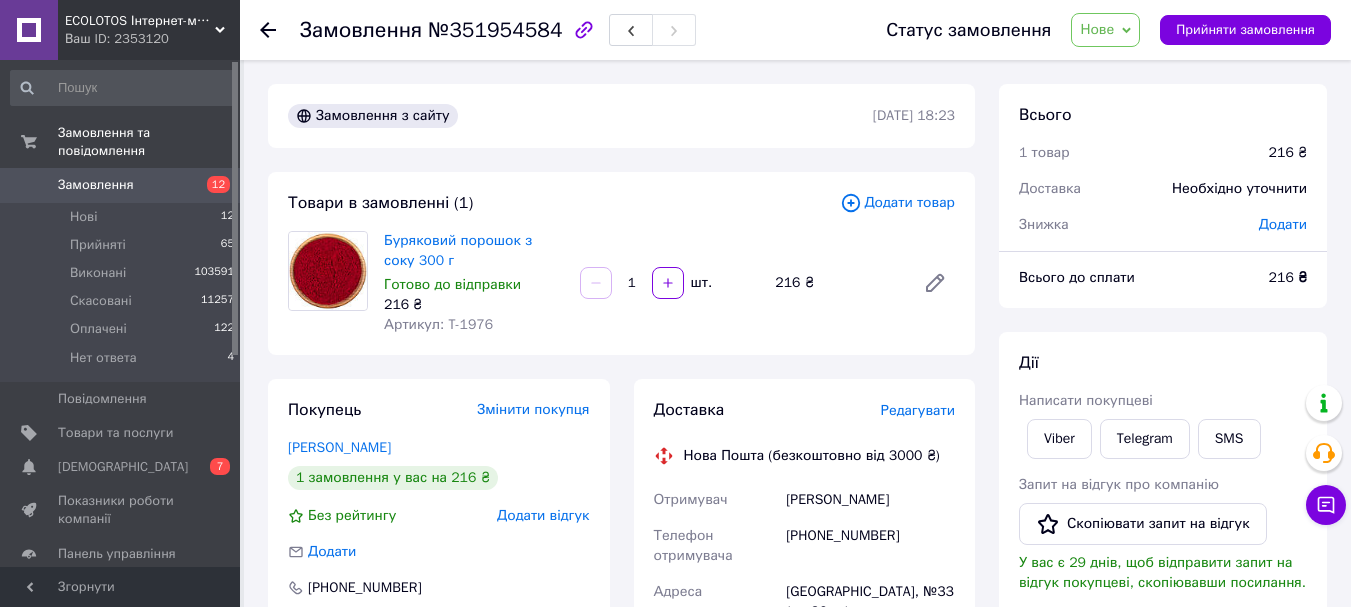 click on "Замовлення з сайту 09.07.2025 | 18:23" at bounding box center [621, 116] 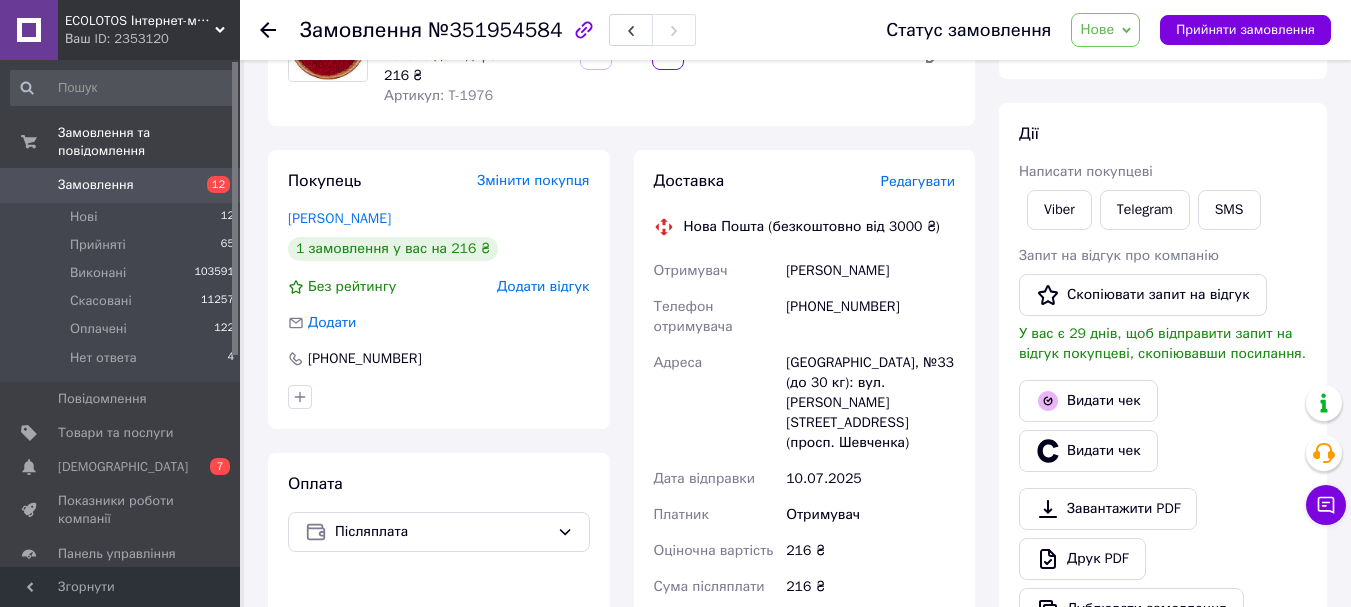 scroll, scrollTop: 200, scrollLeft: 0, axis: vertical 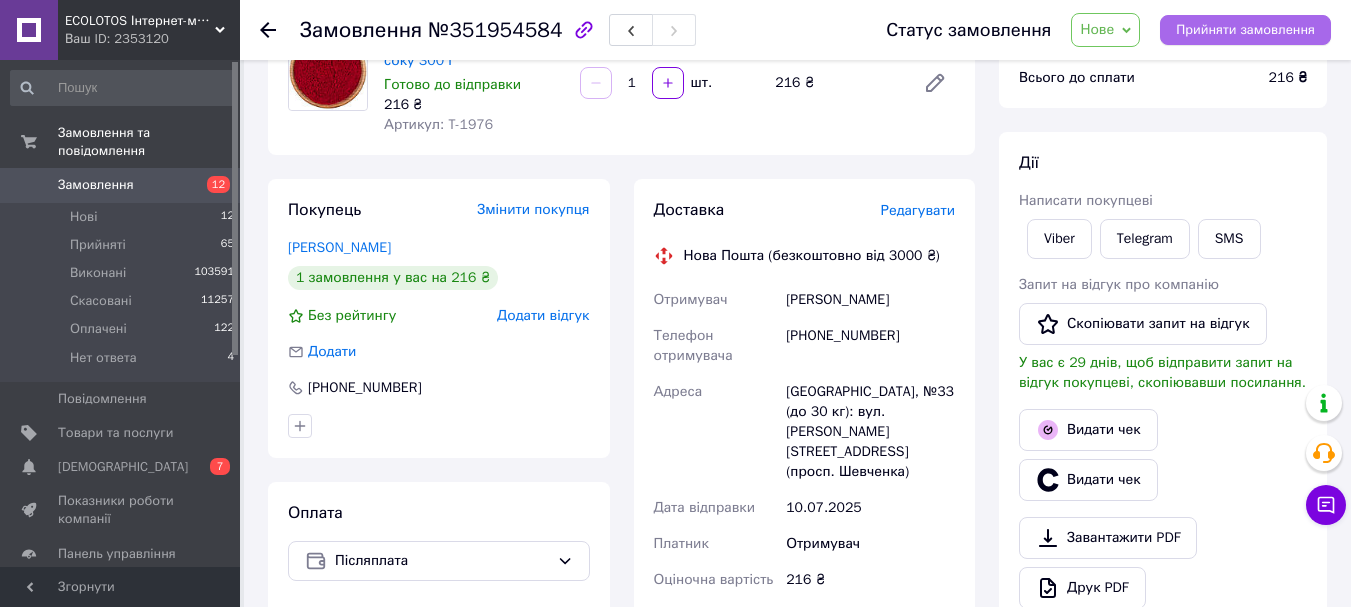 click on "Прийняти замовлення" at bounding box center (1245, 30) 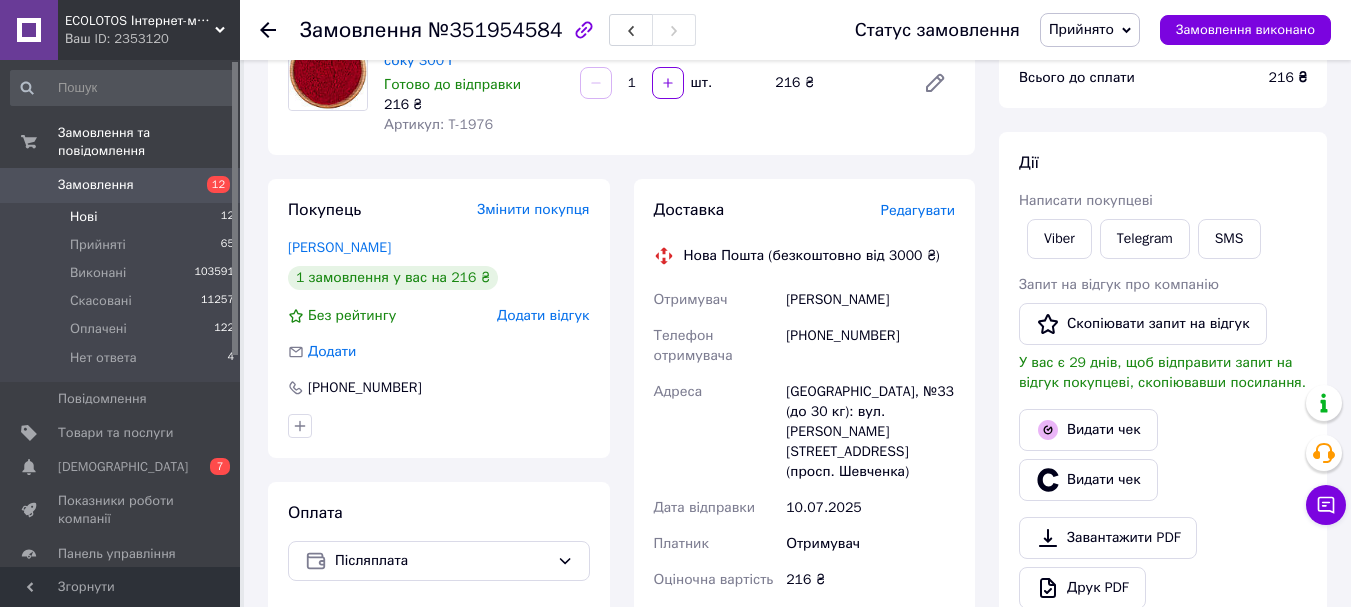 click on "Нові" at bounding box center (83, 217) 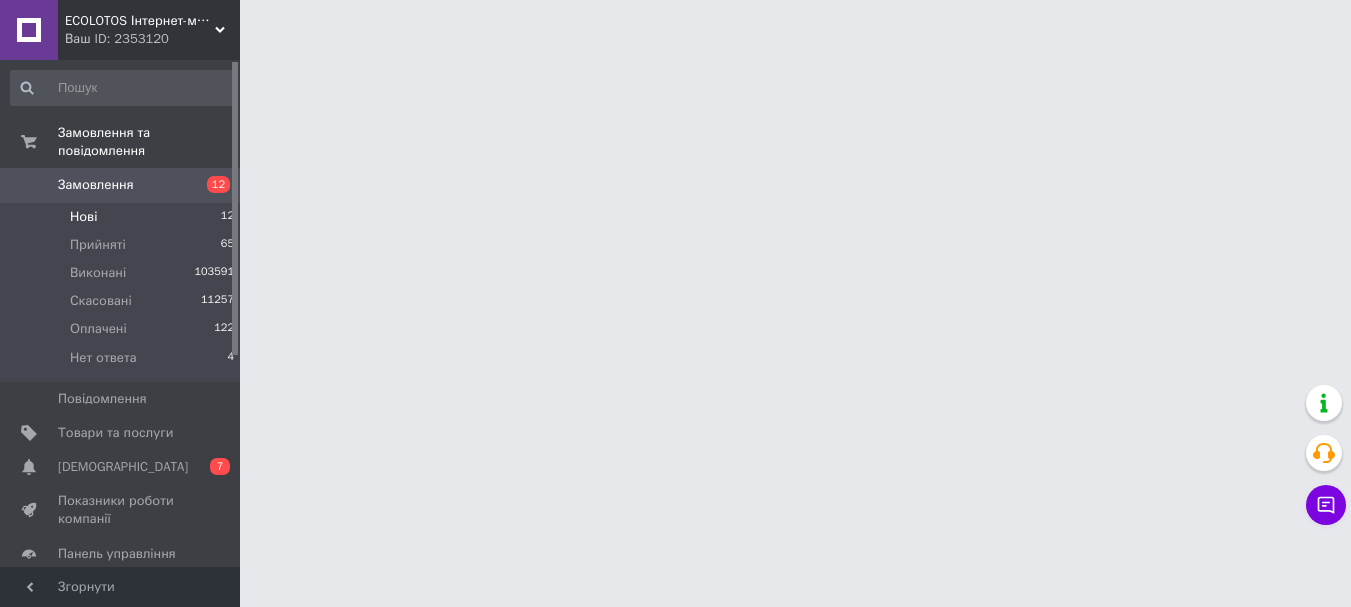 scroll, scrollTop: 0, scrollLeft: 0, axis: both 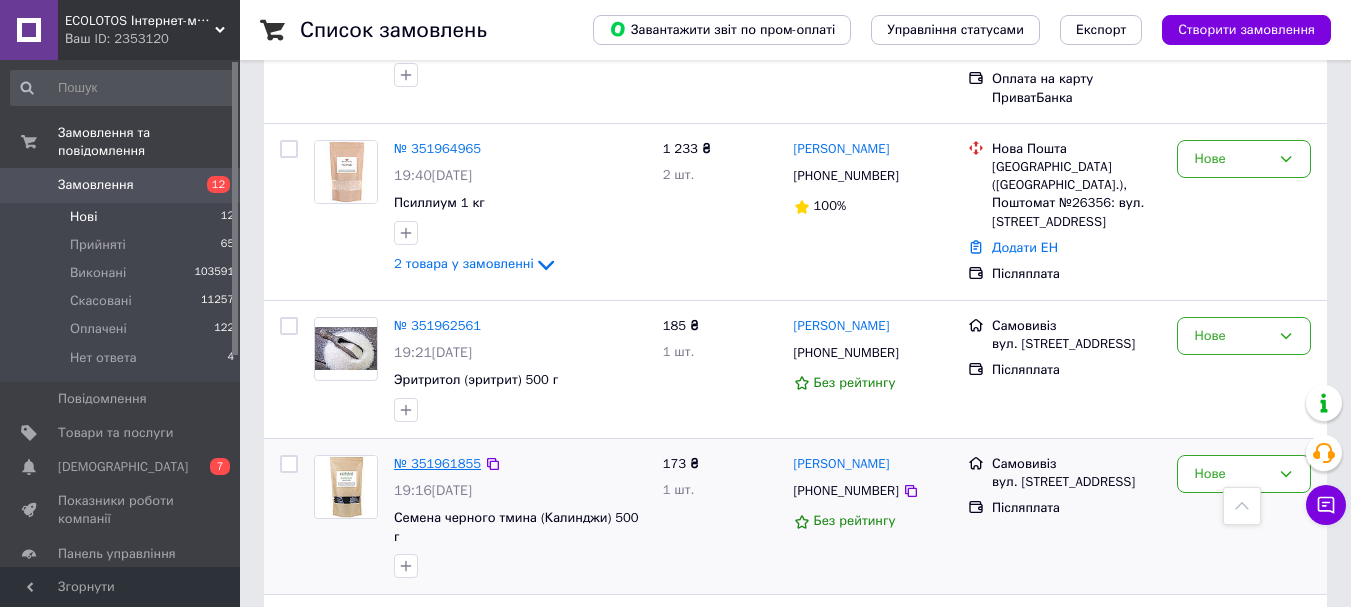 click on "№ 351961855" at bounding box center [437, 463] 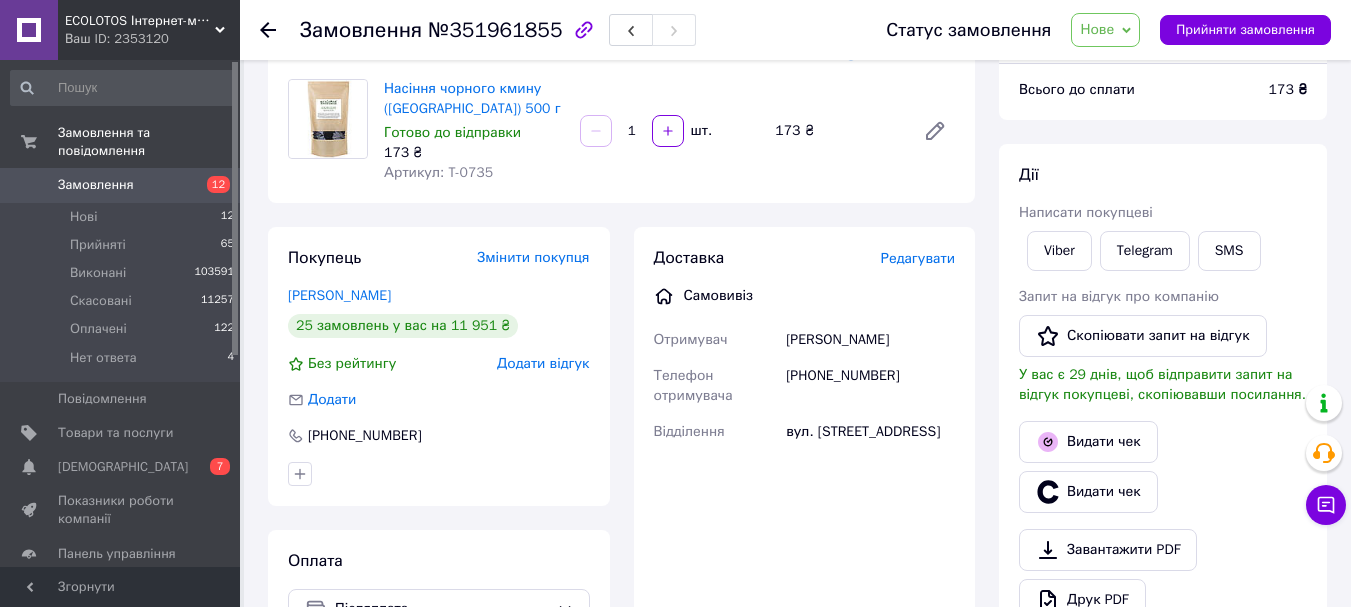 scroll, scrollTop: 200, scrollLeft: 0, axis: vertical 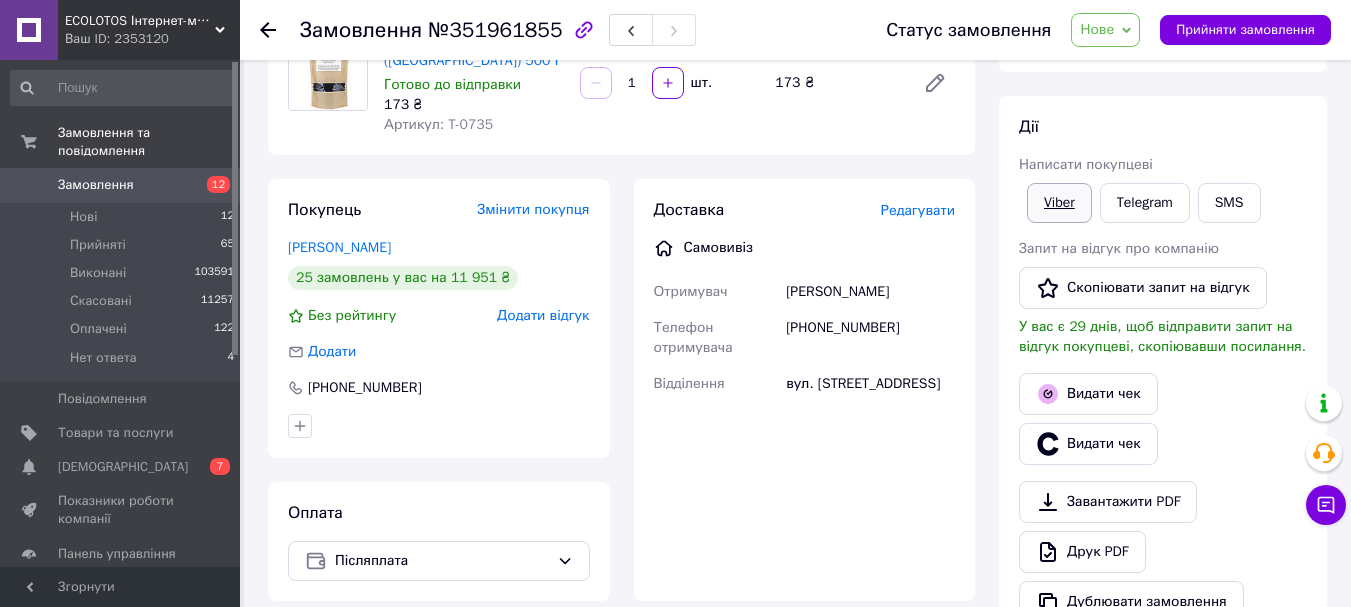 click on "Viber" at bounding box center (1059, 203) 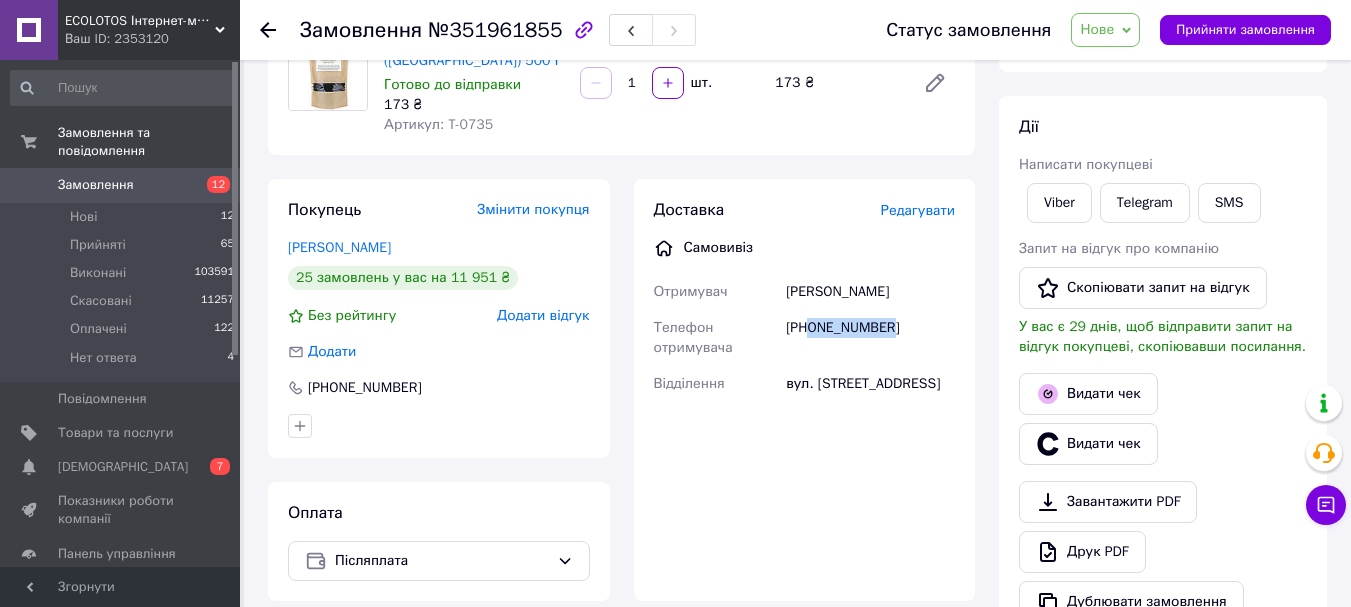 drag, startPoint x: 897, startPoint y: 327, endPoint x: 810, endPoint y: 335, distance: 87.36704 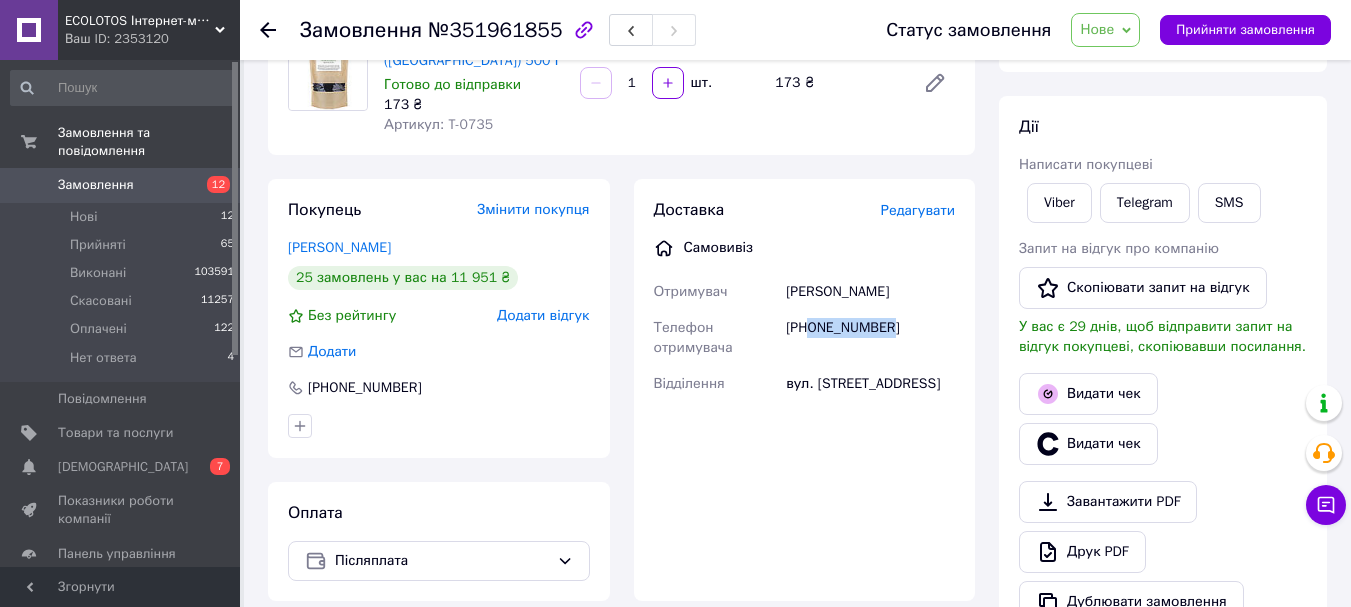 click on "Прийняти замовлення" at bounding box center [1245, 30] 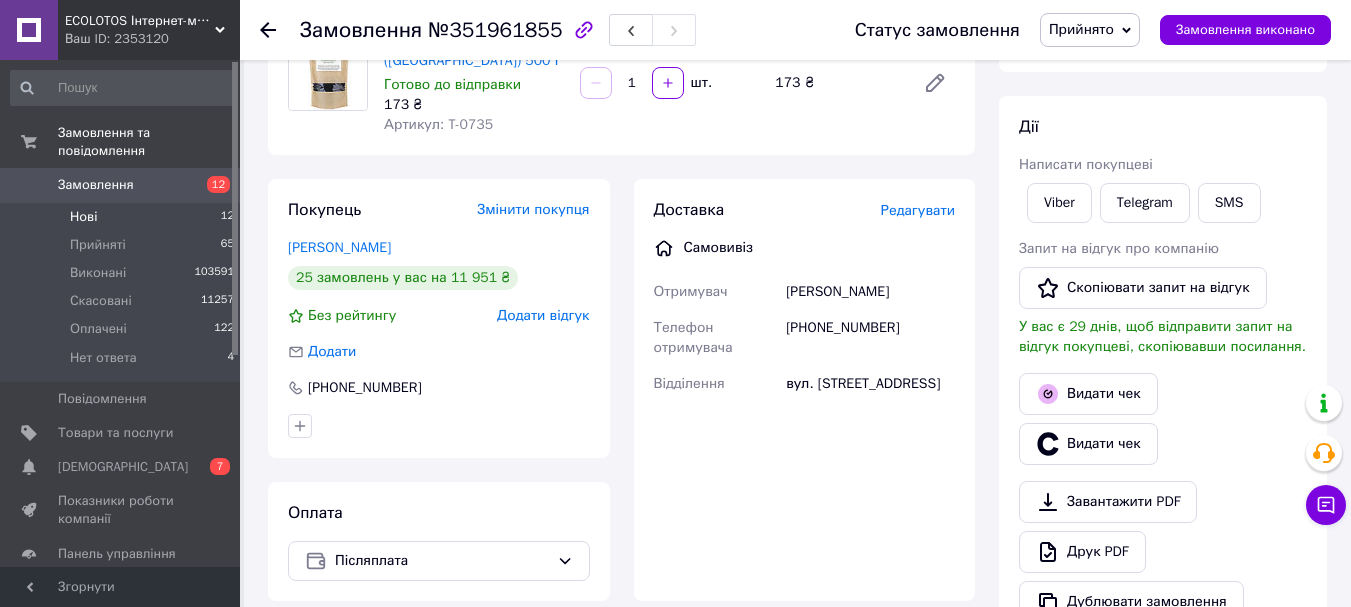 click on "Нові" at bounding box center [83, 217] 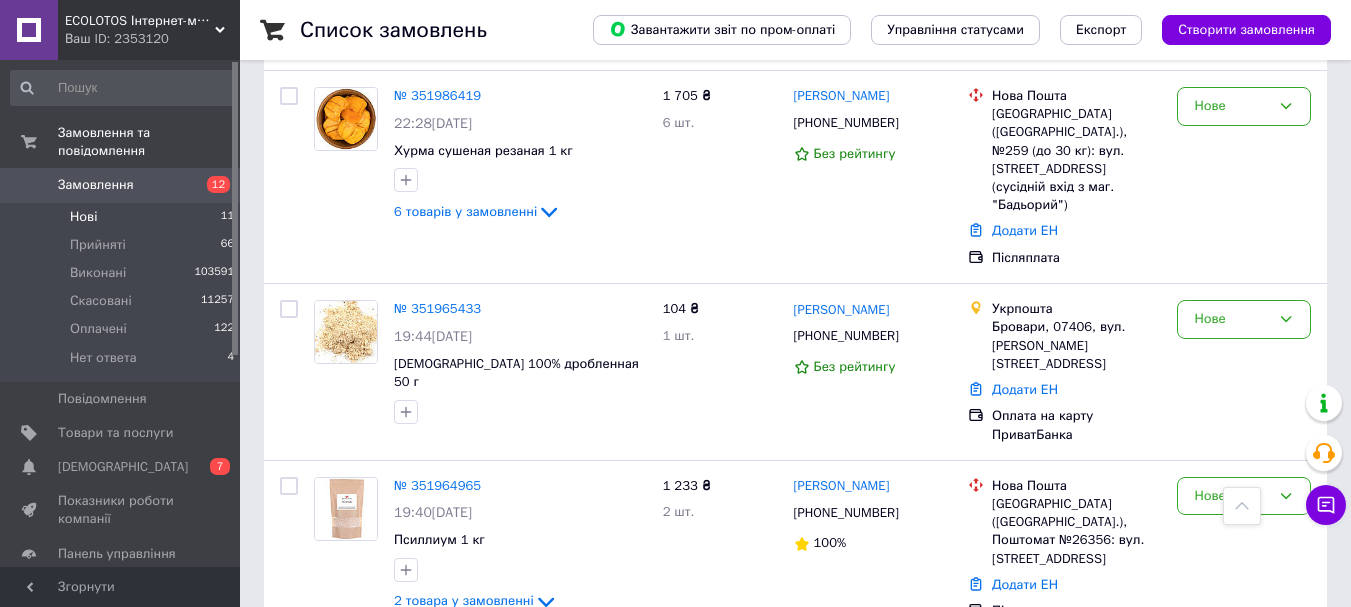 scroll, scrollTop: 1578, scrollLeft: 0, axis: vertical 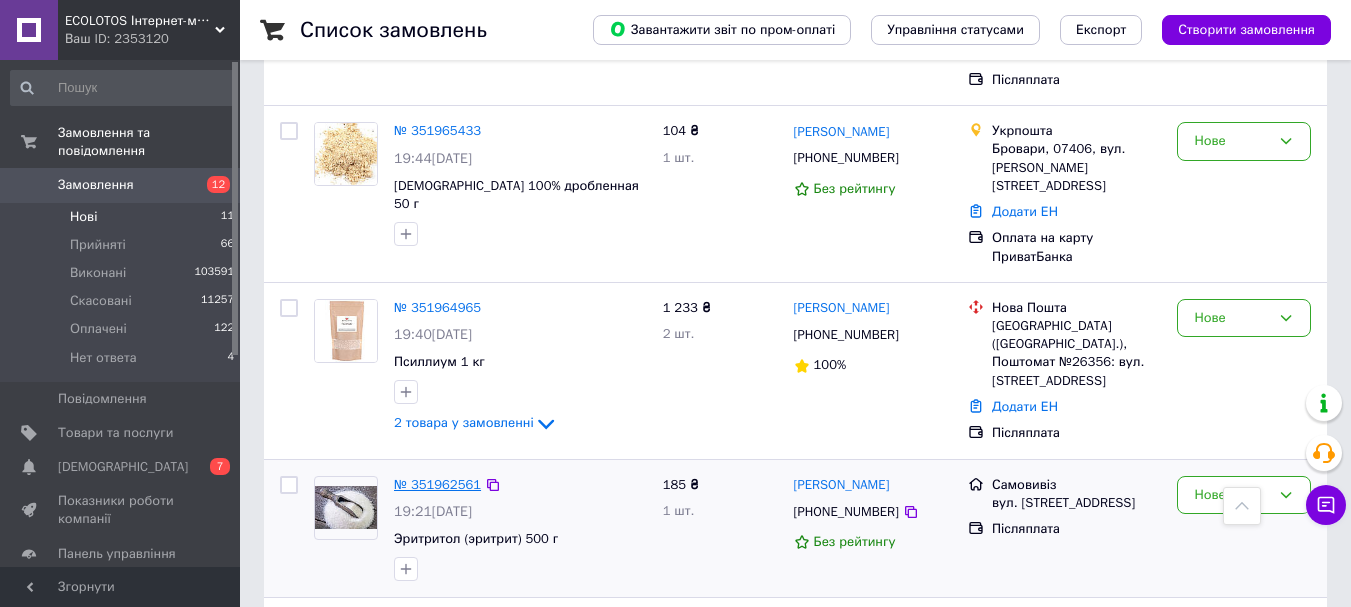 click on "№ 351962561" at bounding box center (437, 484) 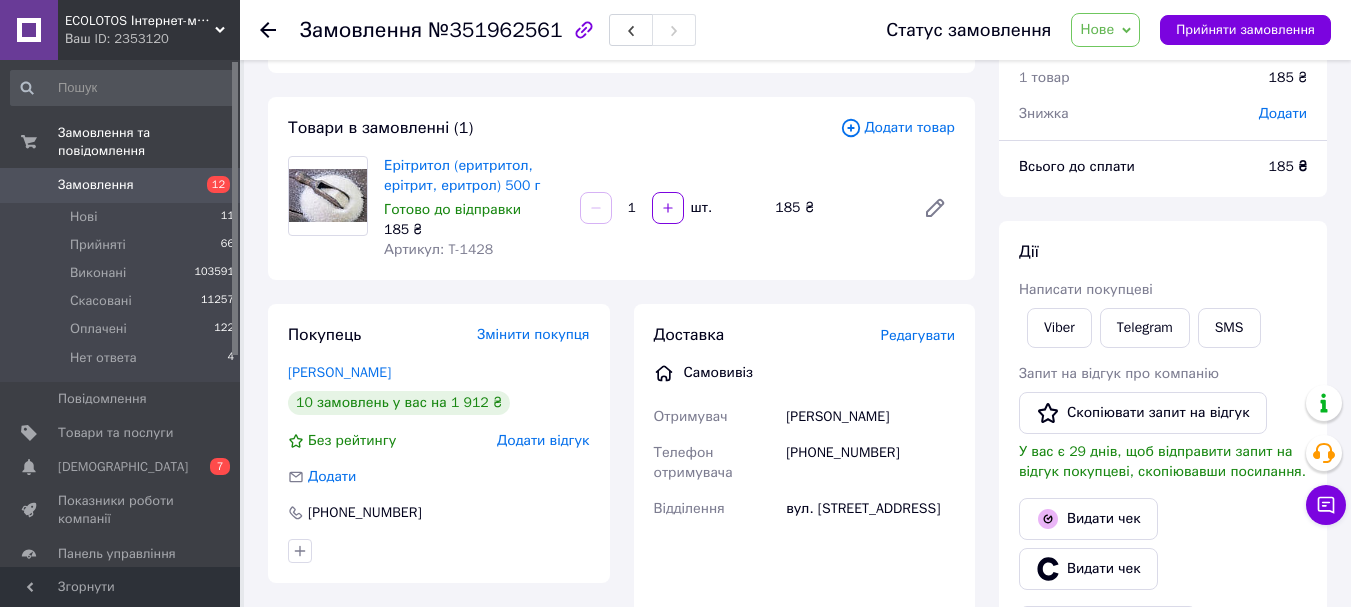 scroll, scrollTop: 24, scrollLeft: 0, axis: vertical 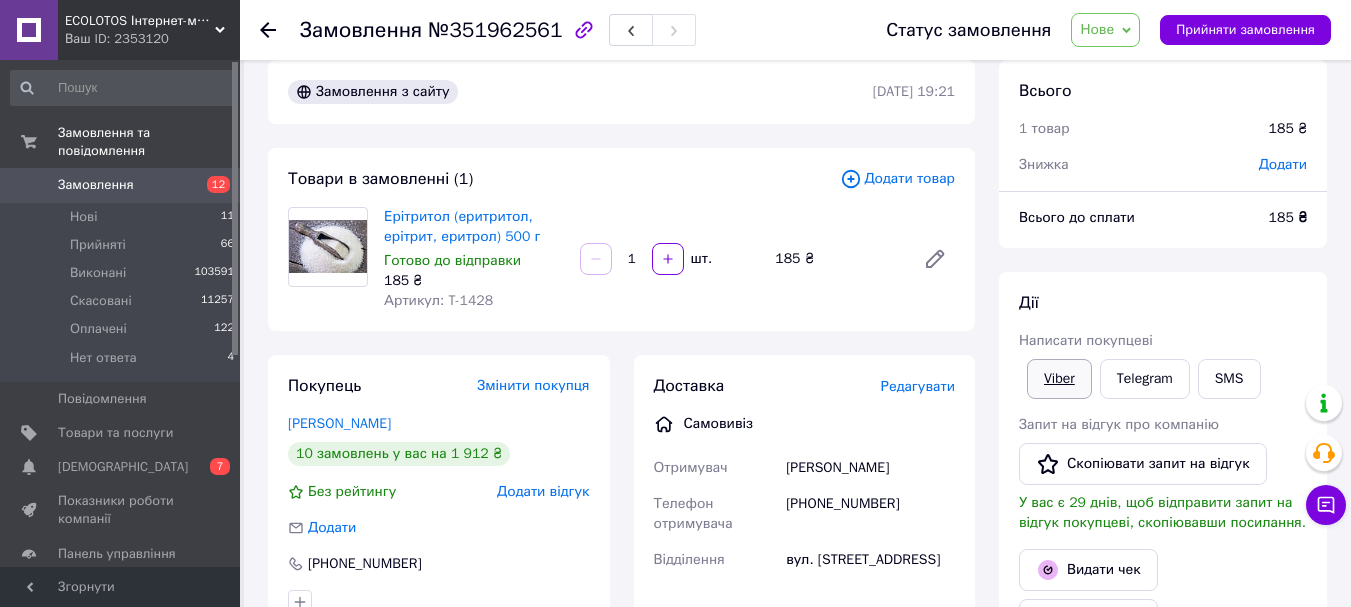 click on "Viber" at bounding box center (1059, 379) 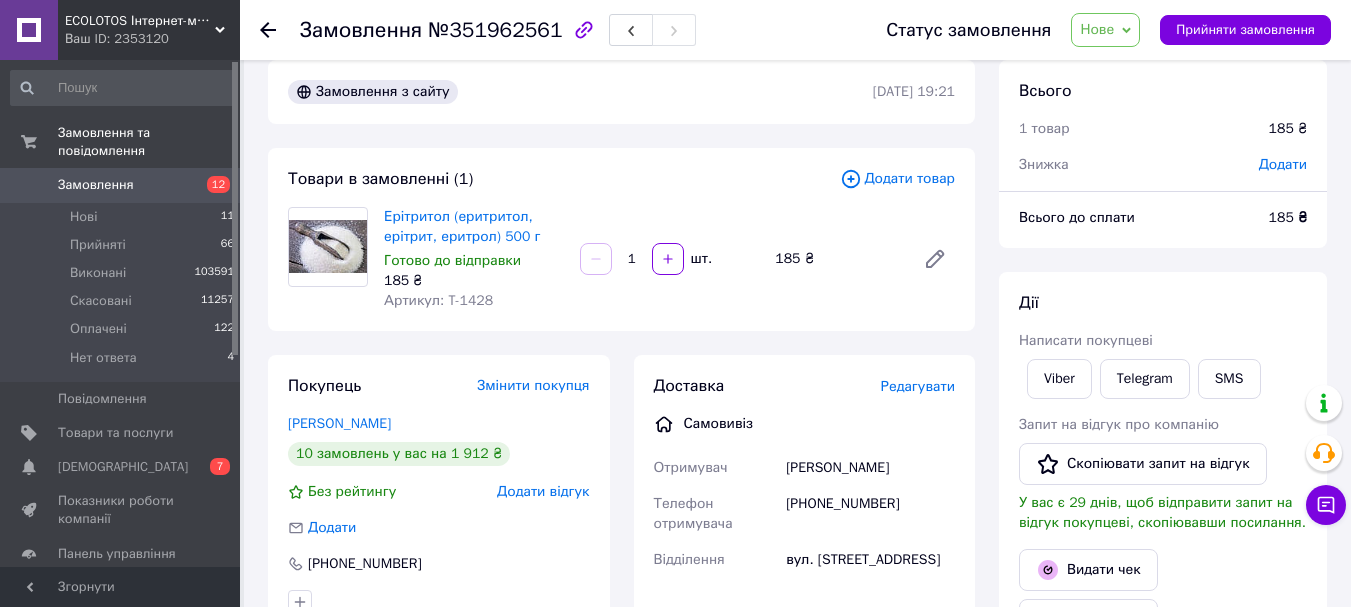 click on "Всього 1 товар 185 ₴ Знижка Додати Всього до сплати 185 ₴ Дії Написати покупцеві Viber Telegram SMS Запит на відгук про компанію   Скопіювати запит на відгук У вас є 29 днів, щоб відправити запит на відгук покупцеві, скопіювавши посилання.   Видати чек   Видати чек   Завантажити PDF   Друк PDF   Дублювати замовлення Мітки Особисті нотатки, які бачите лише ви. З їх допомогою можна фільтрувати замовлення Примітки Залишилося 300 символів Очистити Зберегти" at bounding box center [1163, 681] 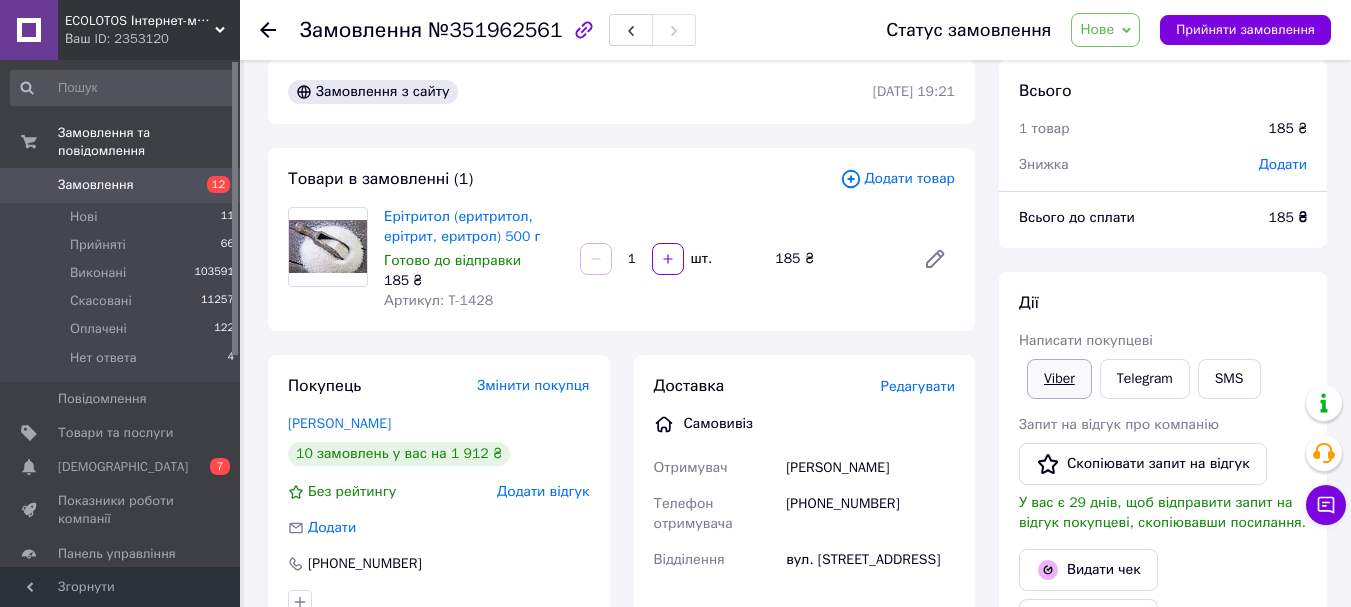 click on "Viber" at bounding box center (1059, 379) 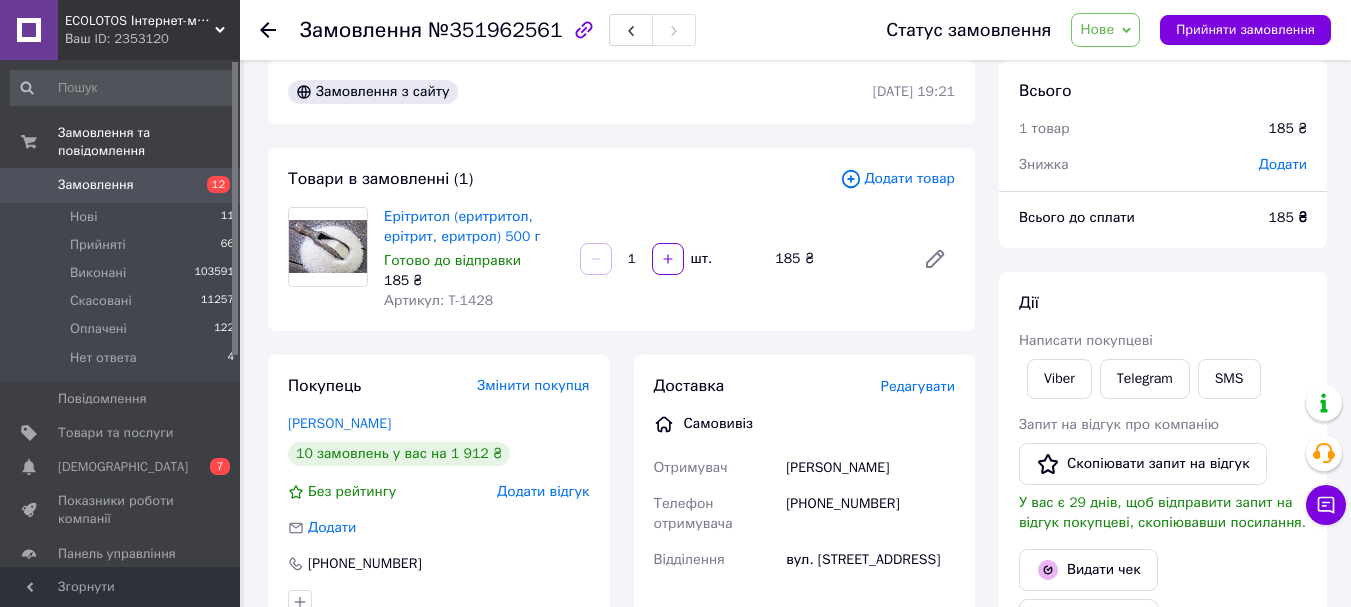 drag, startPoint x: 1328, startPoint y: 260, endPoint x: 1325, endPoint y: 238, distance: 22.203604 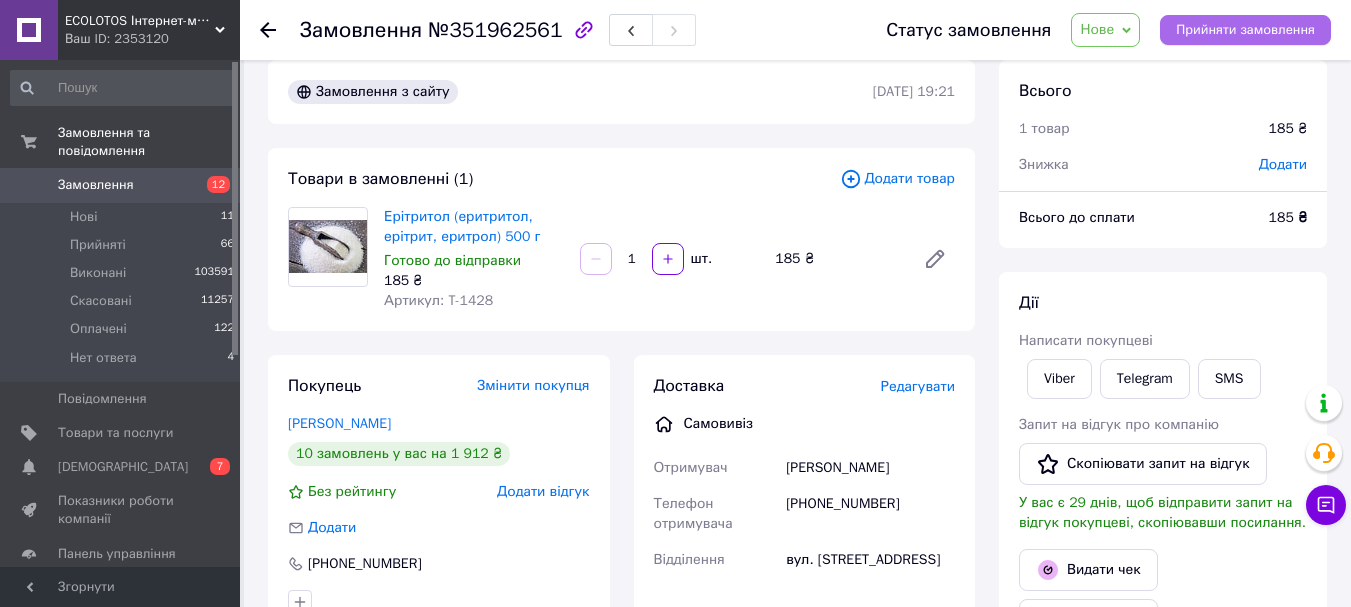 click on "Прийняти замовлення" at bounding box center [1245, 30] 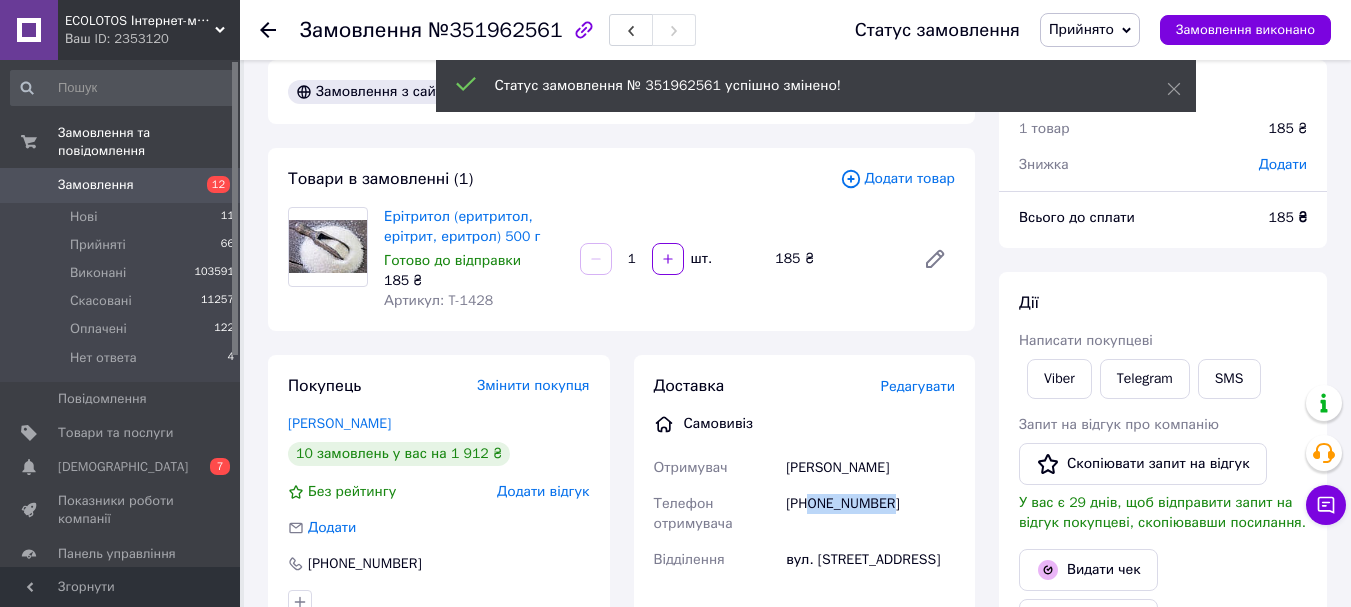 drag, startPoint x: 894, startPoint y: 511, endPoint x: 810, endPoint y: 513, distance: 84.0238 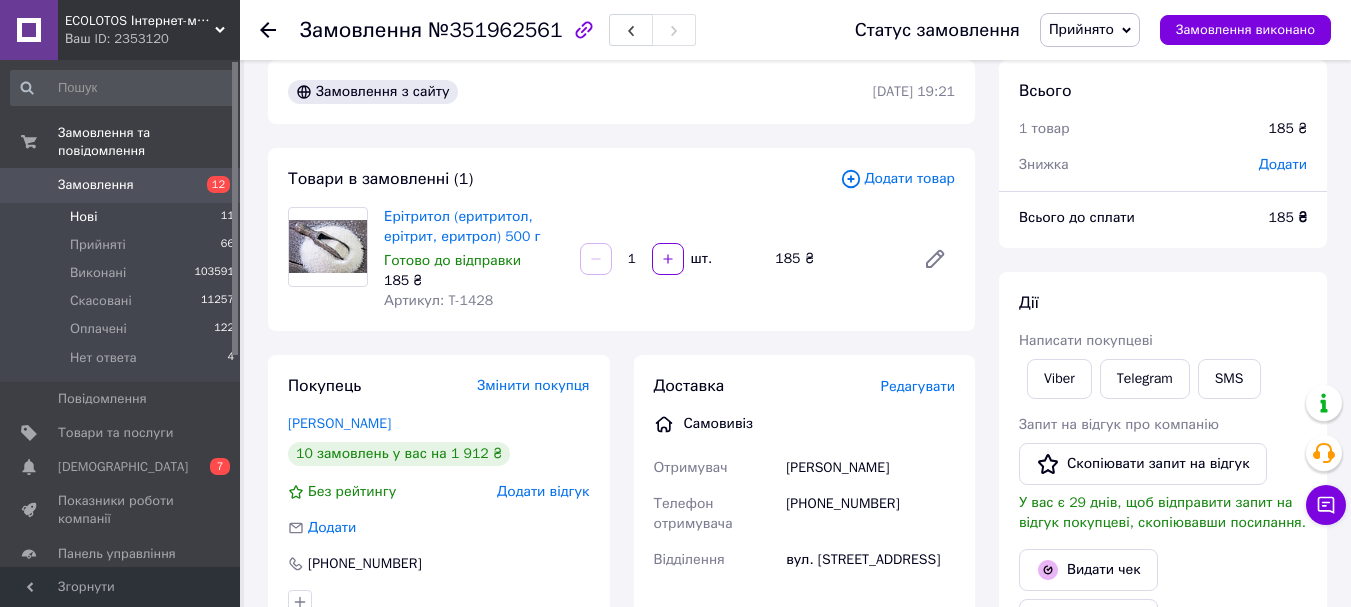 click on "Нові 11" at bounding box center [123, 217] 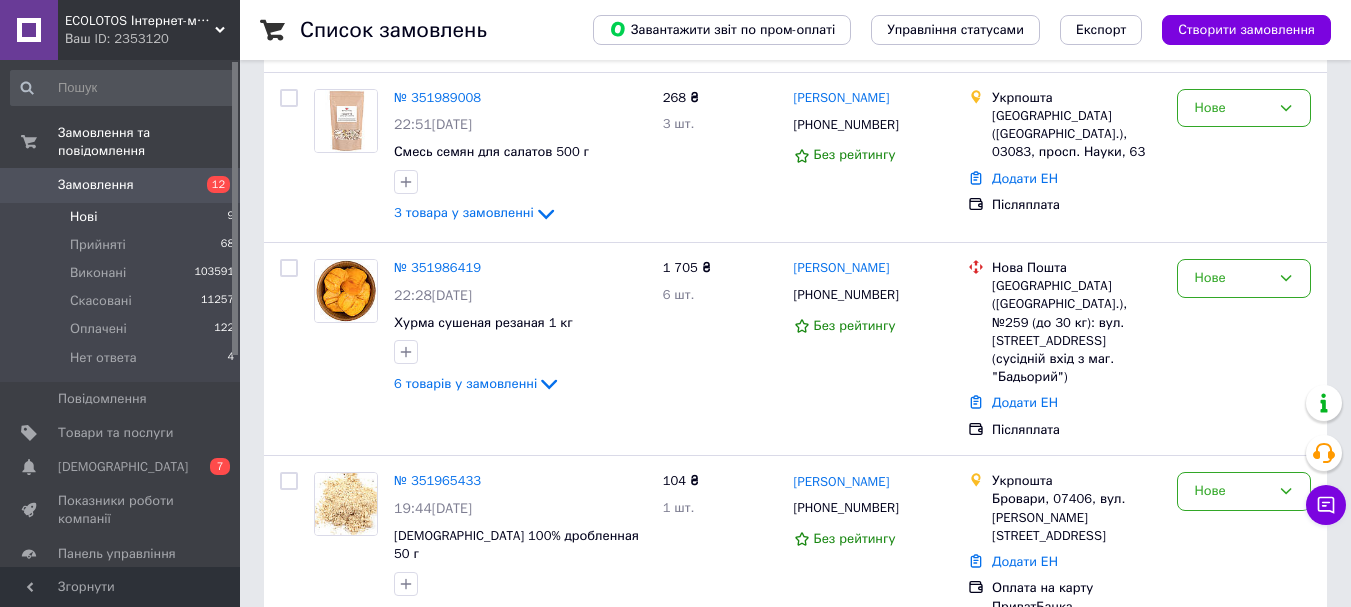 scroll, scrollTop: 1302, scrollLeft: 0, axis: vertical 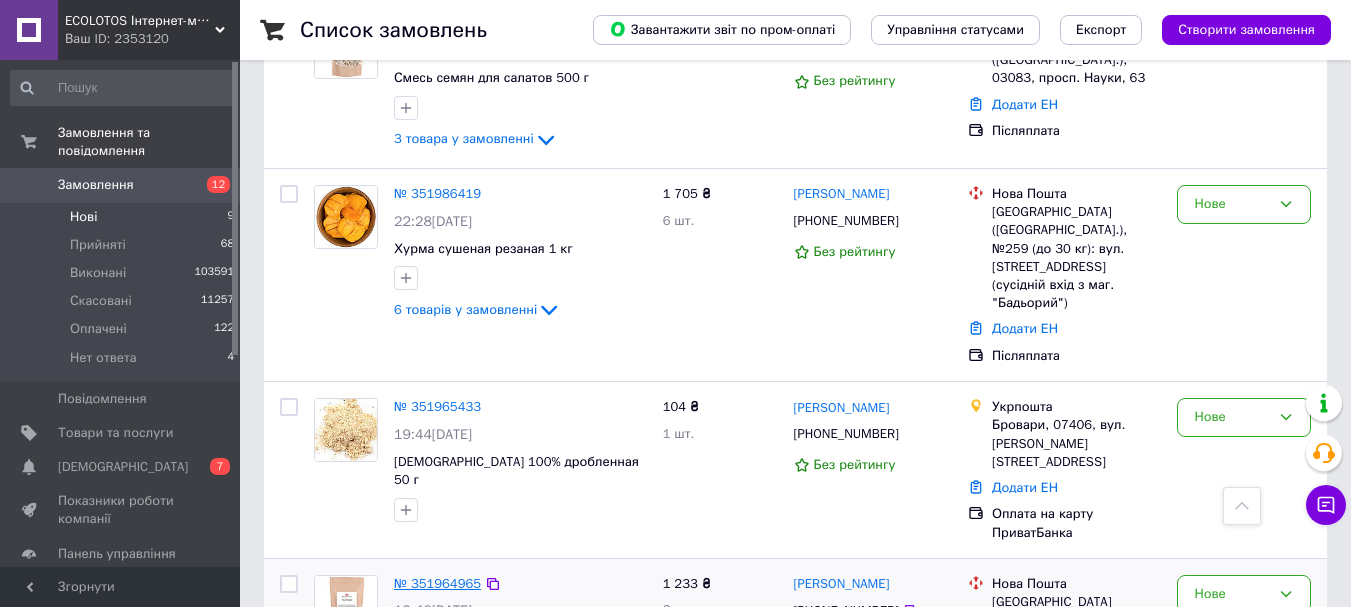 click on "№ 351964965" at bounding box center (437, 583) 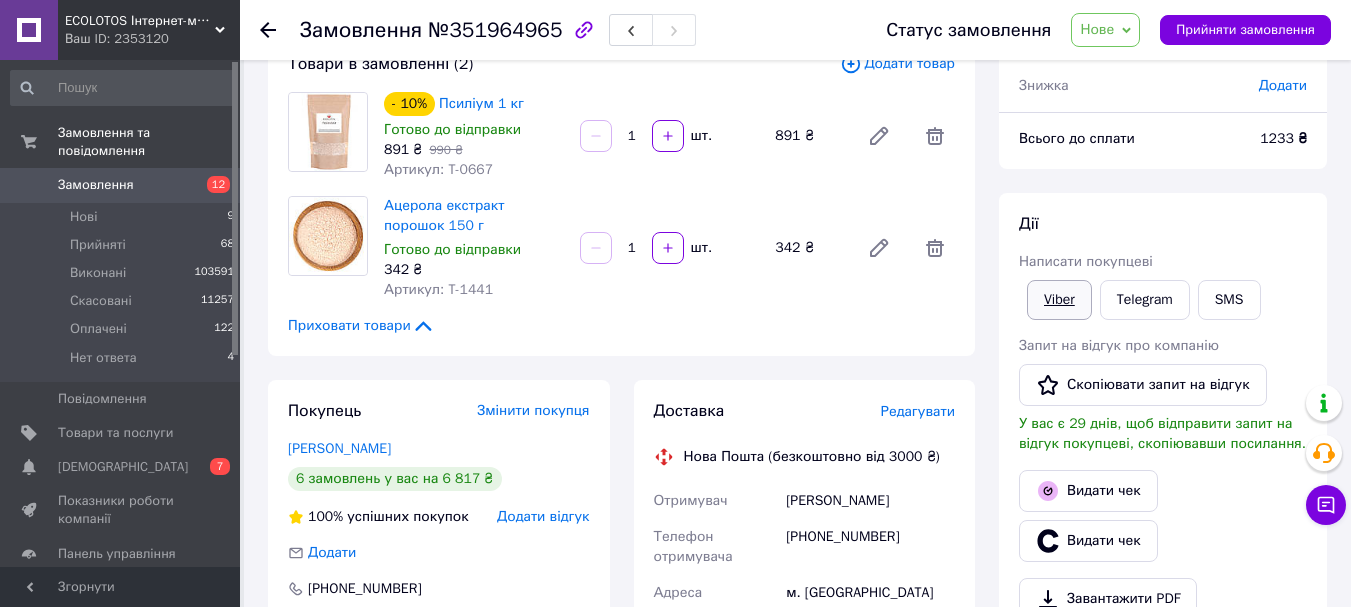 click on "Viber" at bounding box center [1059, 300] 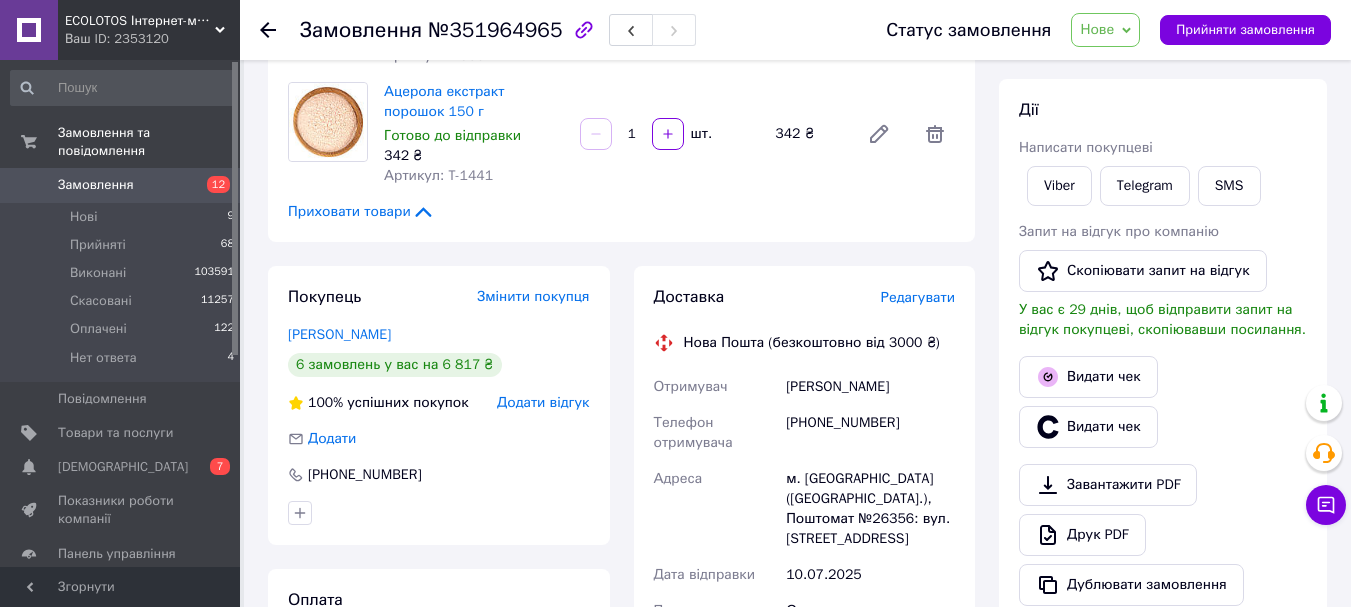 scroll, scrollTop: 339, scrollLeft: 0, axis: vertical 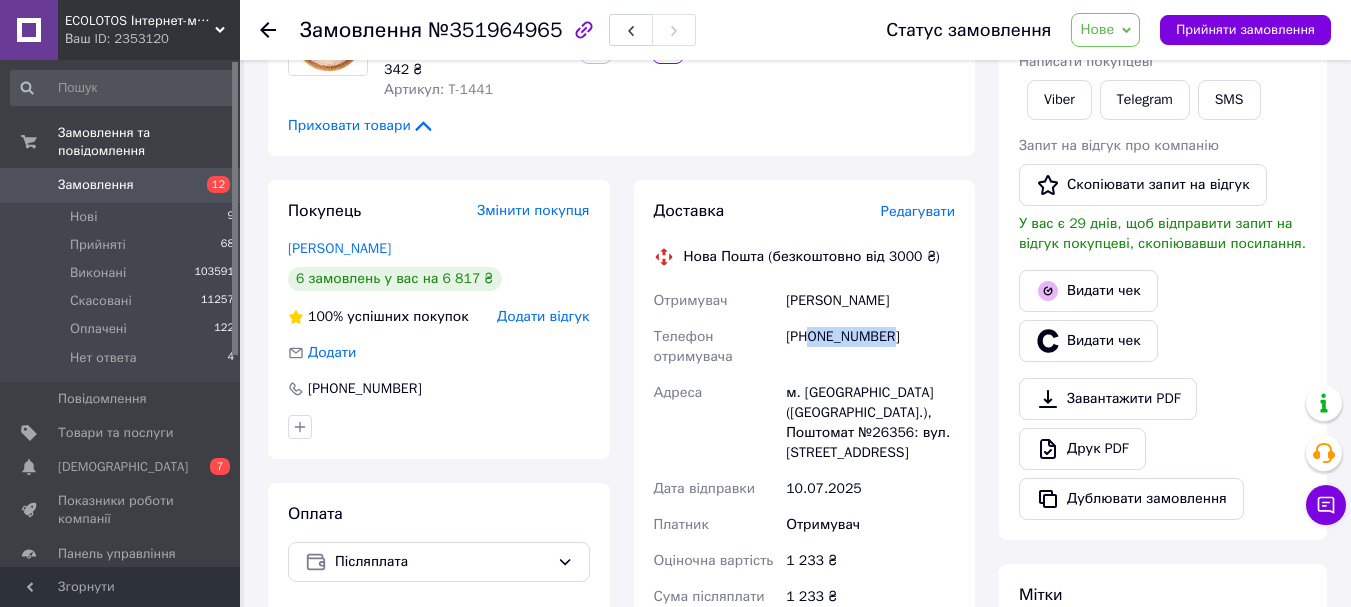 drag, startPoint x: 907, startPoint y: 337, endPoint x: 811, endPoint y: 344, distance: 96.25487 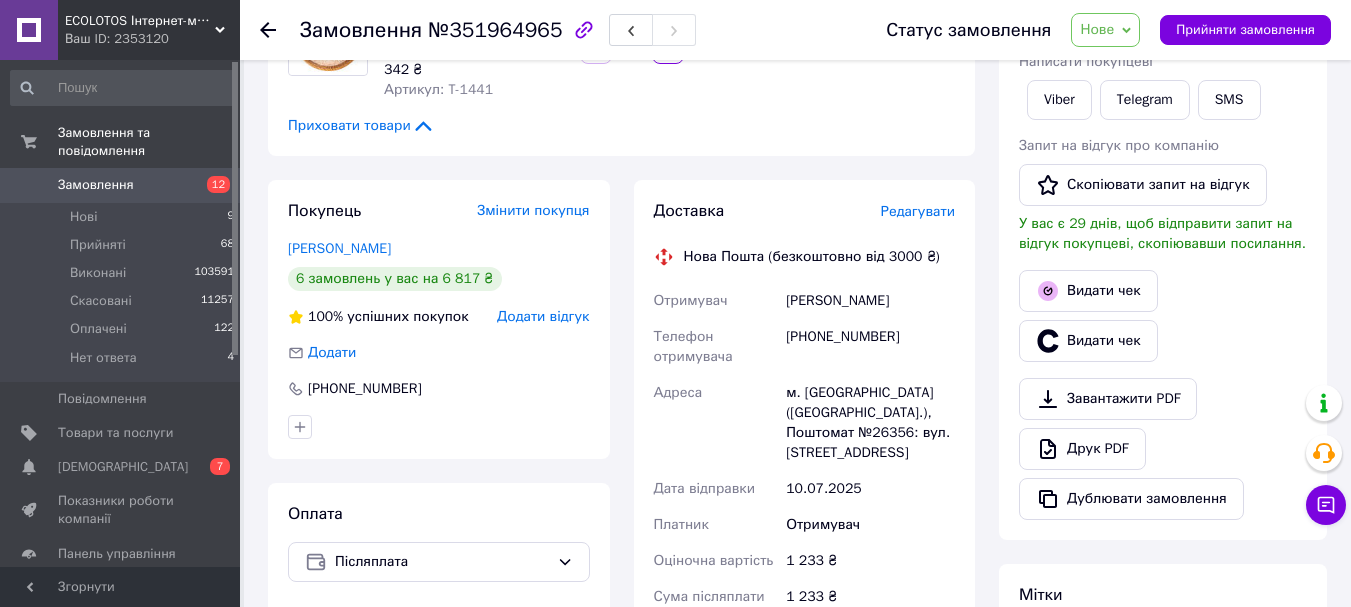 click on "Замовлення №351964965 Статус замовлення Нове Прийнято Виконано Скасовано Оплачено Нет ответа Прийняти замовлення Замовлення з сайту 09.07.2025 | 19:40 Товари в замовленні (2) Додати товар - 10% Псиліум 1 кг Готово до відправки 891 ₴   990 ₴ Артикул: T-0667 1   шт. 891 ₴ Ацерола екстракт порошок 150 г Готово до відправки 342 ₴ Артикул: T-1441 1   шт. 342 ₴ Приховати товари Покупець Змінити покупця Вітер Оксана 6 замовлень у вас на 6 817 ₴ 100%   успішних покупок Додати відгук Додати +380631237799 Оплата Післяплата Доставка Редагувати Нова Пошта (безкоштовно від 3000 ₴) Отримувач Вітер Оксана 10.07.2025" at bounding box center [797, 414] 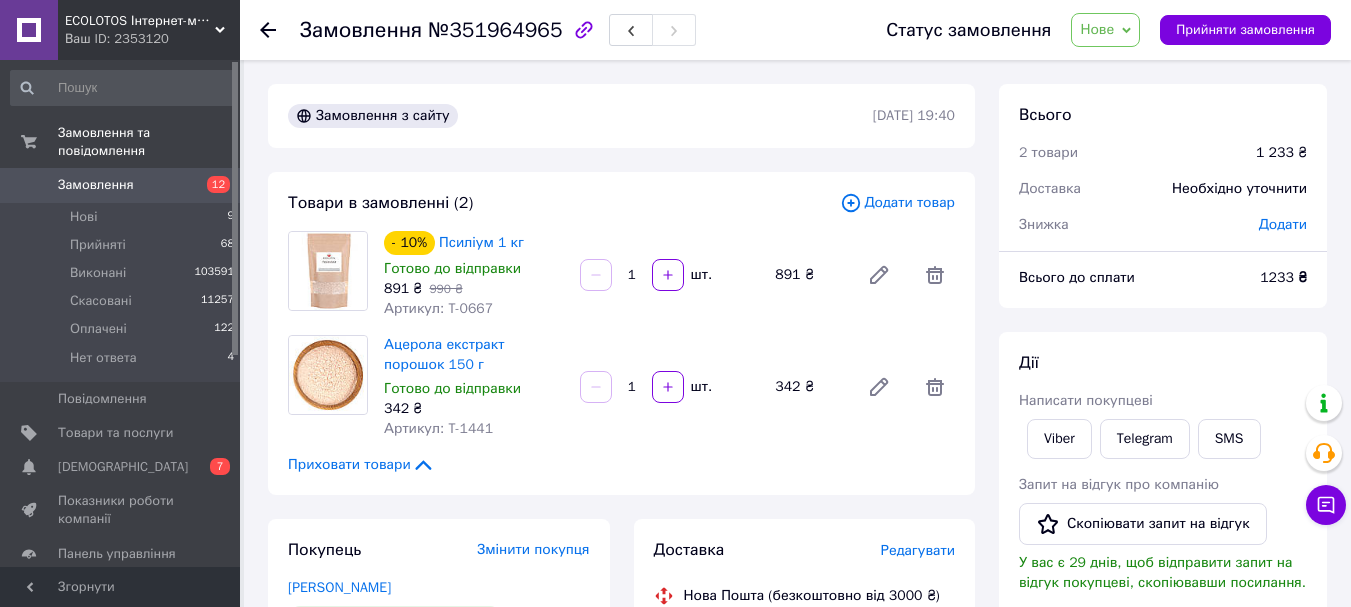 click on "Всього 2 товари 1 233 ₴ Доставка Необхідно уточнити Знижка Додати Всього до сплати 1233 ₴ Дії Написати покупцеві Viber Telegram SMS Запит на відгук про компанію   Скопіювати запит на відгук У вас є 29 днів, щоб відправити запит на відгук покупцеві, скопіювавши посилання.   Видати чек   Видати чек   Завантажити PDF   Друк PDF   Дублювати замовлення Мітки Особисті нотатки, які бачите лише ви. З їх допомогою можна фільтрувати замовлення Примітки Залишилося 300 символів Очистити Зберегти" at bounding box center [1163, 723] 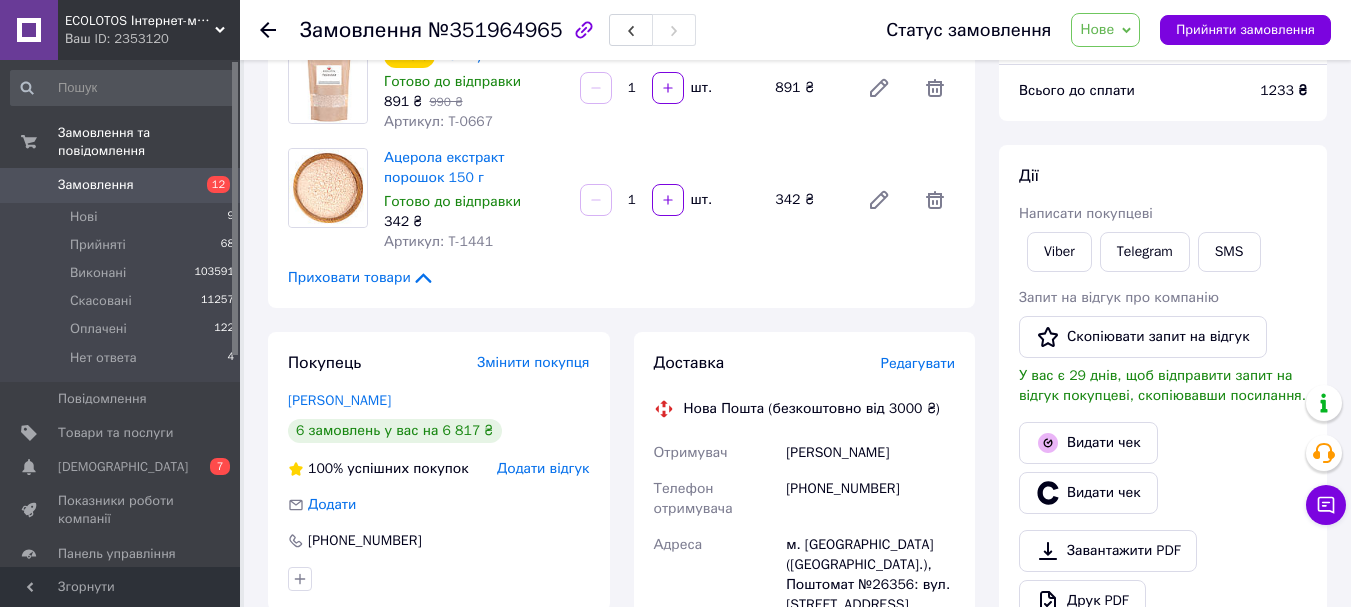 scroll, scrollTop: 400, scrollLeft: 0, axis: vertical 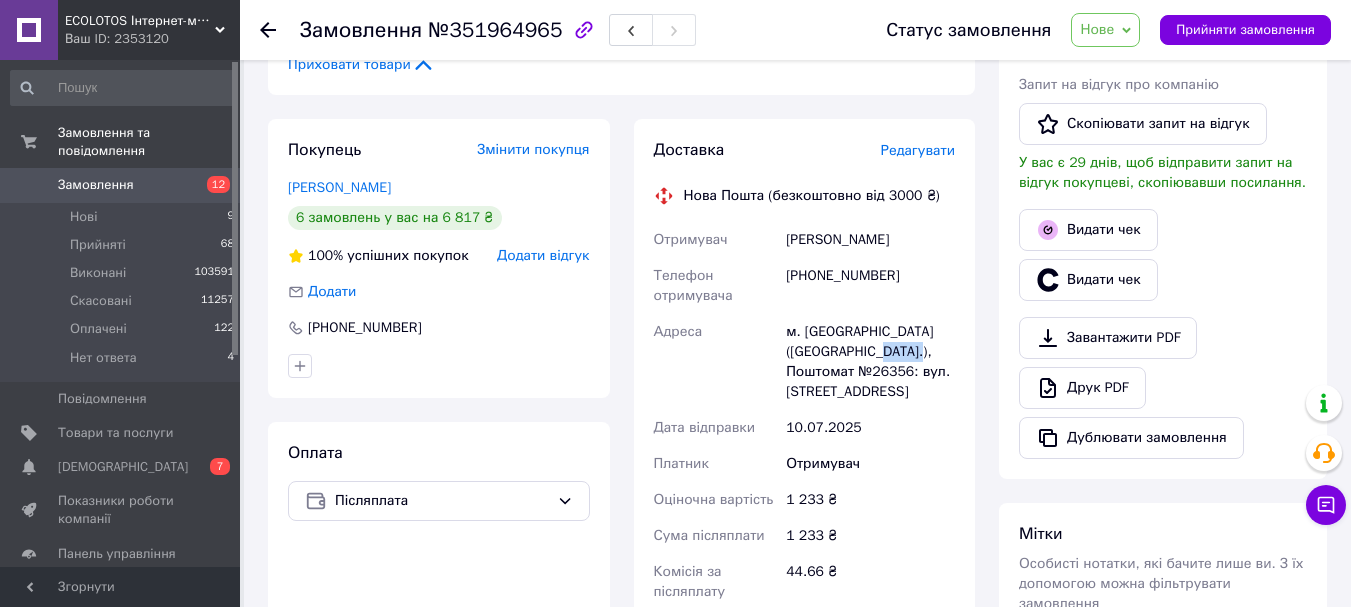 drag, startPoint x: 910, startPoint y: 352, endPoint x: 859, endPoint y: 351, distance: 51.009804 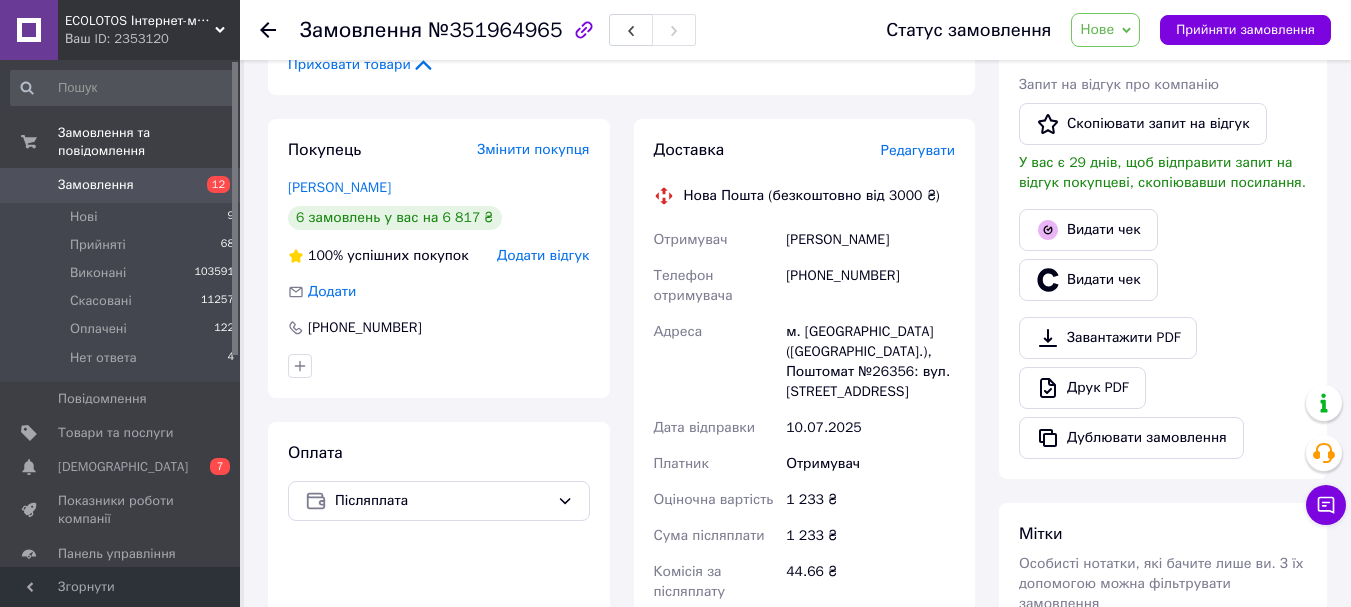 click on "Запит на відгук про компанію   Скопіювати запит на відгук У вас є 29 днів, щоб відправити запит на відгук покупцеві, скопіювавши посилання." at bounding box center [1163, 134] 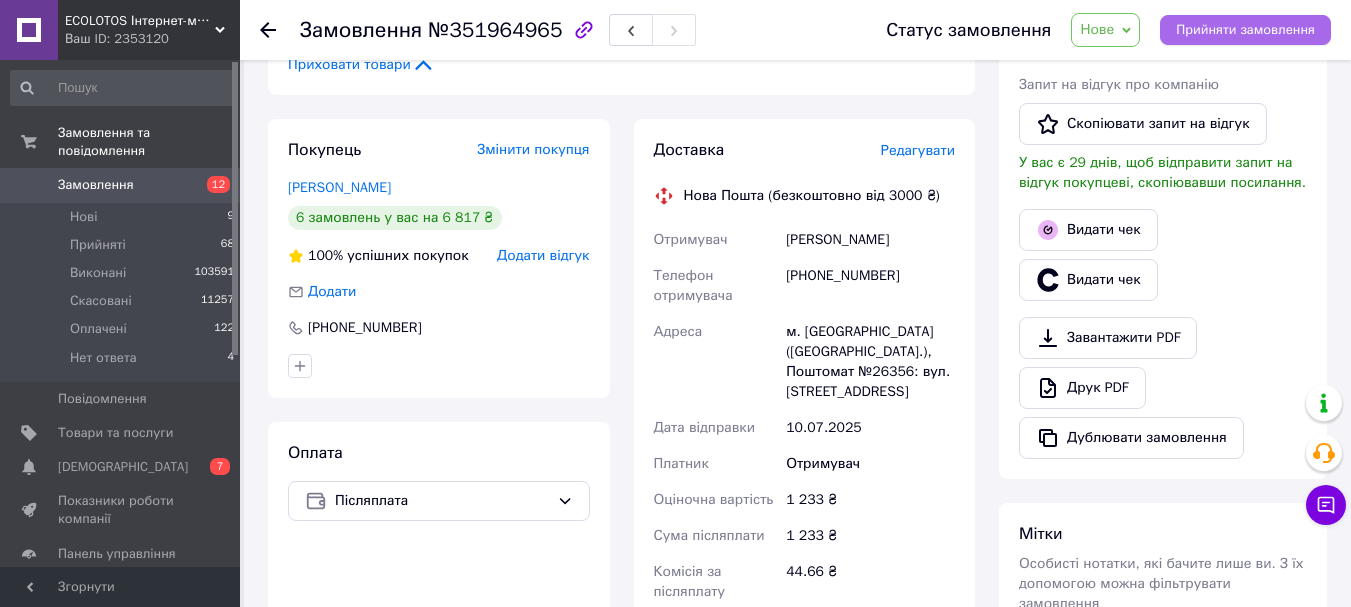 click on "Прийняти замовлення" at bounding box center [1245, 30] 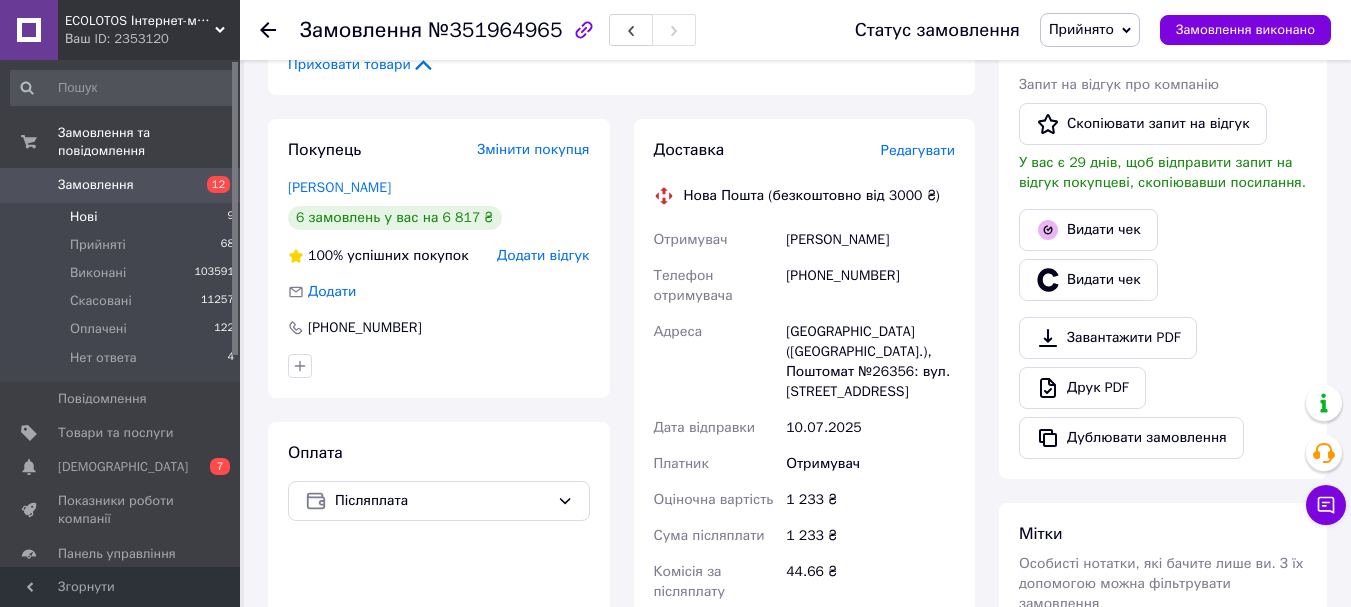 click on "Нові 9" at bounding box center (123, 217) 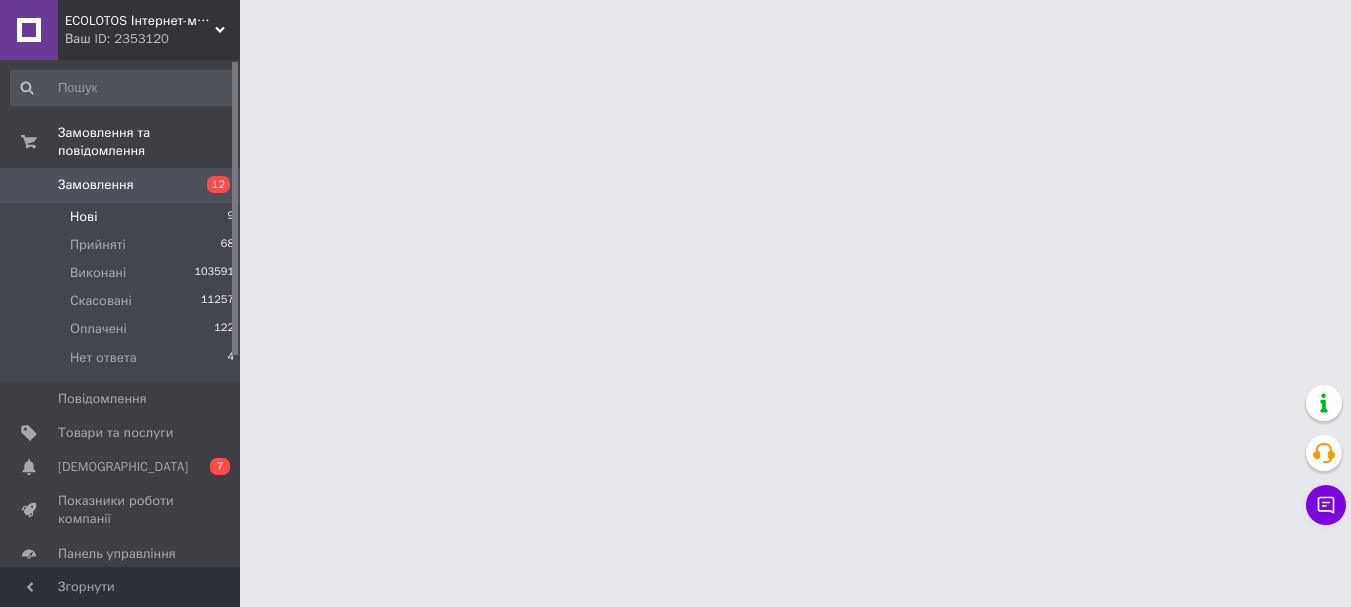 scroll, scrollTop: 0, scrollLeft: 0, axis: both 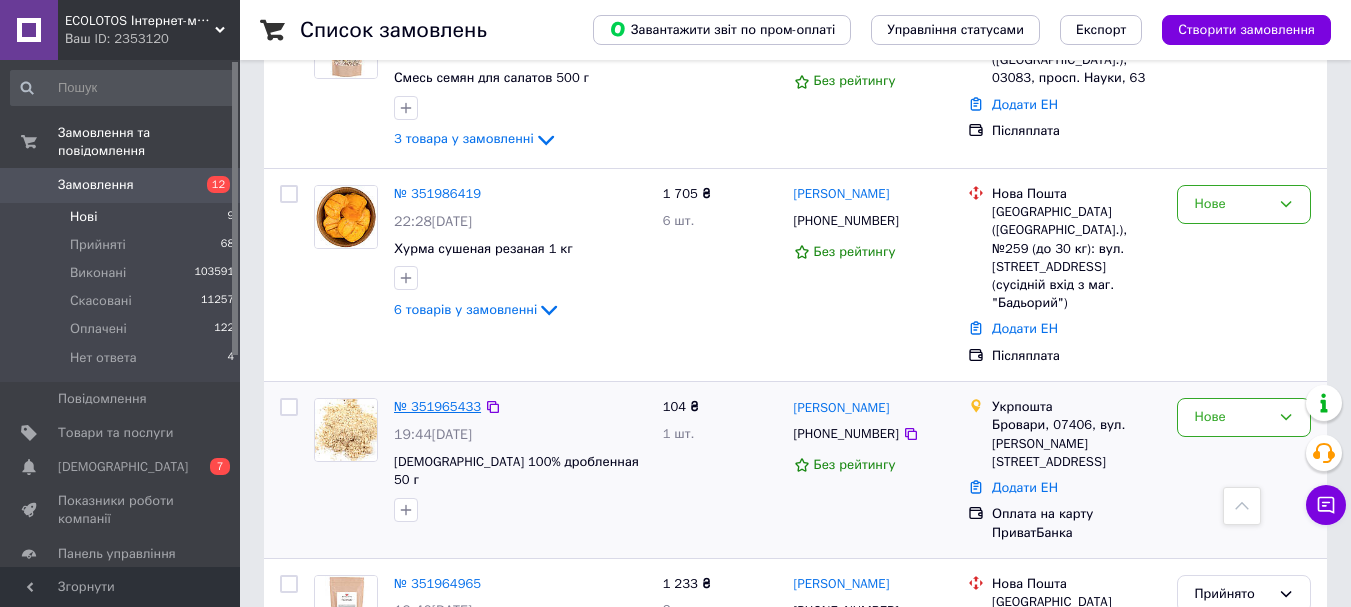 click on "№ 351965433" at bounding box center [437, 406] 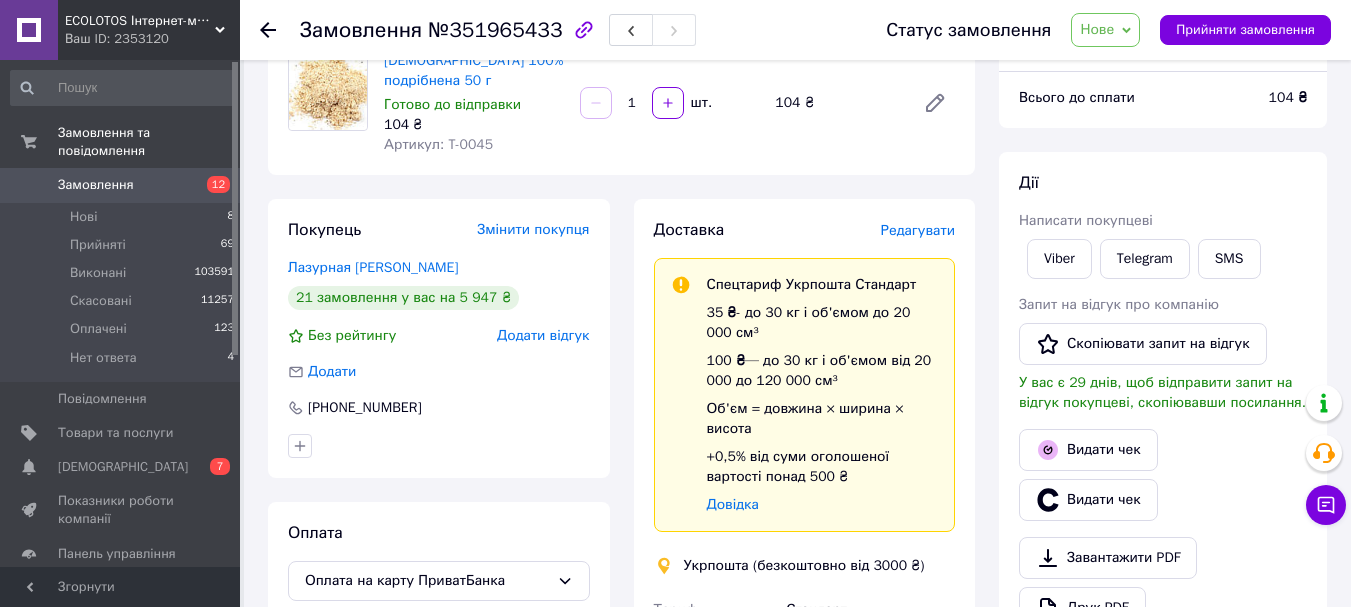 scroll, scrollTop: 200, scrollLeft: 0, axis: vertical 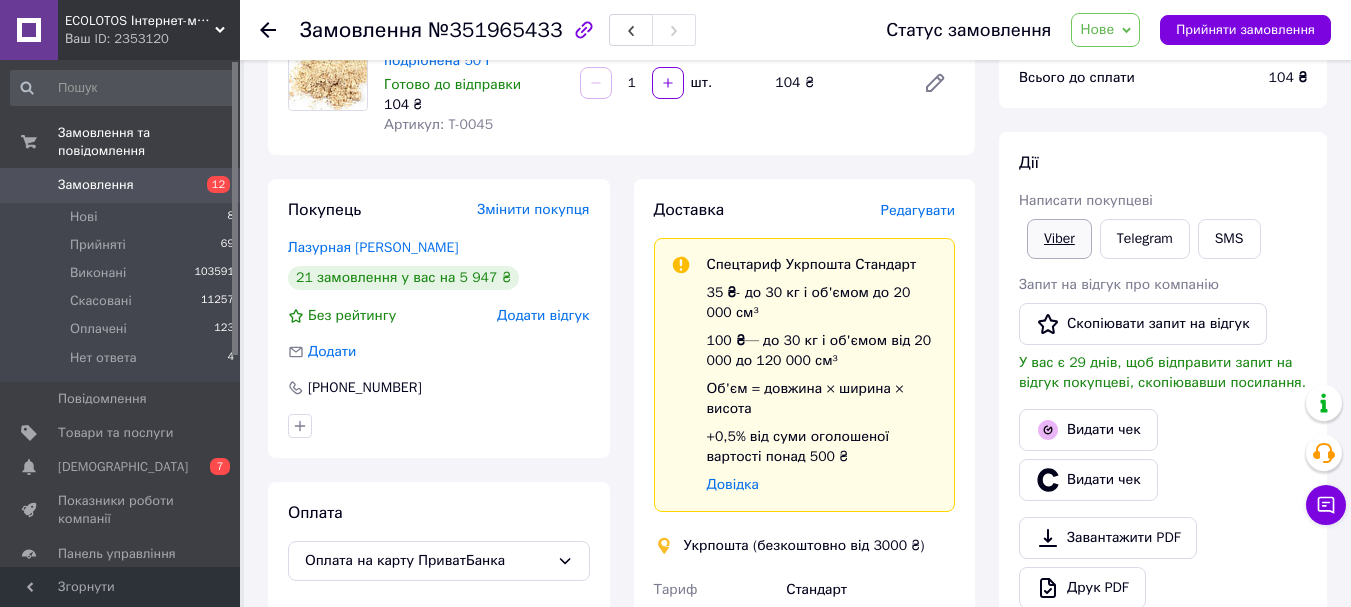 click on "Viber" at bounding box center [1059, 239] 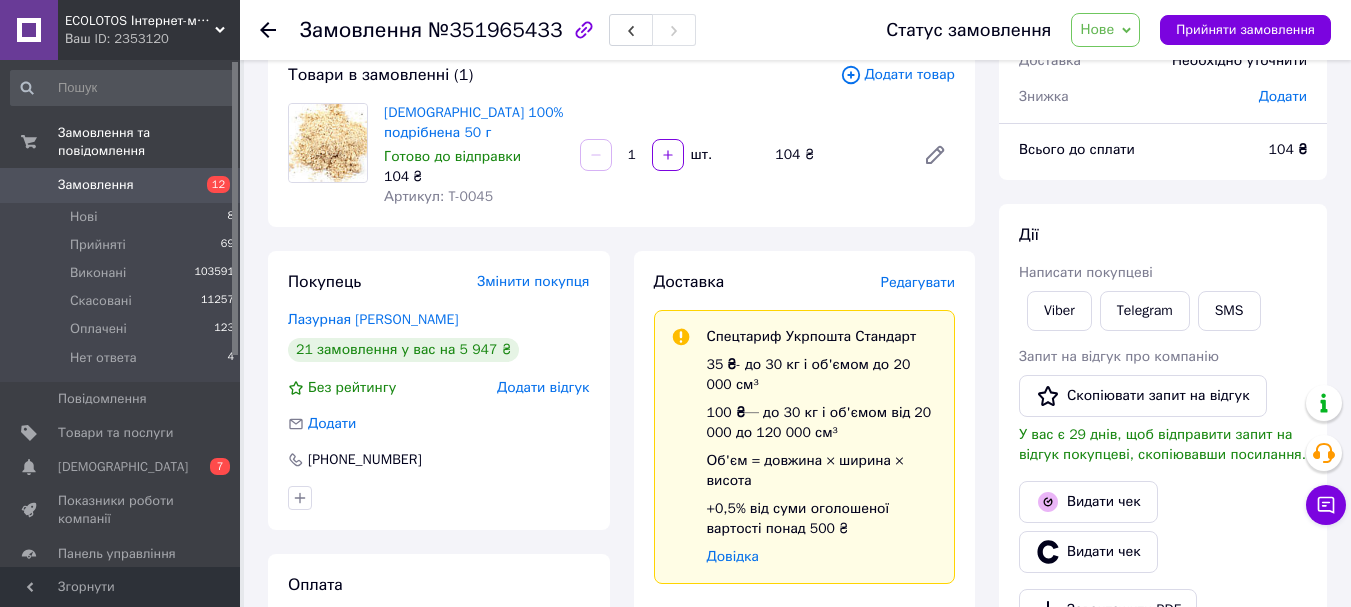 scroll, scrollTop: 0, scrollLeft: 0, axis: both 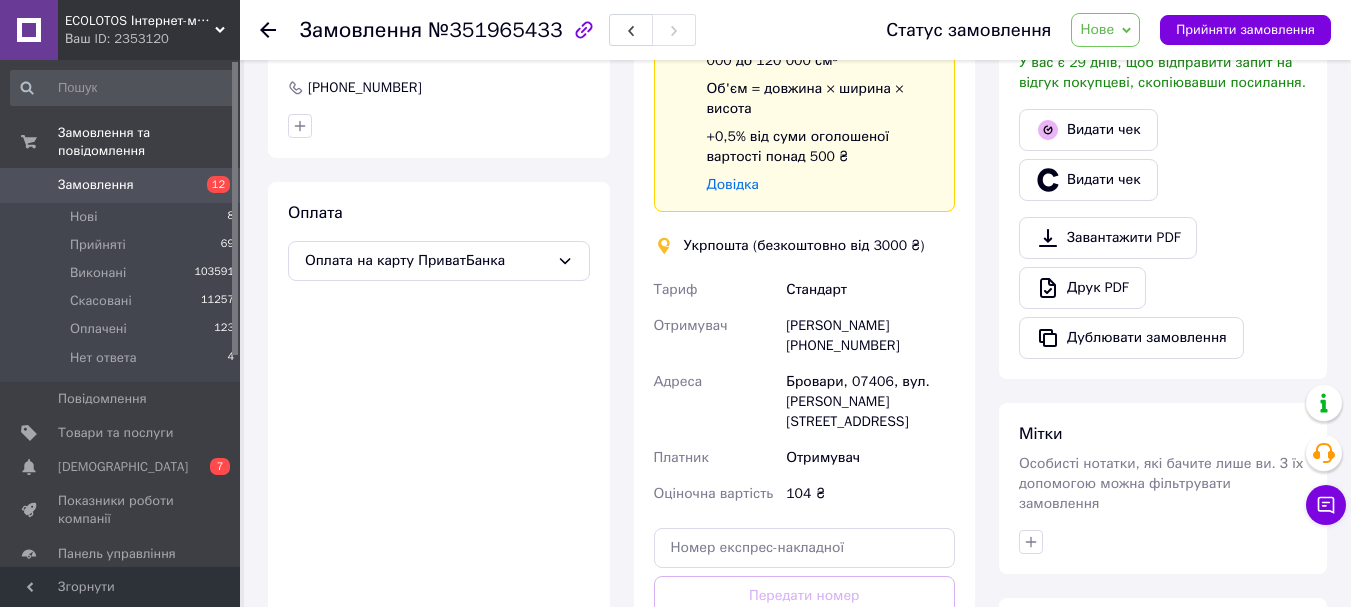 click on "Завантажити PDF   Друк PDF   Дублювати замовлення" at bounding box center [1163, 288] 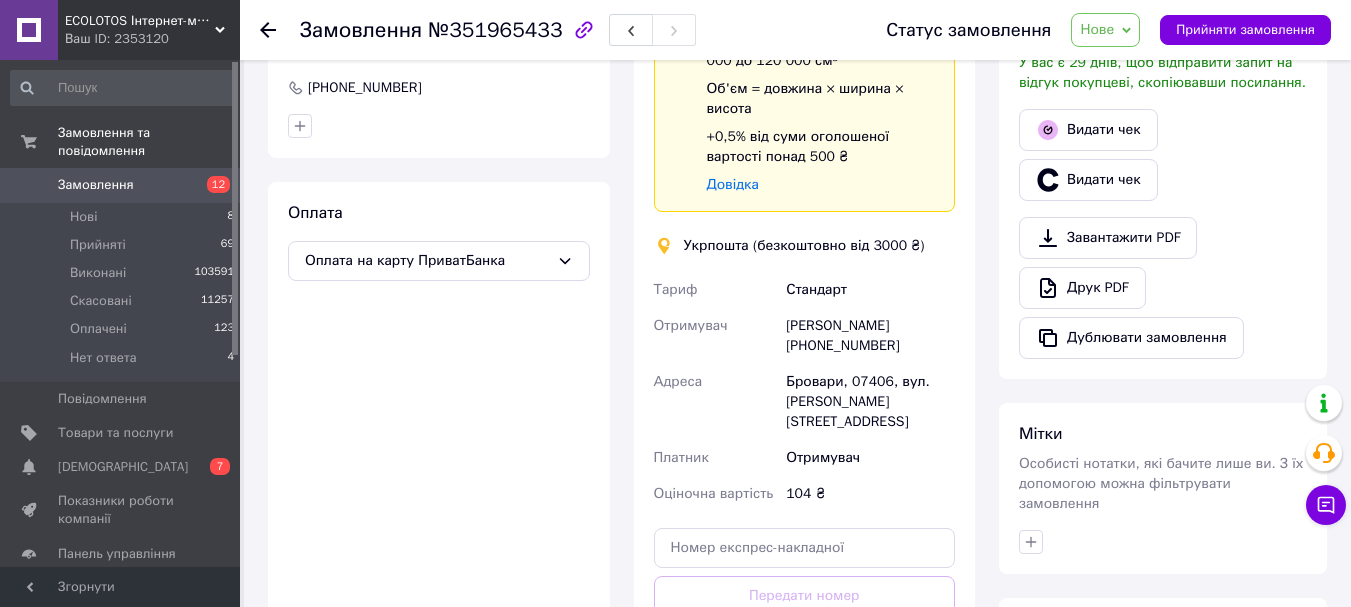 click on "Всього 1 товар 104 ₴ Доставка Необхідно уточнити Знижка Додати Всього до сплати 104 ₴ Дії Написати покупцеві Viber Telegram SMS Запит на відгук про компанію   Скопіювати запит на відгук У вас є 29 днів, щоб відправити запит на відгук покупцеві, скопіювавши посилання.   Видати чек   Видати чек   Завантажити PDF   Друк PDF   Дублювати замовлення Мітки Особисті нотатки, які бачите лише ви. З їх допомогою можна фільтрувати замовлення Примітки Залишилося 300 символів Очистити Зберегти" at bounding box center [1163, 226] 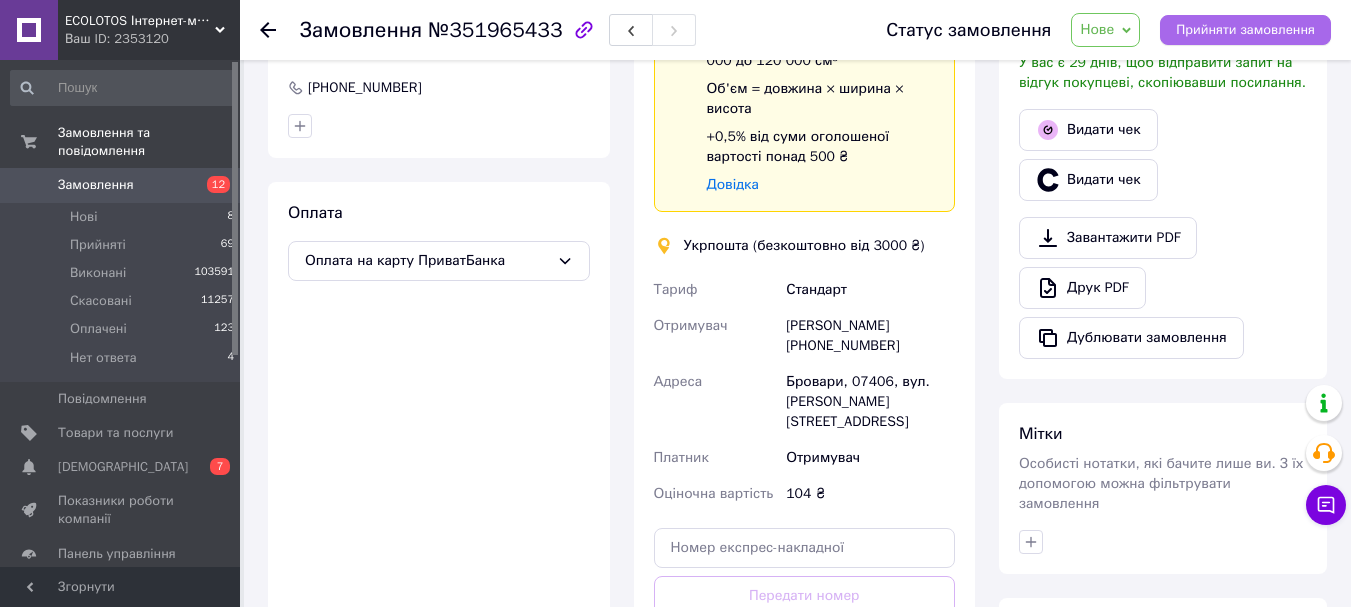 click on "Прийняти замовлення" at bounding box center [1245, 30] 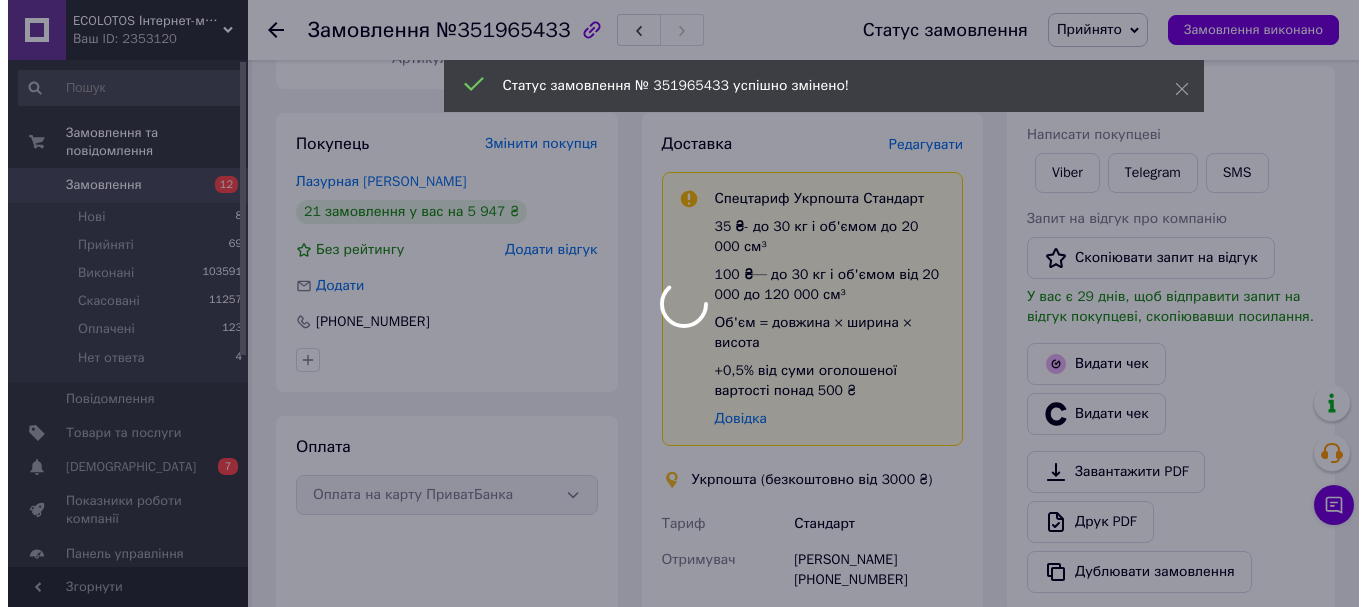 scroll, scrollTop: 200, scrollLeft: 0, axis: vertical 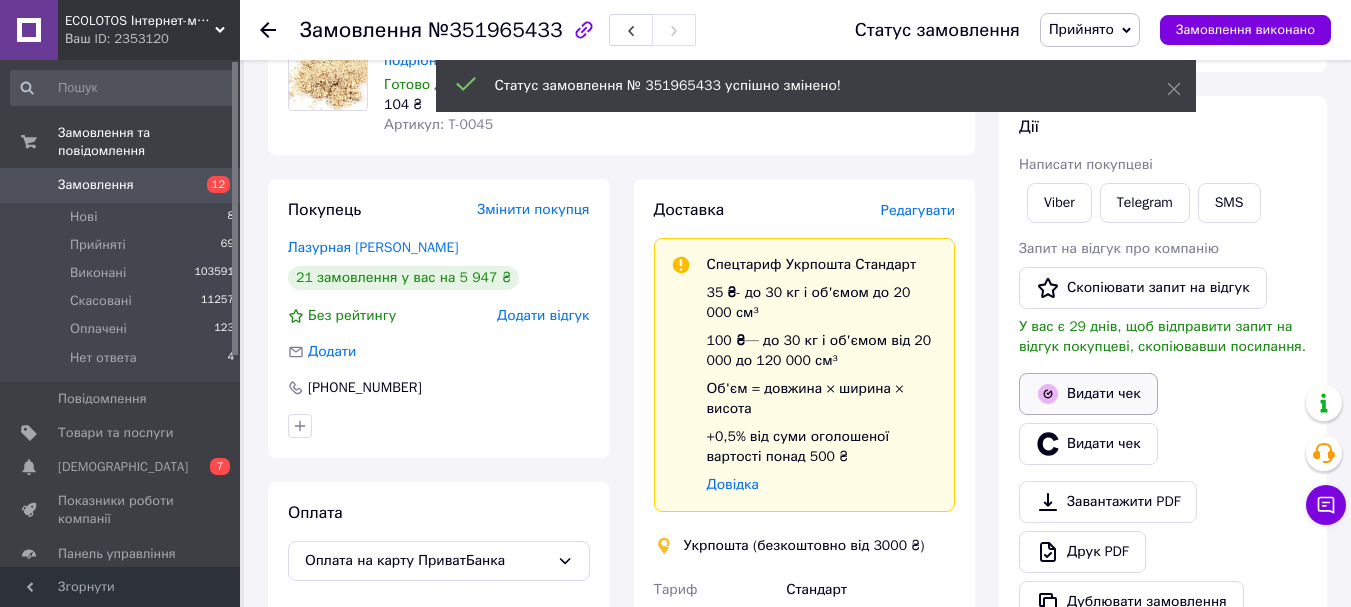 click on "Дії Написати покупцеві Viber Telegram SMS Запит на відгук про компанію   Скопіювати запит на відгук У вас є 29 днів, щоб відправити запит на відгук покупцеві, скопіювавши посилання.   Видати чек   Видати чек   Завантажити PDF   Друк PDF   Дублювати замовлення" at bounding box center [1163, 369] 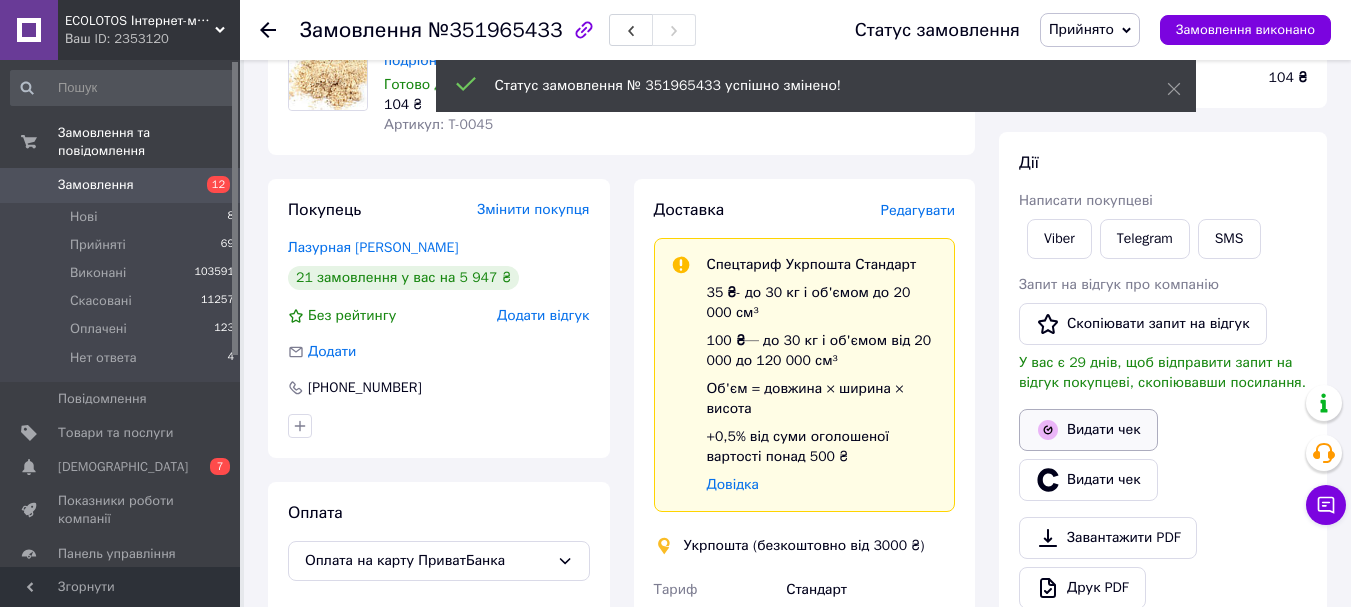 click on "Видати чек" at bounding box center (1088, 430) 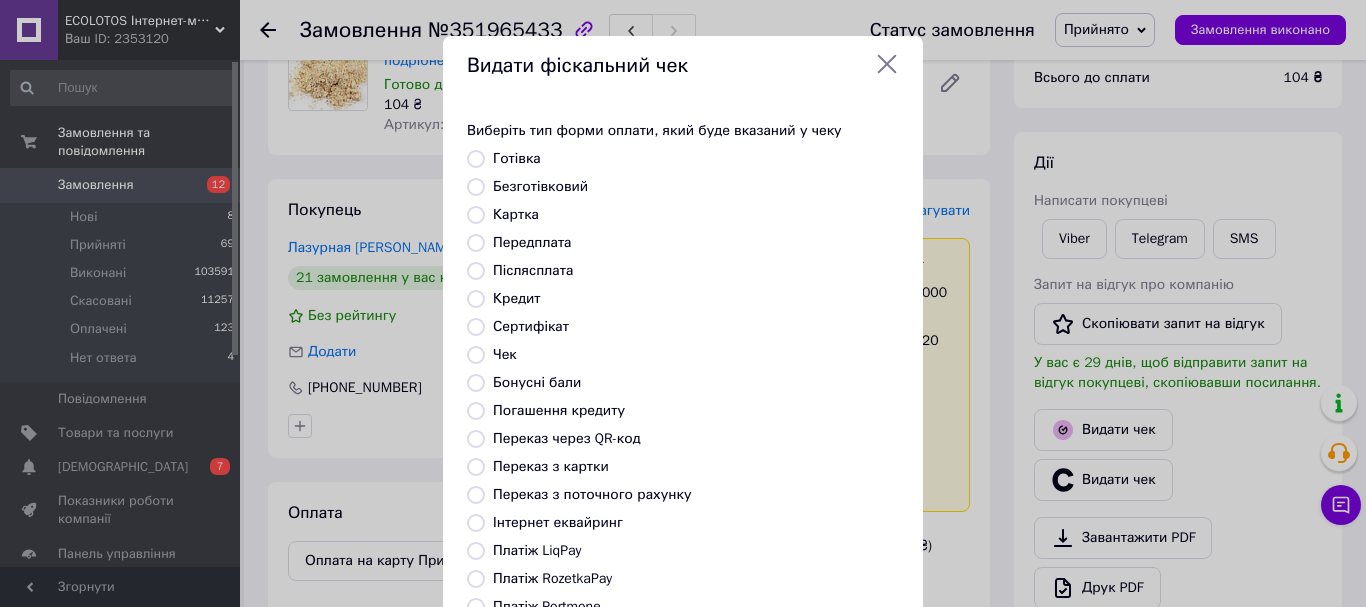 click on "Безготівковий" at bounding box center (476, 187) 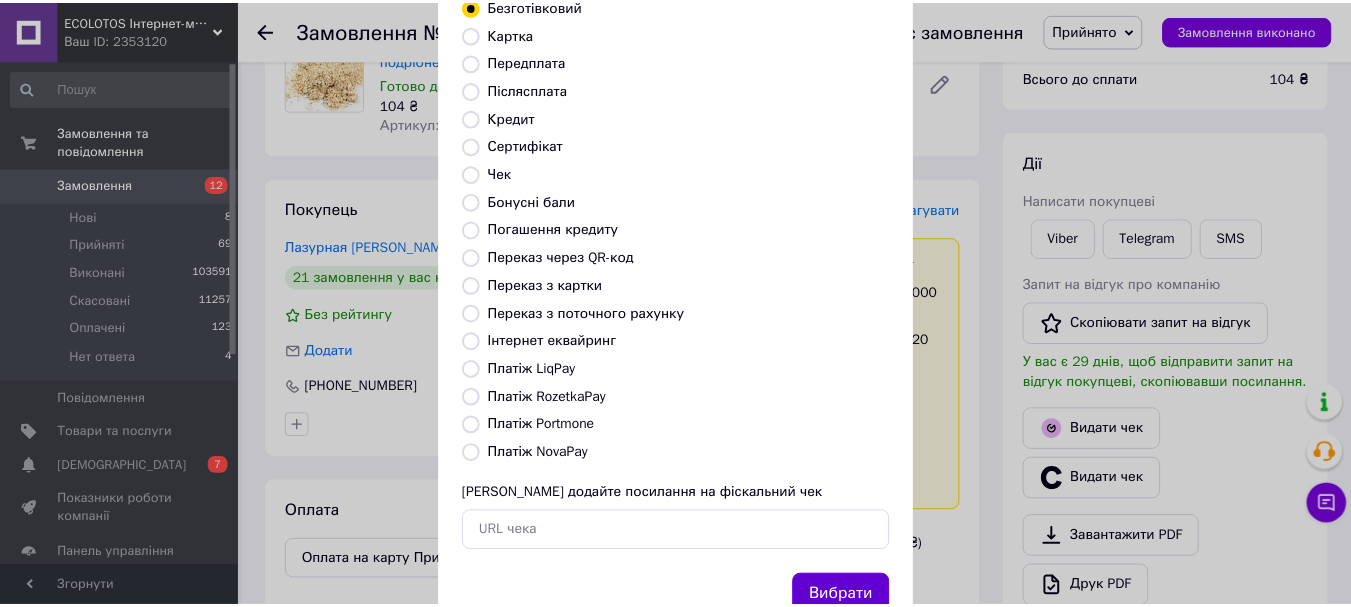 scroll, scrollTop: 252, scrollLeft: 0, axis: vertical 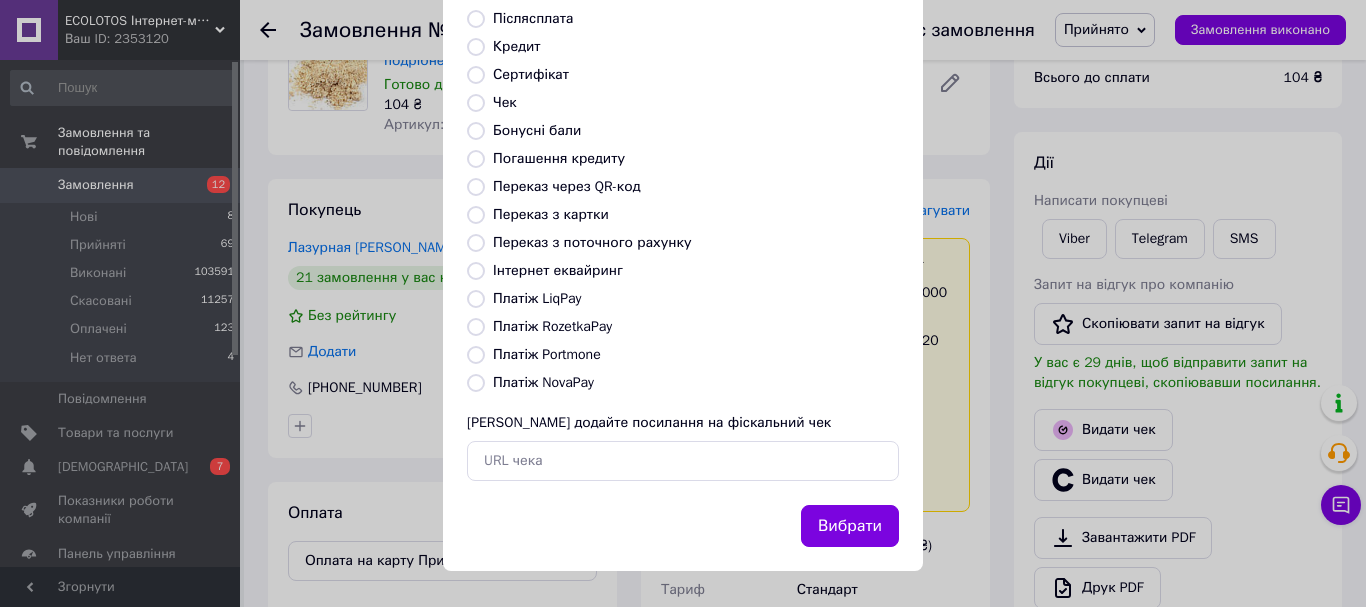 click on "Вибрати" at bounding box center [850, 526] 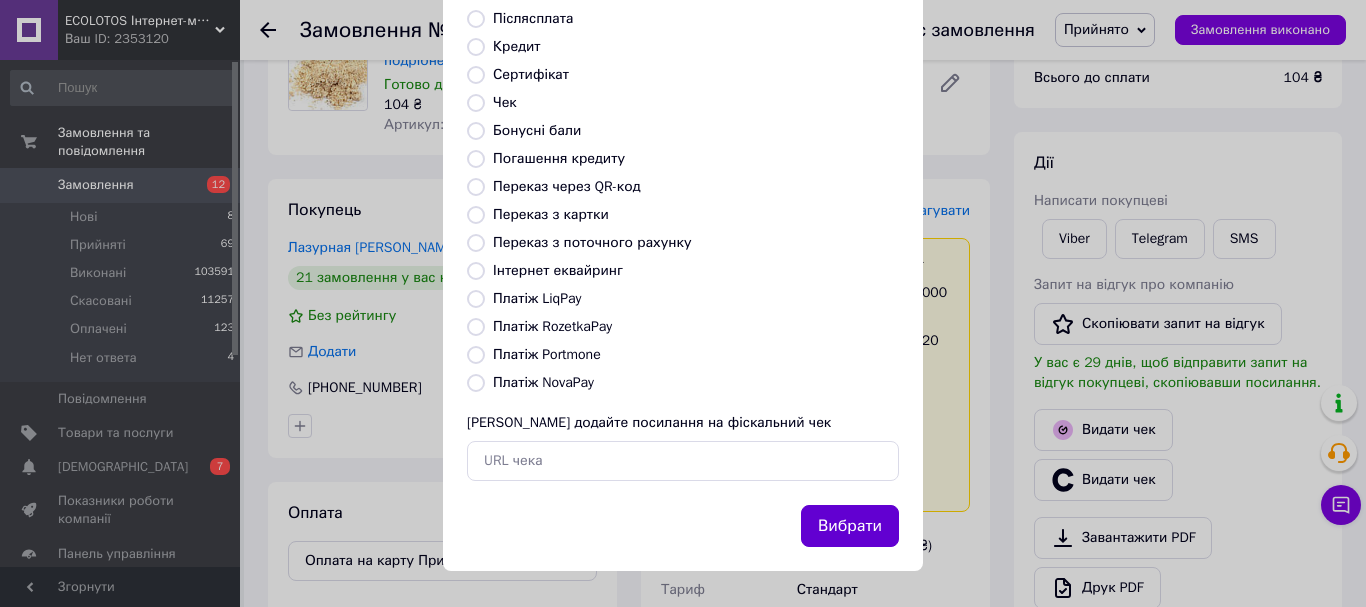 click on "Вибрати" at bounding box center [850, 526] 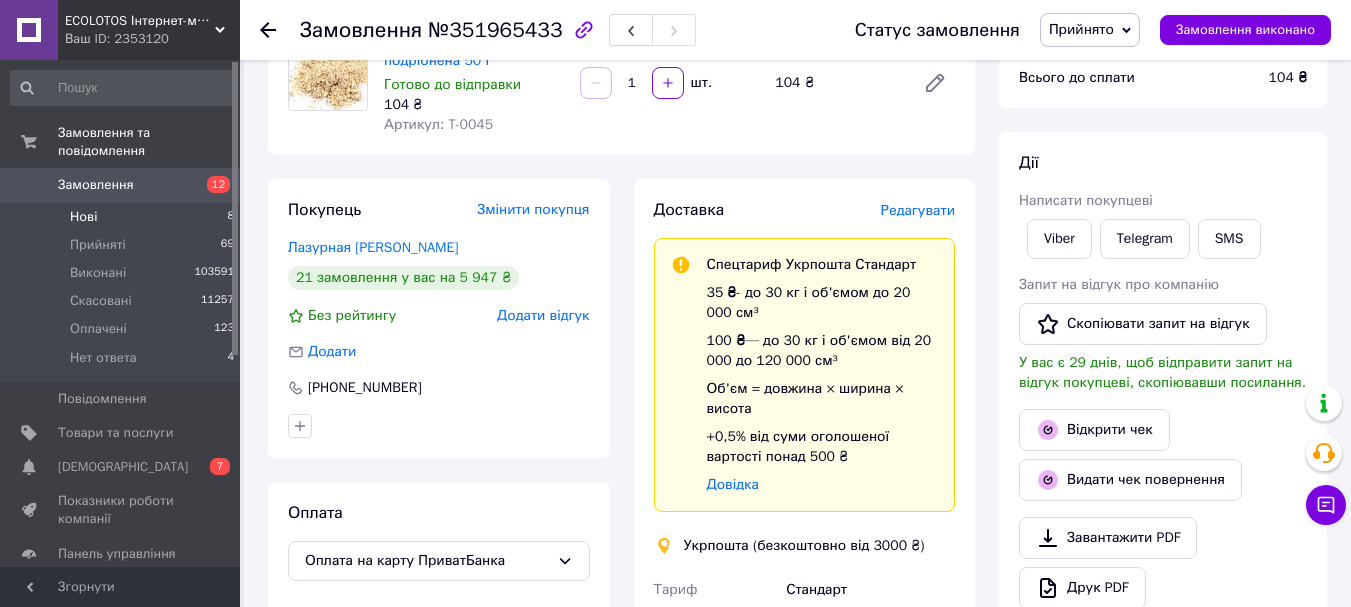 click on "Нові" at bounding box center (83, 217) 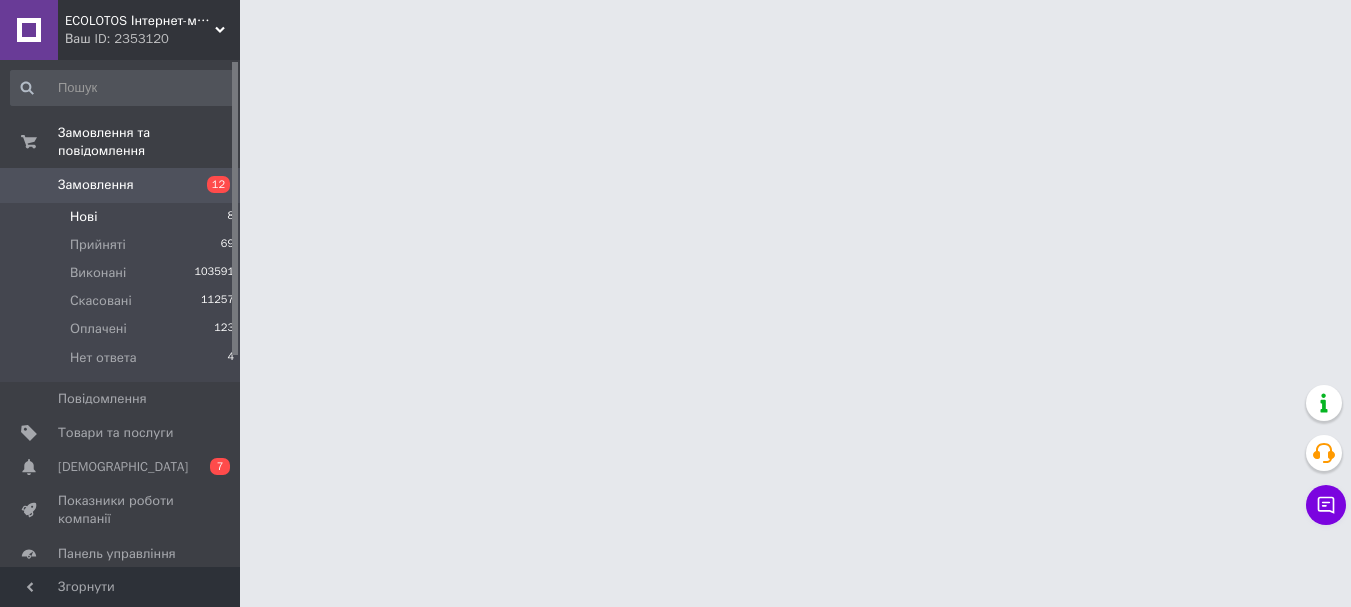 scroll, scrollTop: 0, scrollLeft: 0, axis: both 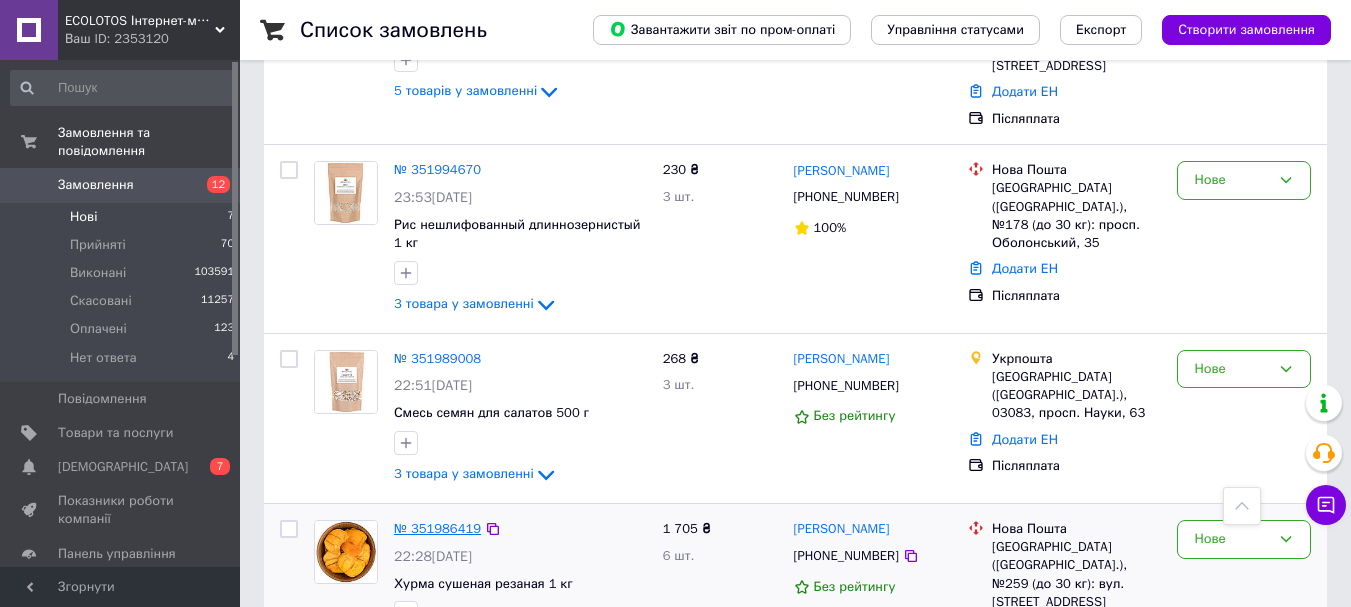 click on "№ 351986419" at bounding box center (437, 528) 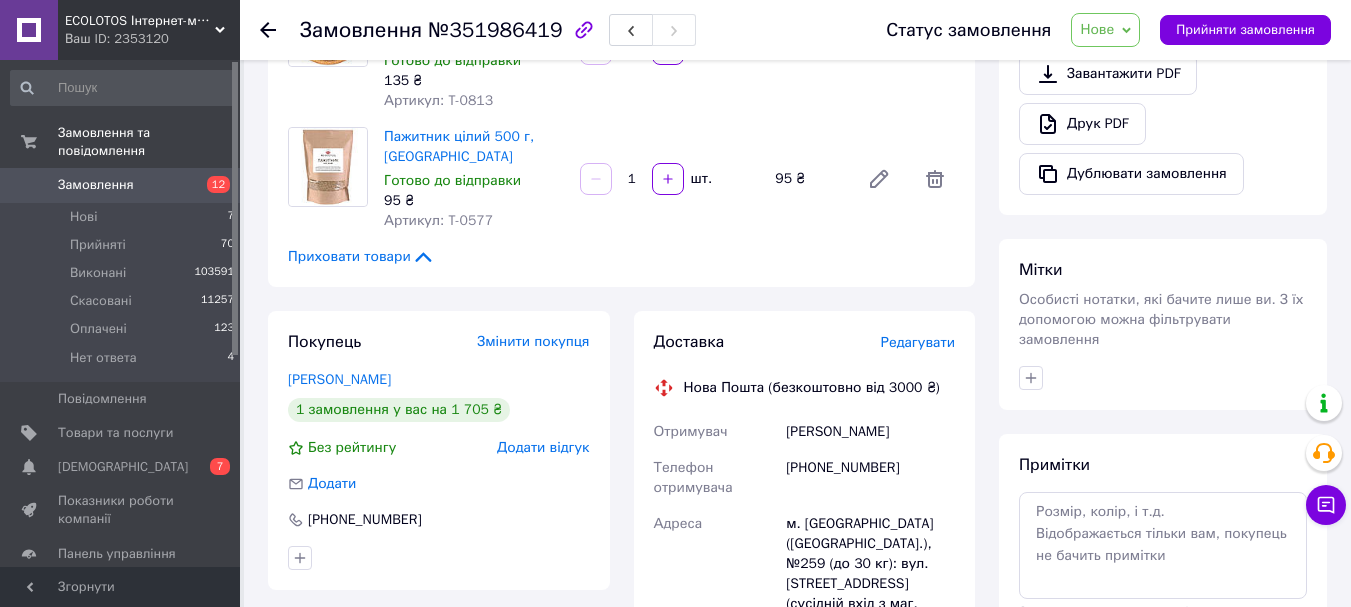 scroll, scrollTop: 667, scrollLeft: 0, axis: vertical 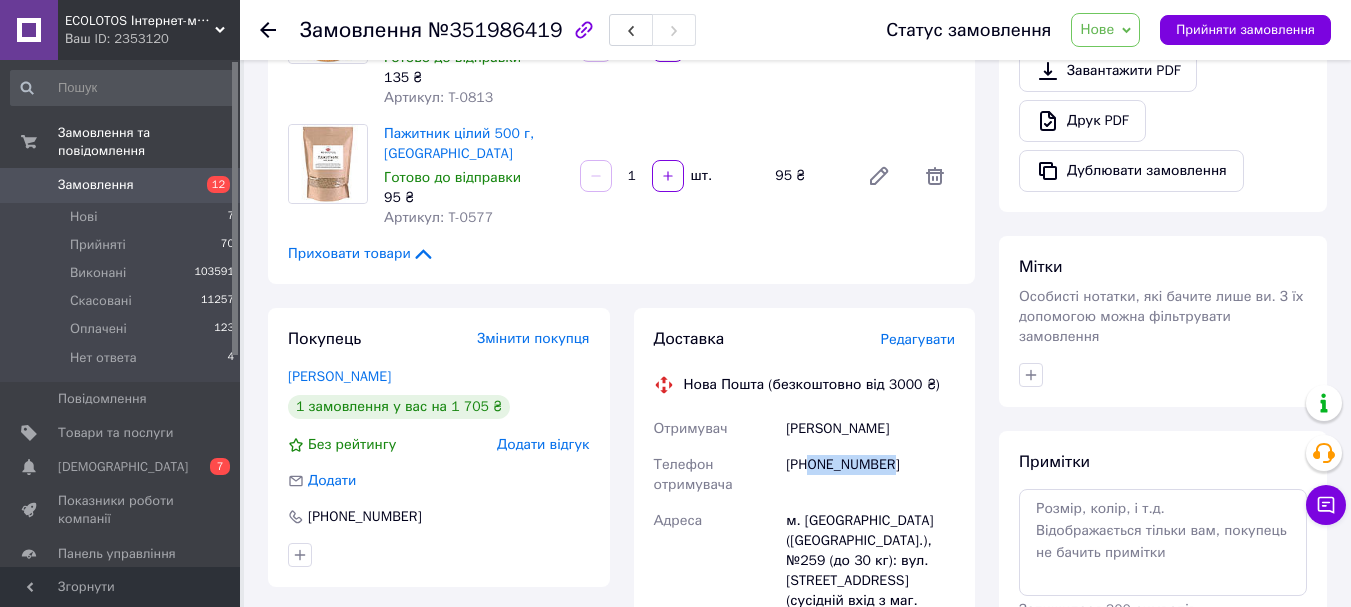 drag, startPoint x: 900, startPoint y: 442, endPoint x: 813, endPoint y: 440, distance: 87.02299 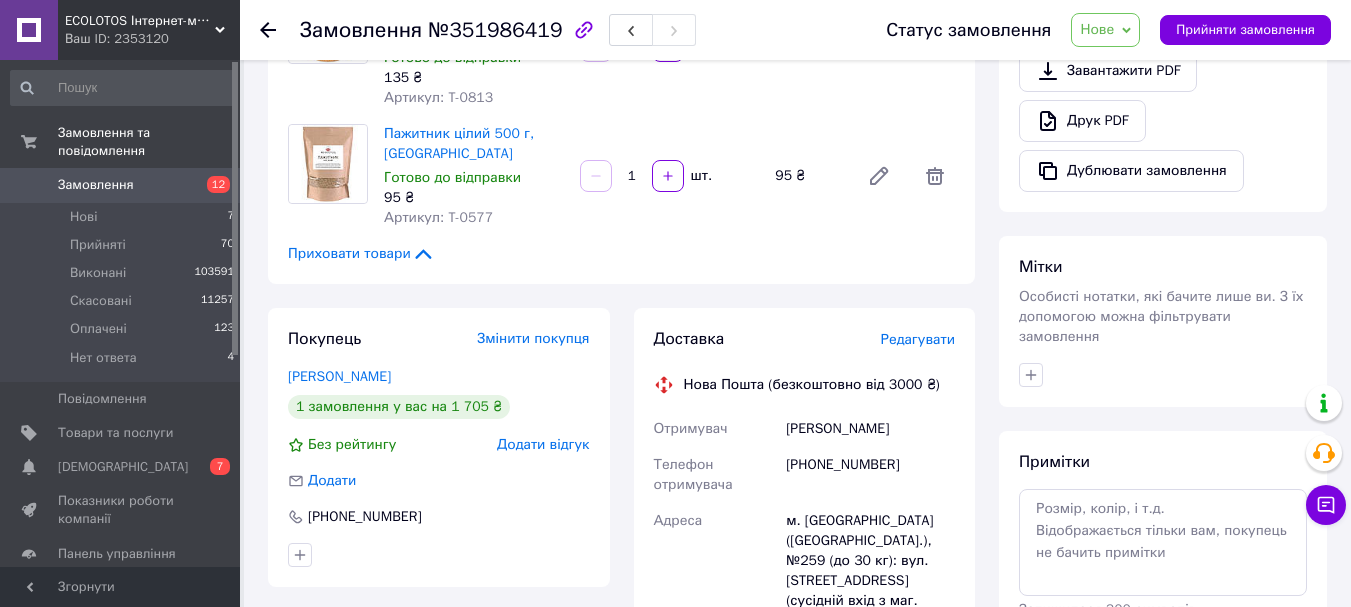 click on "Доставка Редагувати Нова Пошта (безкоштовно від 3000 ₴) Отримувач Гонза Ирина Телефон отримувача +380994388586 Адреса м. Київ (Київська обл.), №259 (до 30 кг): вул. Центральна, 12а (сусідній вхід з маг. "Бадьорий") Дата відправки 10.07.2025 Платник Отримувач Оціночна вартість 1 705 ₴ Сума післяплати 1 705 ₴ Комісія за післяплату 54.10 ₴ Платник комісії післяплати Отримувач Передати номер або Згенерувати ЕН Платник Отримувач Відправник Прізвище отримувача Гонза Ім'я отримувача Ирина По батькові отримувача Телефон отримувача +380994388586 Тип доставки У відділенні Кур'єром Місто 1705 <" at bounding box center (805, 708) 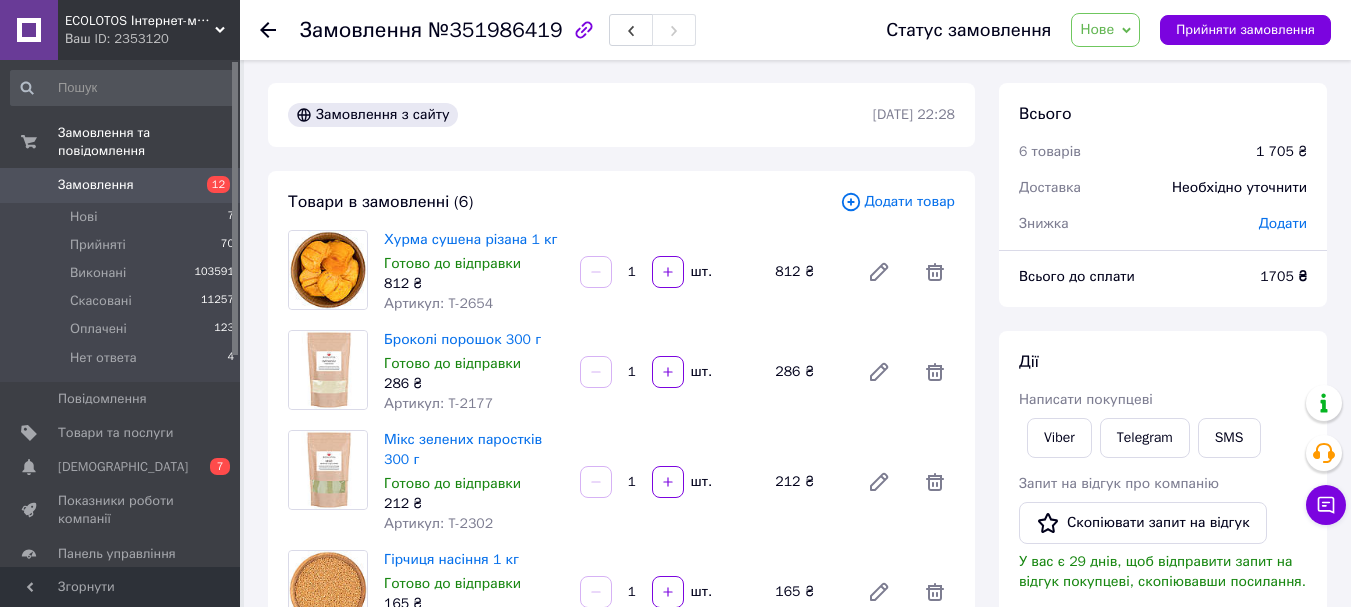 scroll, scrollTop: 0, scrollLeft: 0, axis: both 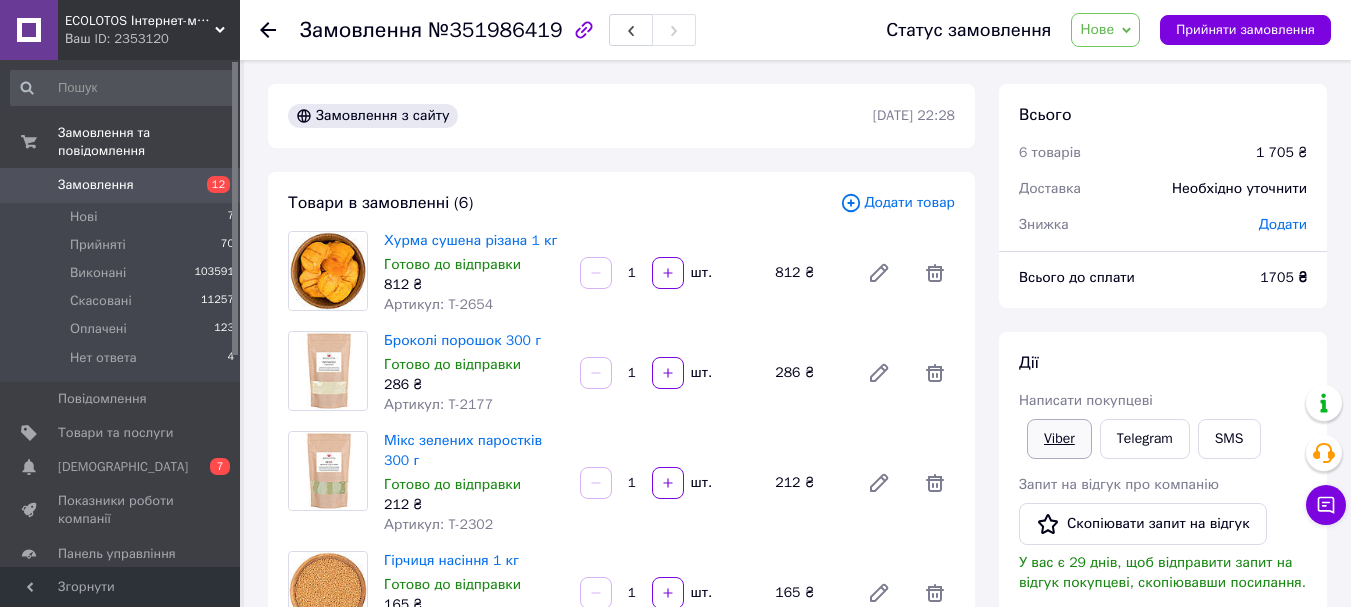 click on "Viber" at bounding box center [1059, 439] 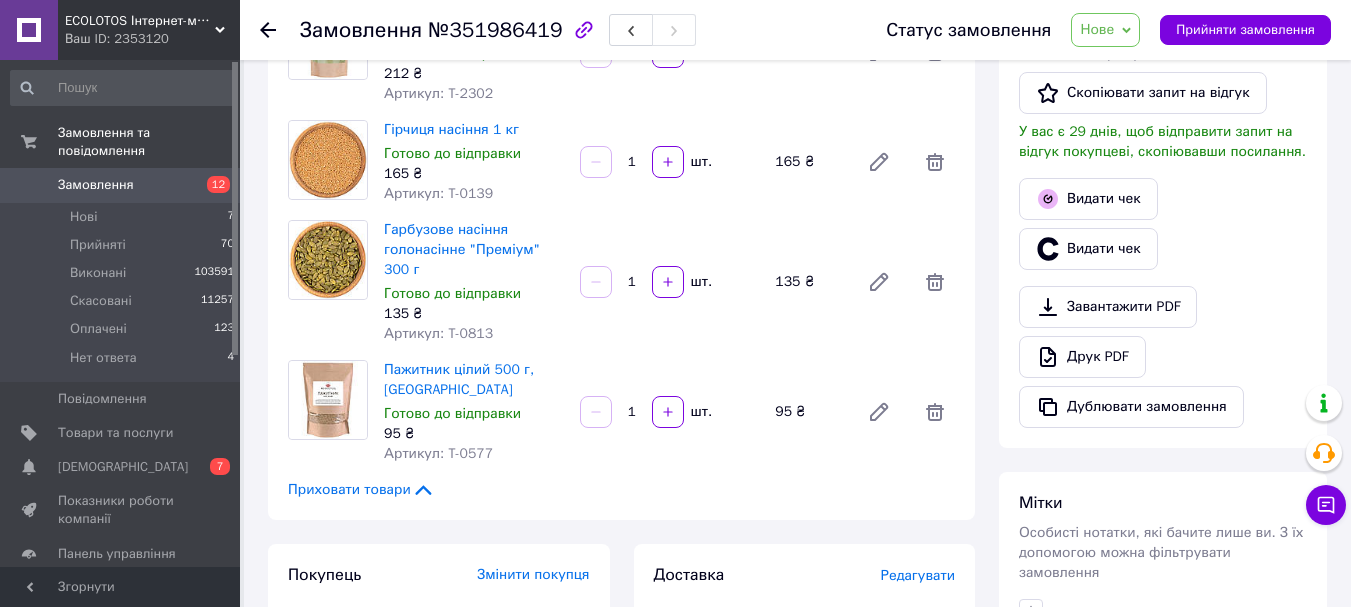 scroll, scrollTop: 500, scrollLeft: 0, axis: vertical 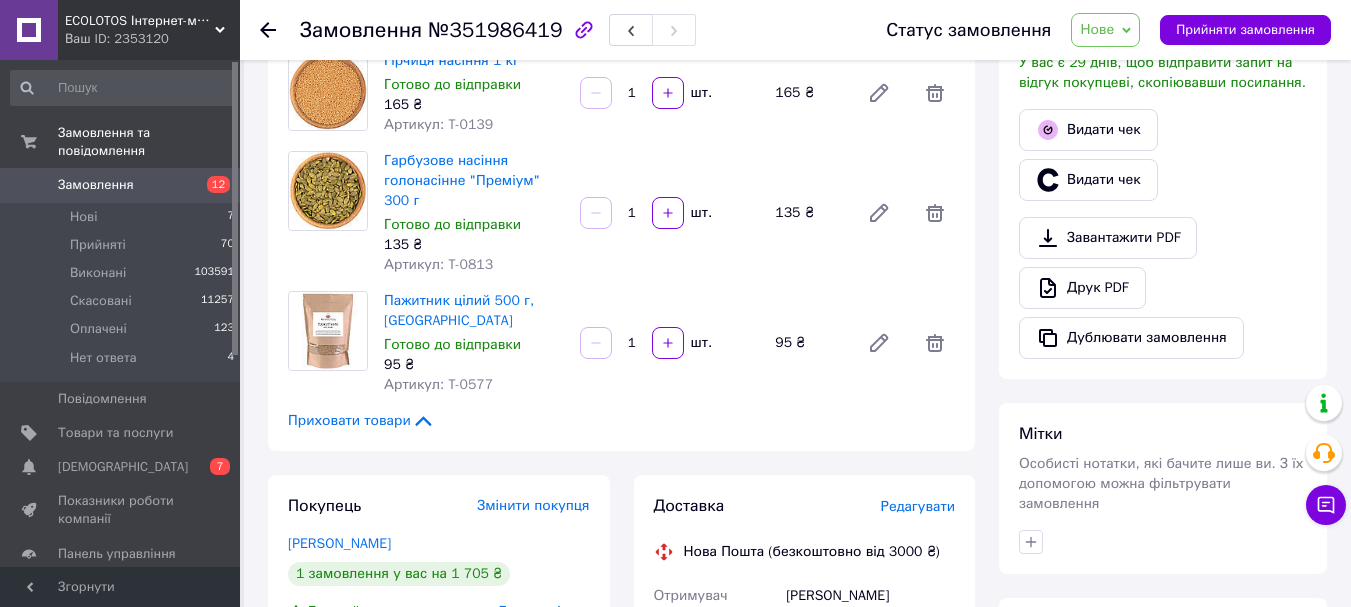 click on "Завантажити PDF   Друк PDF   Дублювати замовлення" at bounding box center (1163, 288) 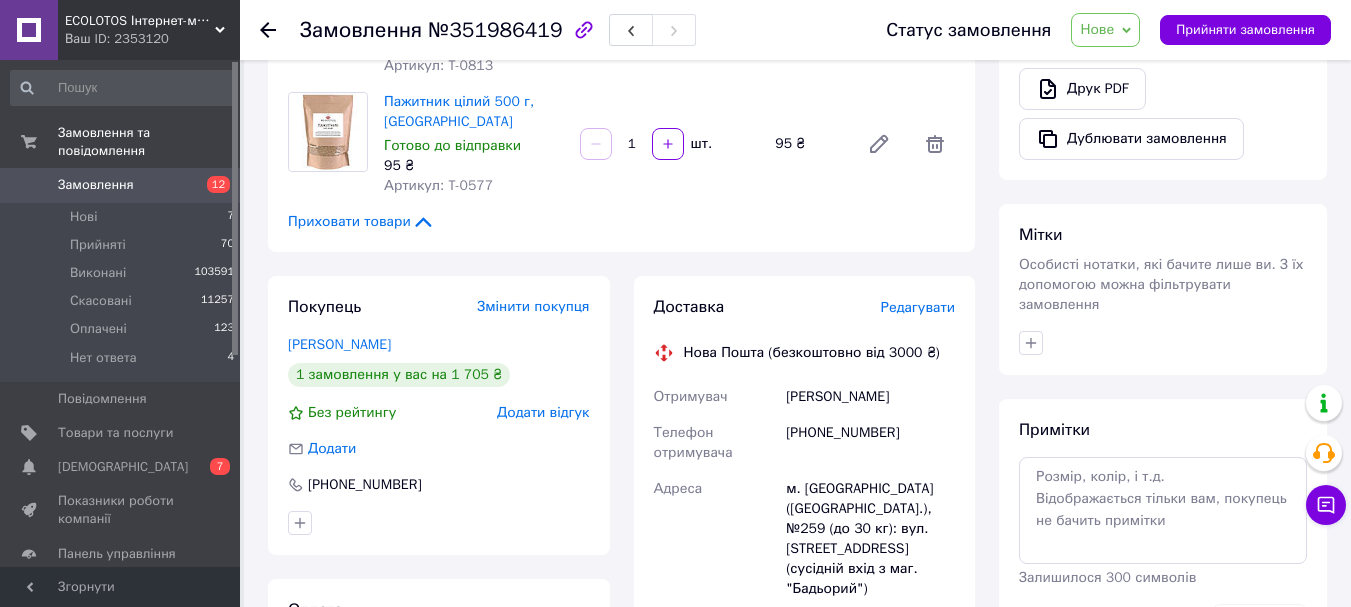 scroll, scrollTop: 700, scrollLeft: 0, axis: vertical 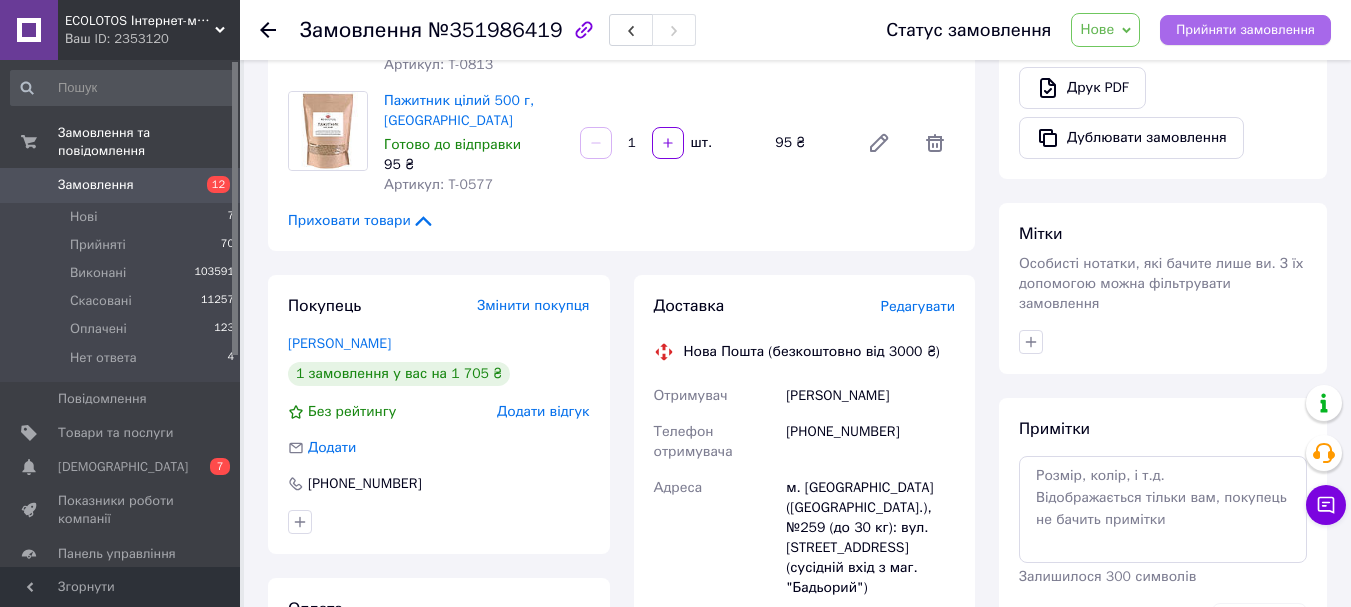 click on "Прийняти замовлення" at bounding box center [1245, 30] 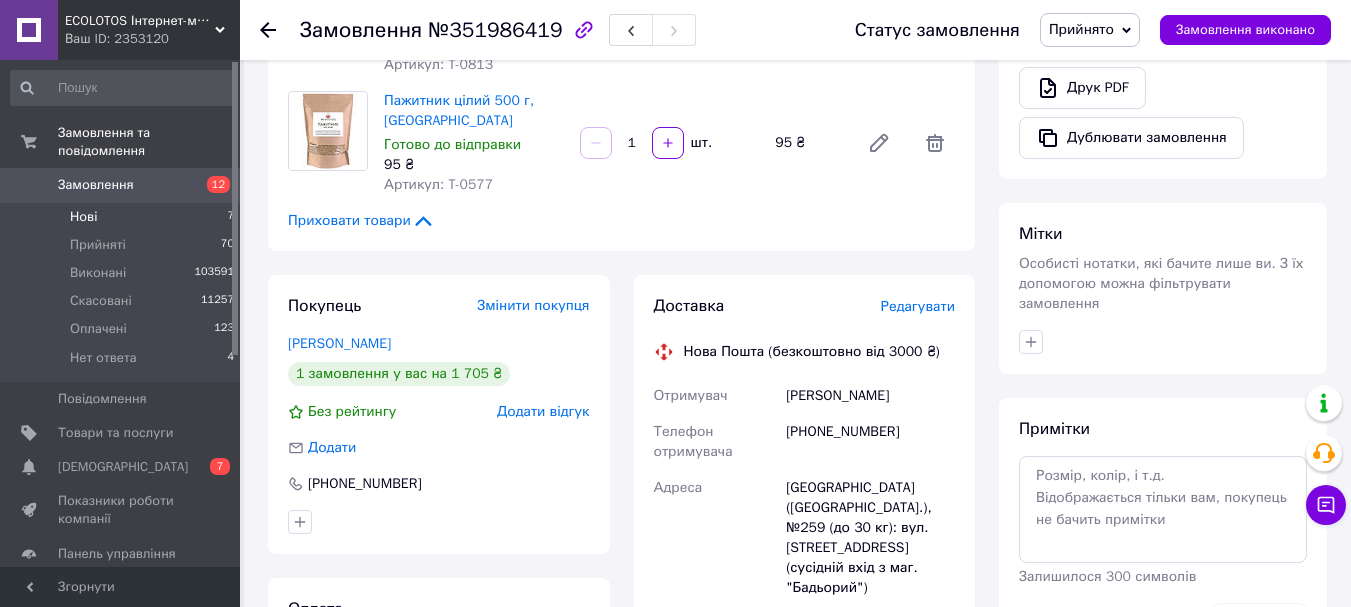 click on "Нові" at bounding box center [83, 217] 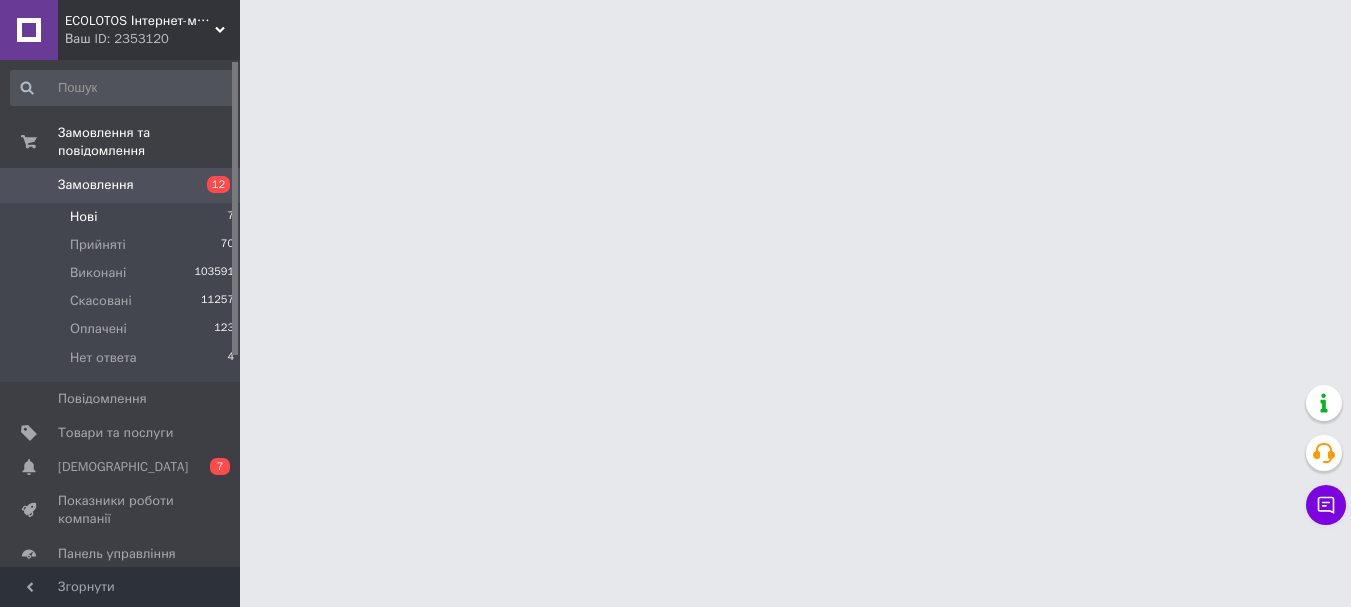 scroll, scrollTop: 0, scrollLeft: 0, axis: both 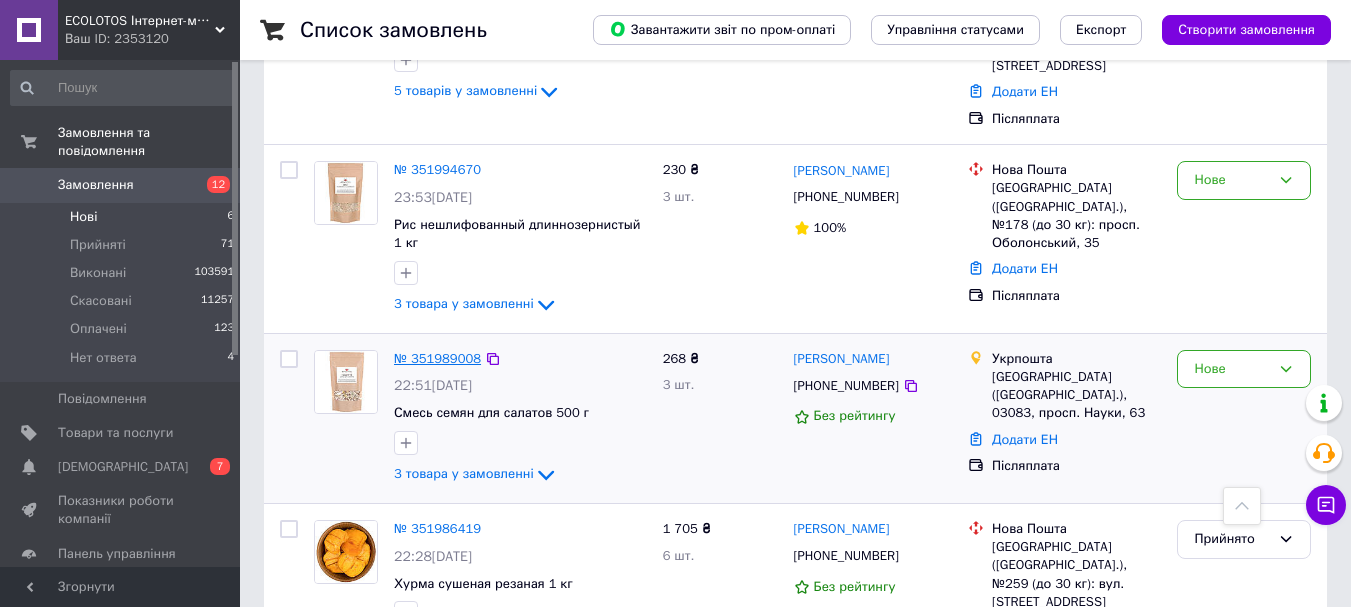click on "№ 351989008" at bounding box center (437, 358) 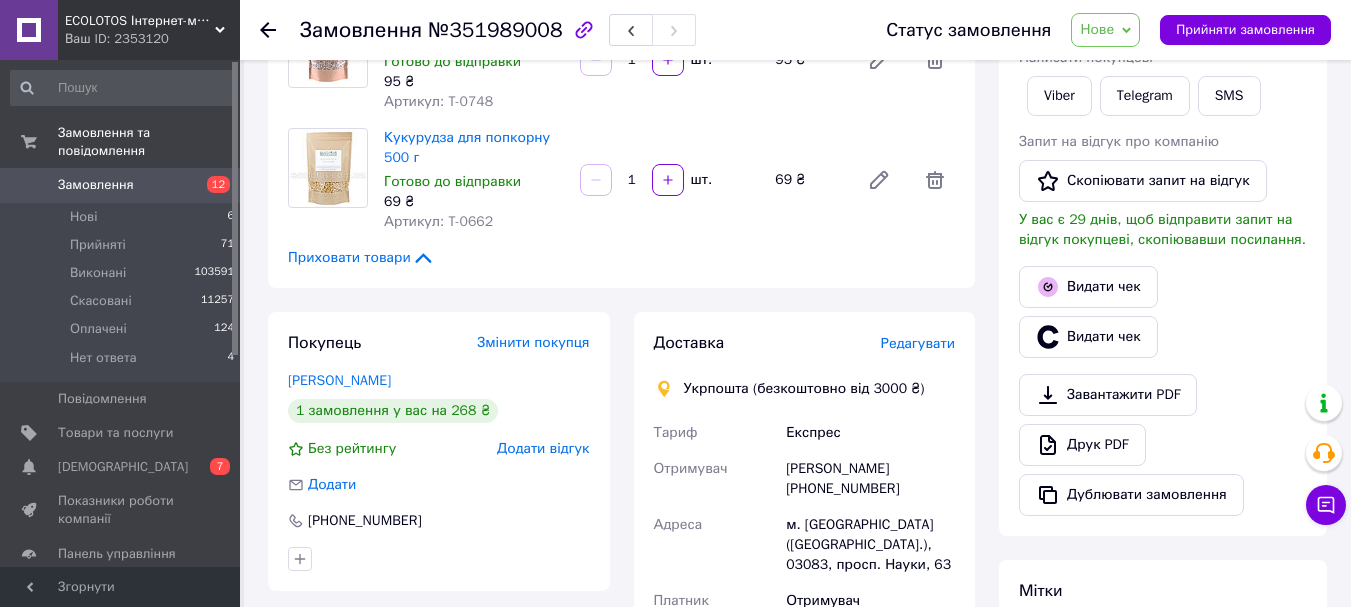 scroll, scrollTop: 0, scrollLeft: 0, axis: both 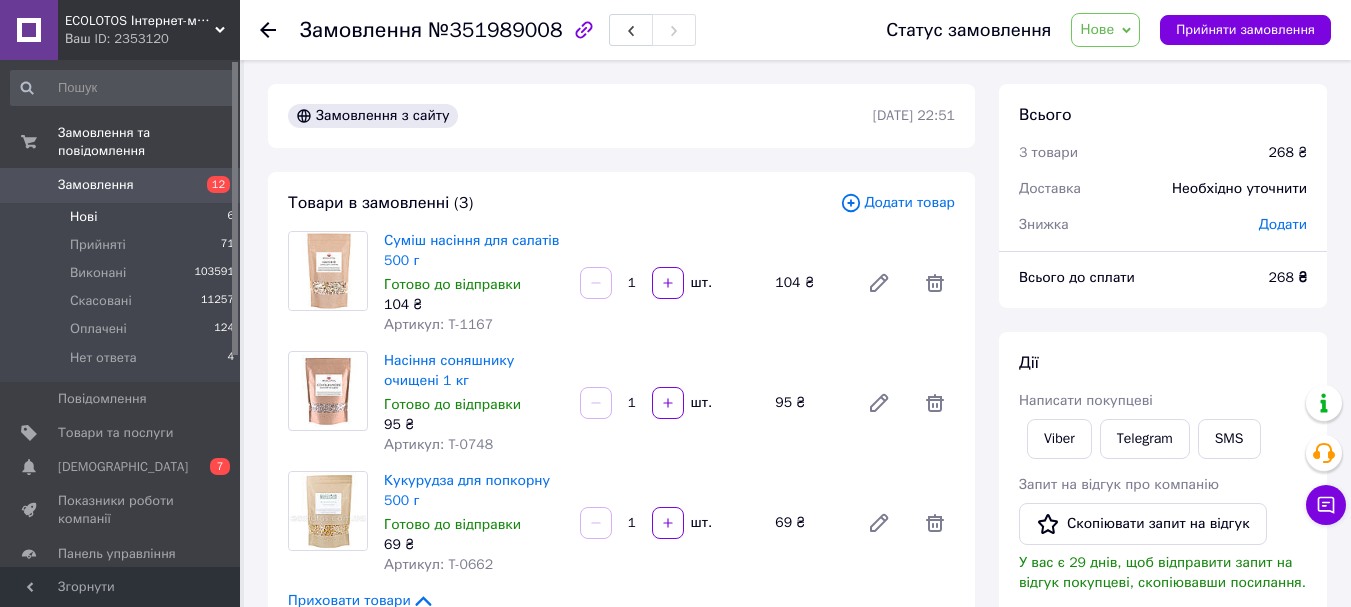 click on "Нові 6" at bounding box center [123, 217] 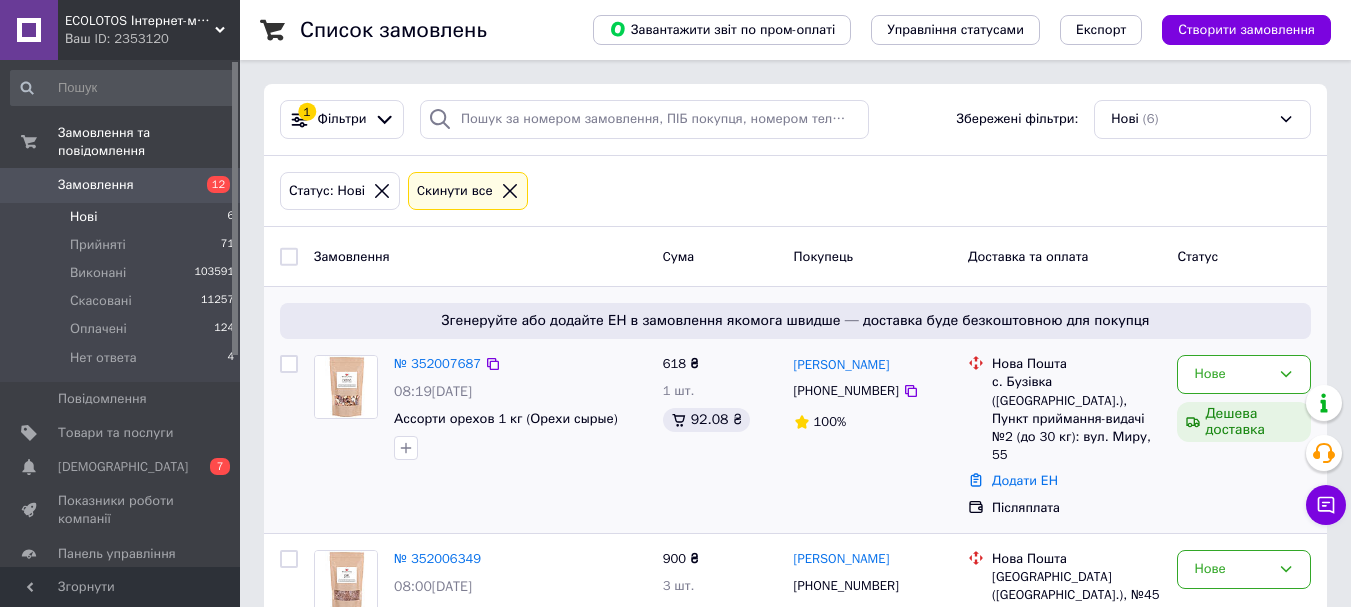 scroll, scrollTop: 790, scrollLeft: 0, axis: vertical 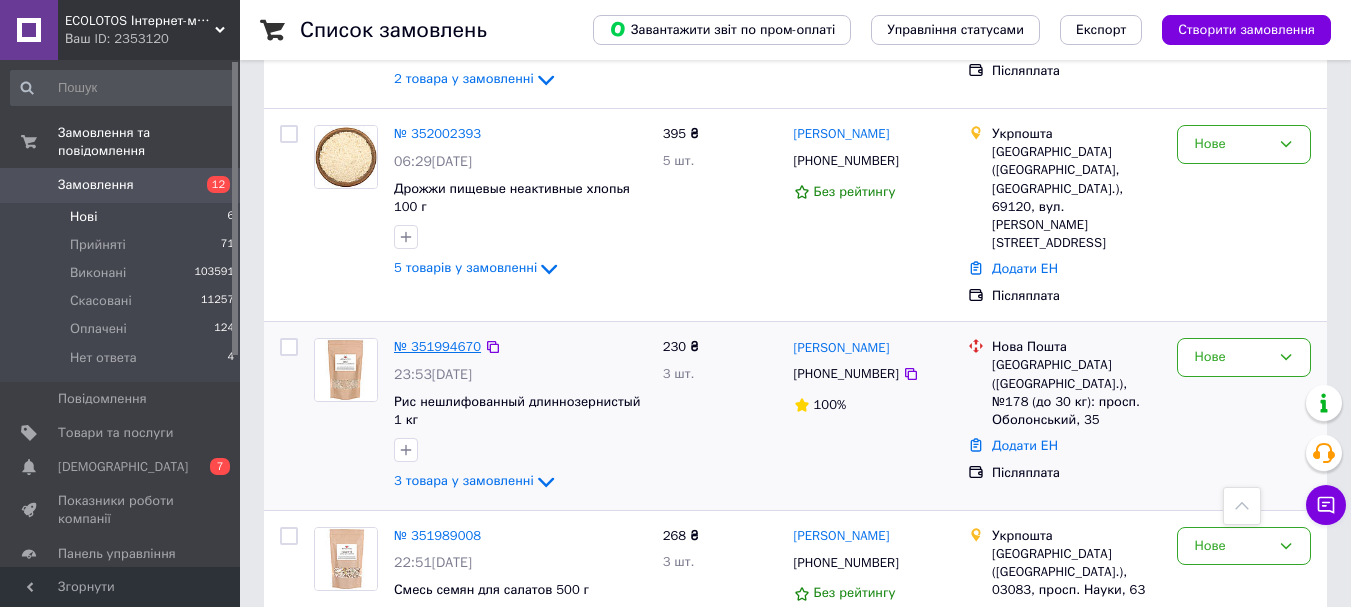 click on "№ 351994670" at bounding box center (437, 346) 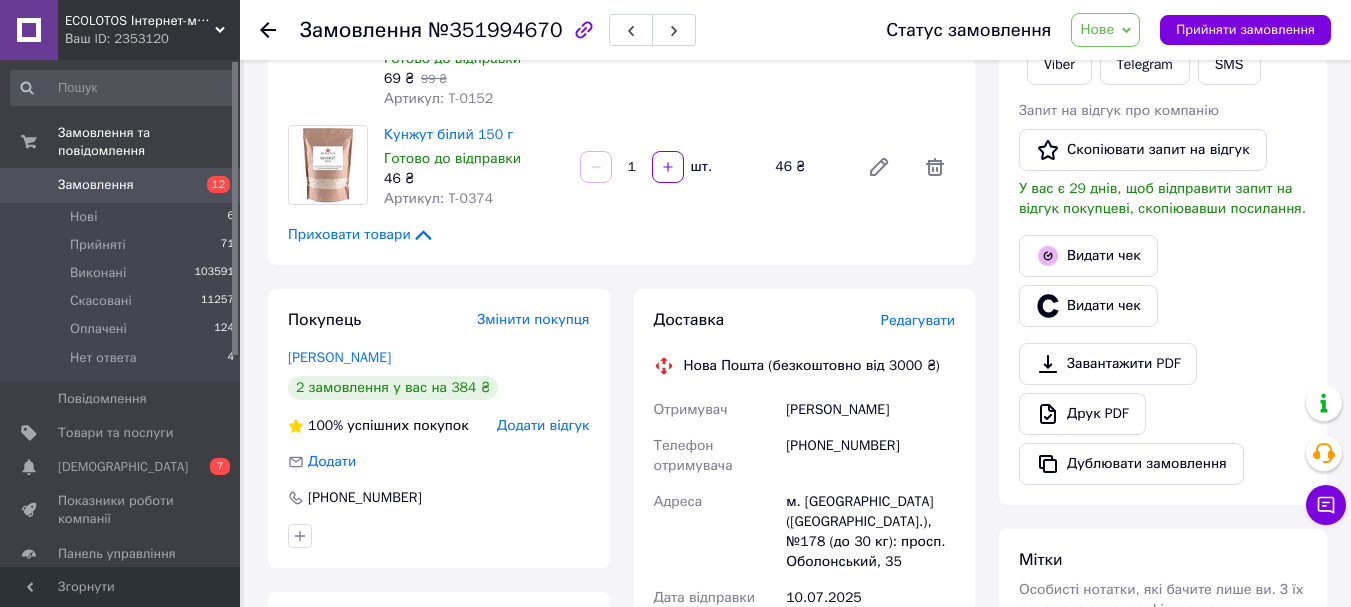 scroll, scrollTop: 490, scrollLeft: 0, axis: vertical 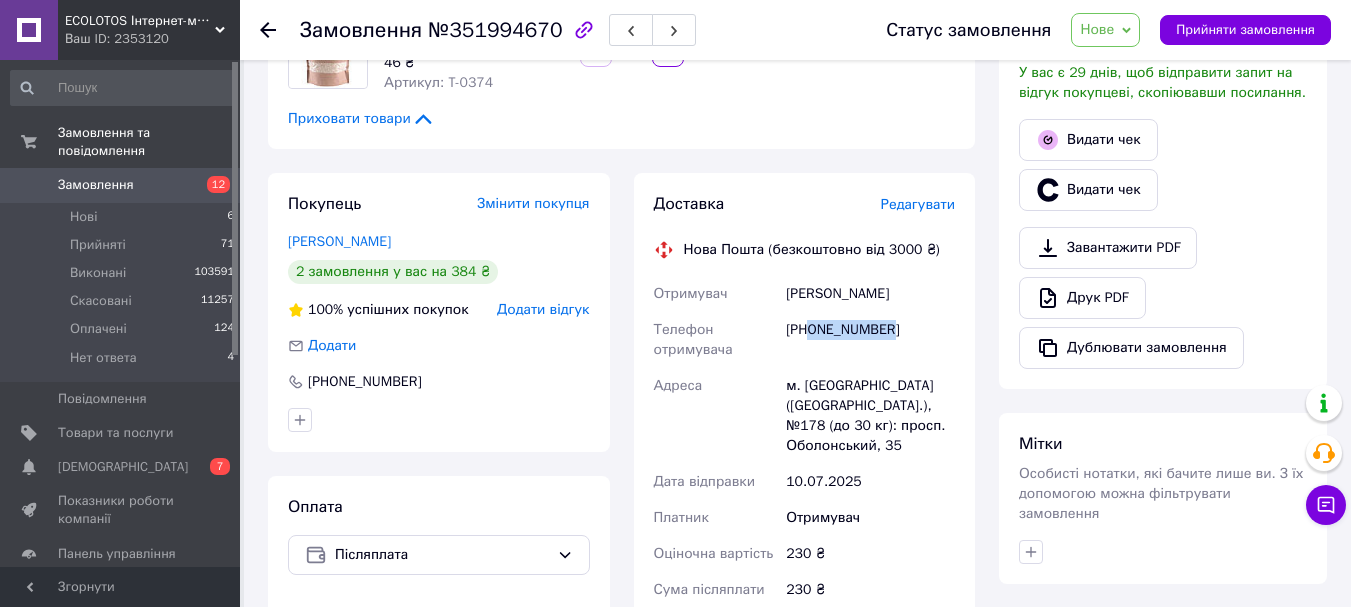 drag, startPoint x: 893, startPoint y: 326, endPoint x: 811, endPoint y: 342, distance: 83.546394 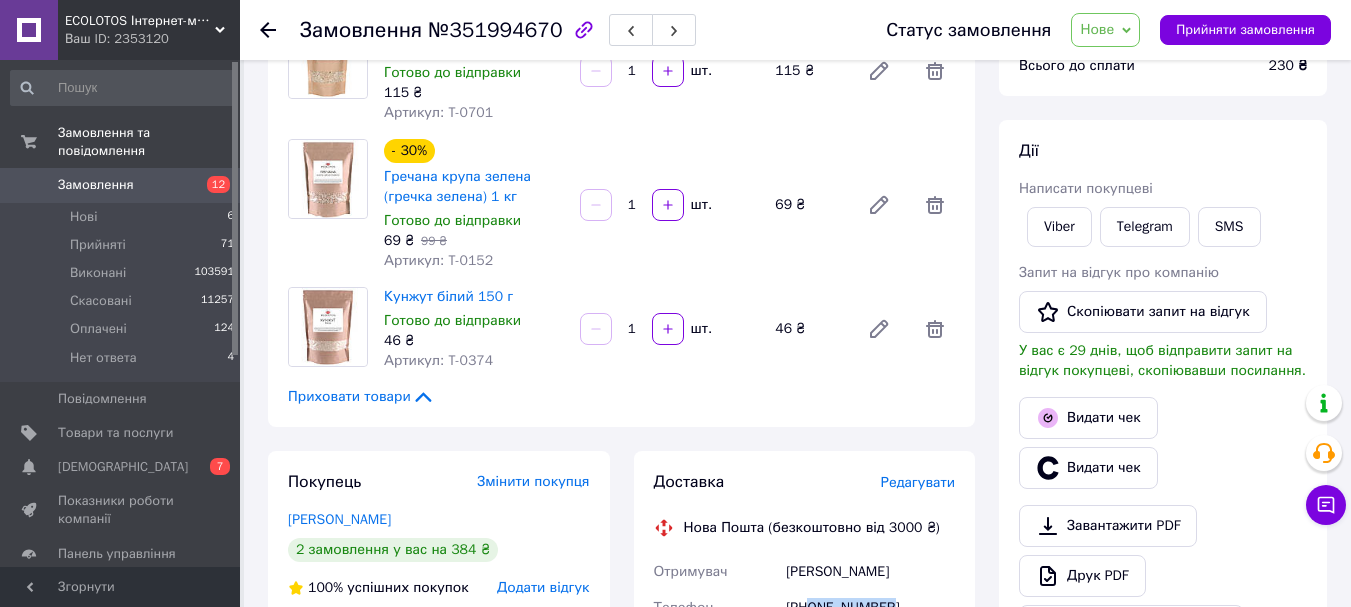 scroll, scrollTop: 190, scrollLeft: 0, axis: vertical 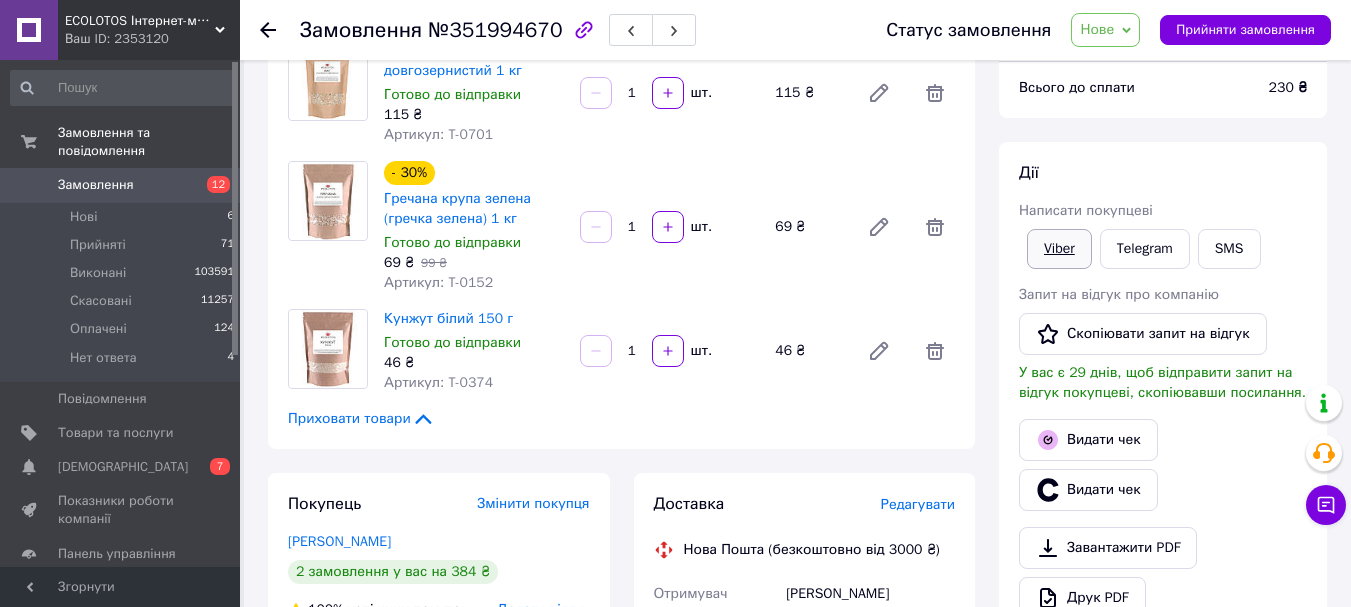 click on "Viber" at bounding box center [1059, 249] 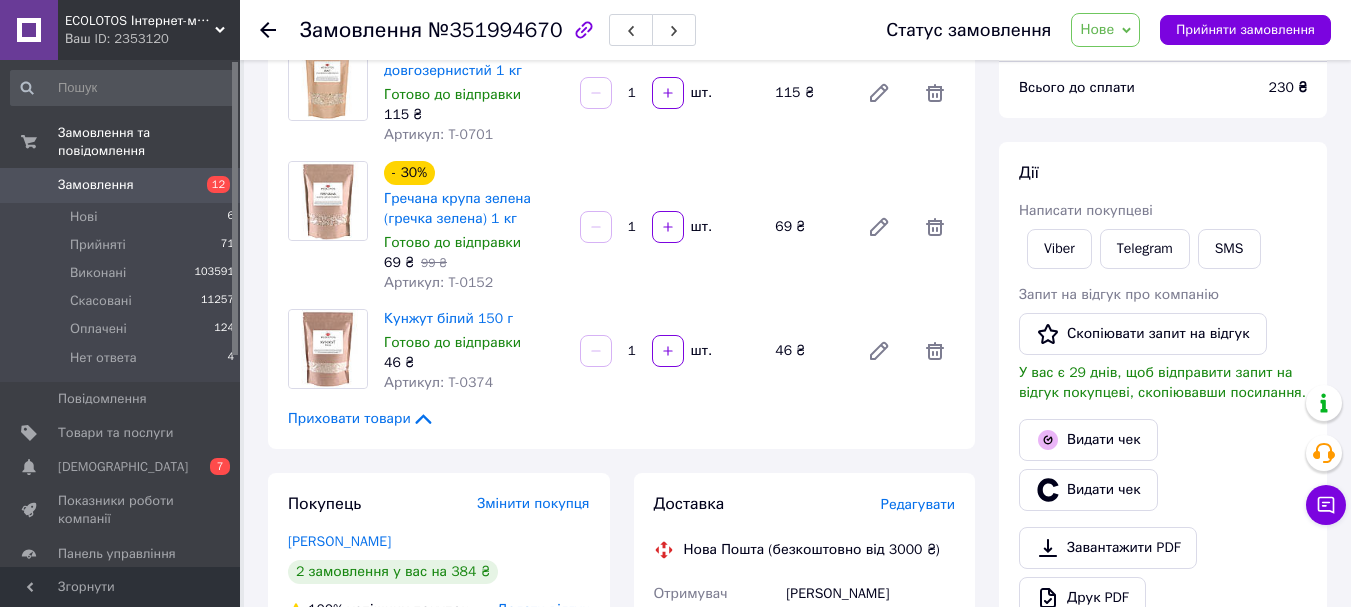 click on "Дії Написати покупцеві Viber Telegram SMS Запит на відгук про компанію   Скопіювати запит на відгук У вас є 29 днів, щоб відправити запит на відгук покупцеві, скопіювавши посилання.   Видати чек   Видати чек   Завантажити PDF   Друк PDF   Дублювати замовлення" at bounding box center [1163, 415] 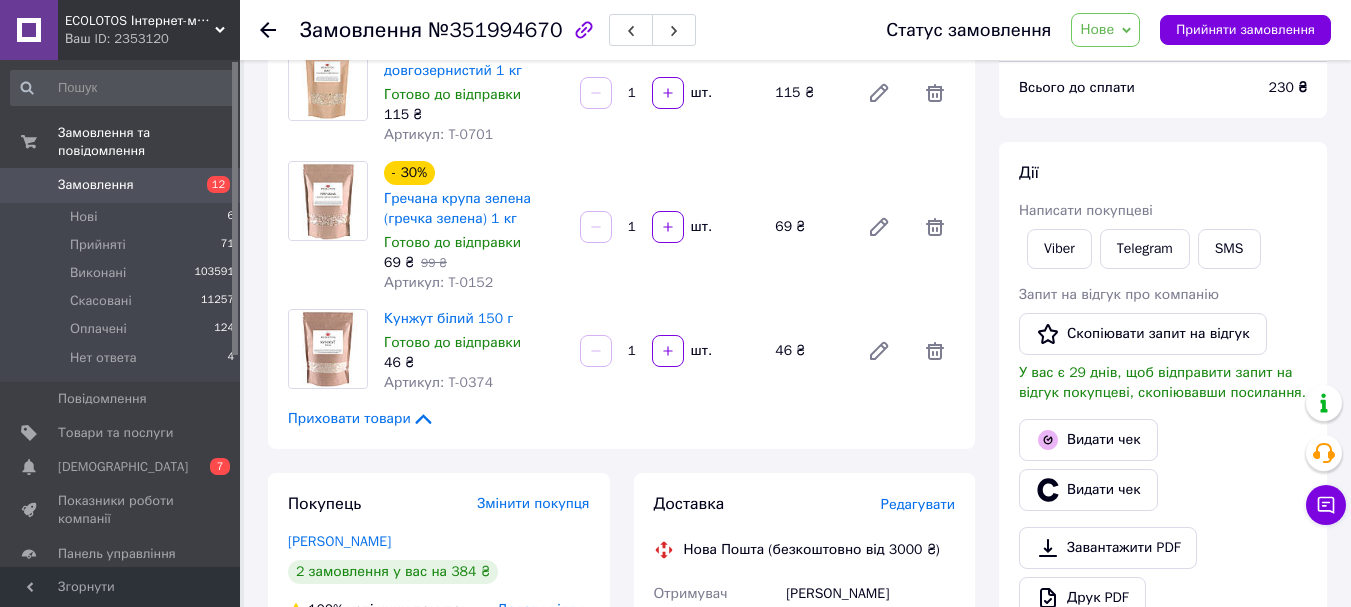scroll, scrollTop: 90, scrollLeft: 0, axis: vertical 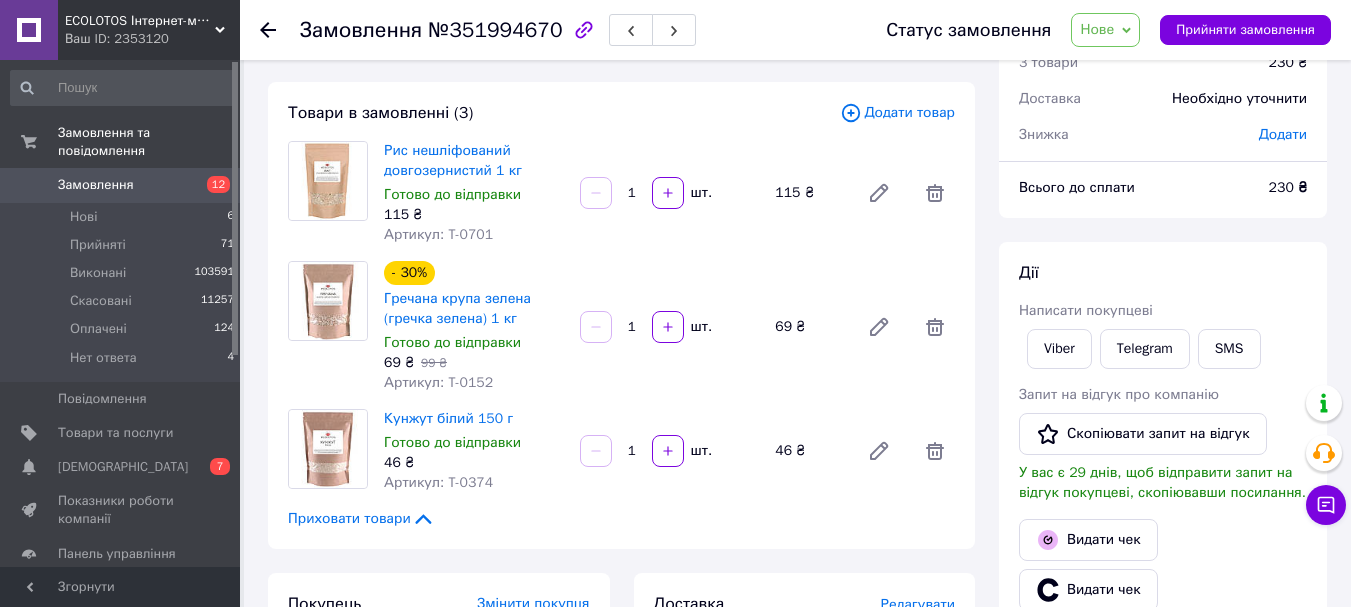 click on "Дії Написати покупцеві Viber Telegram SMS Запит на відгук про компанію   Скопіювати запит на відгук У вас є 29 днів, щоб відправити запит на відгук покупцеві, скопіювавши посилання.   Видати чек   Видати чек   Завантажити PDF   Друк PDF   Дублювати замовлення" at bounding box center [1163, 515] 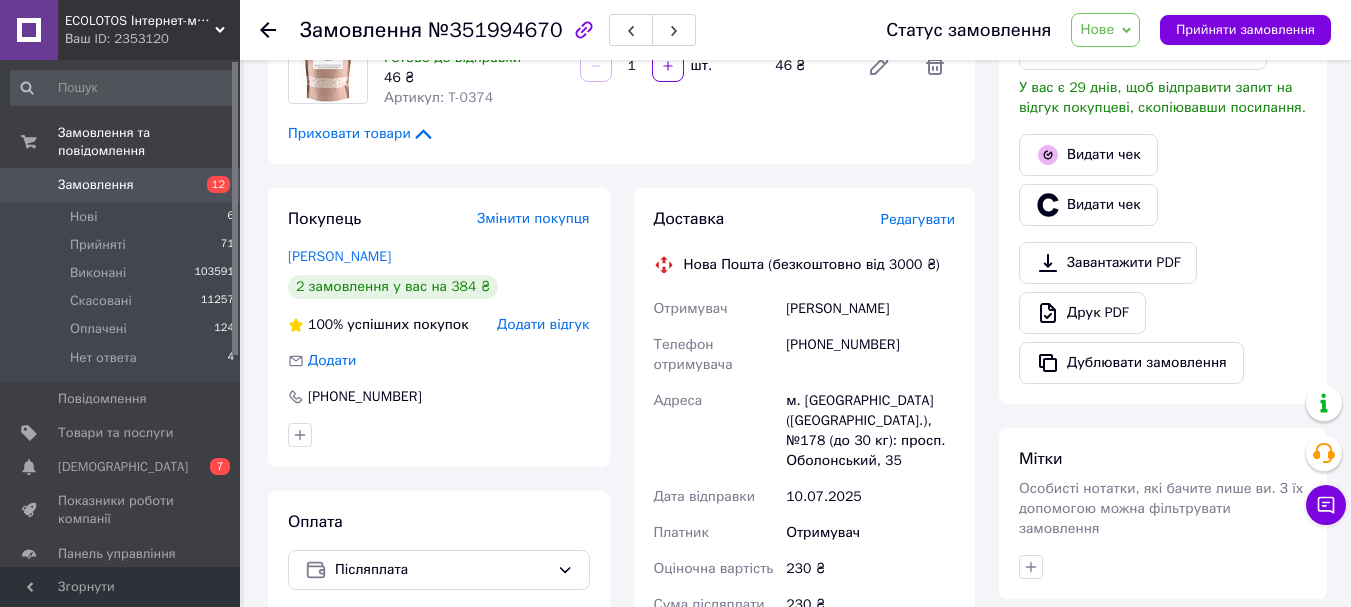 scroll, scrollTop: 590, scrollLeft: 0, axis: vertical 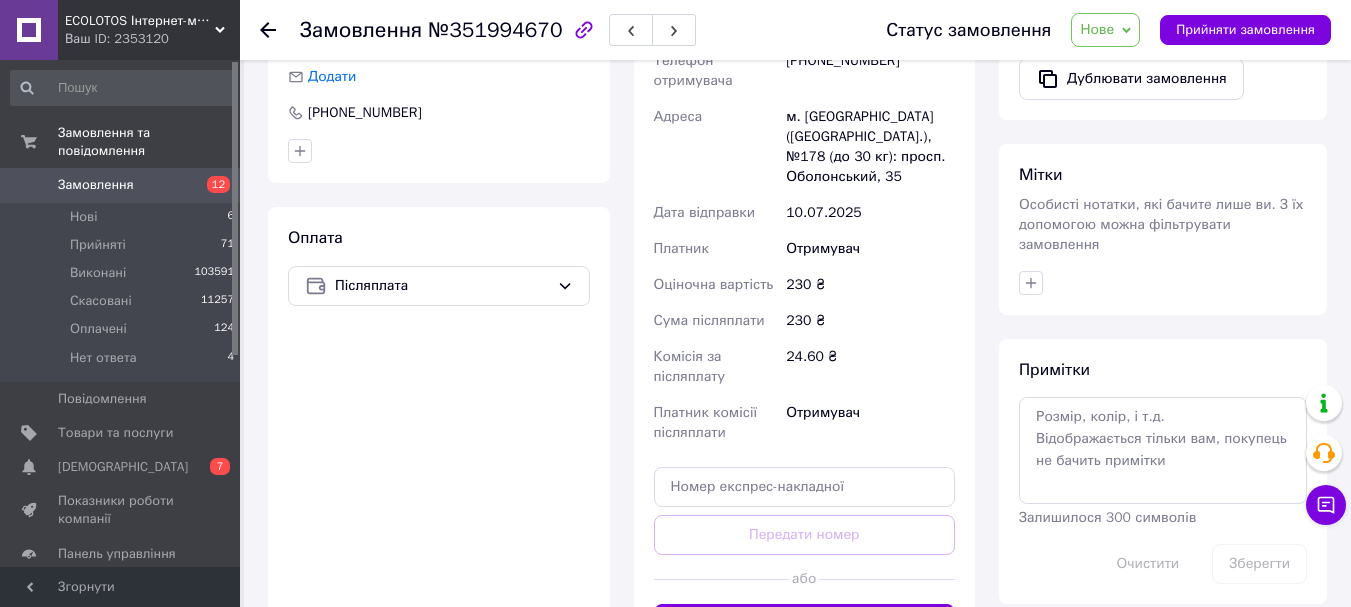 drag, startPoint x: 1340, startPoint y: 113, endPoint x: 1329, endPoint y: 105, distance: 13.601471 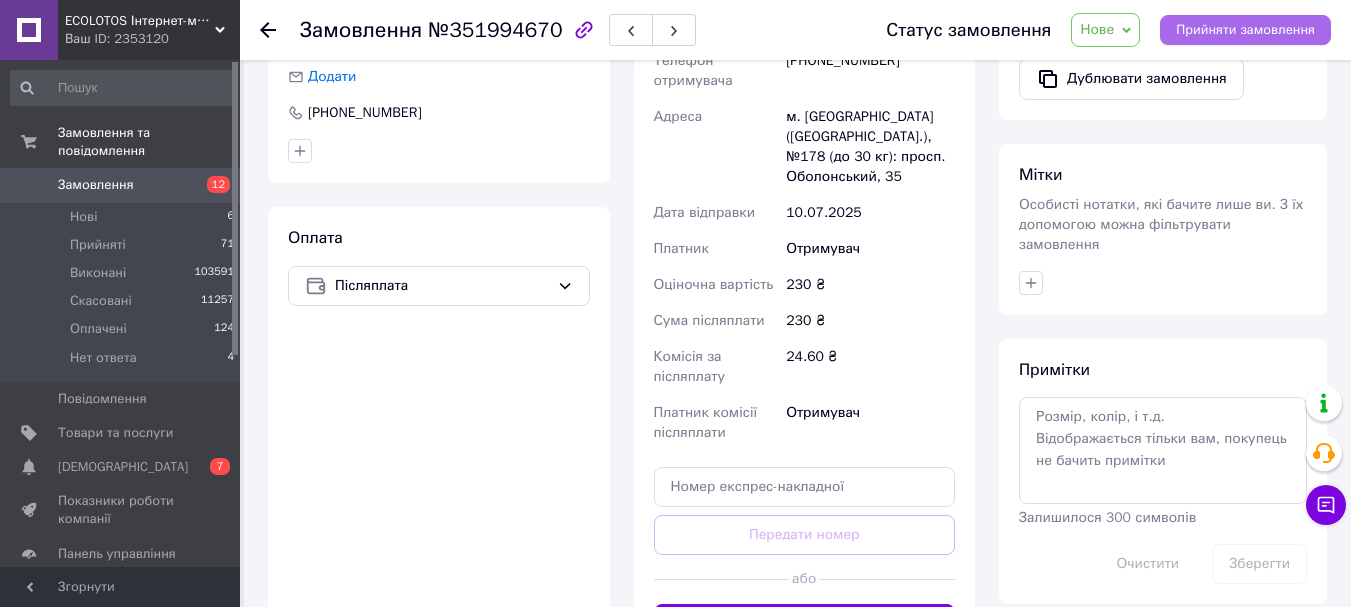 click on "Прийняти замовлення" at bounding box center (1245, 30) 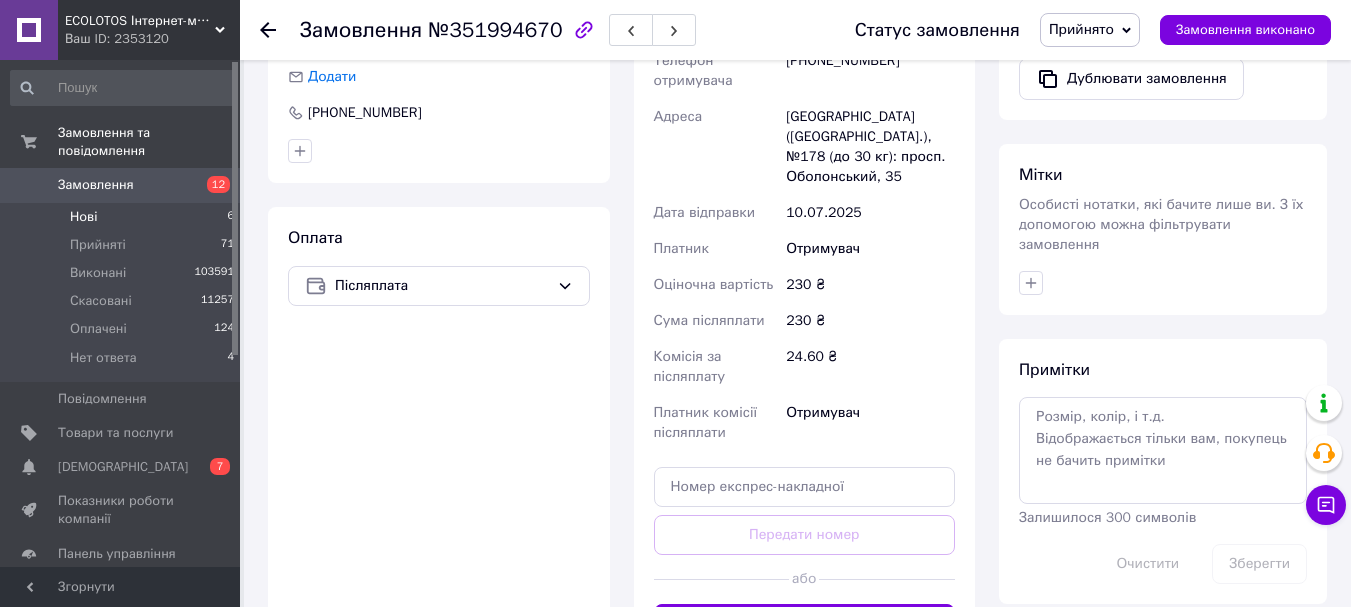 click on "Нові 6" at bounding box center [123, 217] 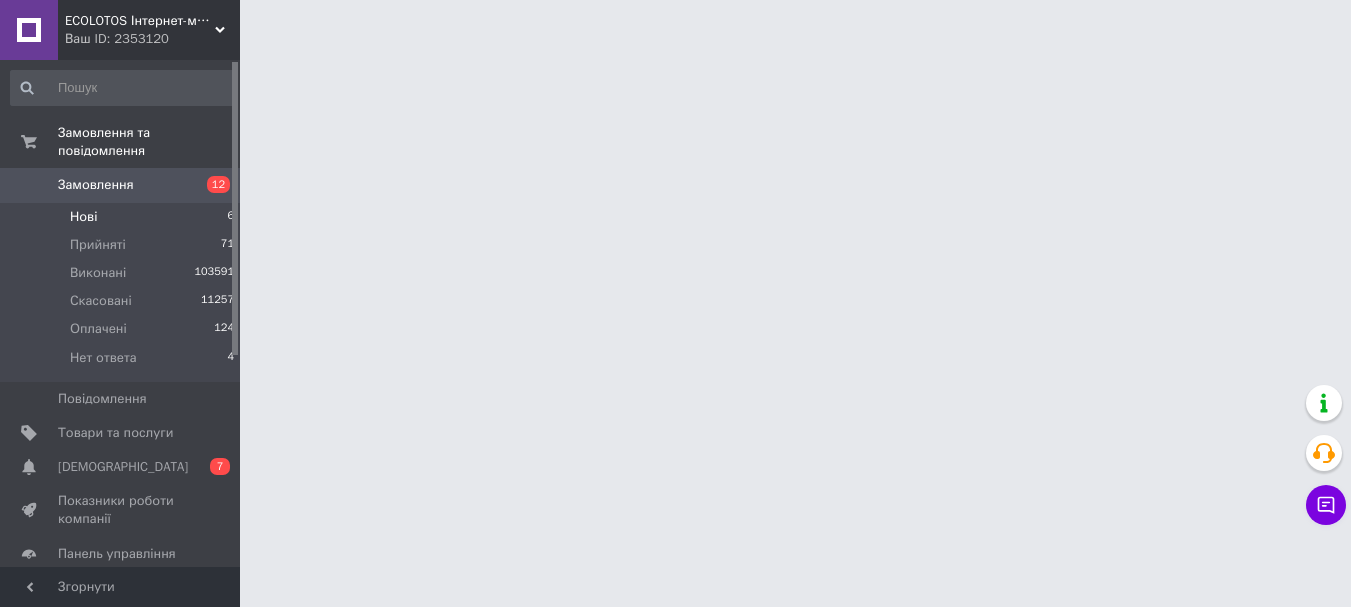 scroll, scrollTop: 0, scrollLeft: 0, axis: both 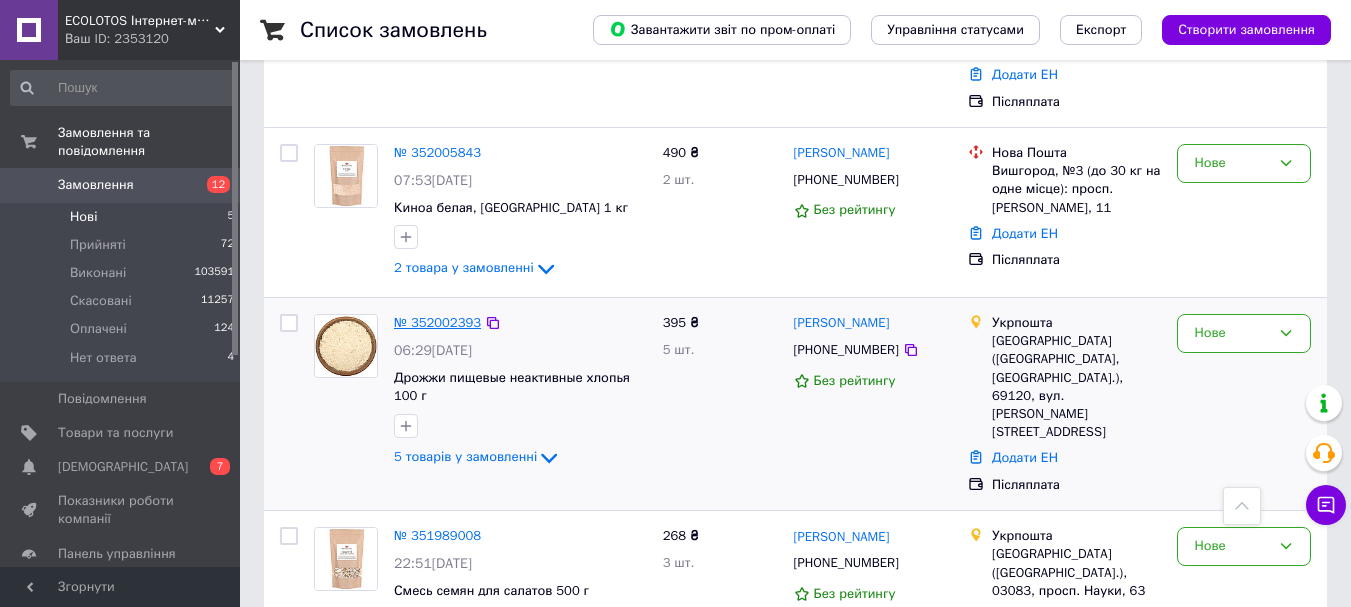 click on "№ 352002393" at bounding box center (437, 322) 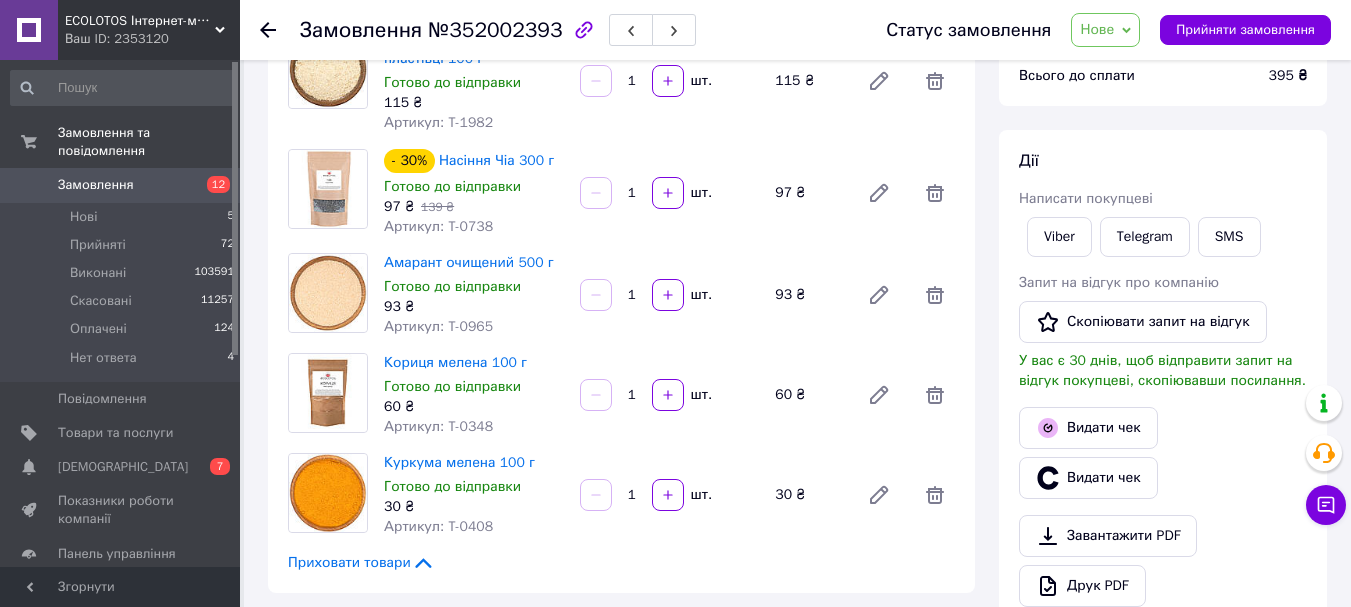 scroll, scrollTop: 201, scrollLeft: 0, axis: vertical 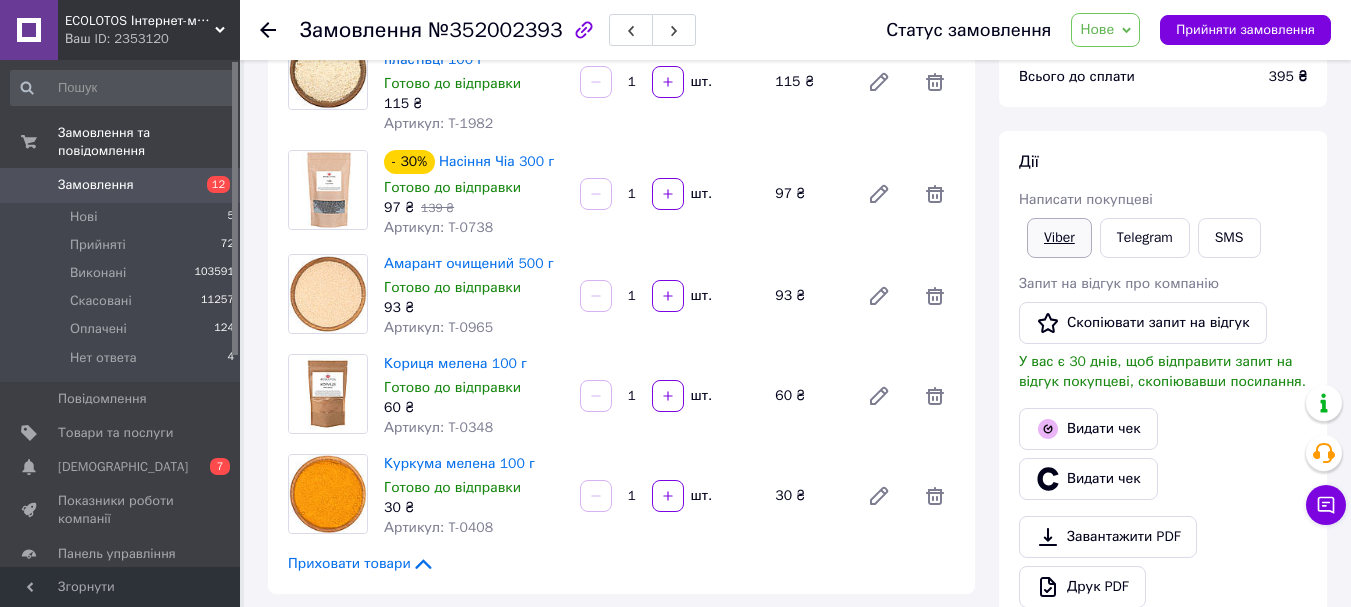 click on "Viber" at bounding box center [1059, 238] 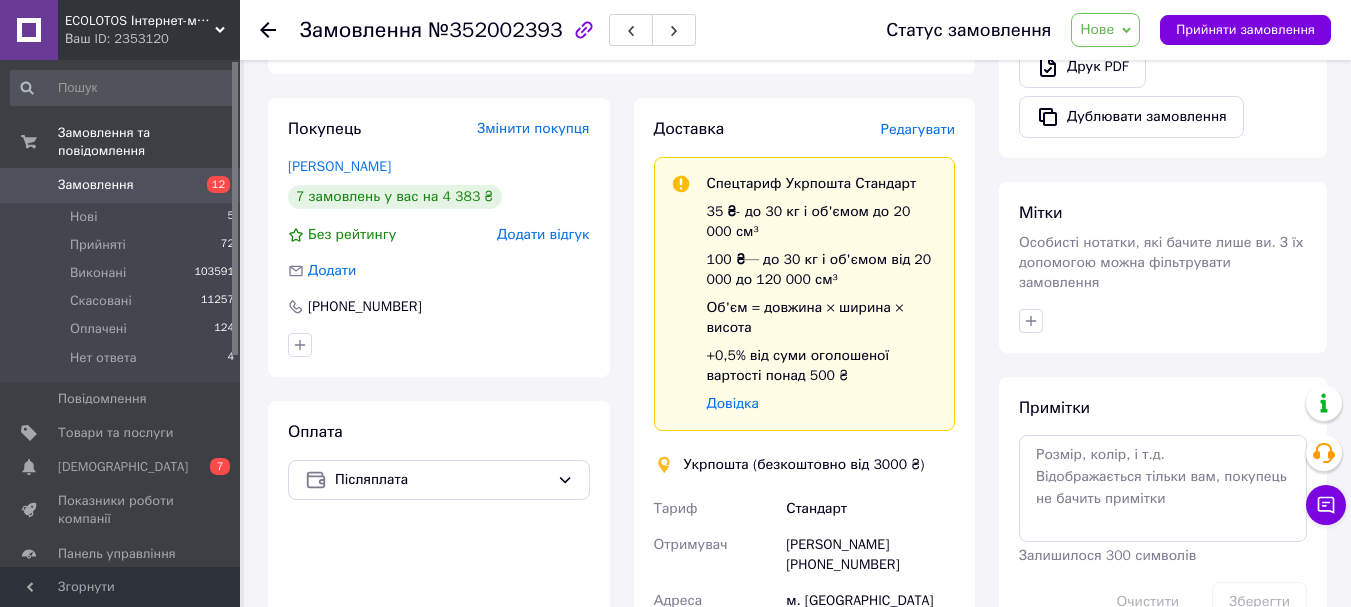 scroll, scrollTop: 901, scrollLeft: 0, axis: vertical 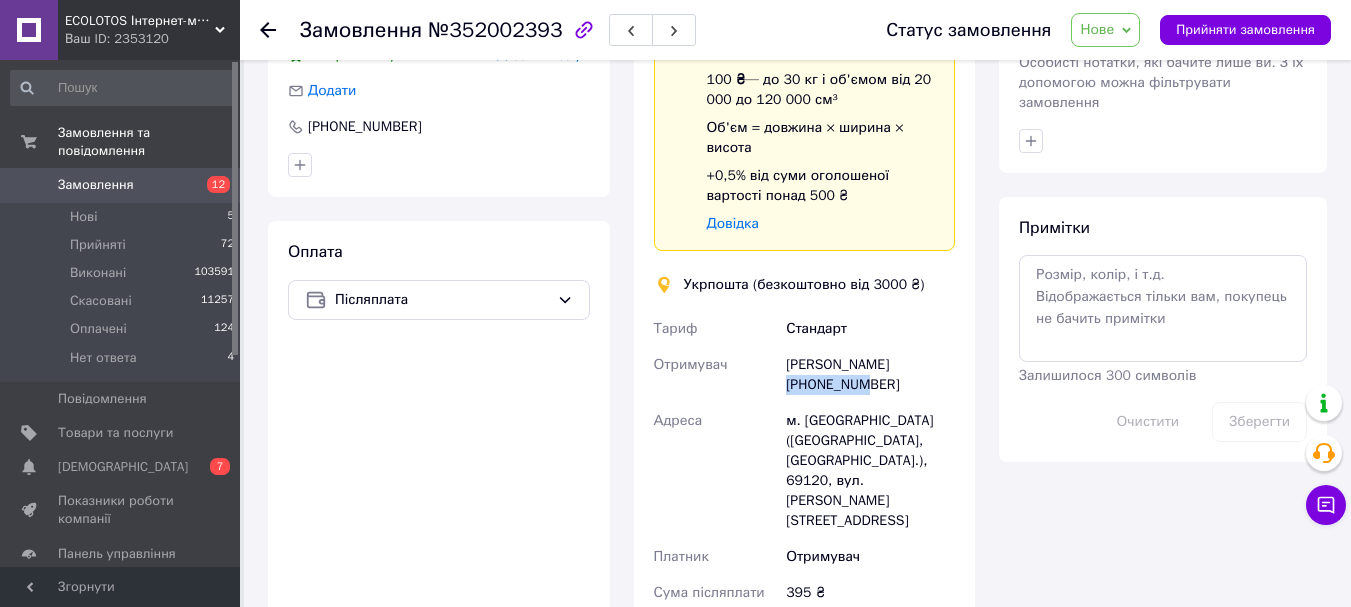 drag, startPoint x: 900, startPoint y: 385, endPoint x: 809, endPoint y: 386, distance: 91.00549 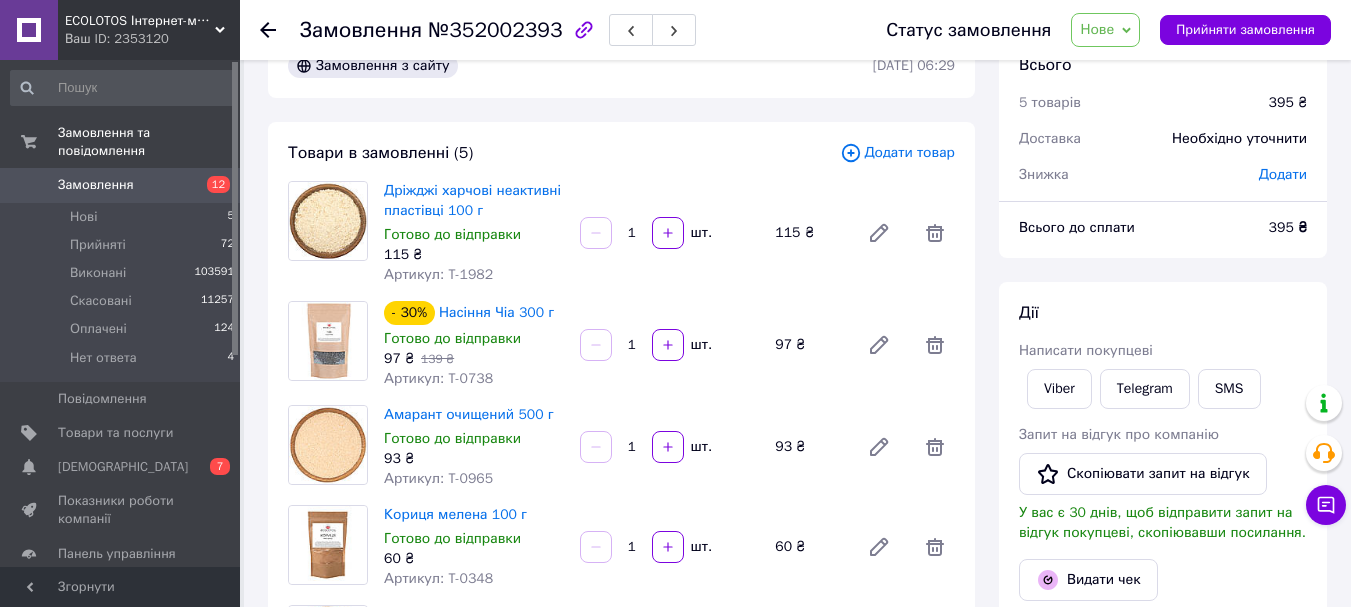 scroll, scrollTop: 0, scrollLeft: 0, axis: both 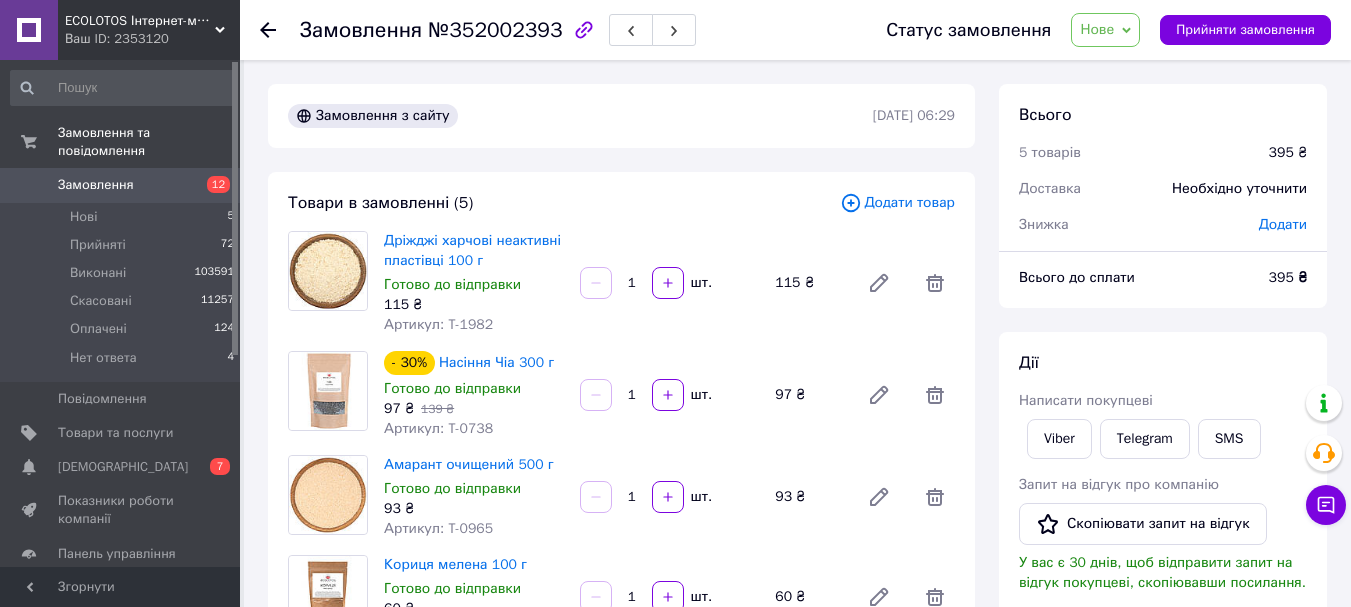 click on "Всього 5 товарів 395 ₴ Доставка Необхідно уточнити Знижка Додати Всього до сплати 395 ₴ Дії Написати покупцеві Viber Telegram SMS Запит на відгук про компанію   Скопіювати запит на відгук У вас є 30 днів, щоб відправити запит на відгук покупцеві, скопіювавши посилання.   Видати чек   Видати чек   Завантажити PDF   Друк PDF   Дублювати замовлення Мітки Особисті нотатки, які бачите лише ви. З їх допомогою можна фільтрувати замовлення Примітки Залишилося 300 символів Очистити Зберегти" at bounding box center [1163, 723] 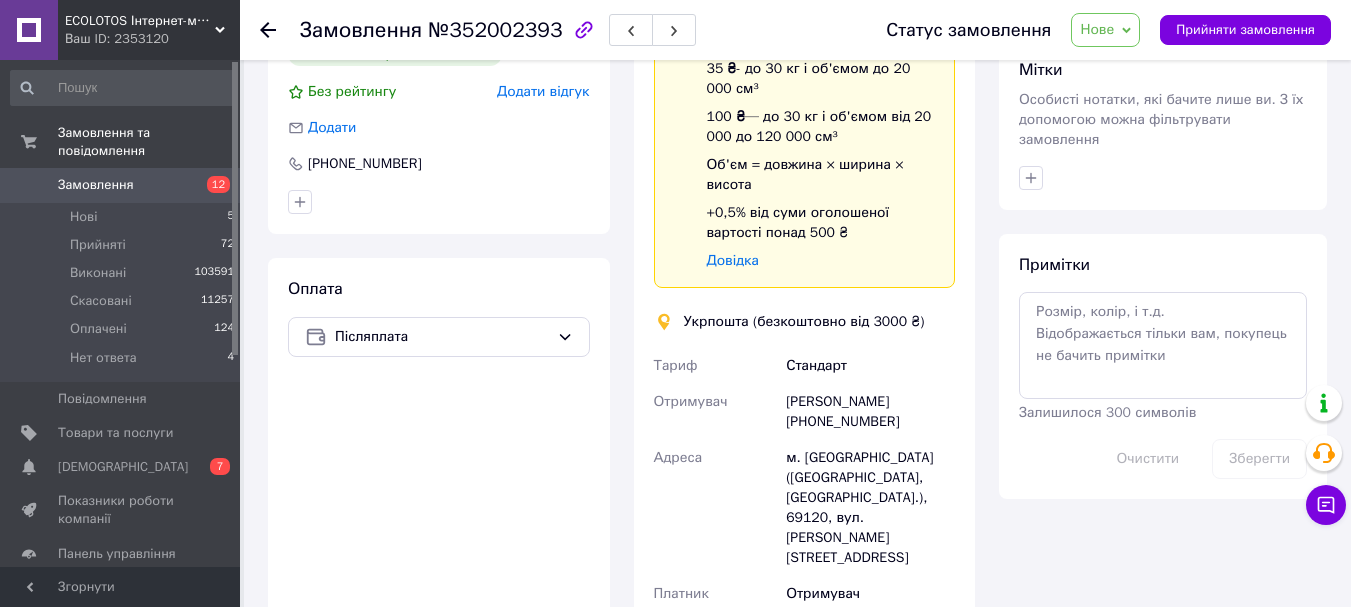 scroll, scrollTop: 900, scrollLeft: 0, axis: vertical 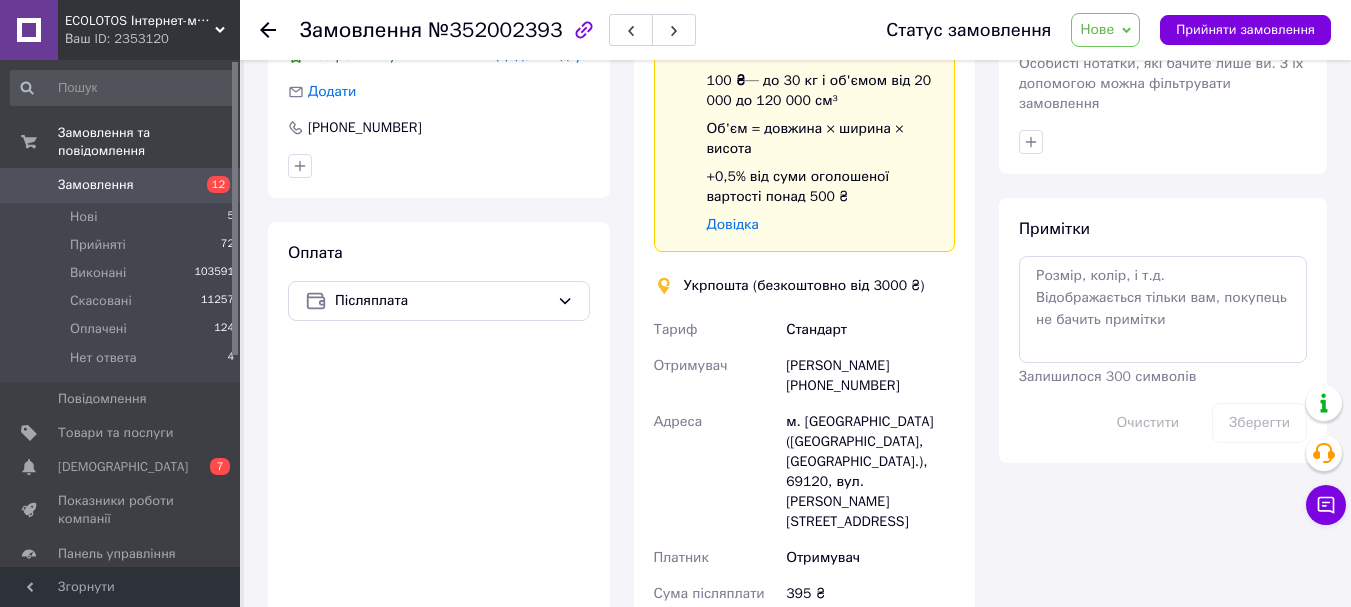 click on "Всього 5 товарів 395 ₴ Доставка Необхідно уточнити Знижка Додати Всього до сплати 395 ₴ Дії Написати покупцеві Viber Telegram SMS Запит на відгук про компанію   Скопіювати запит на відгук У вас є 30 днів, щоб відправити запит на відгук покупцеві, скопіювавши посилання.   Видати чек   Видати чек   Завантажити PDF   Друк PDF   Дублювати замовлення Мітки Особисті нотатки, які бачите лише ви. З їх допомогою можна фільтрувати замовлення Примітки Залишилося 300 символів Очистити Зберегти" at bounding box center [1163, 122] 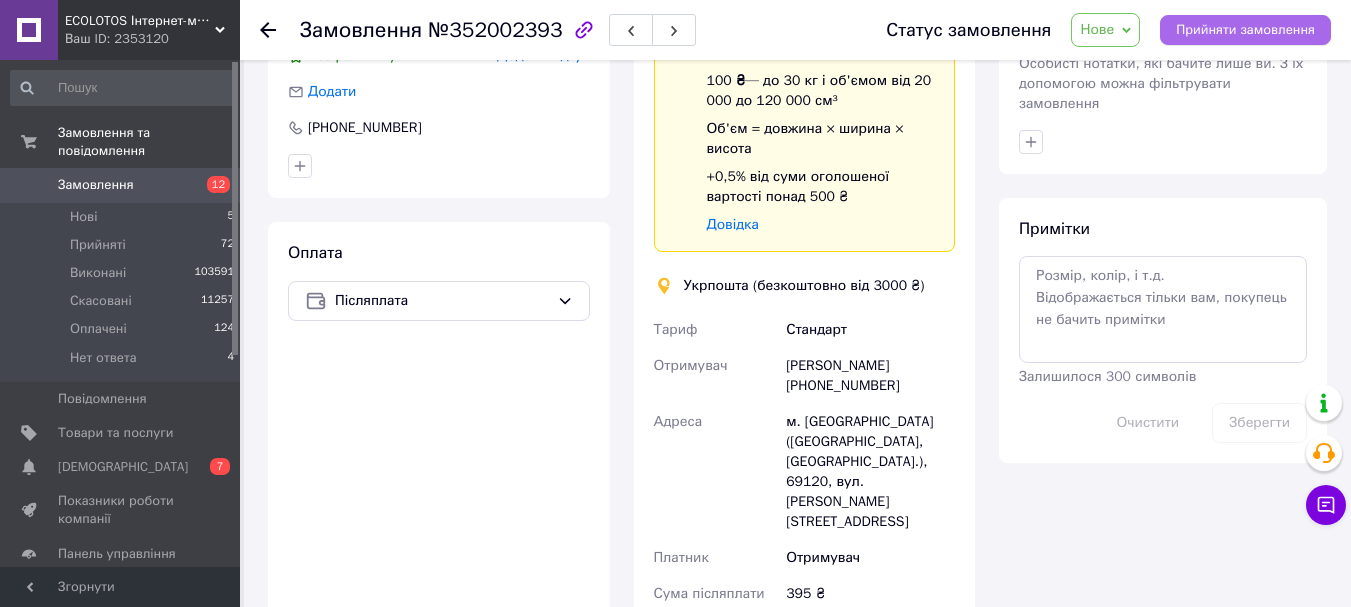 click on "Прийняти замовлення" at bounding box center (1245, 30) 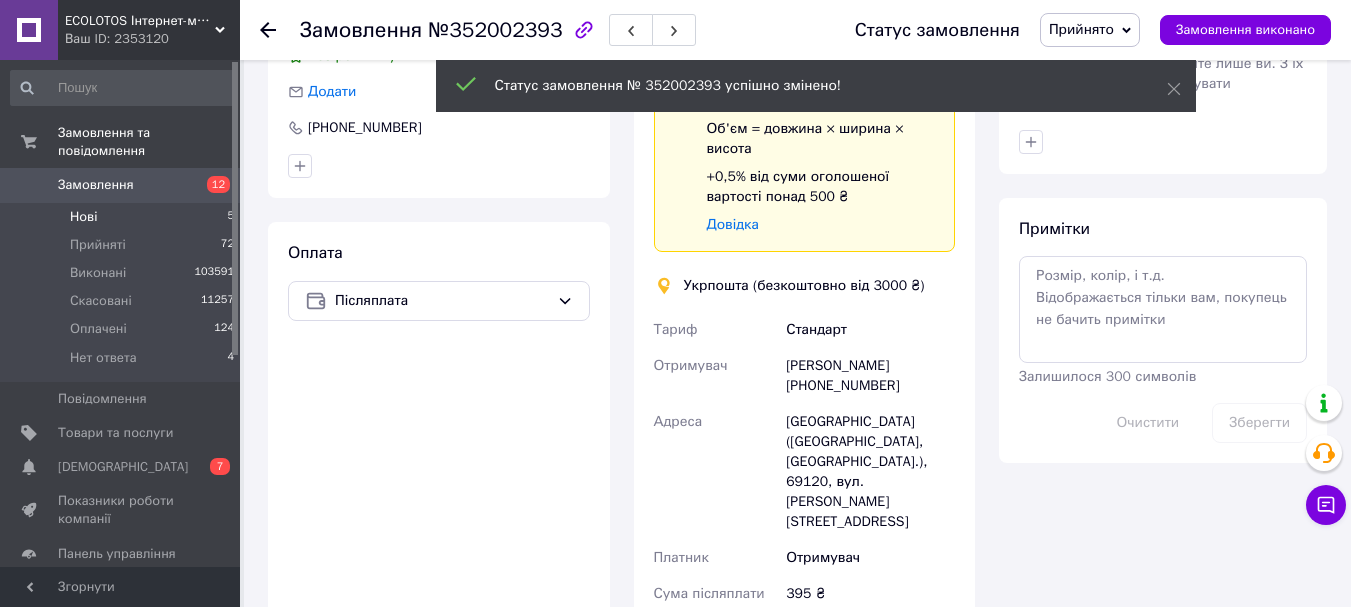 click on "Нові" at bounding box center [83, 217] 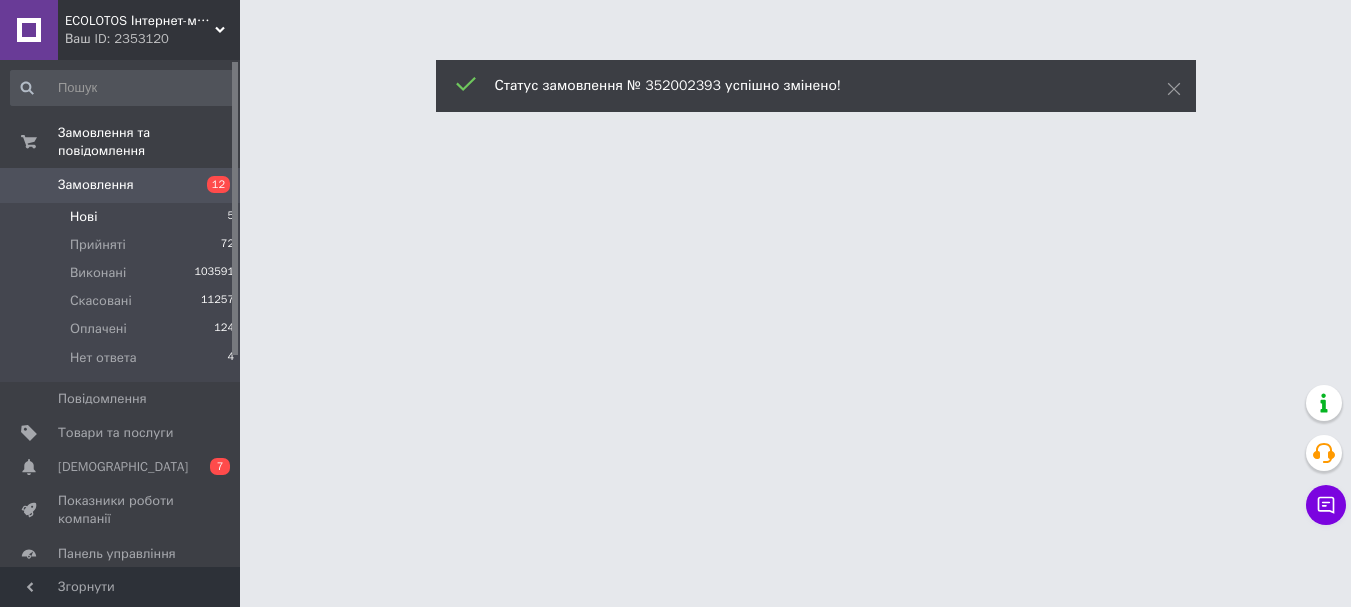 scroll, scrollTop: 0, scrollLeft: 0, axis: both 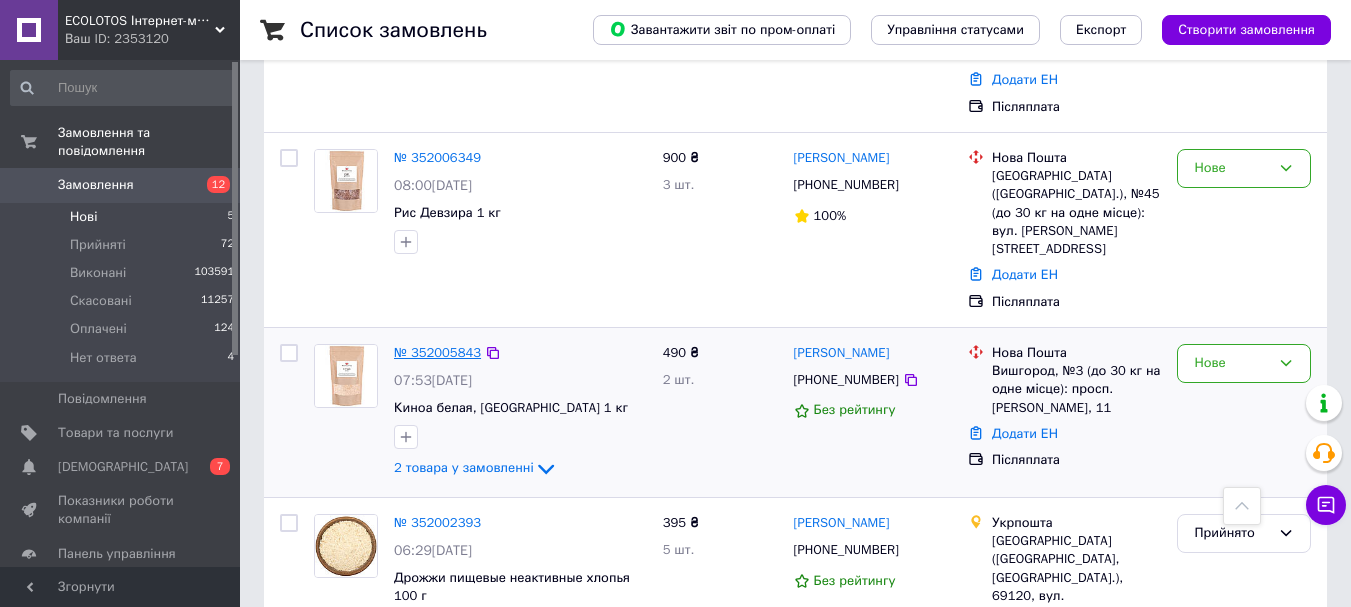click on "№ 352005843" at bounding box center [437, 352] 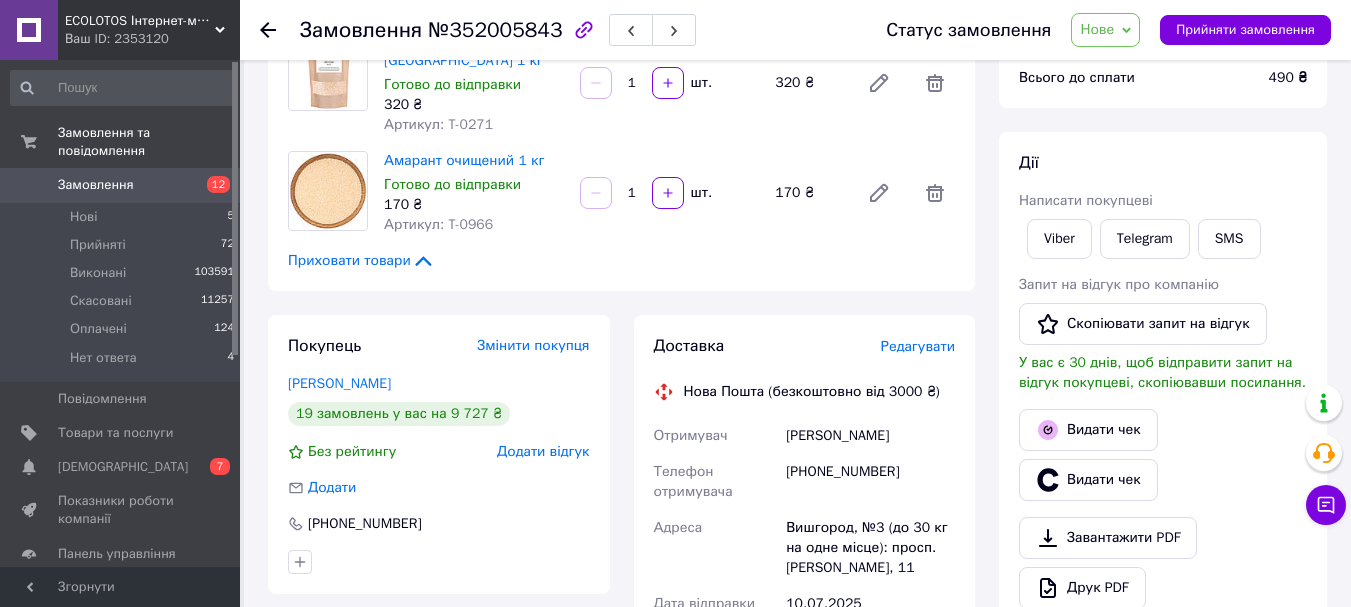 scroll, scrollTop: 201, scrollLeft: 0, axis: vertical 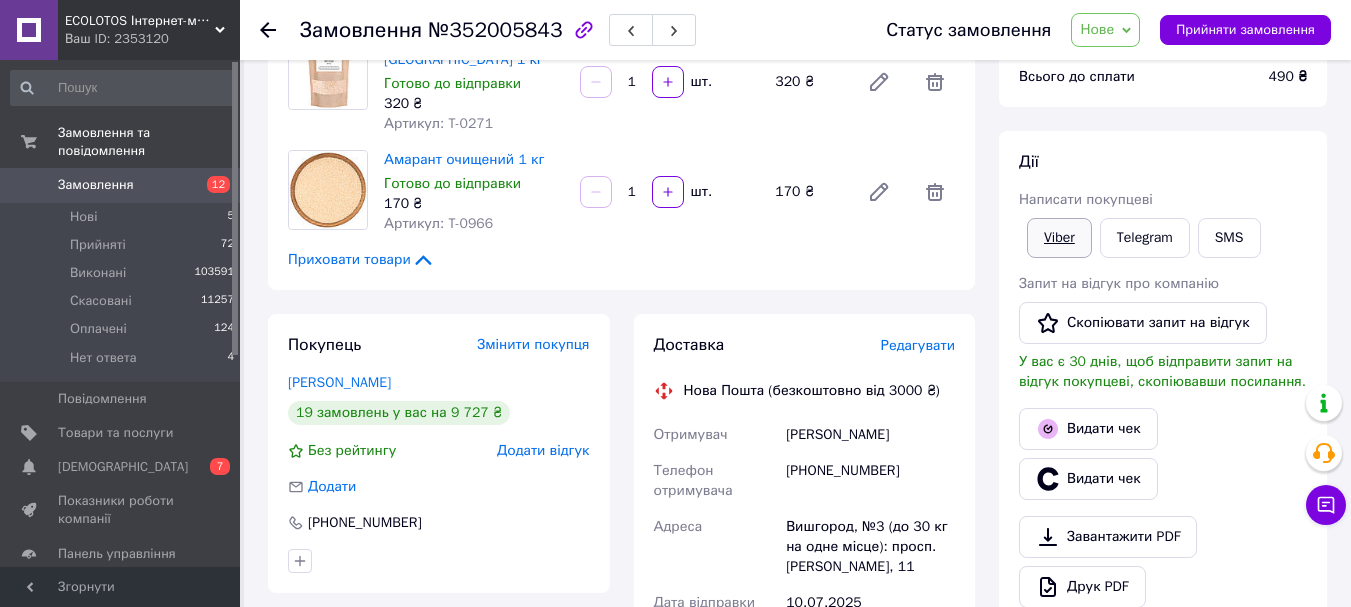 click on "Viber" at bounding box center [1059, 238] 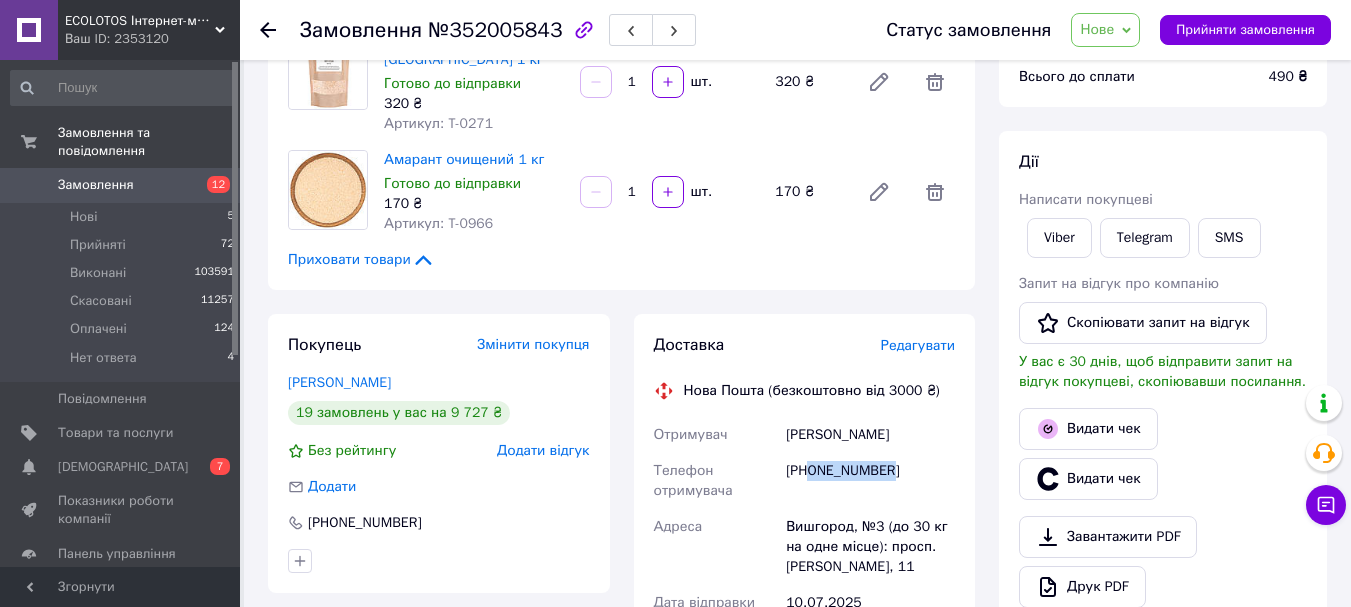 drag, startPoint x: 888, startPoint y: 451, endPoint x: 813, endPoint y: 449, distance: 75.026665 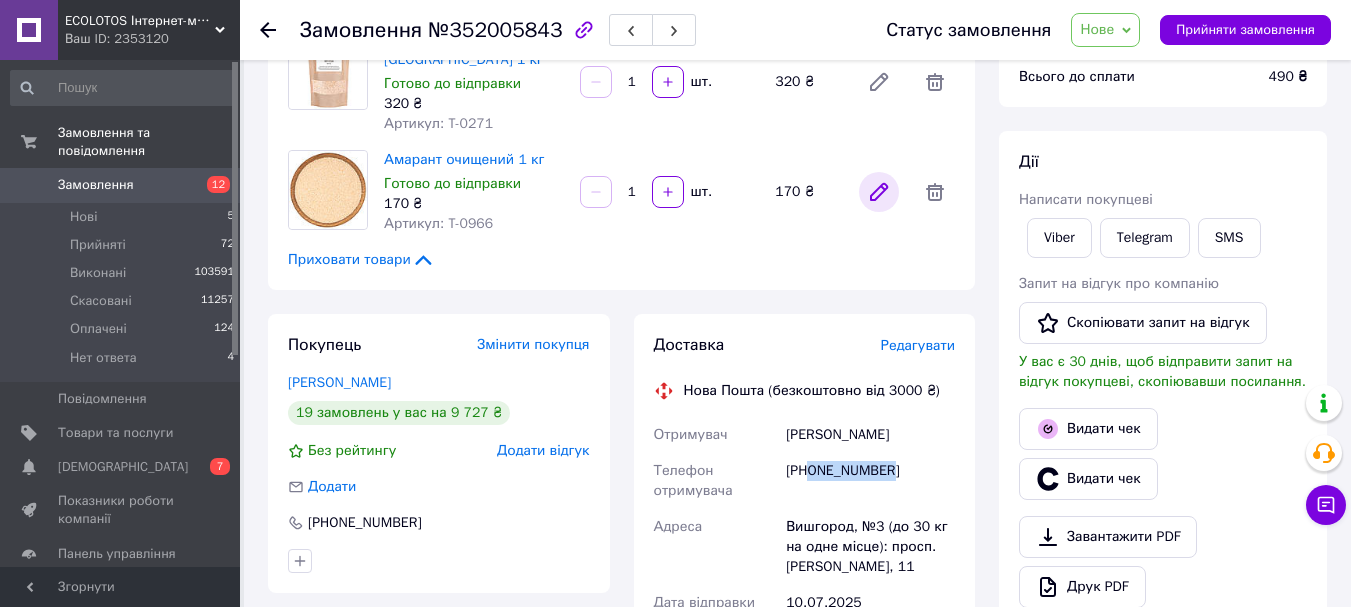 copy on "0673918585" 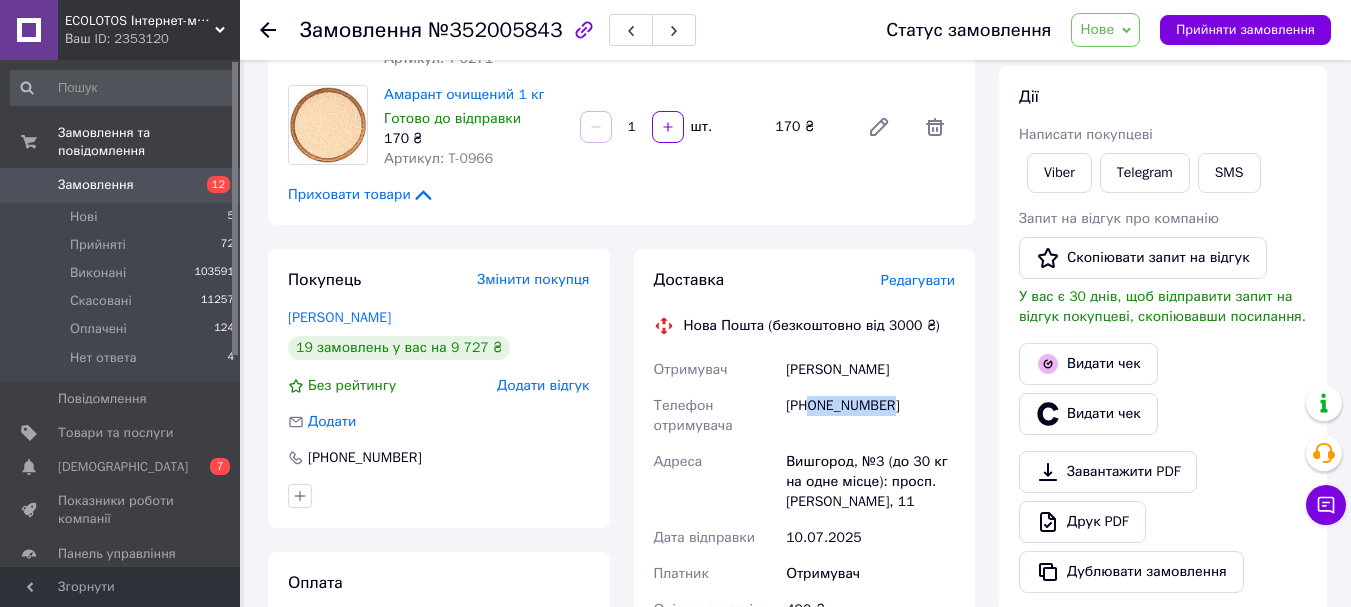 scroll, scrollTop: 301, scrollLeft: 0, axis: vertical 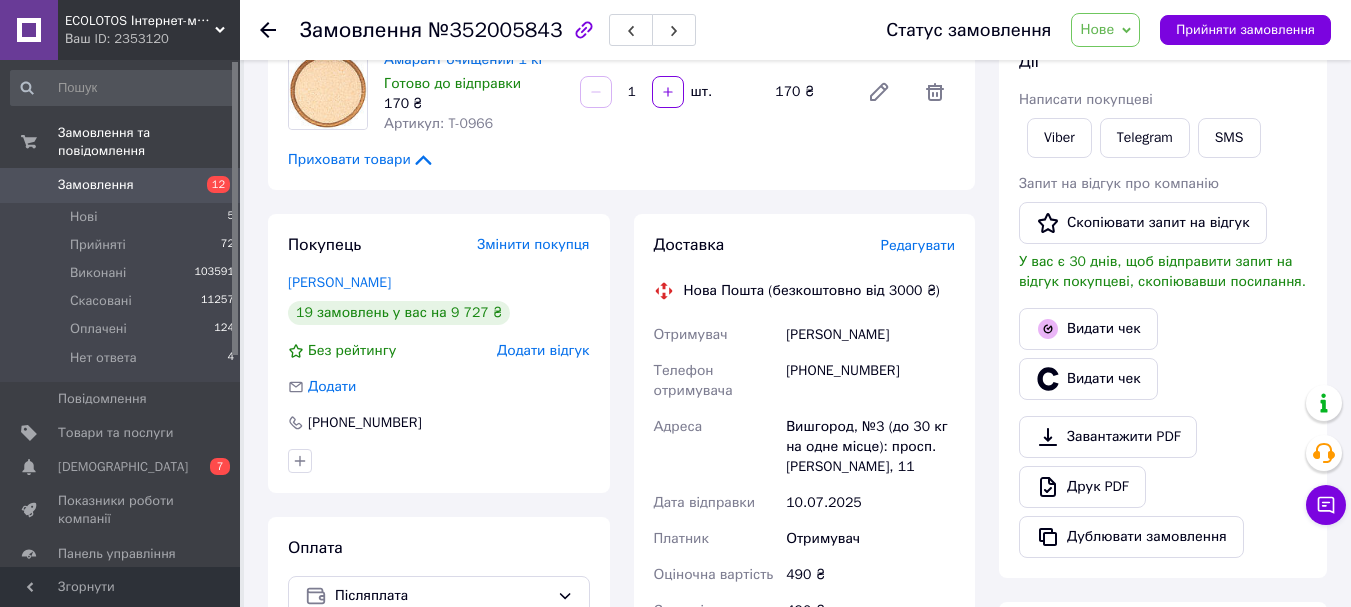 click on "Дії Написати покупцеві Viber Telegram SMS Запит на відгук про компанію   Скопіювати запит на відгук У вас є 30 днів, щоб відправити запит на відгук покупцеві, скопіювавши посилання.   Видати чек   Видати чек   Завантажити PDF   Друк PDF   Дублювати замовлення" at bounding box center (1163, 304) 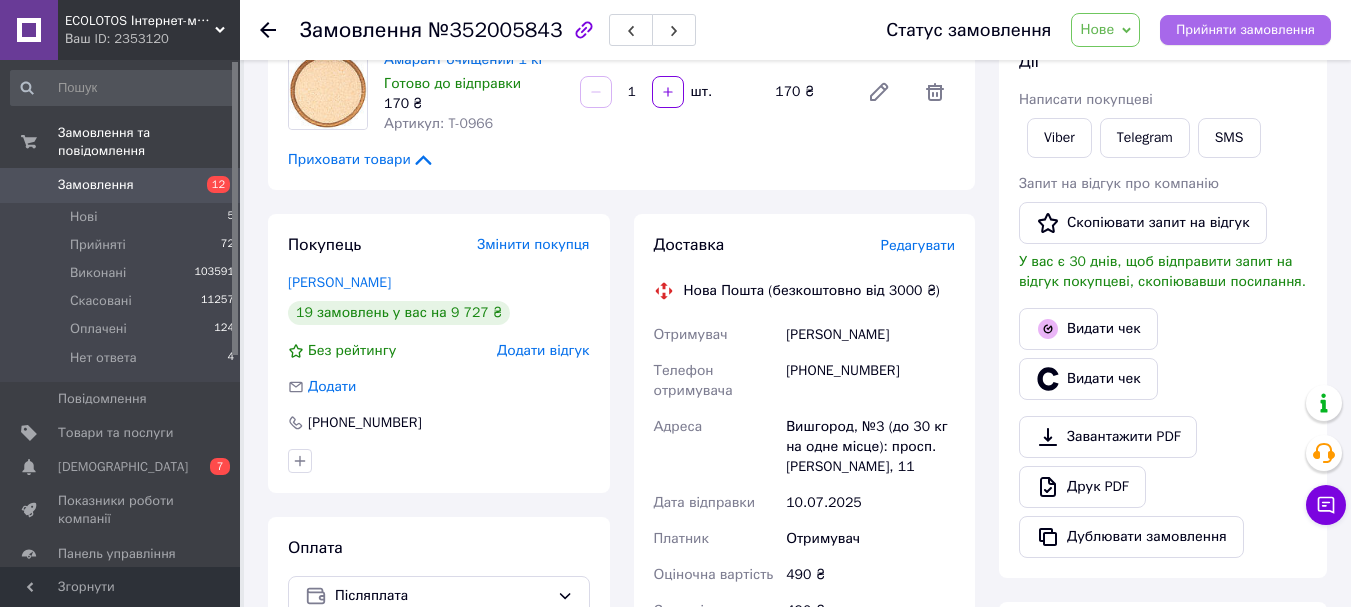 click on "Прийняти замовлення" at bounding box center (1245, 30) 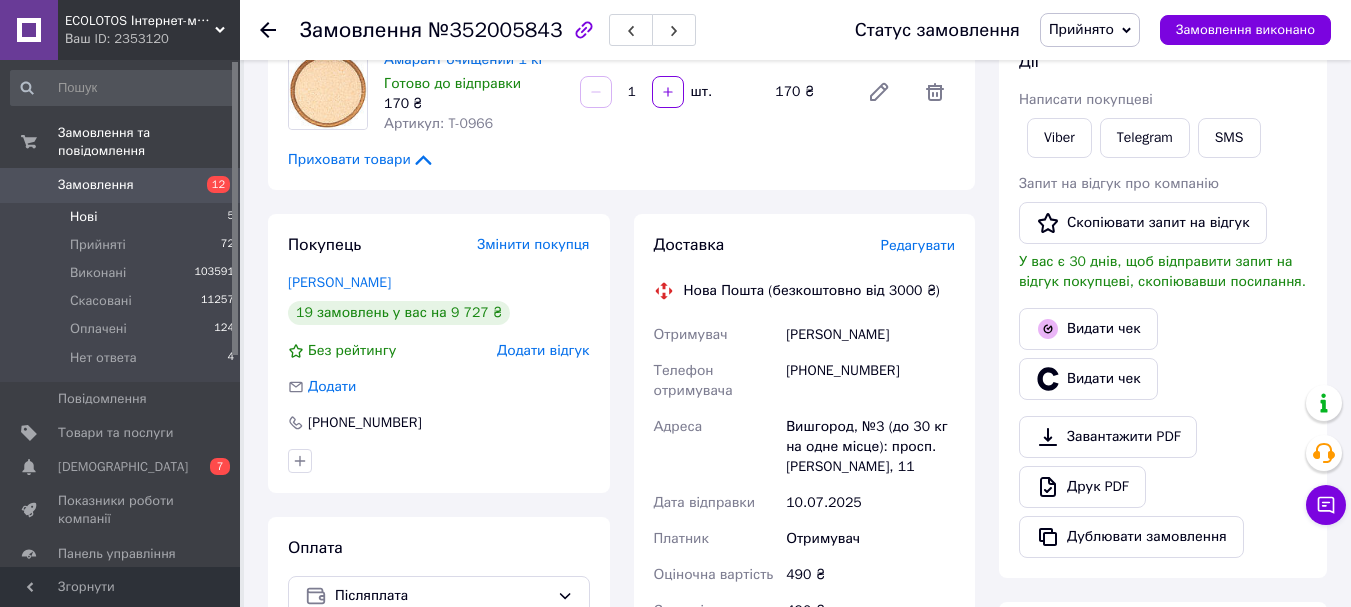 click on "Нові 5" at bounding box center (123, 217) 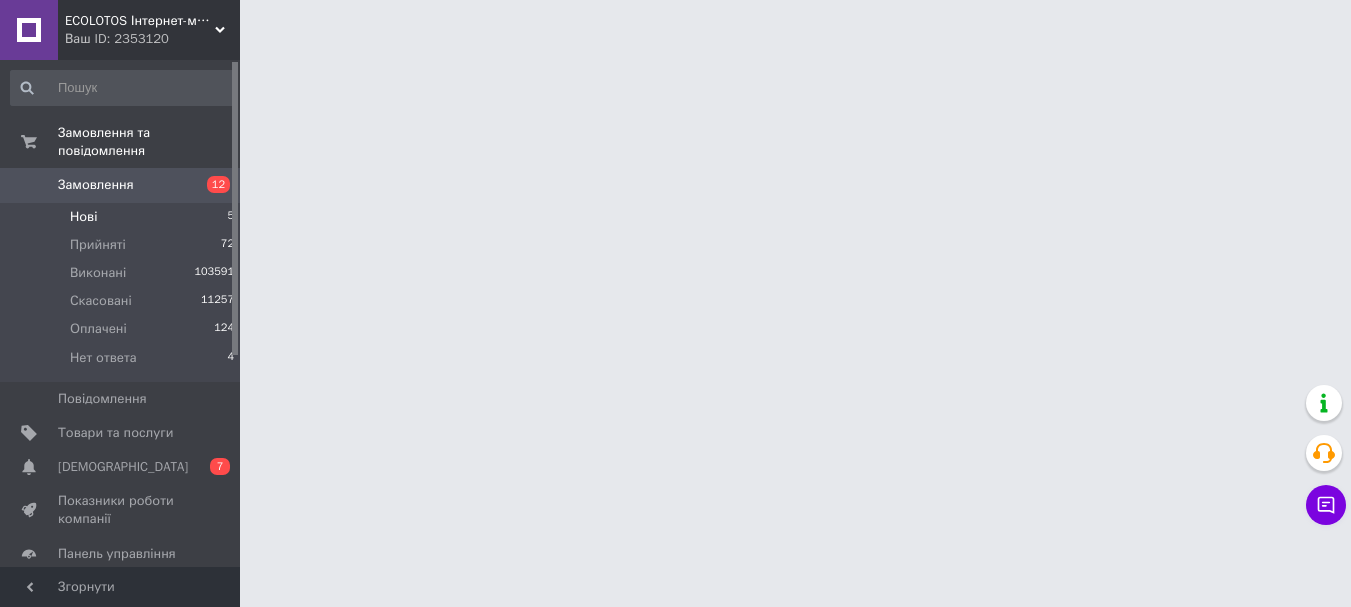 scroll, scrollTop: 0, scrollLeft: 0, axis: both 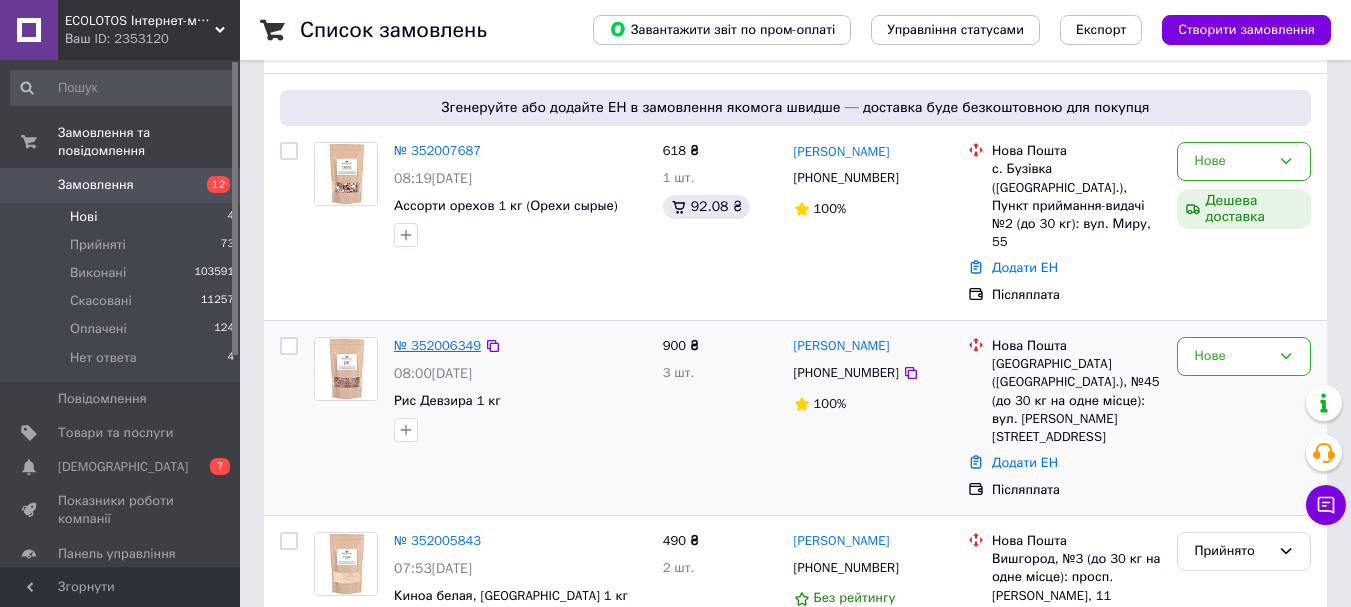 click on "№ 352006349" at bounding box center (437, 345) 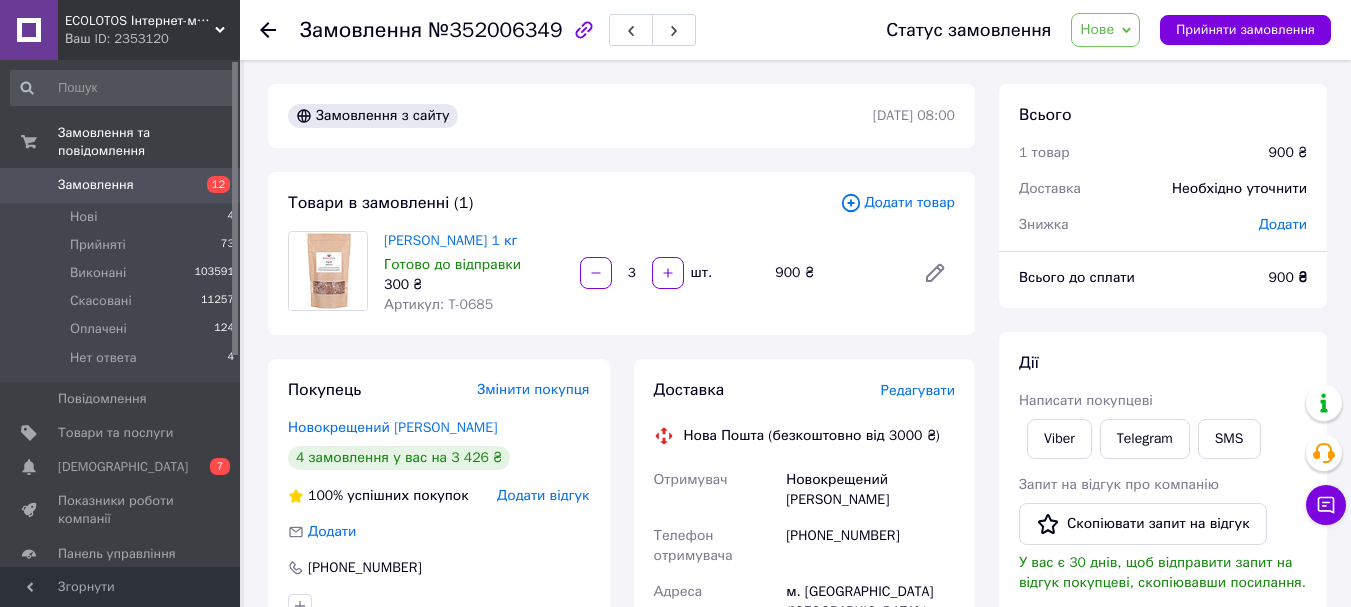 scroll, scrollTop: 100, scrollLeft: 0, axis: vertical 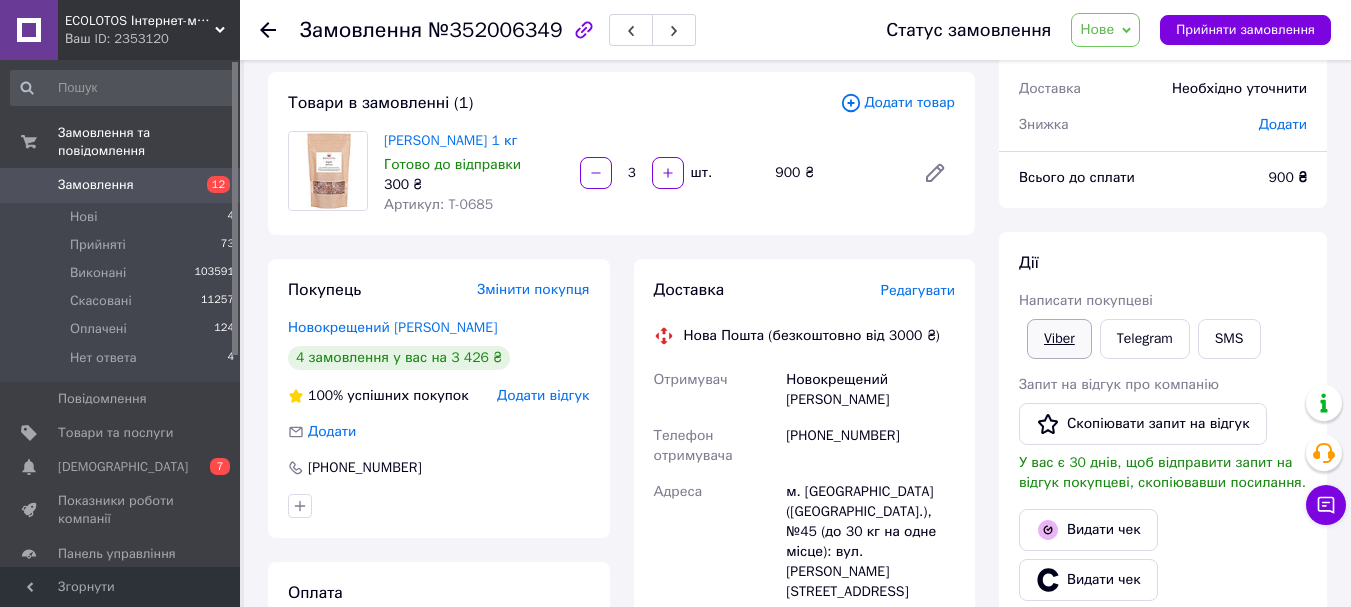 click on "Viber" at bounding box center [1059, 339] 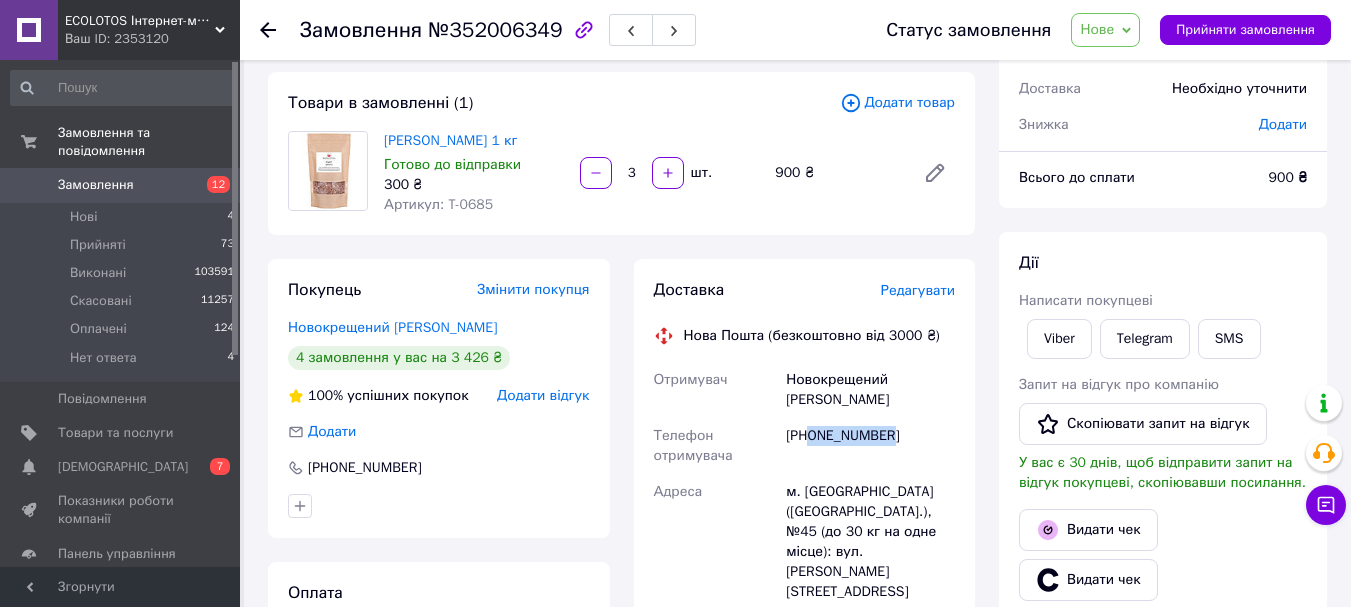 drag, startPoint x: 892, startPoint y: 441, endPoint x: 813, endPoint y: 437, distance: 79.101204 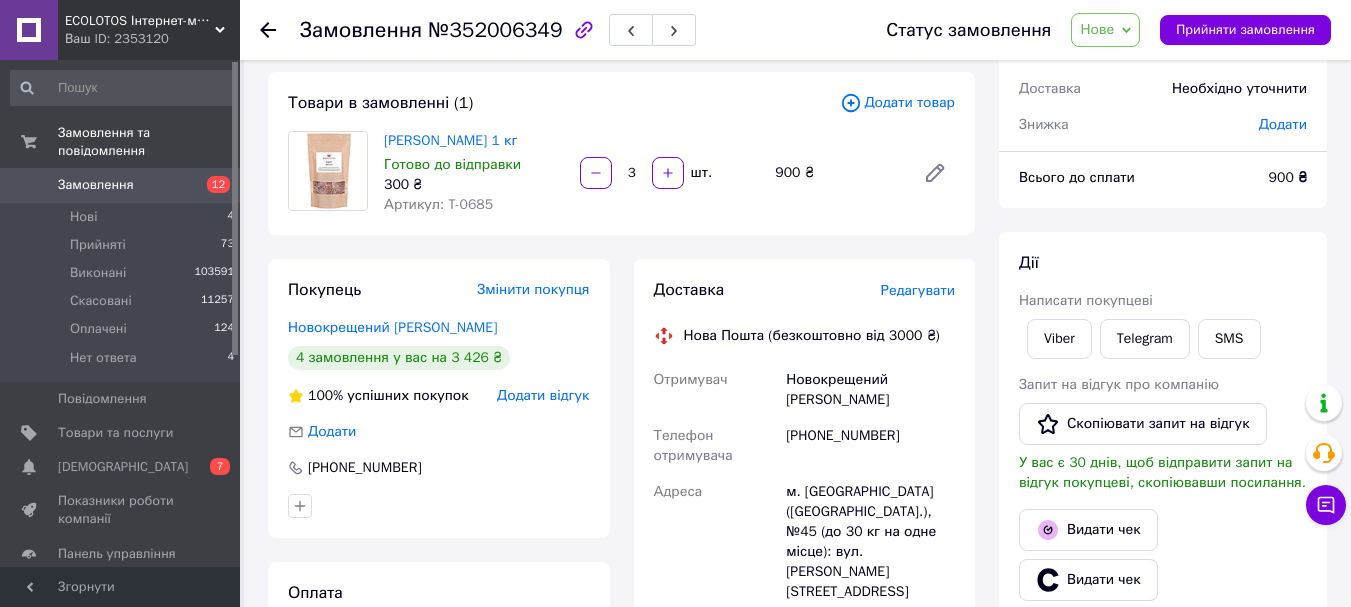click on "Дії Написати покупцеві Viber Telegram SMS Запит на відгук про компанію   Скопіювати запит на відгук У вас є 30 днів, щоб відправити запит на відгук покупцеві, скопіювавши посилання.   Видати чек   Видати чек   Завантажити PDF   Друк PDF   Дублювати замовлення" at bounding box center [1163, 505] 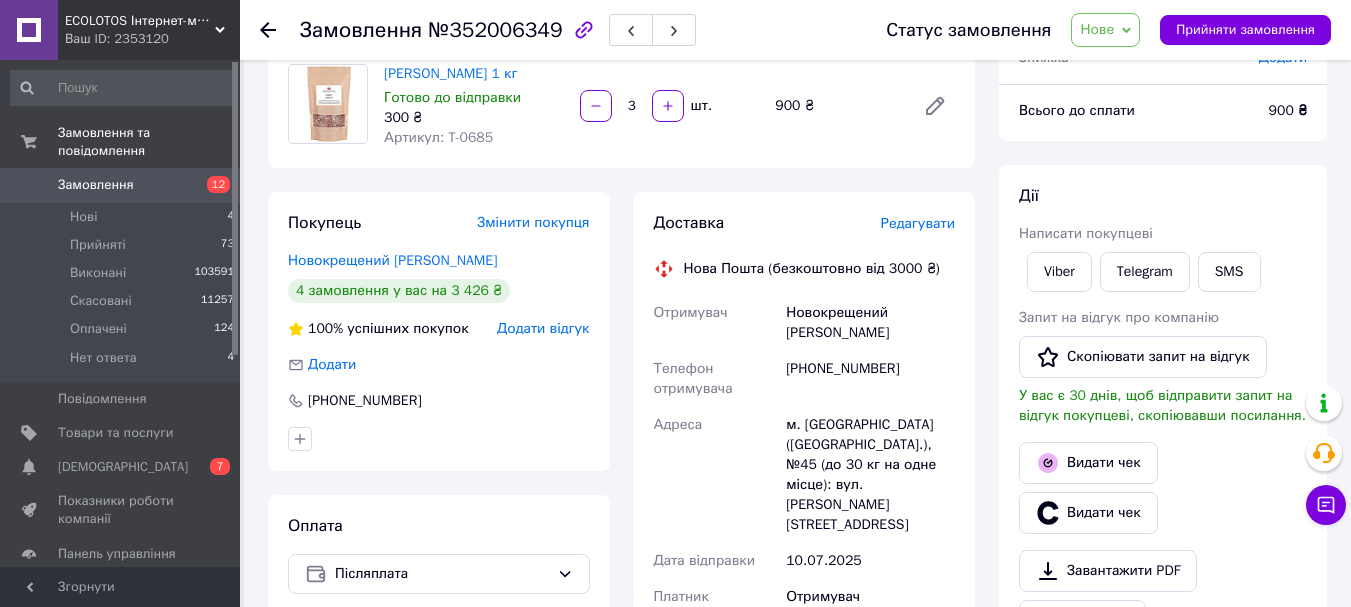 scroll, scrollTop: 200, scrollLeft: 0, axis: vertical 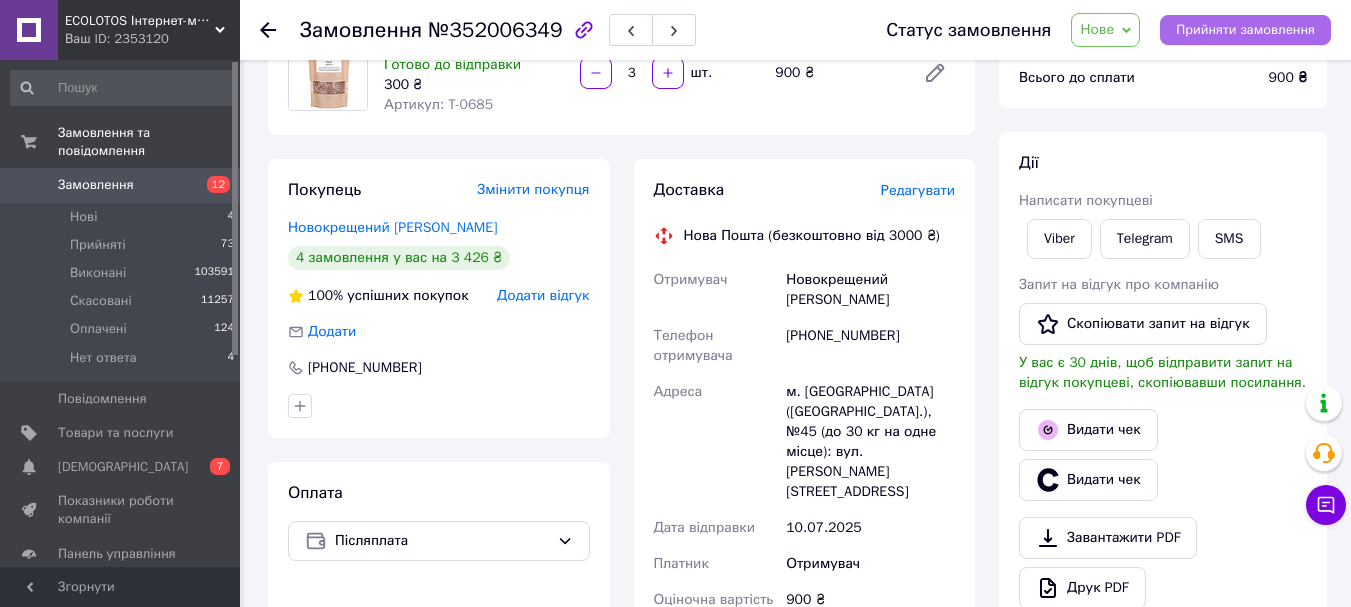click on "Прийняти замовлення" at bounding box center (1245, 30) 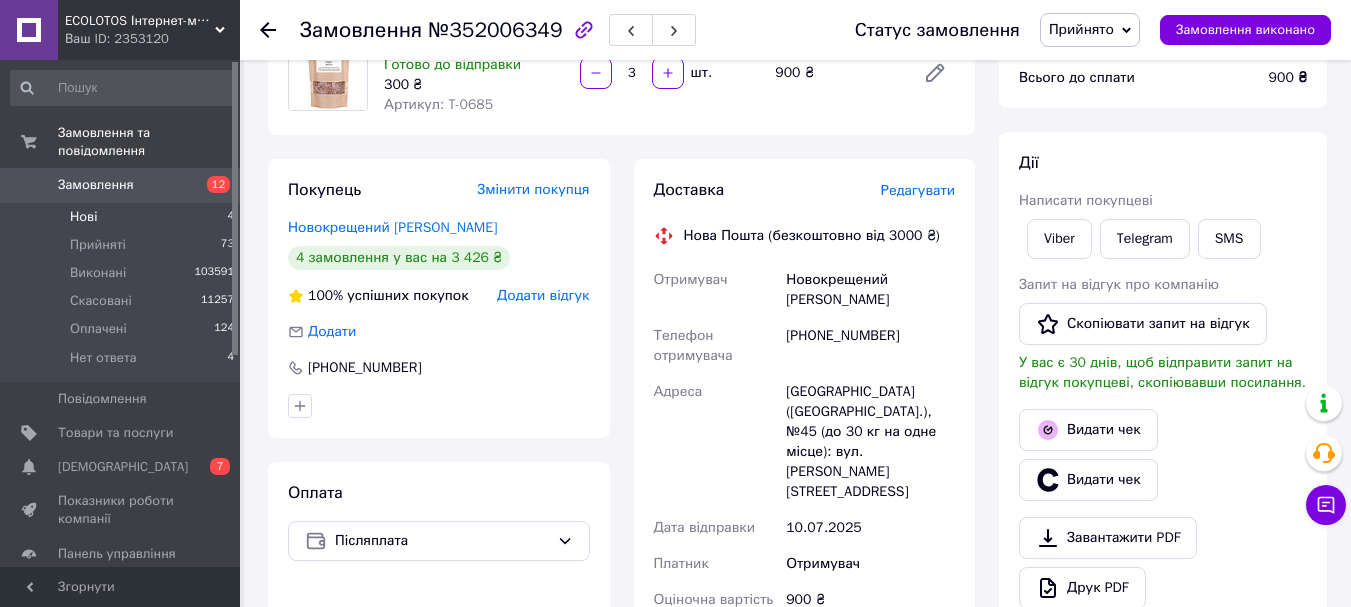 click on "Нові" at bounding box center (83, 217) 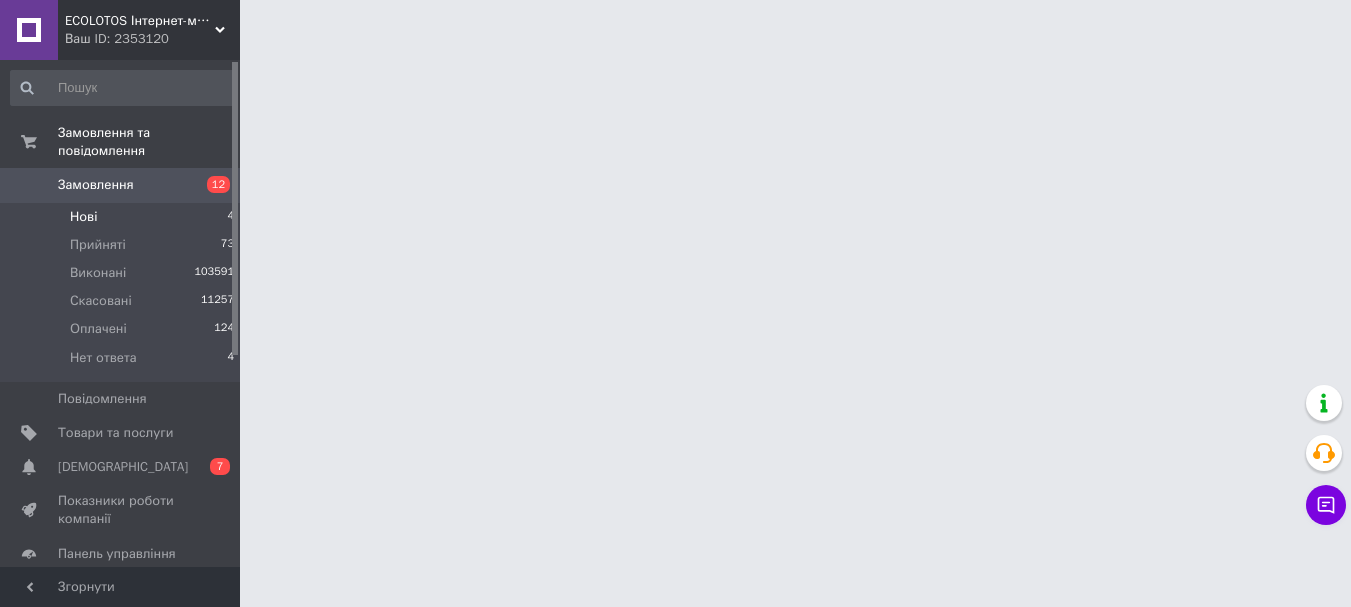 scroll, scrollTop: 0, scrollLeft: 0, axis: both 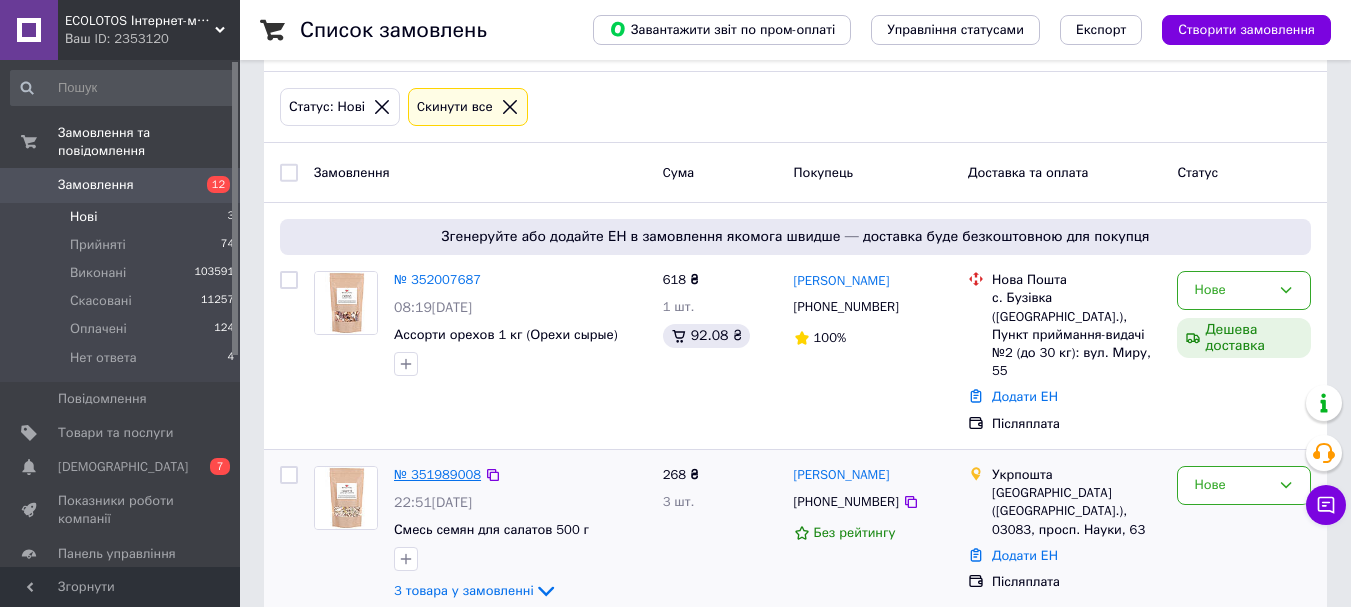 click on "№ 351989008" at bounding box center [437, 474] 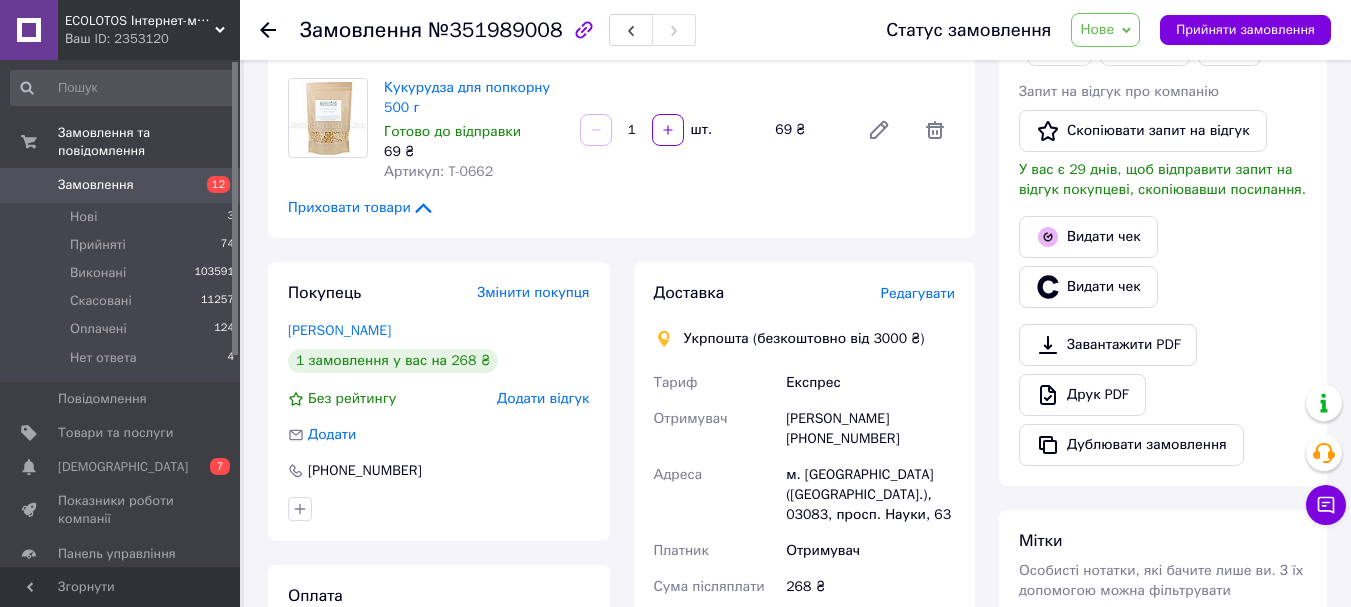 scroll, scrollTop: 384, scrollLeft: 0, axis: vertical 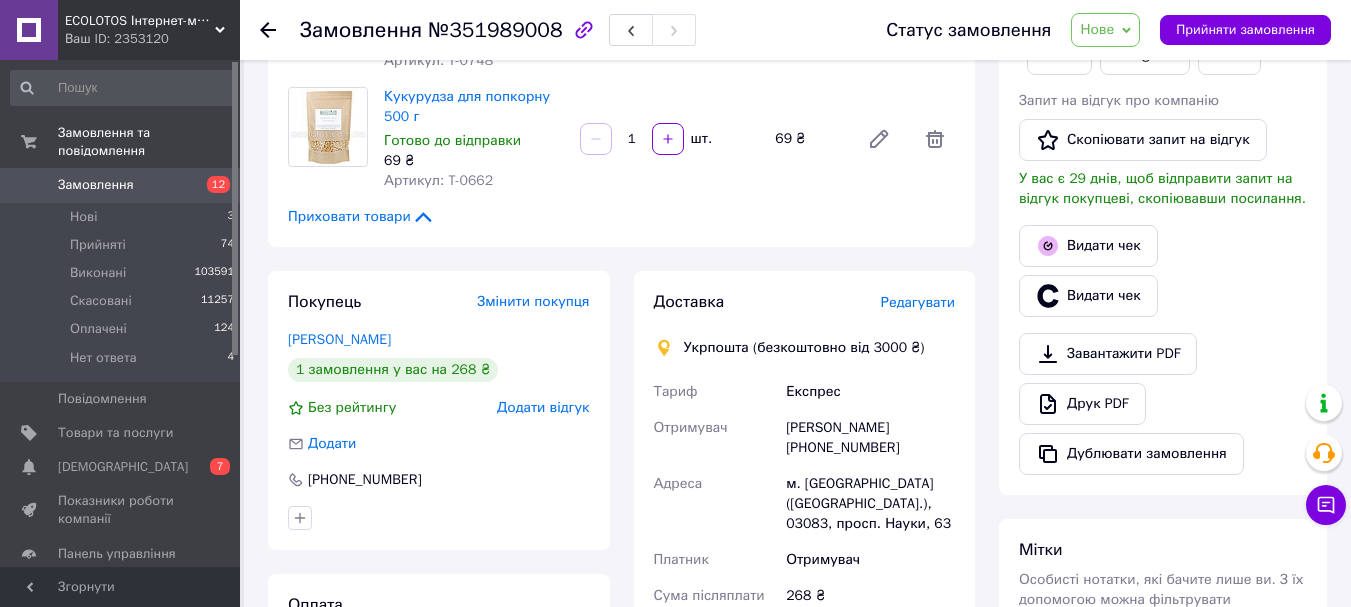 drag, startPoint x: 908, startPoint y: 446, endPoint x: 811, endPoint y: 443, distance: 97.04638 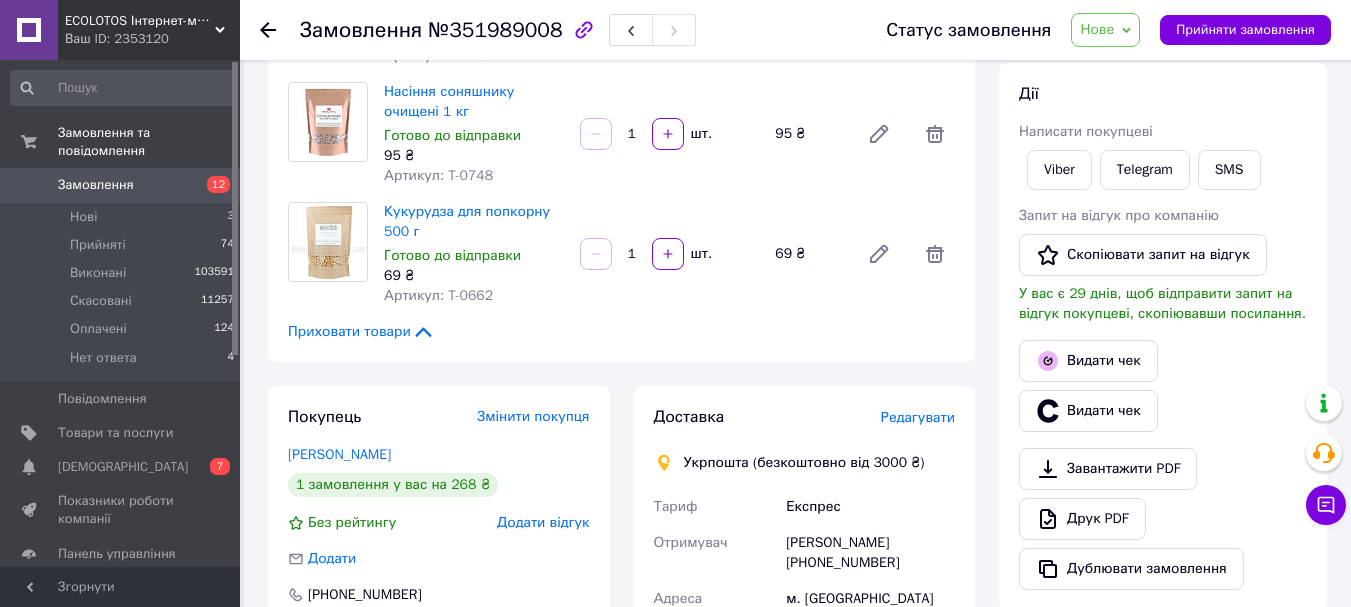 scroll, scrollTop: 300, scrollLeft: 0, axis: vertical 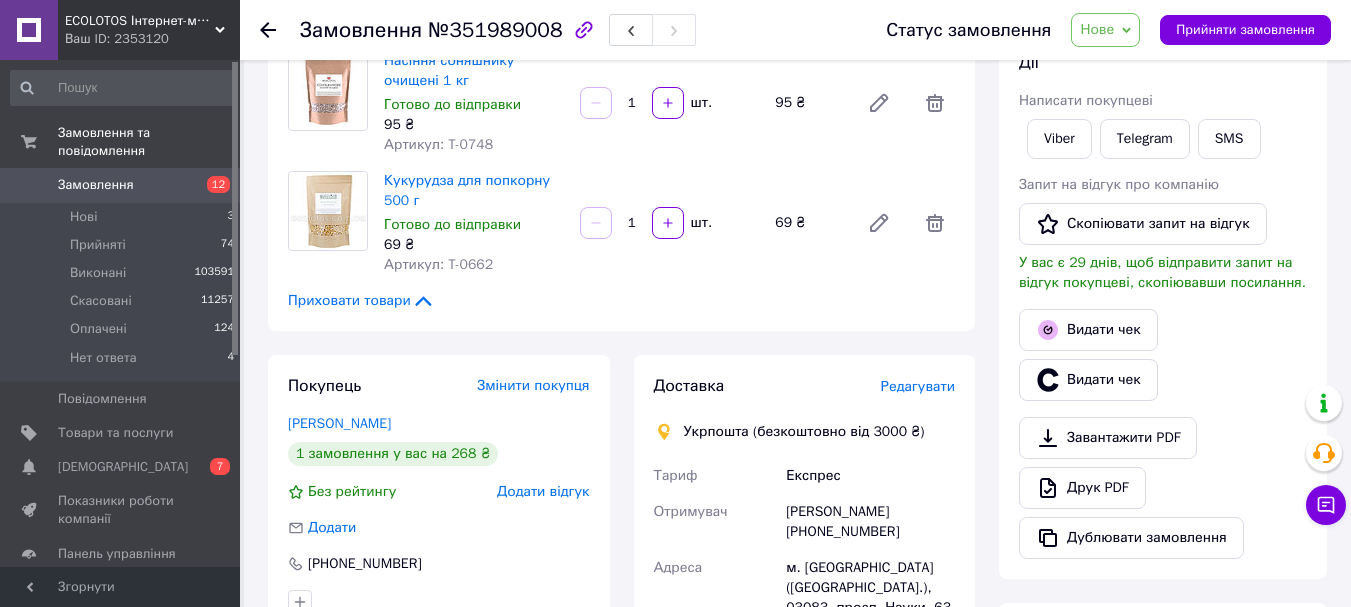 click on "Всього 3 товари 268 ₴ Доставка Необхідно уточнити Знижка Додати Всього до сплати 268 ₴ Дії Написати покупцеві Viber Telegram SMS Запит на відгук про компанію   Скопіювати запит на відгук У вас є 29 днів, щоб відправити запит на відгук покупцеві, скопіювавши посилання.   Видати чек   Видати чек   Завантажити PDF   Друк PDF   Дублювати замовлення Мітки Особисті нотатки, які бачите лише ви. З їх допомогою можна фільтрувати замовлення Примітки Залишилося 300 символів Очистити Зберегти" at bounding box center [1163, 465] 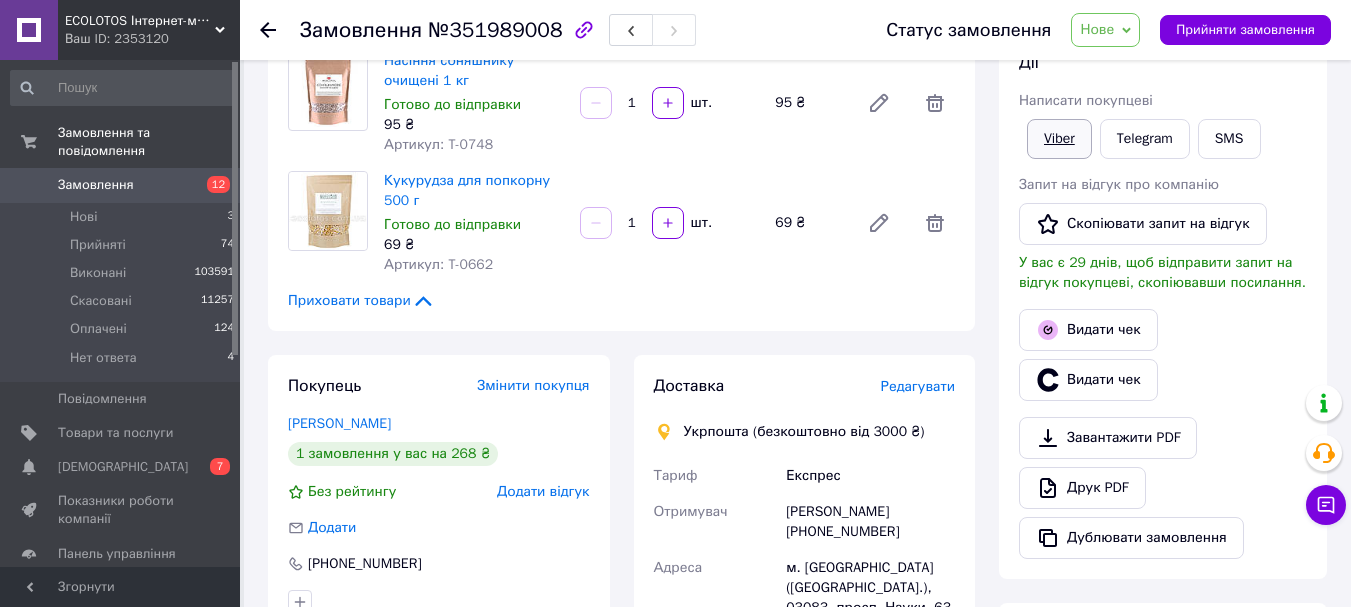 click on "Viber" at bounding box center (1059, 139) 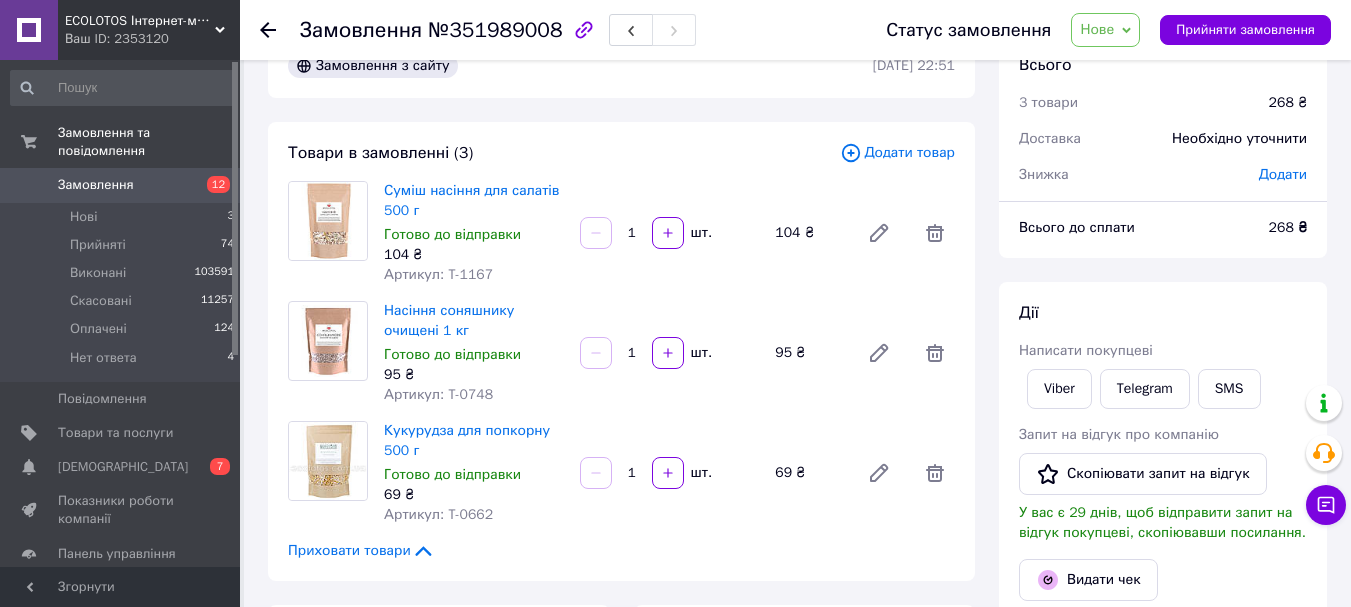 scroll, scrollTop: 100, scrollLeft: 0, axis: vertical 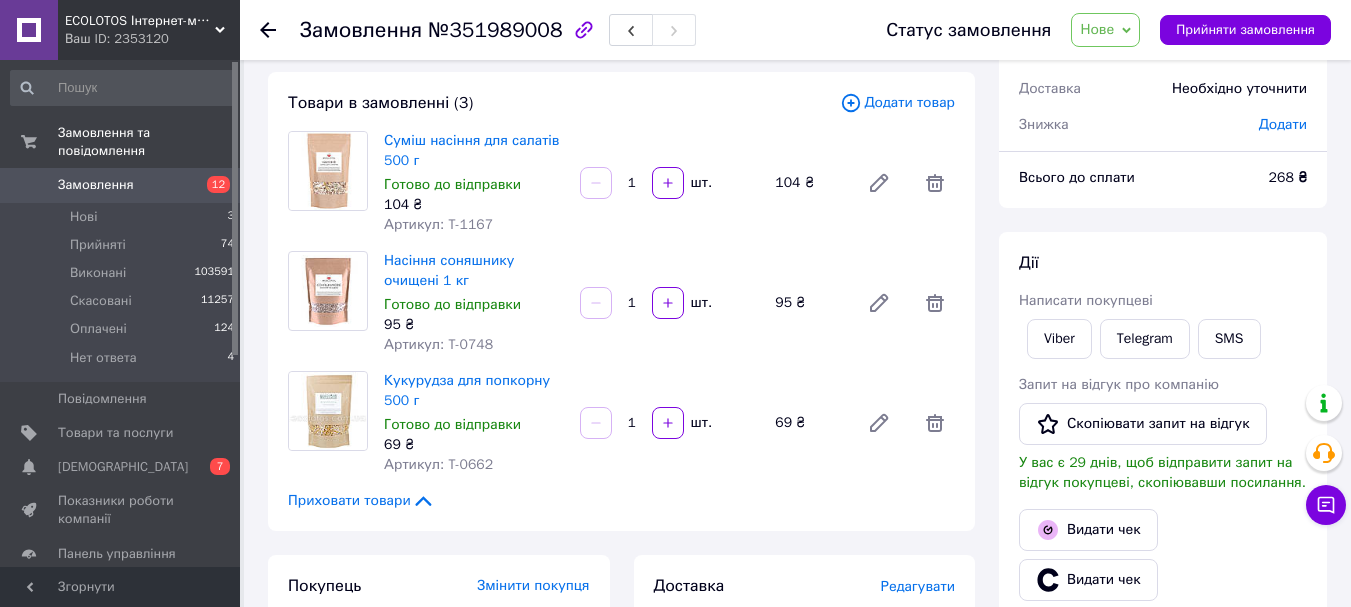 click on "Всього 3 товари 268 ₴ Доставка Необхідно уточнити Знижка Додати Всього до сплати 268 ₴ Дії Написати покупцеві Viber Telegram SMS Запит на відгук про компанію   Скопіювати запит на відгук У вас є 29 днів, щоб відправити запит на відгук покупцеві, скопіювавши посилання.   Видати чек   Видати чек   Завантажити PDF   Друк PDF   Дублювати замовлення Мітки Особисті нотатки, які бачите лише ви. З їх допомогою можна фільтрувати замовлення Примітки Залишилося 300 символів Очистити Зберегти" at bounding box center [1163, 665] 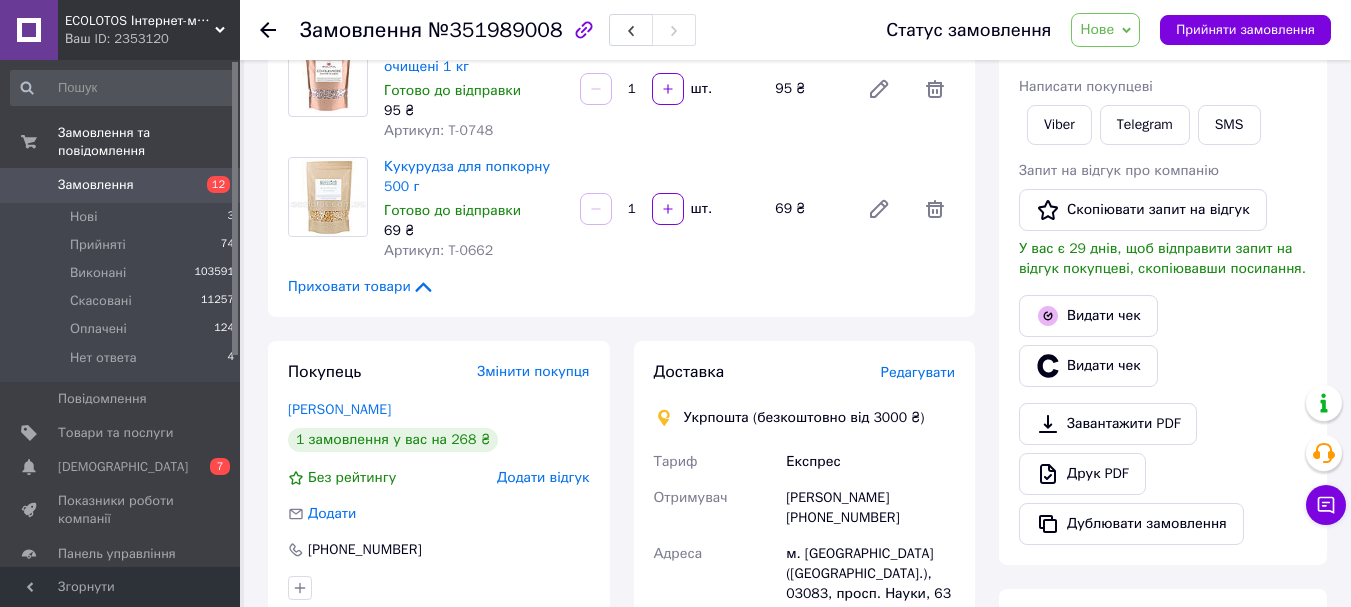 scroll, scrollTop: 500, scrollLeft: 0, axis: vertical 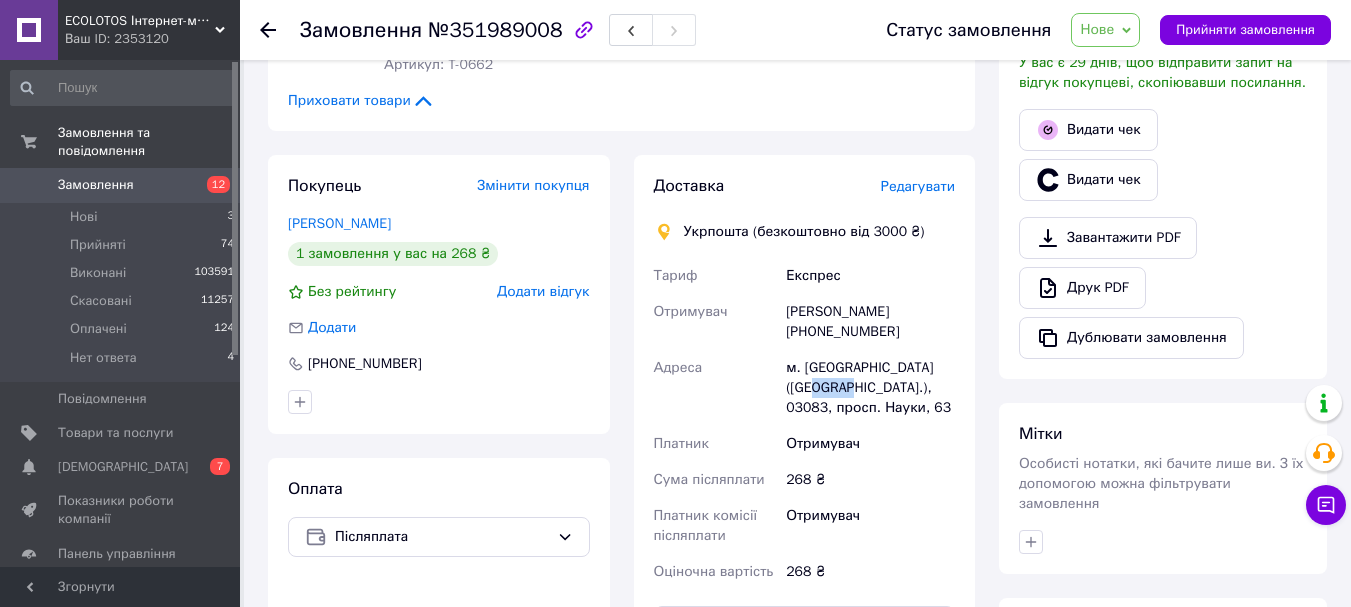 drag, startPoint x: 823, startPoint y: 386, endPoint x: 789, endPoint y: 393, distance: 34.713108 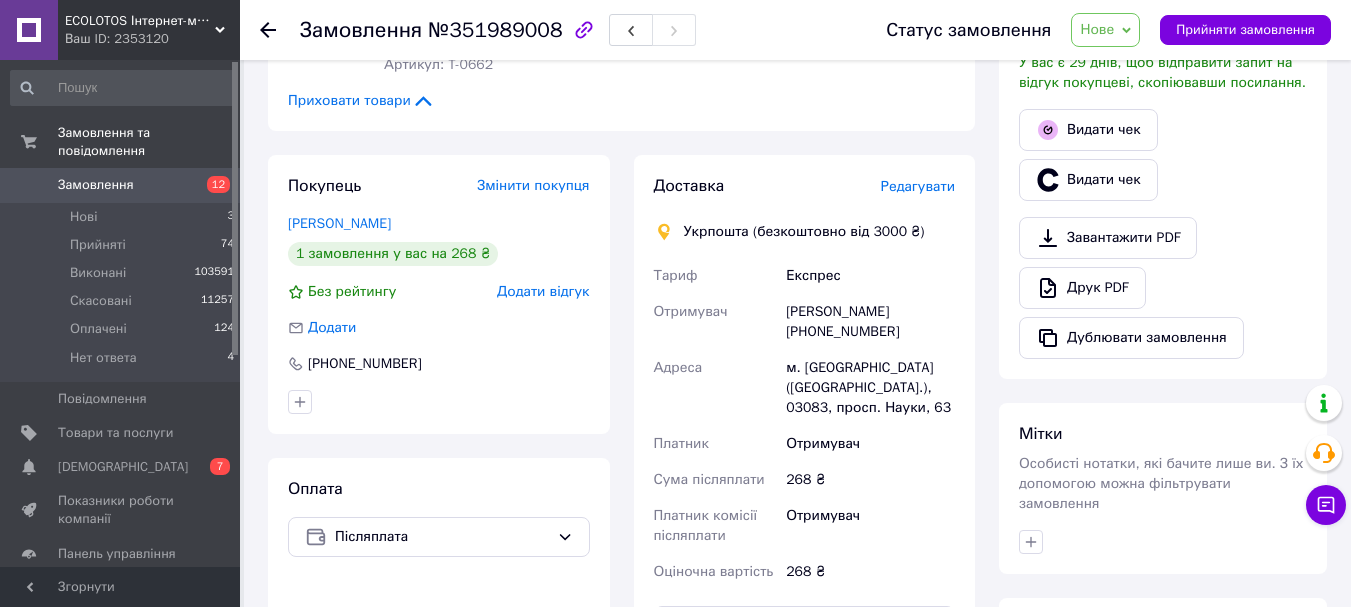 click on "Завантажити PDF   Друк PDF   Дублювати замовлення" at bounding box center (1163, 288) 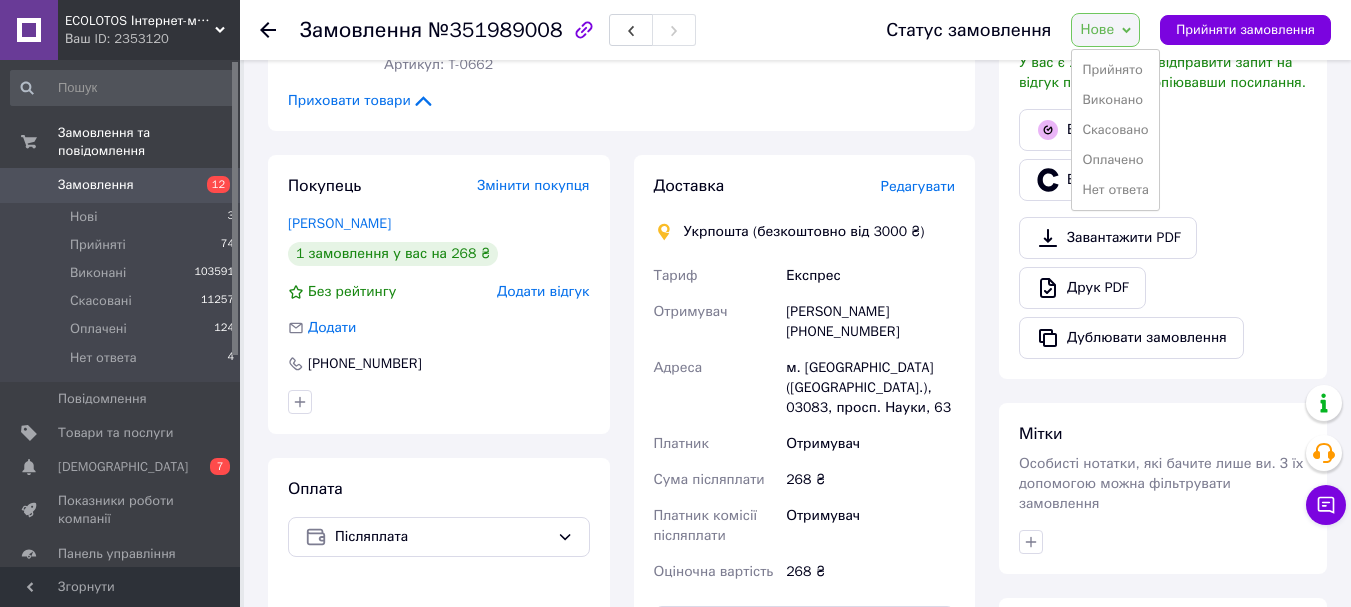 click on "Прийнято Виконано Скасовано Оплачено Нет ответа" at bounding box center (1115, 130) 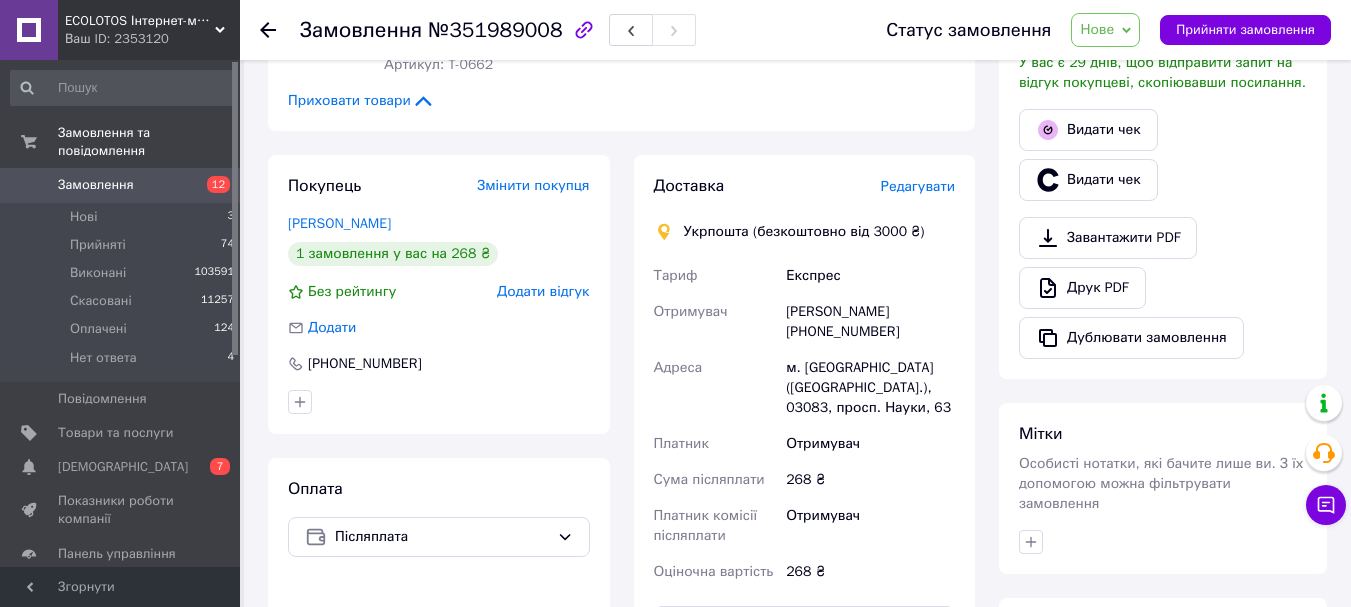 click on "Нове" at bounding box center [1097, 29] 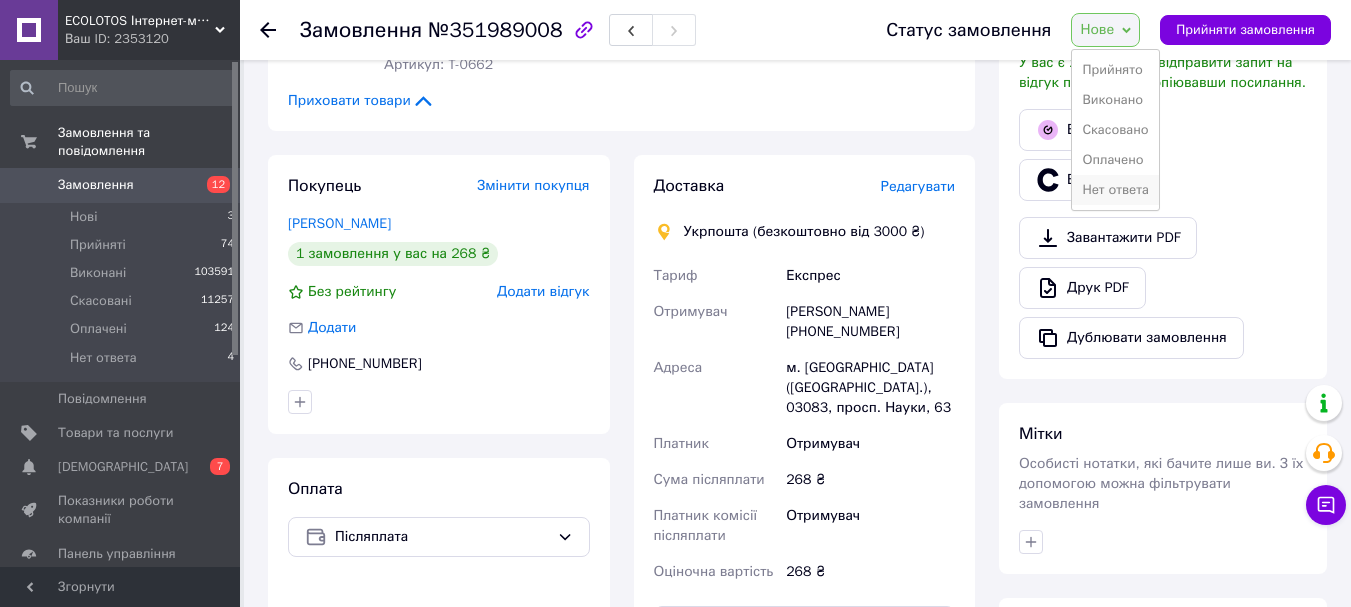 click on "Нет ответа" at bounding box center (1115, 190) 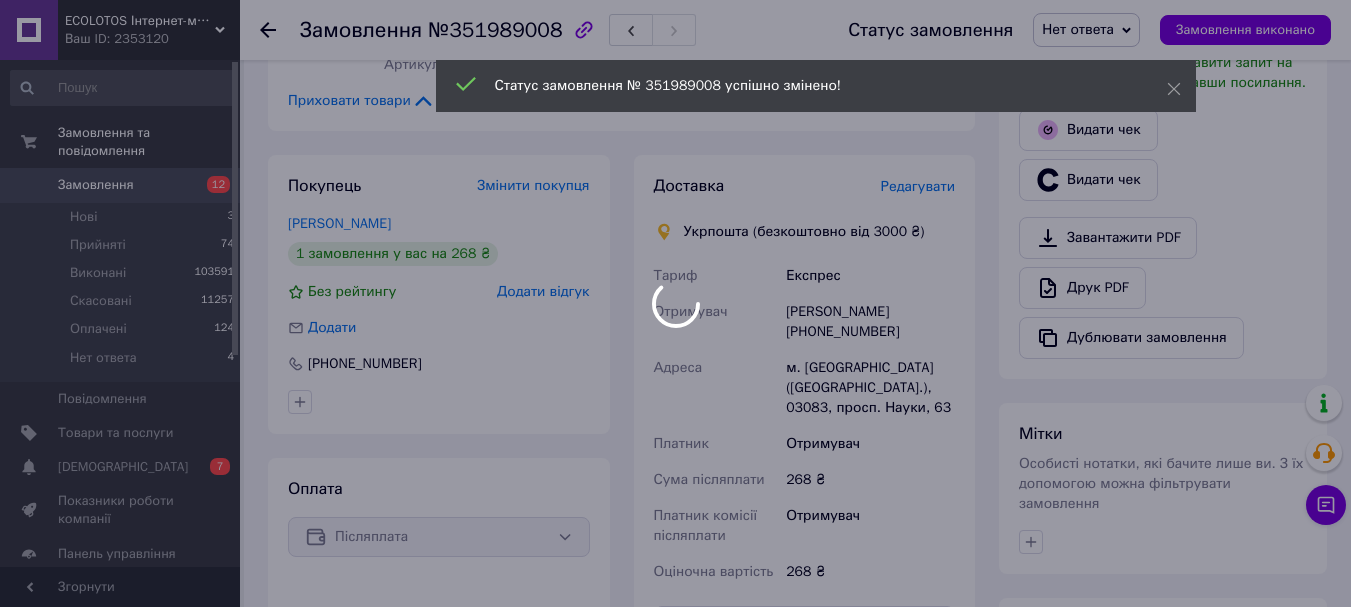 drag, startPoint x: 896, startPoint y: 333, endPoint x: 813, endPoint y: 326, distance: 83.294655 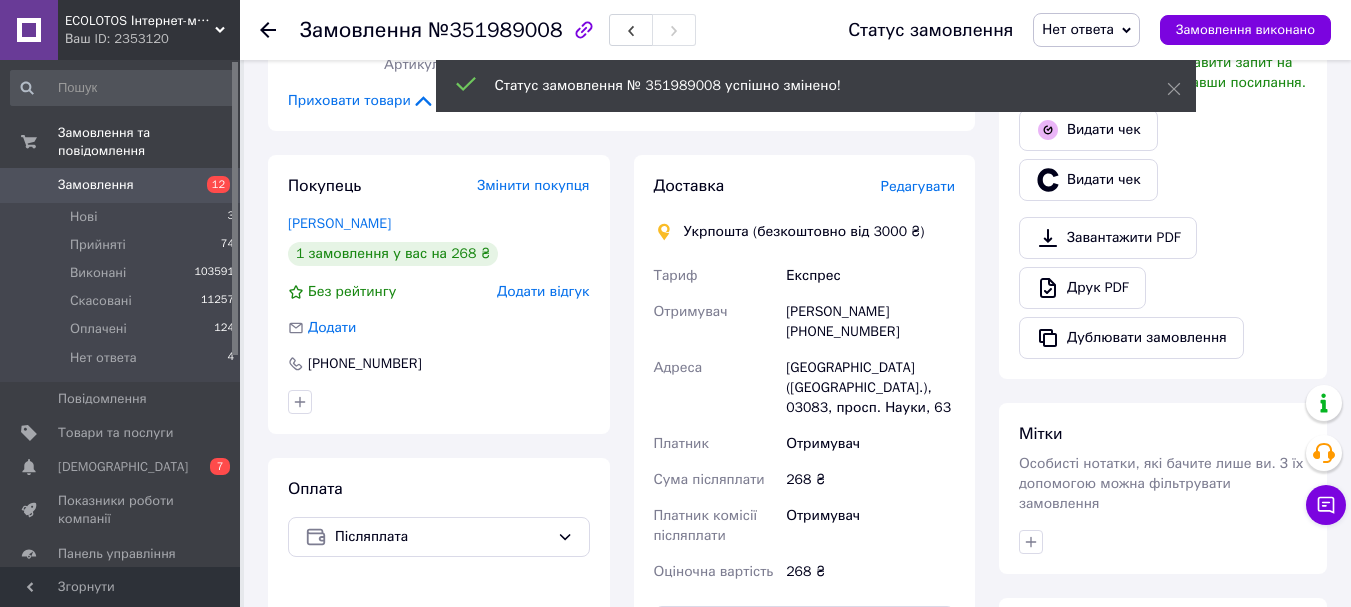 copy on "0501737086" 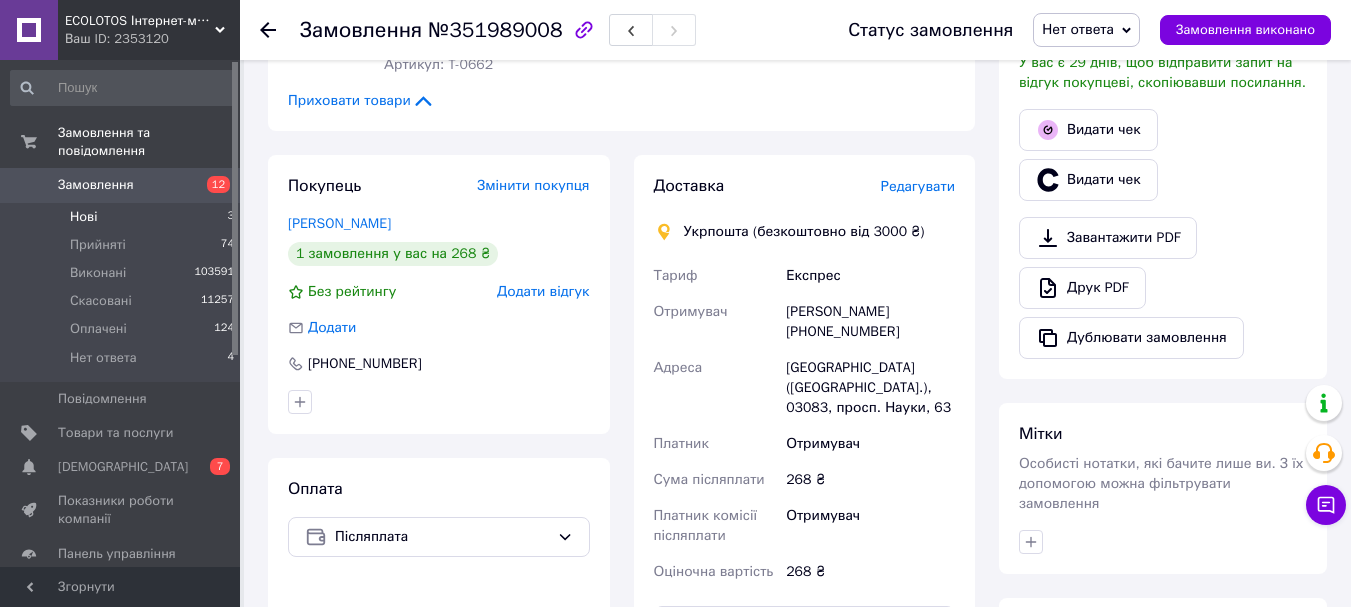click on "Нові 3" at bounding box center [123, 217] 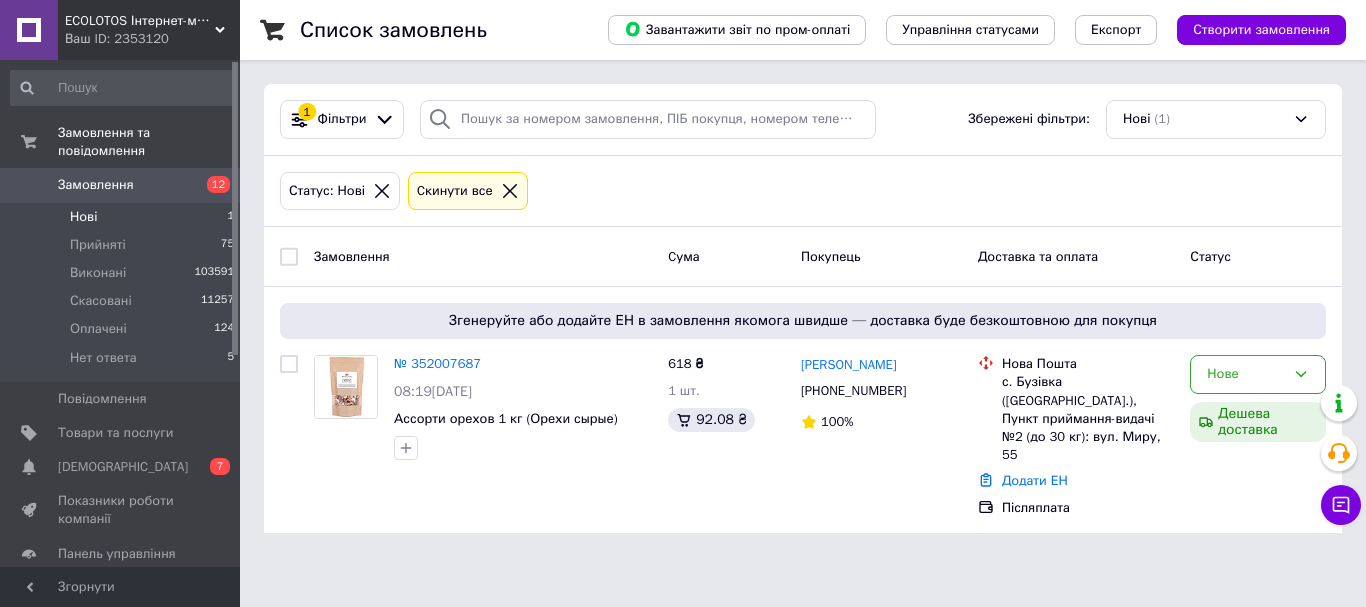 click on "Список замовлень   Завантажити звіт по пром-оплаті Управління статусами Експорт Створити замовлення 1 Фільтри Збережені фільтри: Нові (1) Статус: Нові Cкинути все Замовлення Cума Покупець Доставка та оплата Статус Згенеруйте або додайте ЕН в замовлення якомога швидше — доставка буде безкоштовною для покупця № 352007687 08:19, 10.07.2025 Ассорти орехов 1 кг (Орехи сырые) 618 ₴ 1 шт. 92.08 ₴ Игорь Ковальский +380939131300 100% Нова Пошта с. Бузівка (Черкаська обл.), Пункт приймання-видачі №2 (до 30 кг): вул. Миру, 55 Додати ЕН Післяплата Нове Дешева доставка" at bounding box center (803, 278) 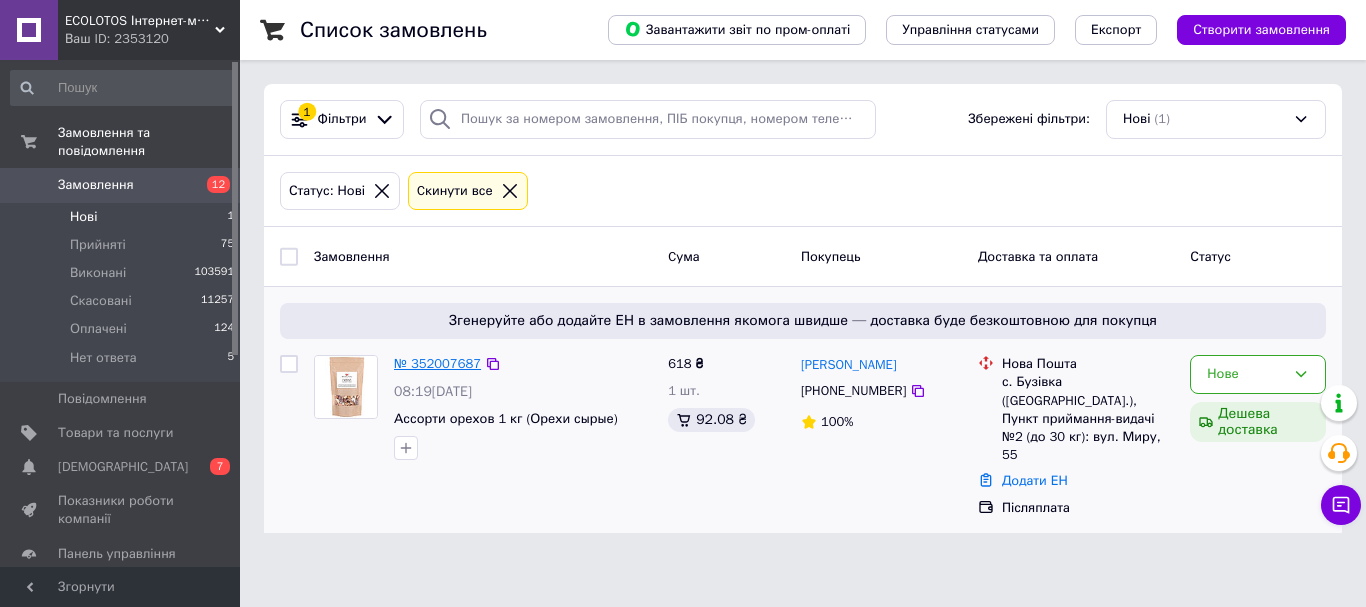 click on "№ 352007687" at bounding box center [437, 363] 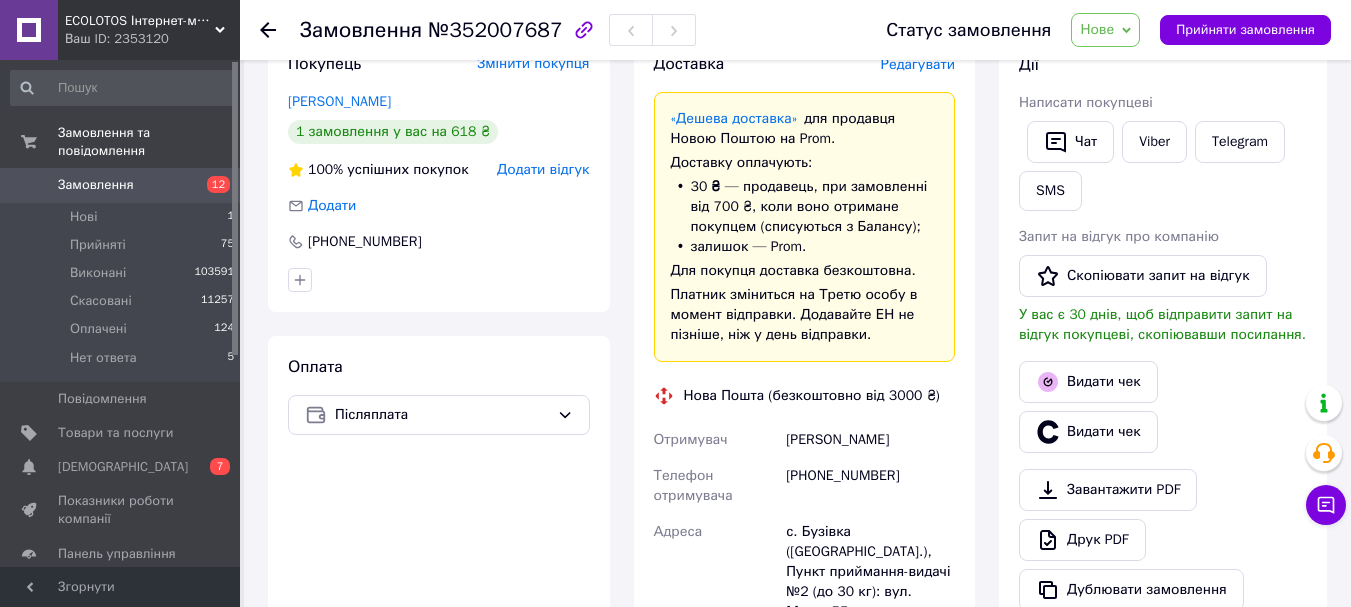 scroll, scrollTop: 400, scrollLeft: 0, axis: vertical 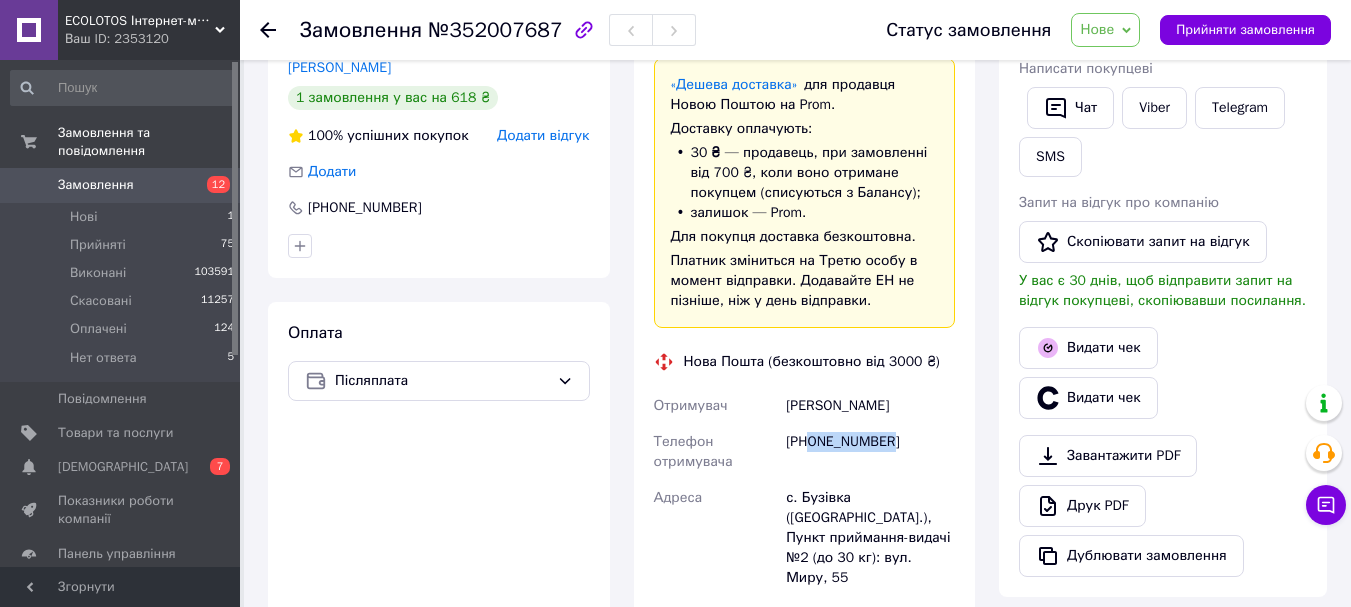 drag, startPoint x: 906, startPoint y: 438, endPoint x: 812, endPoint y: 445, distance: 94.26028 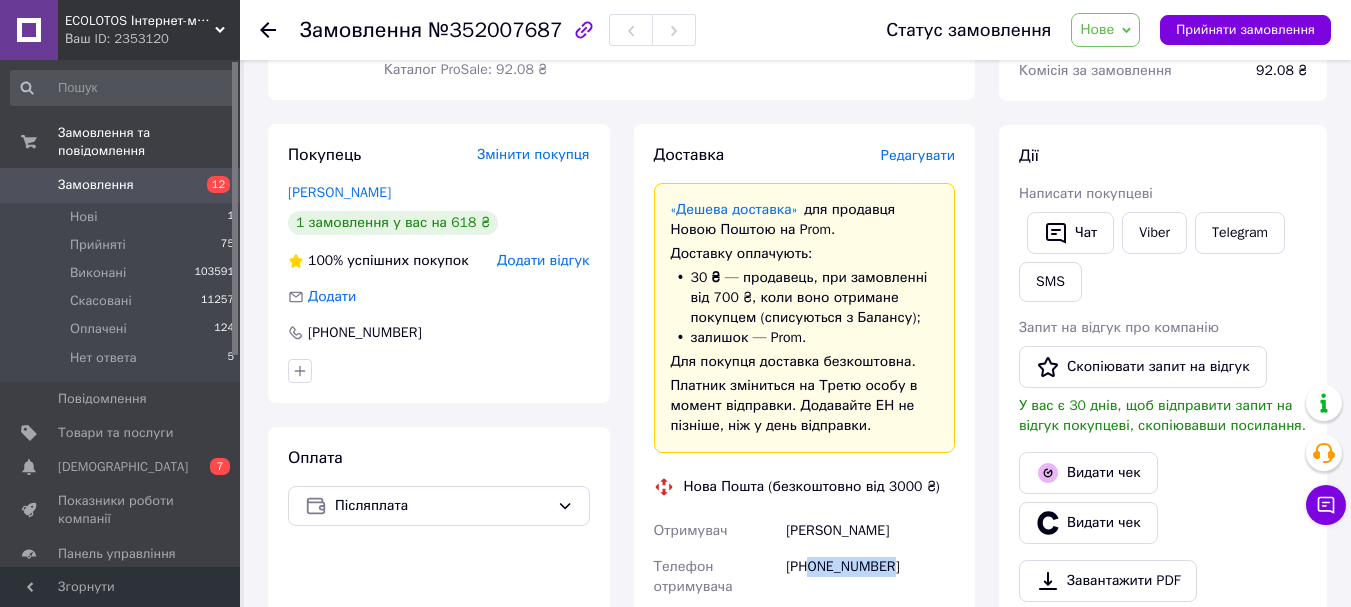 scroll, scrollTop: 0, scrollLeft: 0, axis: both 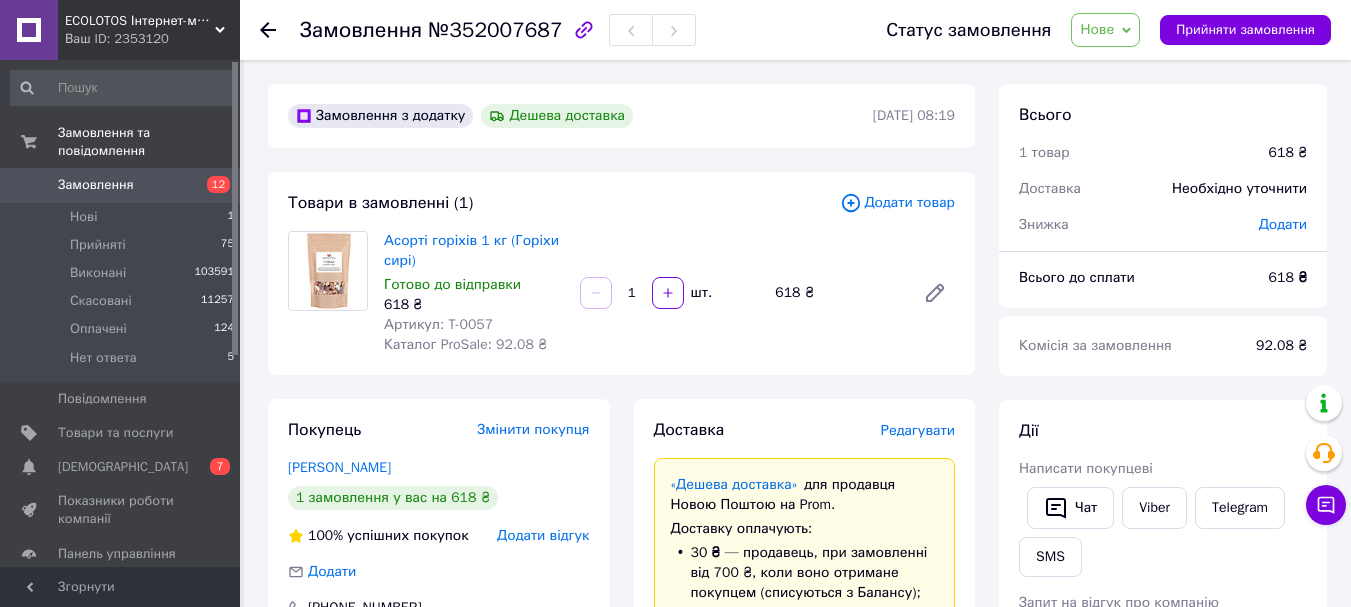 click on "Всього 1 товар 618 ₴ Доставка Необхідно уточнити Знижка Додати Всього до сплати 618 ₴ Комісія за замовлення 92.08 ₴ Дії Написати покупцеві   Чат Viber Telegram SMS Запит на відгук про компанію   Скопіювати запит на відгук У вас є 30 днів, щоб відправити запит на відгук покупцеві, скопіювавши посилання.   Видати чек   Видати чек   Завантажити PDF   Друк PDF   Дублювати замовлення Мітки Особисті нотатки, які бачите лише ви. З їх допомогою можна фільтрувати замовлення Примітки Залишилося 300 символів Очистити Зберегти" at bounding box center [1163, 846] 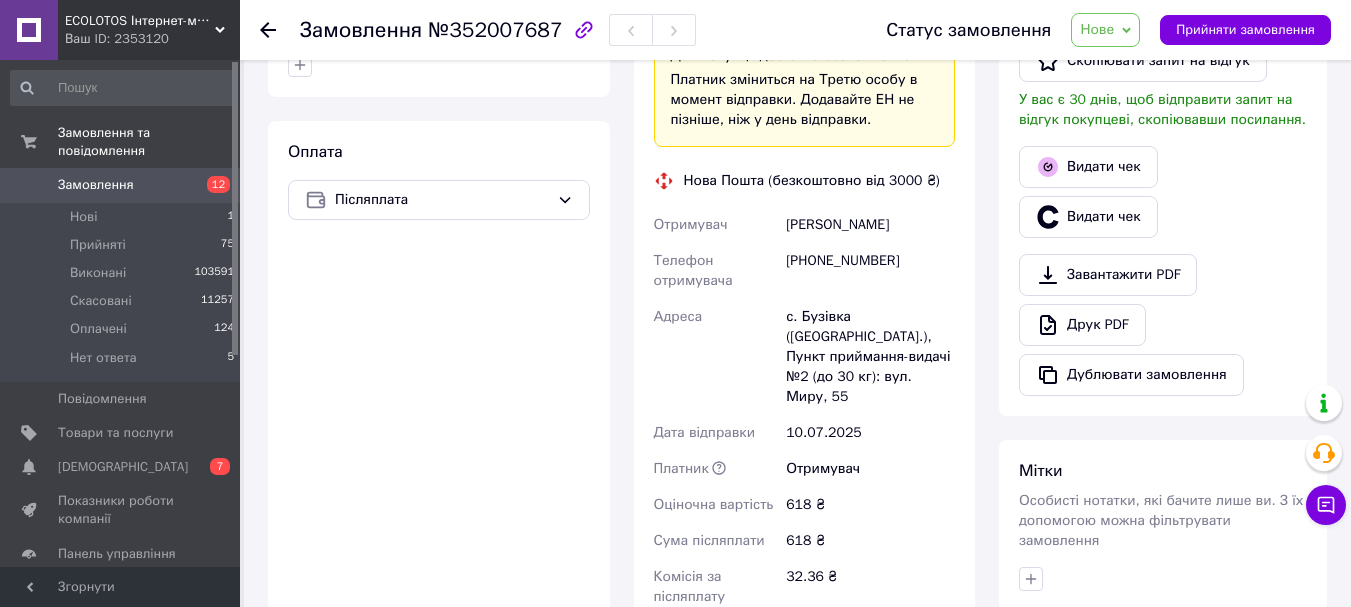scroll, scrollTop: 600, scrollLeft: 0, axis: vertical 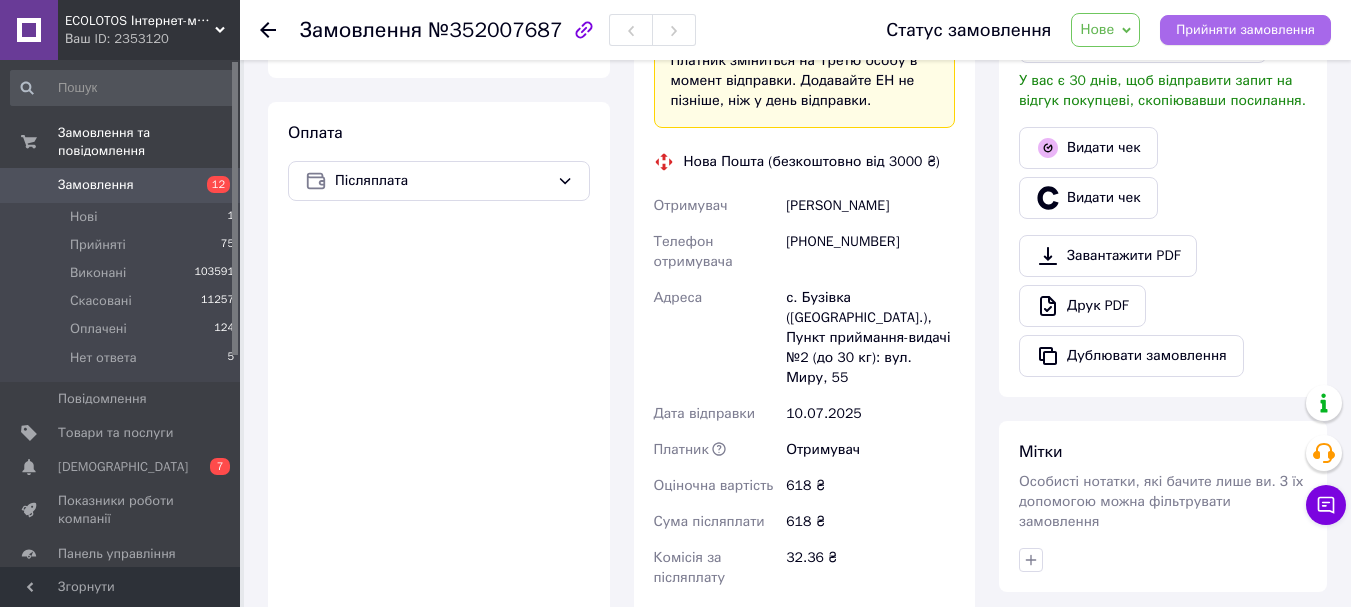 click on "Прийняти замовлення" at bounding box center [1245, 30] 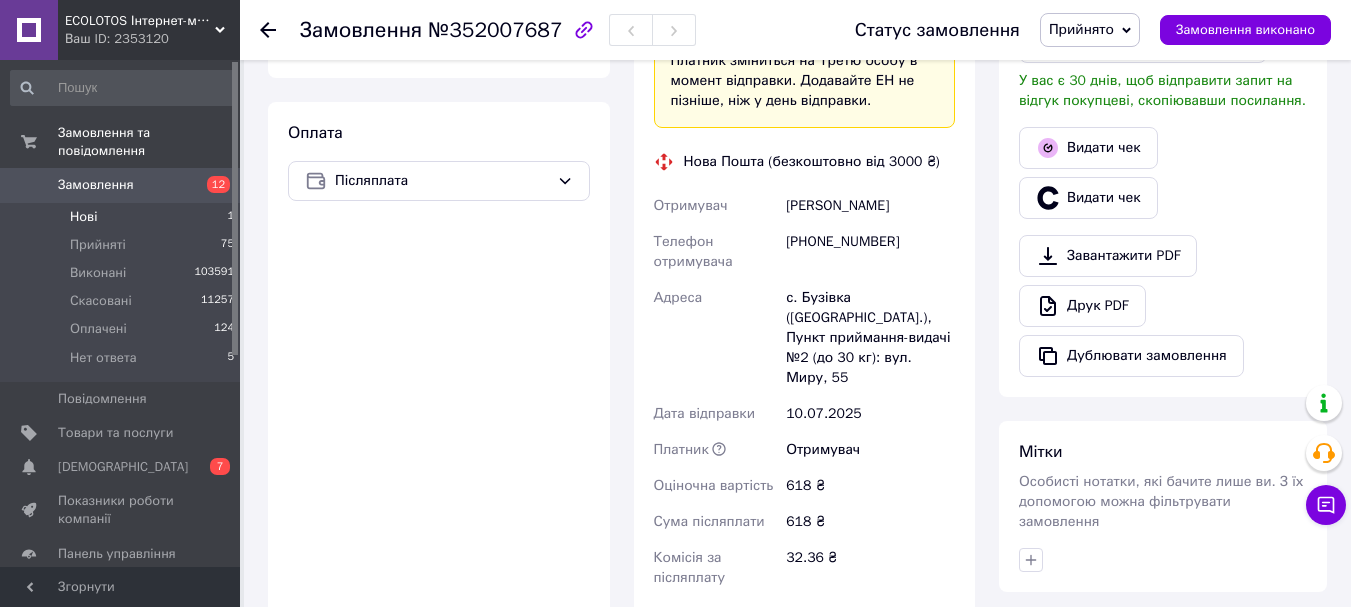 click on "Нові 1" at bounding box center (123, 217) 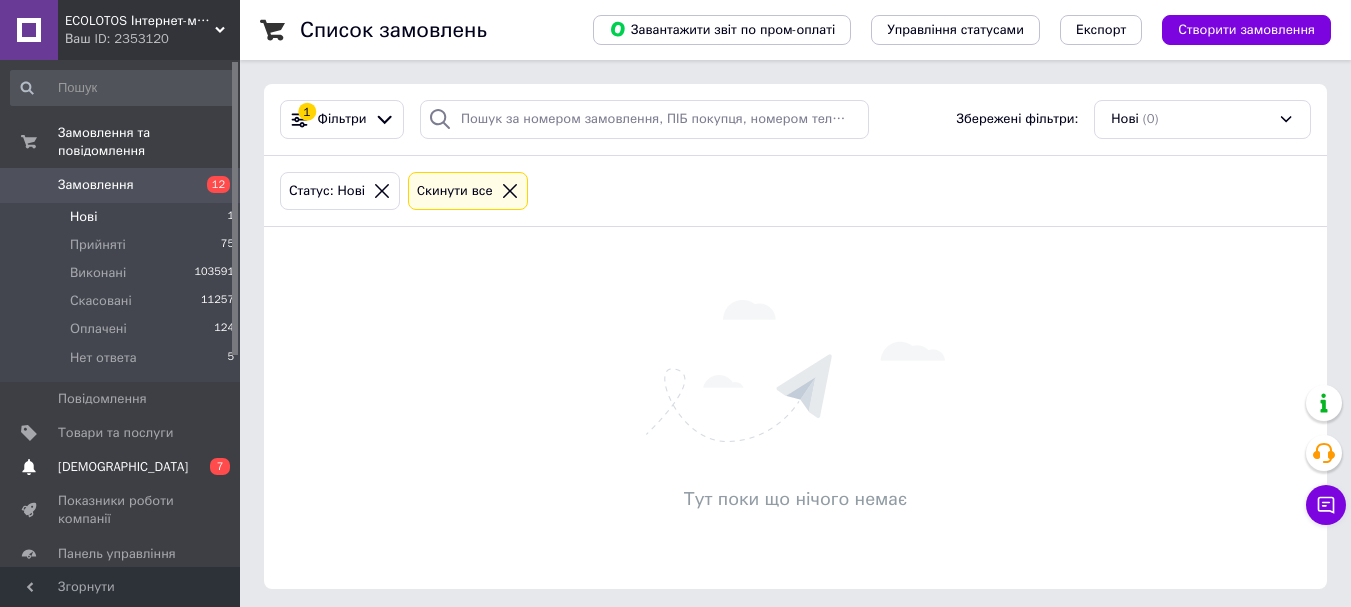 click on "0 7" at bounding box center [212, 467] 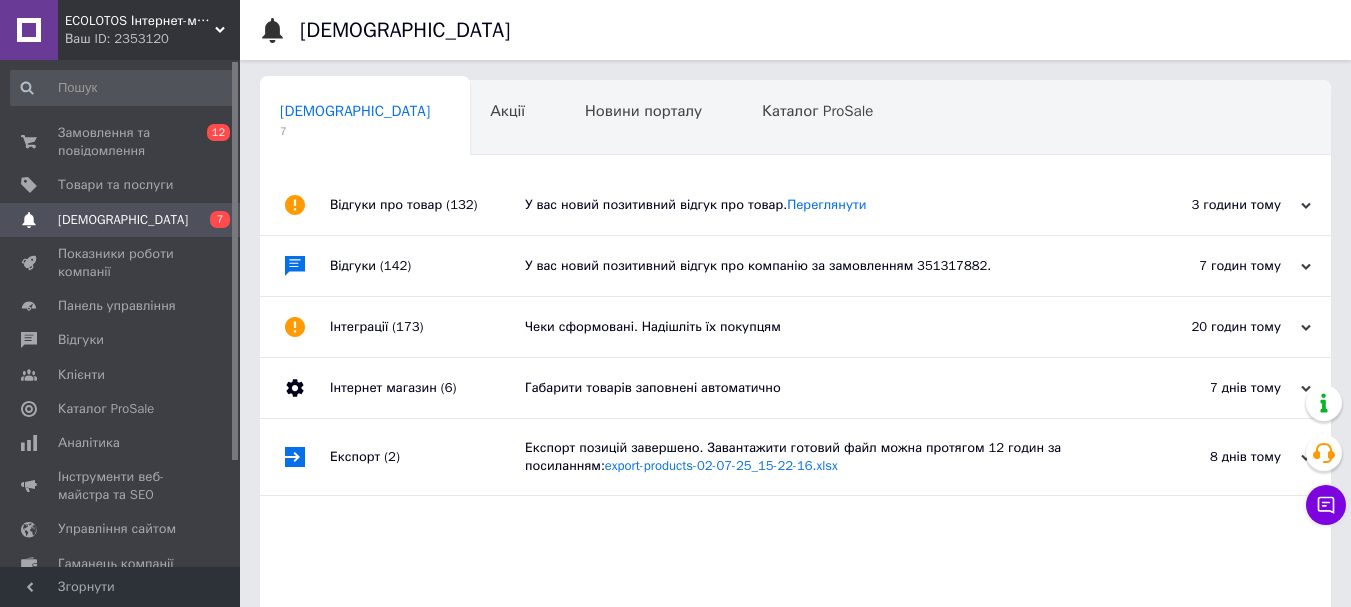 click on "У вас новий позитивний відгук про товар.  Переглянути" at bounding box center (818, 205) 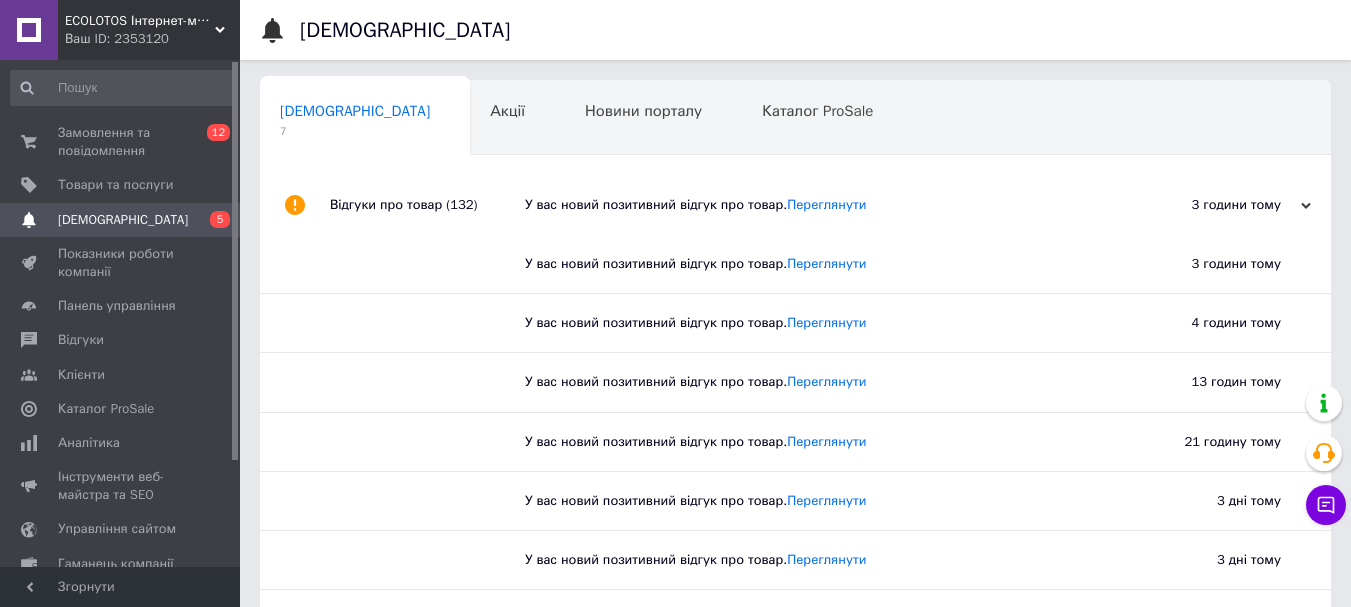 click on "У вас новий позитивний відгук про товар.  Переглянути" at bounding box center (818, 205) 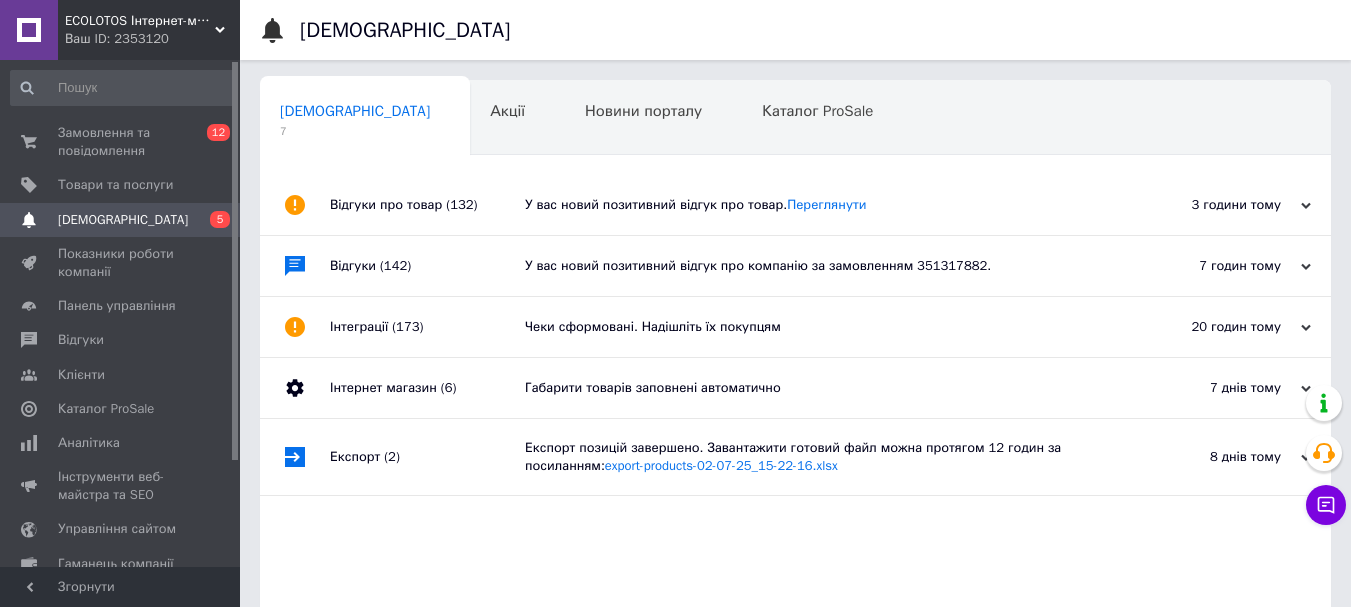 click on "У вас новий позитивний відгук про компанію за замовленням 351317882." at bounding box center [818, 266] 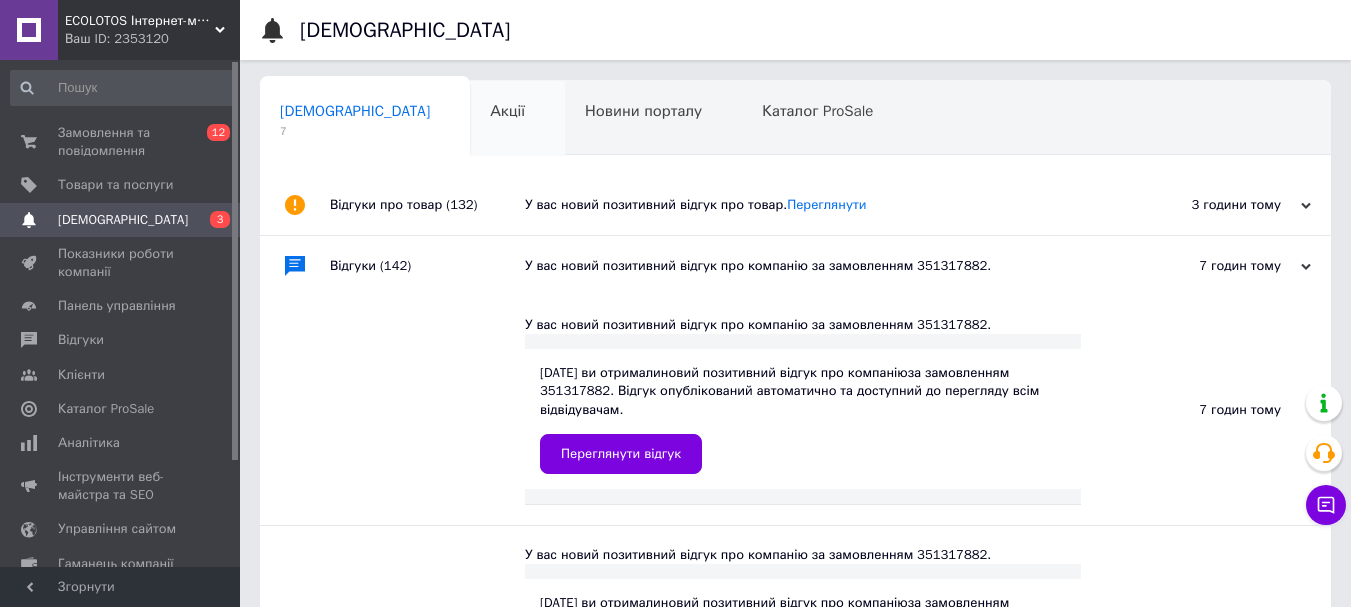 click on "Акції 0" at bounding box center [517, 119] 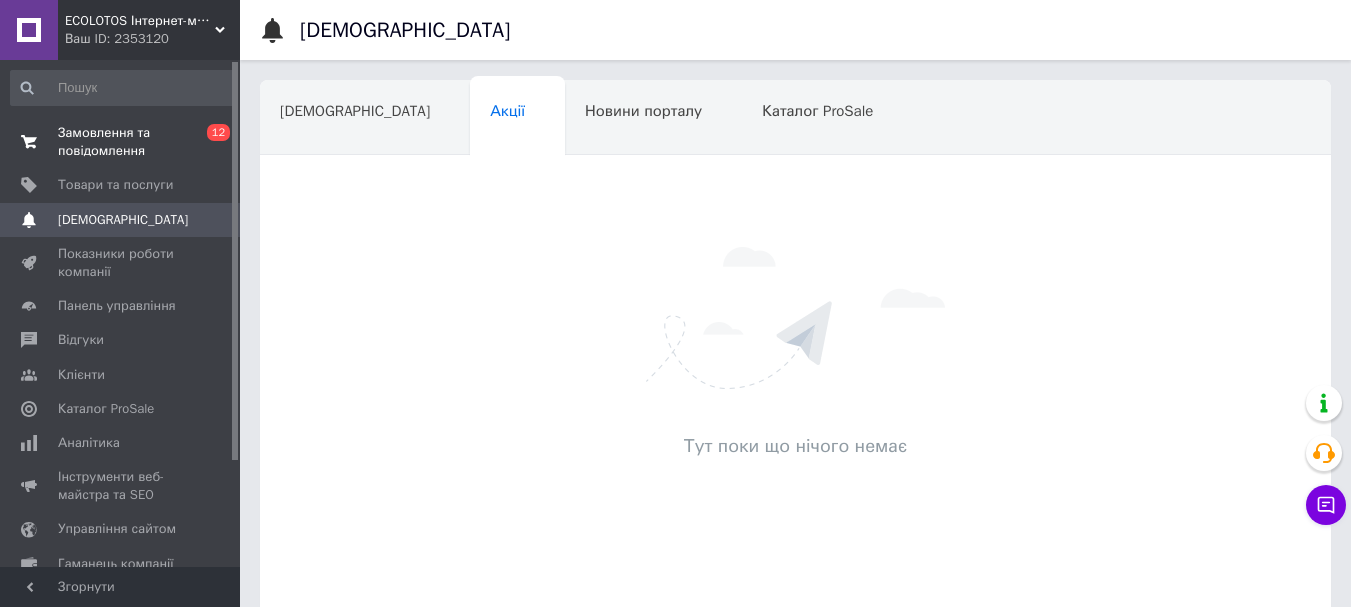 click on "Замовлення та повідомлення" at bounding box center (121, 142) 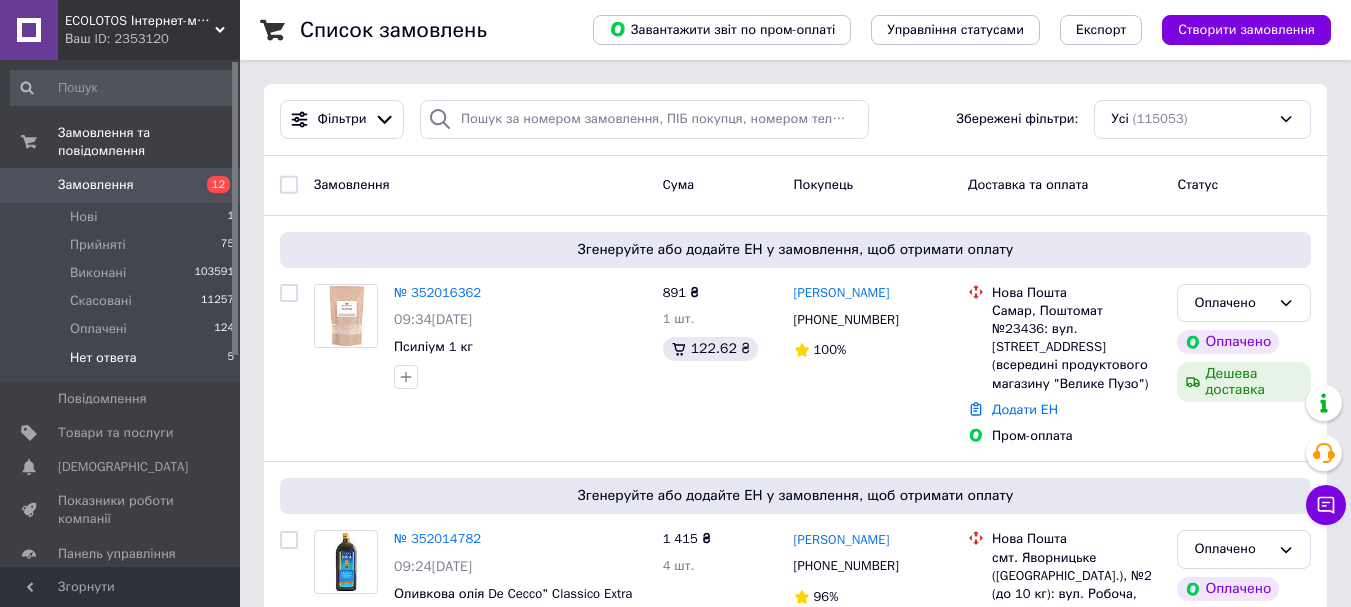 click on "Нет ответа 5" at bounding box center (123, 363) 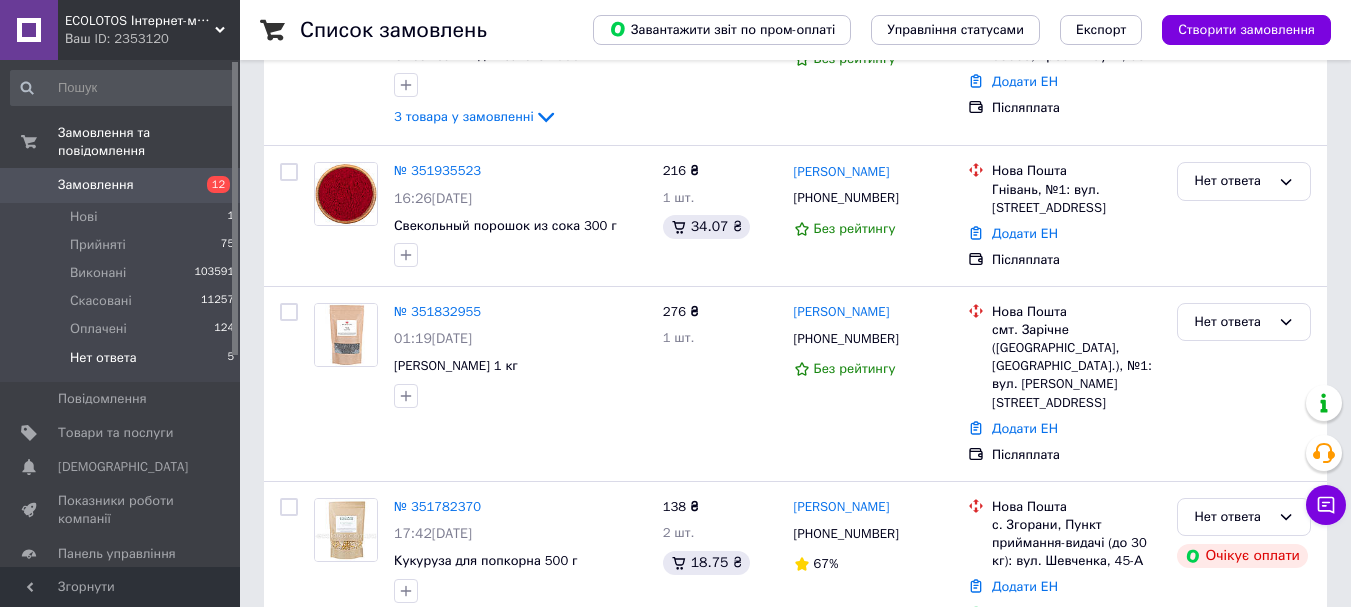 scroll, scrollTop: 507, scrollLeft: 0, axis: vertical 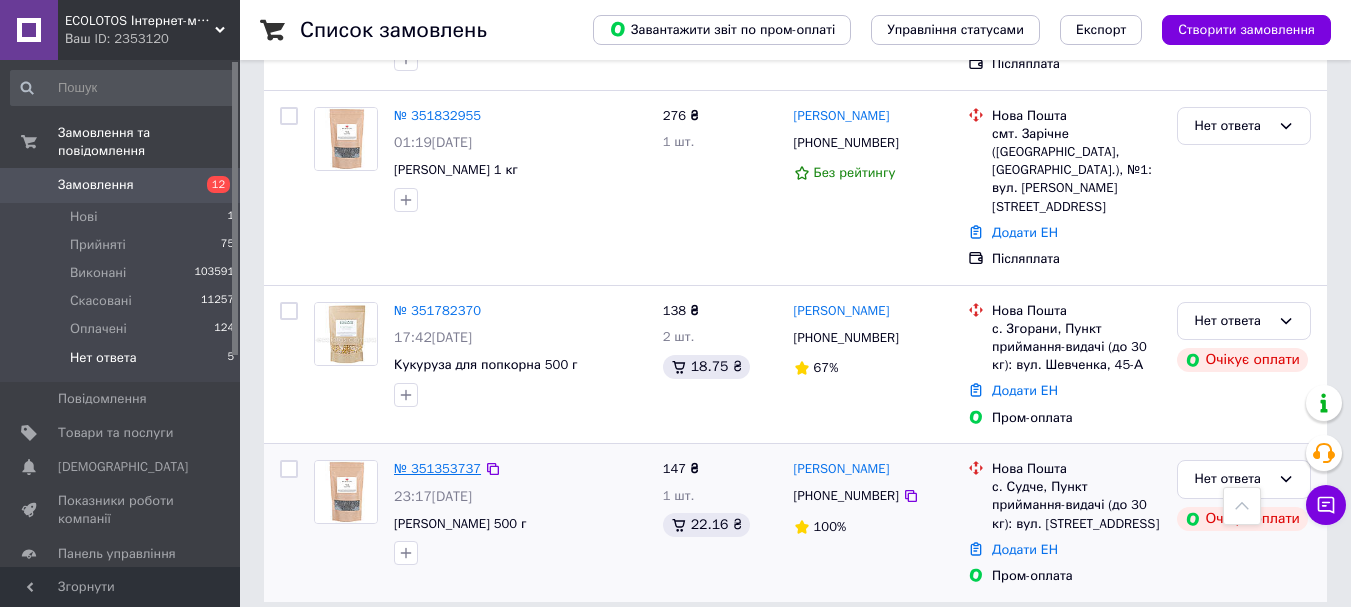 click on "№ 351353737" at bounding box center (437, 468) 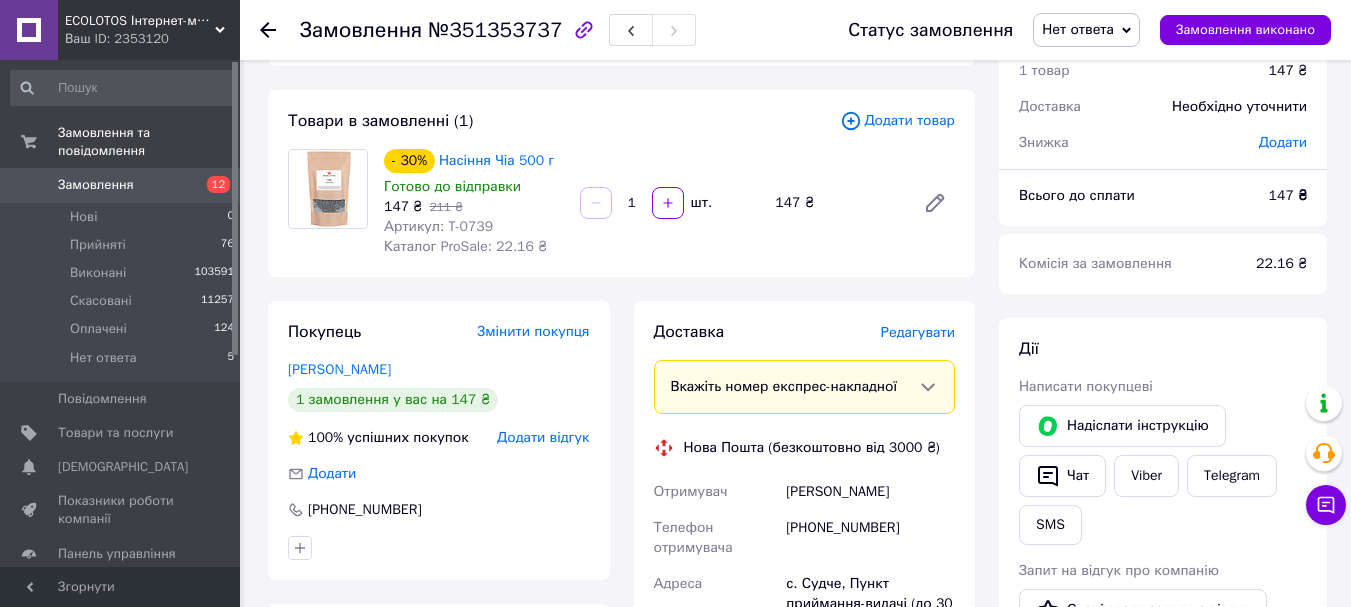 scroll, scrollTop: 200, scrollLeft: 0, axis: vertical 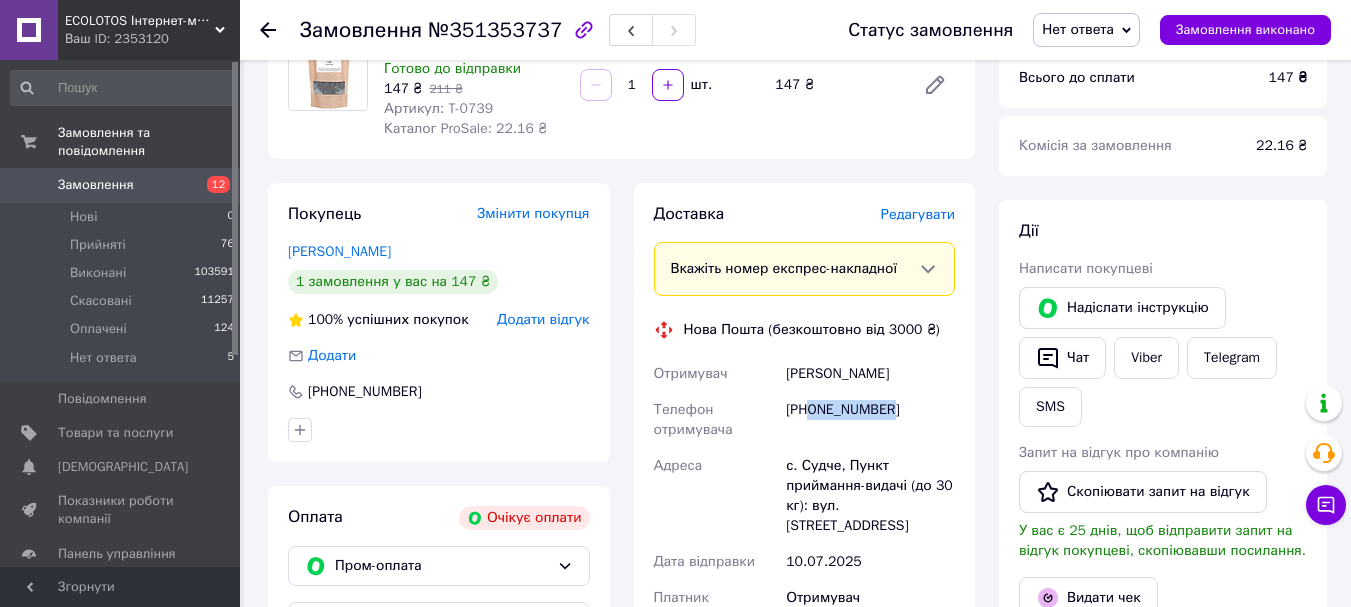 drag, startPoint x: 910, startPoint y: 404, endPoint x: 813, endPoint y: 413, distance: 97.41663 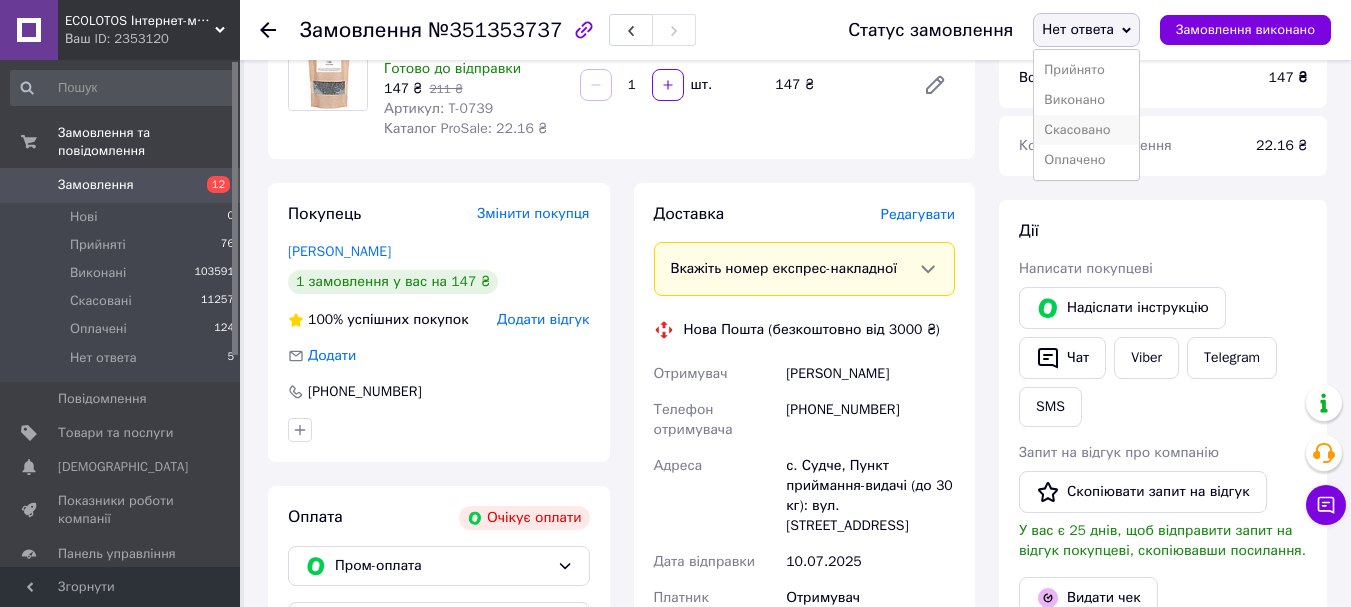 click on "Скасовано" at bounding box center (1086, 130) 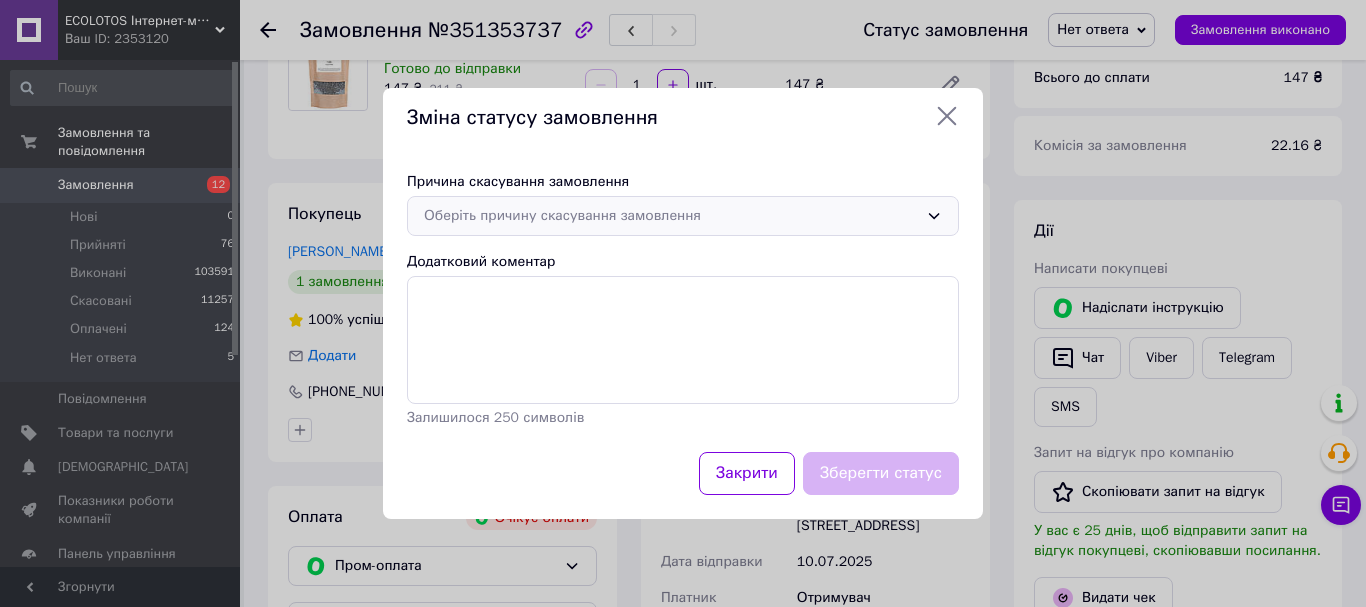 click on "Оберіть причину скасування замовлення" at bounding box center [671, 216] 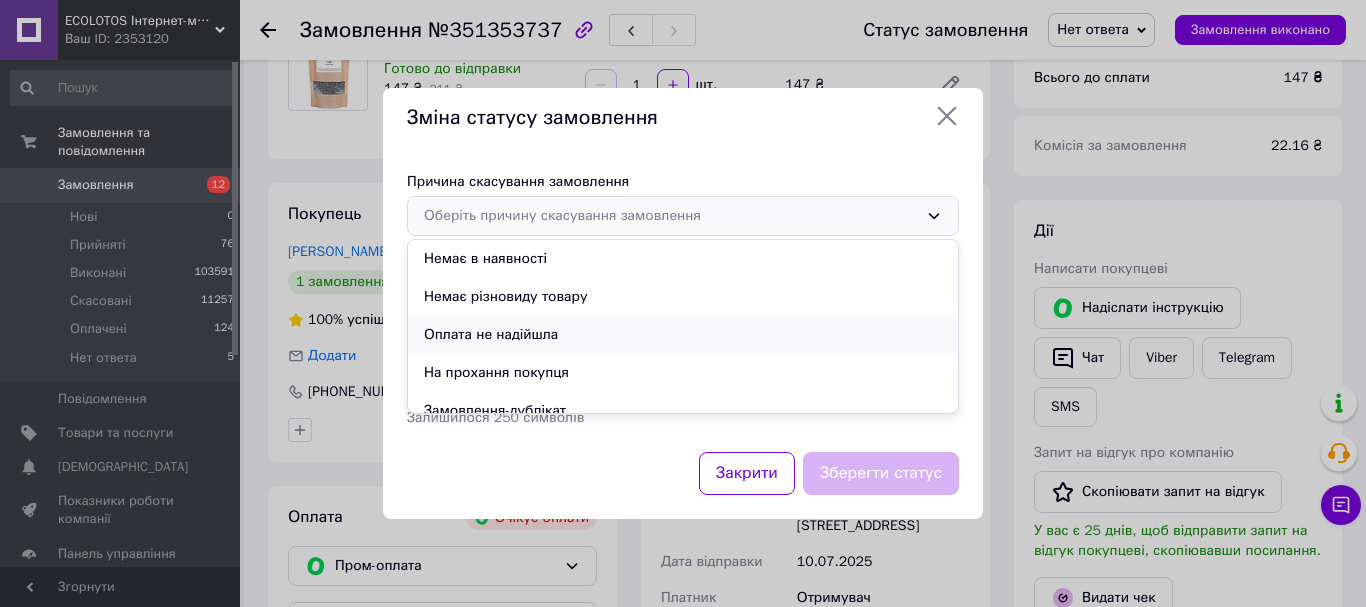 click on "Оплата не надійшла" at bounding box center (683, 335) 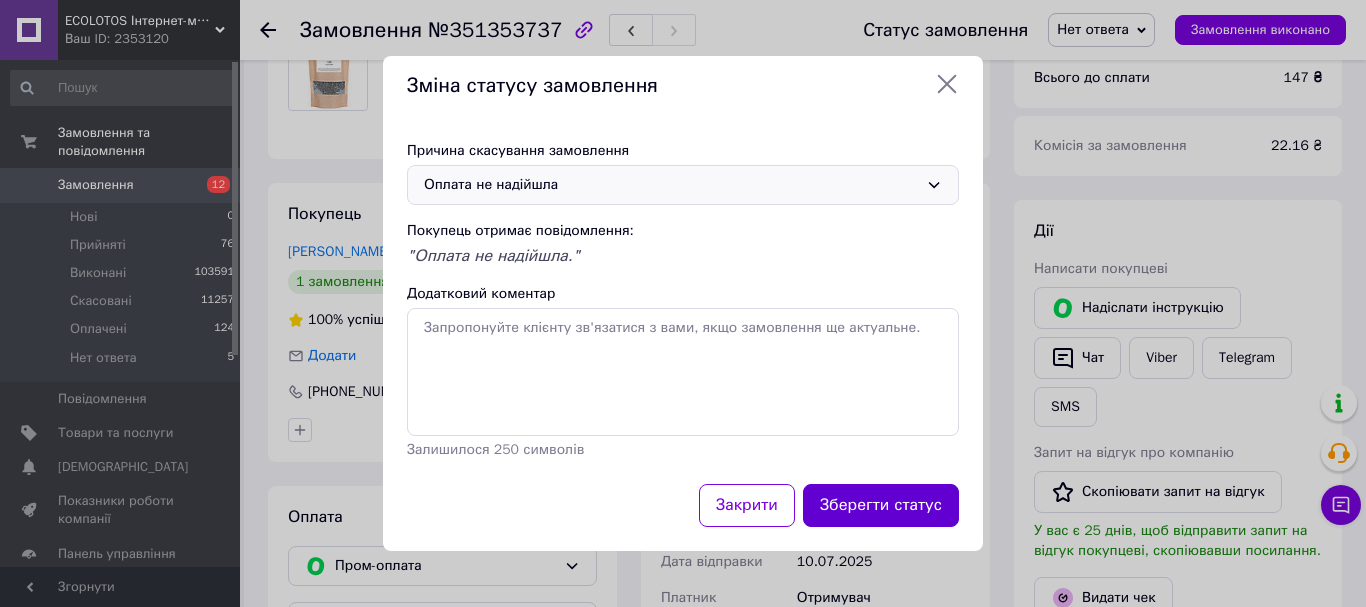 click on "Зберегти статус" at bounding box center [881, 505] 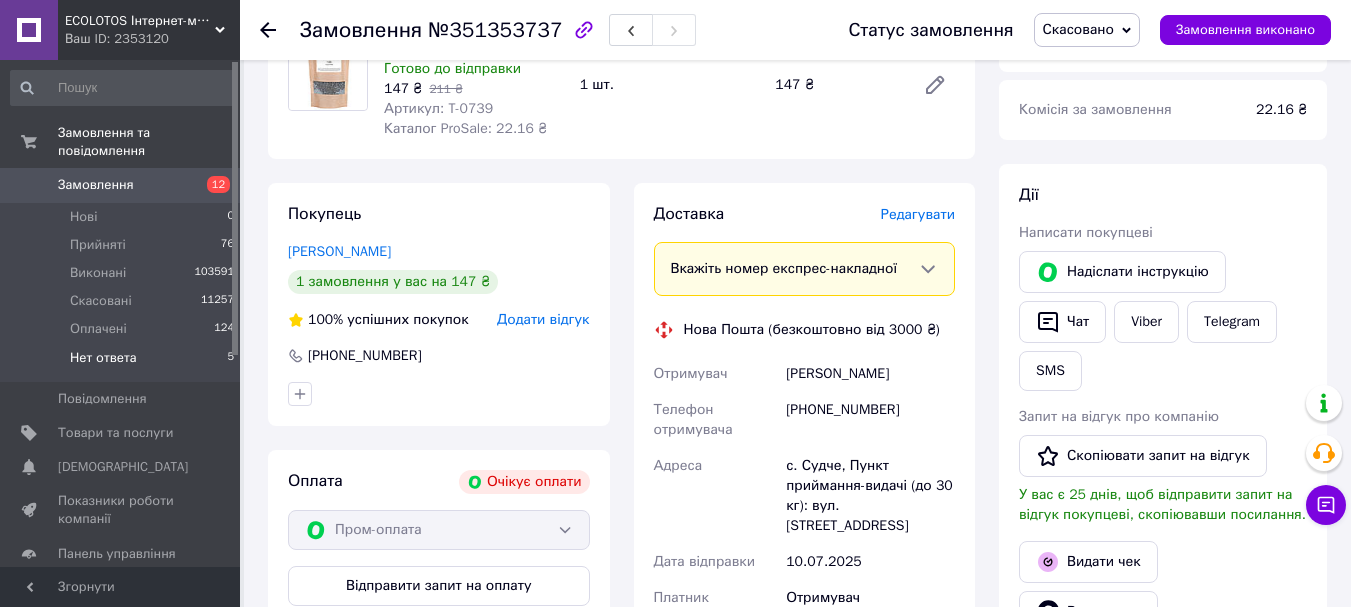 click on "Нет ответа 5" at bounding box center (123, 363) 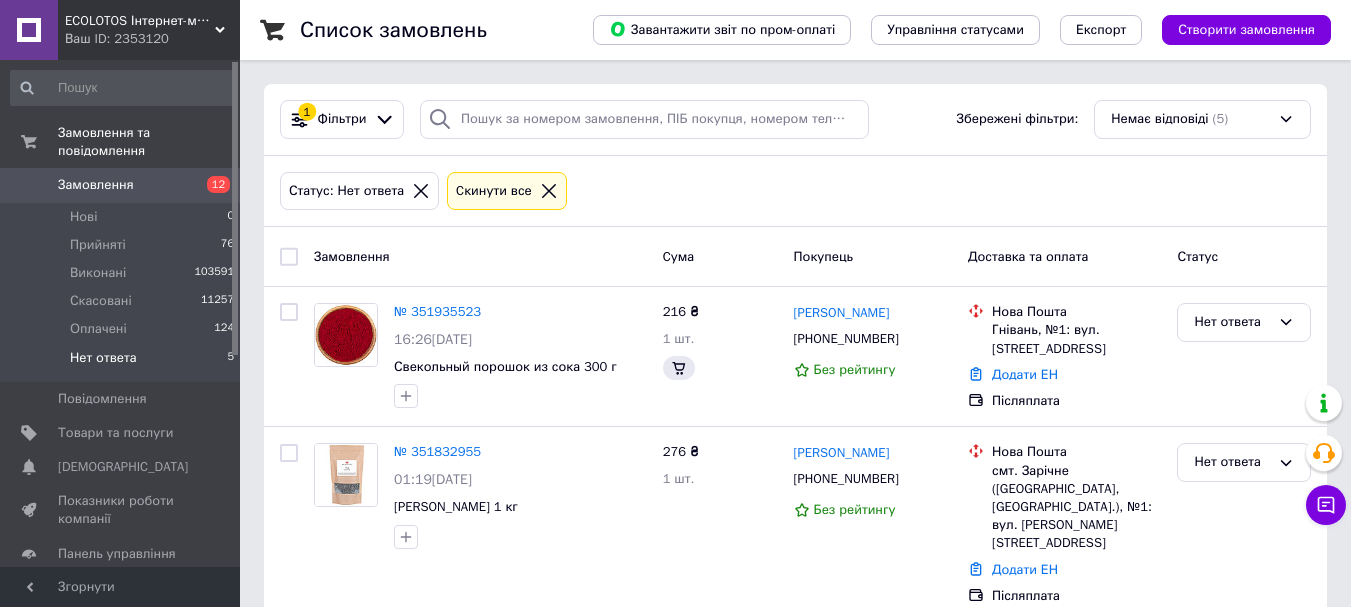 scroll, scrollTop: 317, scrollLeft: 0, axis: vertical 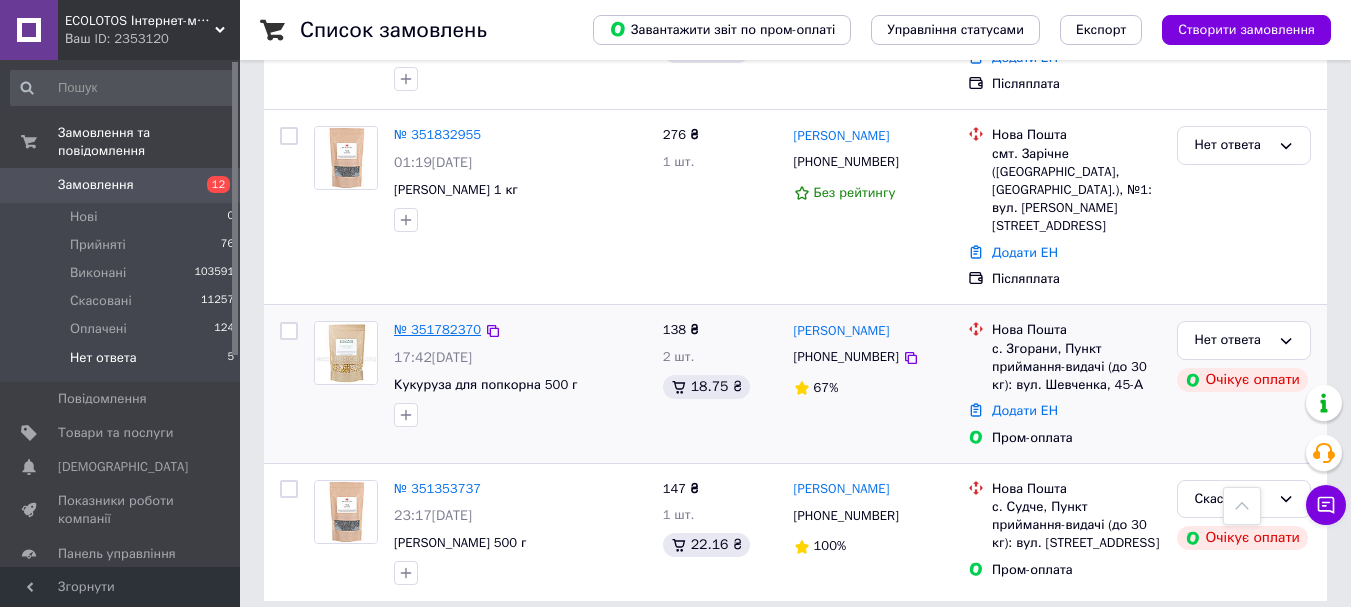click on "№ 351782370" at bounding box center (437, 329) 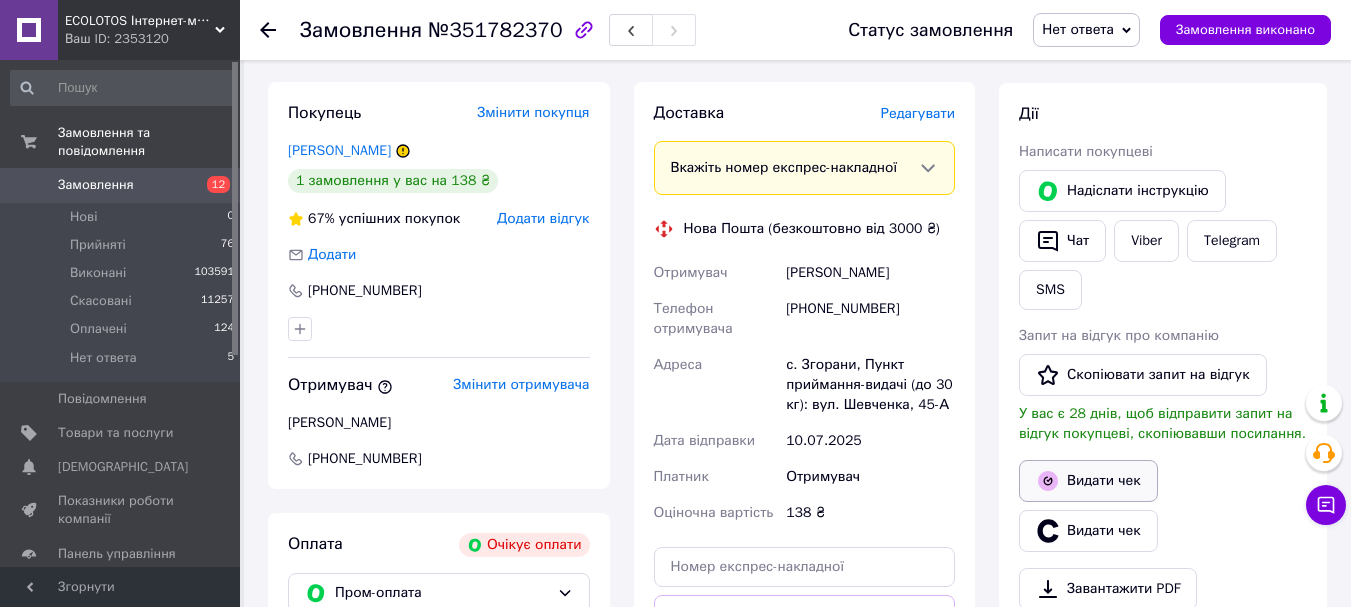 scroll, scrollTop: 117, scrollLeft: 0, axis: vertical 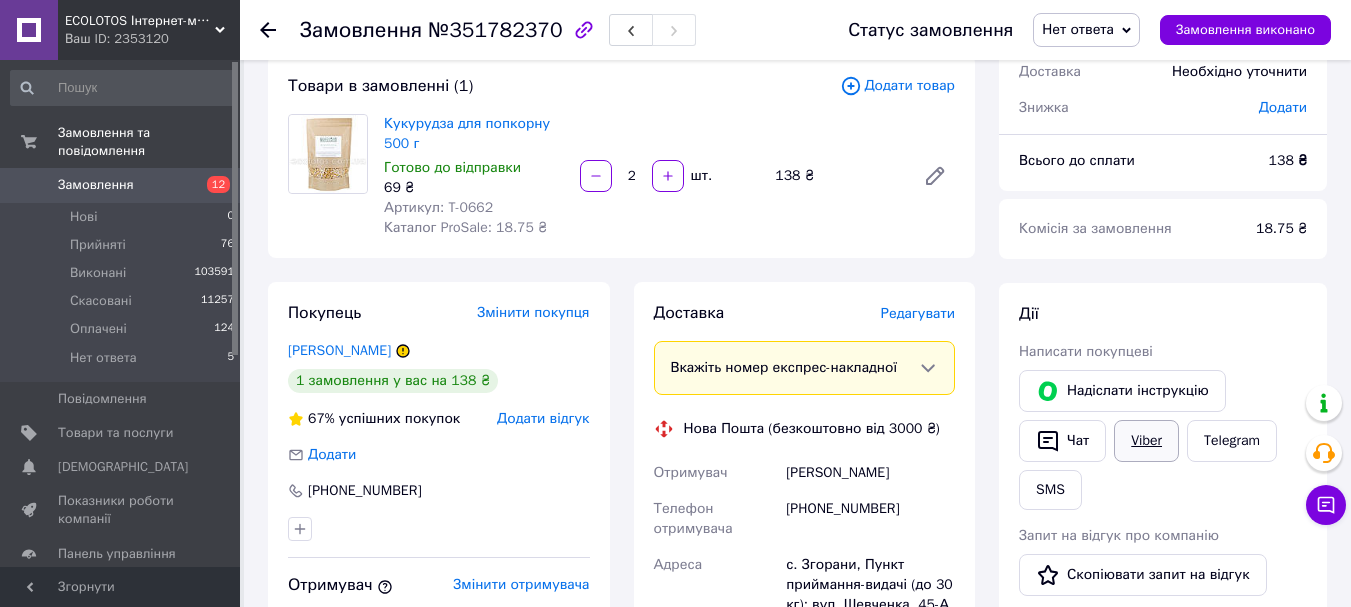 click on "Viber" at bounding box center (1146, 441) 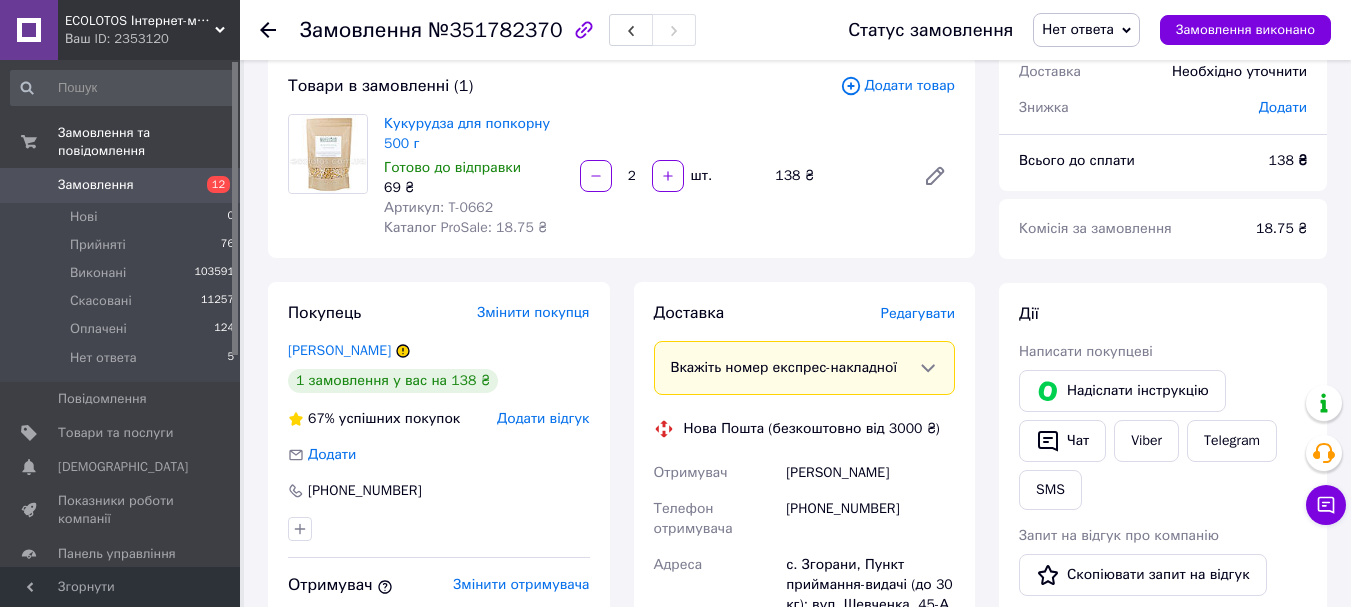 scroll, scrollTop: 217, scrollLeft: 0, axis: vertical 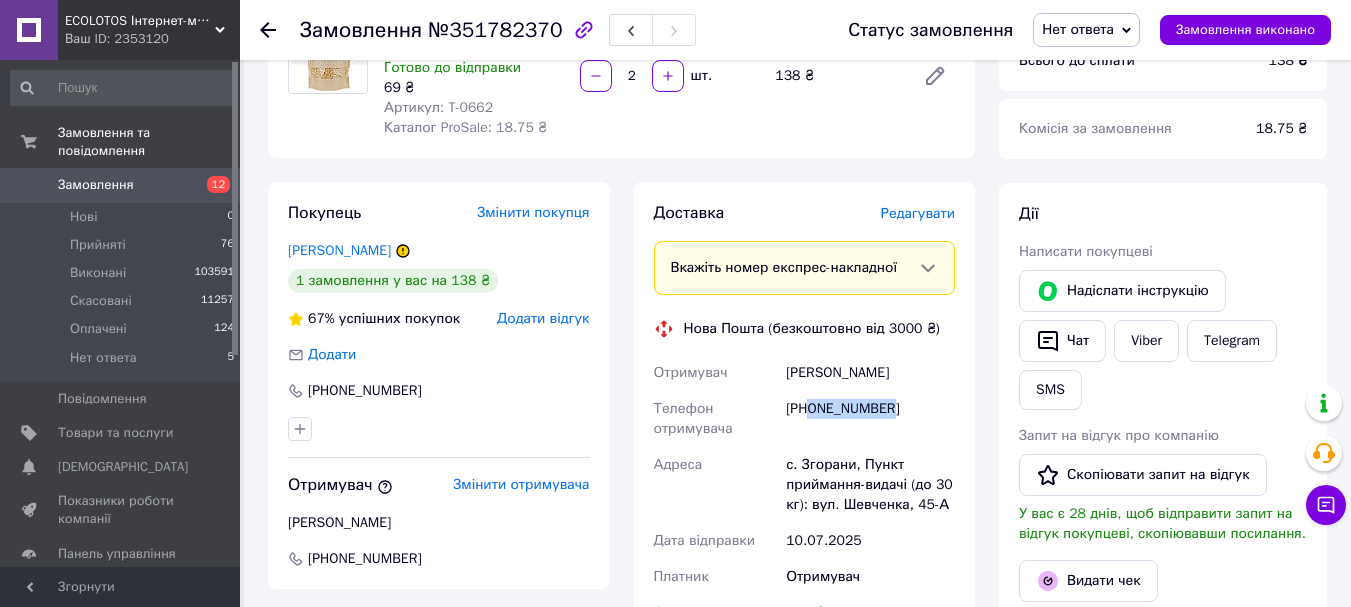 drag, startPoint x: 897, startPoint y: 427, endPoint x: 808, endPoint y: 440, distance: 89.94443 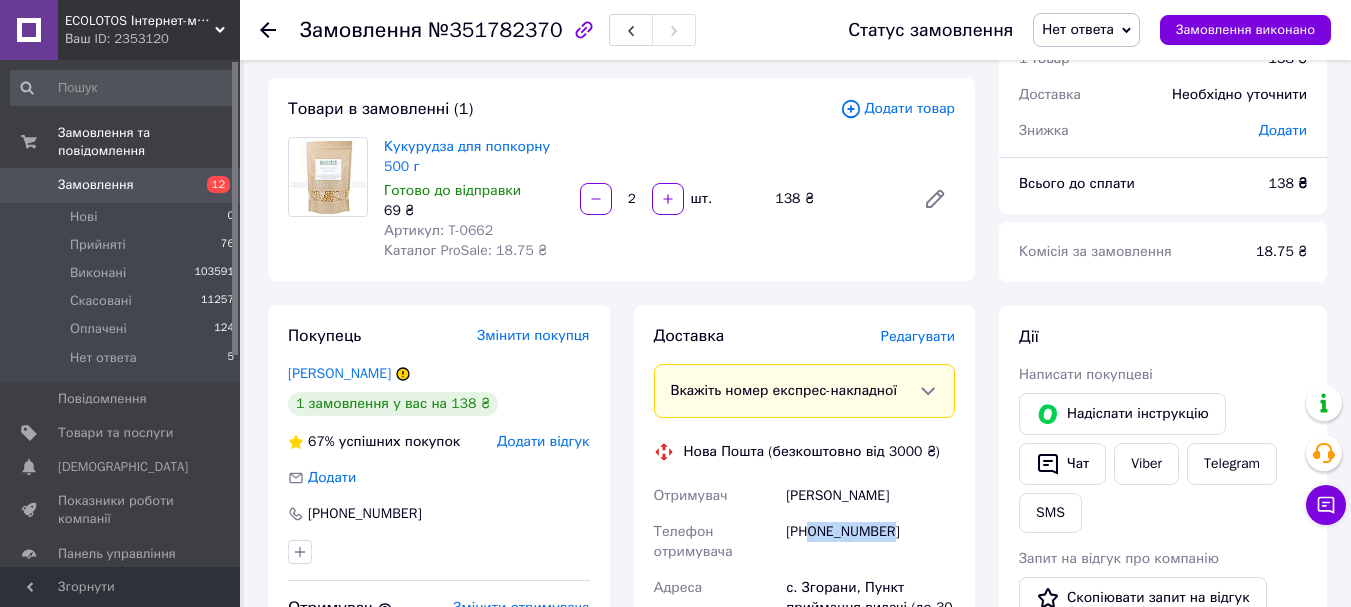 scroll, scrollTop: 0, scrollLeft: 0, axis: both 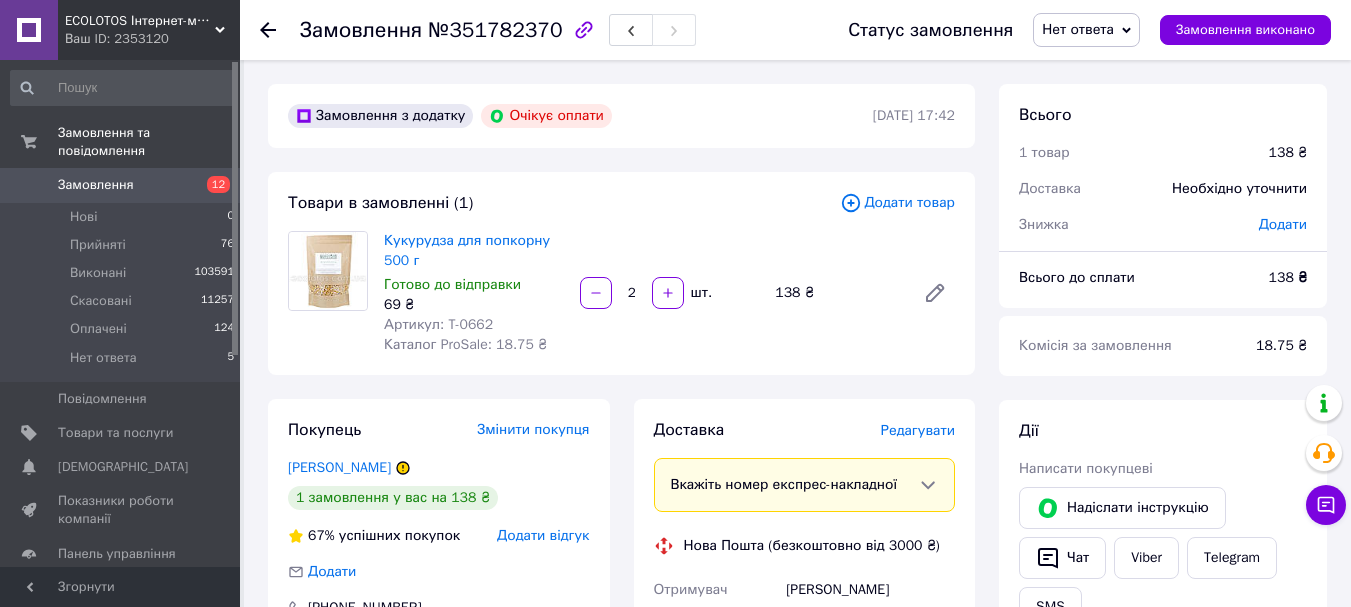 click on "Всього 1 товар 138 ₴ Доставка Необхідно уточнити Знижка Додати Всього до сплати 138 ₴ Комісія за замовлення 18.75 ₴ Дії Написати покупцеві   Надіслати інструкцію   Чат Viber Telegram SMS Запит на відгук про компанію   Скопіювати запит на відгук У вас є 28 днів, щоб відправити запит на відгук покупцеві, скопіювавши посилання.   Видати чек   Видати чек   Завантажити PDF   Друк PDF Мітки Особисті нотатки, які бачите лише ви. З їх допомогою можна фільтрувати замовлення Примітки Залишилося 300 символів Очистити Зберегти" at bounding box center [1163, 782] 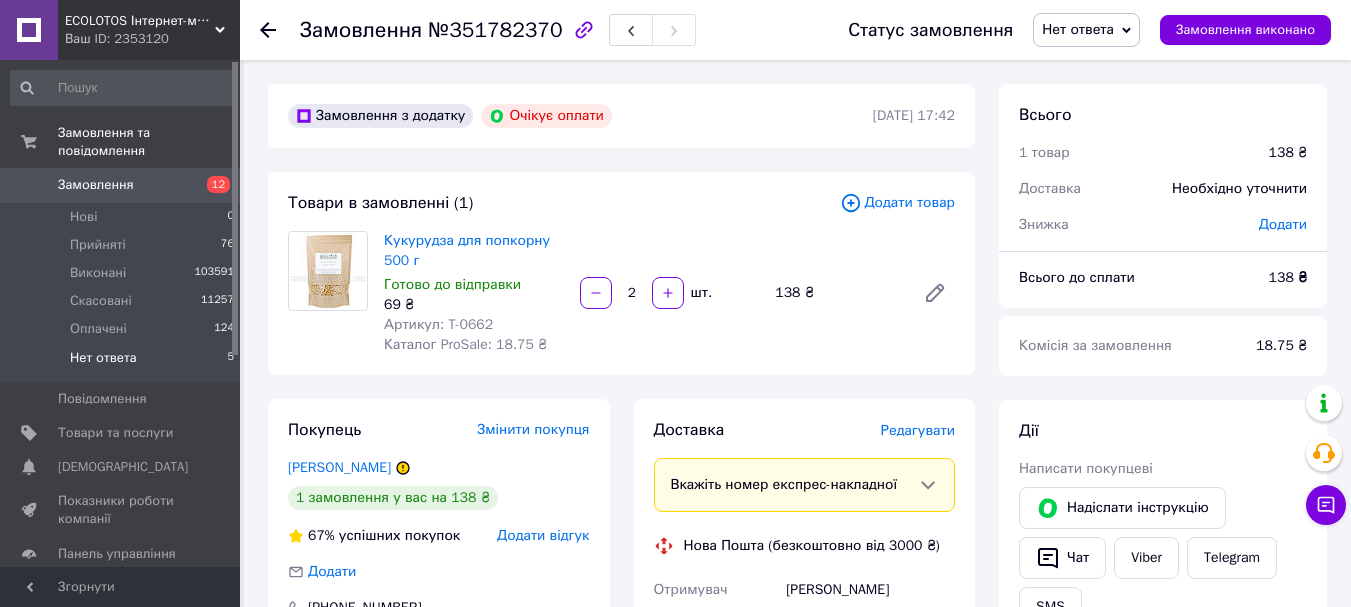 click on "Нет ответа" at bounding box center (103, 358) 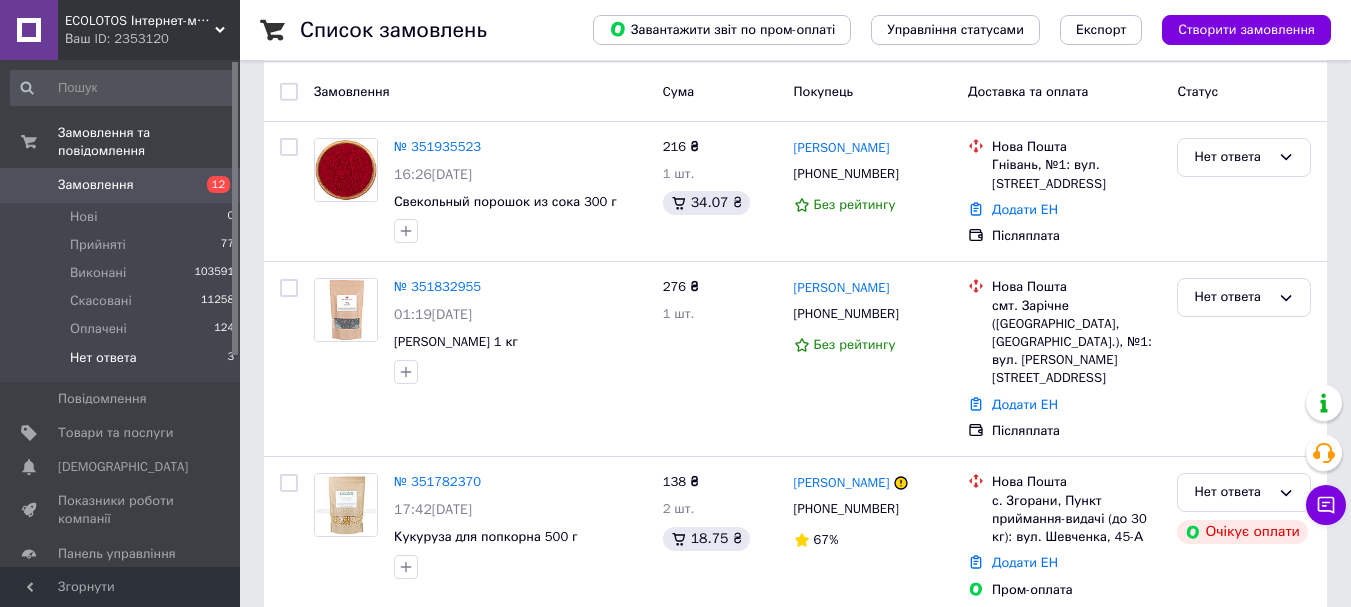 scroll, scrollTop: 179, scrollLeft: 0, axis: vertical 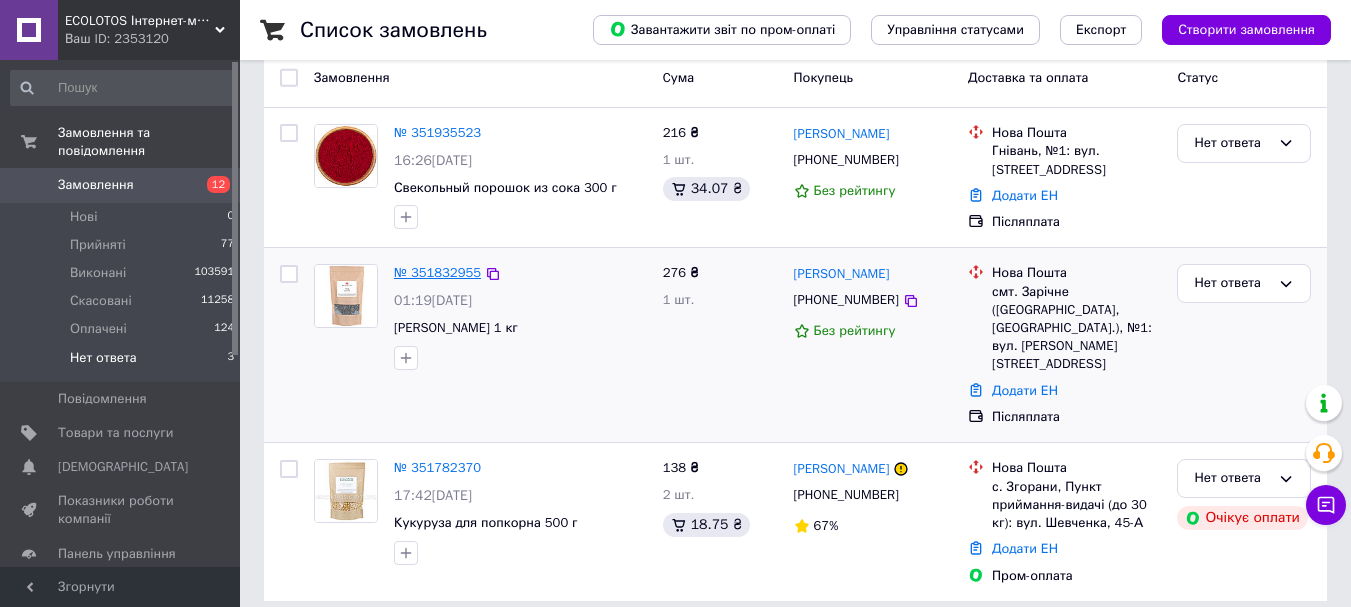 click on "№ 351832955" at bounding box center (437, 272) 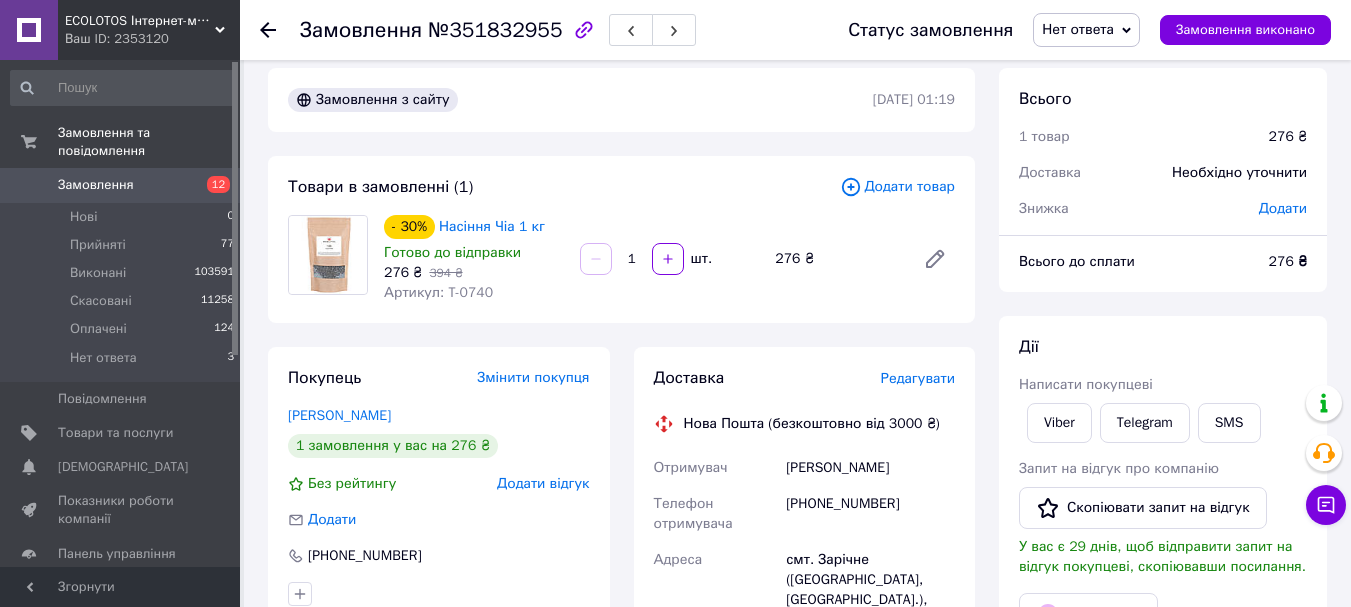 scroll, scrollTop: 0, scrollLeft: 0, axis: both 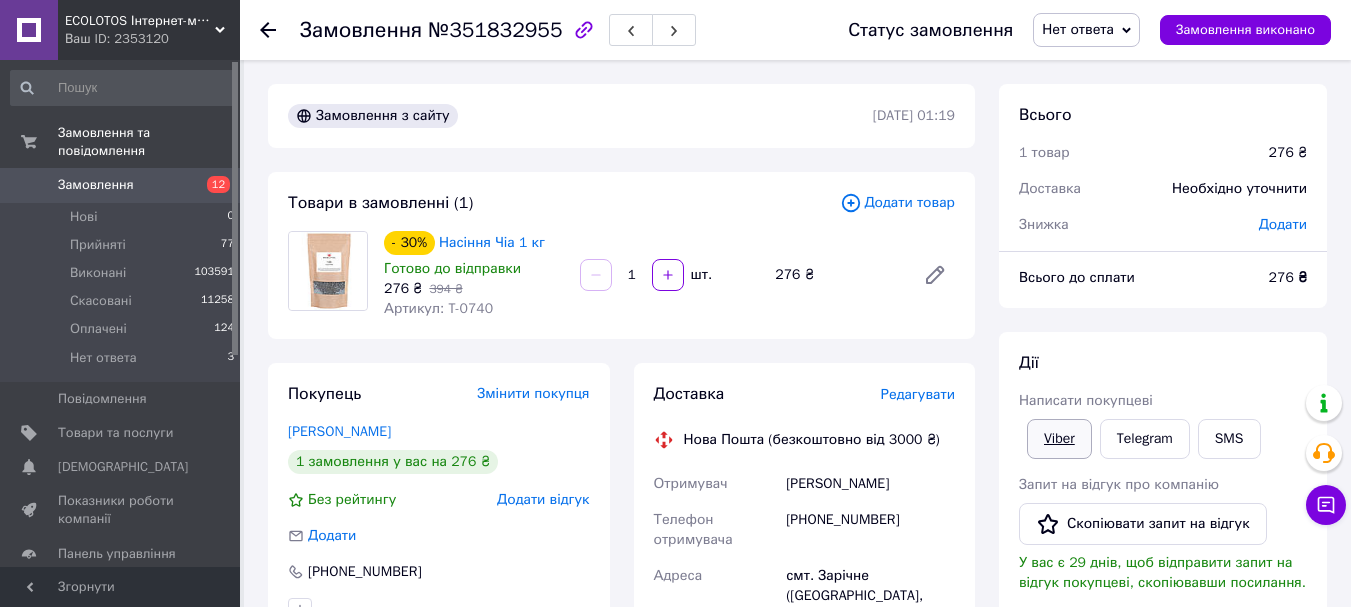 click on "Viber" at bounding box center [1059, 439] 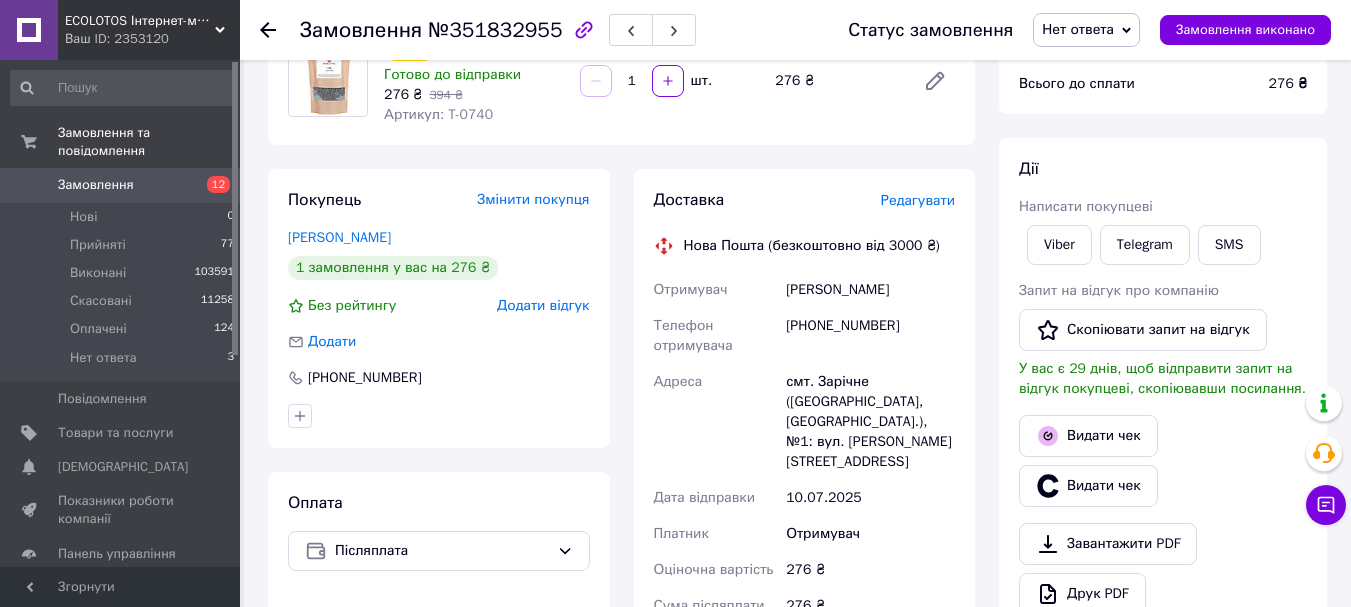 scroll, scrollTop: 200, scrollLeft: 0, axis: vertical 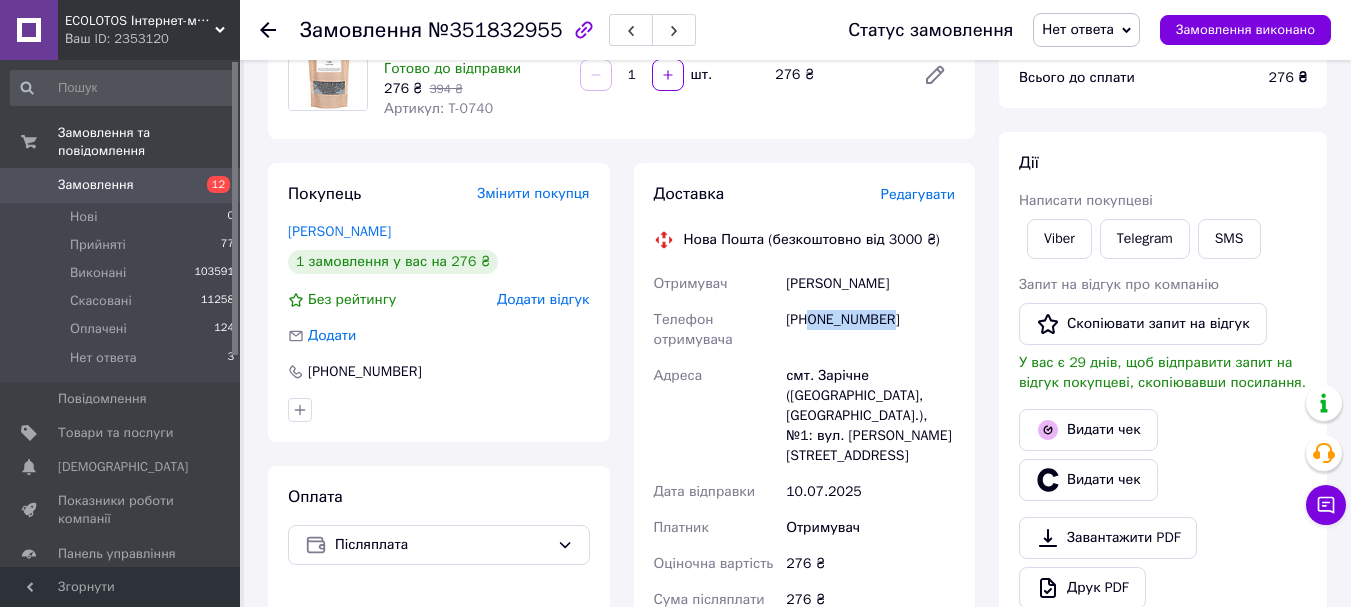 drag, startPoint x: 903, startPoint y: 320, endPoint x: 814, endPoint y: 332, distance: 89.80534 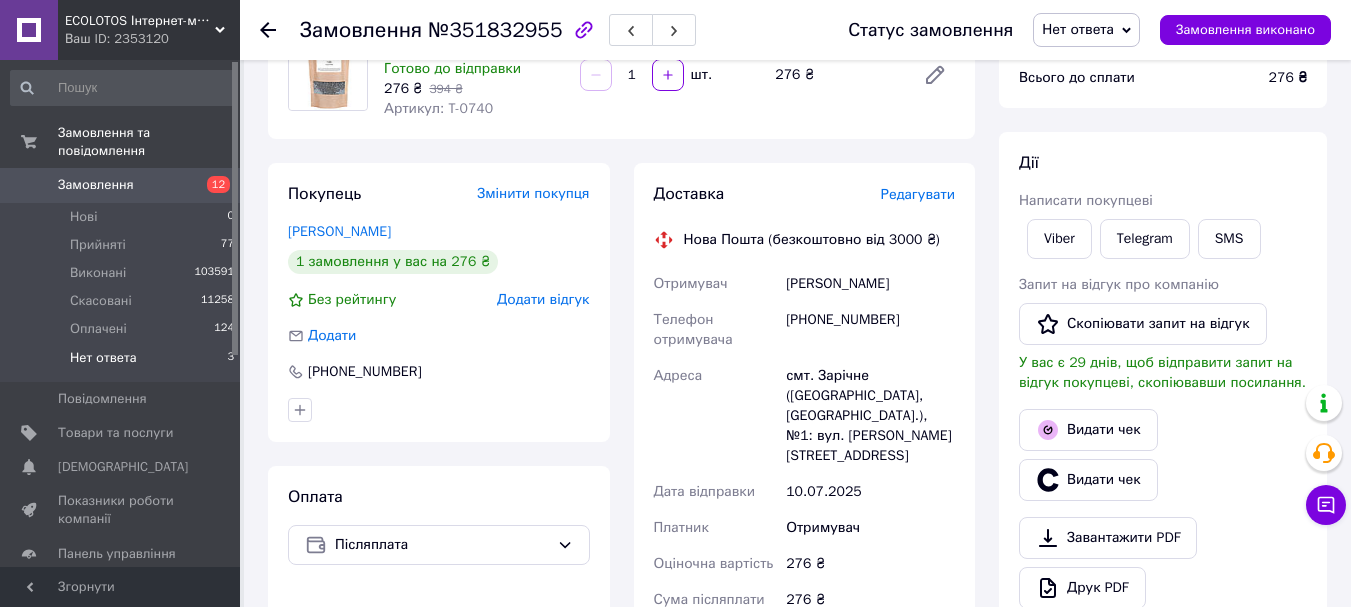 click on "Нет ответа" at bounding box center [103, 358] 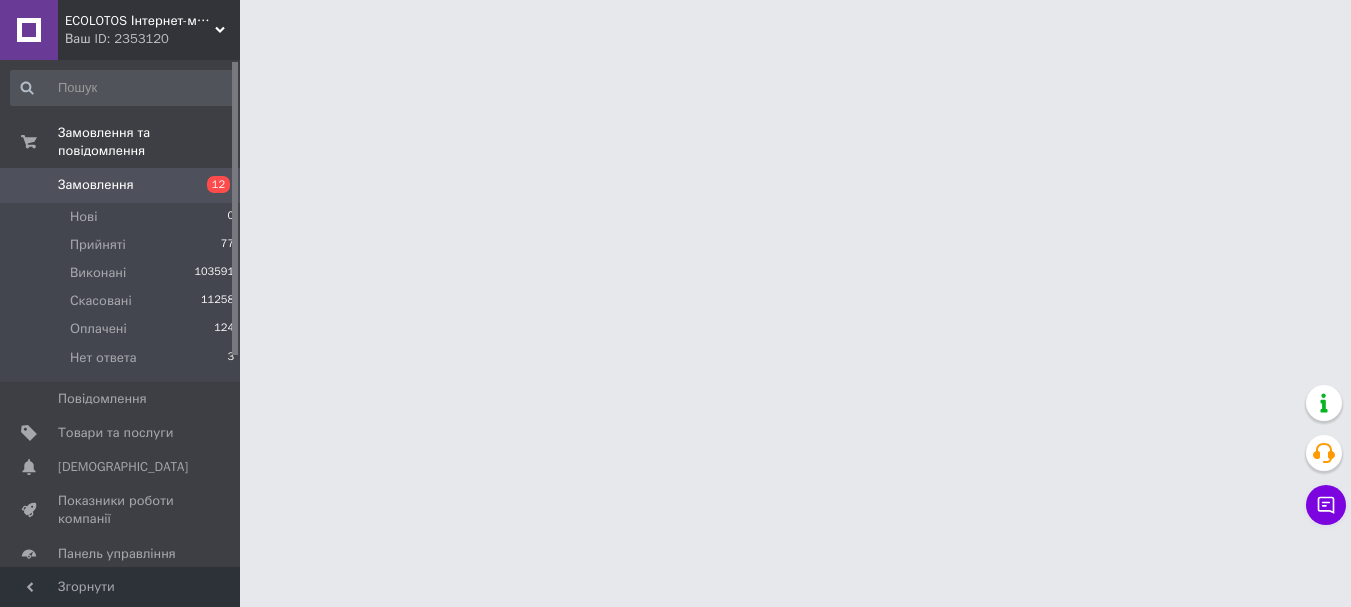 scroll, scrollTop: 0, scrollLeft: 0, axis: both 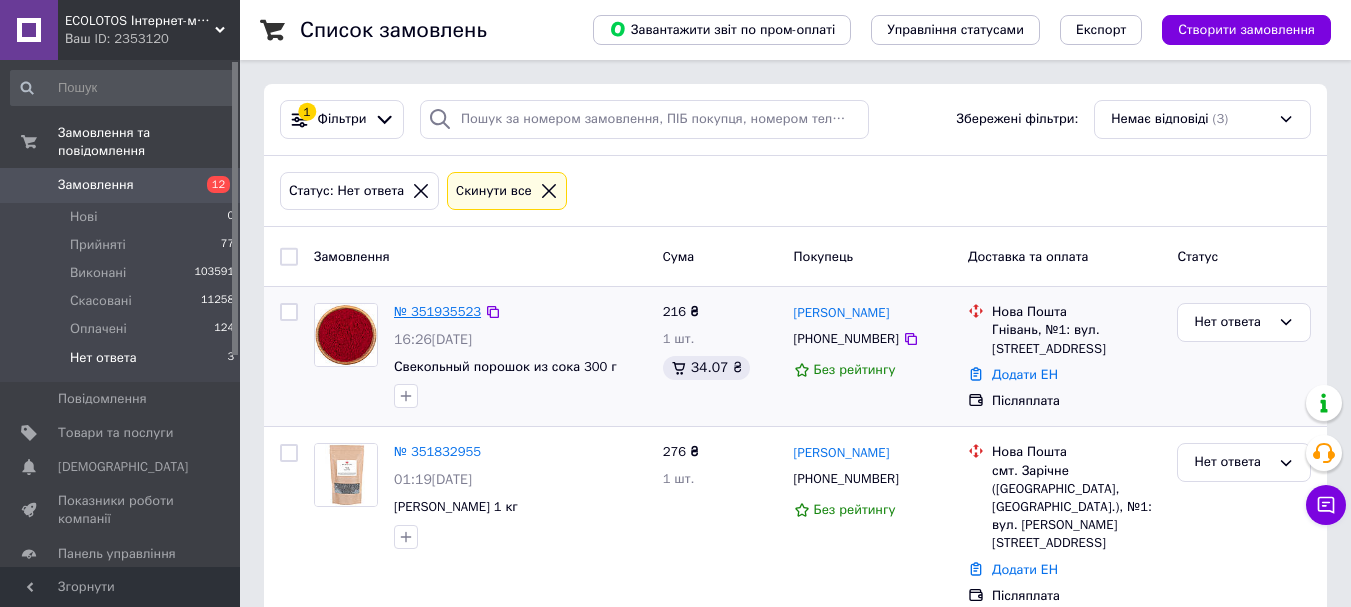 click on "№ 351935523" at bounding box center [437, 311] 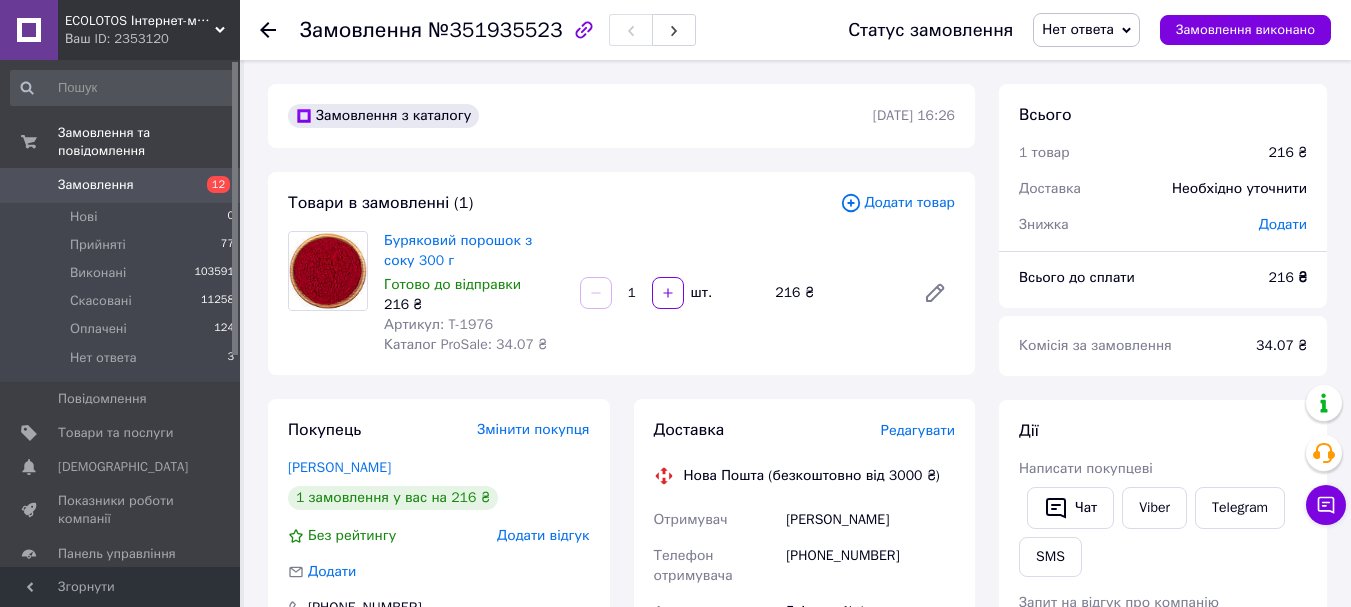 drag, startPoint x: 1166, startPoint y: 514, endPoint x: 1163, endPoint y: 530, distance: 16.27882 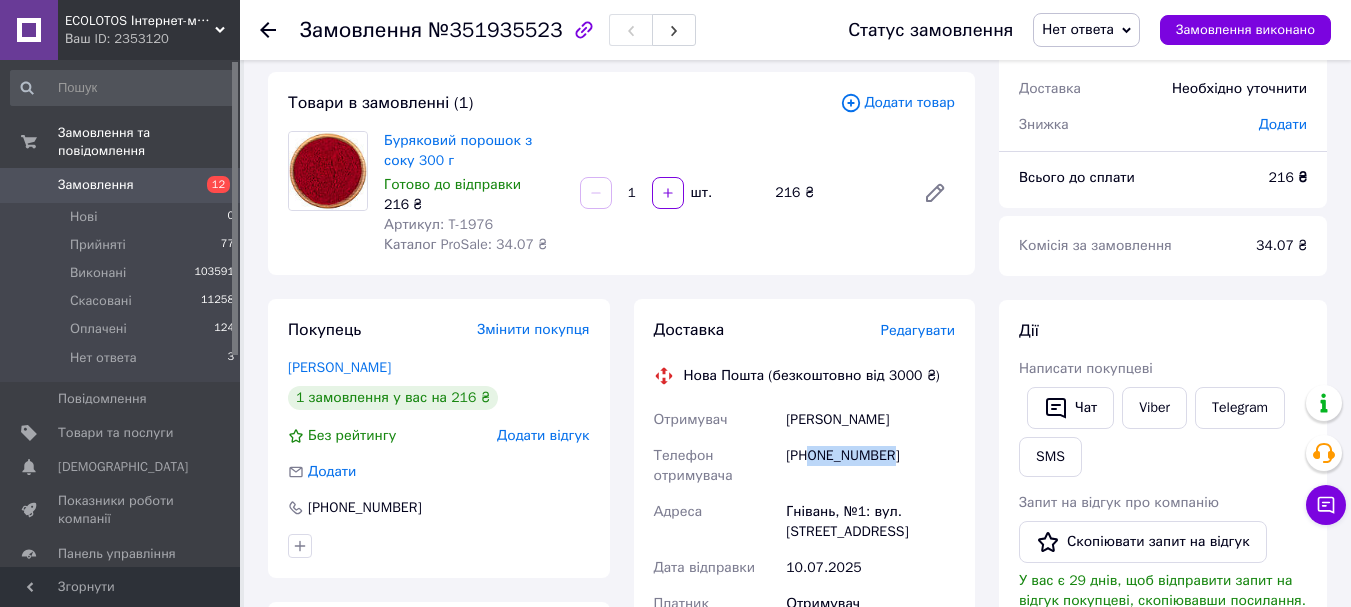 drag, startPoint x: 913, startPoint y: 455, endPoint x: 812, endPoint y: 456, distance: 101.00495 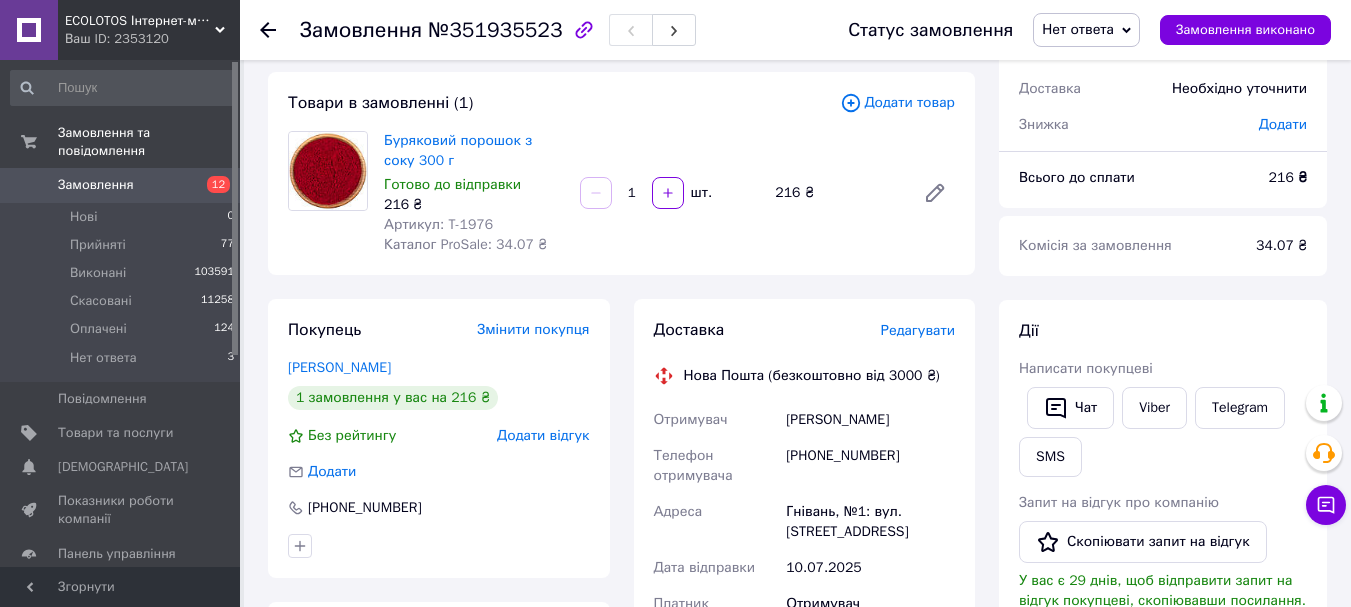 click on "Дії Написати покупцеві   Чат Viber Telegram SMS Запит на відгук про компанію   Скопіювати запит на відгук У вас є 29 днів, щоб відправити запит на відгук покупцеві, скопіювавши посилання.   Видати чек   Видати чек   Завантажити PDF   Друк PDF   Дублювати замовлення" at bounding box center (1163, 598) 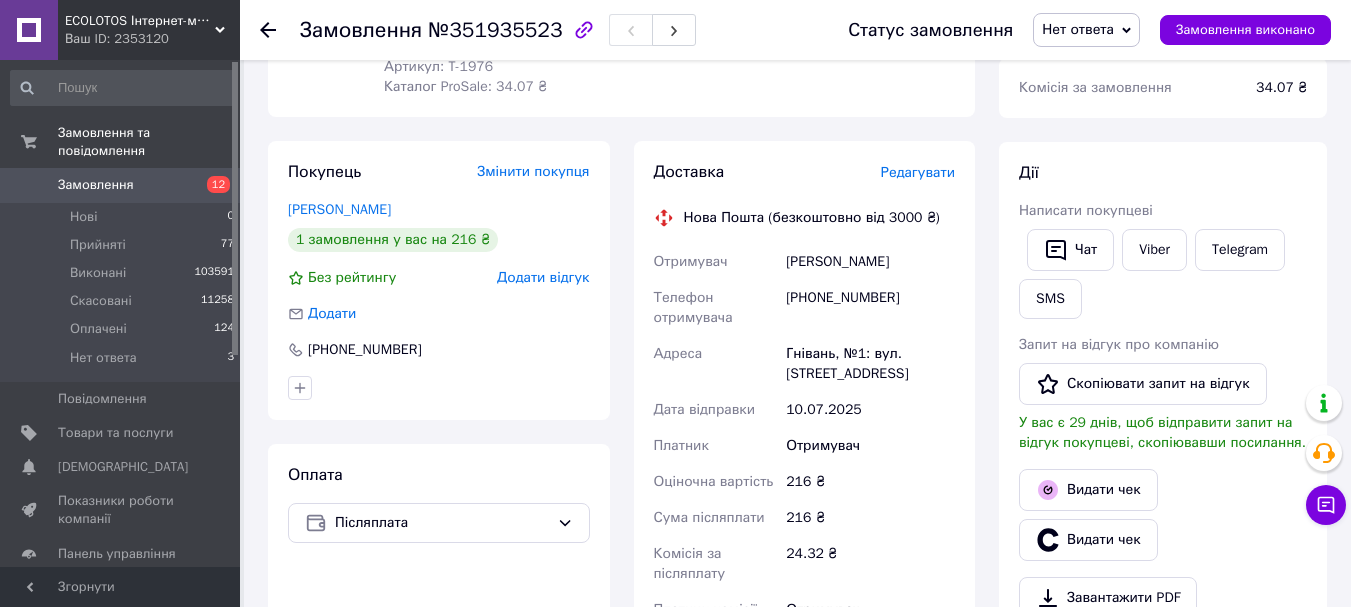 scroll, scrollTop: 300, scrollLeft: 0, axis: vertical 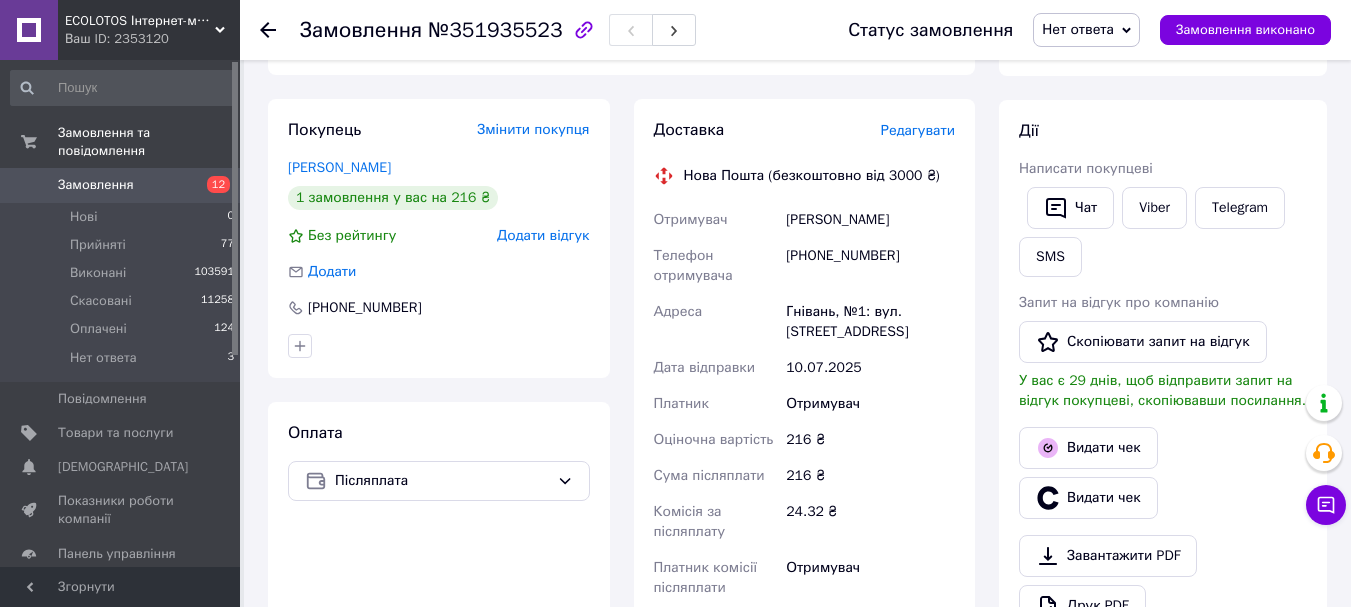 click on "Нет ответа" at bounding box center (1078, 29) 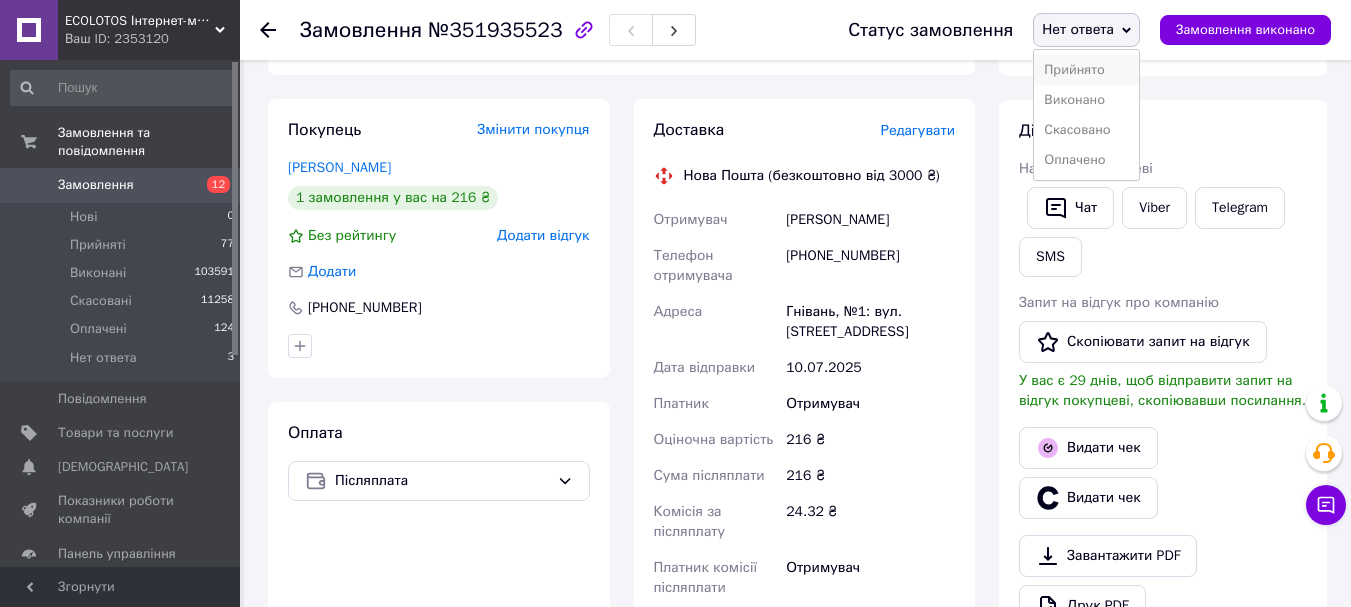 click on "Прийнято" at bounding box center (1086, 70) 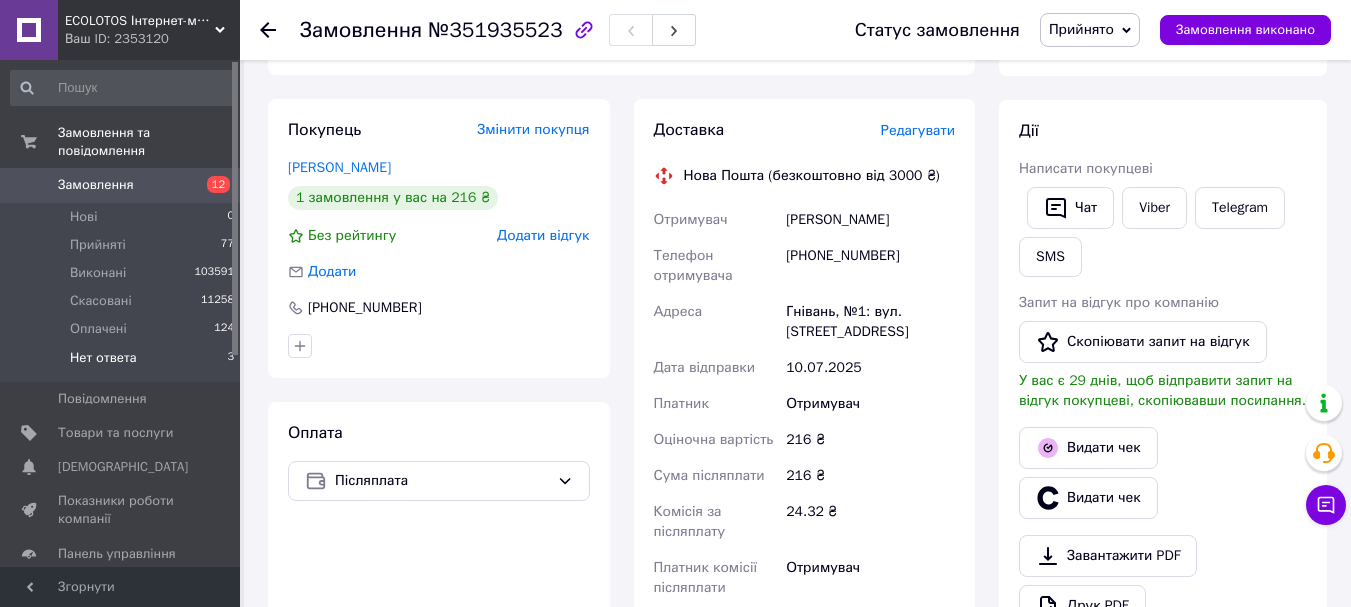 click on "Нет ответа" at bounding box center (103, 358) 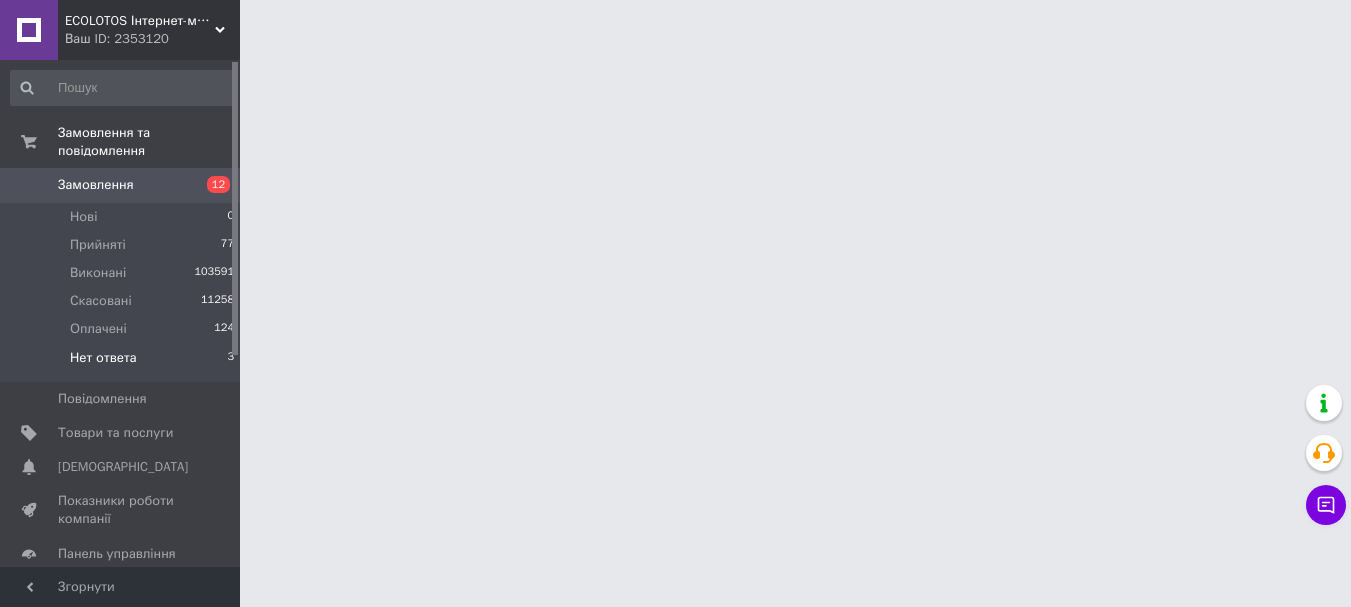 scroll, scrollTop: 0, scrollLeft: 0, axis: both 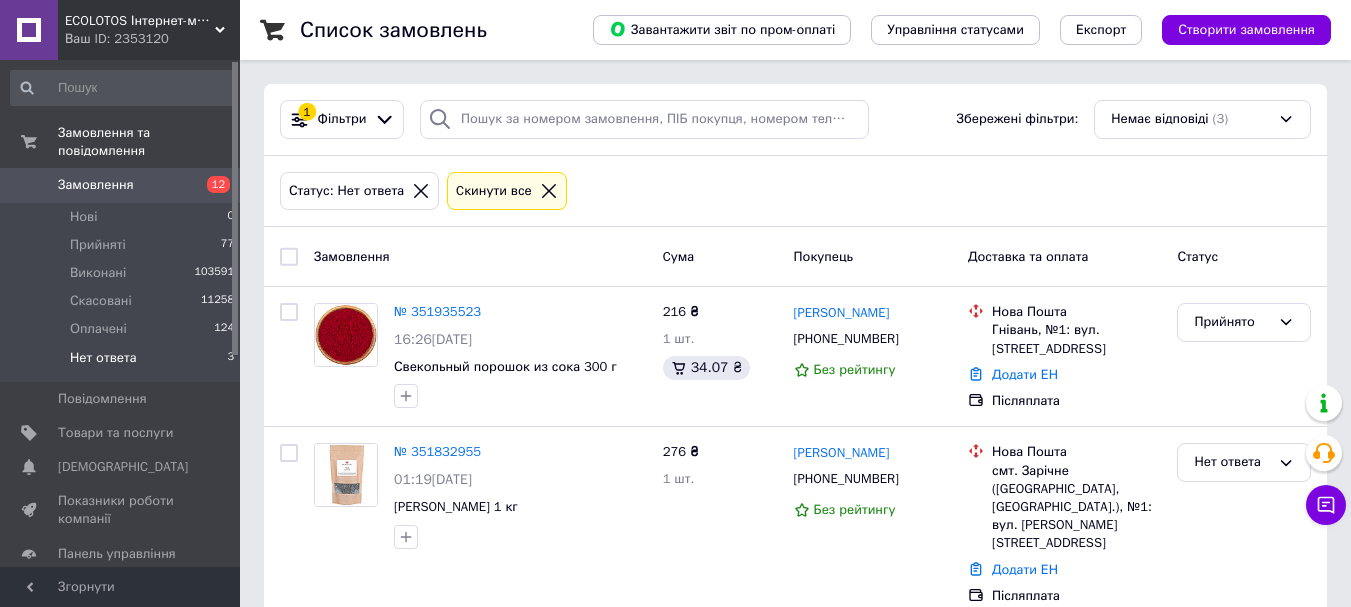 click on "Список замовлень   Завантажити звіт по пром-оплаті Управління статусами Експорт Створити замовлення 1 Фільтри Збережені фільтри: Немає відповіді  (3) Статус: Нет ответа Cкинути все Замовлення Cума Покупець Доставка та оплата Статус № 351935523 16:26, 09.07.2025 Свекольный порошок из сока 300 г 216 ₴ 1 шт. 34.07 ₴ Сергій Дебєлов +380671006177 Без рейтингу Нова Пошта Гнівань, №1: вул. Соборна, 43 Додати ЕН Післяплата Прийнято № 351832955 01:19, 09.07.2025 Семена Чиа 1 кг 276 ₴ 1 шт. Тетяна Чоботарь +380686374150 Без рейтингу Нова Пошта Додати ЕН Післяплата Нет ответа № 351782370 17:42, 08.07.2025 138 ₴ 2 шт. 18.75 ₴ +380634636005" at bounding box center (795, 402) 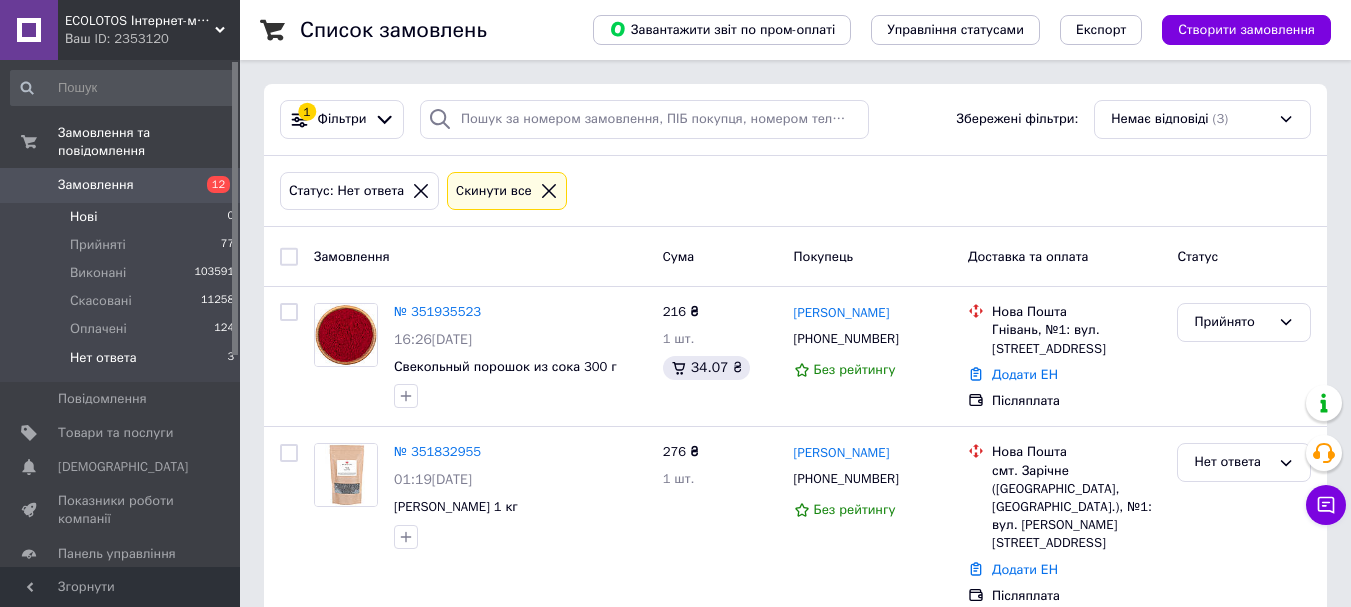 click on "Нові" at bounding box center [83, 217] 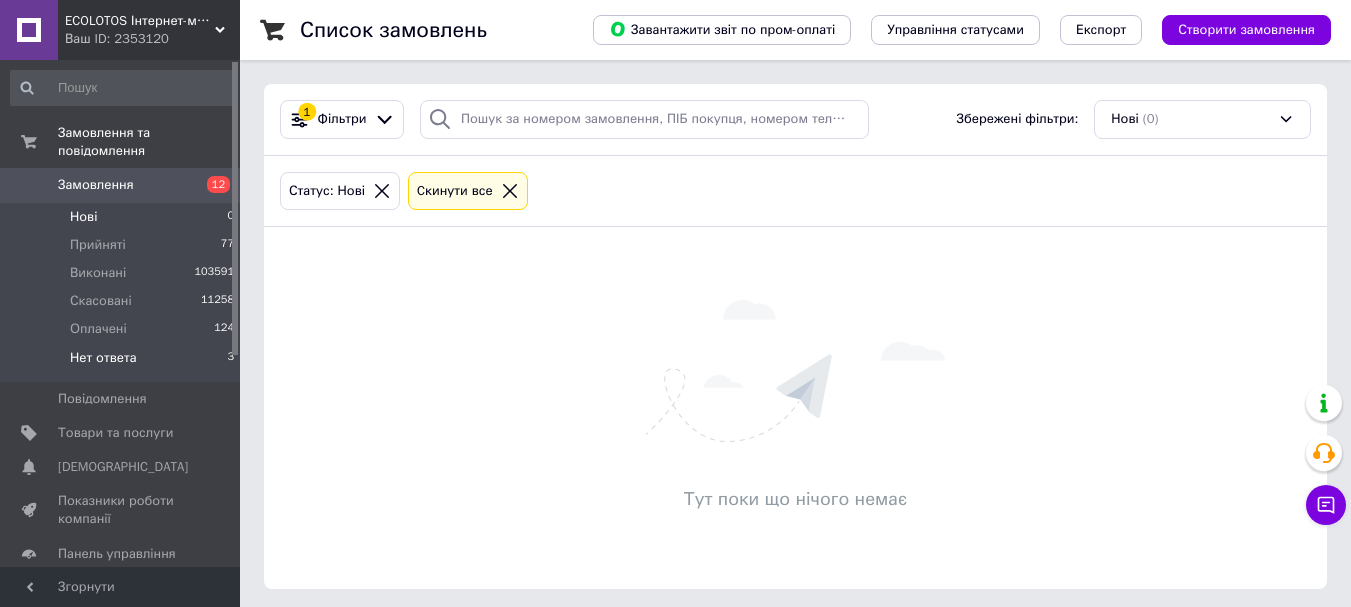 click on "Нет ответа" at bounding box center (103, 358) 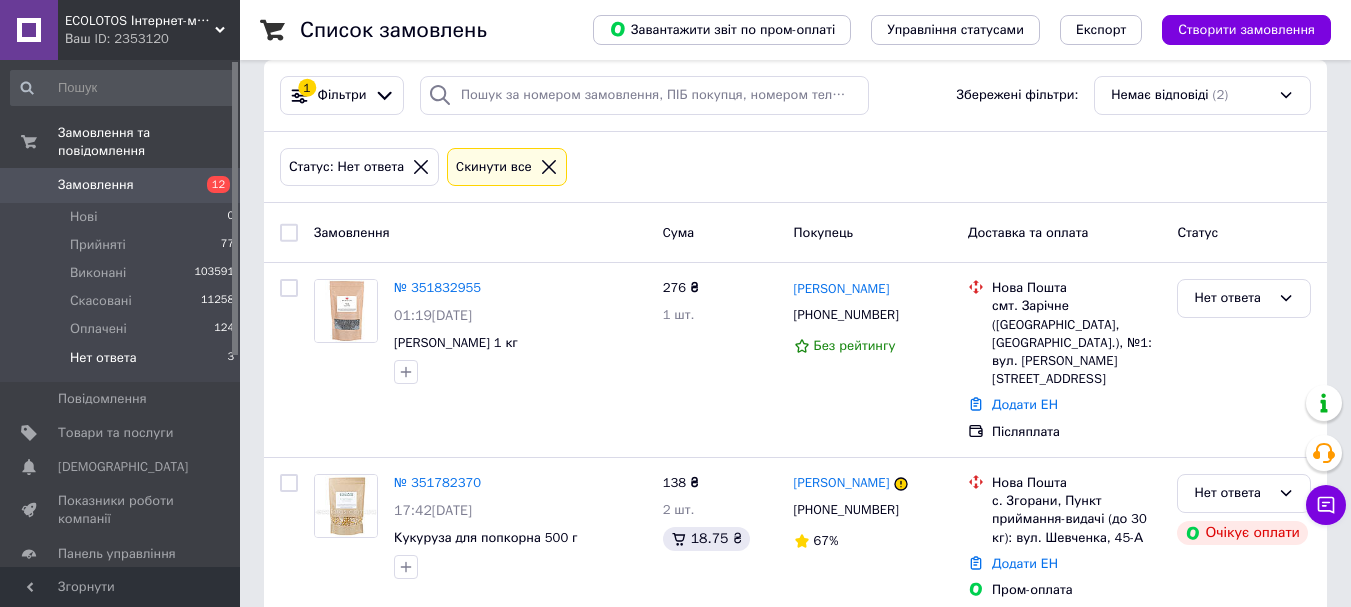 scroll, scrollTop: 38, scrollLeft: 0, axis: vertical 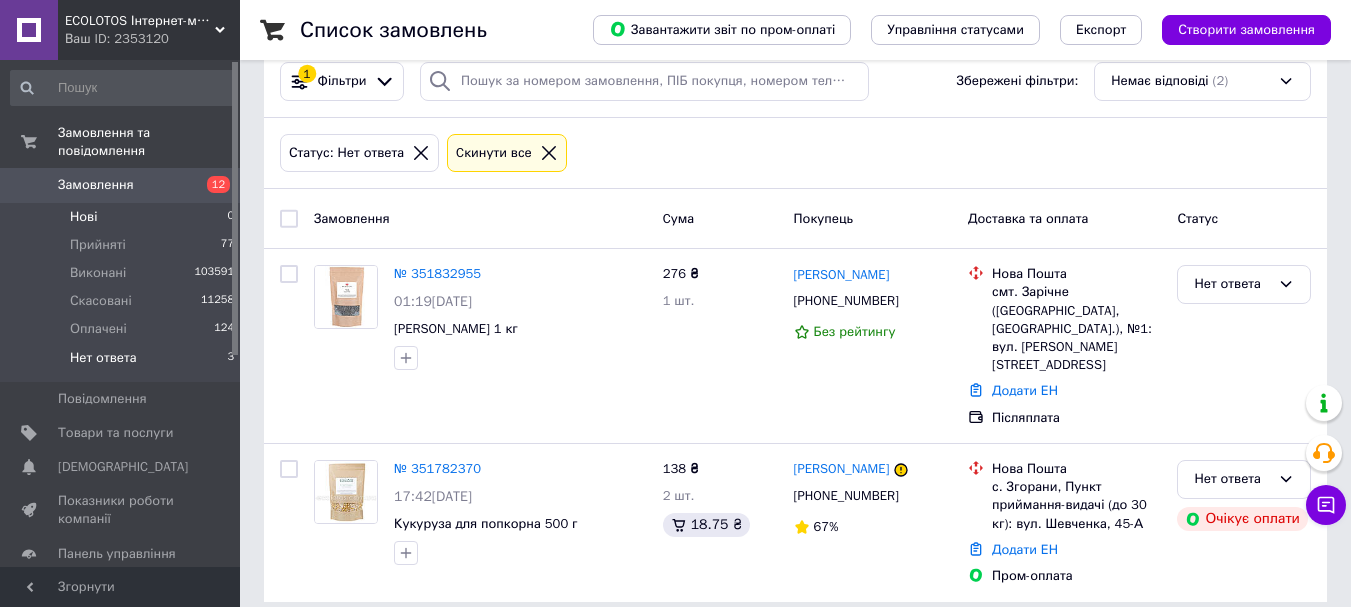 click on "Нові" at bounding box center (83, 217) 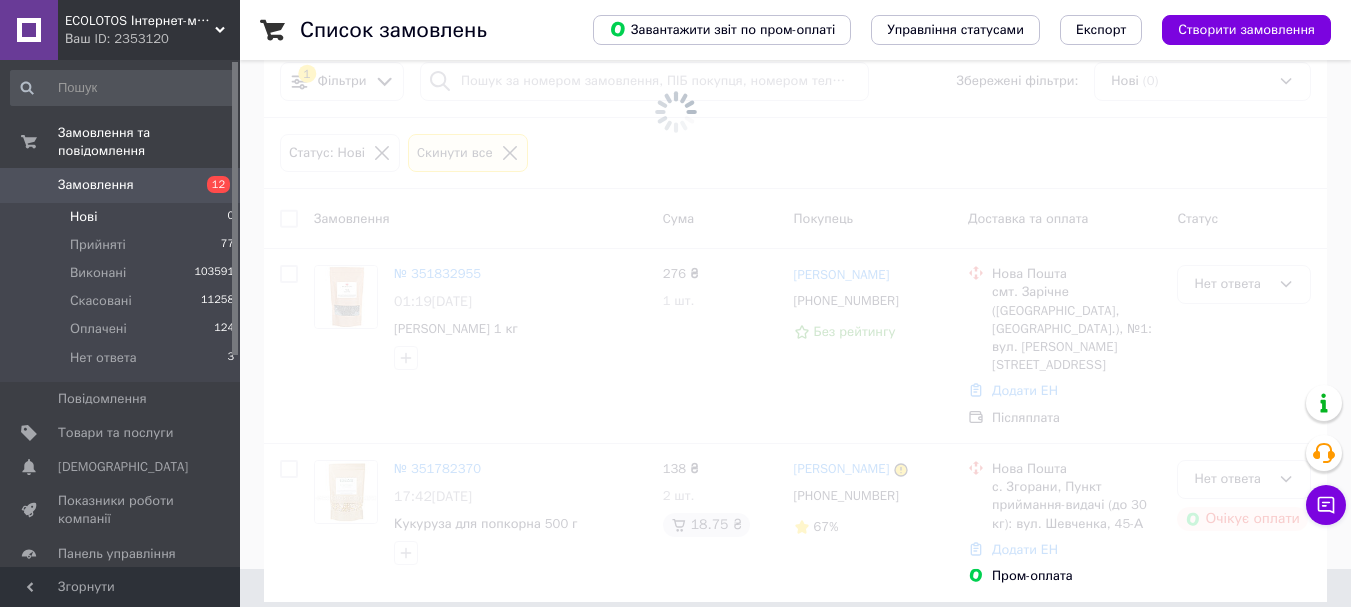 scroll, scrollTop: 0, scrollLeft: 0, axis: both 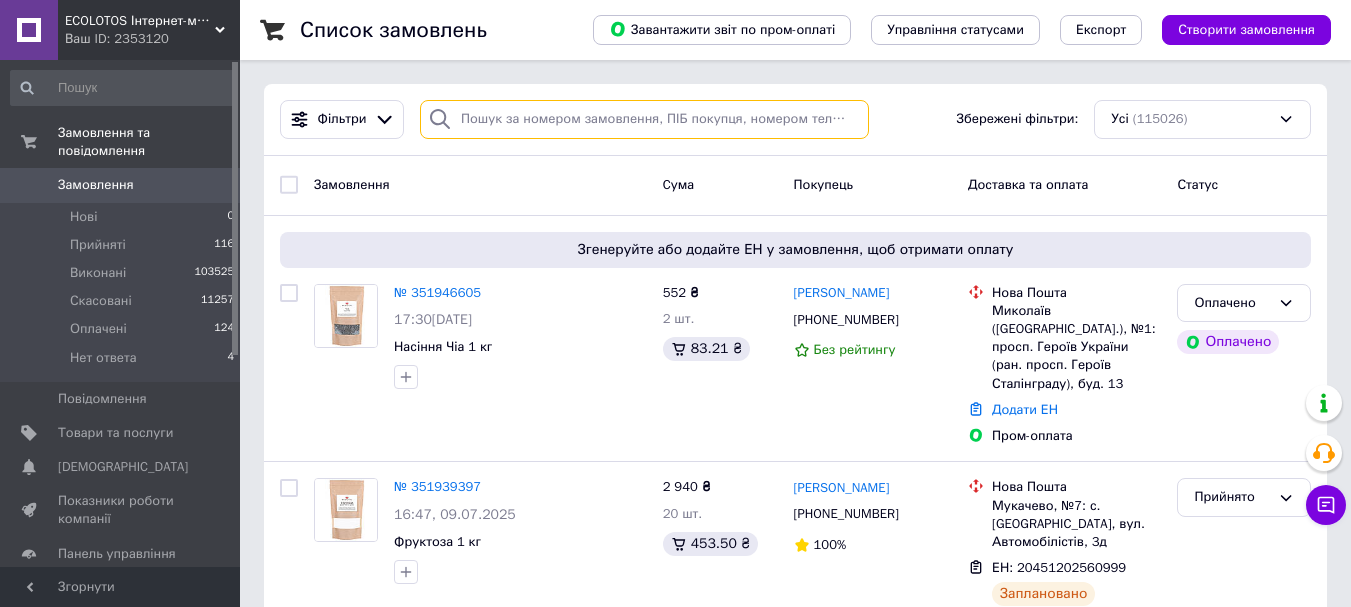 click at bounding box center (644, 119) 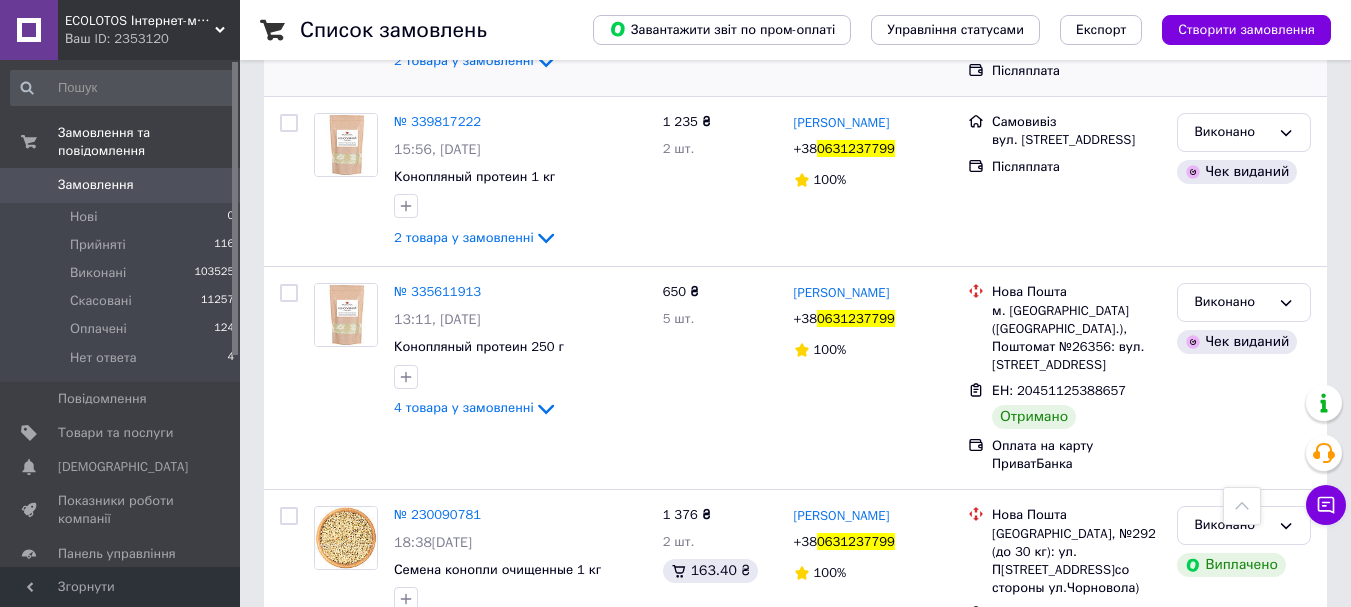 scroll, scrollTop: 0, scrollLeft: 0, axis: both 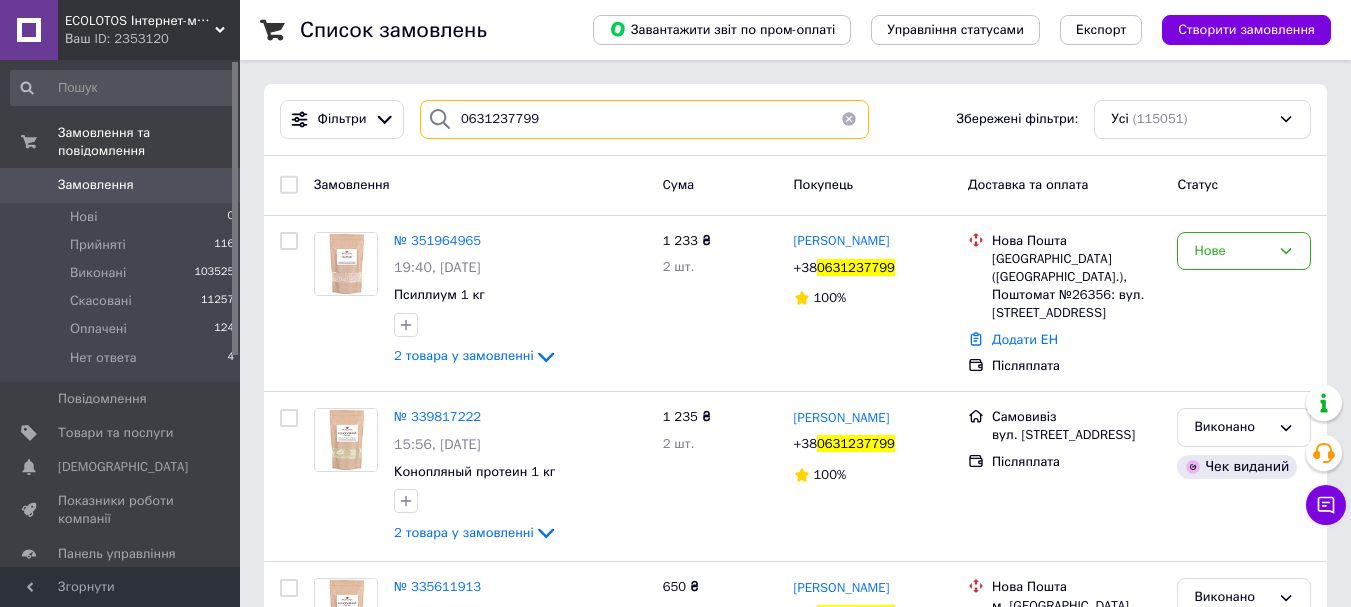 drag, startPoint x: 632, startPoint y: 116, endPoint x: 422, endPoint y: 112, distance: 210.03809 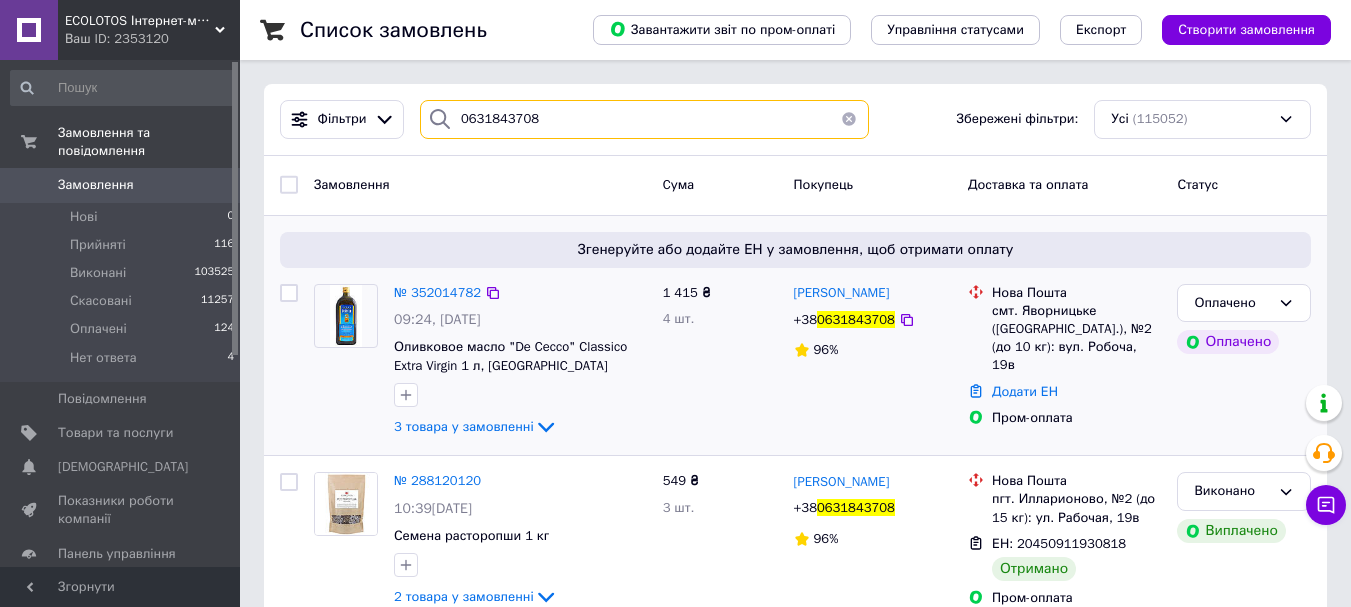 type on "0631843708" 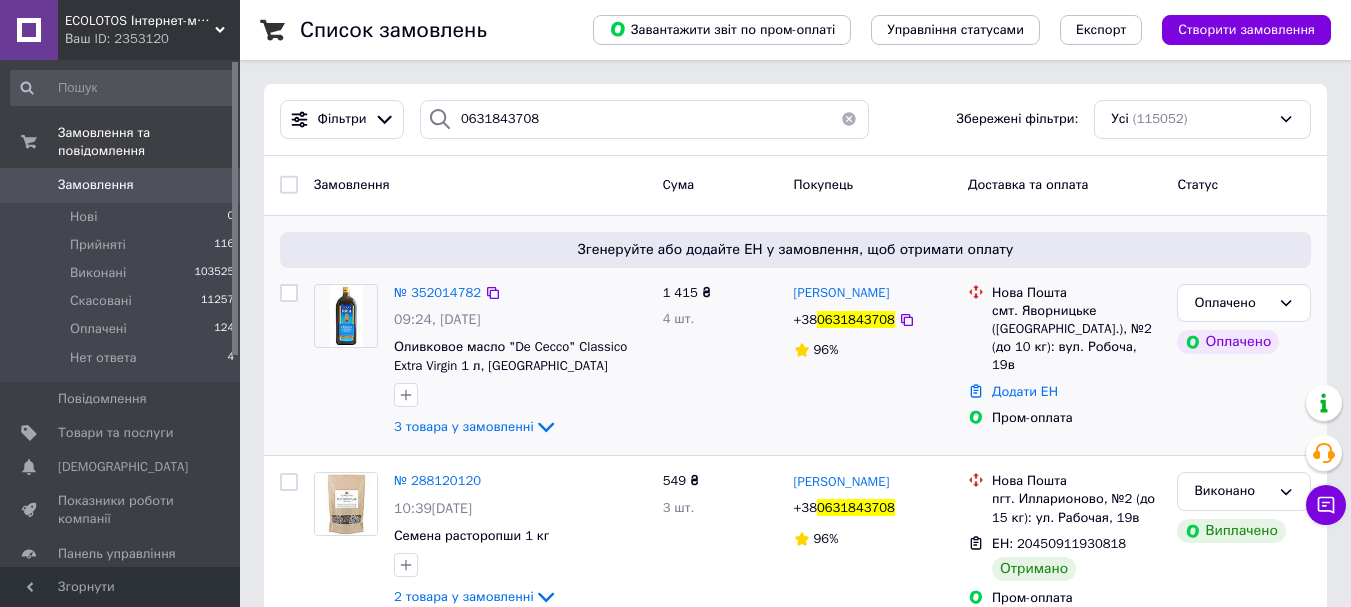 click on "3 товара у замовленні" 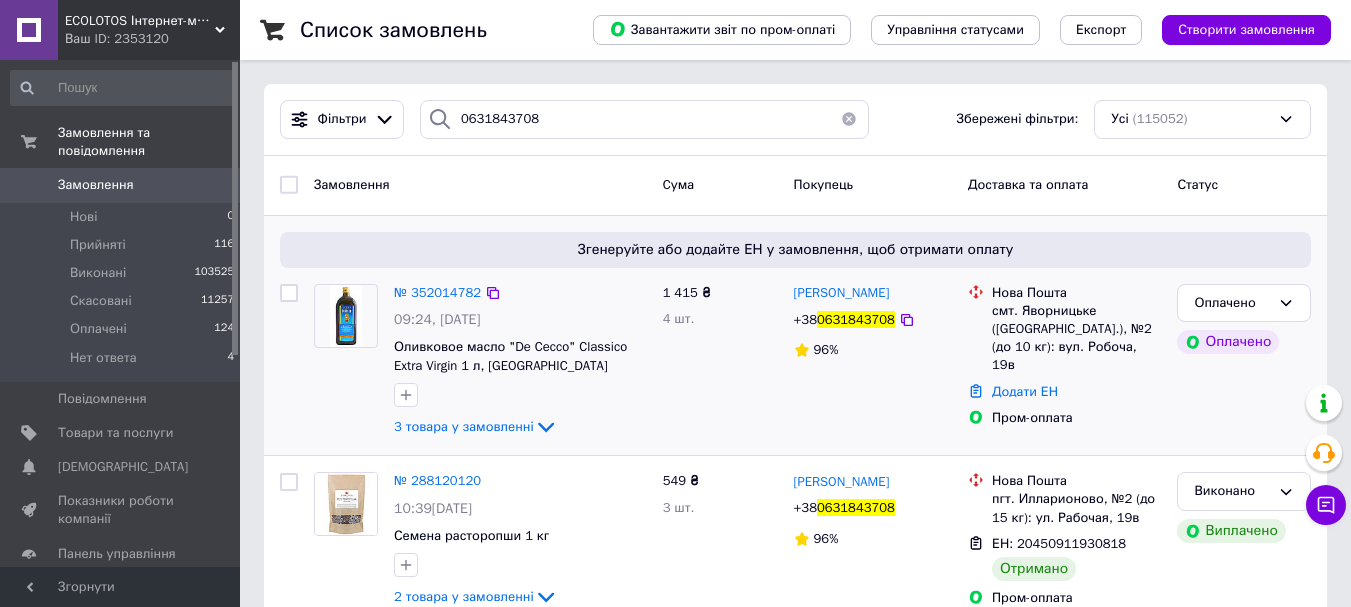 scroll, scrollTop: 100, scrollLeft: 0, axis: vertical 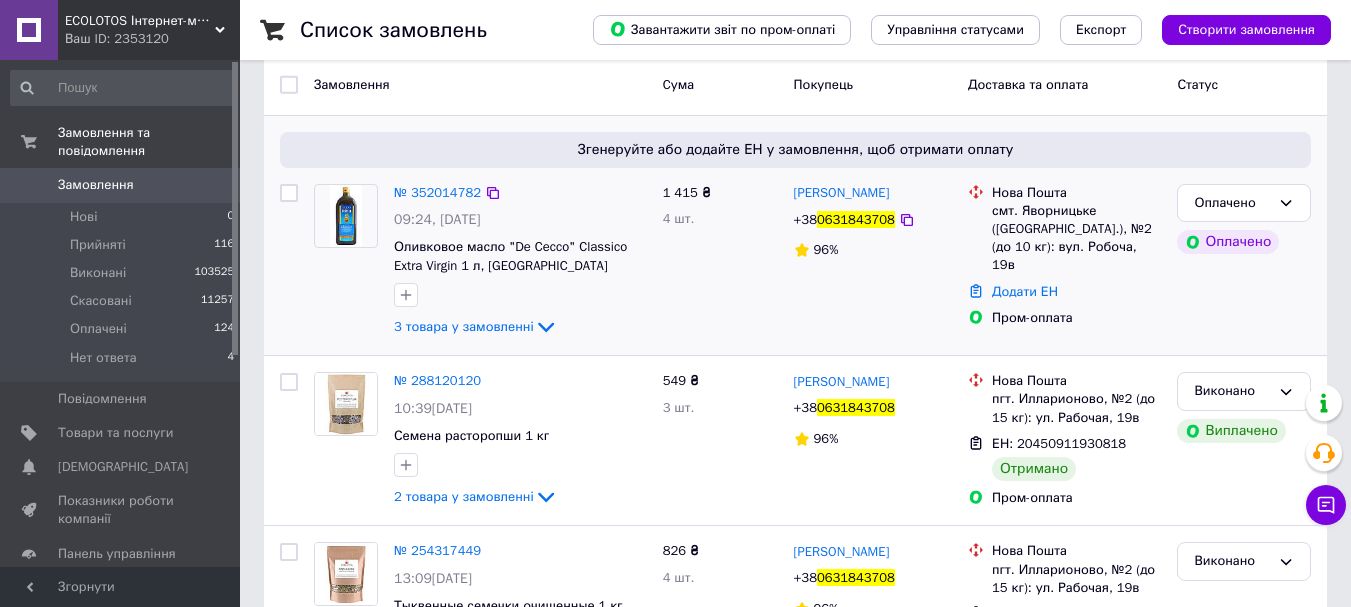 click on "1 415 ₴ 4 шт." at bounding box center (720, 262) 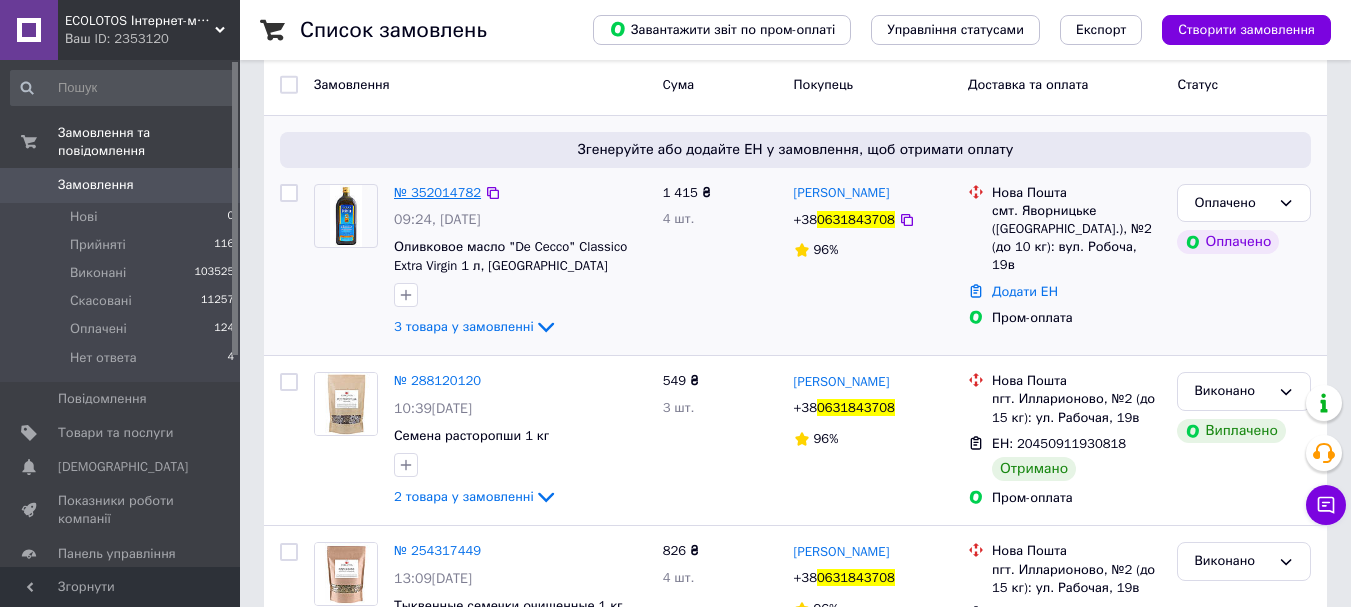 click on "№ 352014782" at bounding box center (437, 192) 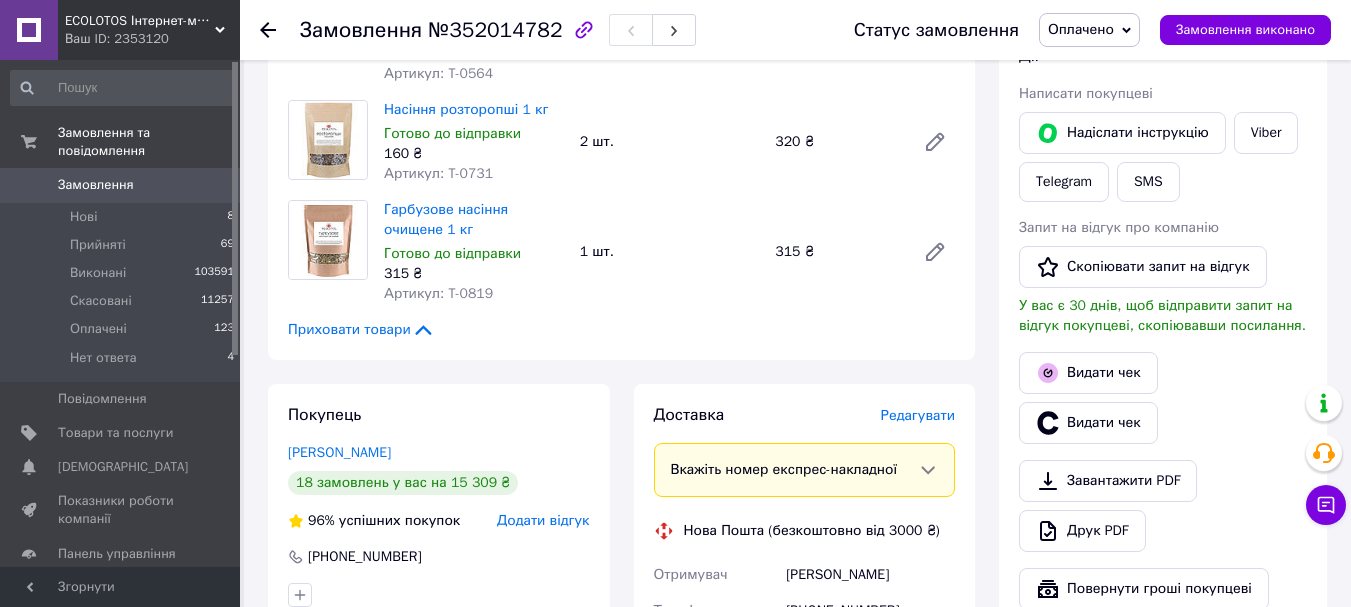 scroll, scrollTop: 0, scrollLeft: 0, axis: both 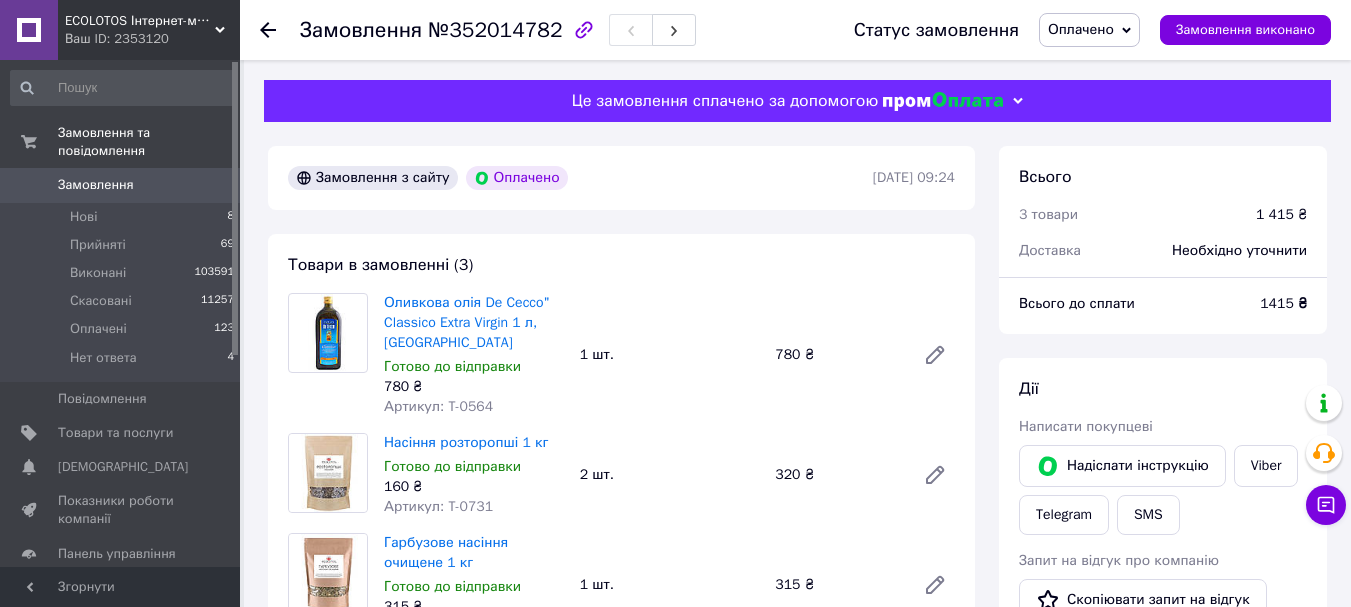 click on "Всього 3 товари 1 415 ₴ Доставка Необхідно уточнити Всього до сплати 1415 ₴ Дії Написати покупцеві   Надіслати інструкцію Viber Telegram SMS Запит на відгук про компанію   Скопіювати запит на відгук У вас є 30 днів, щоб відправити запит на відгук покупцеві, скопіювавши посилання.   Видати чек   Видати чек   Завантажити PDF   Друк PDF   Повернути гроші покупцеві Мітки Особисті нотатки, які бачите лише ви. З їх допомогою можна фільтрувати замовлення Примітки Залишилося 300 символів Очистити Зберегти" at bounding box center [1163, 892] 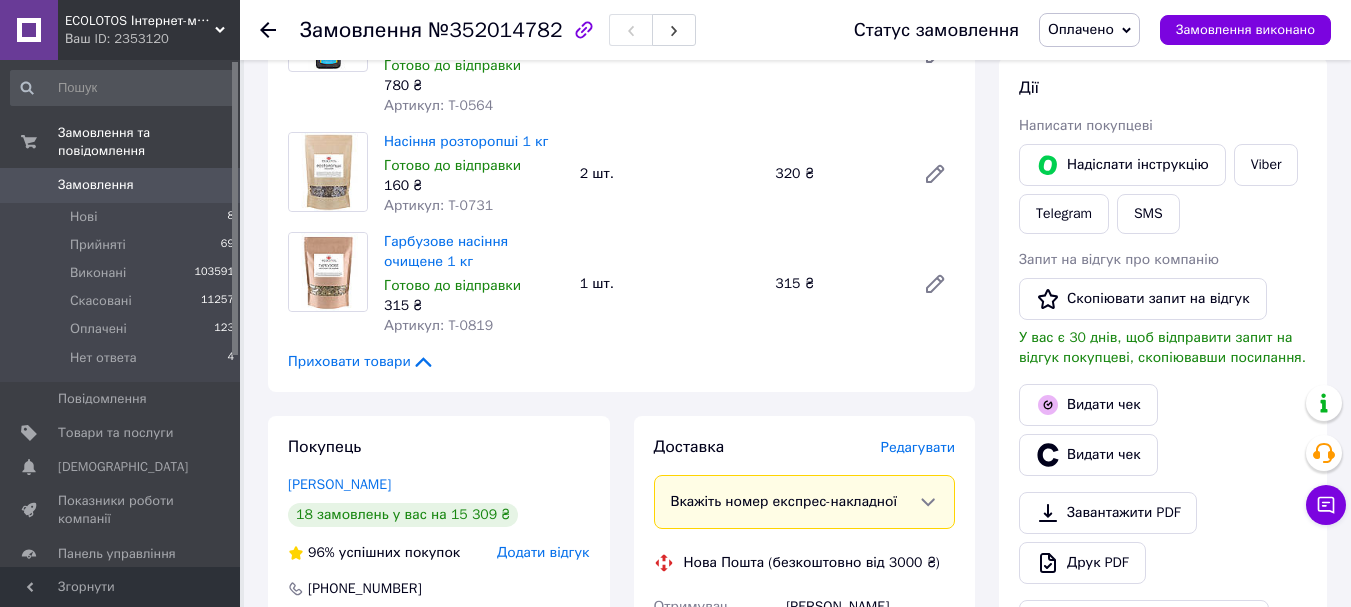 scroll, scrollTop: 0, scrollLeft: 0, axis: both 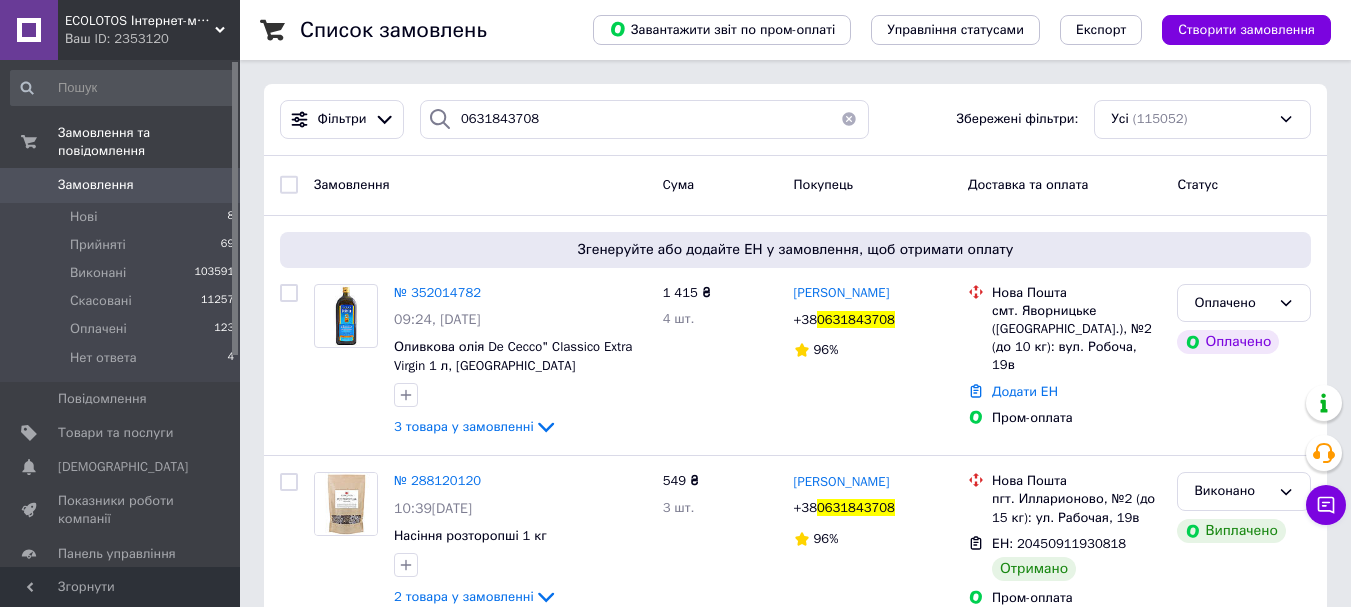 click on "Замовлення Cума Покупець Доставка та оплата Статус" at bounding box center [795, 186] 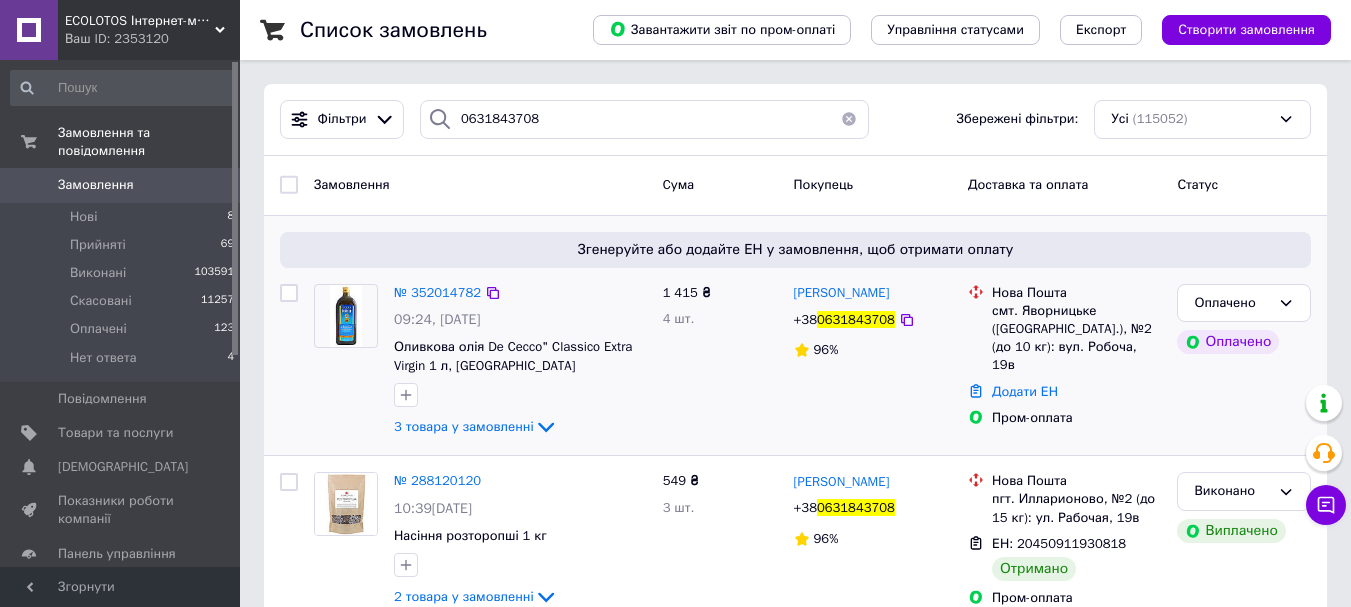 click on "Згенеруйте або додайте ЕН у замовлення, щоб отримати оплату № 352014782 09:24, 10.07.2025 Оливкова олія De Cecco" Classico Extra Virgin 1 л, Італія 3 товара у замовленні 1 415 ₴ 4 шт. Виктор Викторов +38 0631843708 96% Нова Пошта смт. Яворницьке (Дніпропетровська обл.), №2 (до 10 кг): вул. Робоча, 19в Додати ЕН Пром-оплата Оплачено Оплачено" at bounding box center [795, 336] 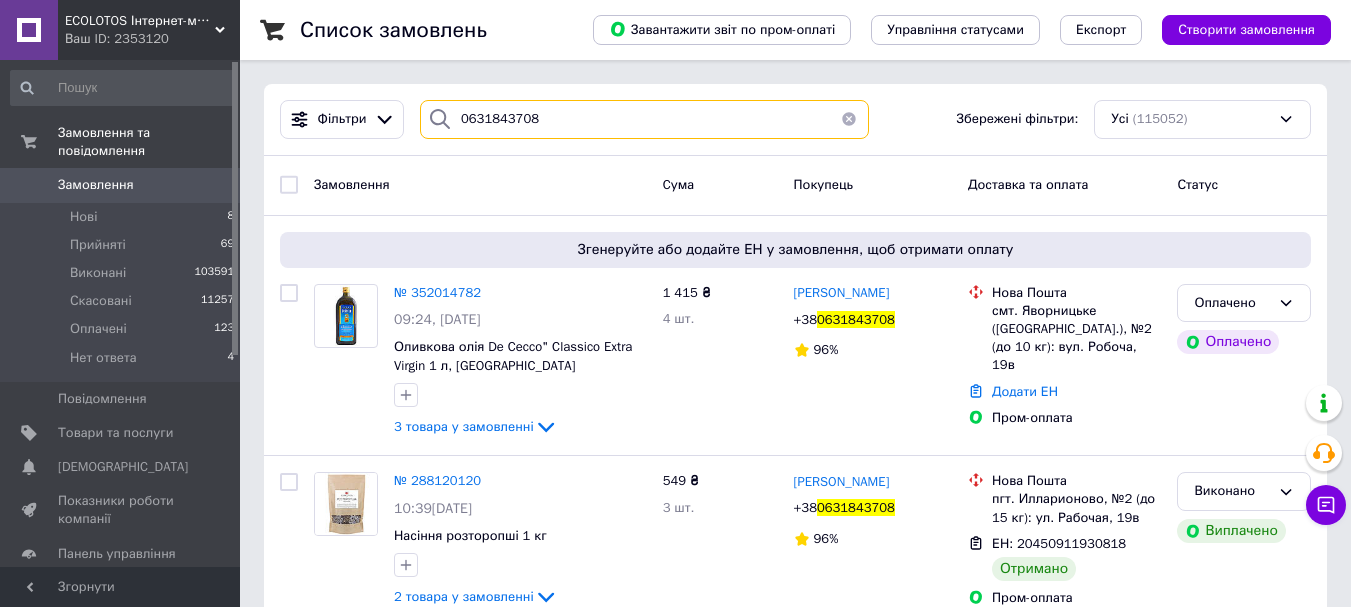 drag, startPoint x: 475, startPoint y: 120, endPoint x: 454, endPoint y: 123, distance: 21.213203 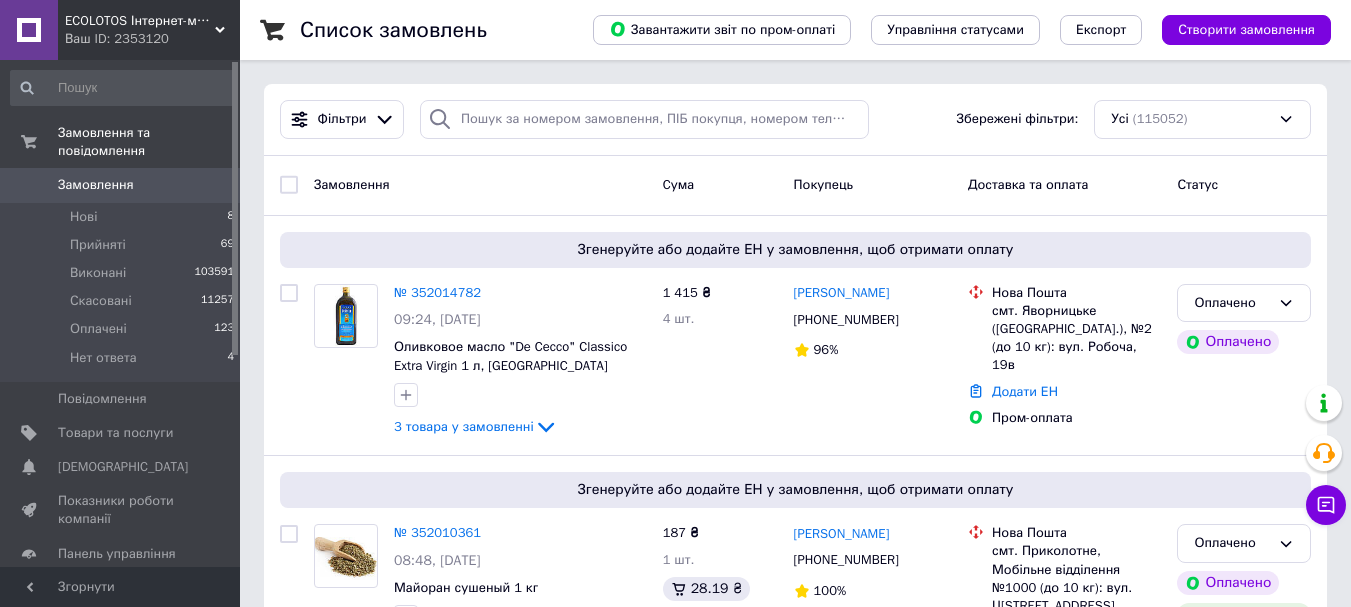 click on "Замовлення Cума Покупець Доставка та оплата Статус" at bounding box center (795, 186) 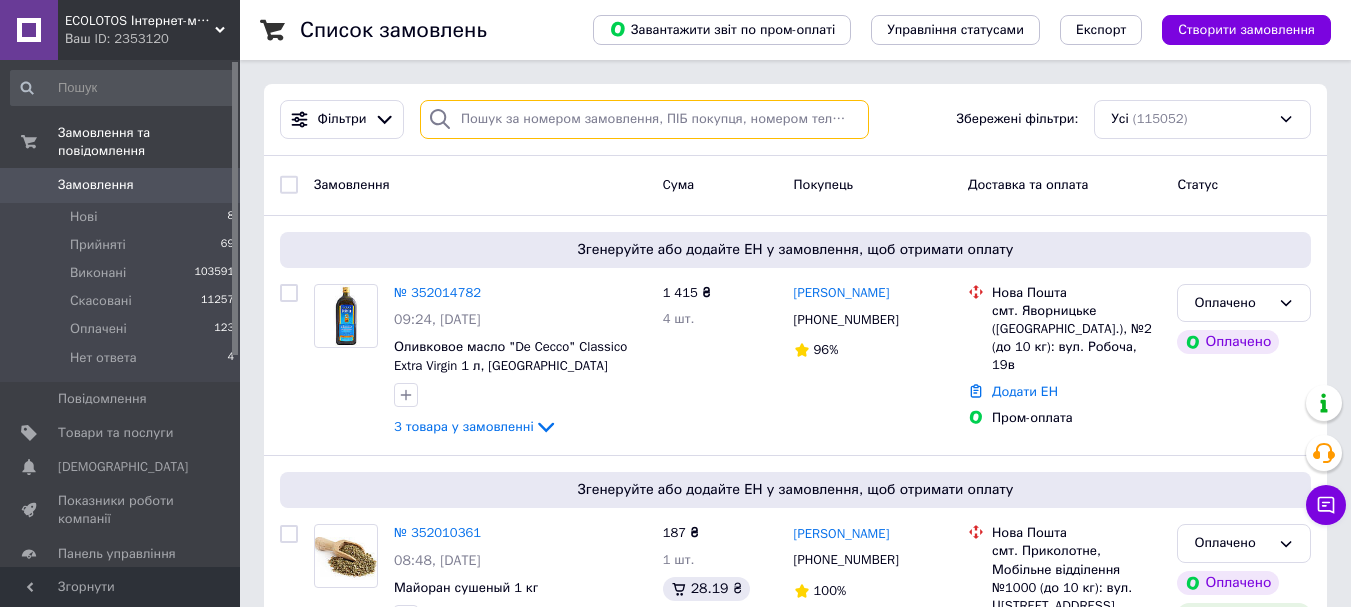 click at bounding box center [644, 119] 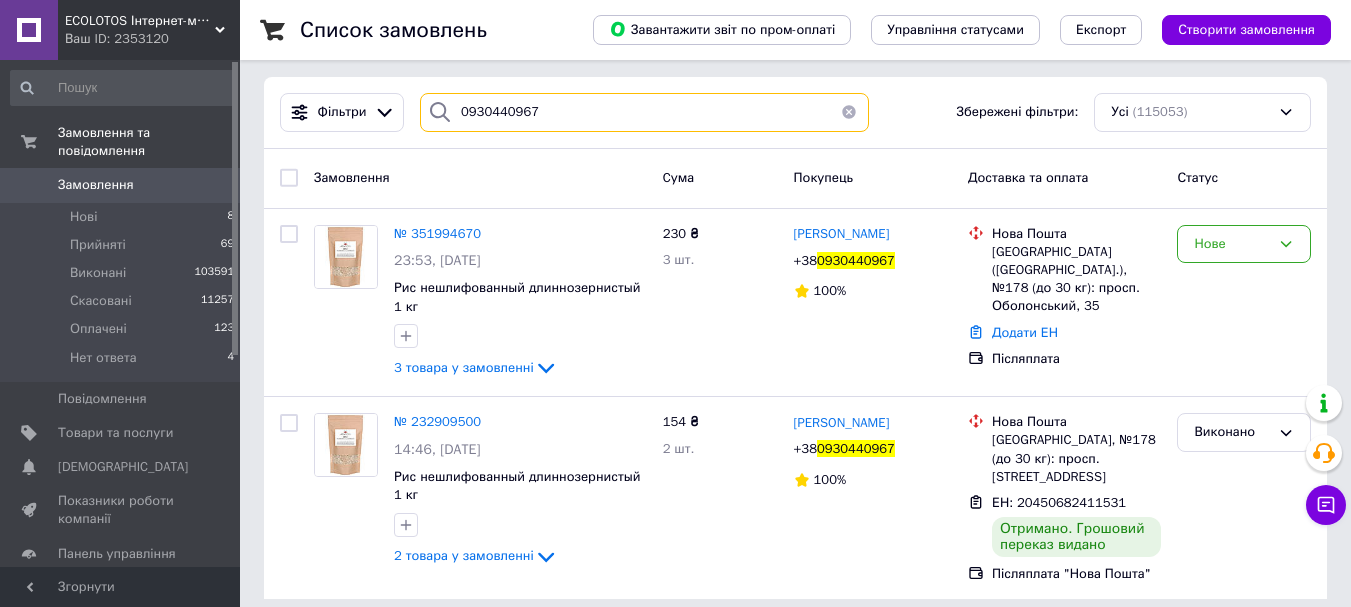 scroll, scrollTop: 9, scrollLeft: 0, axis: vertical 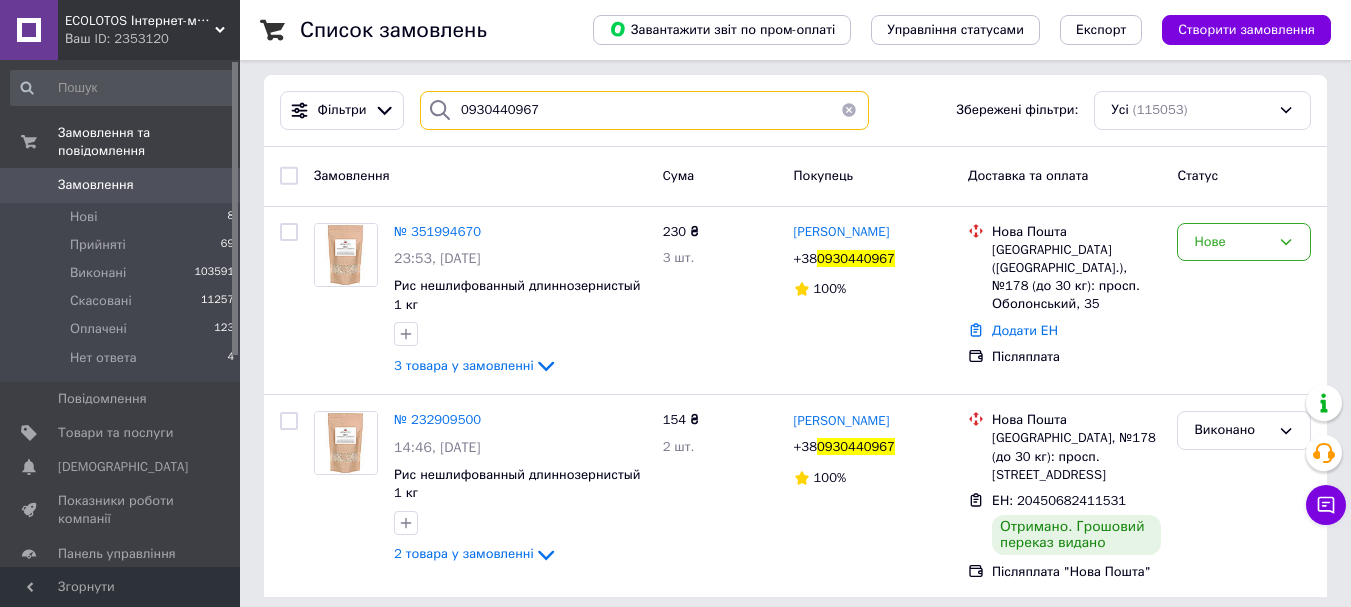 drag, startPoint x: 560, startPoint y: 98, endPoint x: 277, endPoint y: 98, distance: 283 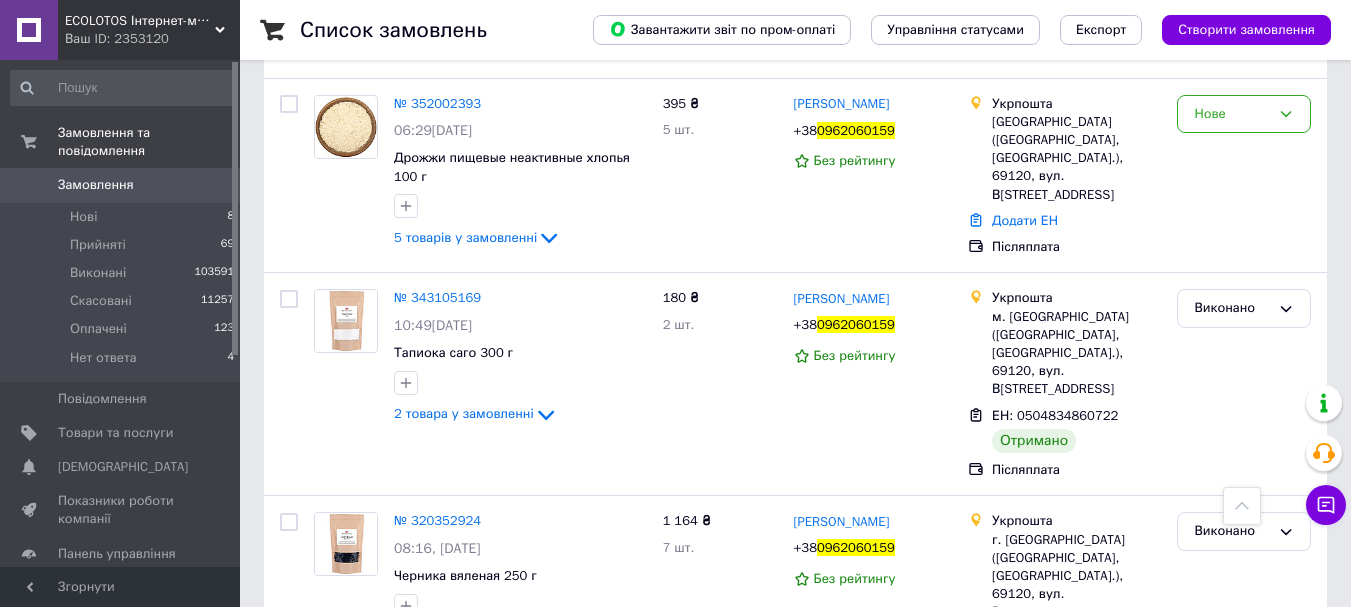 scroll, scrollTop: 0, scrollLeft: 0, axis: both 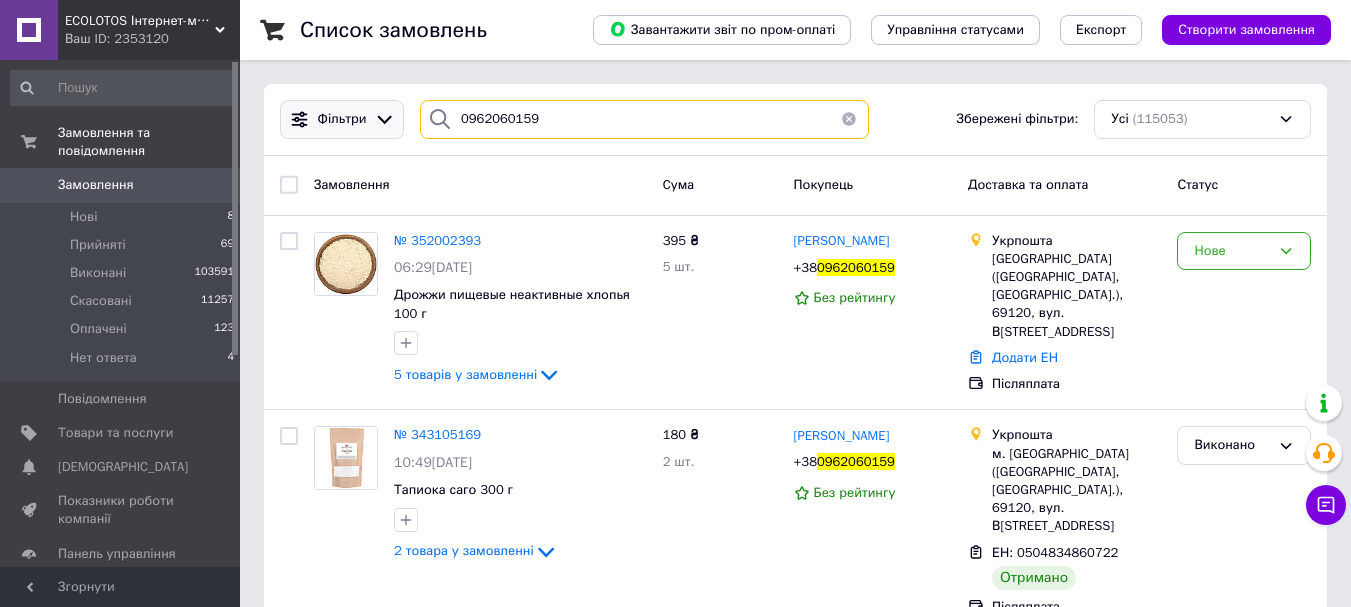 drag, startPoint x: 636, startPoint y: 116, endPoint x: 387, endPoint y: 114, distance: 249.00803 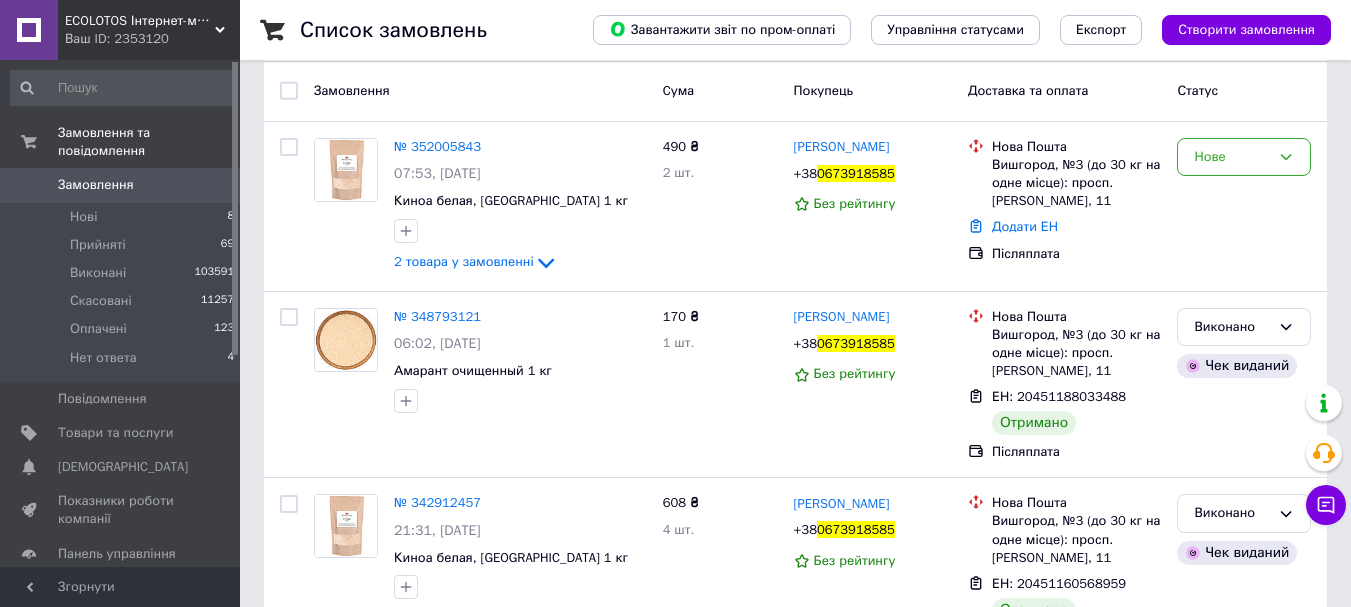scroll, scrollTop: 0, scrollLeft: 0, axis: both 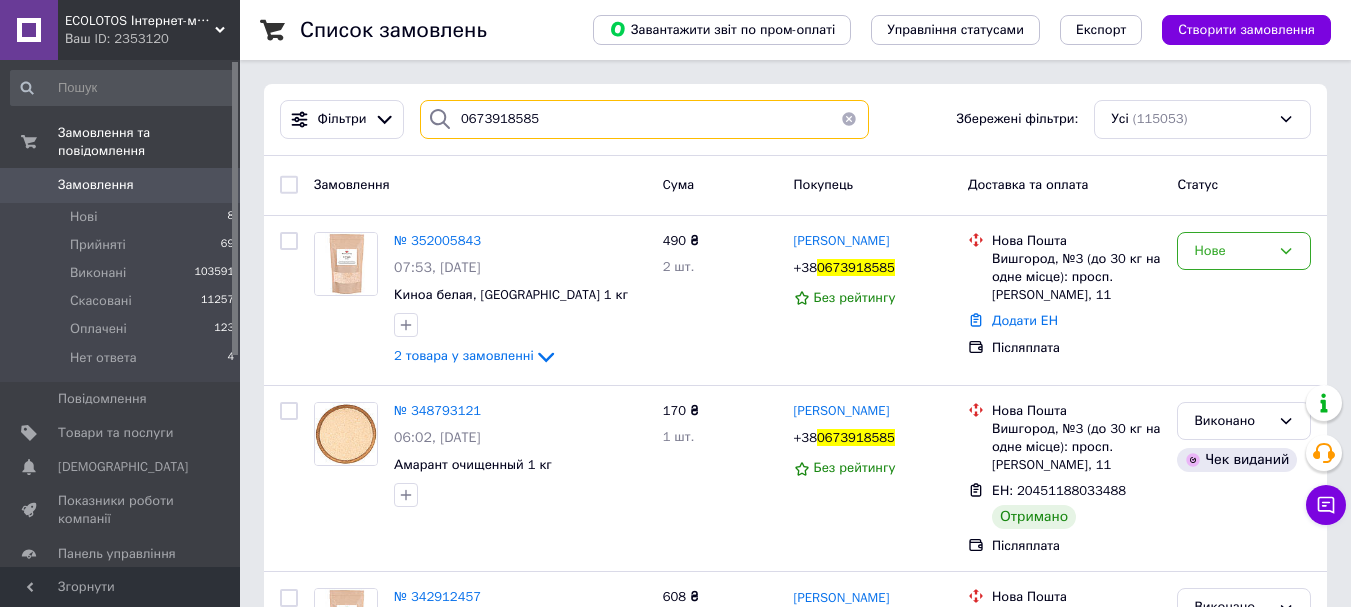 click on "0673918585" at bounding box center (644, 119) 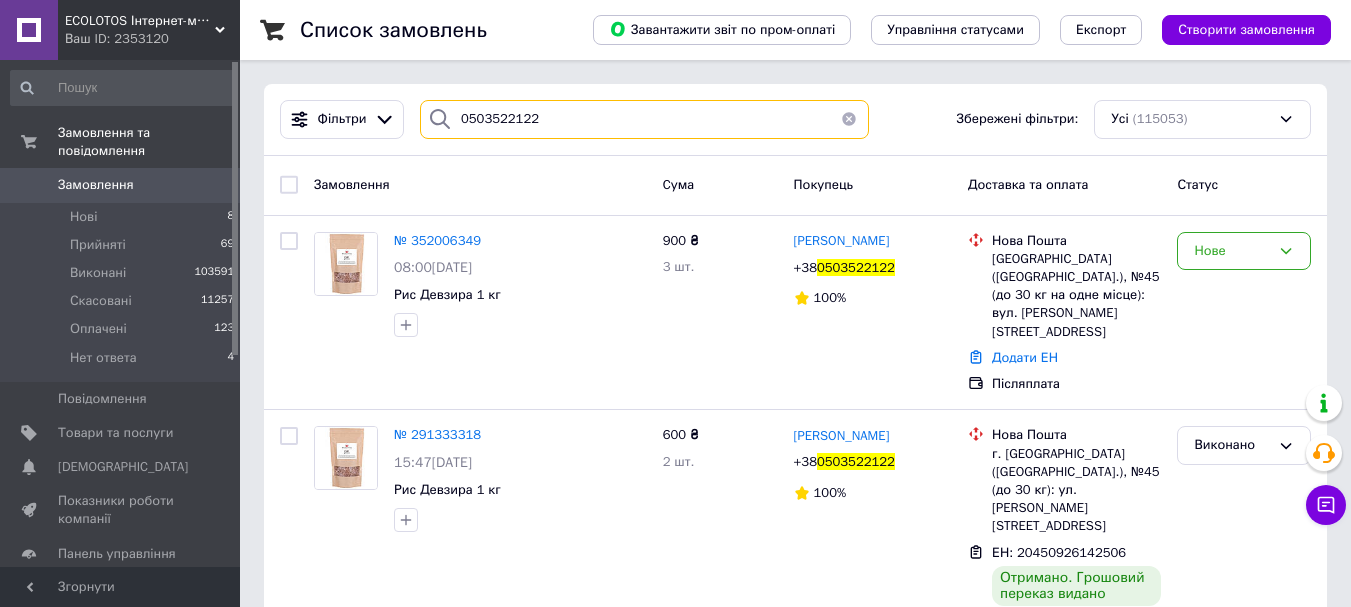 drag, startPoint x: 647, startPoint y: 117, endPoint x: 252, endPoint y: 117, distance: 395 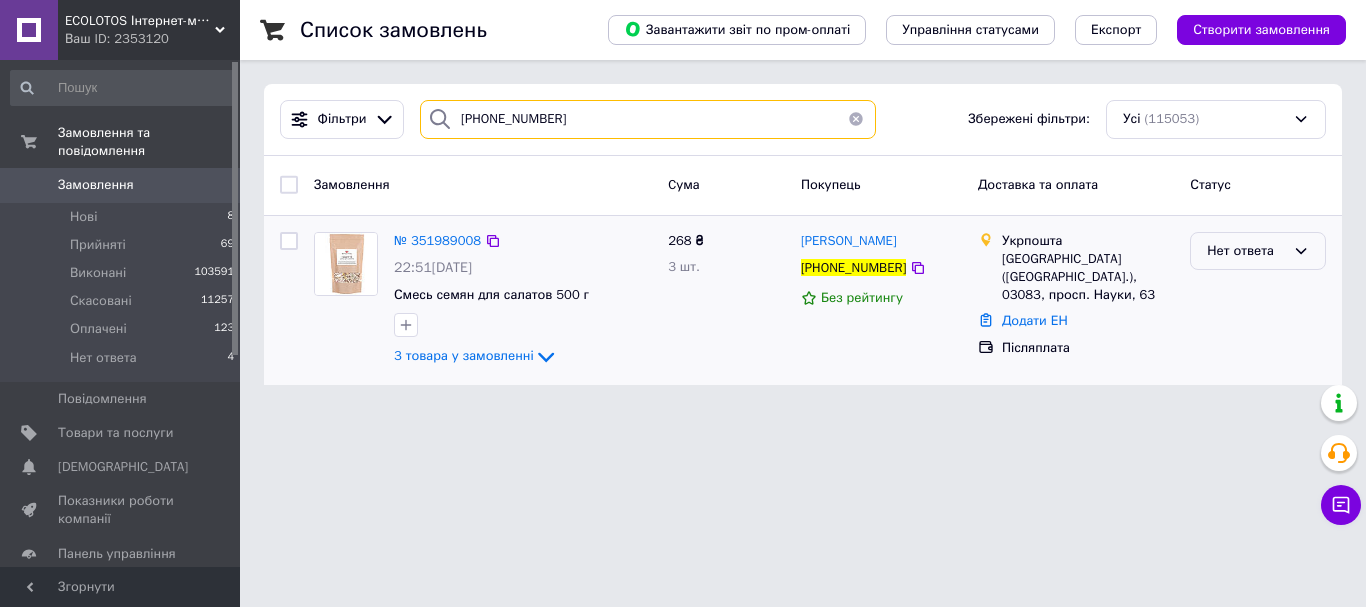 type on "[PHONE_NUMBER]" 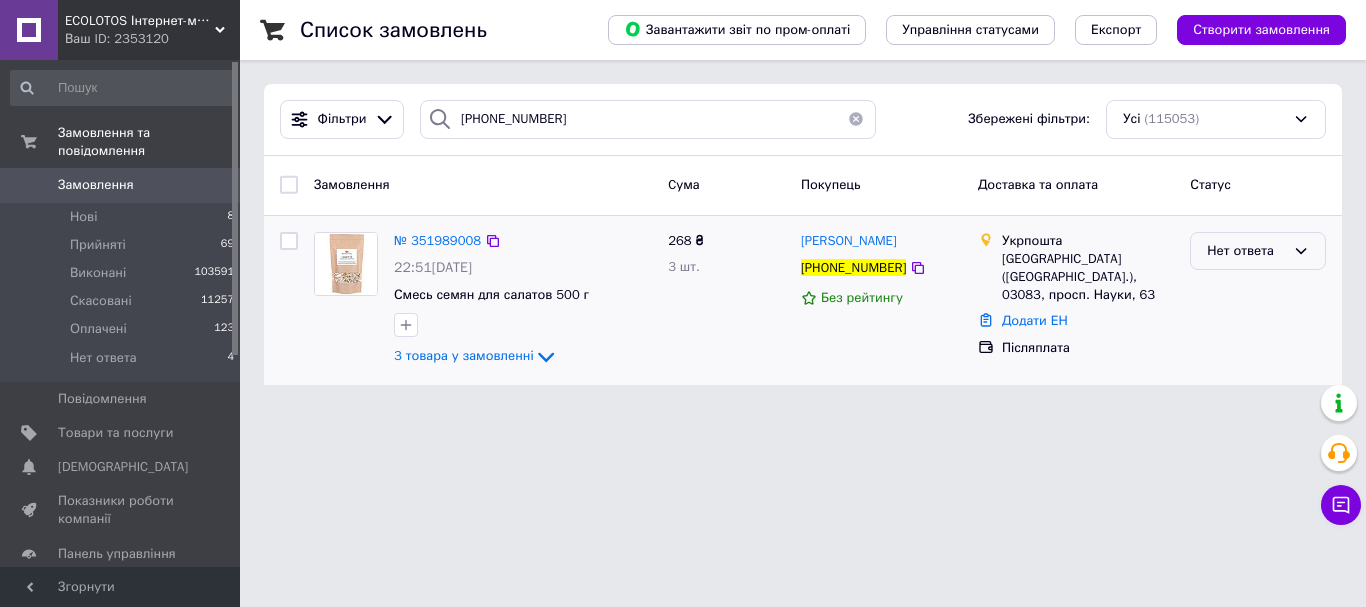 click on "Нет ответа" at bounding box center [1246, 251] 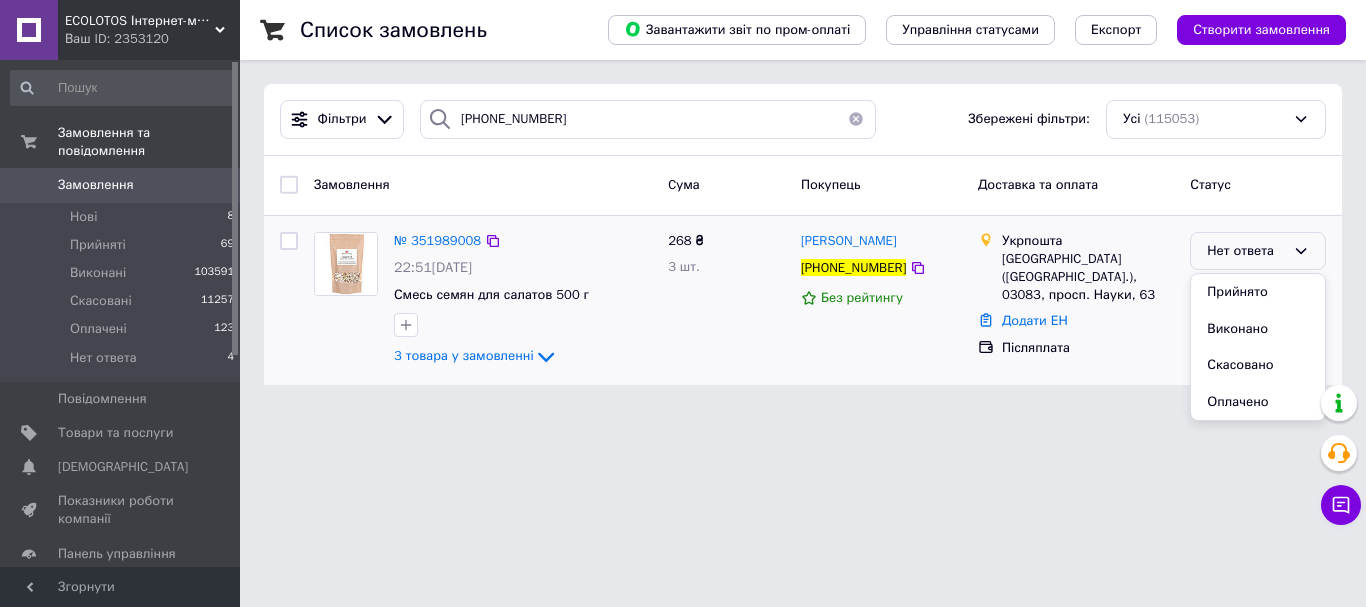 click on "Прийнято" at bounding box center (1258, 292) 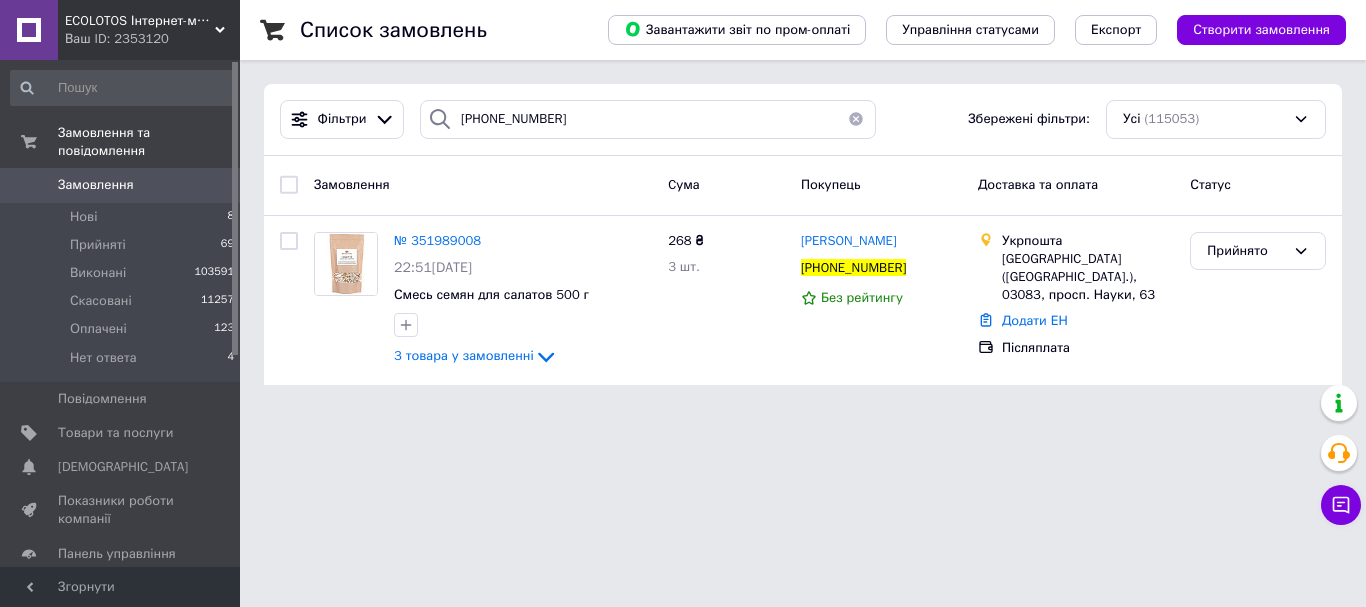 click on "Замовлення" at bounding box center (96, 185) 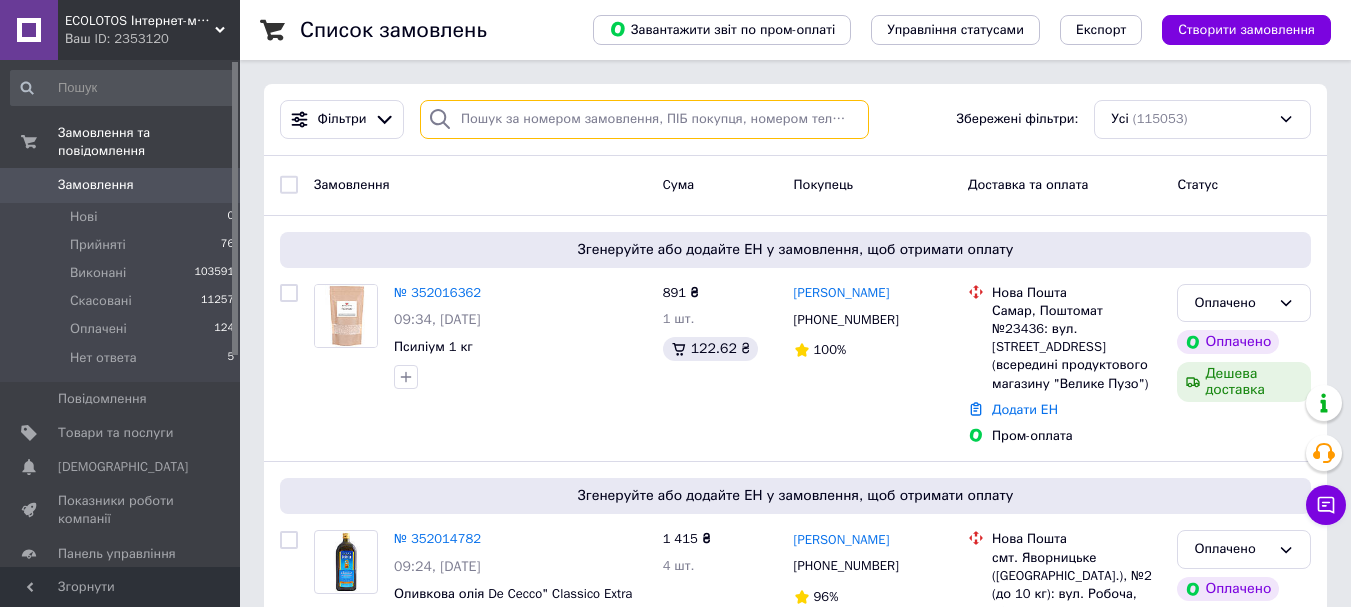 click at bounding box center (644, 119) 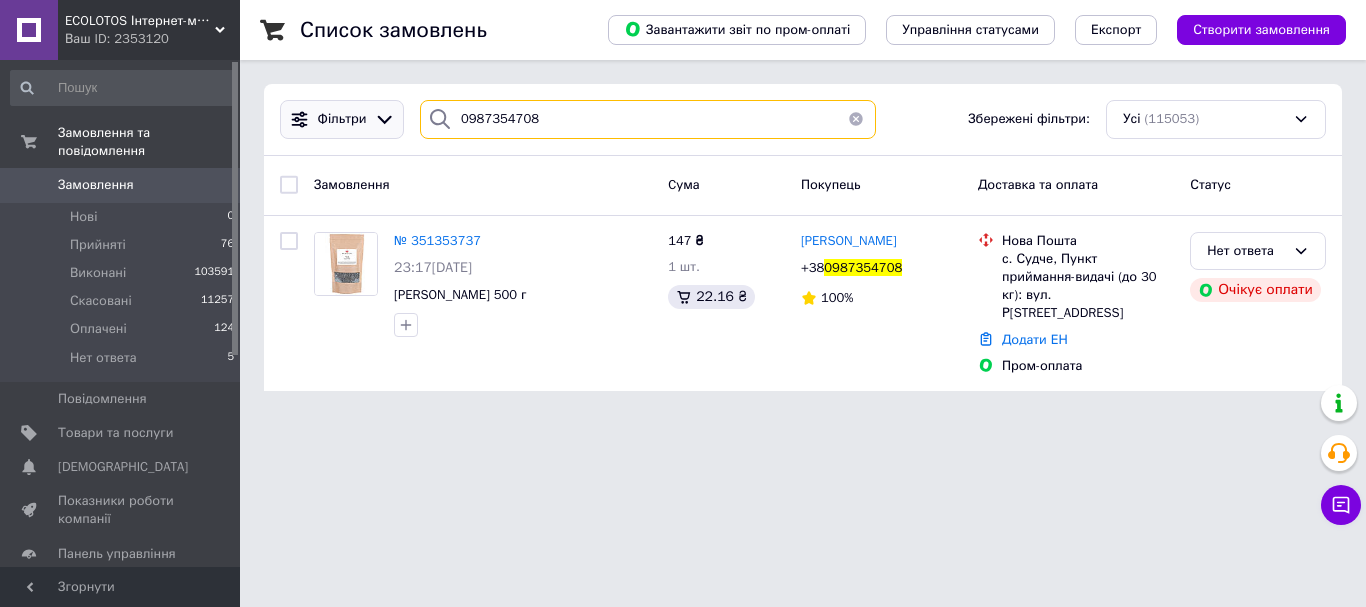 drag, startPoint x: 621, startPoint y: 108, endPoint x: 305, endPoint y: 118, distance: 316.1582 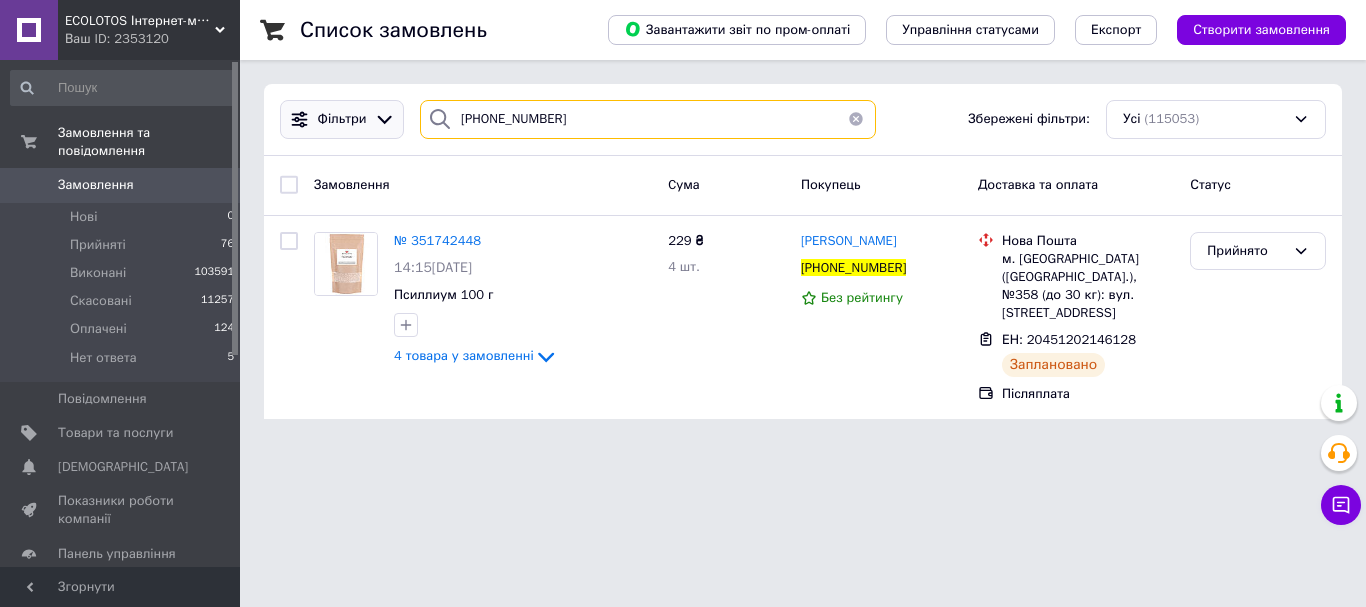 drag, startPoint x: 440, startPoint y: 125, endPoint x: 367, endPoint y: 131, distance: 73.24616 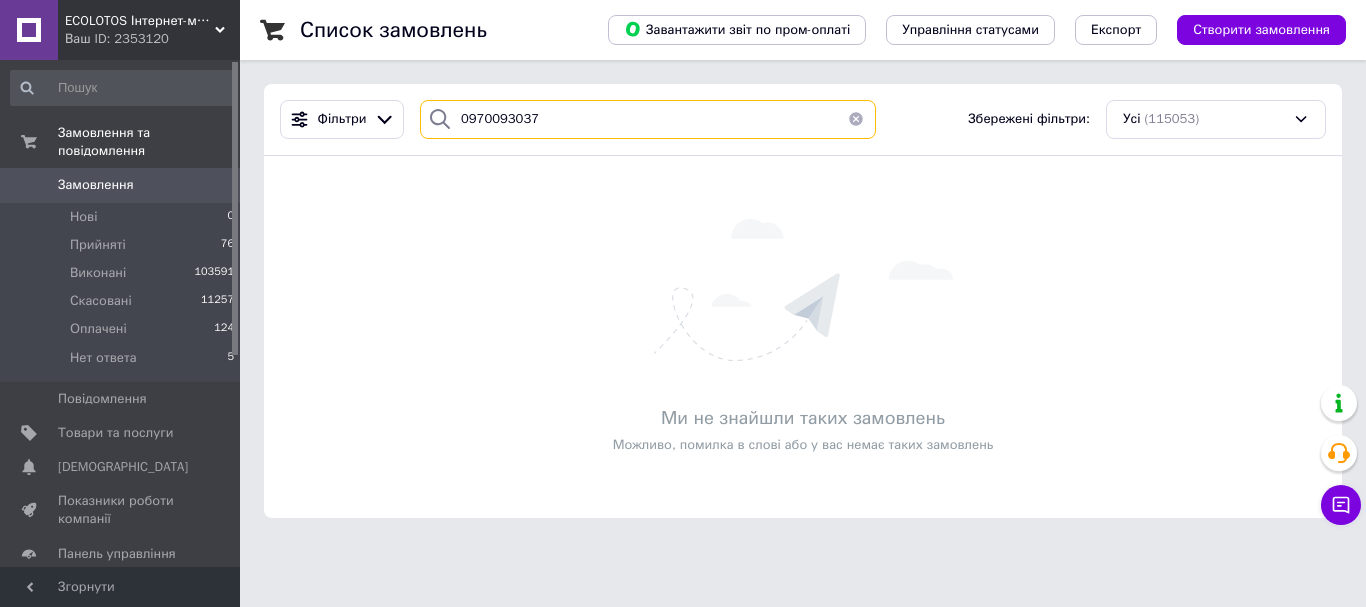 drag, startPoint x: 585, startPoint y: 122, endPoint x: 434, endPoint y: 115, distance: 151.16217 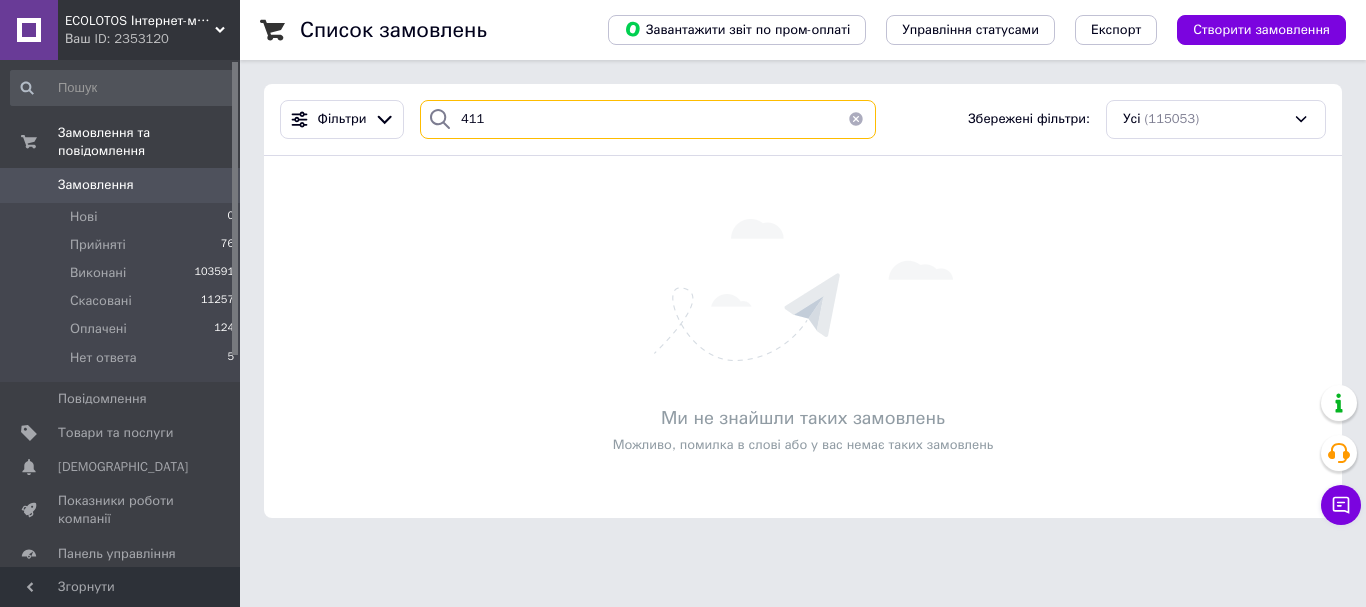 type on "4113" 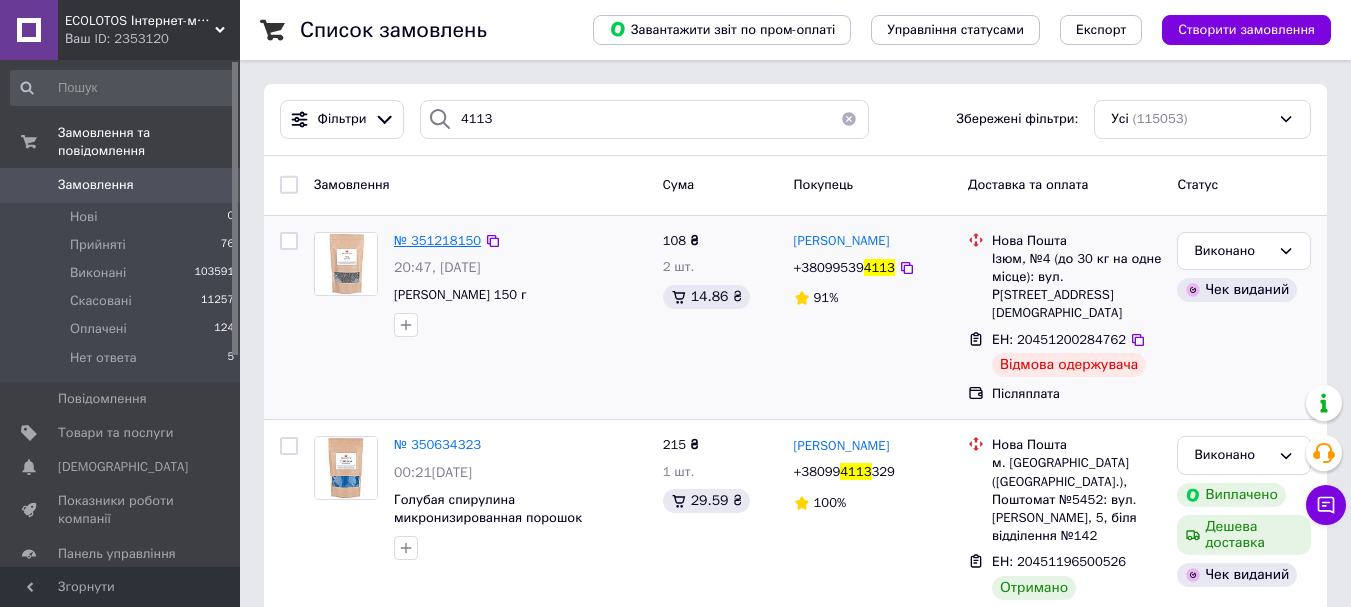 click on "№ 351218150" at bounding box center (437, 240) 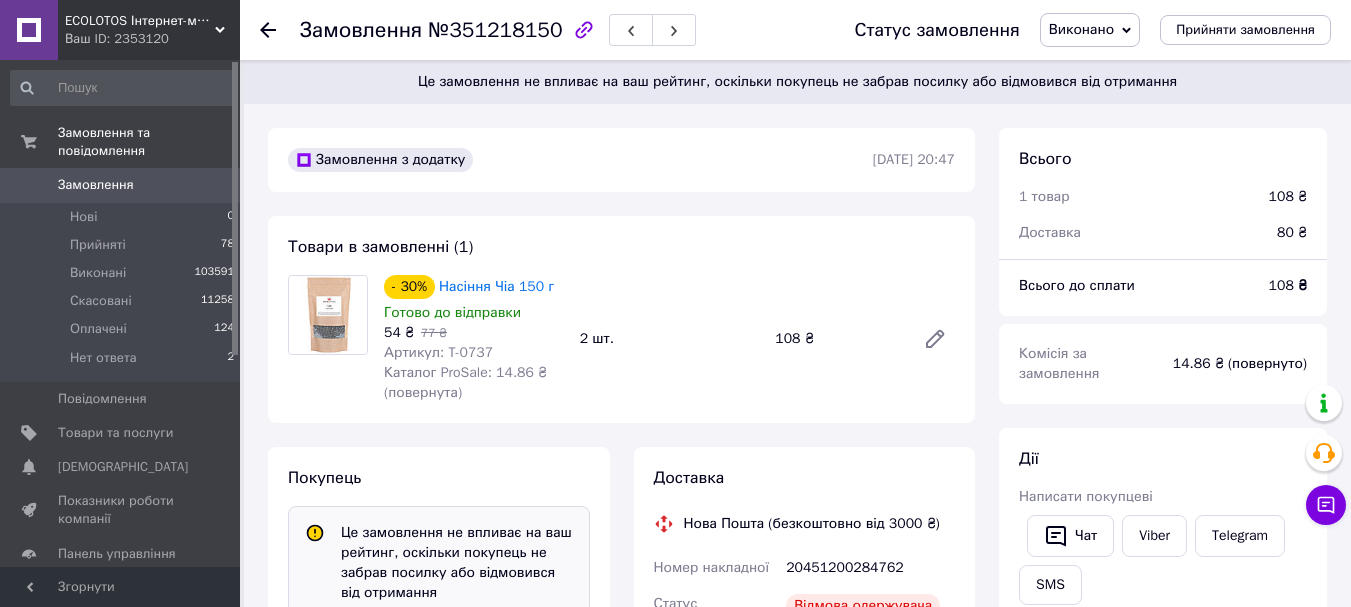 scroll, scrollTop: 136, scrollLeft: 0, axis: vertical 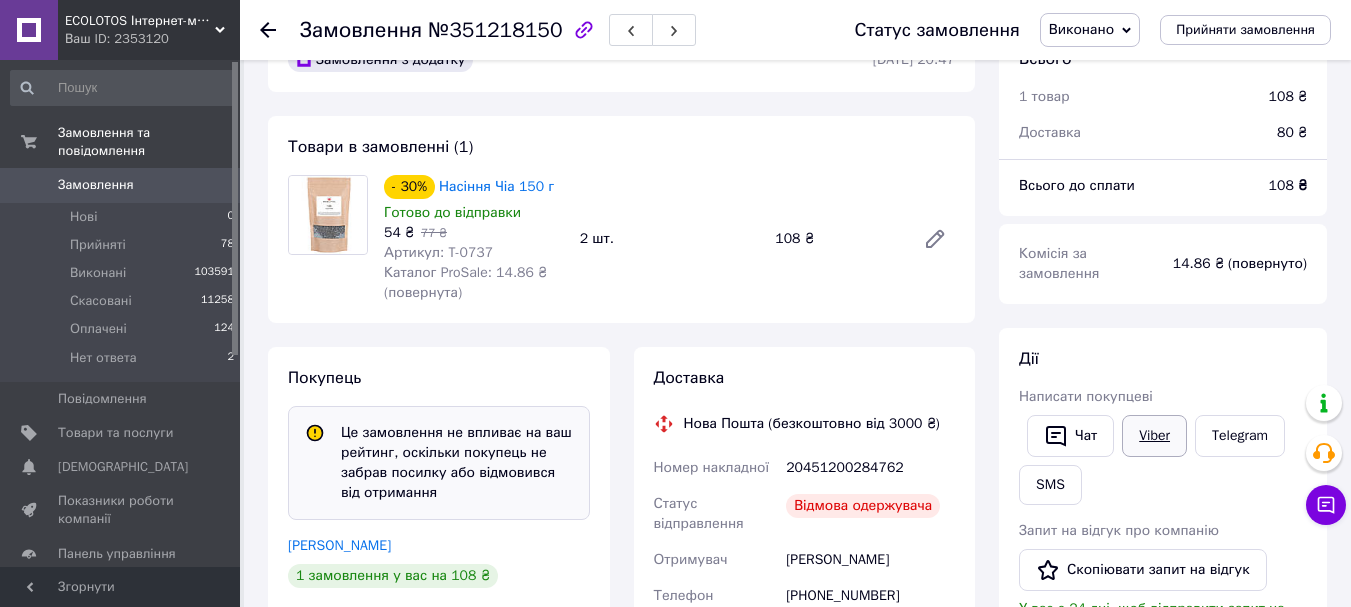 click on "Viber" at bounding box center [1154, 436] 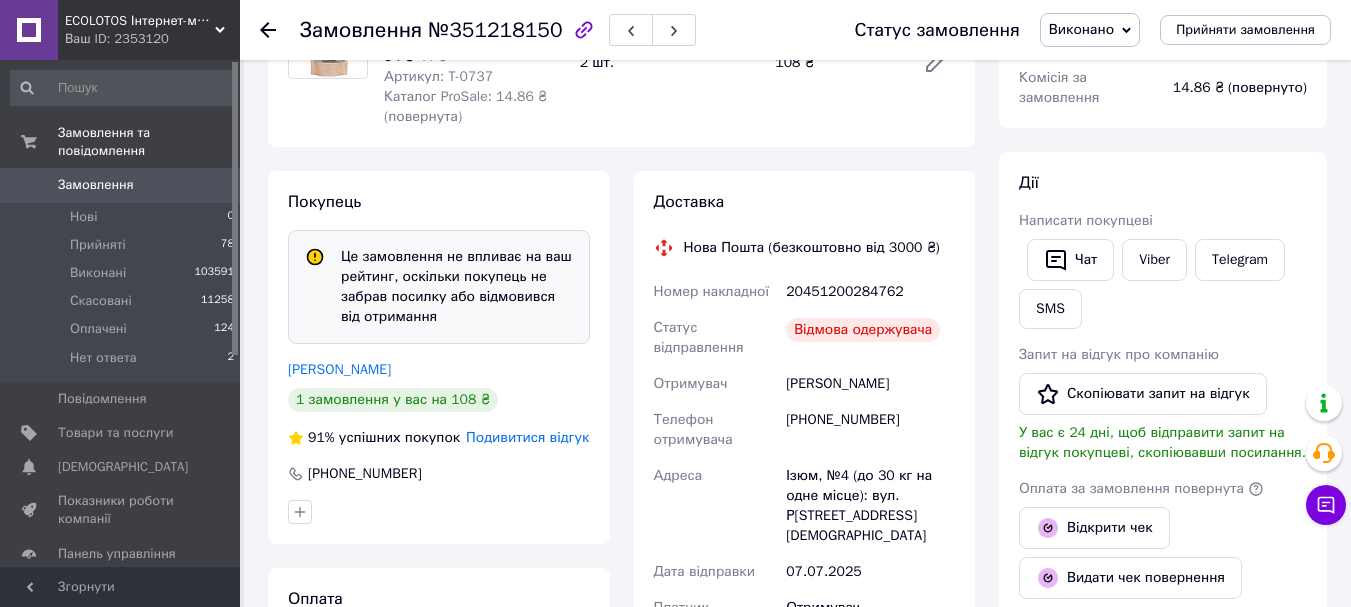 scroll, scrollTop: 400, scrollLeft: 0, axis: vertical 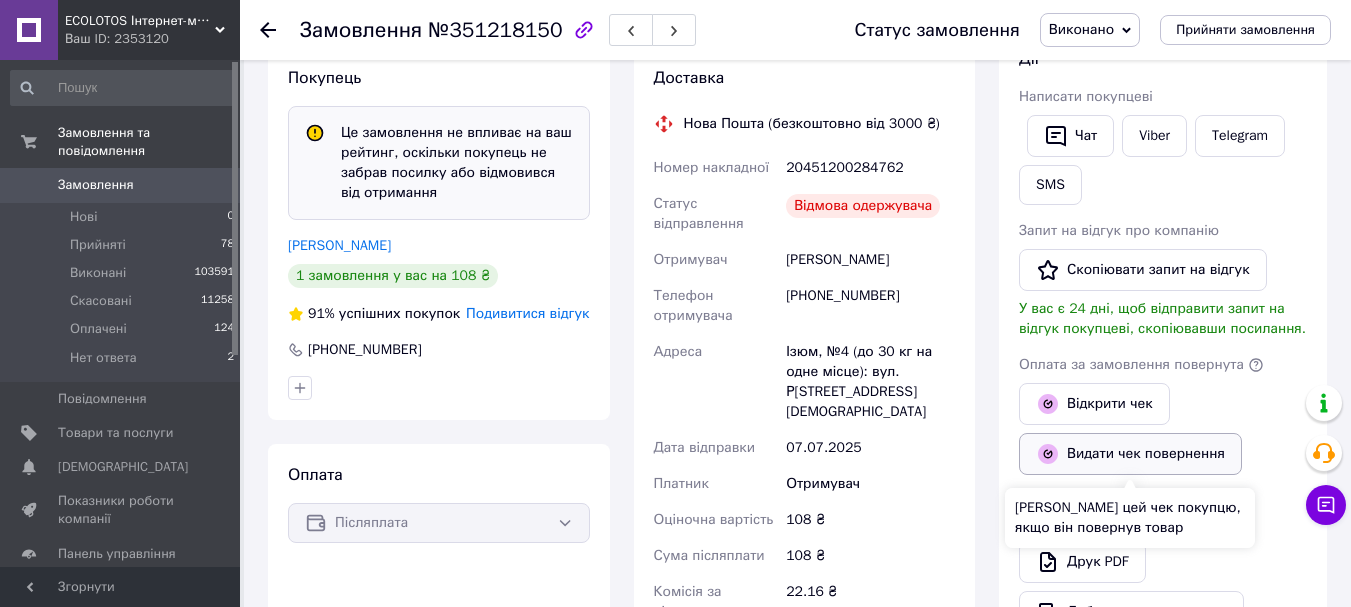 click on "Видати чек повернення" at bounding box center (1130, 454) 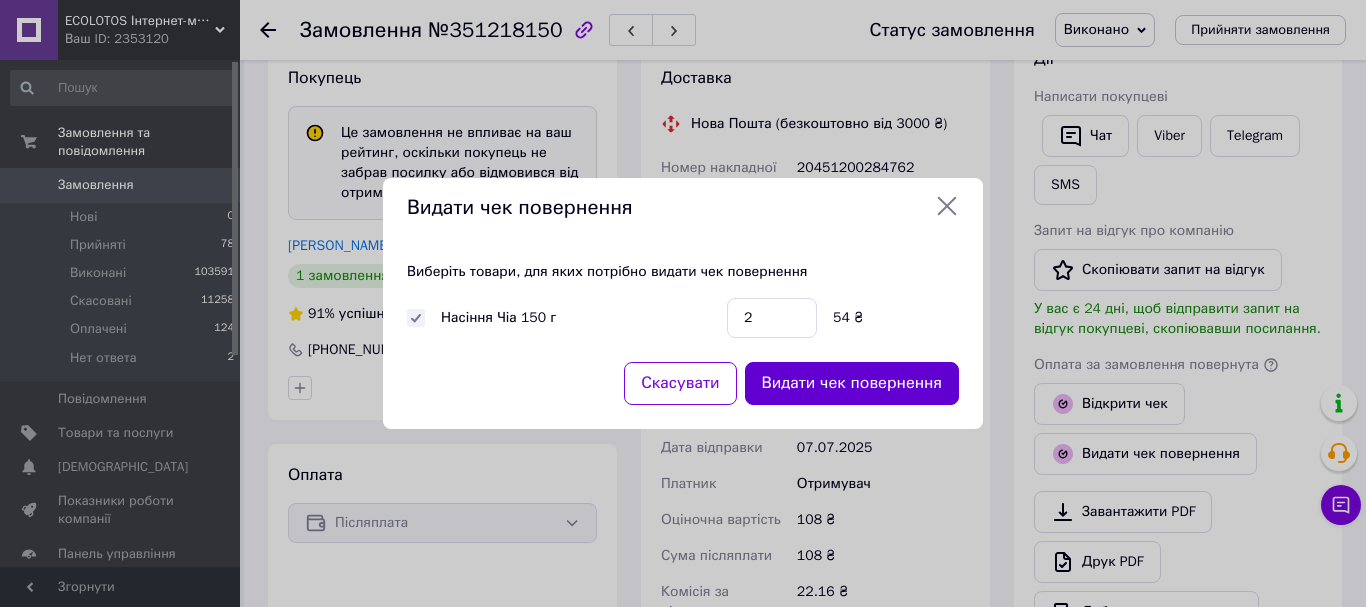 click on "Видати чек повернення" at bounding box center (852, 383) 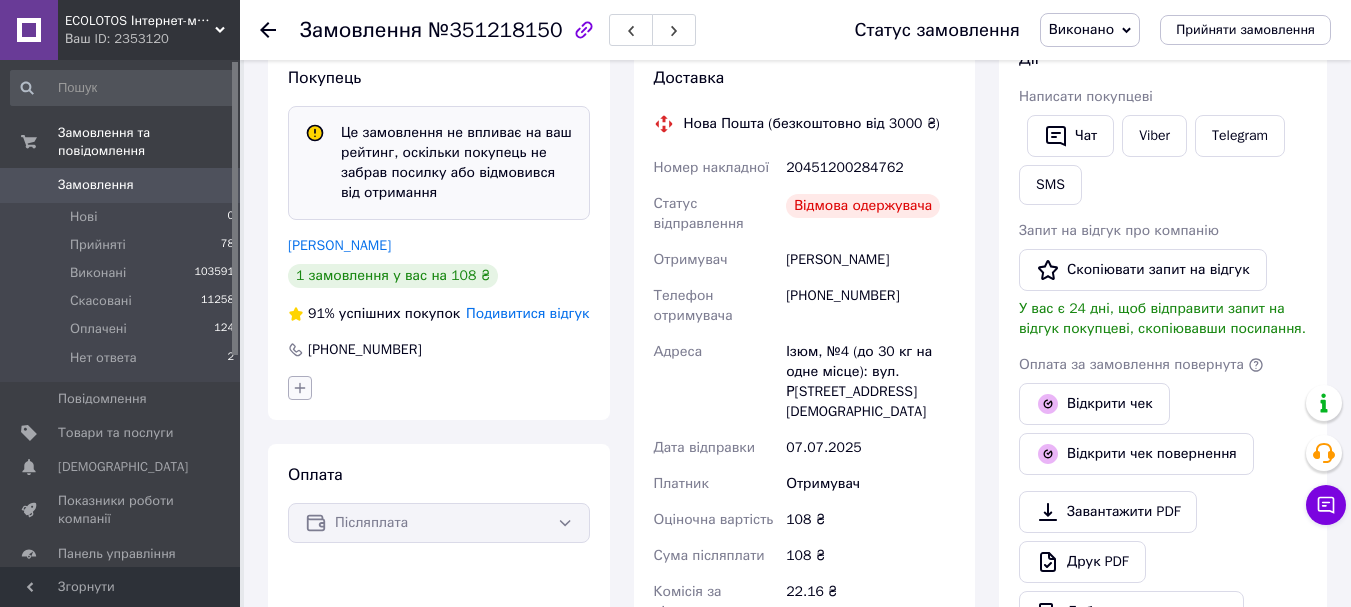 click 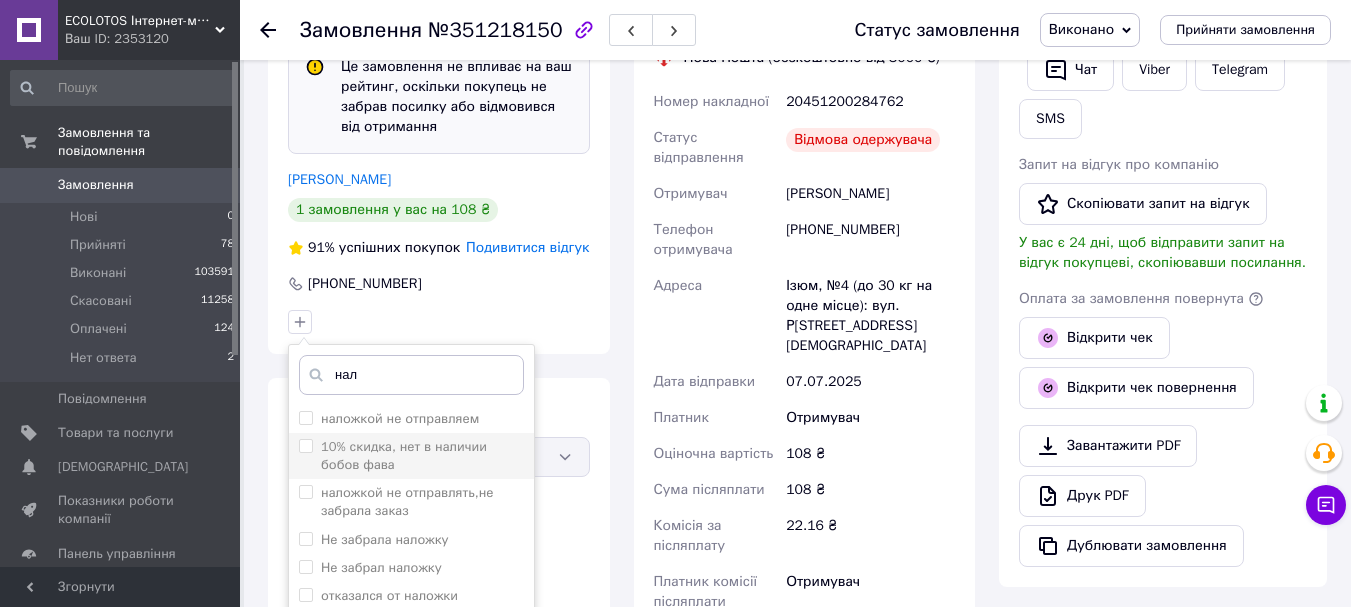 scroll, scrollTop: 500, scrollLeft: 0, axis: vertical 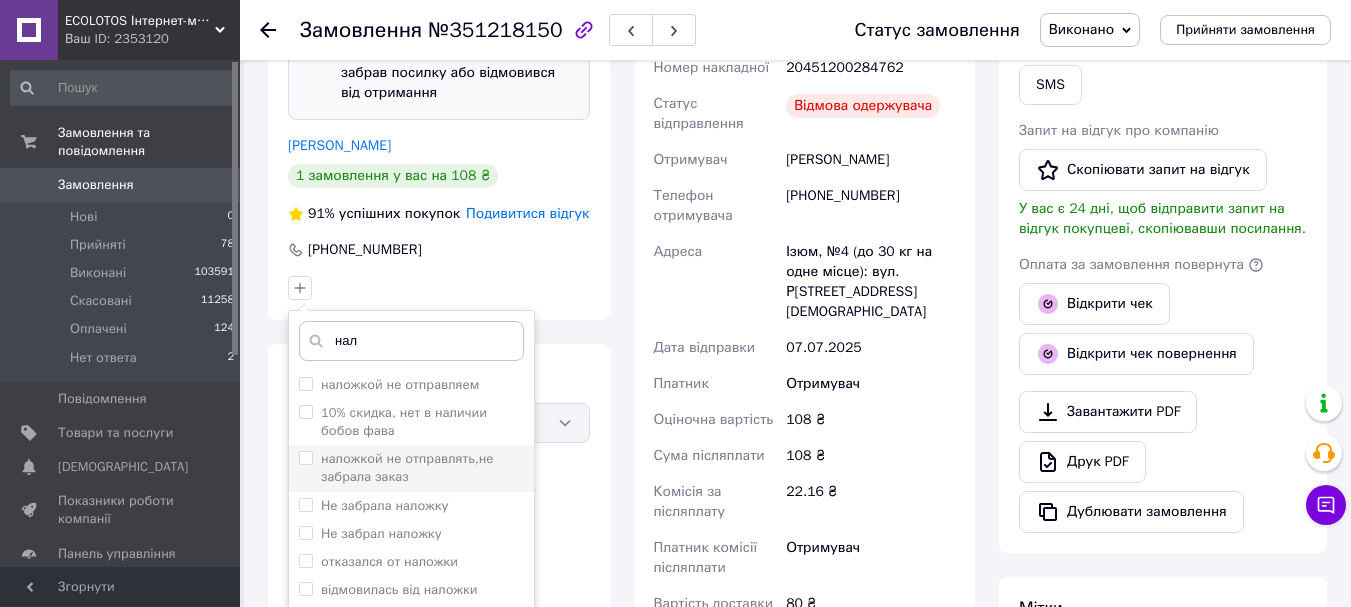 type on "нал" 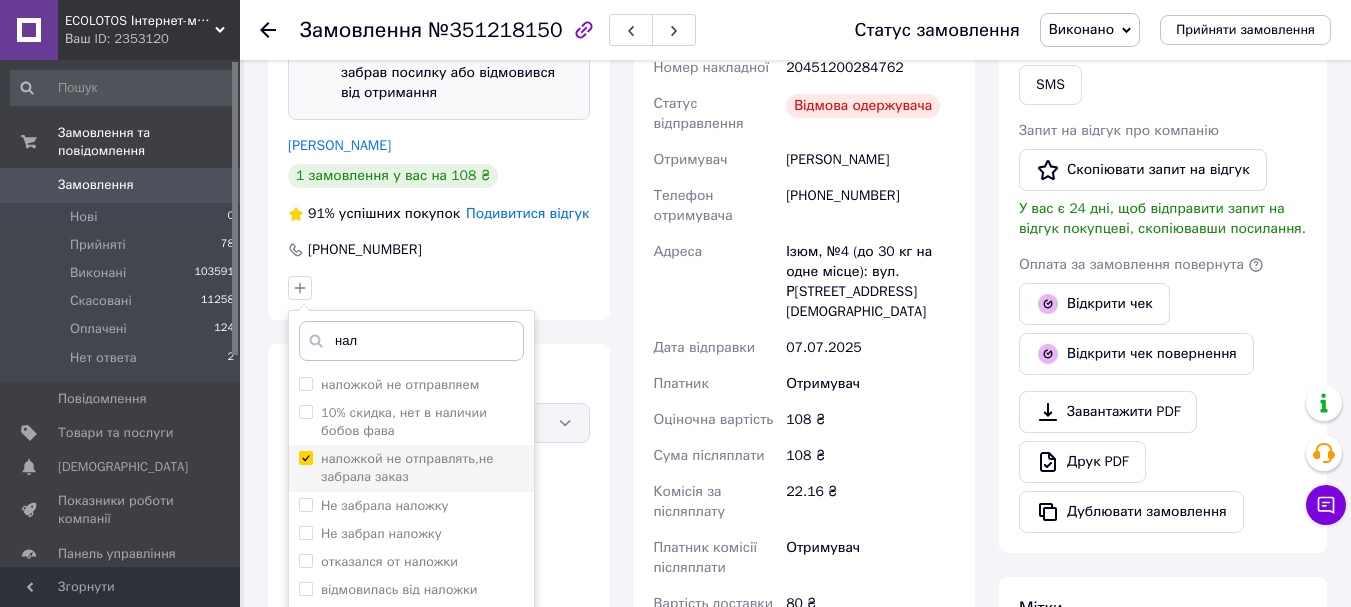 checkbox on "true" 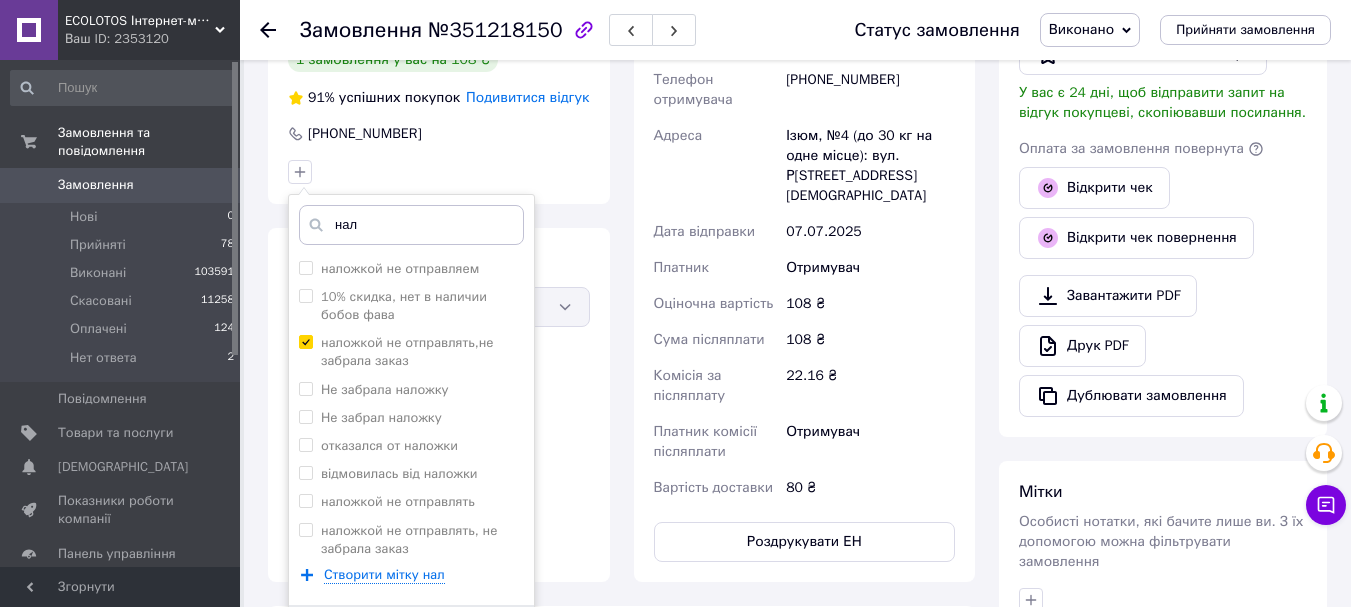 scroll, scrollTop: 800, scrollLeft: 0, axis: vertical 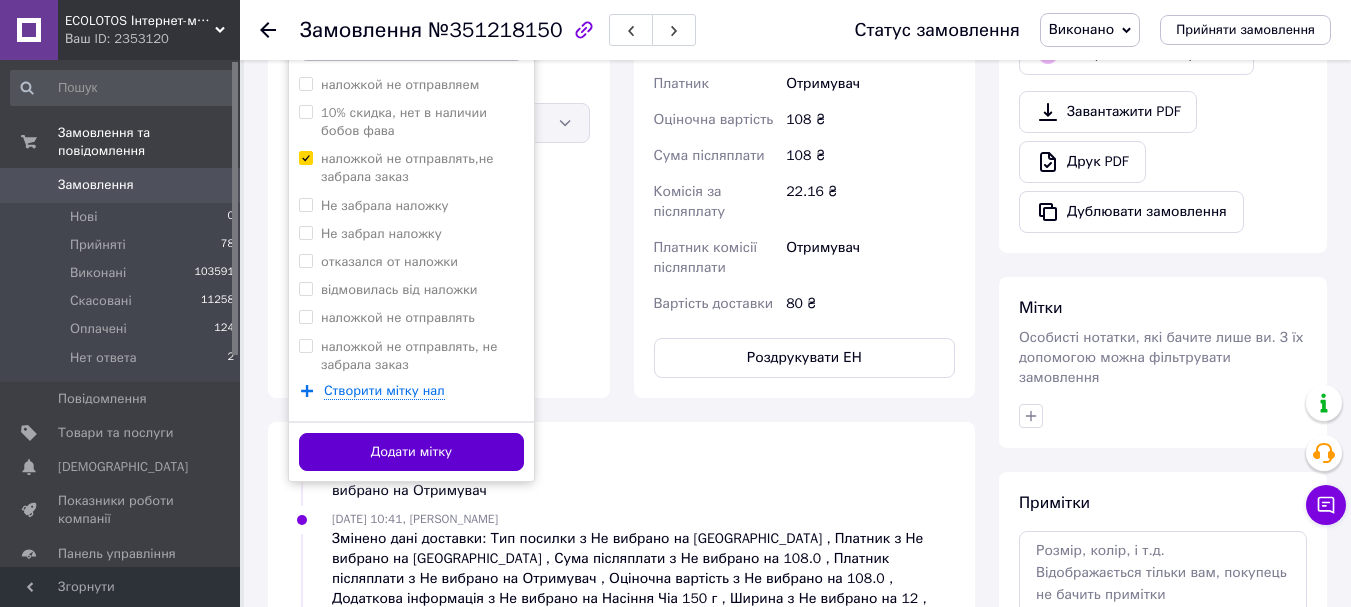 click on "Додати мітку" at bounding box center [411, 452] 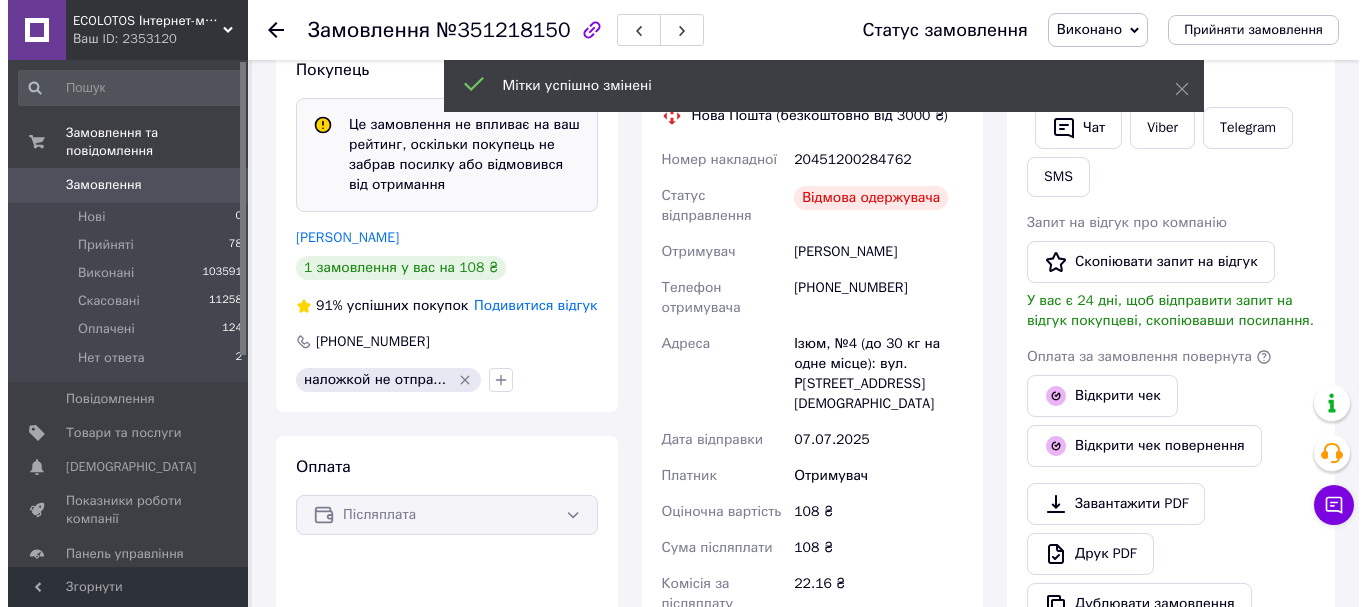 scroll, scrollTop: 400, scrollLeft: 0, axis: vertical 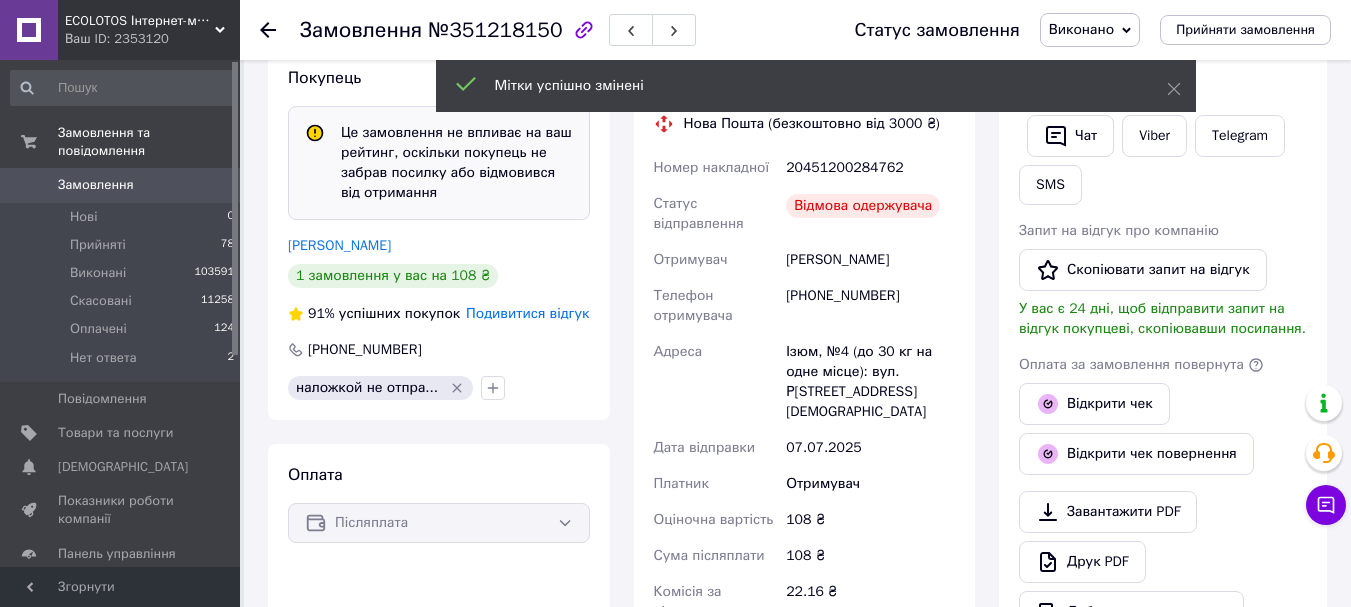click on "Подивитися відгук" at bounding box center (527, 313) 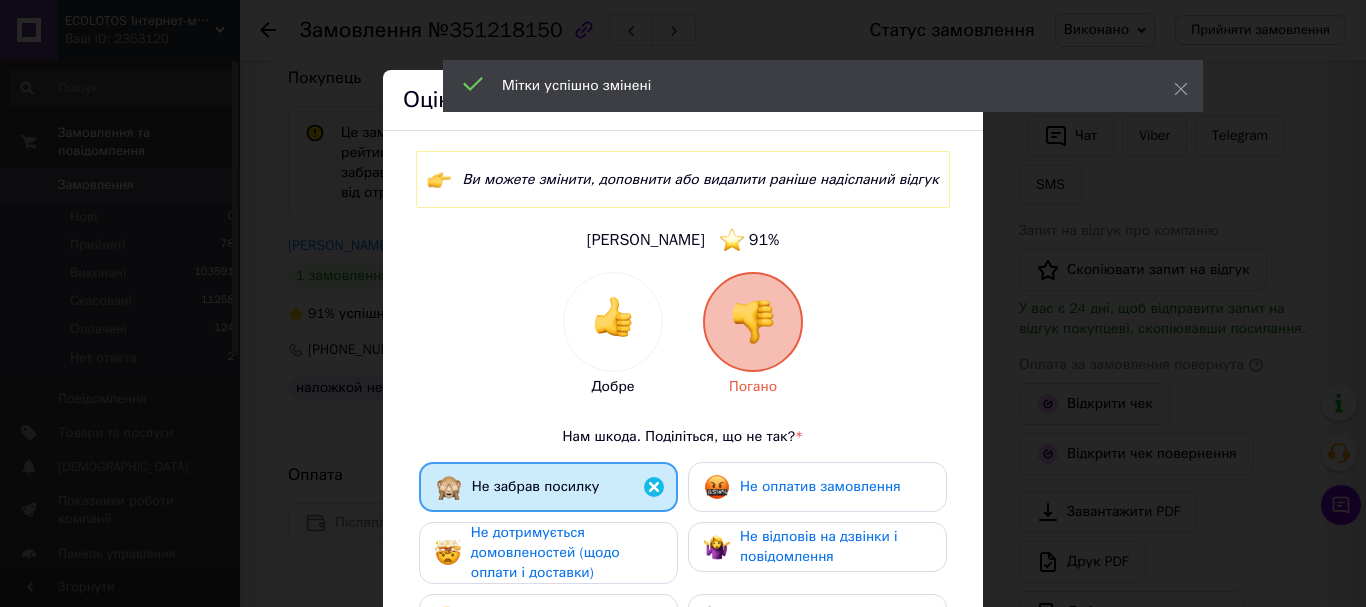 drag, startPoint x: 776, startPoint y: 489, endPoint x: 717, endPoint y: 503, distance: 60.63827 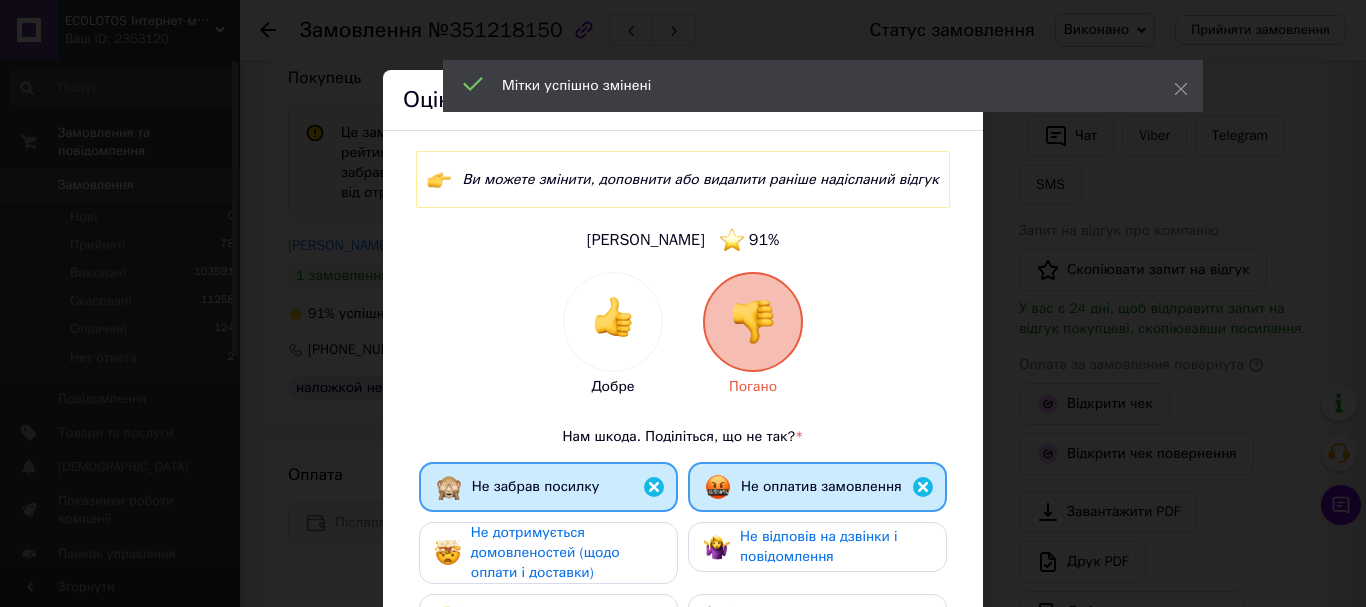 click on "Не дотримується домовленостей (щодо оплати і доставки)" at bounding box center (545, 552) 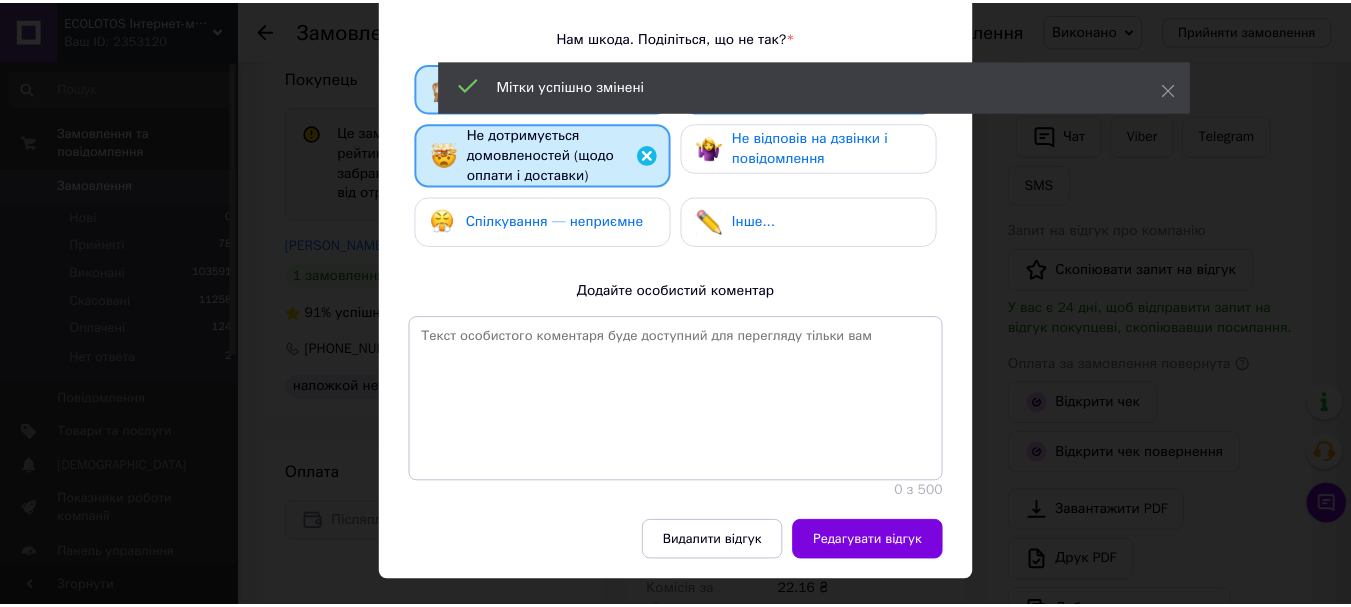 scroll, scrollTop: 400, scrollLeft: 0, axis: vertical 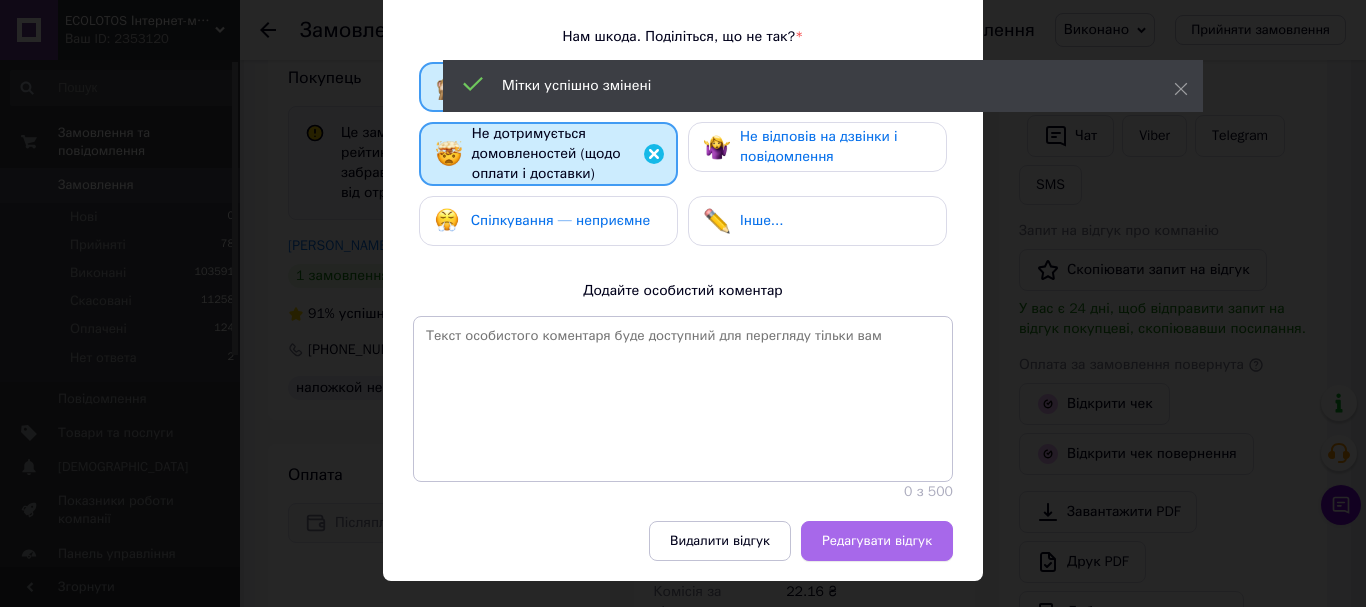 click on "Редагувати відгук" at bounding box center (877, 541) 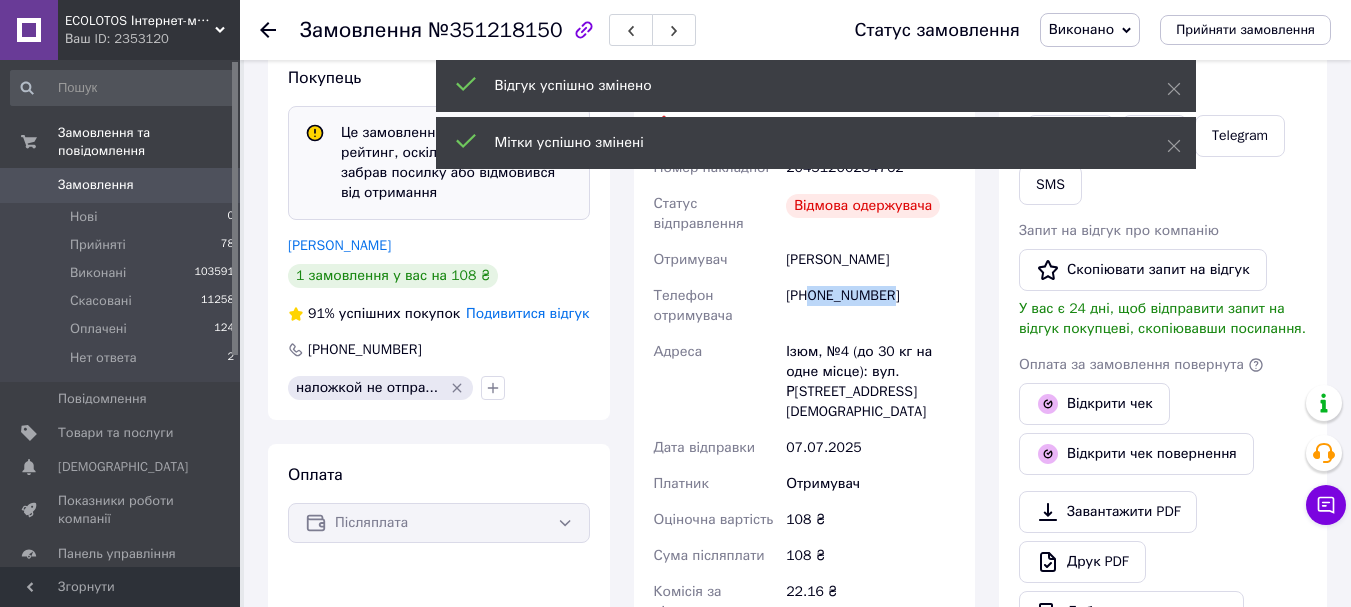 drag, startPoint x: 893, startPoint y: 291, endPoint x: 813, endPoint y: 296, distance: 80.1561 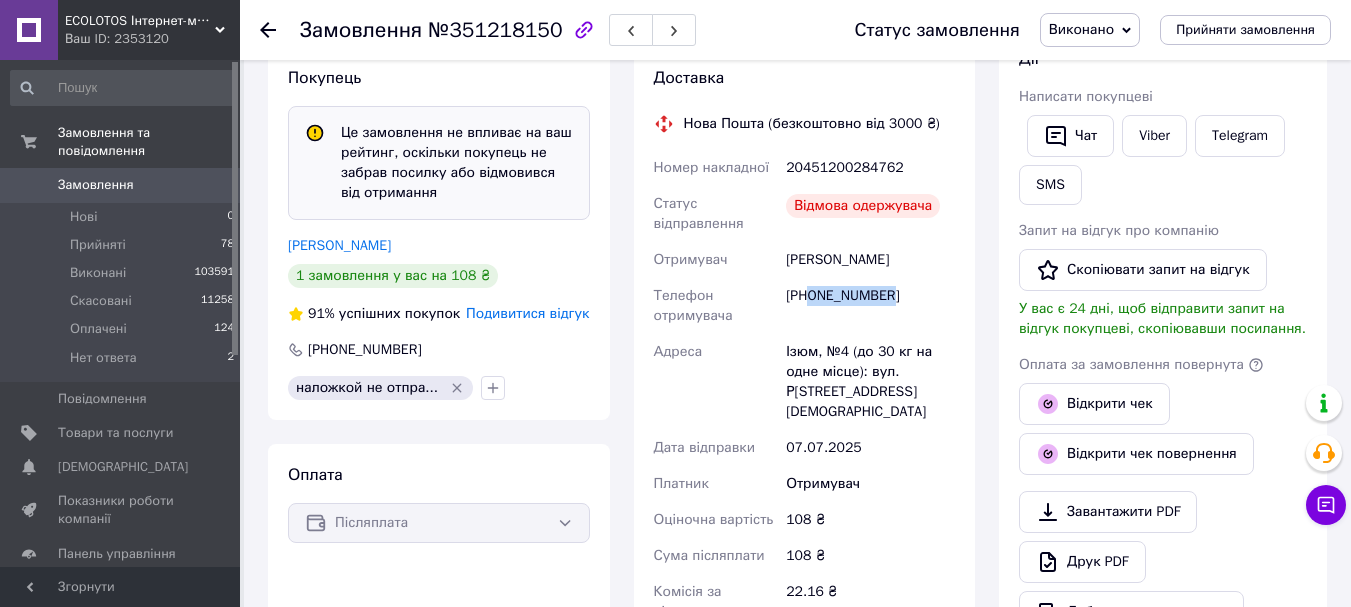 click on "Замовлення" at bounding box center (121, 185) 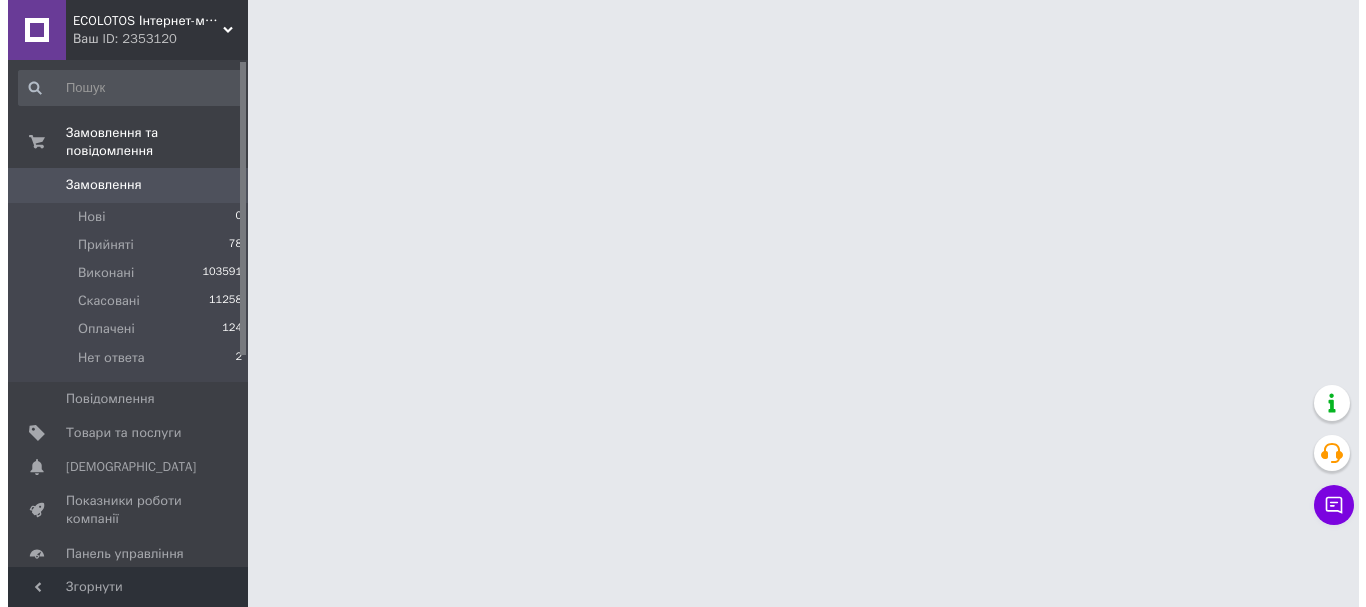 scroll, scrollTop: 0, scrollLeft: 0, axis: both 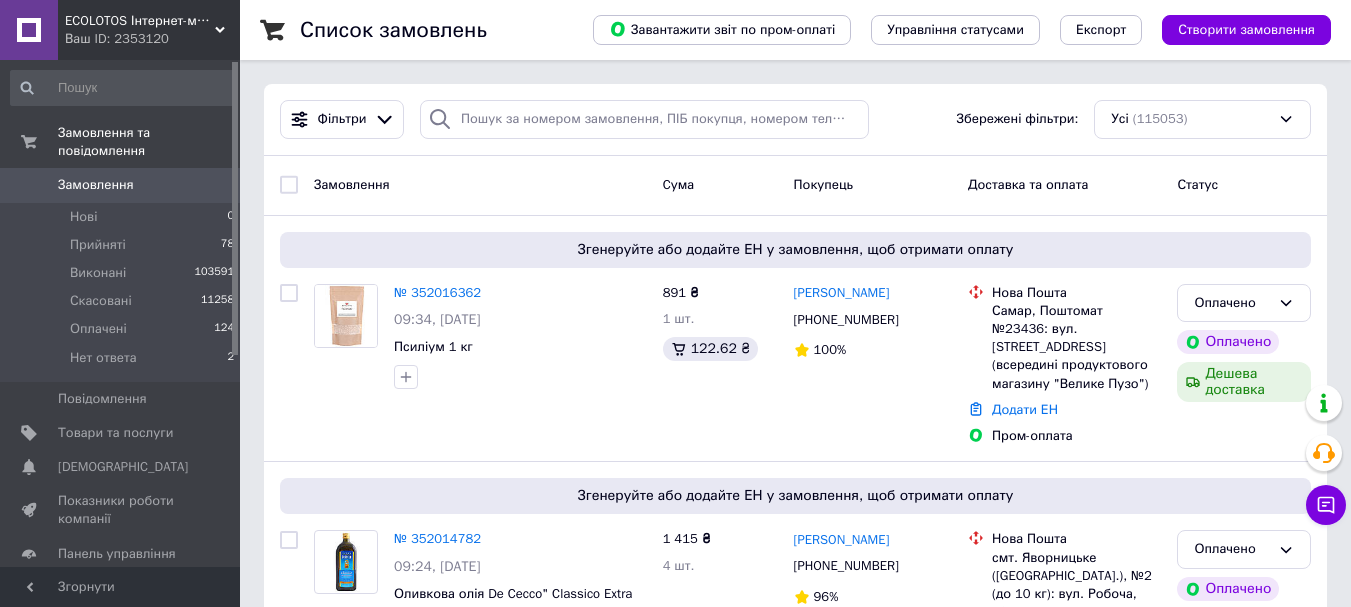 click on "Завантажити звіт по пром-оплаті Управління статусами Експорт Створити замовлення" at bounding box center (942, 30) 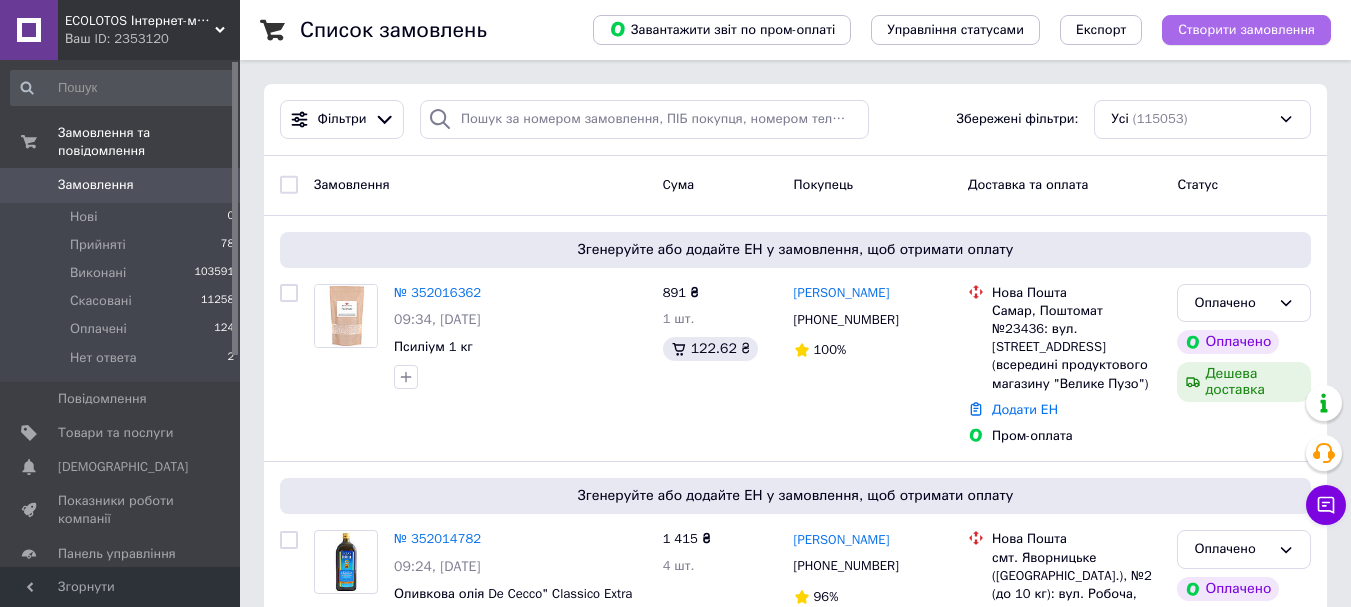 click on "Створити замовлення" at bounding box center [1246, 30] 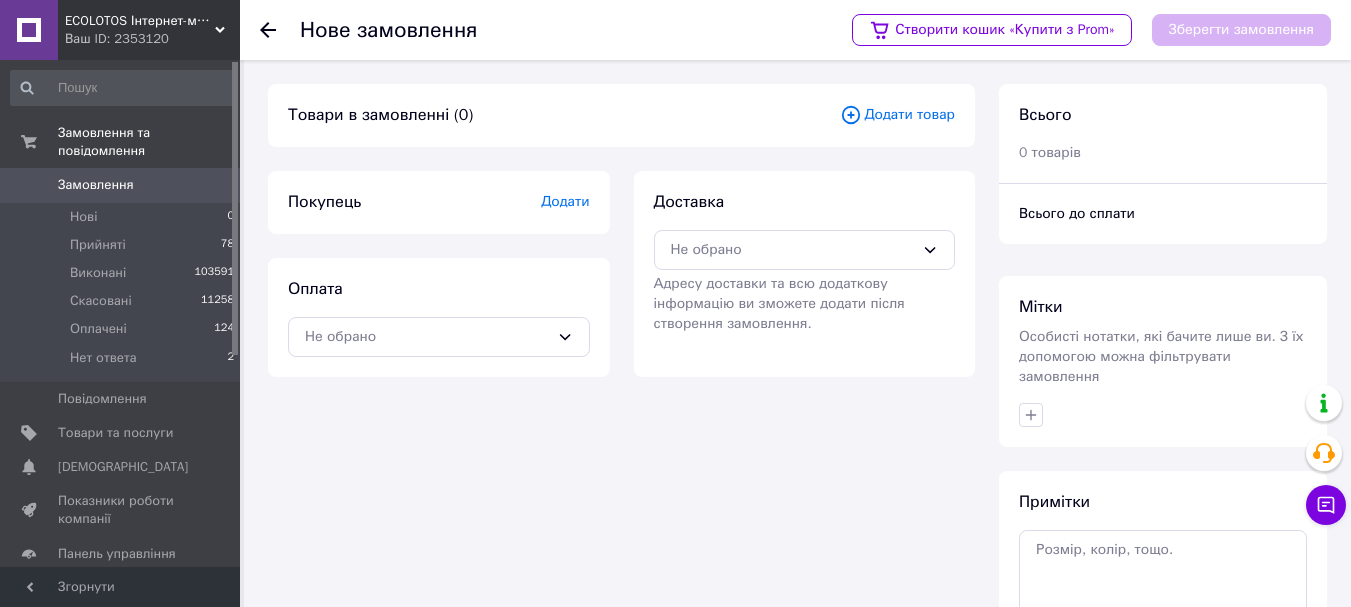 click on "Додати товар" at bounding box center [897, 115] 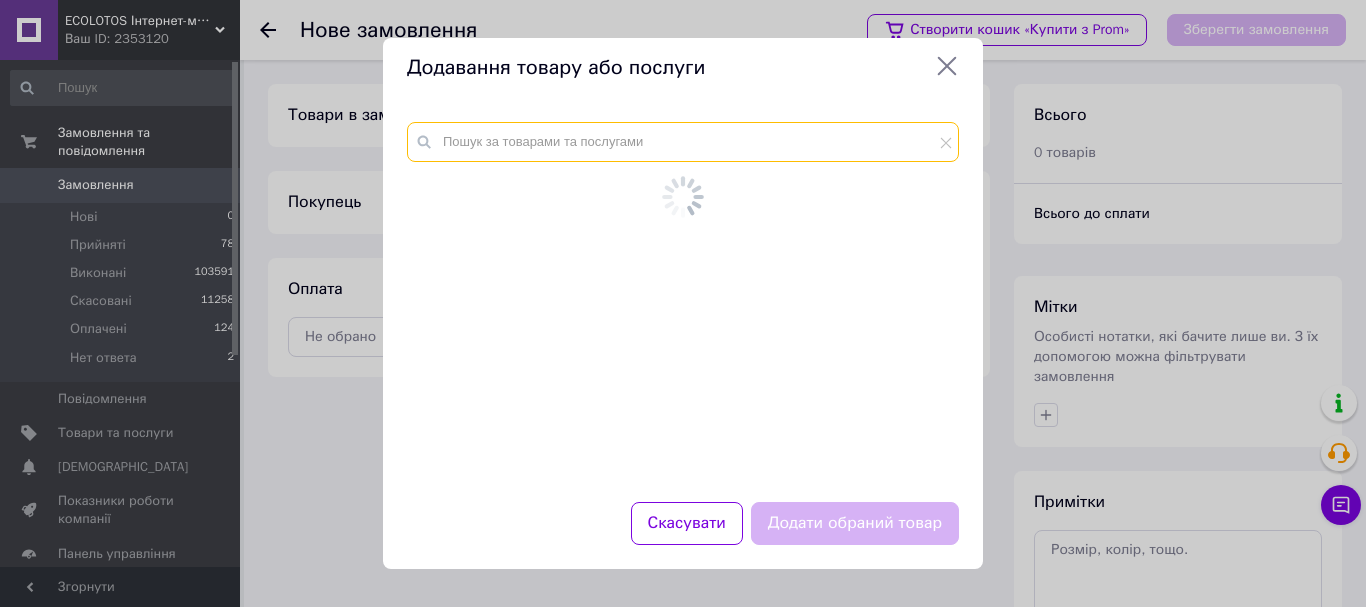 click at bounding box center (683, 142) 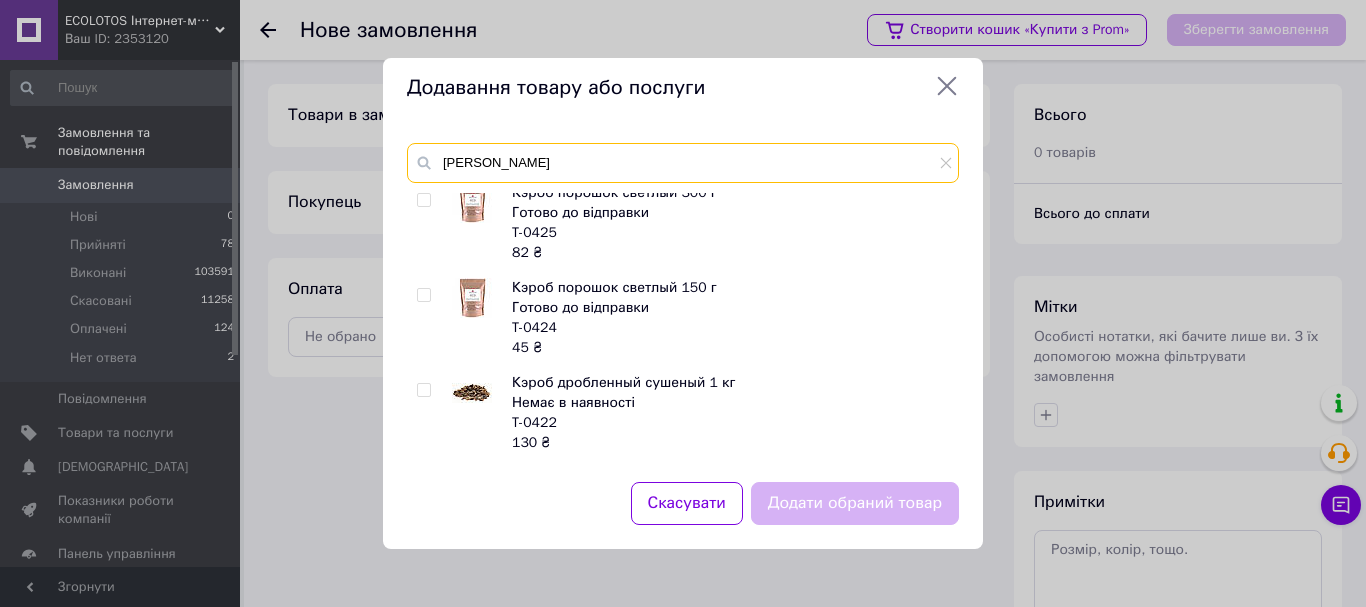 scroll, scrollTop: 0, scrollLeft: 0, axis: both 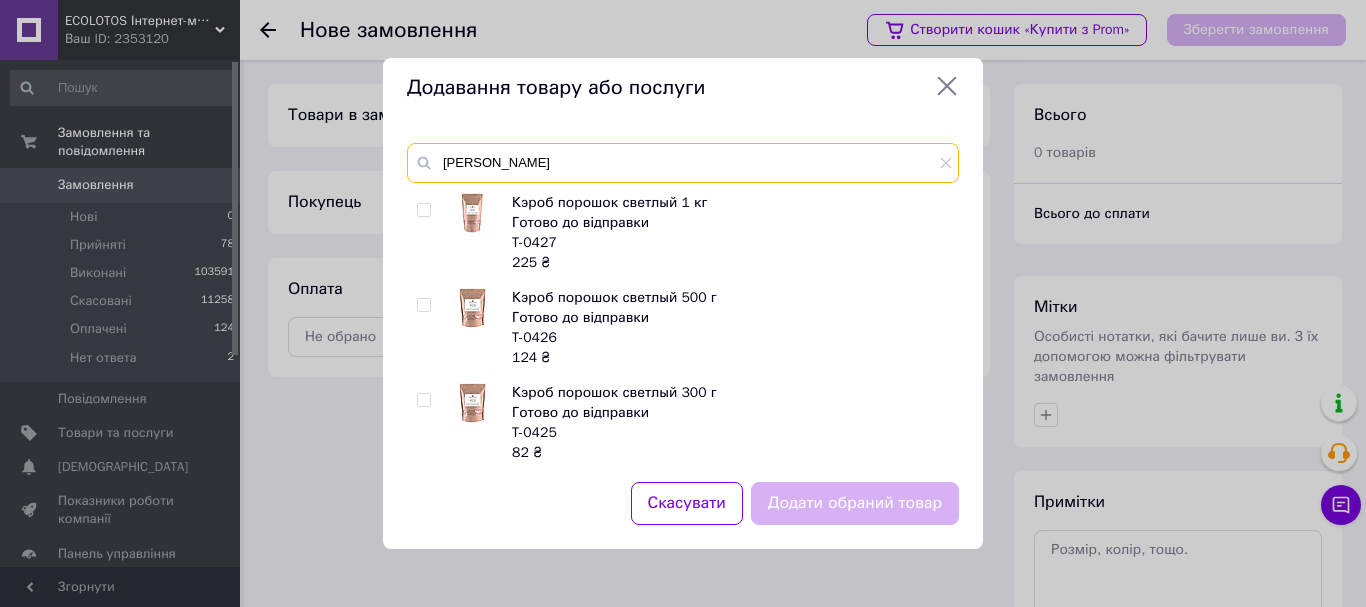 type on "кероб" 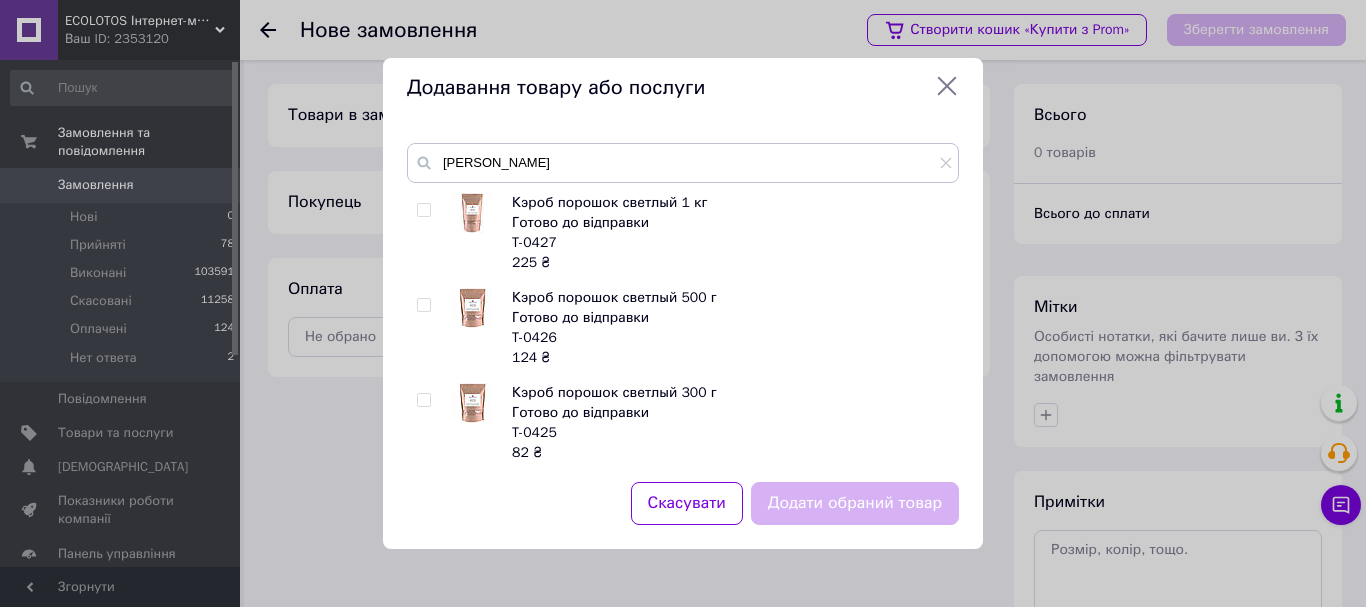click at bounding box center (423, 210) 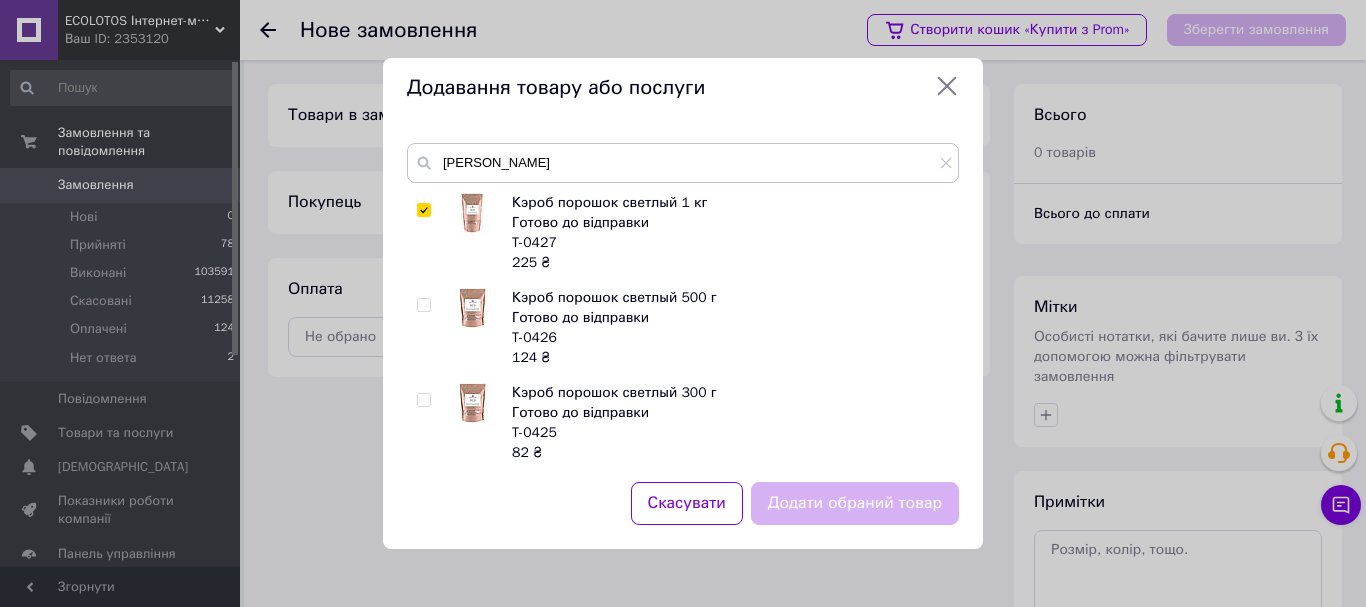 checkbox on "true" 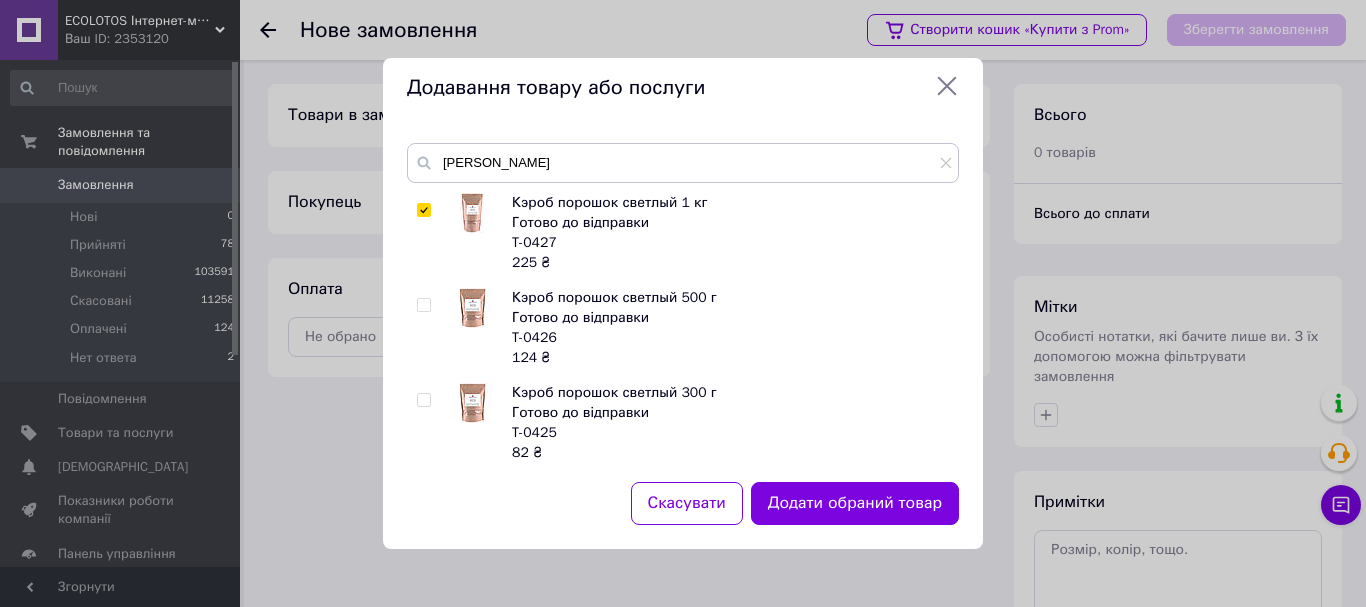 click on "Додати обраний товар" at bounding box center (855, 503) 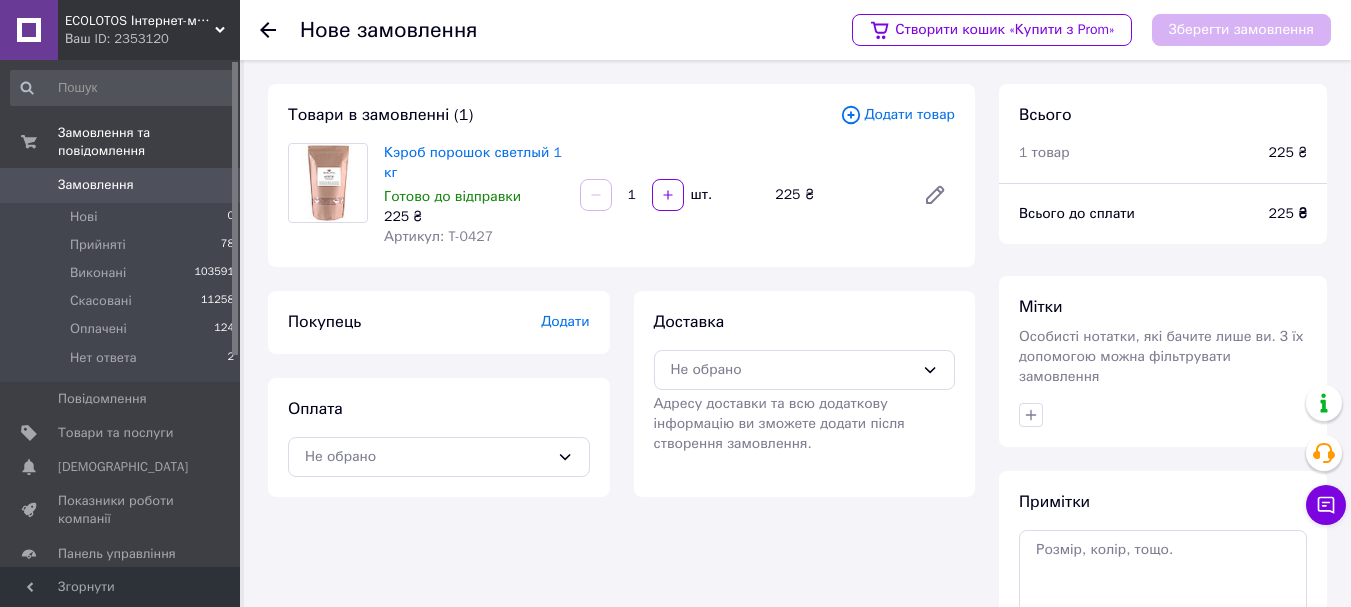 click on "Додати товар" at bounding box center (897, 115) 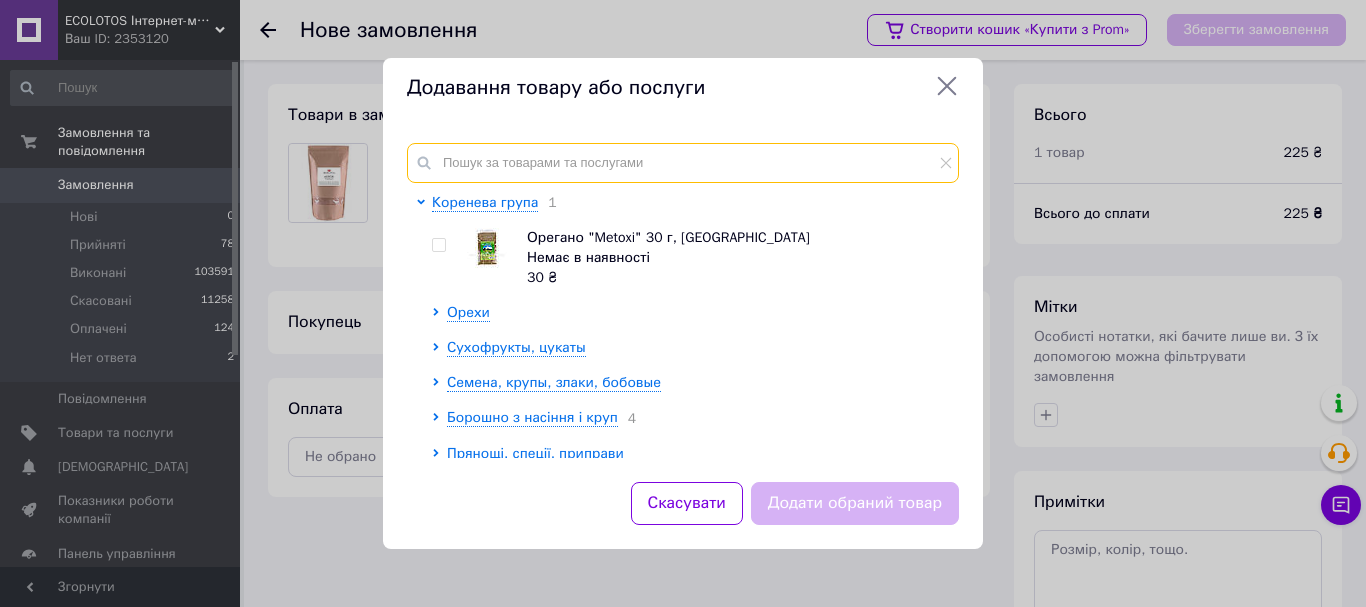 click at bounding box center [683, 163] 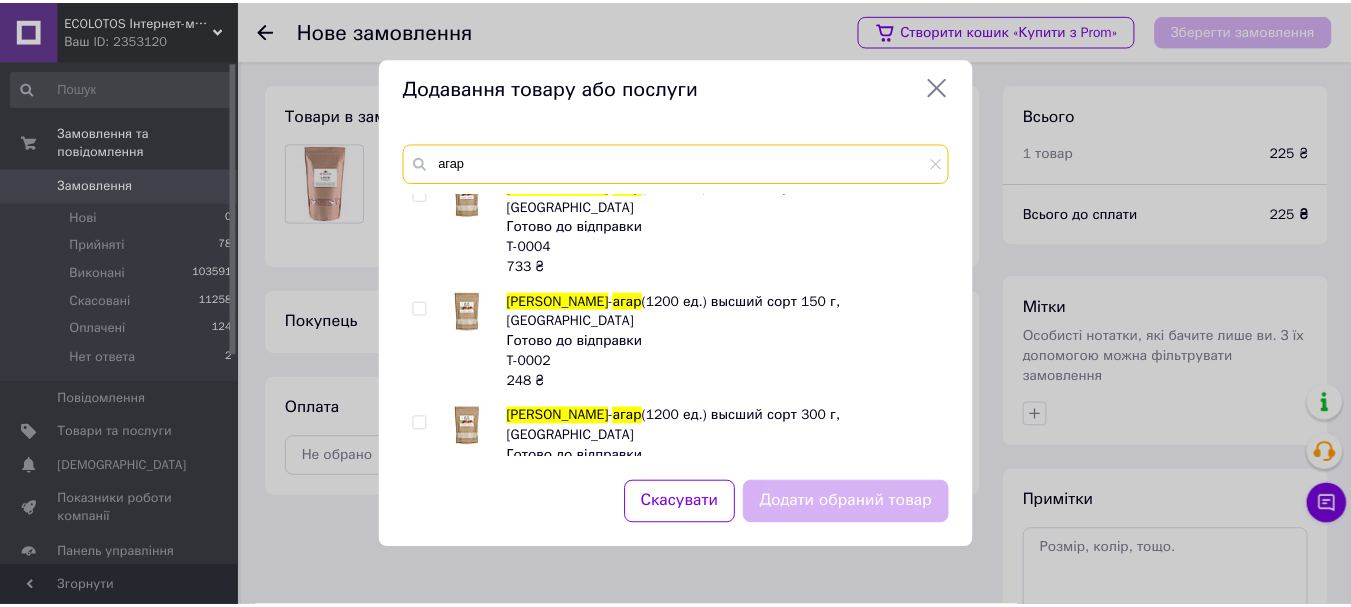 scroll, scrollTop: 95, scrollLeft: 0, axis: vertical 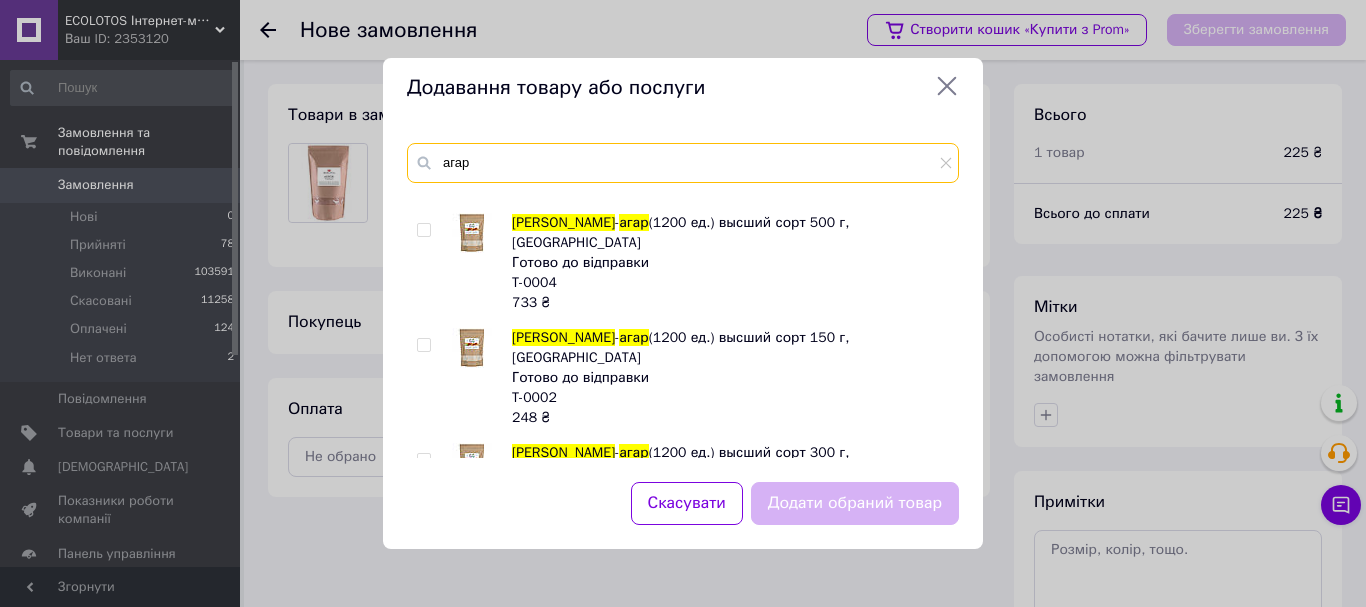 type on "агар" 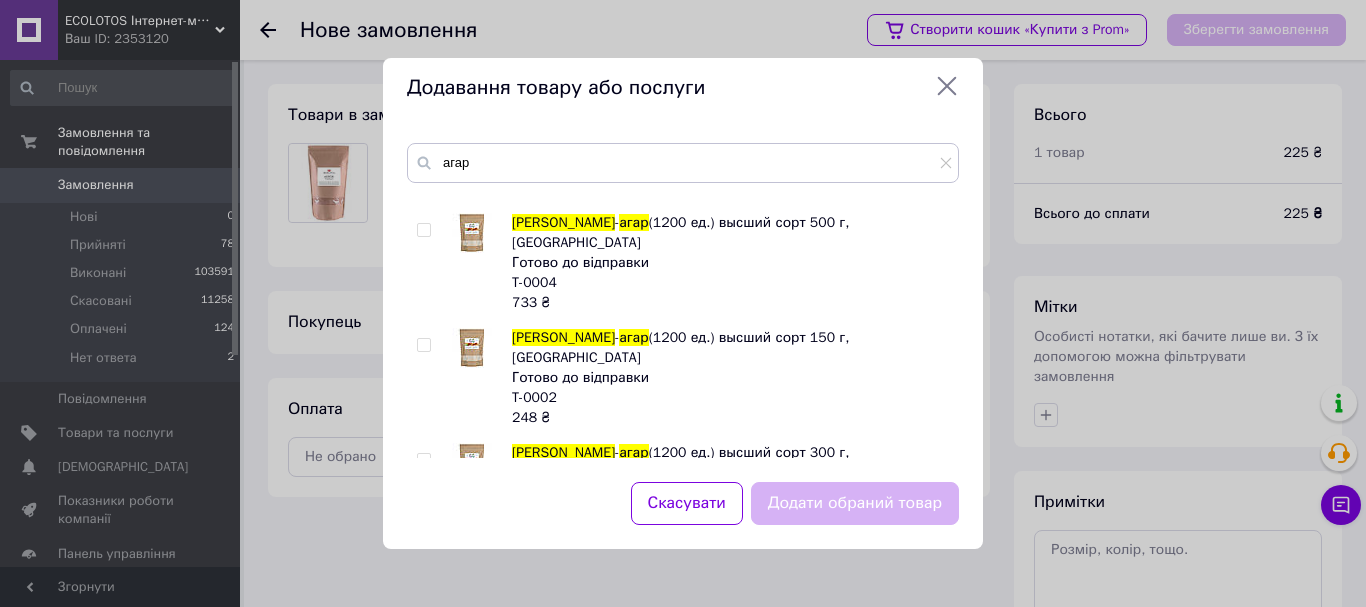 click at bounding box center [423, 230] 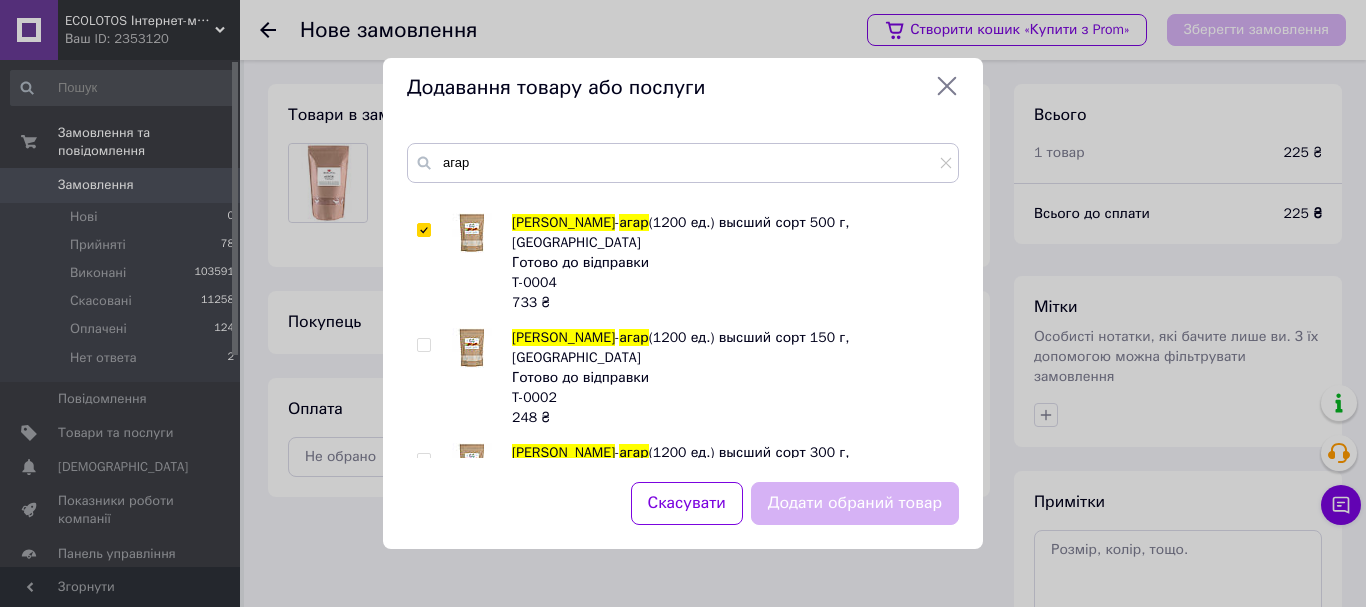checkbox on "true" 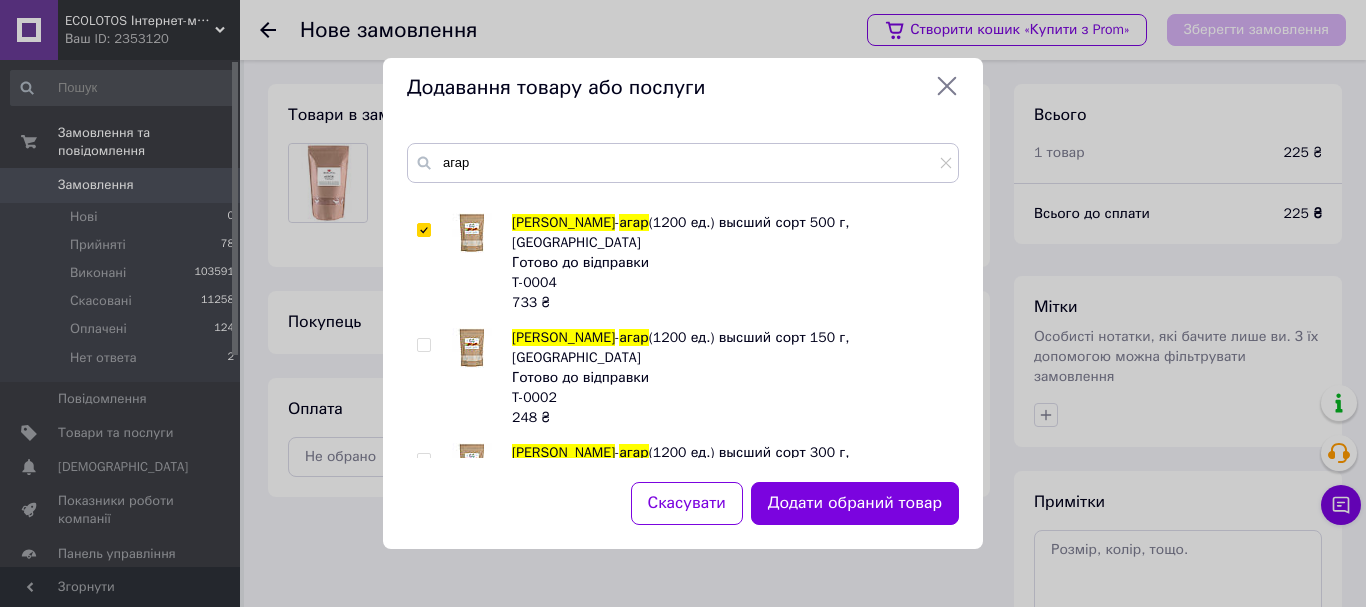 click on "агар Агар - агар  (1200 ед.) высший сорт 1 кг, Испания Готово до відправки T-0005 1 425   ₴ Агар - агар  (1200 ед.) высший сорт 500 г, Испания Готово до відправки T-0004 733   ₴ Агар - агар  (1200 ед.) высший сорт 150 г, Испания Готово до відправки T-0002 248   ₴ Агар - агар  (1200 ед.) высший сорт 300 г, Испания Готово до відправки T-0003 463   ₴ Агар - агар  (1200 ед.) высший сорт 50 г, Испания Готово до відправки T-0001 90   ₴" at bounding box center [683, 300] 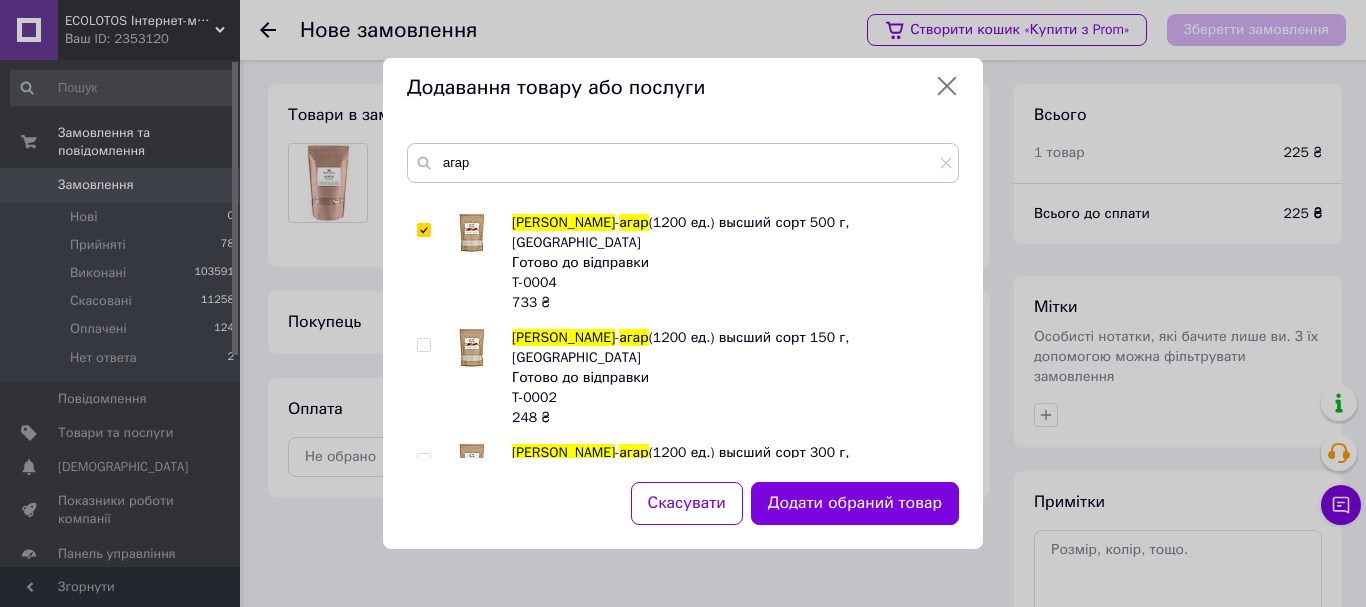 click on "Додати обраний товар" at bounding box center [855, 503] 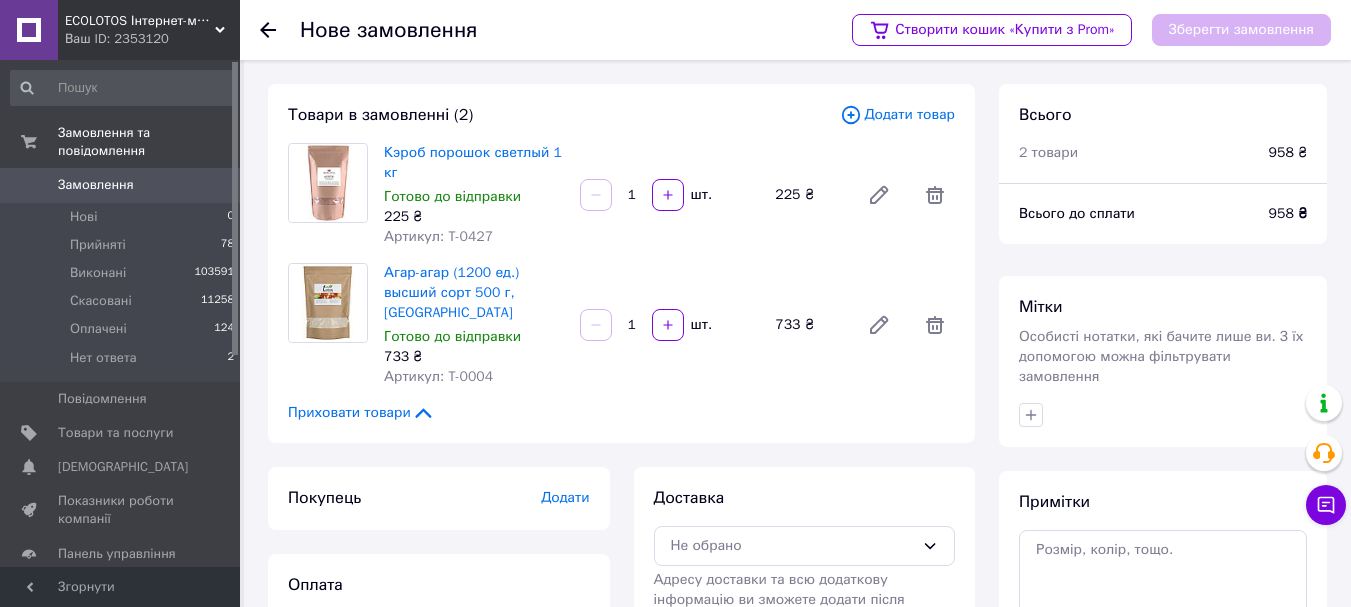 click on "Додати" at bounding box center (565, 497) 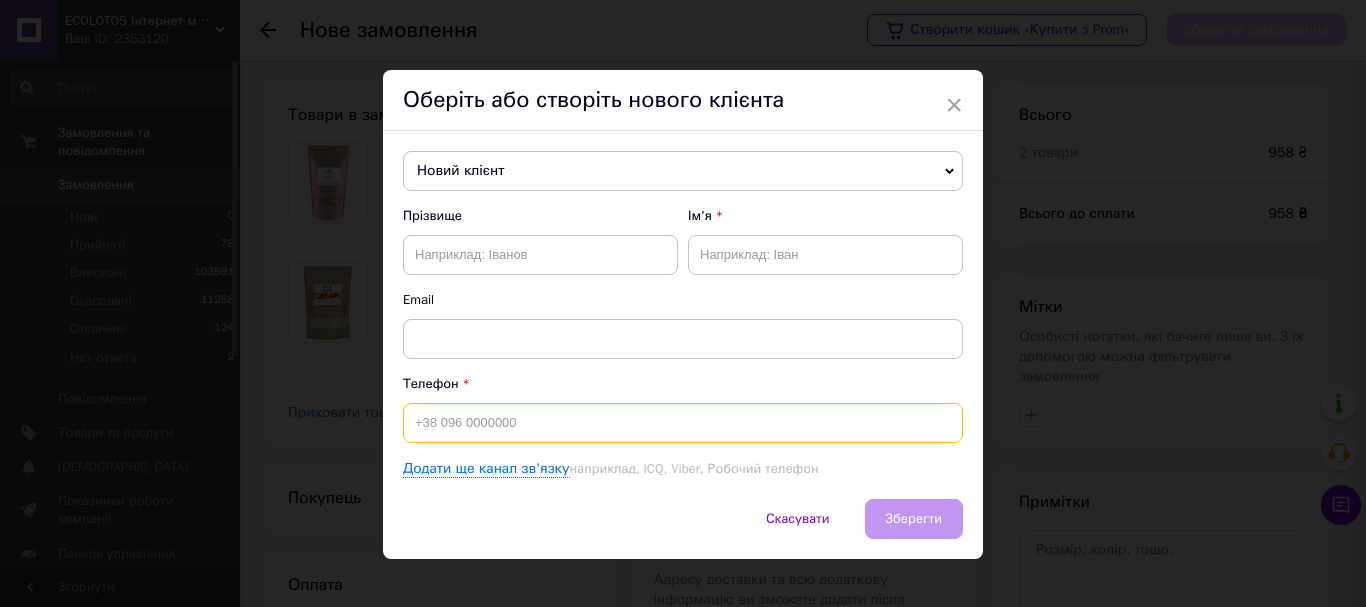 click at bounding box center [683, 423] 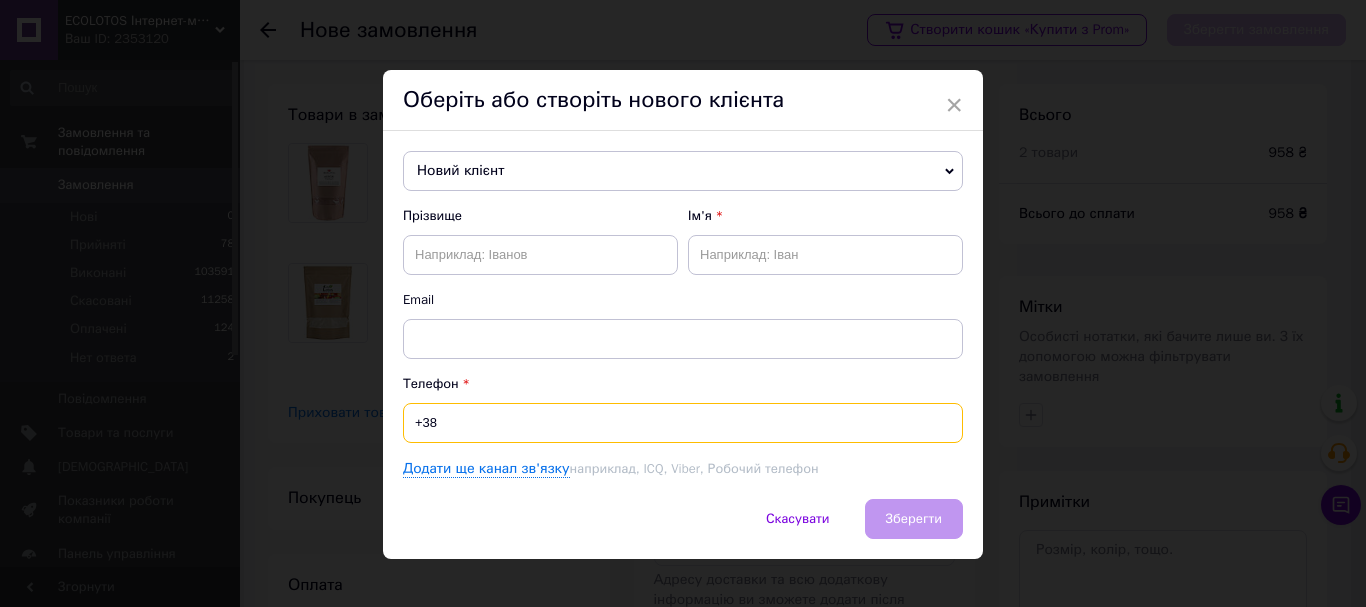 paste on "0679670582" 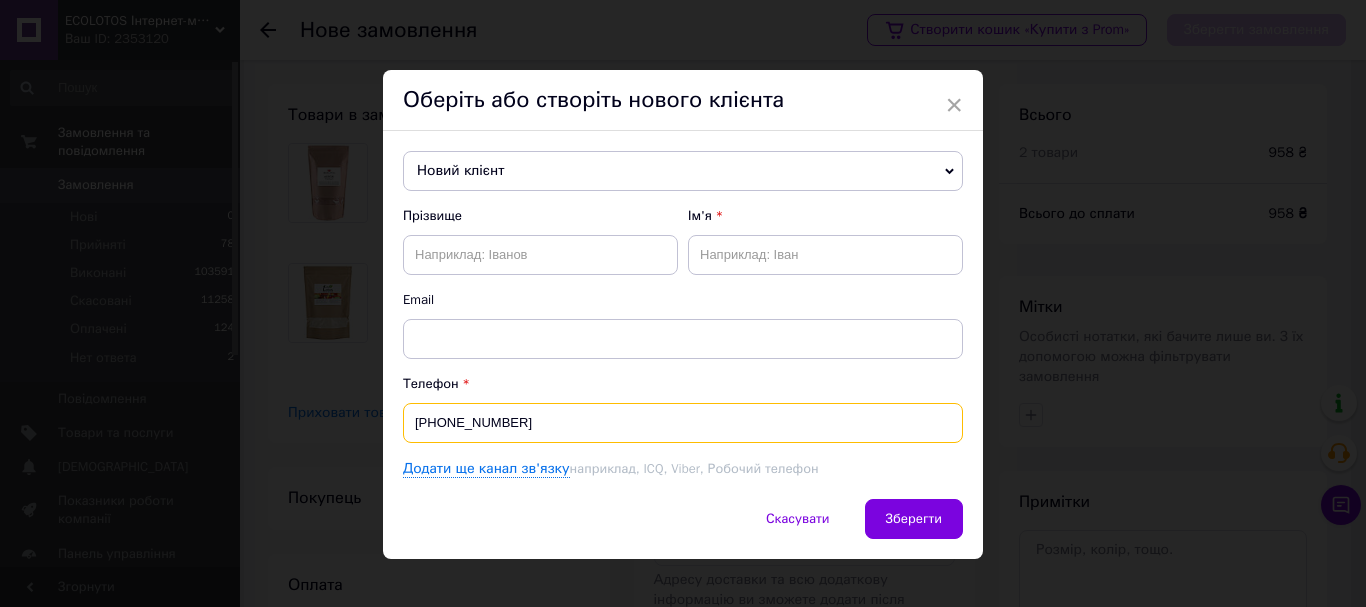 type on "[PHONE_NUMBER]" 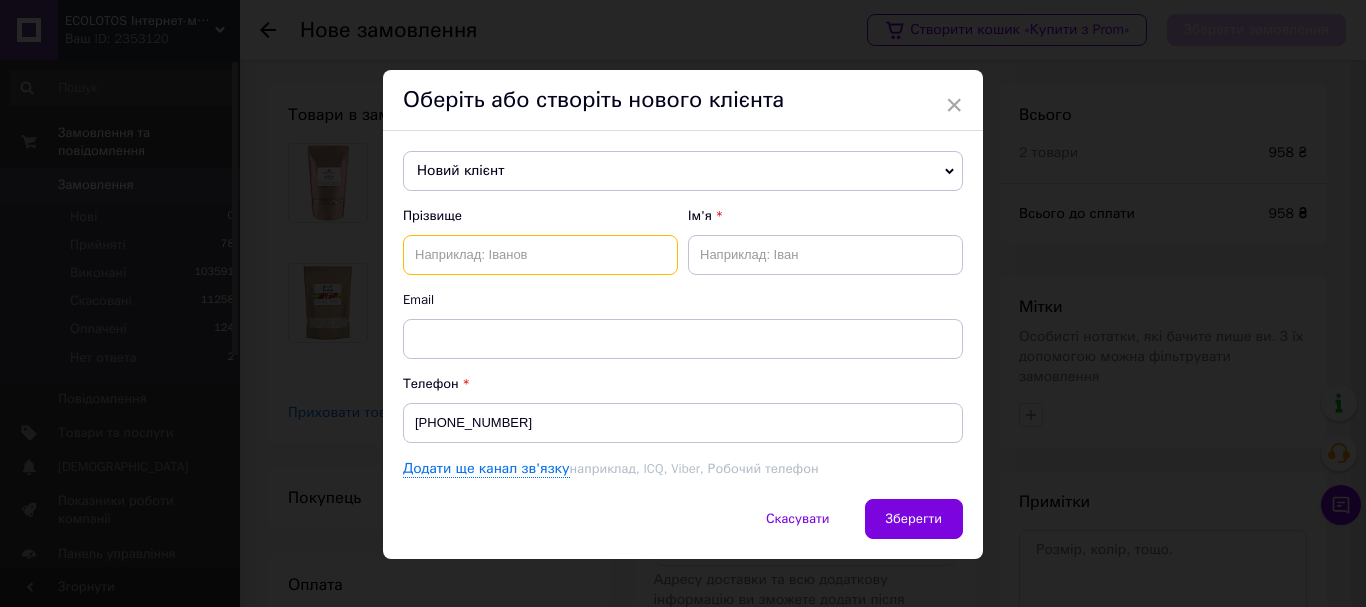 click at bounding box center (540, 255) 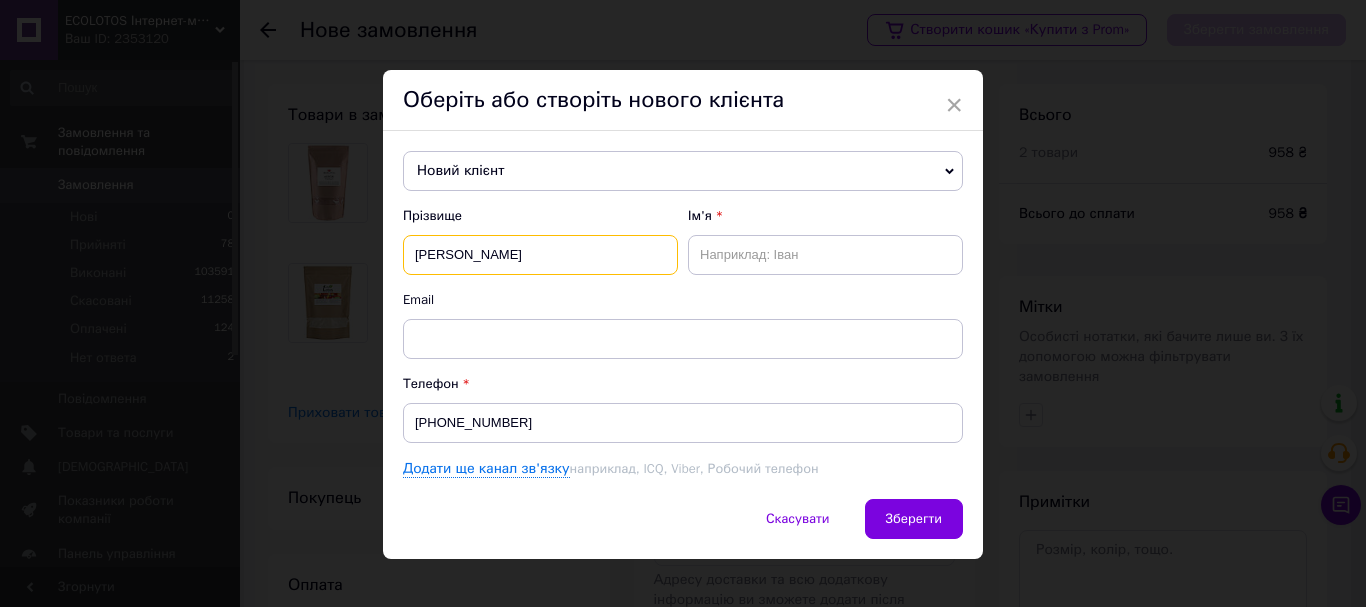 type on "Чернявська" 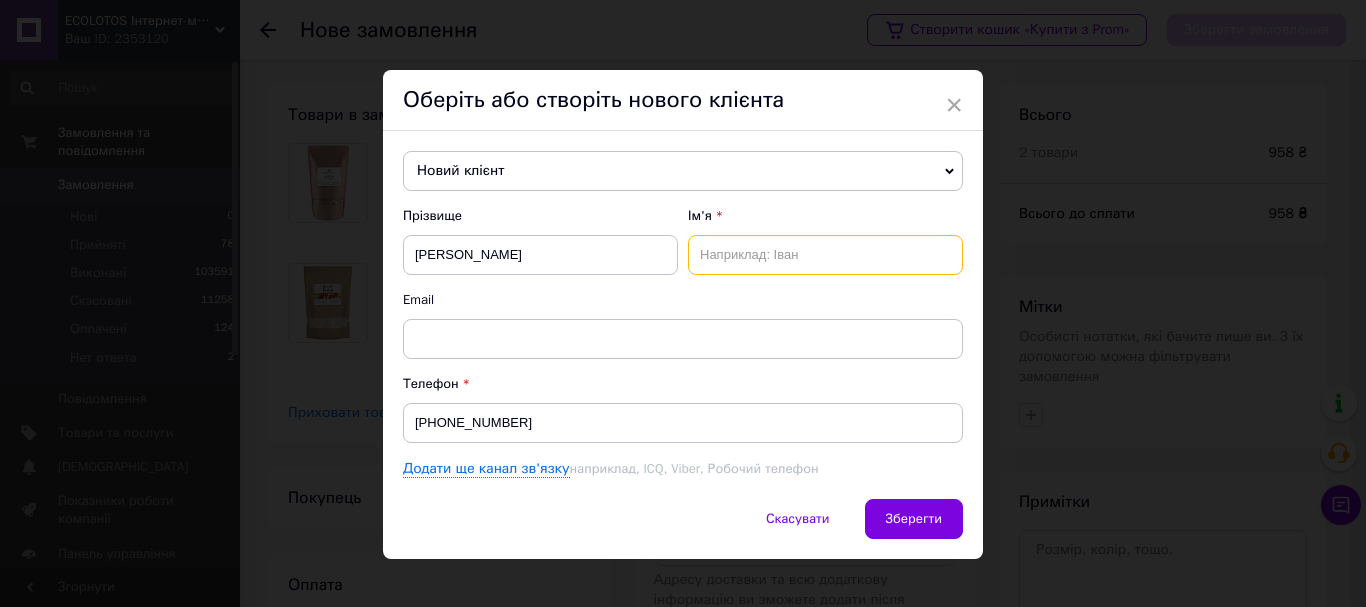 click at bounding box center (825, 255) 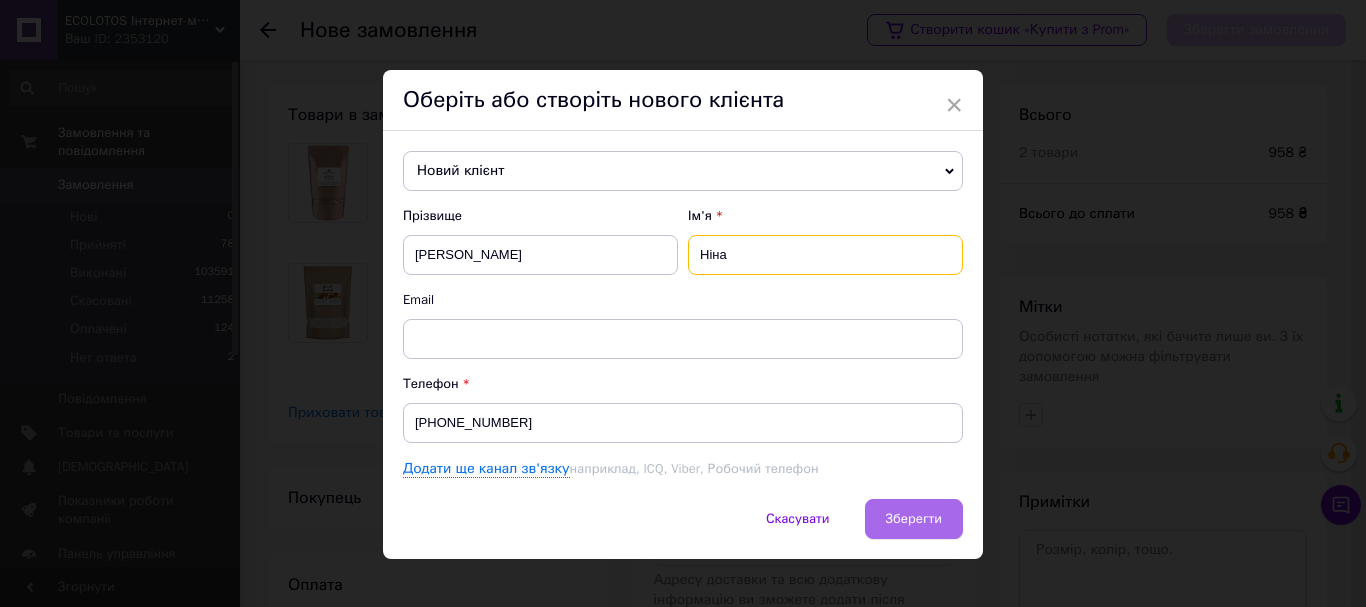 type on "Ніна" 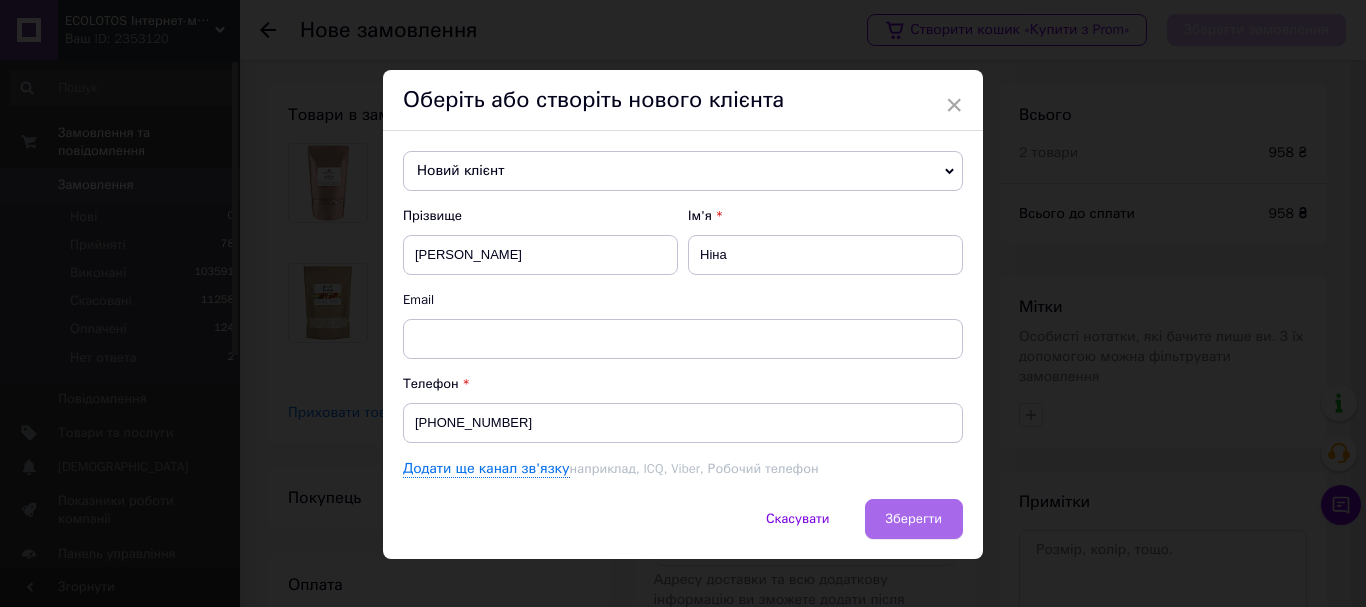 click on "Зберегти" at bounding box center (914, 518) 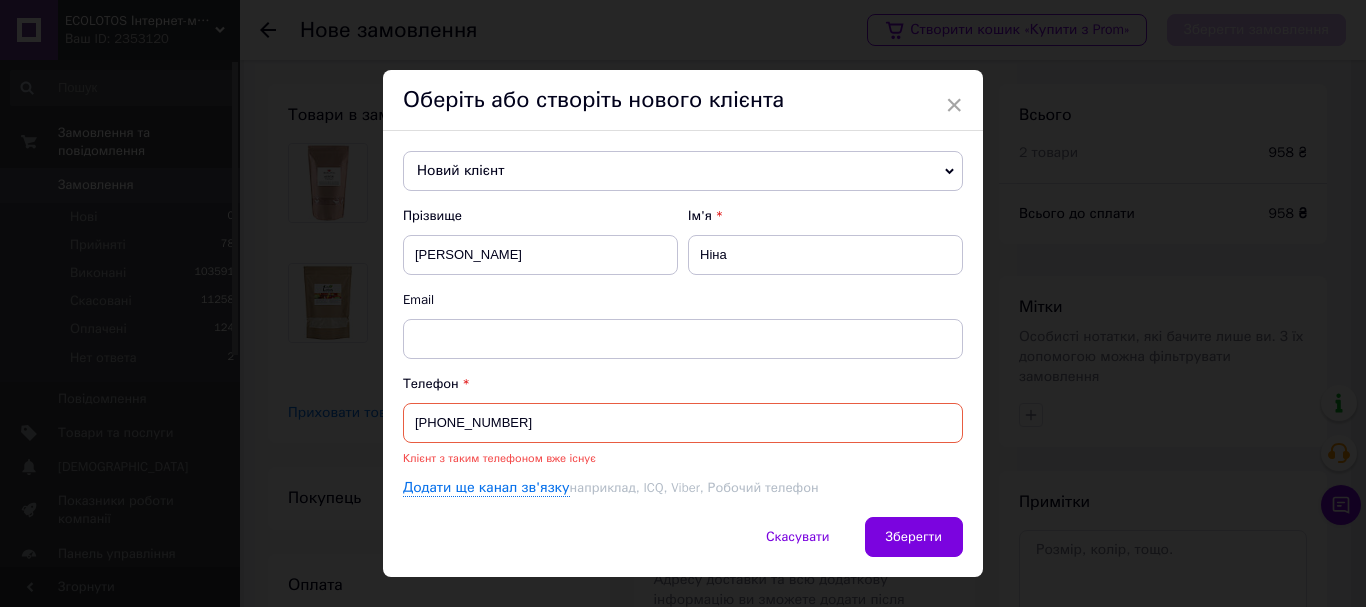 click on "[PHONE_NUMBER]" at bounding box center (683, 423) 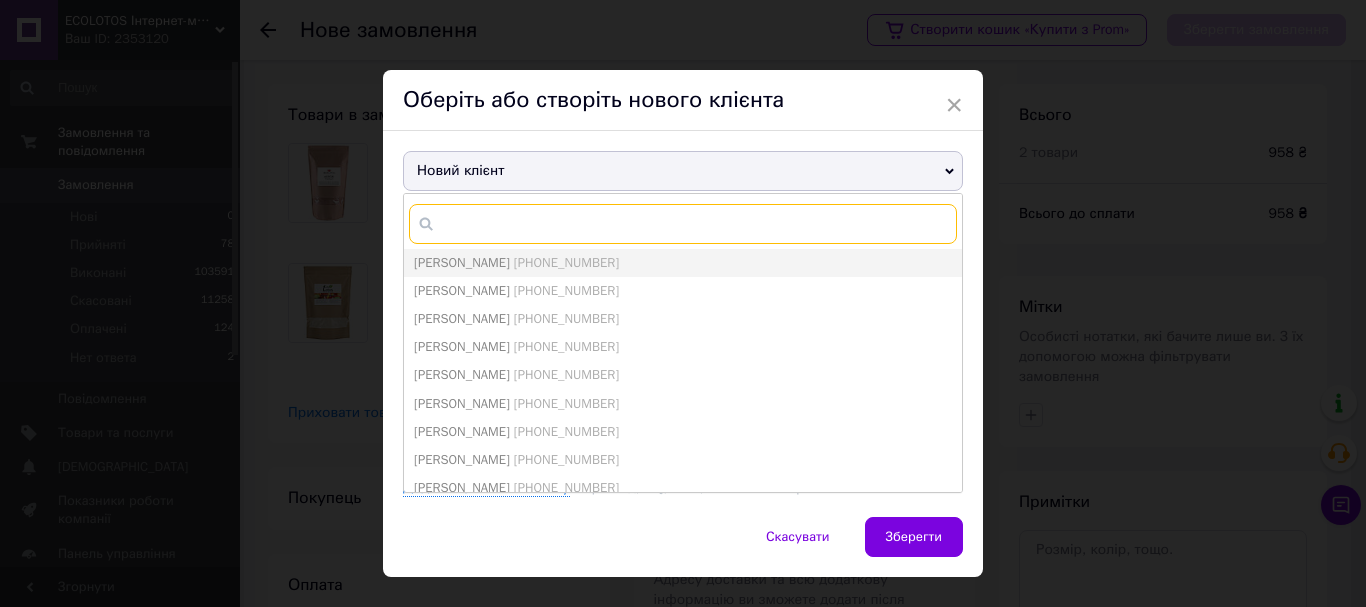 paste on "380679670582" 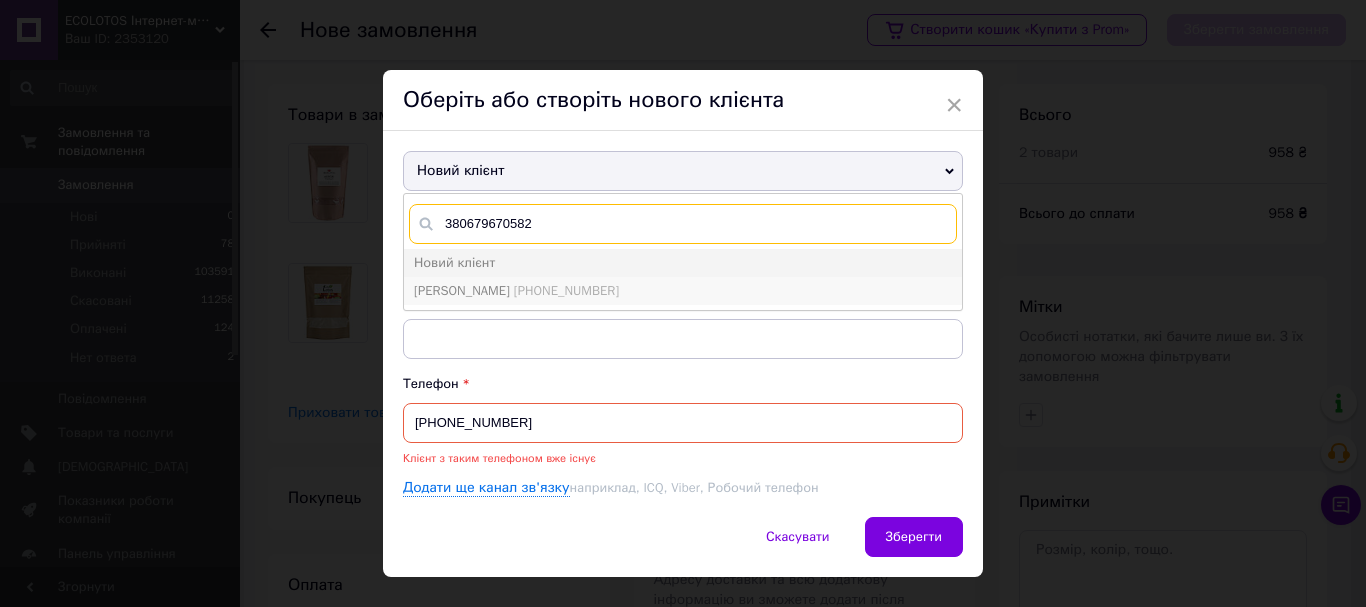 type on "380679670582" 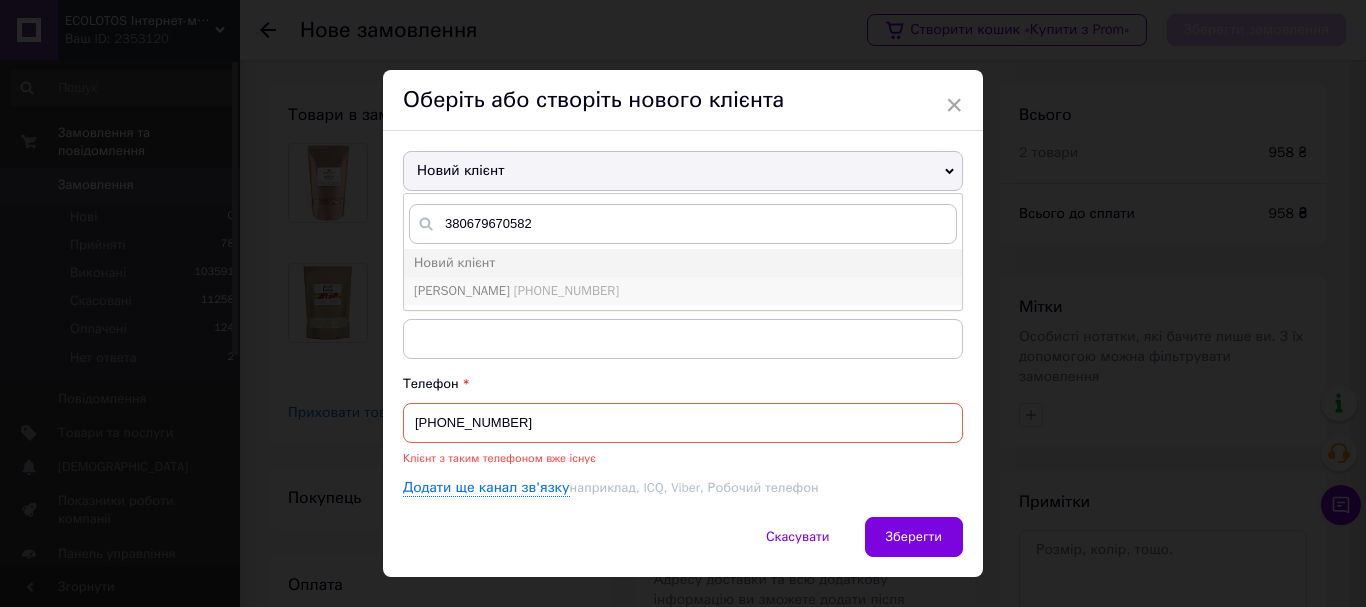 click on "Чернявський Григорій" at bounding box center (462, 290) 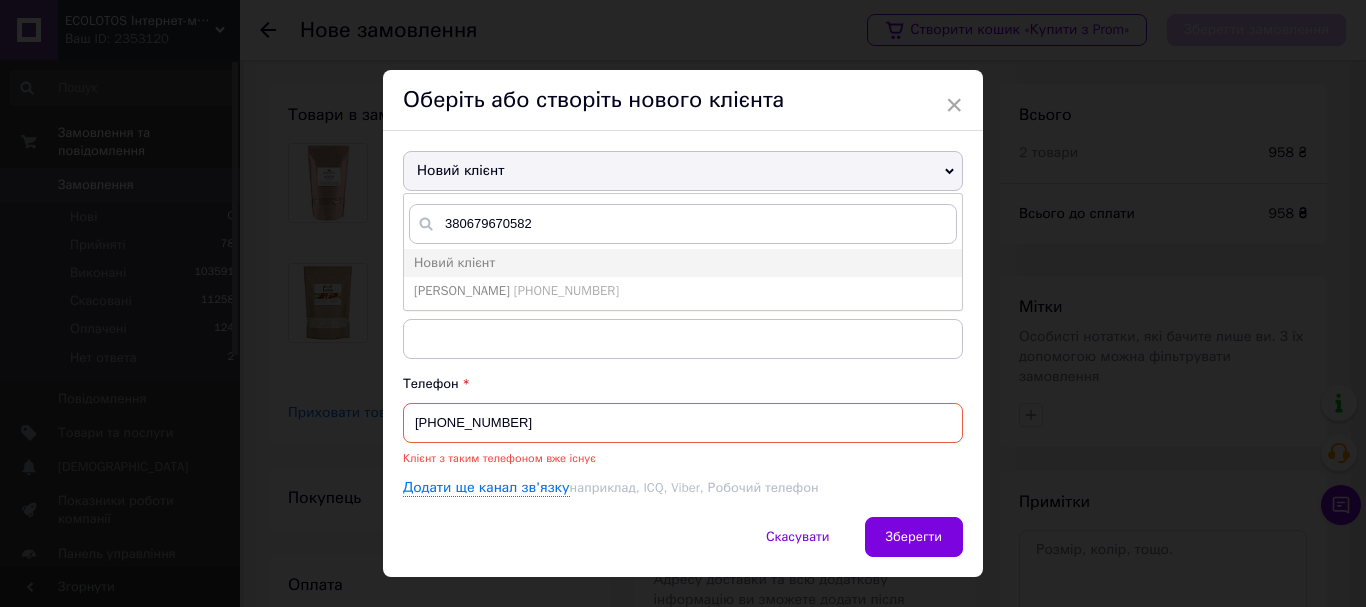 type on "Чернявський Григорій" 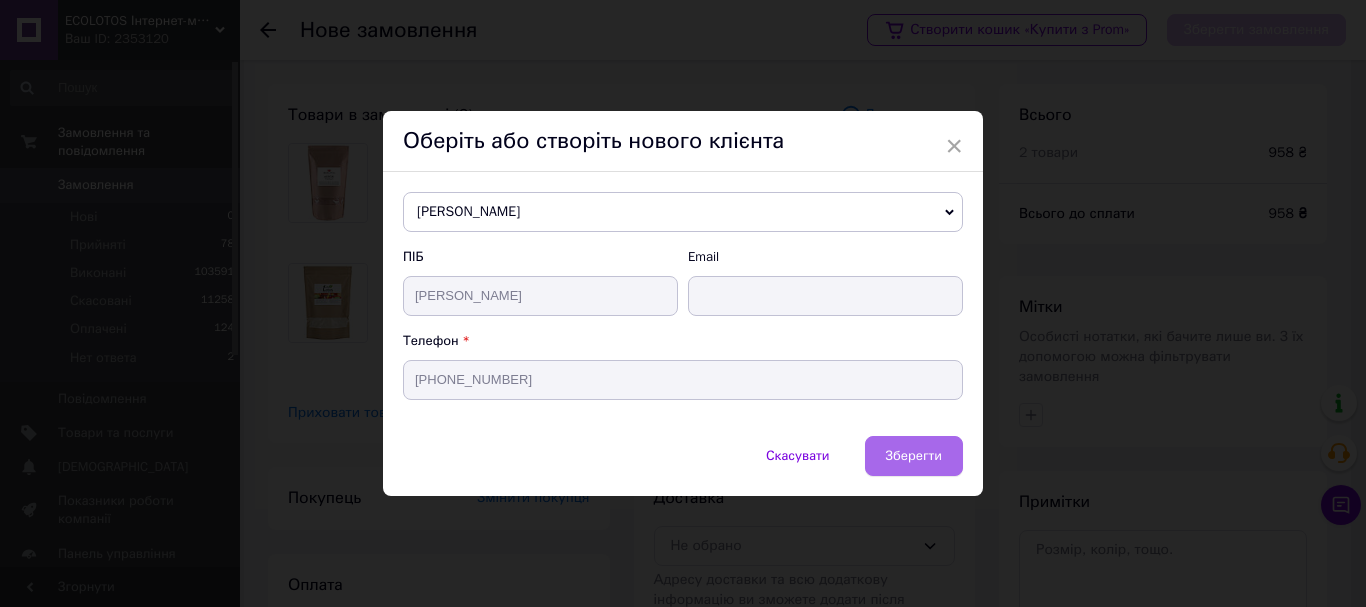 click on "Зберегти" at bounding box center [914, 455] 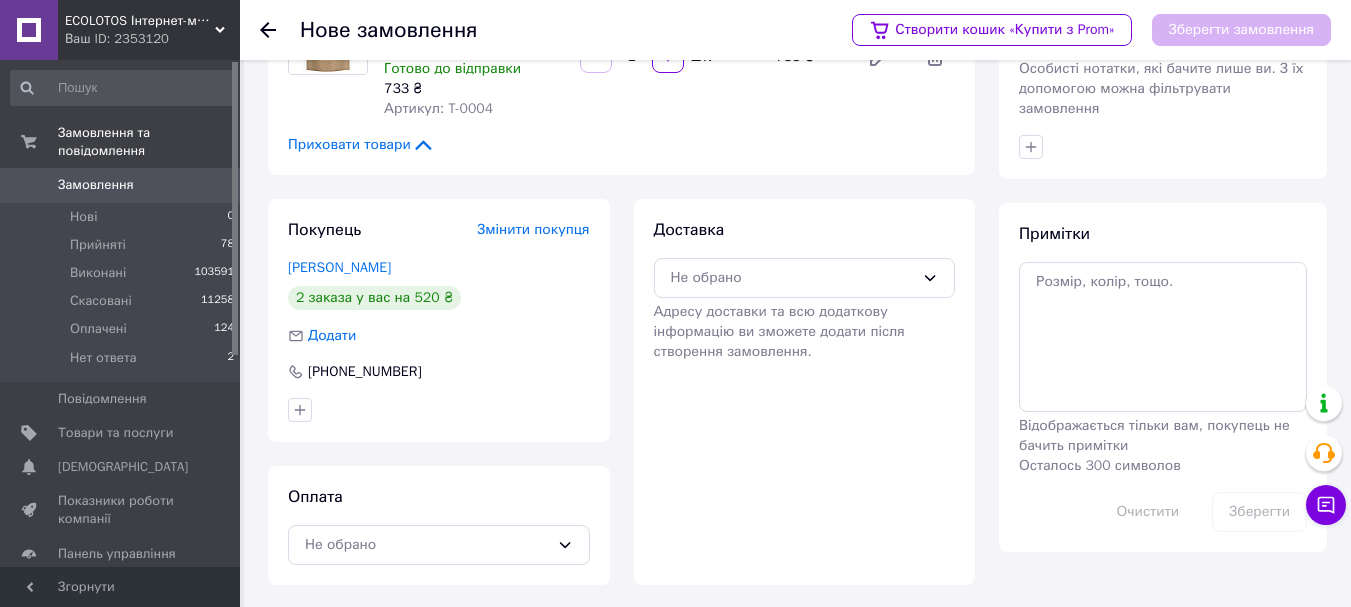 scroll, scrollTop: 270, scrollLeft: 0, axis: vertical 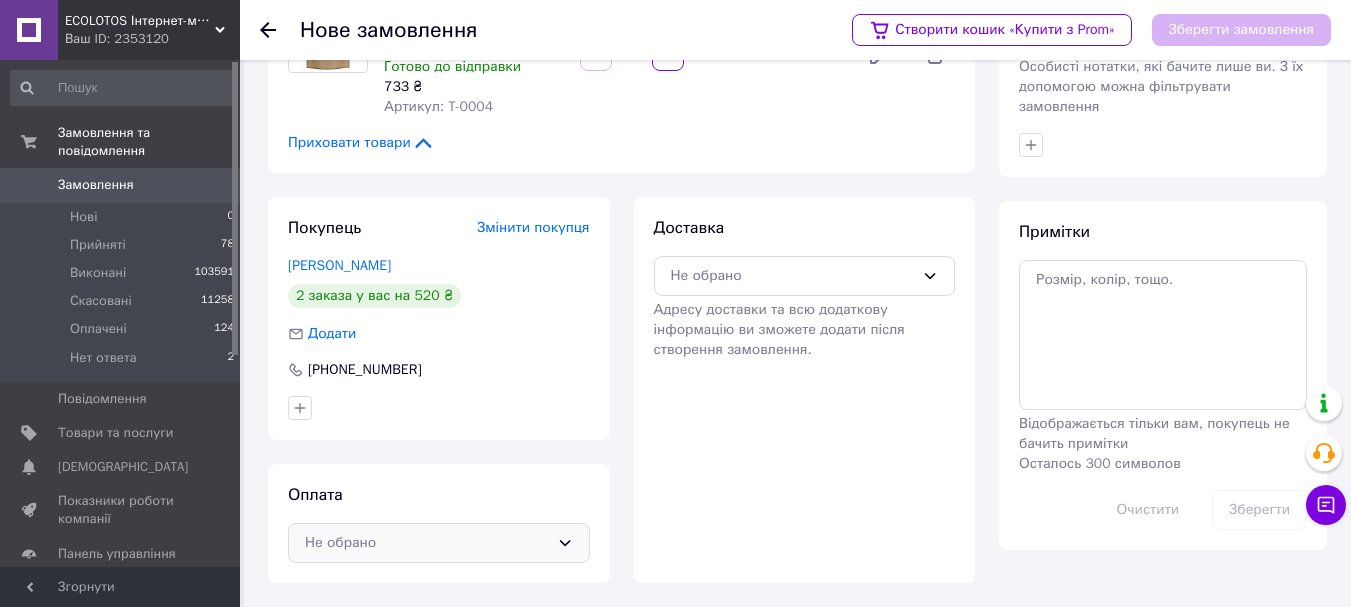click on "Не обрано" at bounding box center [439, 543] 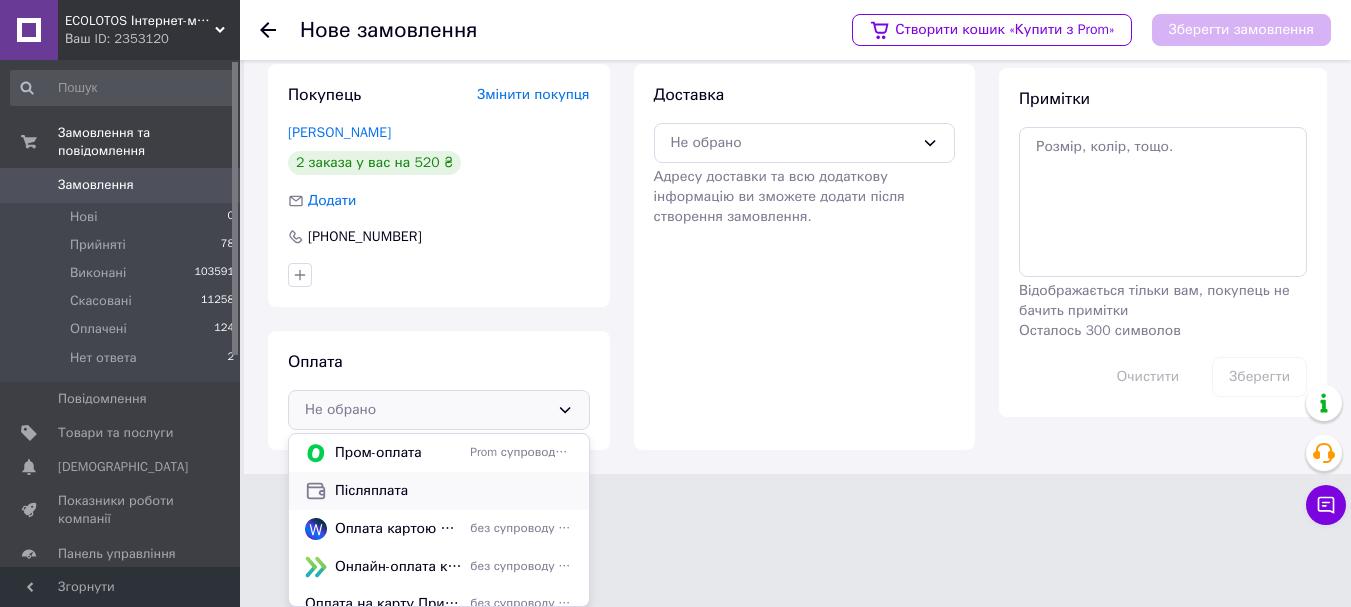 click on "Післяплата" at bounding box center [454, 491] 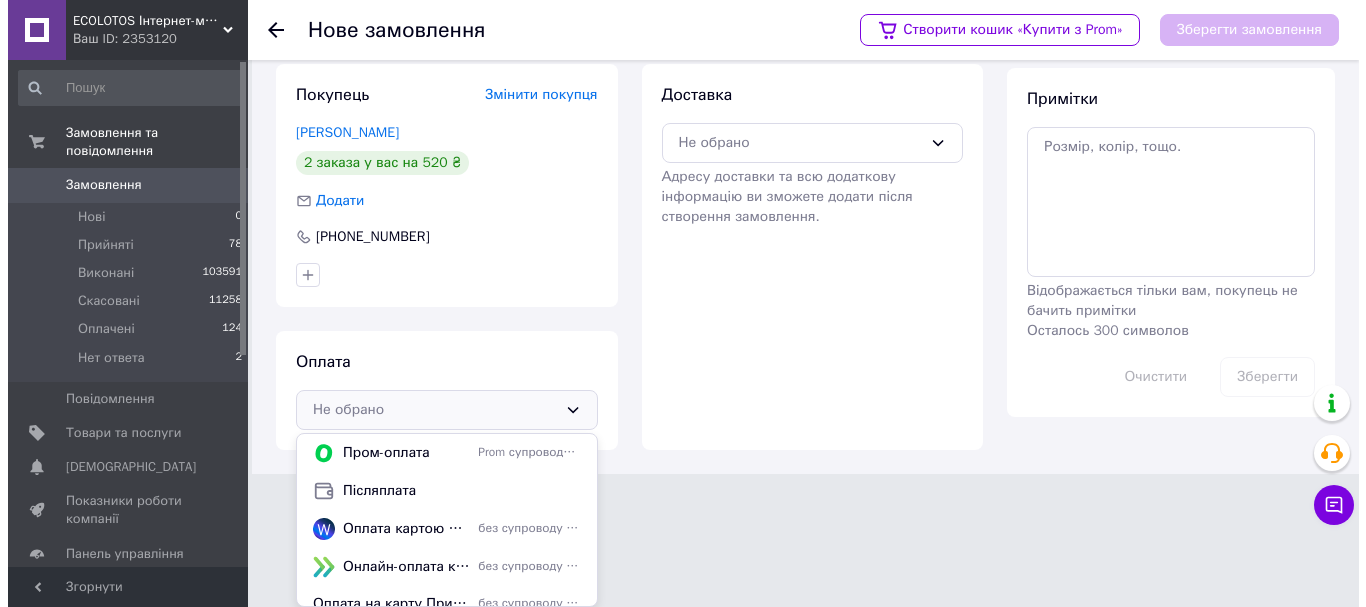 scroll, scrollTop: 270, scrollLeft: 0, axis: vertical 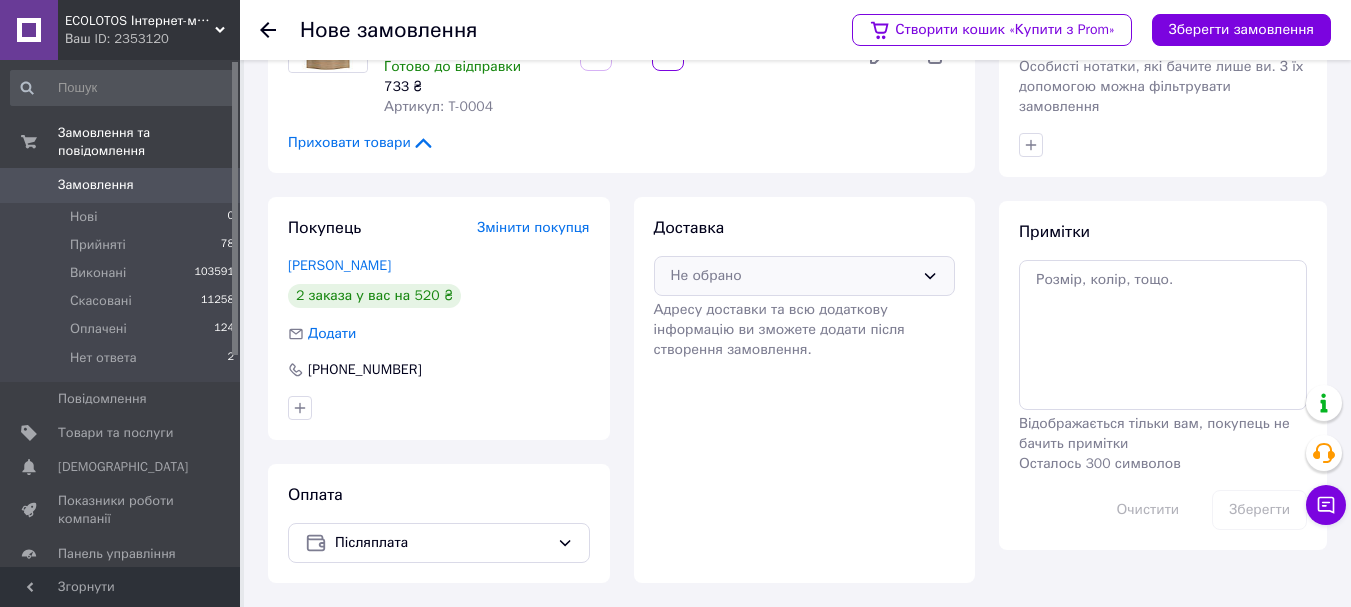 click on "Не обрано" at bounding box center [793, 276] 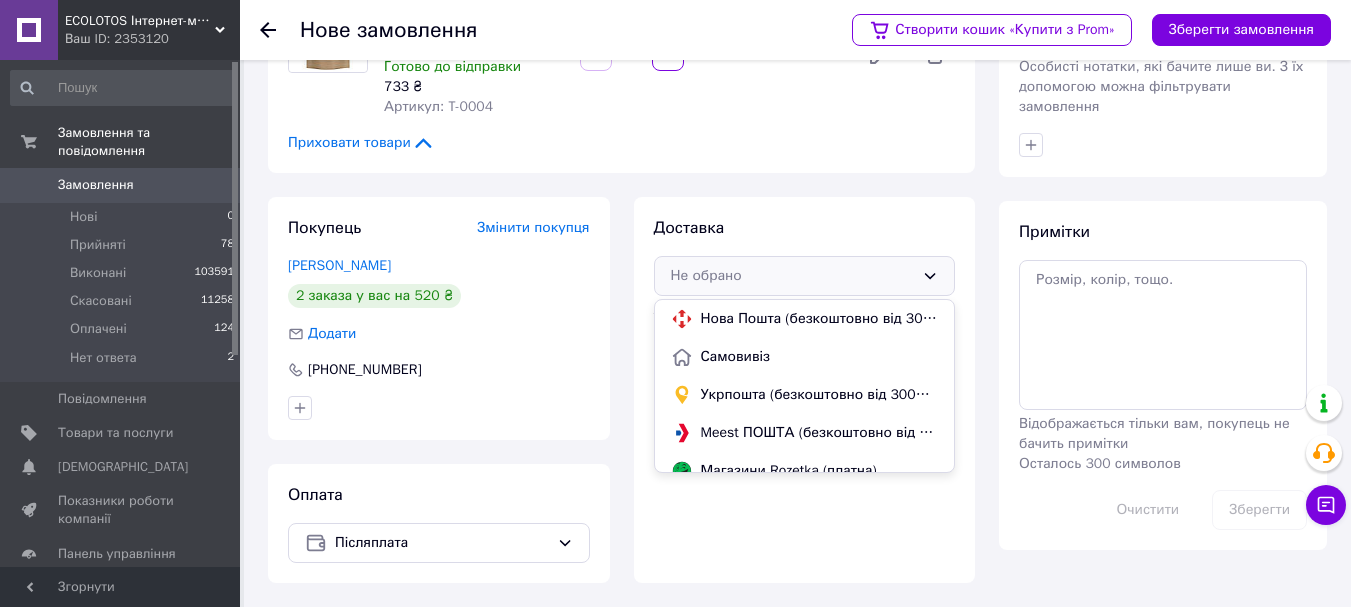 click on "Укрпошта (безкоштовно від 3000 ₴)" at bounding box center [820, 395] 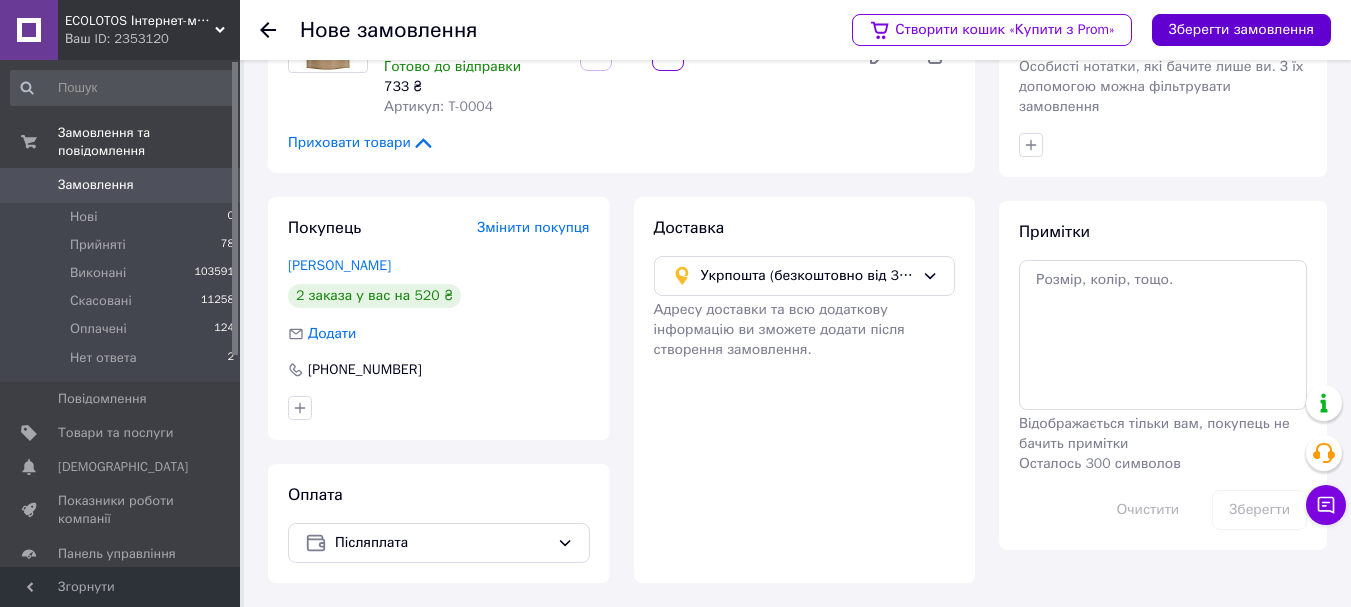 click on "Зберегти замовлення" at bounding box center (1241, 30) 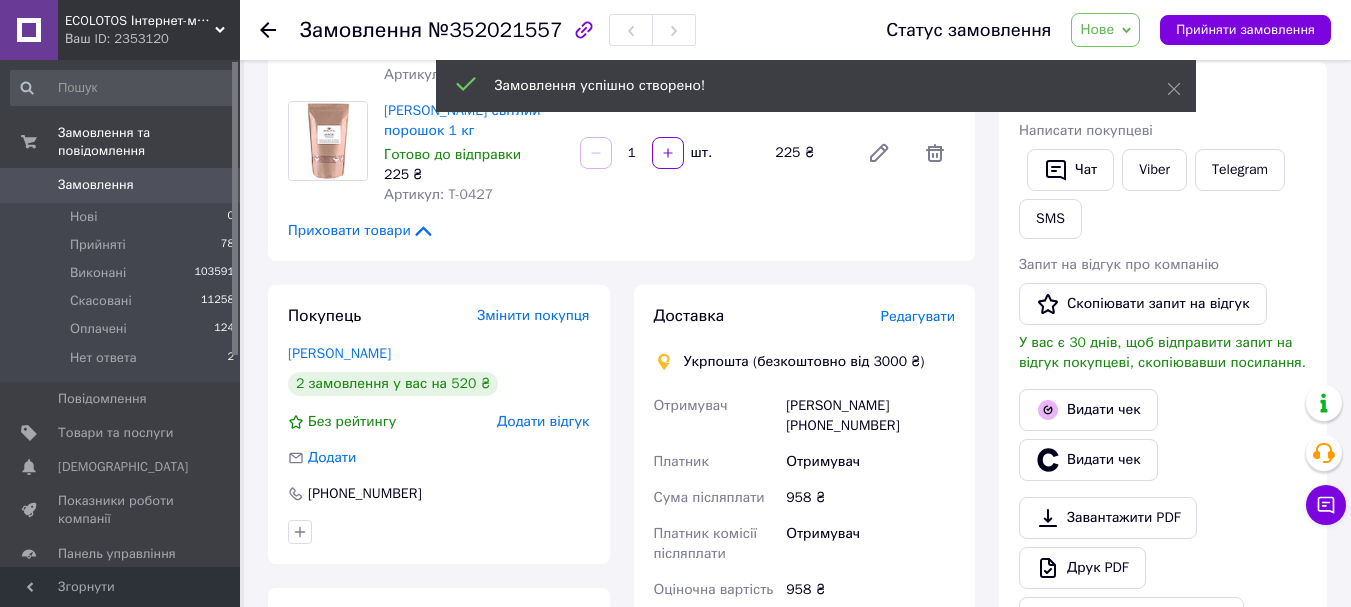 click on "Редагувати" at bounding box center (918, 316) 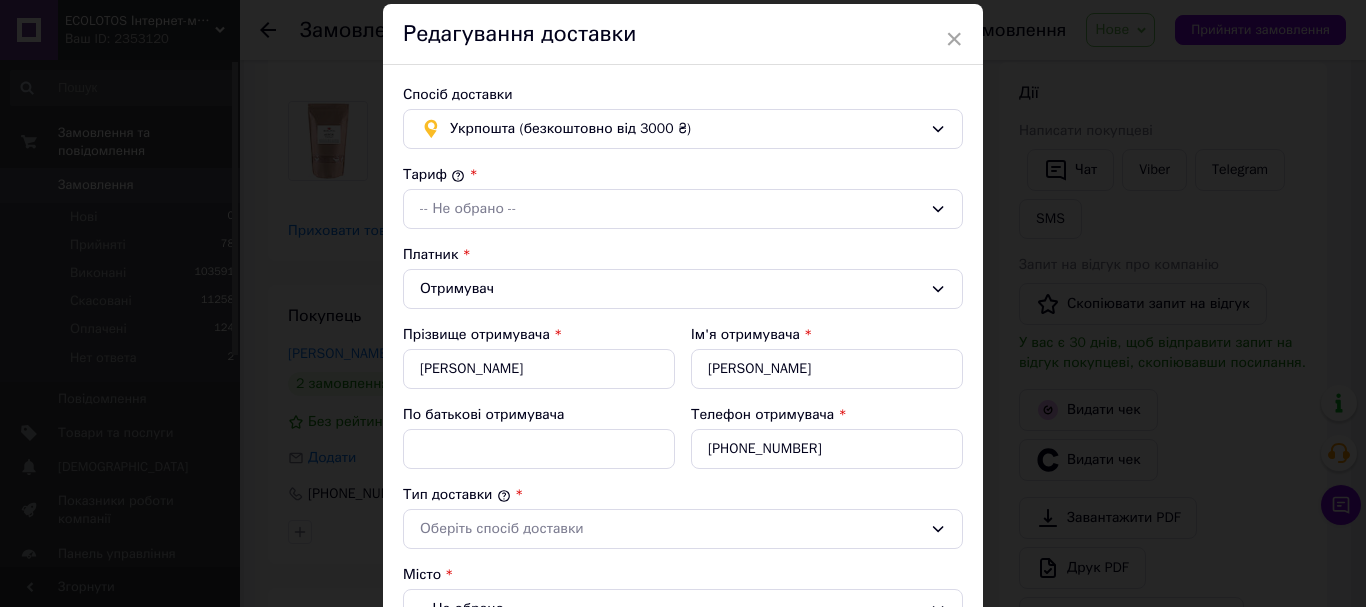 scroll, scrollTop: 100, scrollLeft: 0, axis: vertical 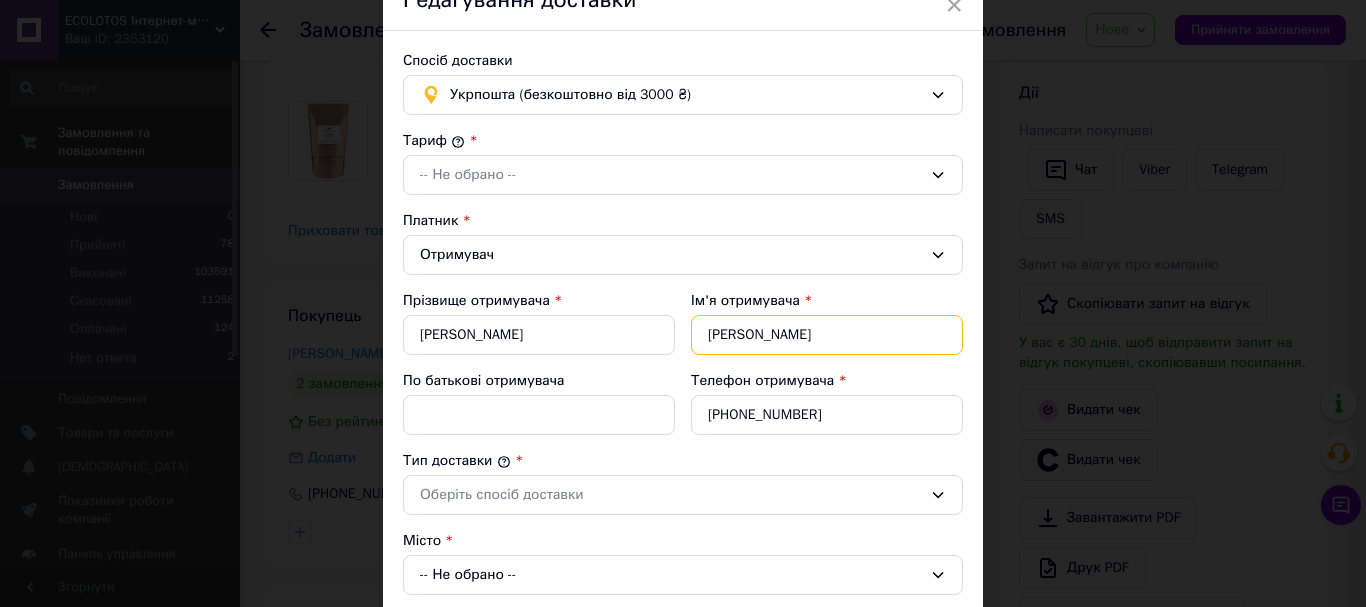 drag, startPoint x: 799, startPoint y: 333, endPoint x: 676, endPoint y: 335, distance: 123.01626 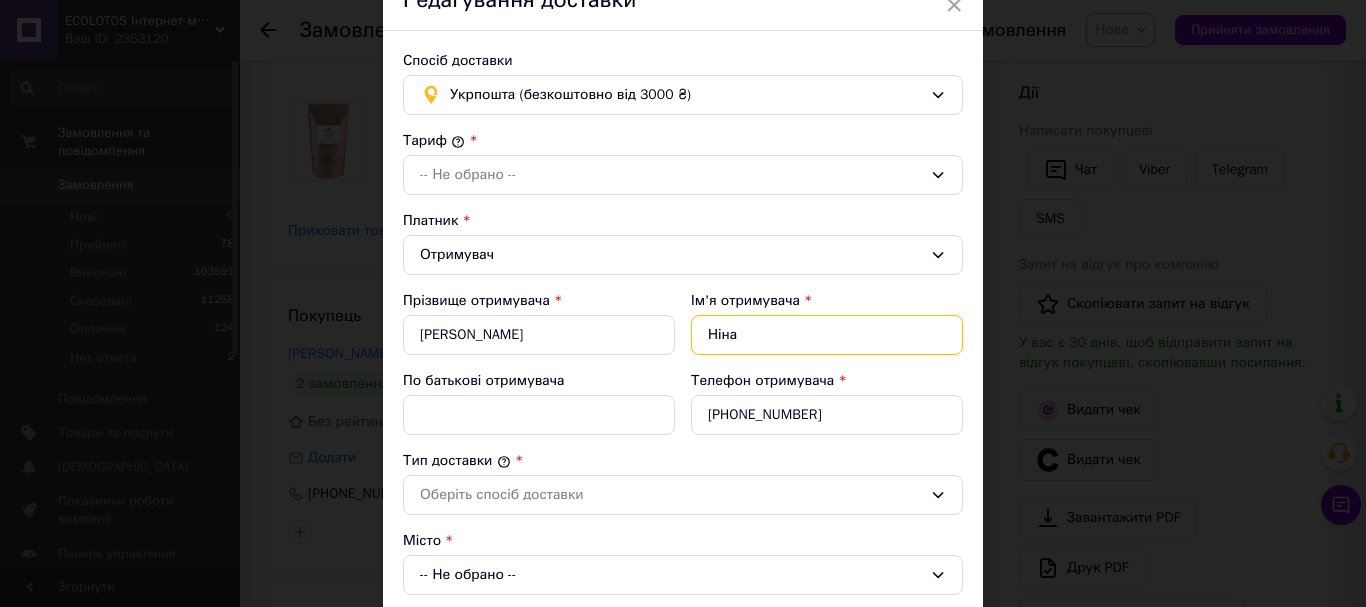type on "Ніна" 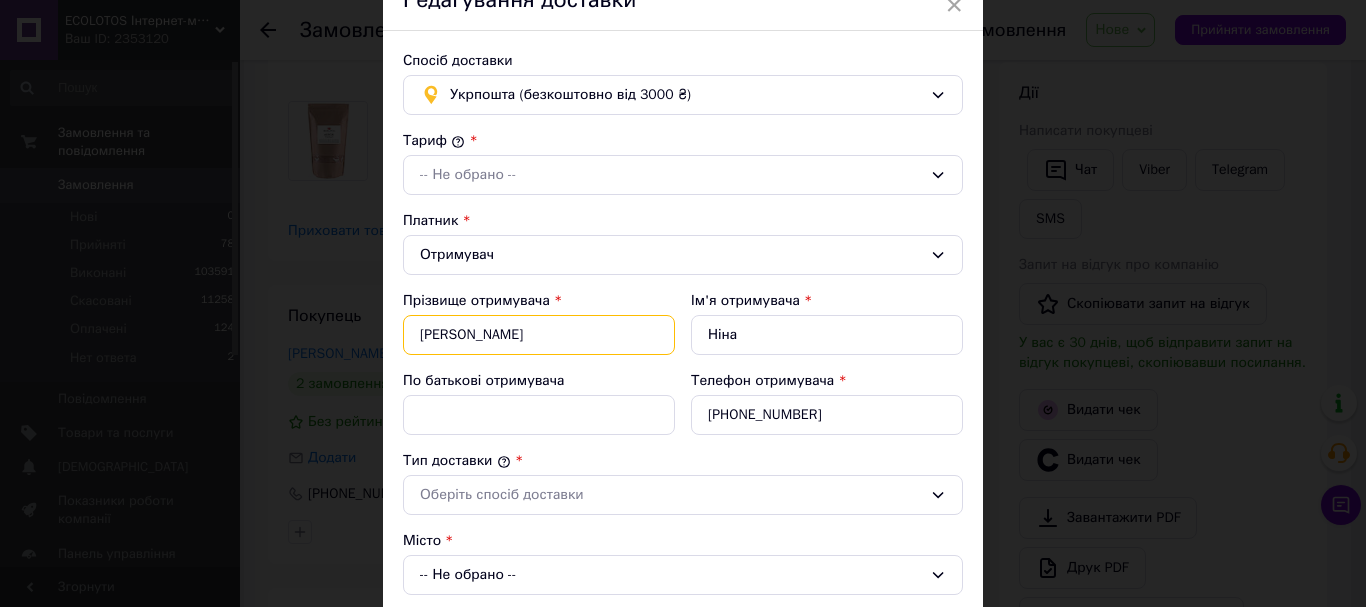 click on "Чернявський" at bounding box center (539, 335) 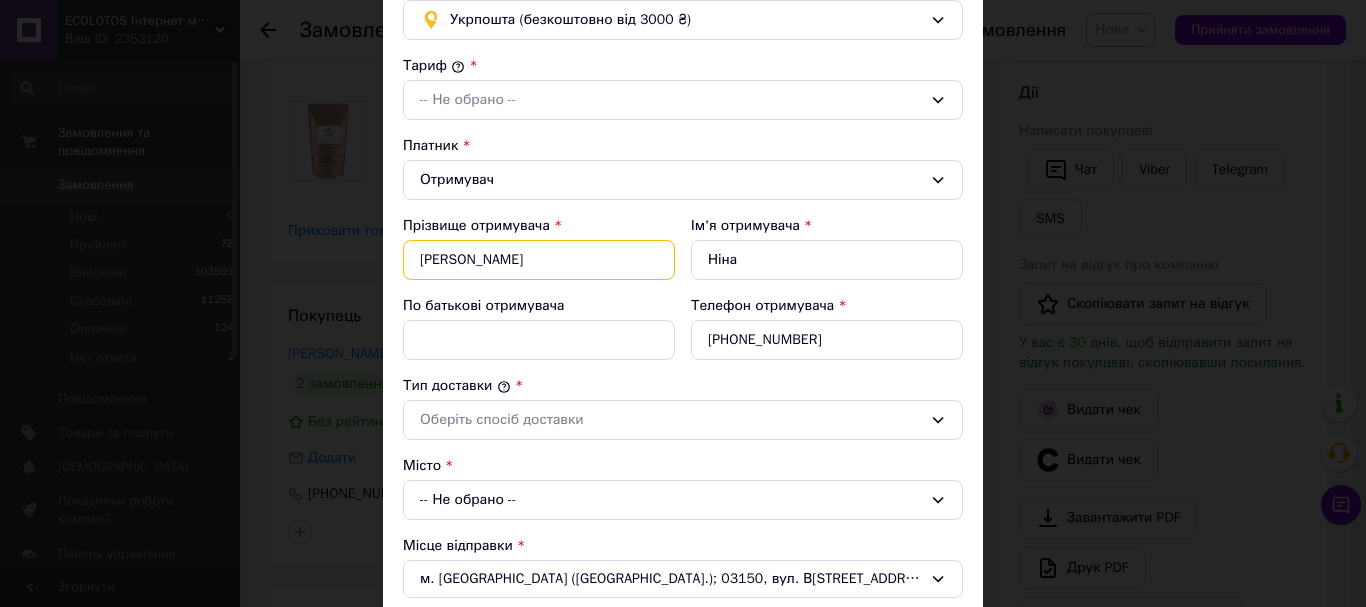 scroll, scrollTop: 300, scrollLeft: 0, axis: vertical 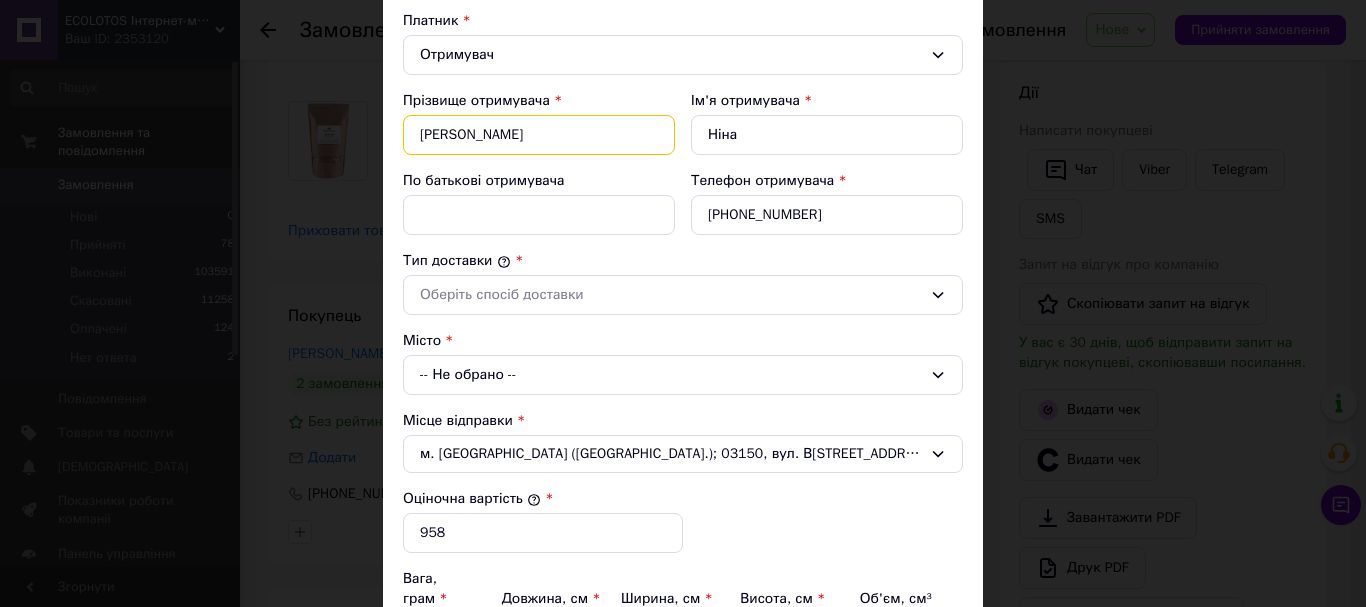 type on "Чернявська" 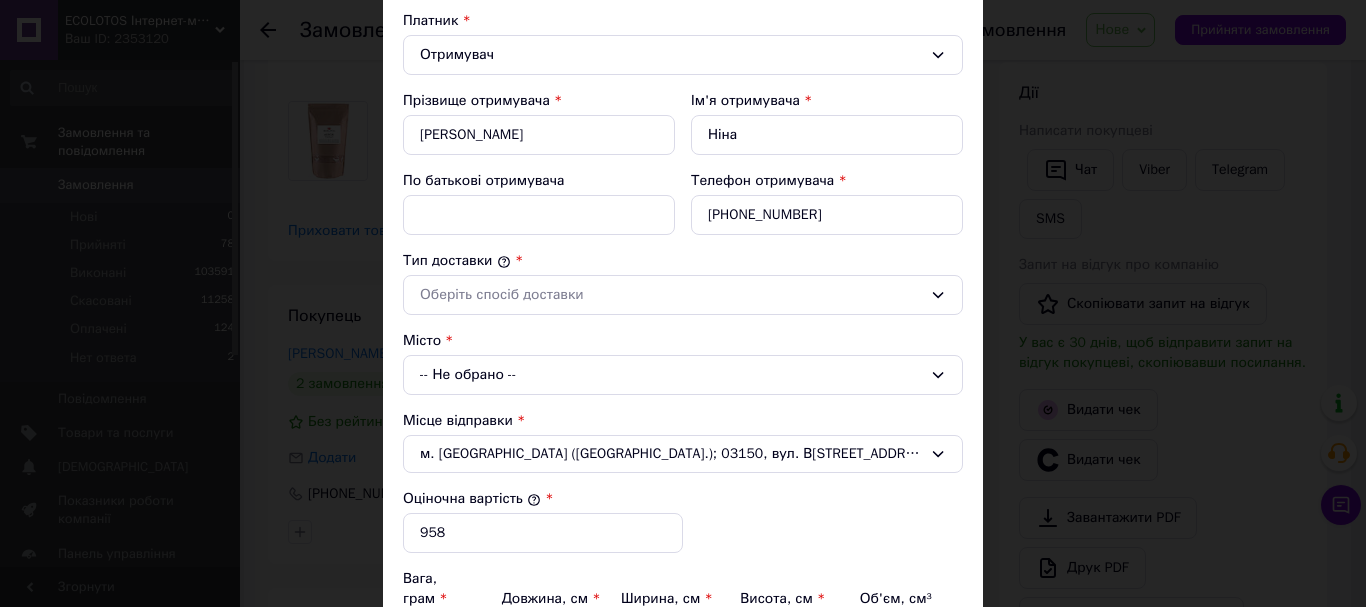 click on "-- Не обрано --" at bounding box center (683, 375) 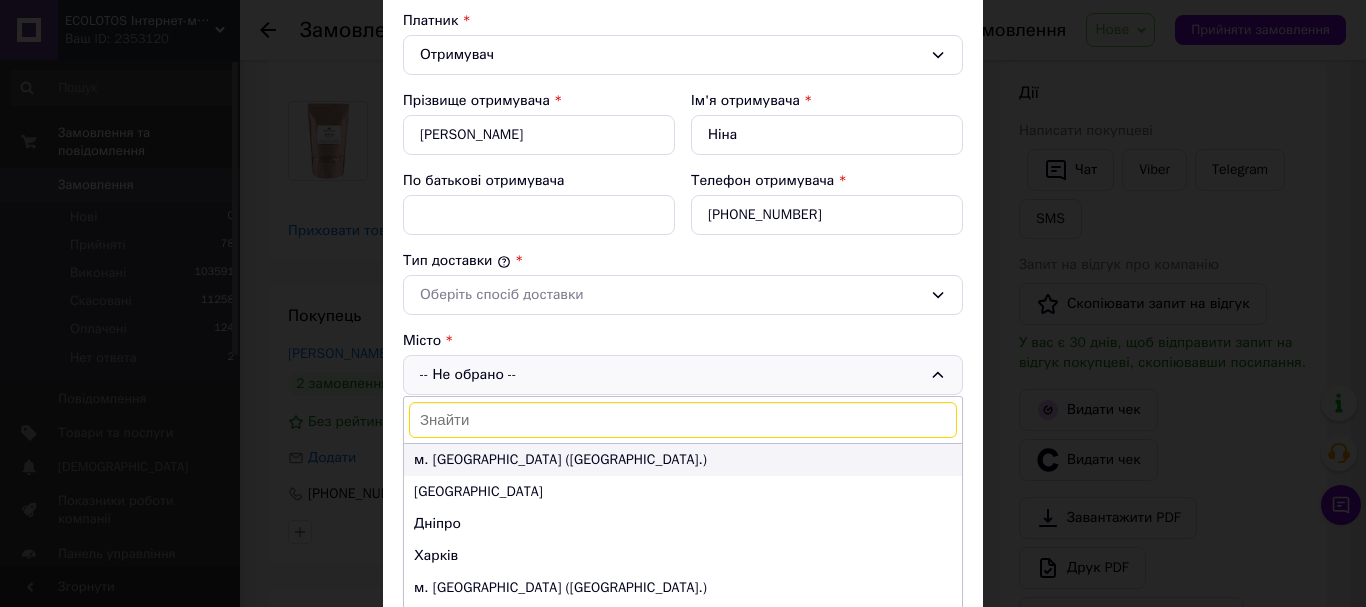 click on "м. Київ (Київська обл.)" at bounding box center [683, 460] 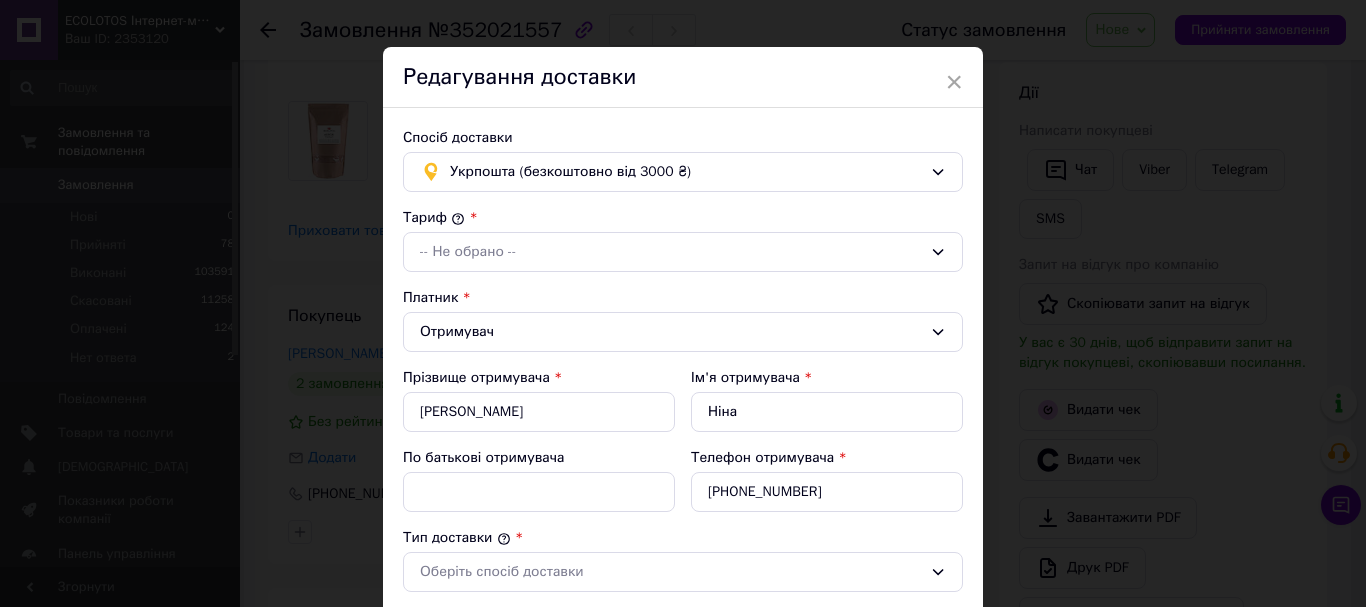 scroll, scrollTop: 0, scrollLeft: 0, axis: both 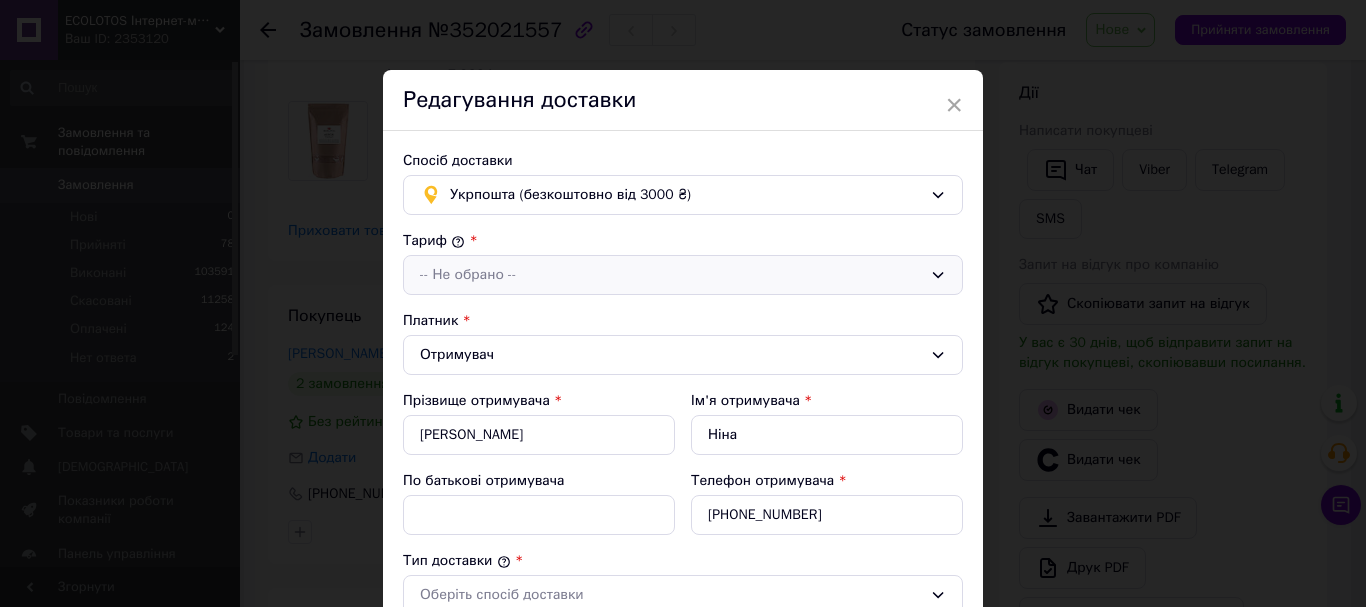 click on "-- Не обрано --" at bounding box center (671, 275) 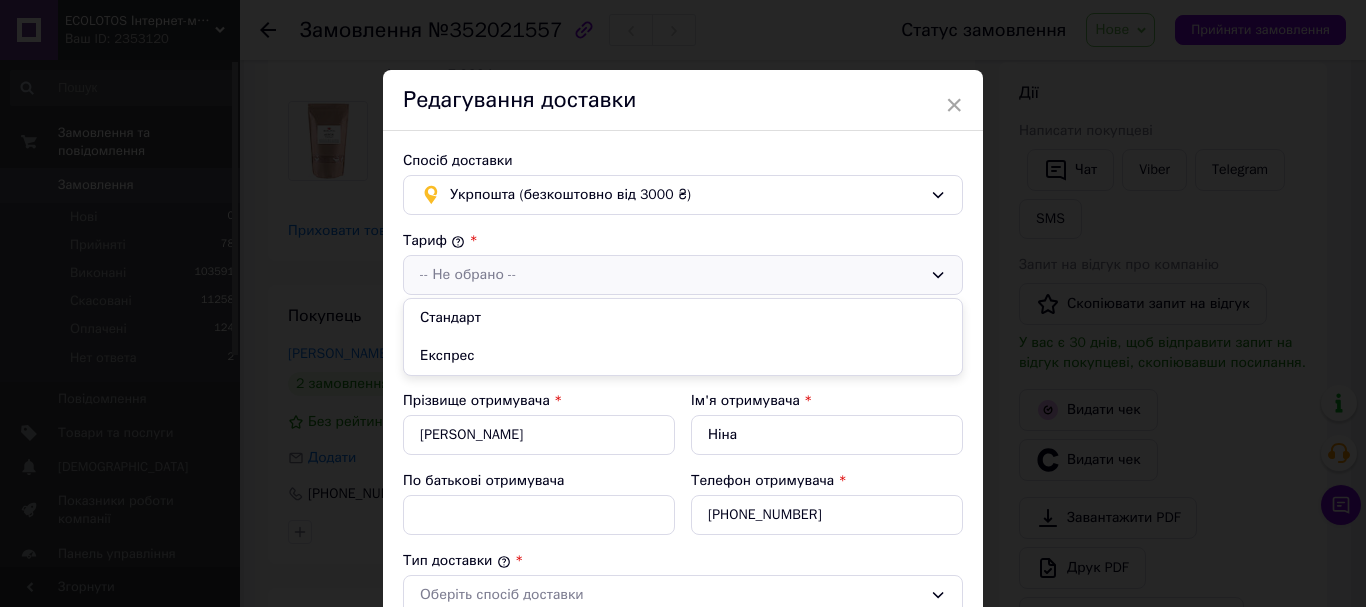 click on "Стандарт" at bounding box center [683, 318] 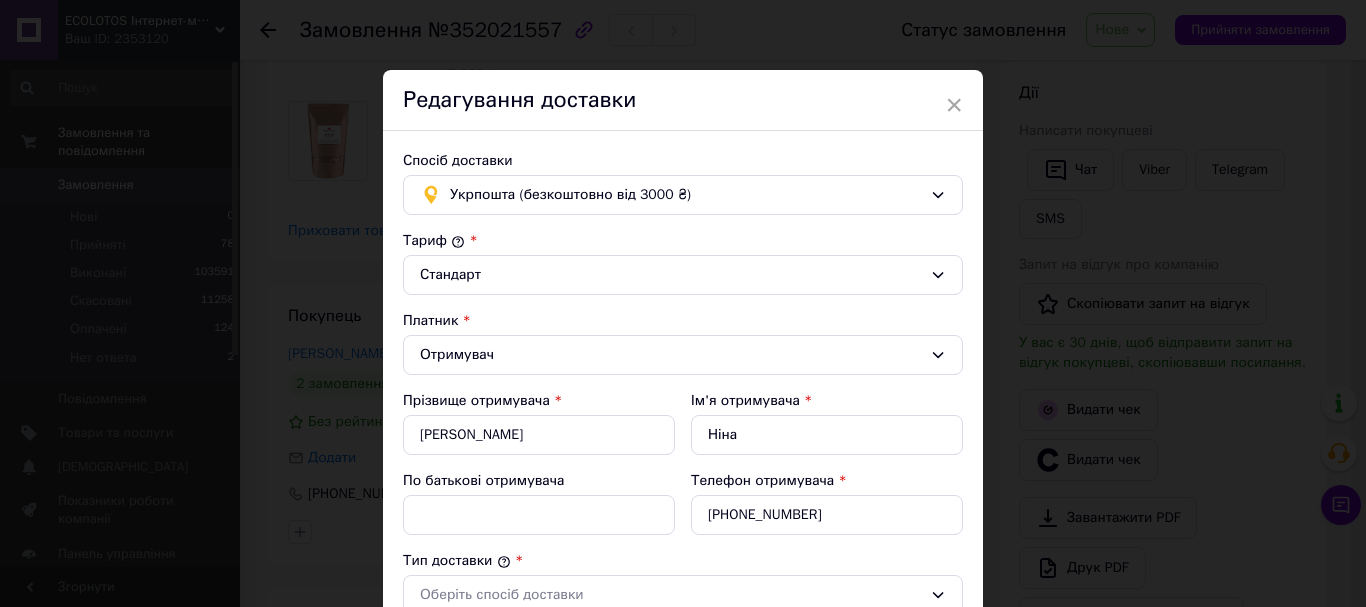 scroll, scrollTop: 300, scrollLeft: 0, axis: vertical 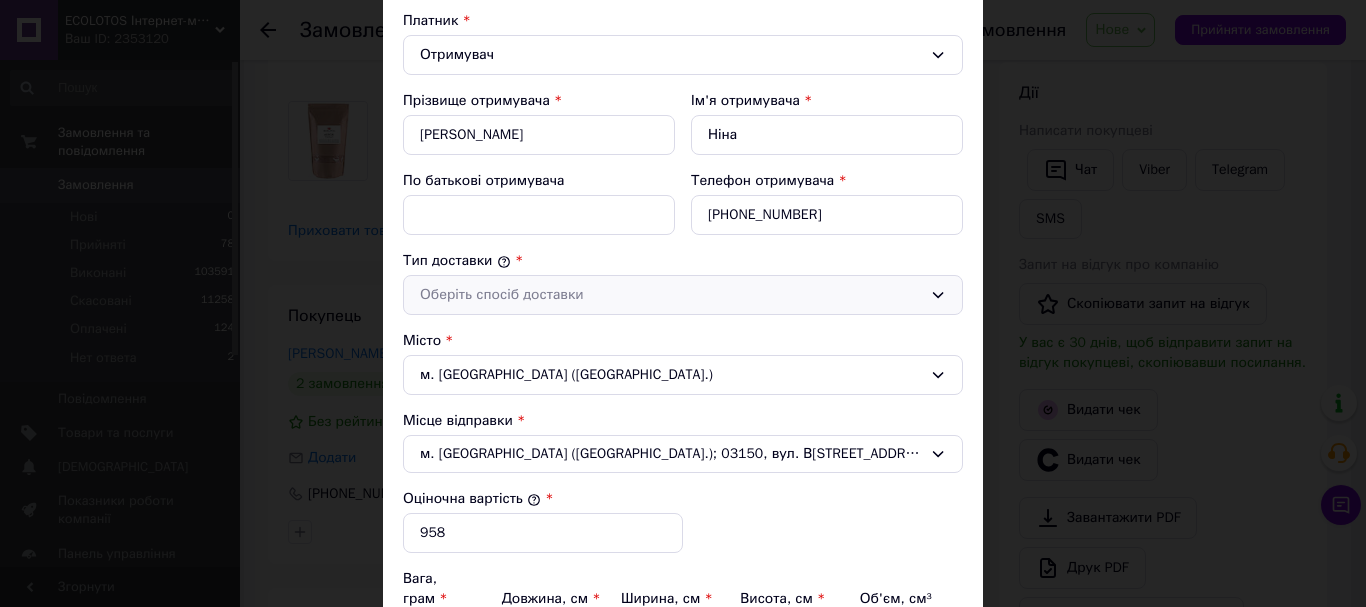 drag, startPoint x: 526, startPoint y: 275, endPoint x: 530, endPoint y: 295, distance: 20.396078 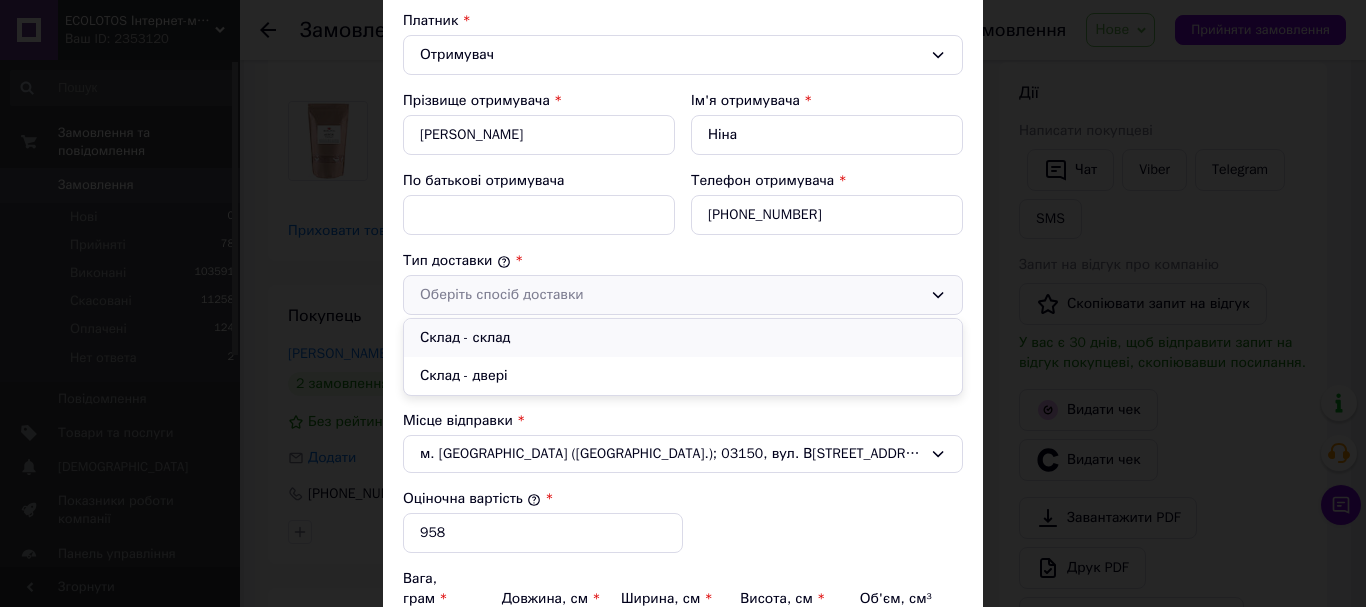 click on "Склад - склад" at bounding box center [683, 338] 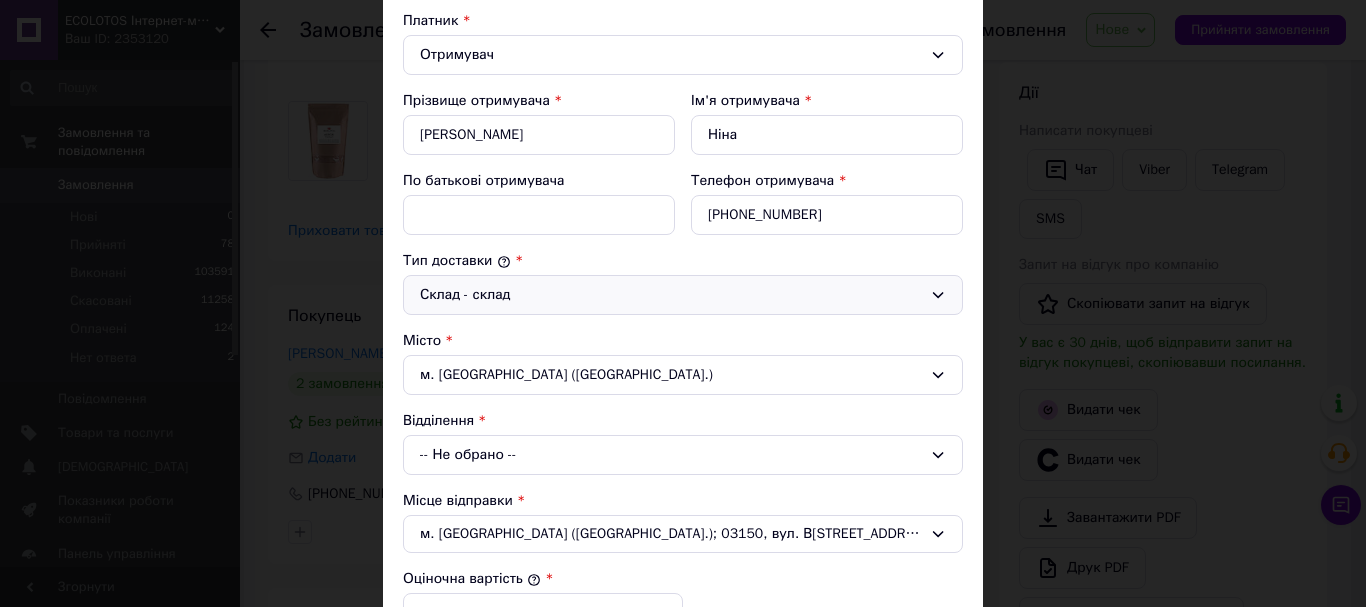 click on "-- Не обрано --" at bounding box center (683, 455) 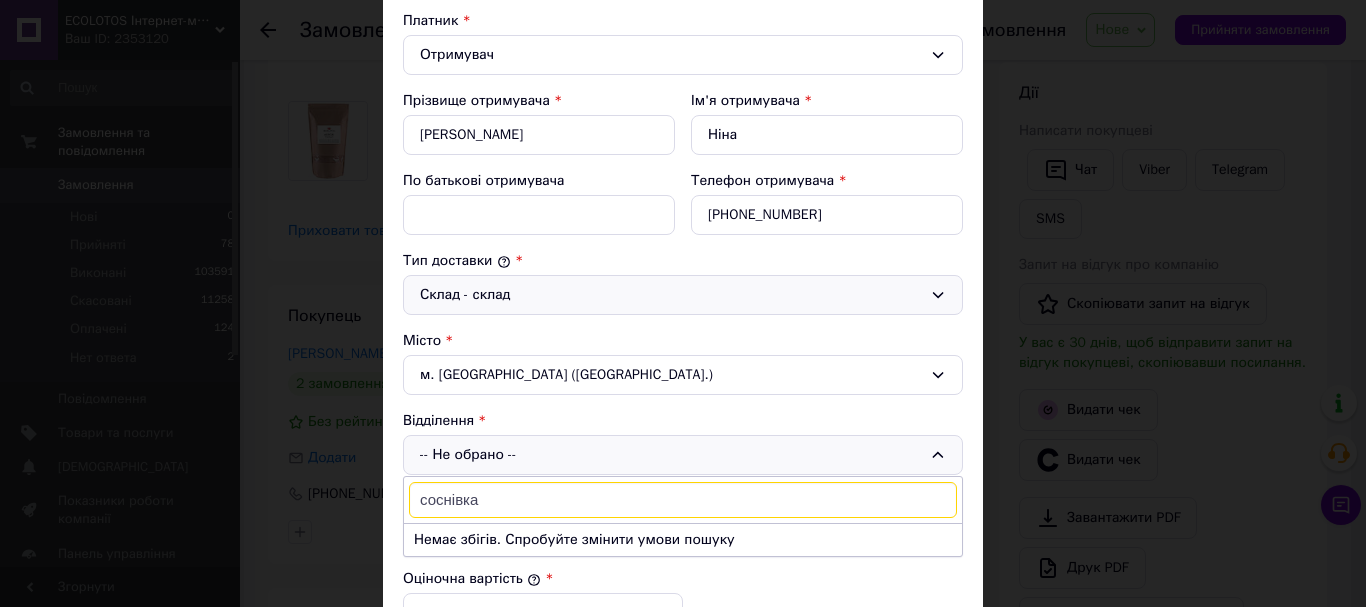 click on "соснівка" at bounding box center (683, 500) 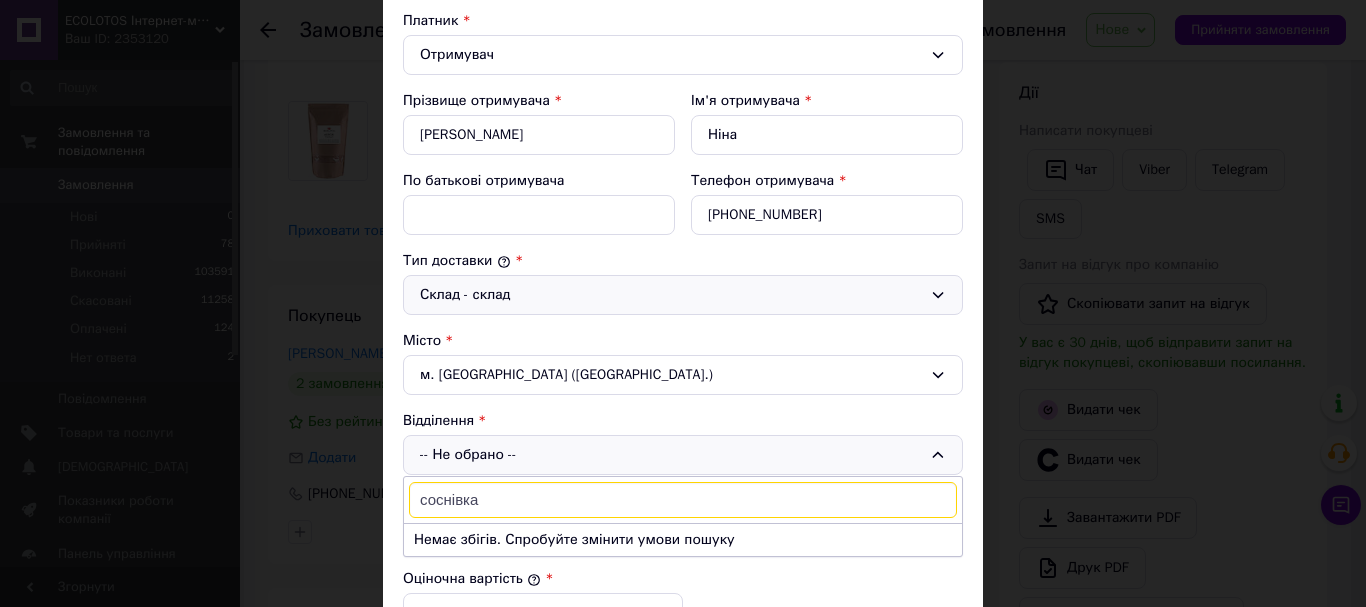 click on "соснівка" at bounding box center [683, 500] 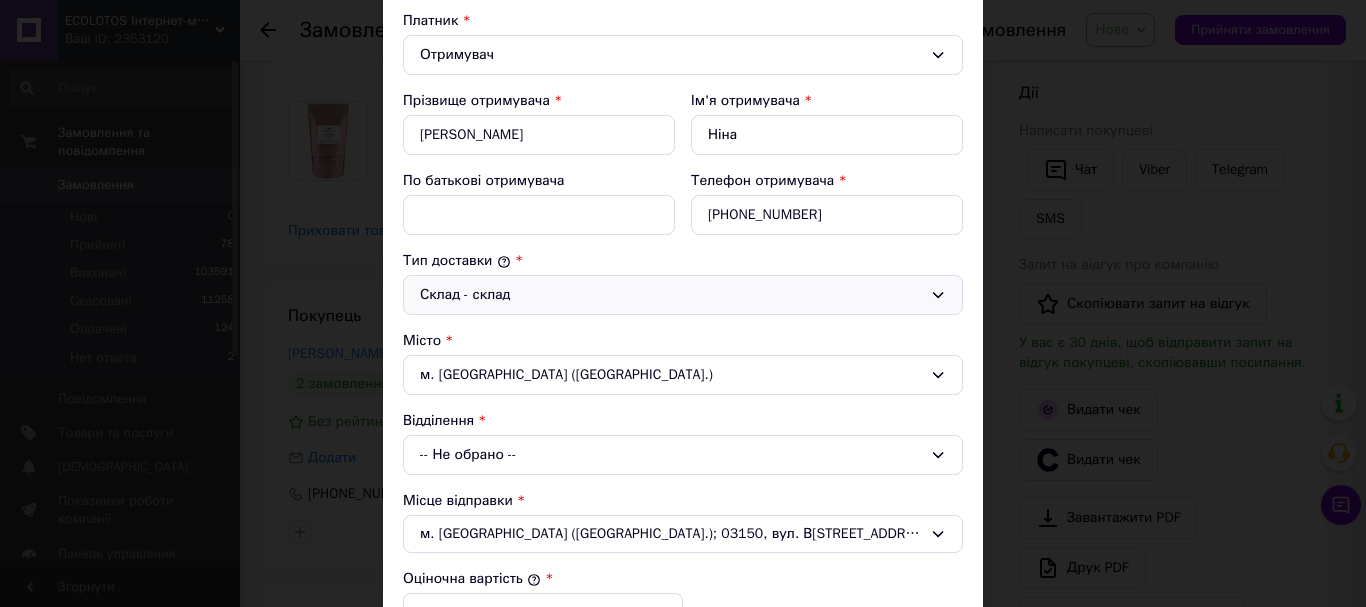 click on "м. Київ (Київська обл.)" at bounding box center [683, 375] 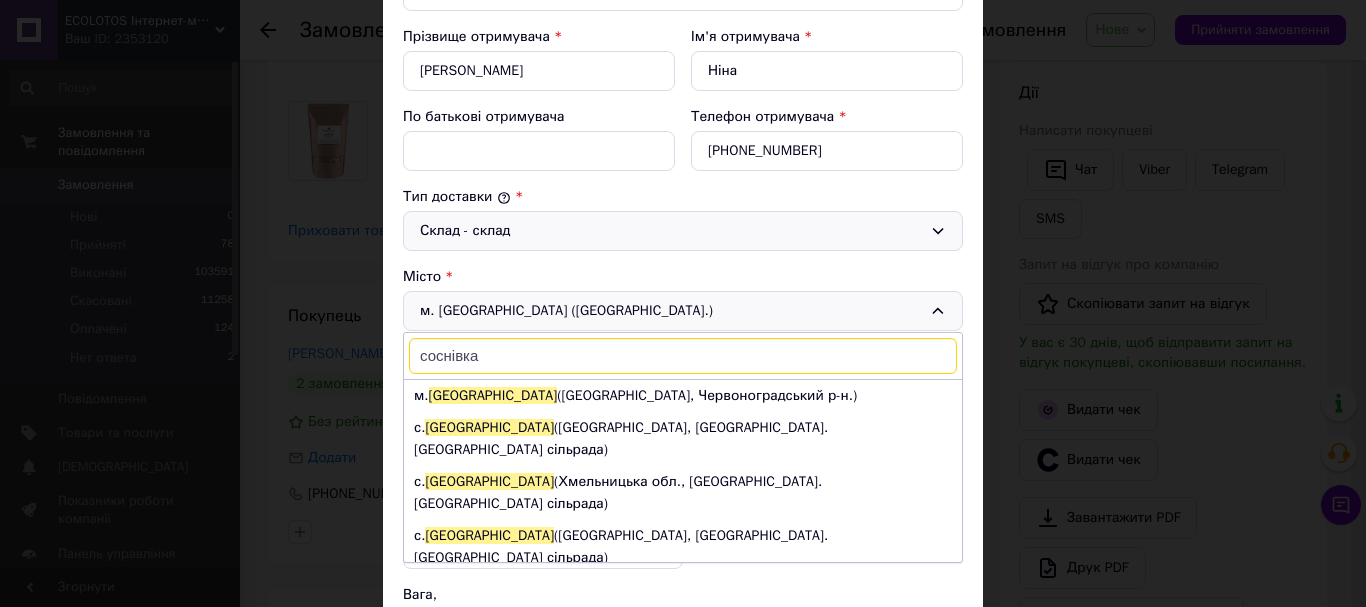 scroll, scrollTop: 400, scrollLeft: 0, axis: vertical 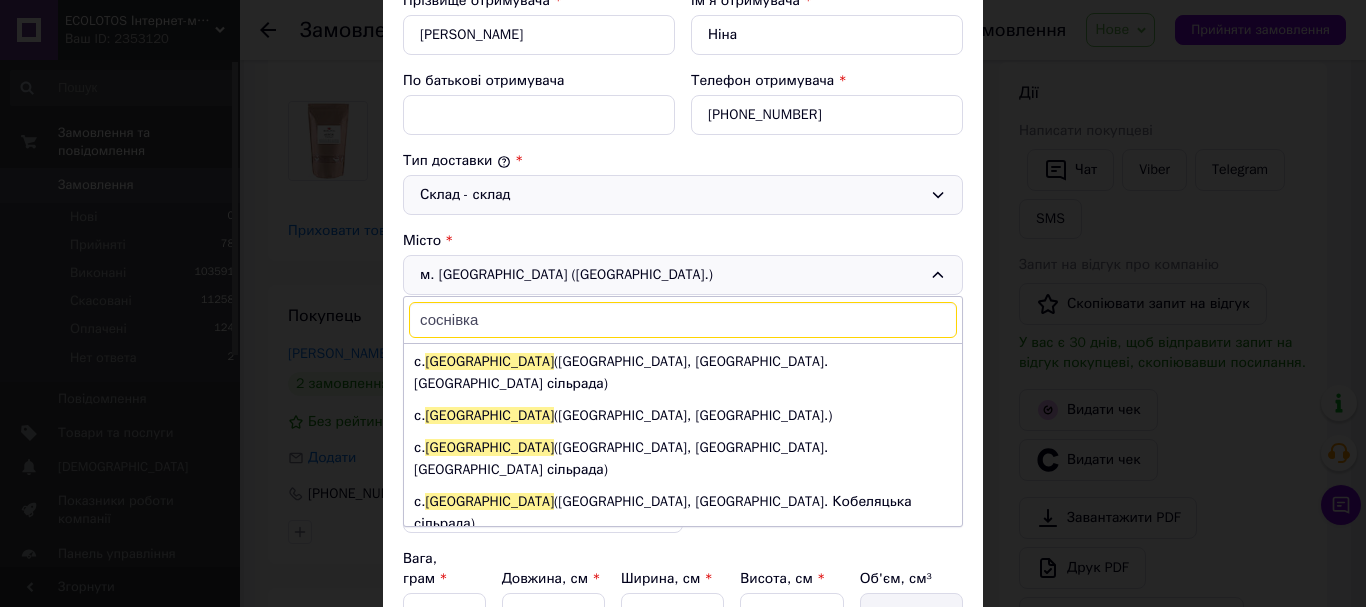 type on "соснівка" 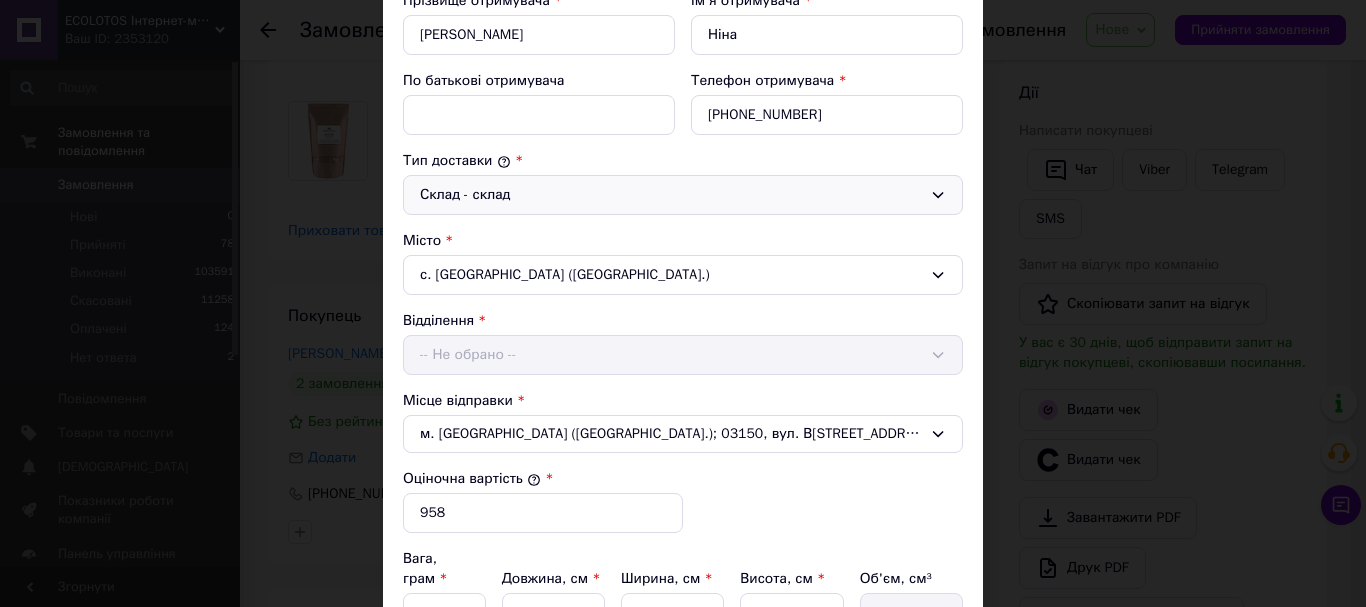 click on "Відділення -- Не обрано --" at bounding box center (683, 343) 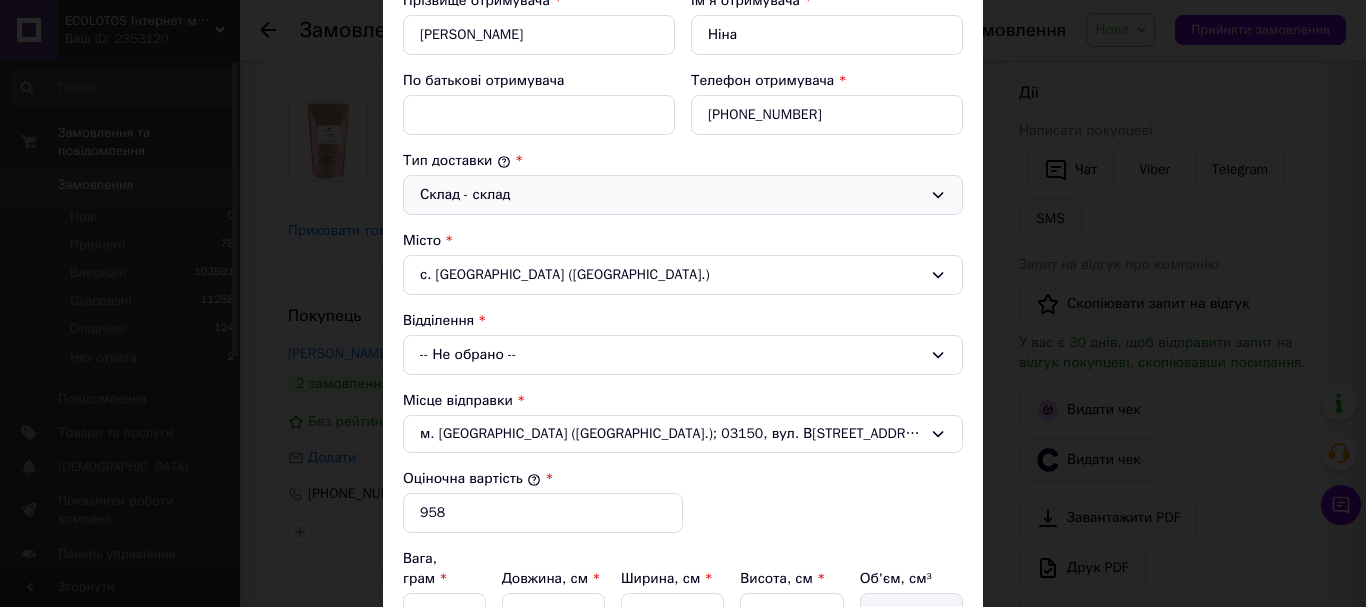 click on "-- Не обрано --" at bounding box center [683, 355] 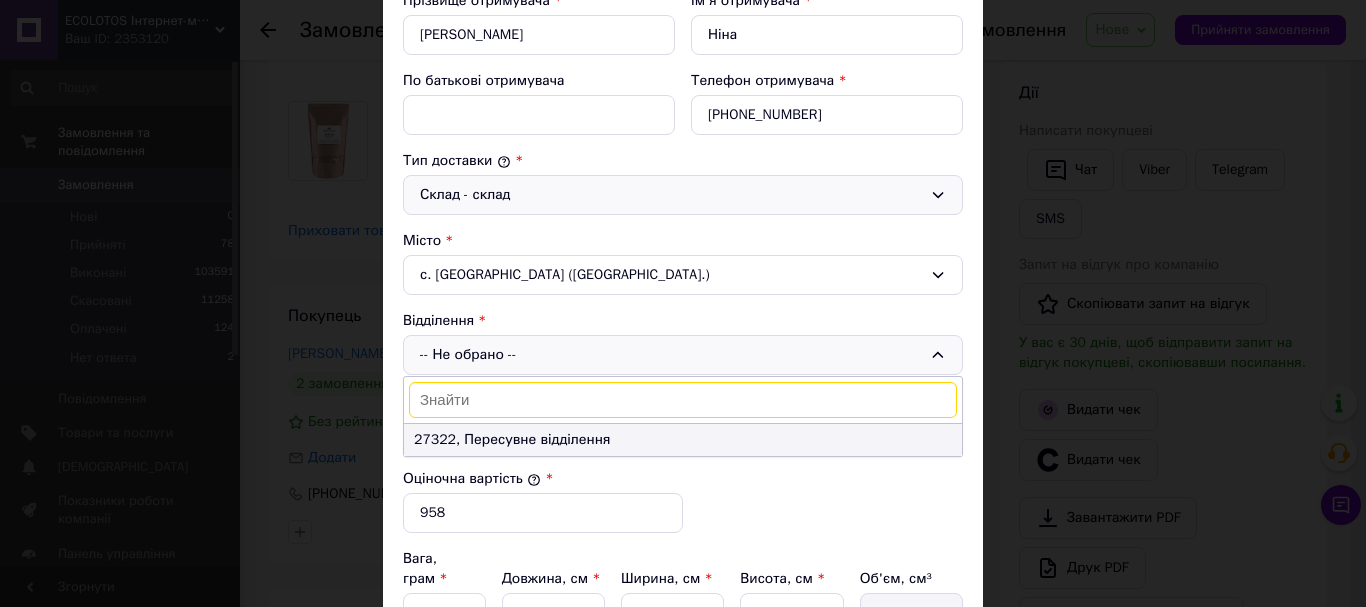 click on "27322, Пересувне відділення" at bounding box center [683, 440] 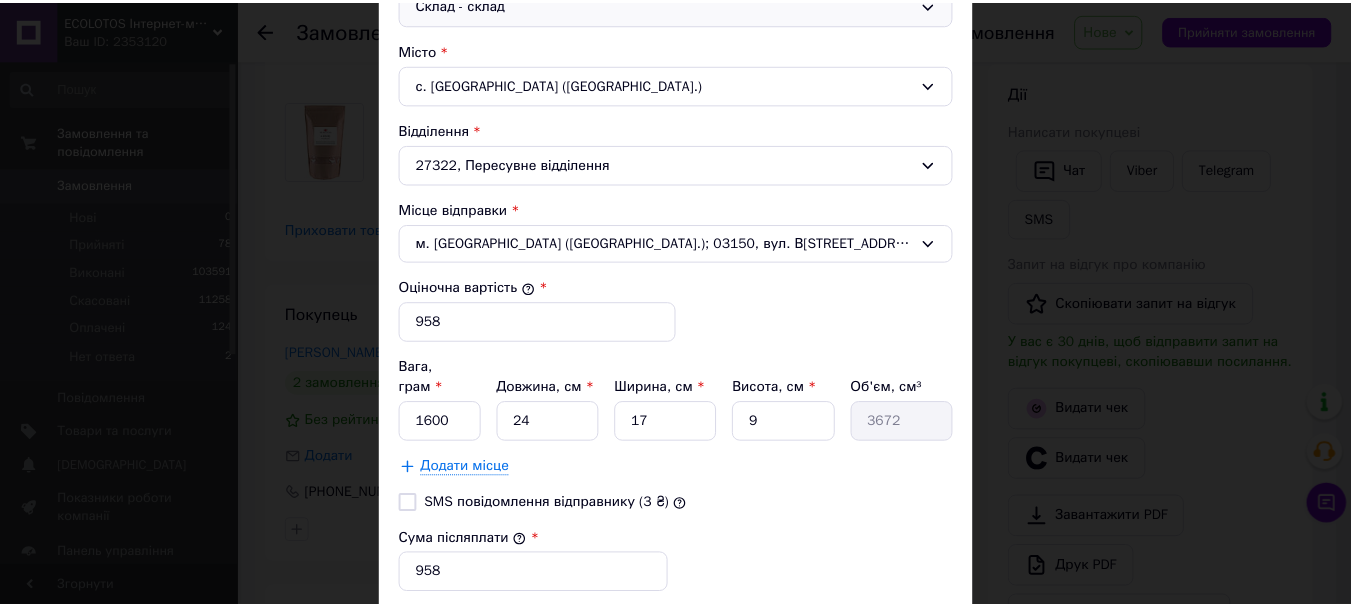 scroll, scrollTop: 806, scrollLeft: 0, axis: vertical 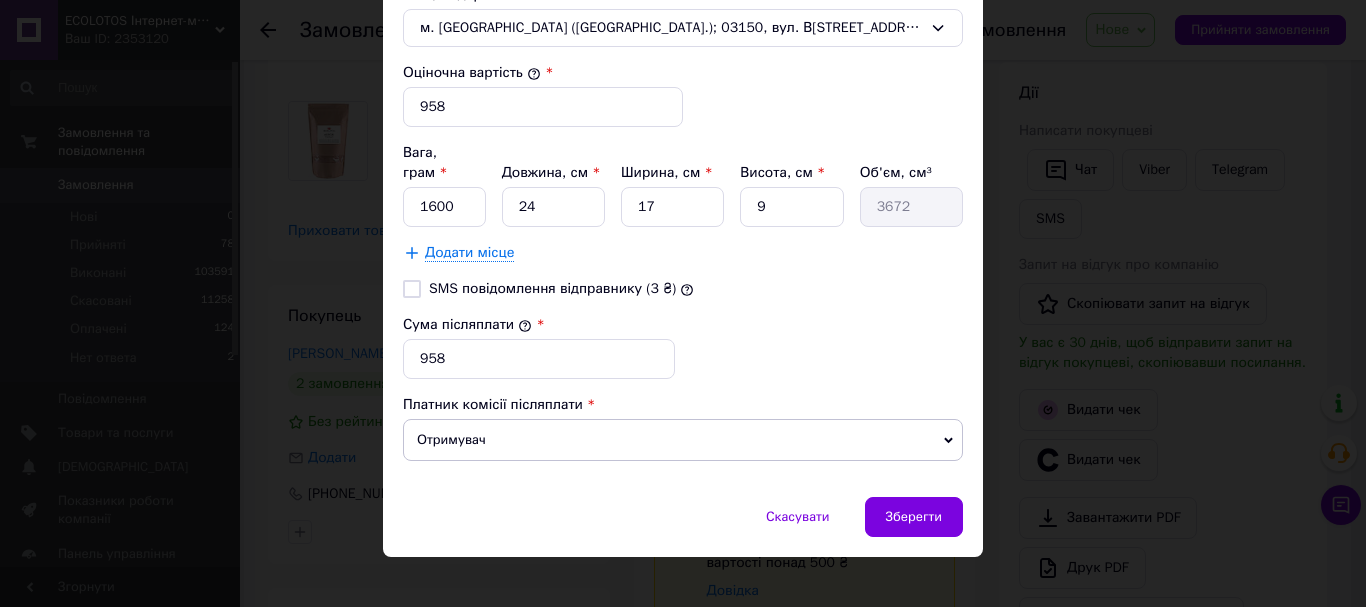 drag, startPoint x: 919, startPoint y: 504, endPoint x: 899, endPoint y: 533, distance: 35.22783 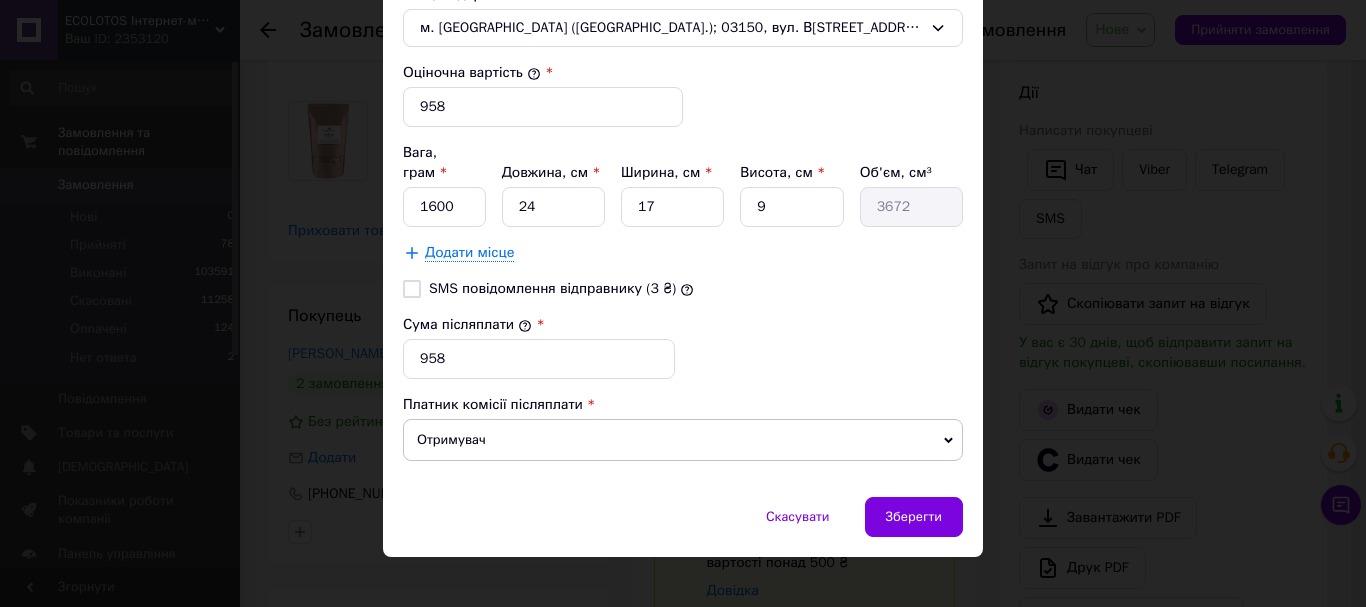 click on "Зберегти" at bounding box center [914, 517] 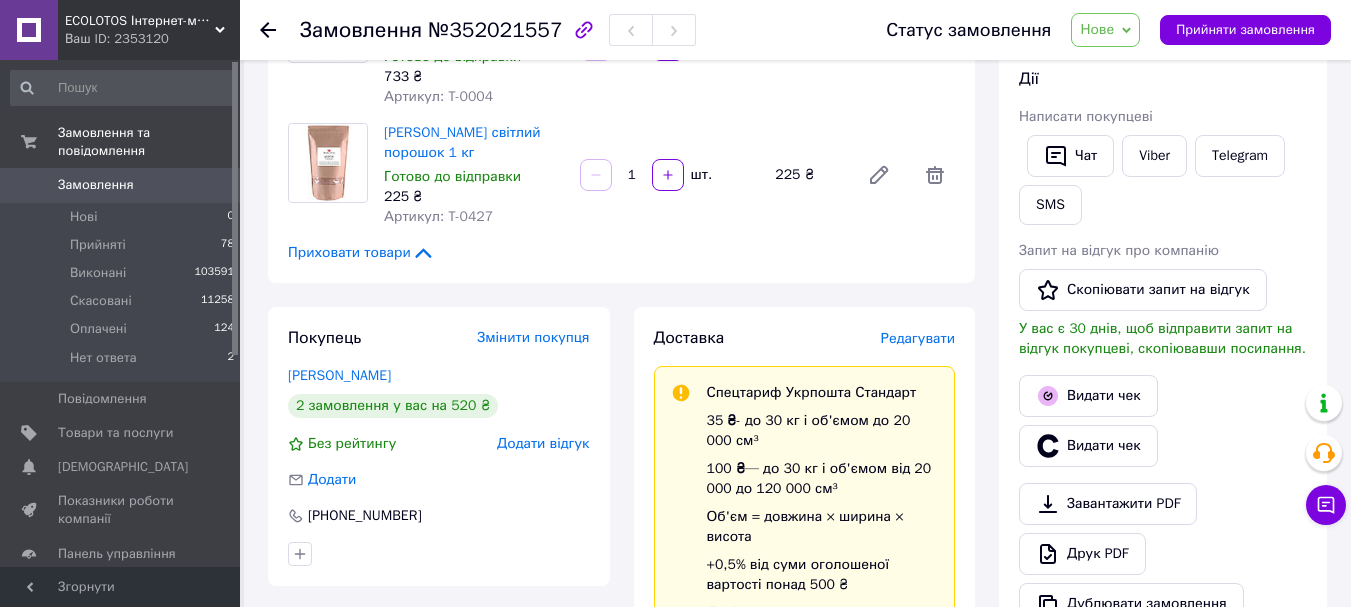 scroll, scrollTop: 0, scrollLeft: 0, axis: both 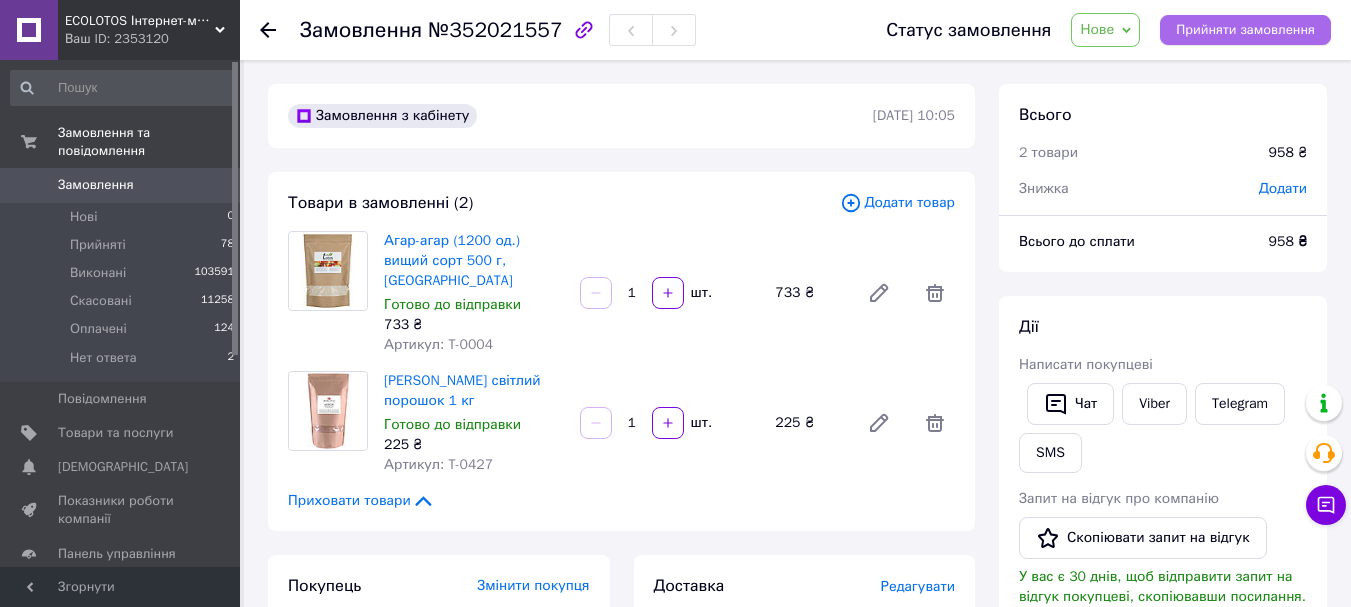 click on "Прийняти замовлення" at bounding box center (1245, 30) 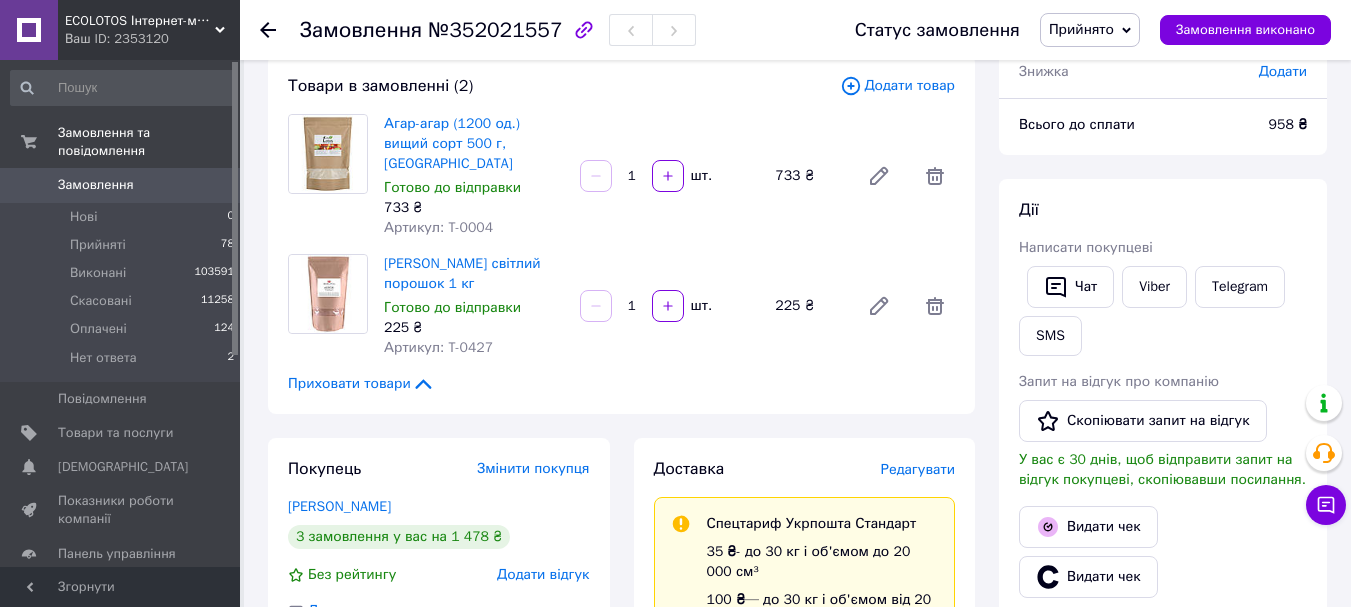 scroll, scrollTop: 0, scrollLeft: 0, axis: both 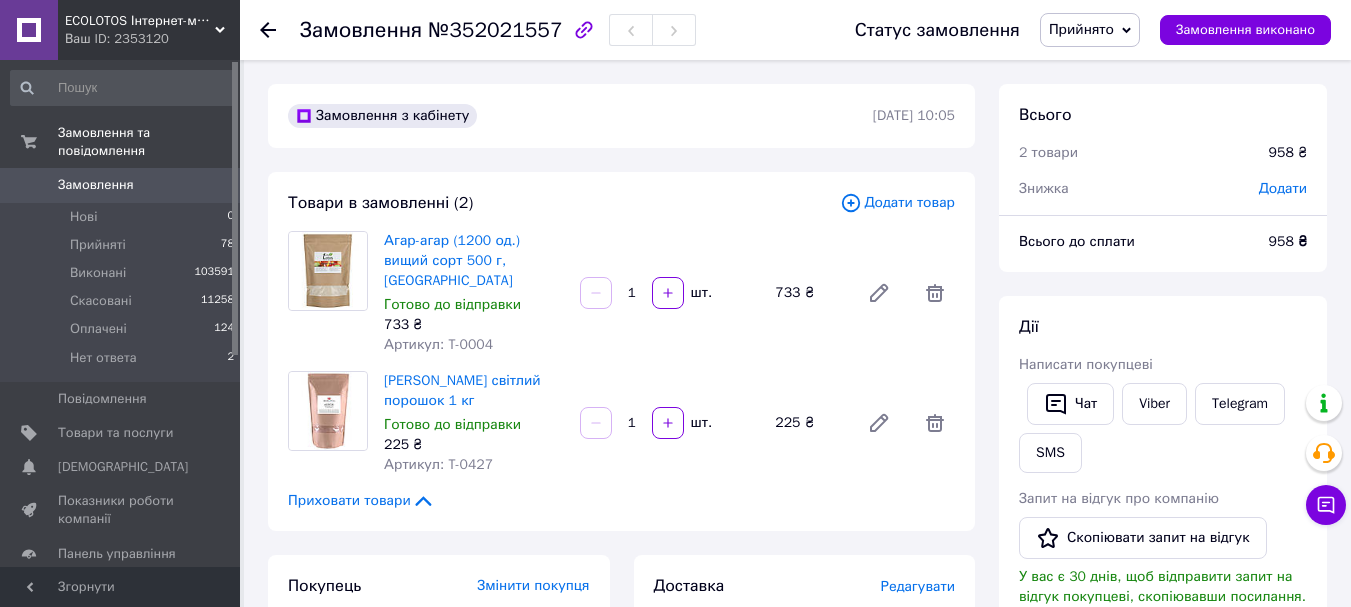 click on "Замовлення 0" at bounding box center (123, 185) 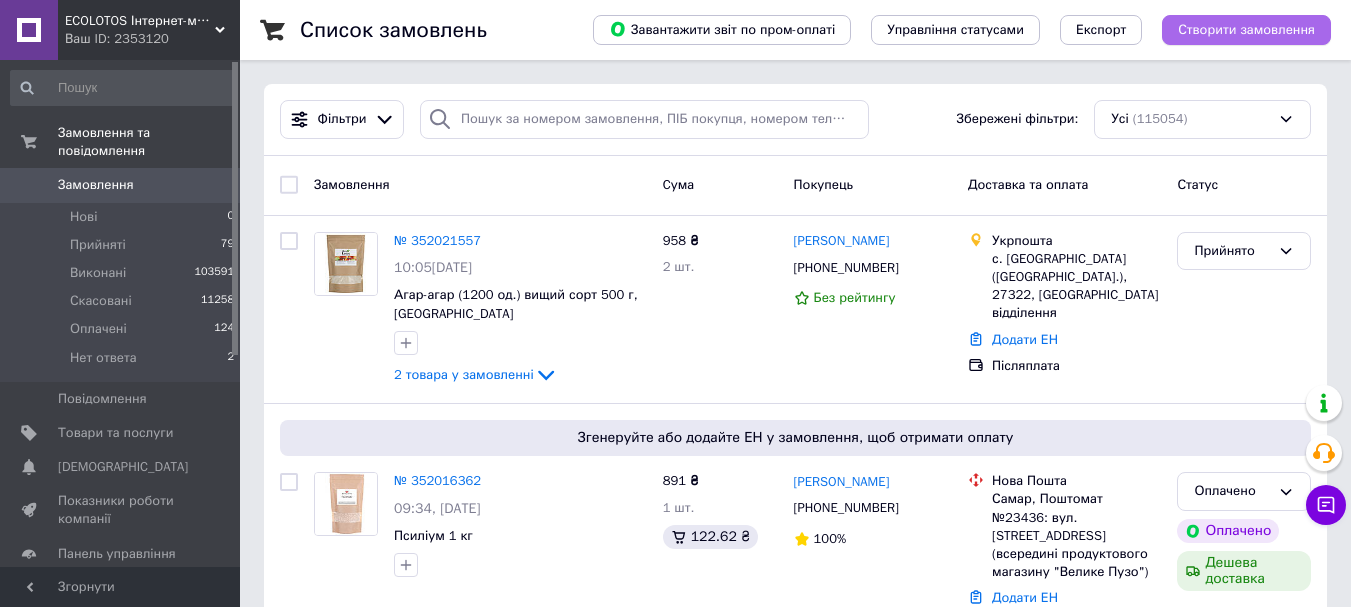 click on "Створити замовлення" at bounding box center (1246, 30) 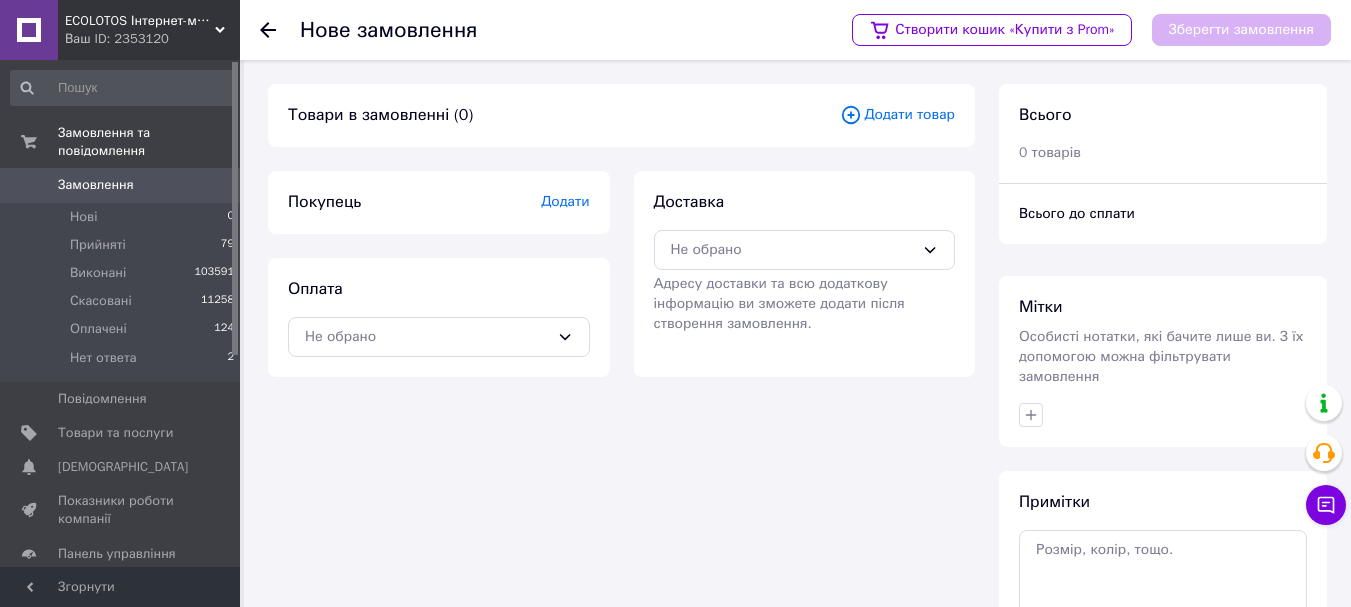 click on "Додати товар" at bounding box center (897, 115) 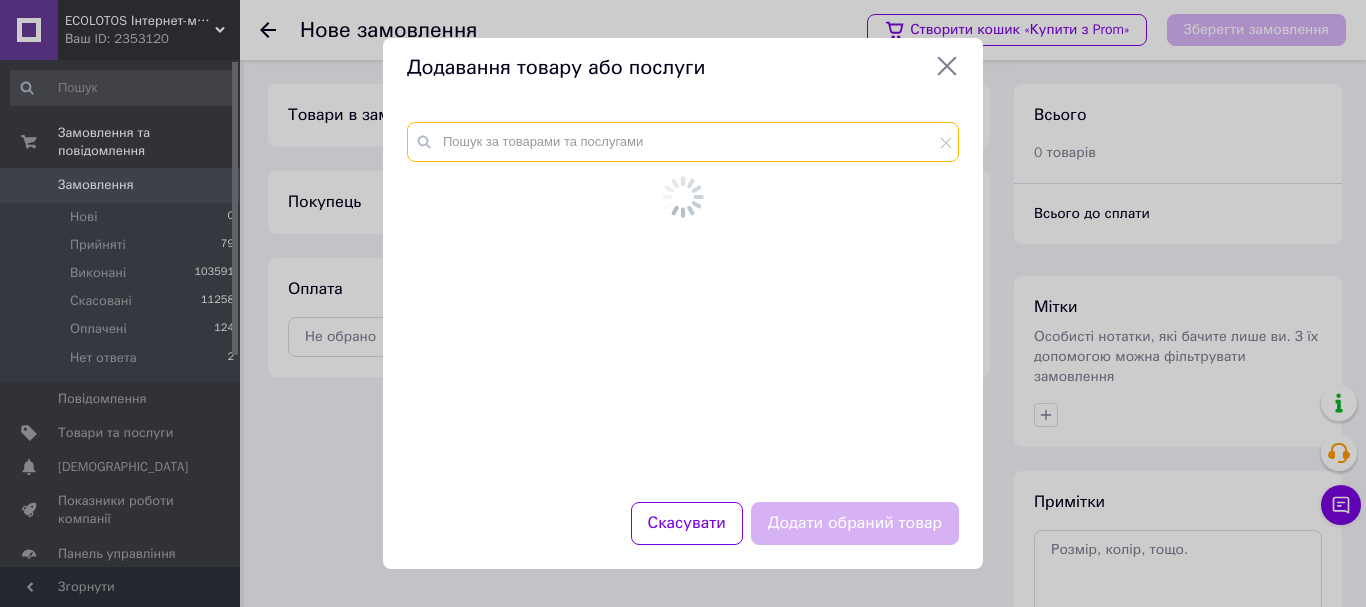 click at bounding box center (683, 142) 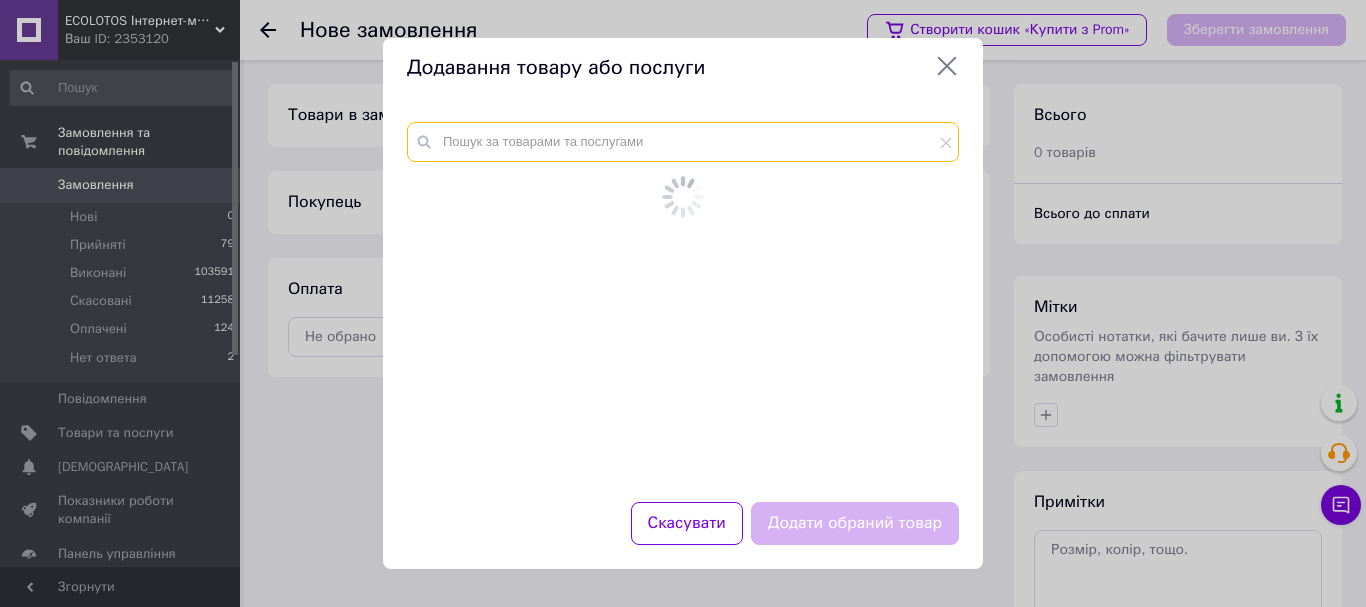 paste on "T-2102" 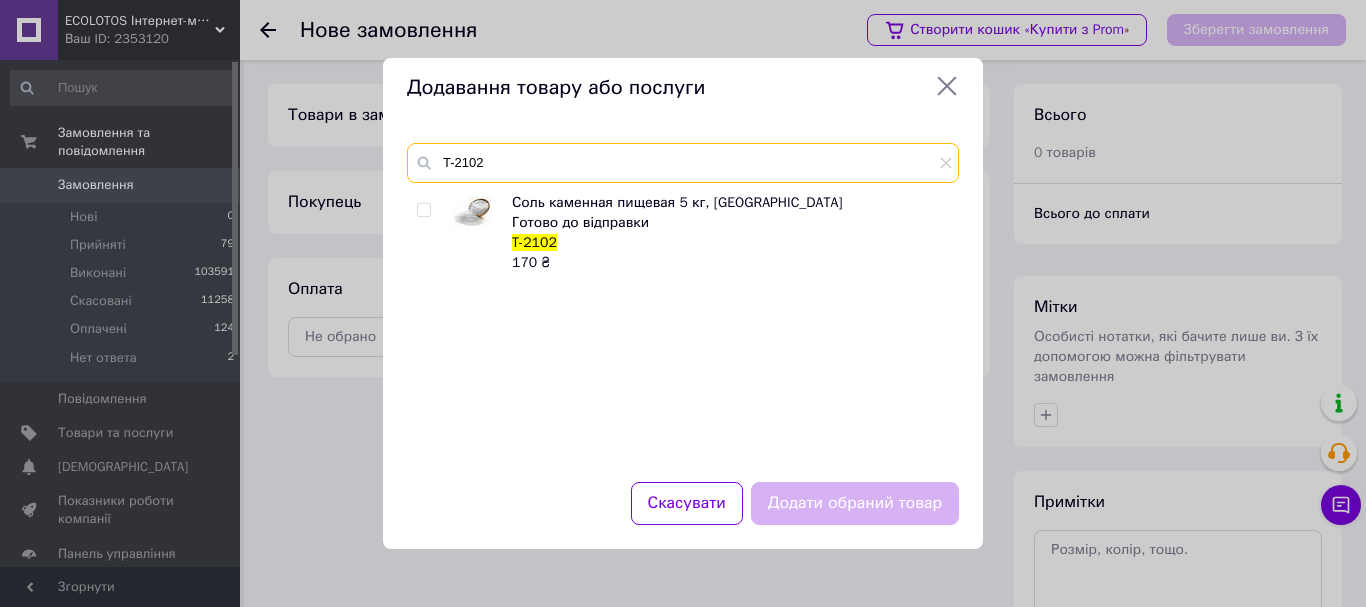 type on "T-2102" 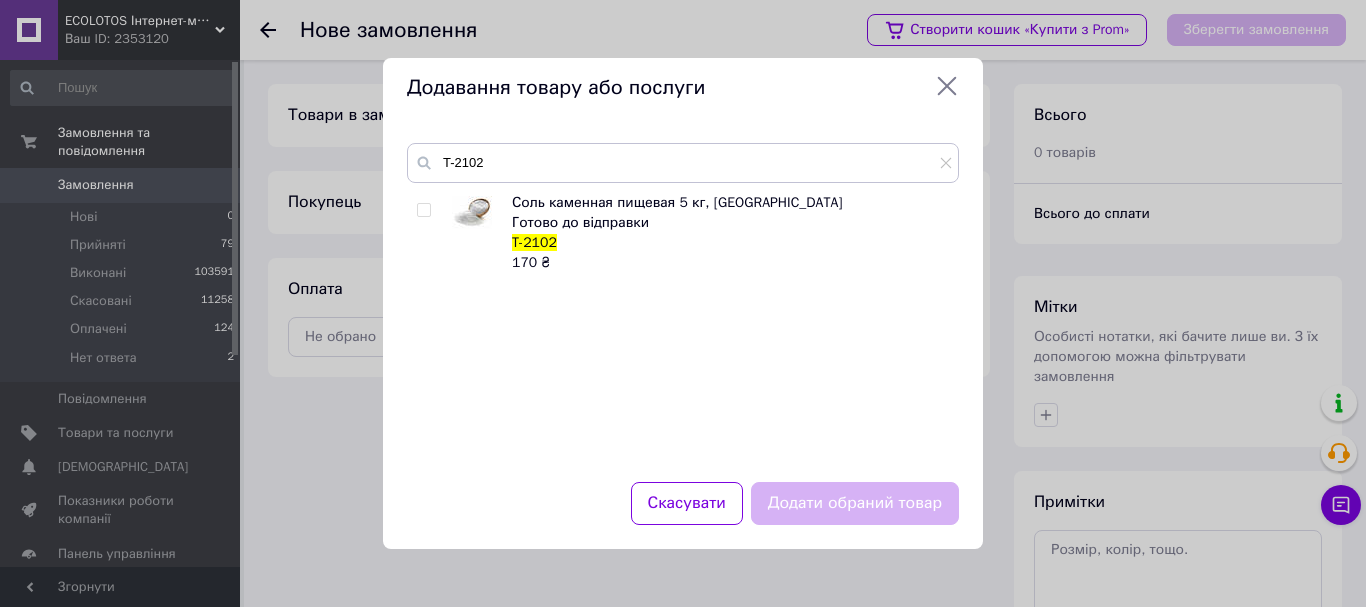 click at bounding box center [423, 210] 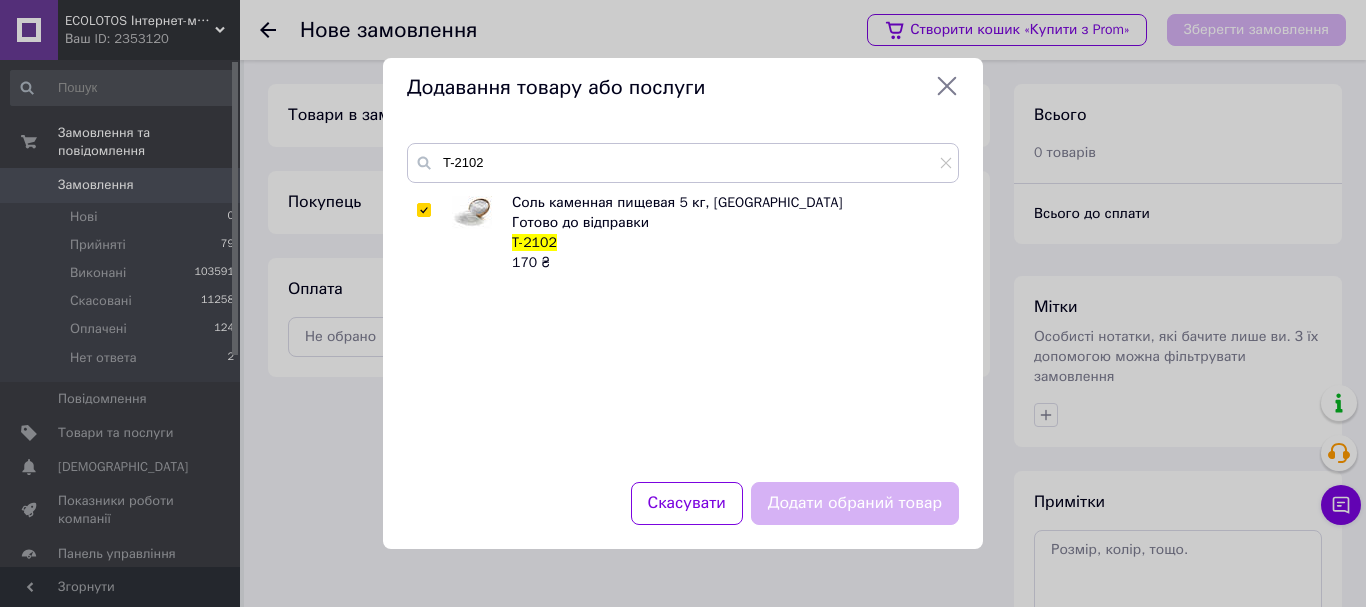 checkbox on "true" 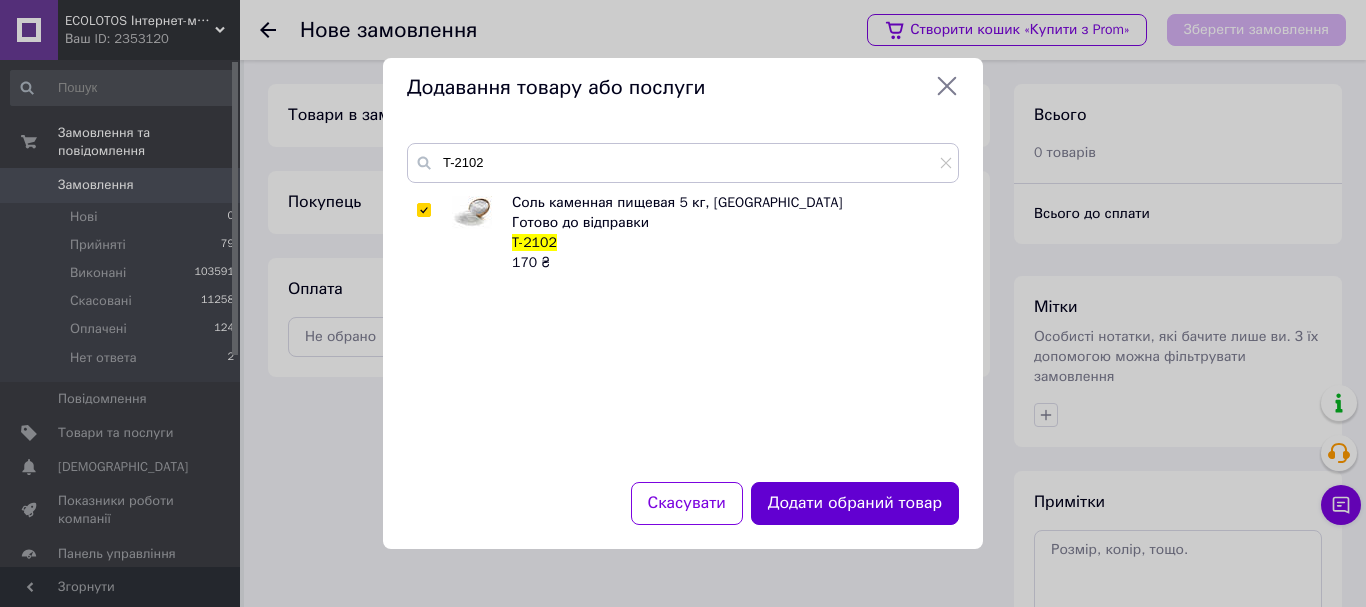 click on "Додати обраний товар" at bounding box center (855, 503) 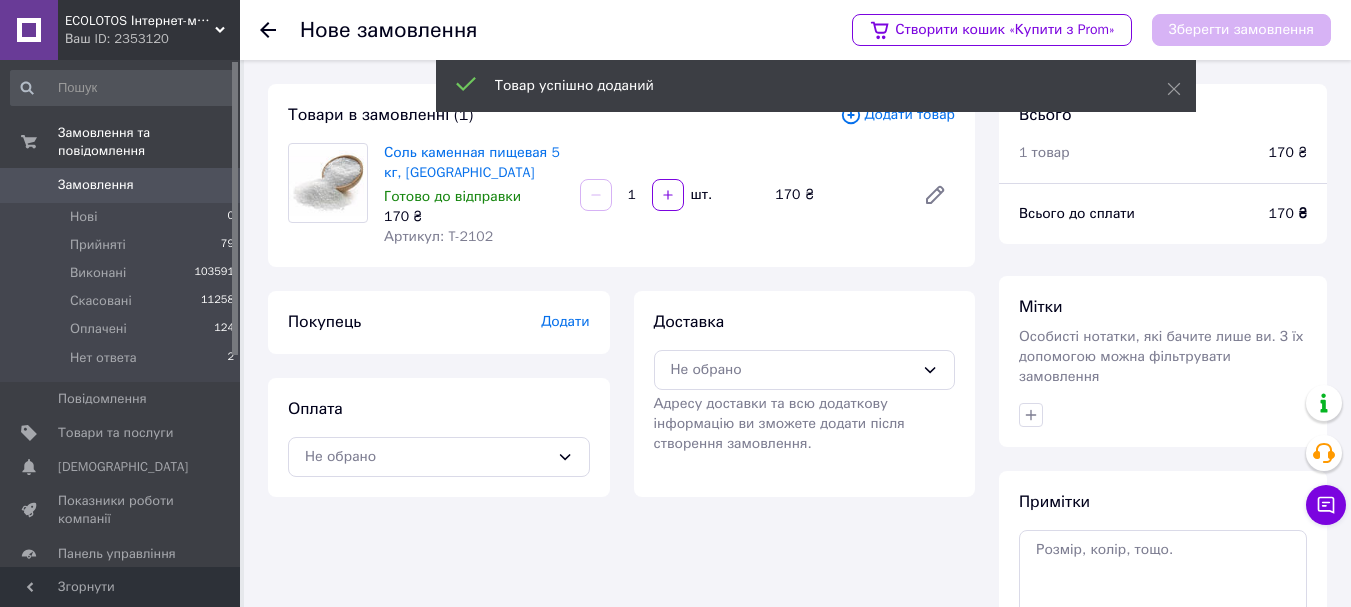 click on "1" at bounding box center [632, 195] 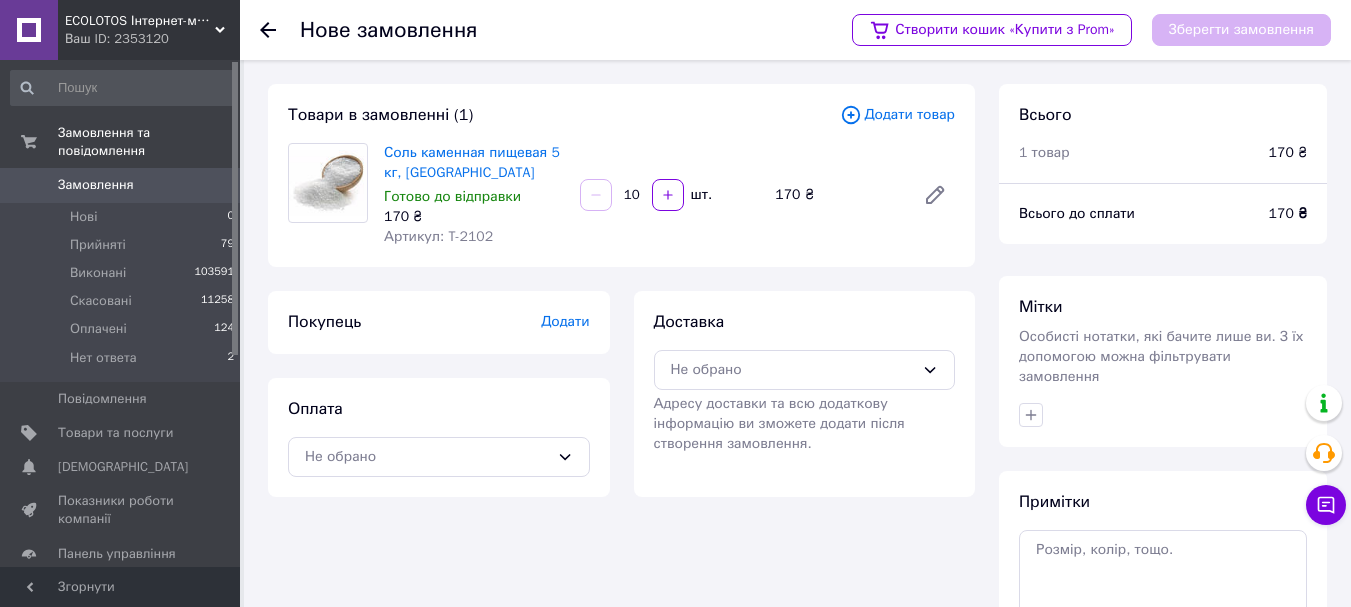 click on "10" at bounding box center (632, 195) 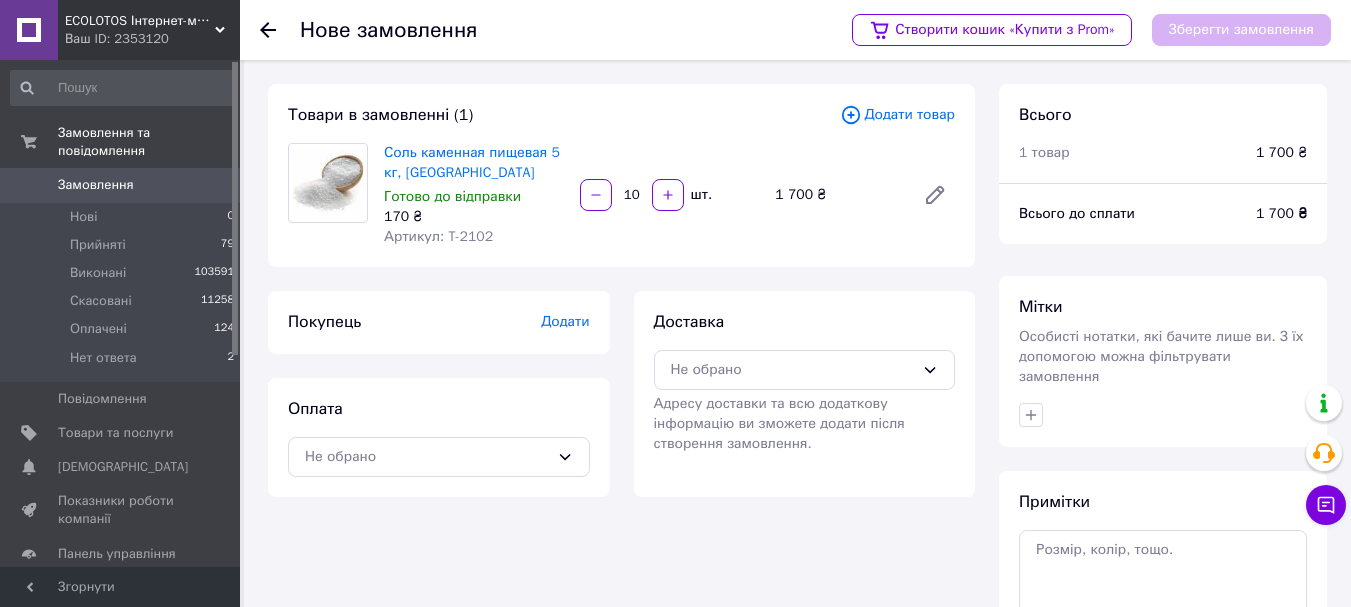 type on "10" 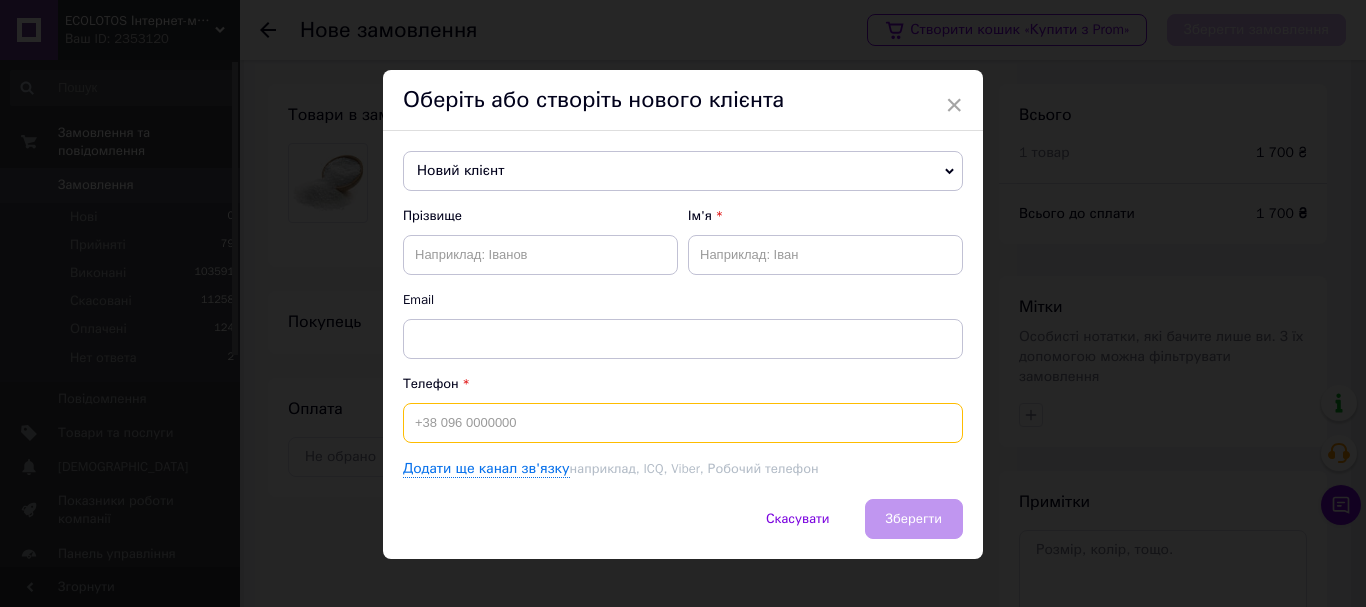 click at bounding box center [683, 423] 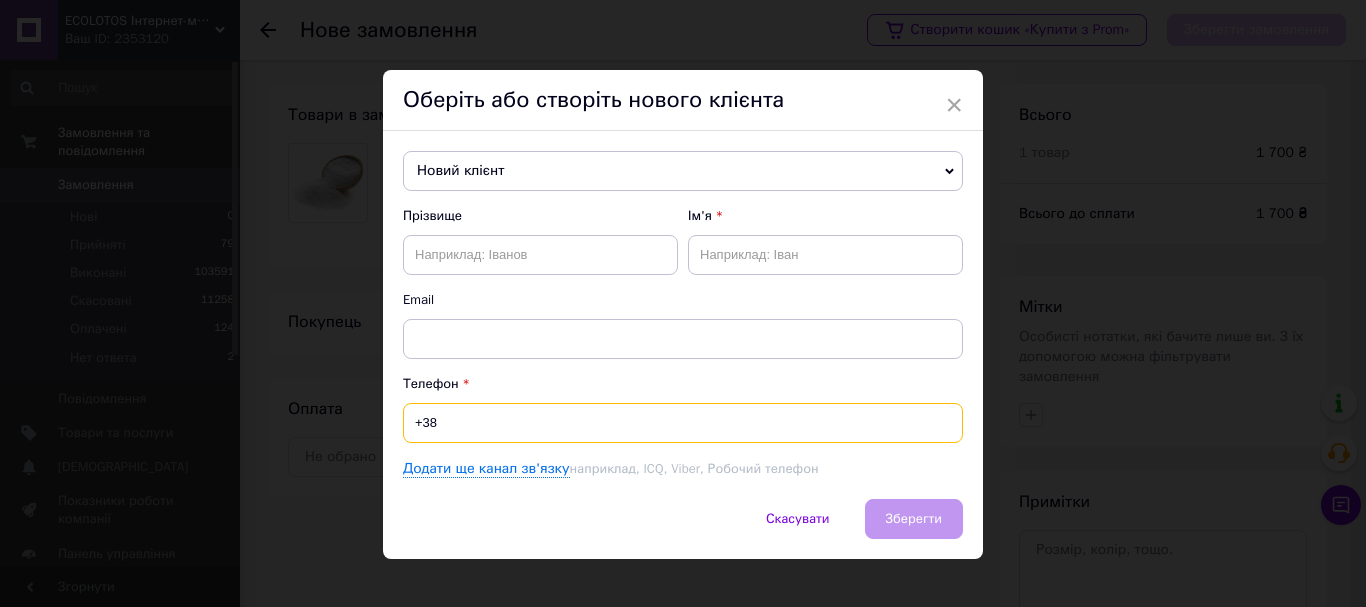 paste on "0509276122" 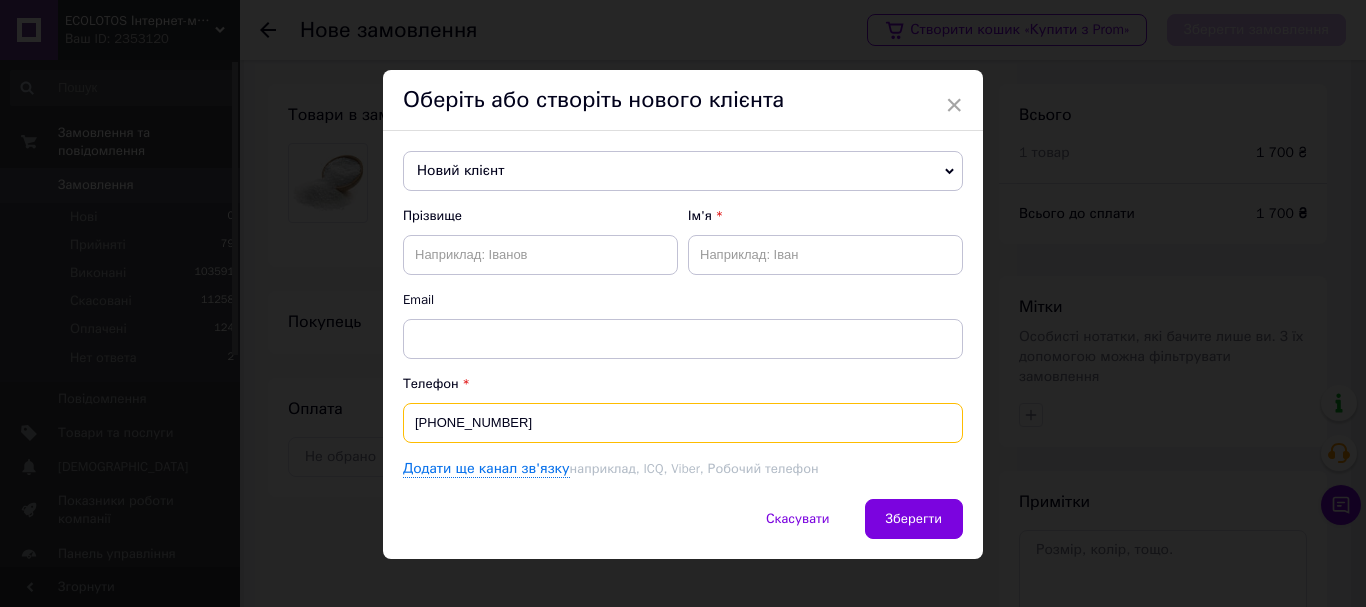 type on "[PHONE_NUMBER]" 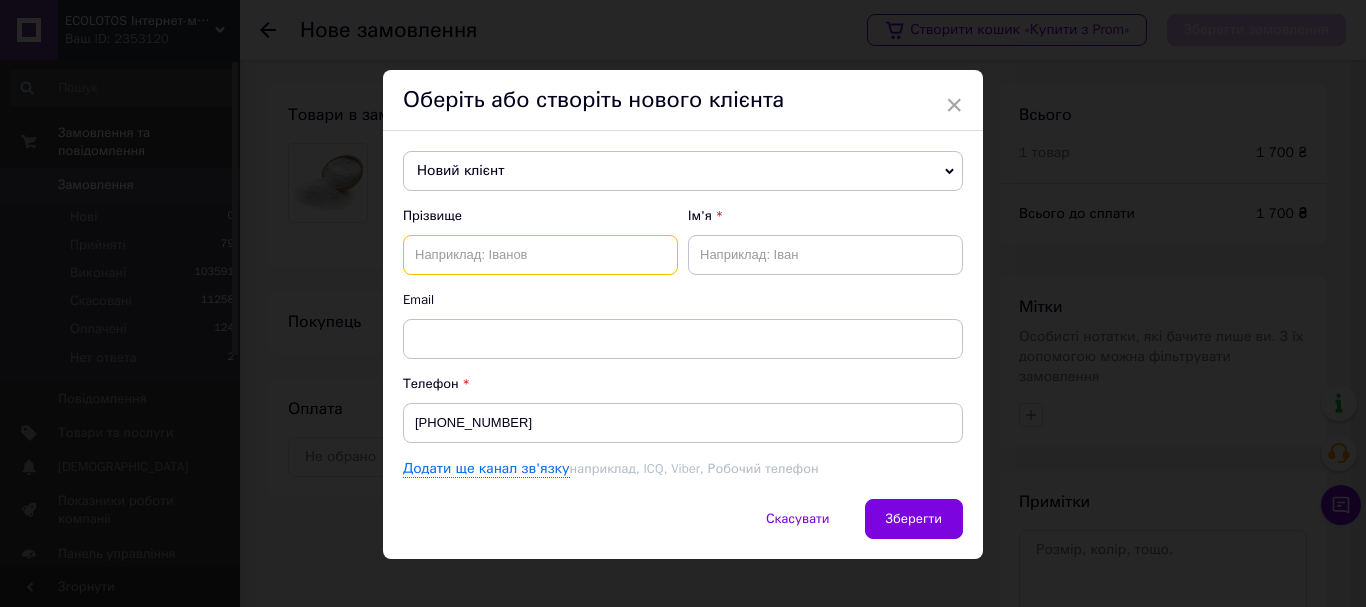 click at bounding box center (540, 255) 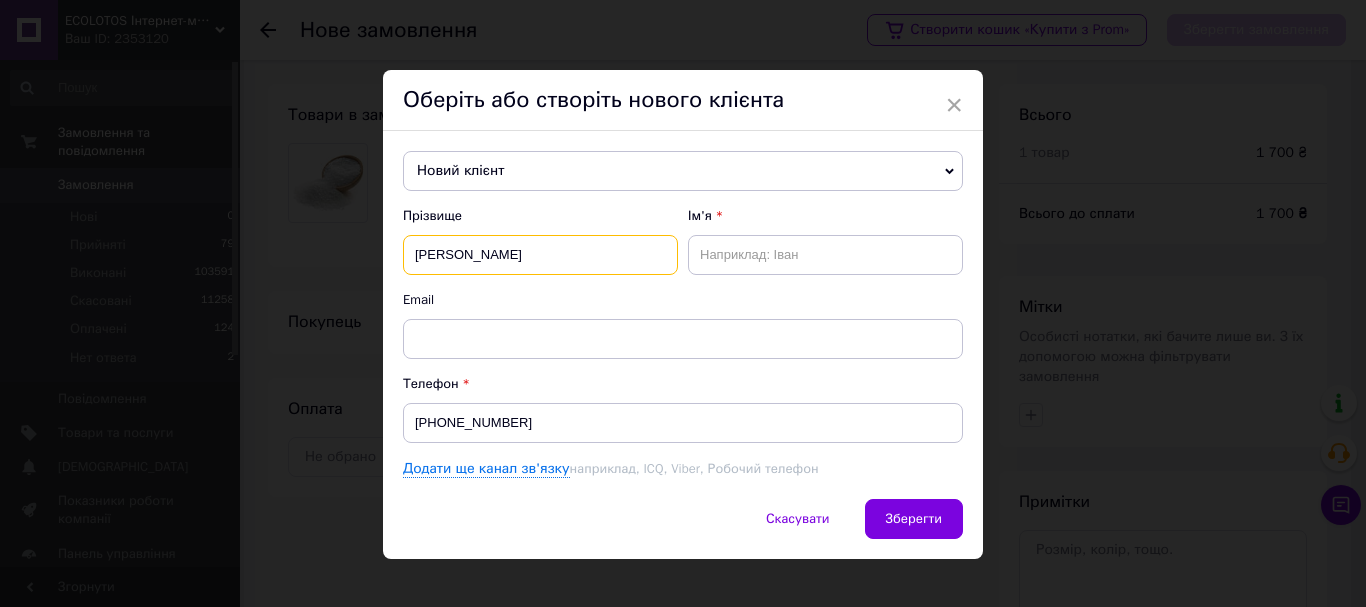type on "Сіліпков" 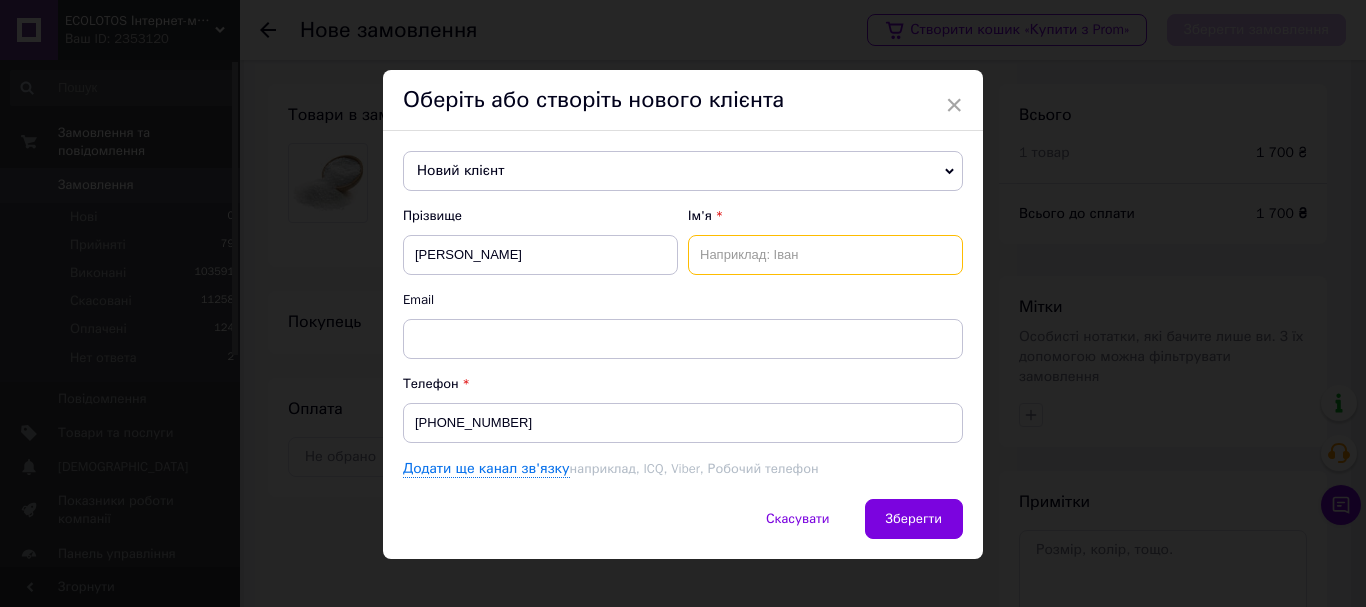 click at bounding box center [825, 255] 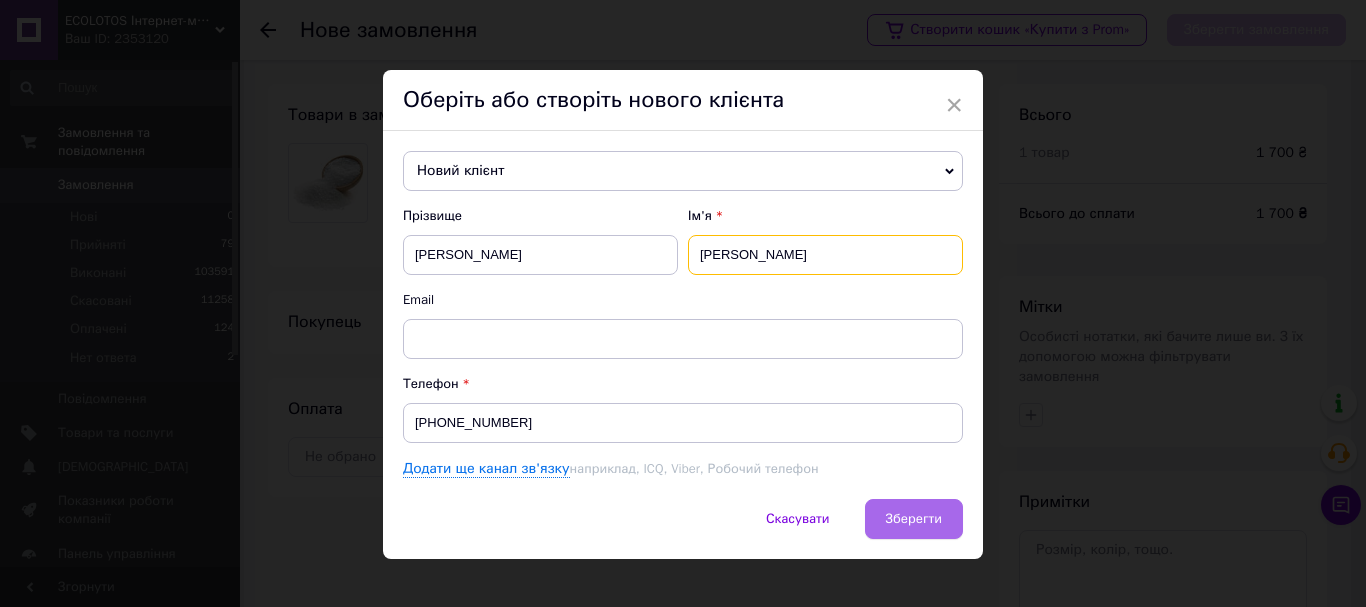 type on "Олексій" 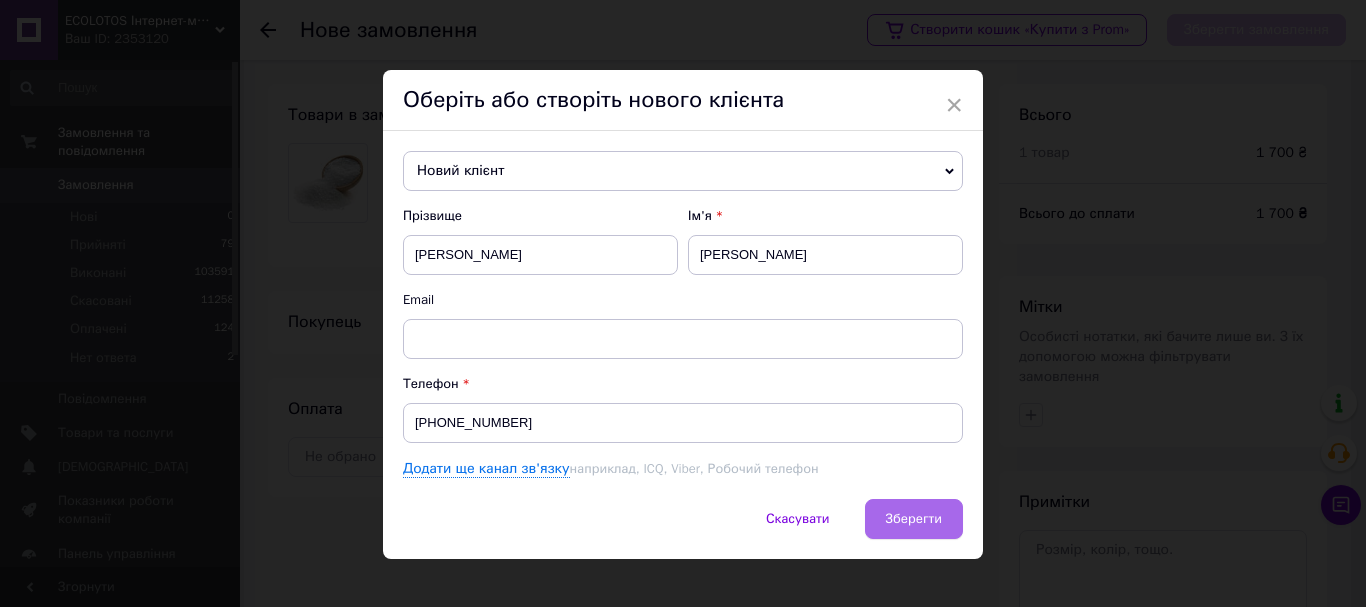 click on "Зберегти" at bounding box center [914, 519] 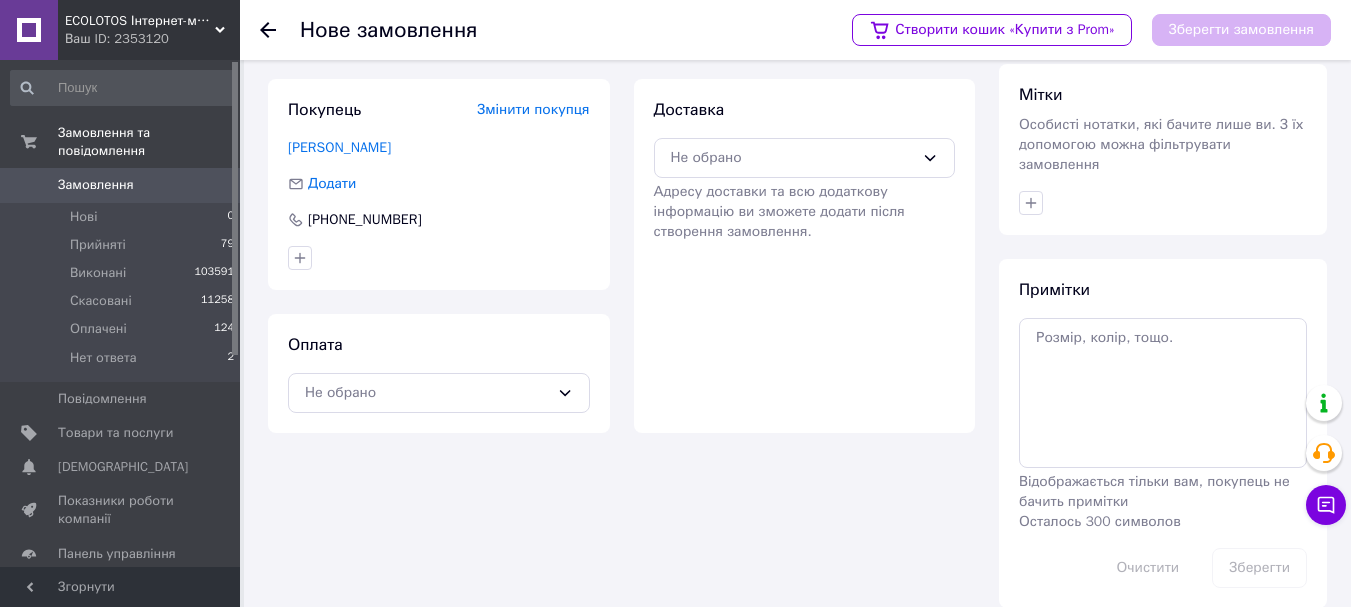 scroll, scrollTop: 217, scrollLeft: 0, axis: vertical 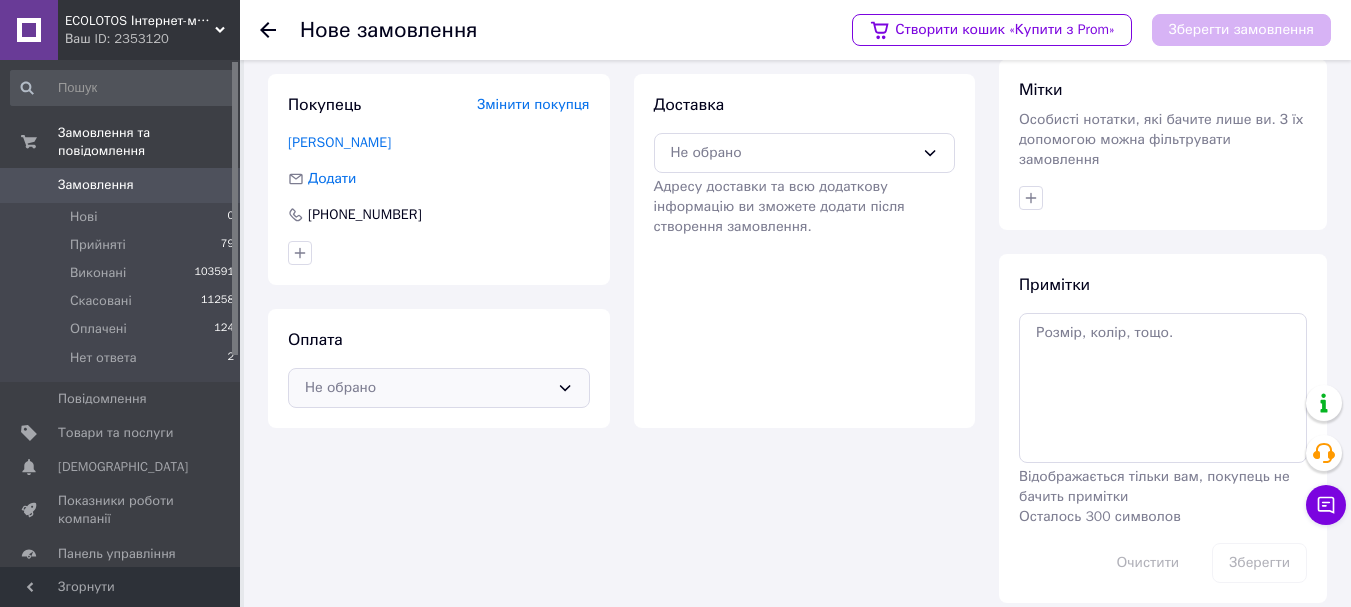 click on "Не обрано" at bounding box center (427, 388) 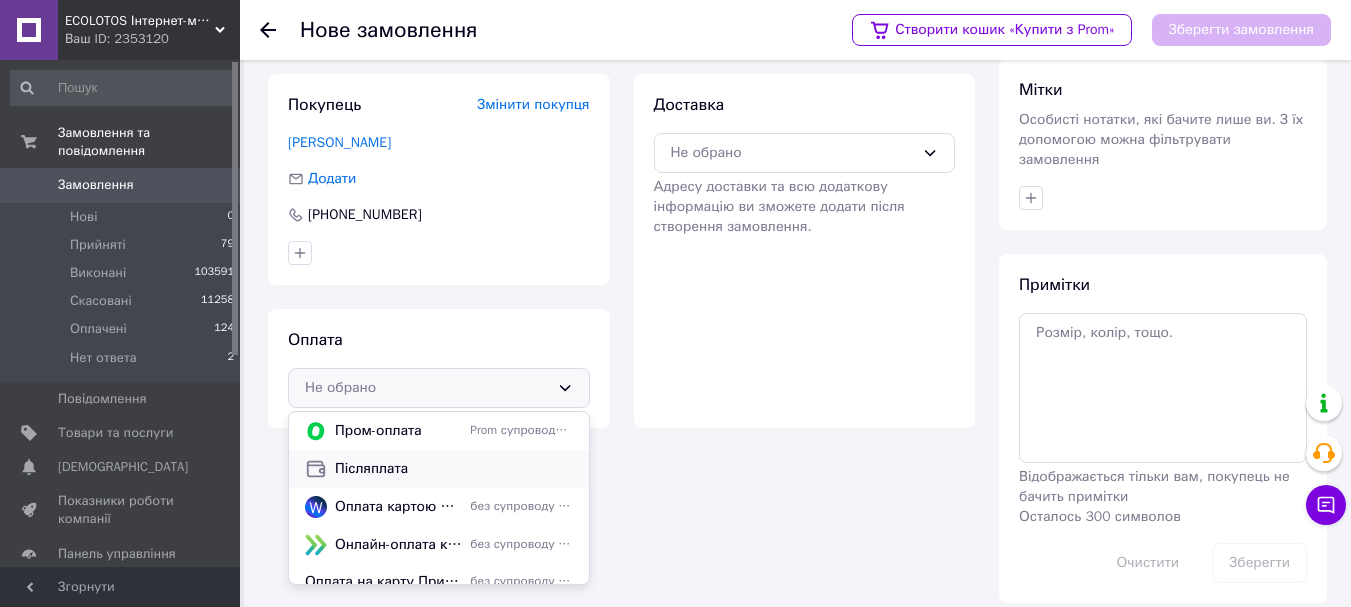 click on "Післяплата" at bounding box center (439, 469) 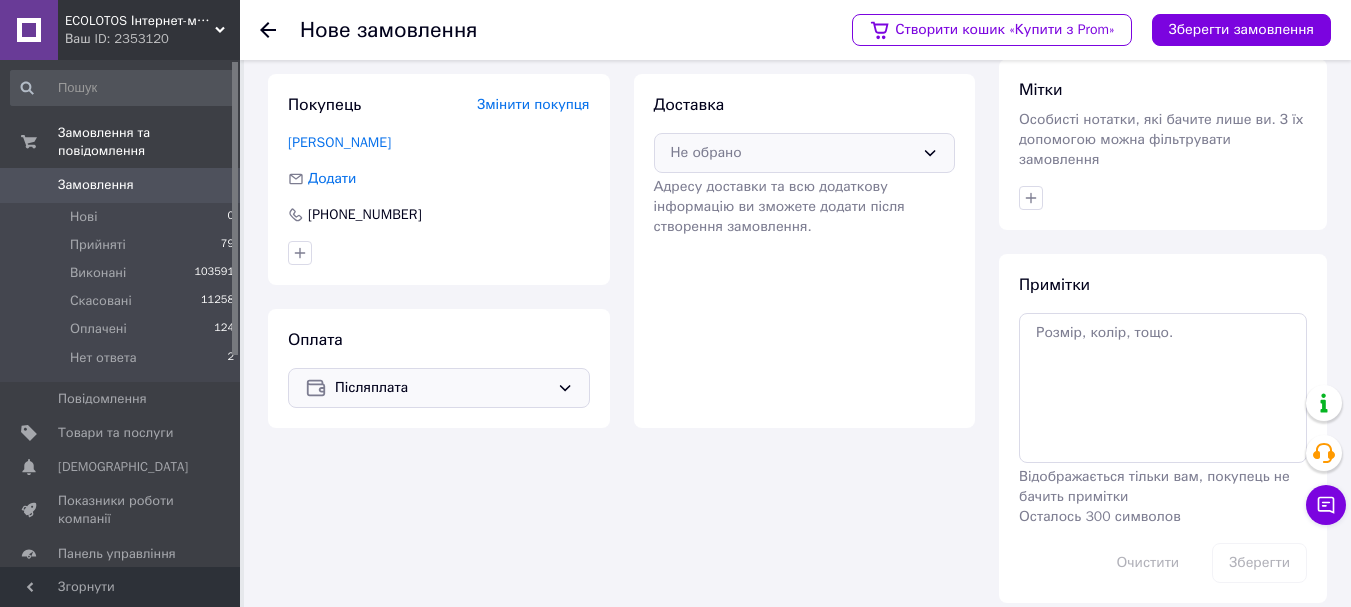 click on "Не обрано" at bounding box center [793, 153] 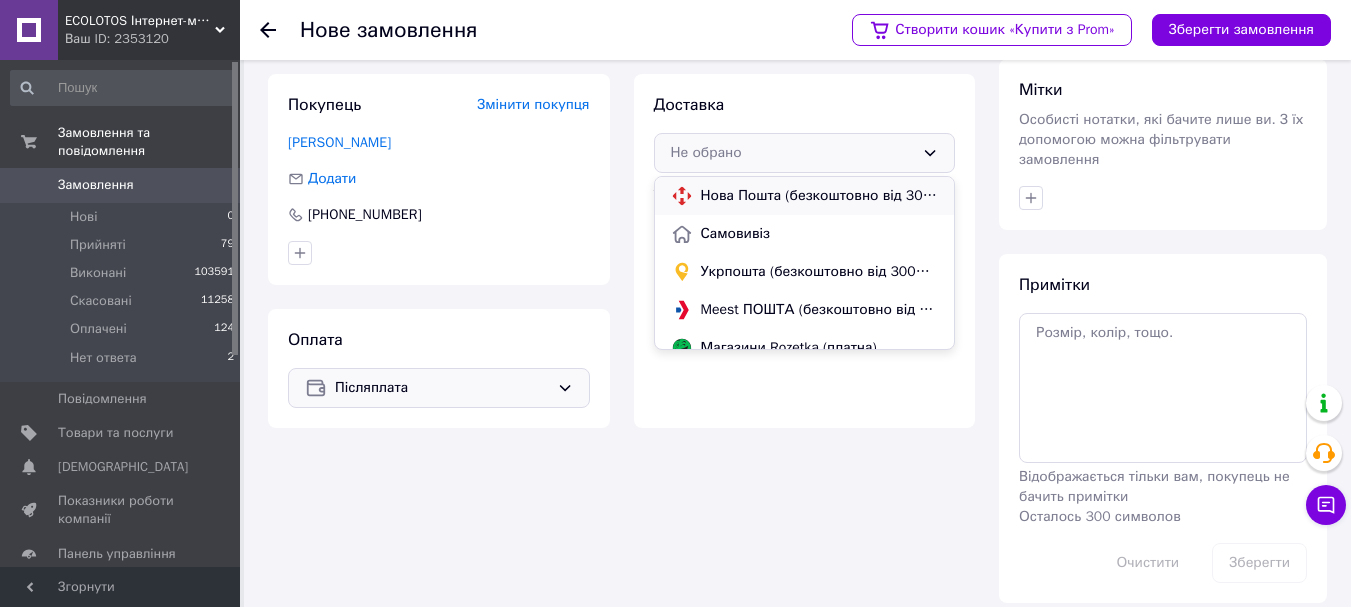 click on "Нова Пошта (безкоштовно від 3000 ₴)" at bounding box center [820, 196] 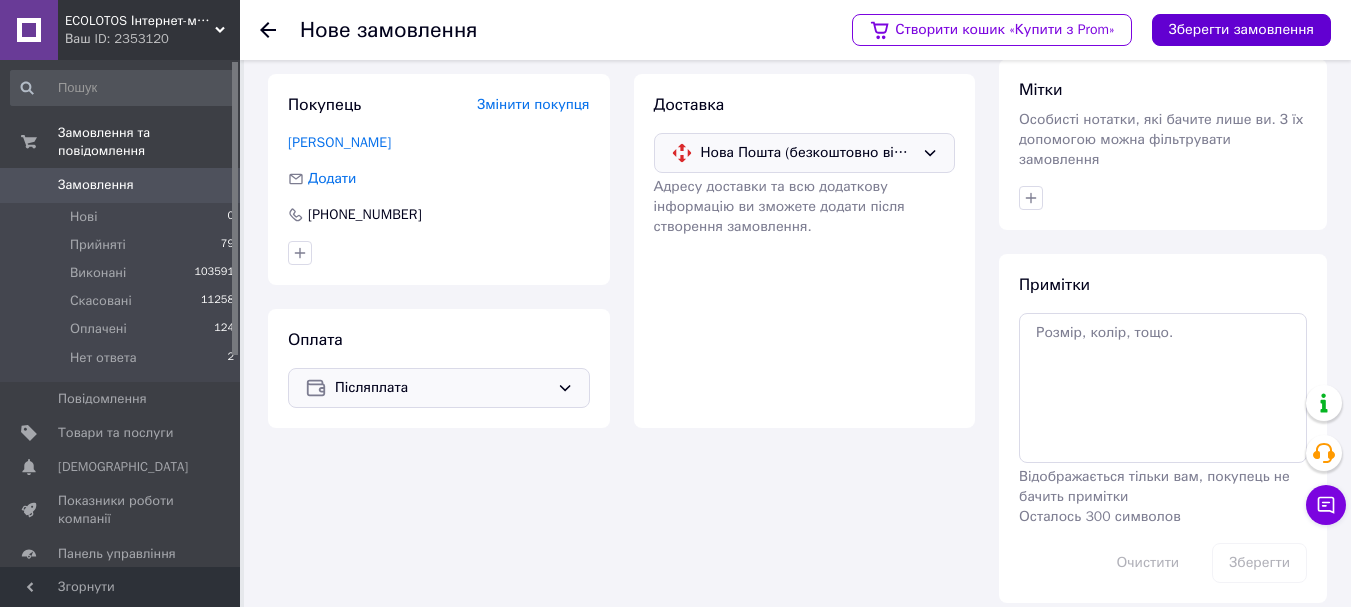 click on "Зберегти замовлення" at bounding box center [1241, 30] 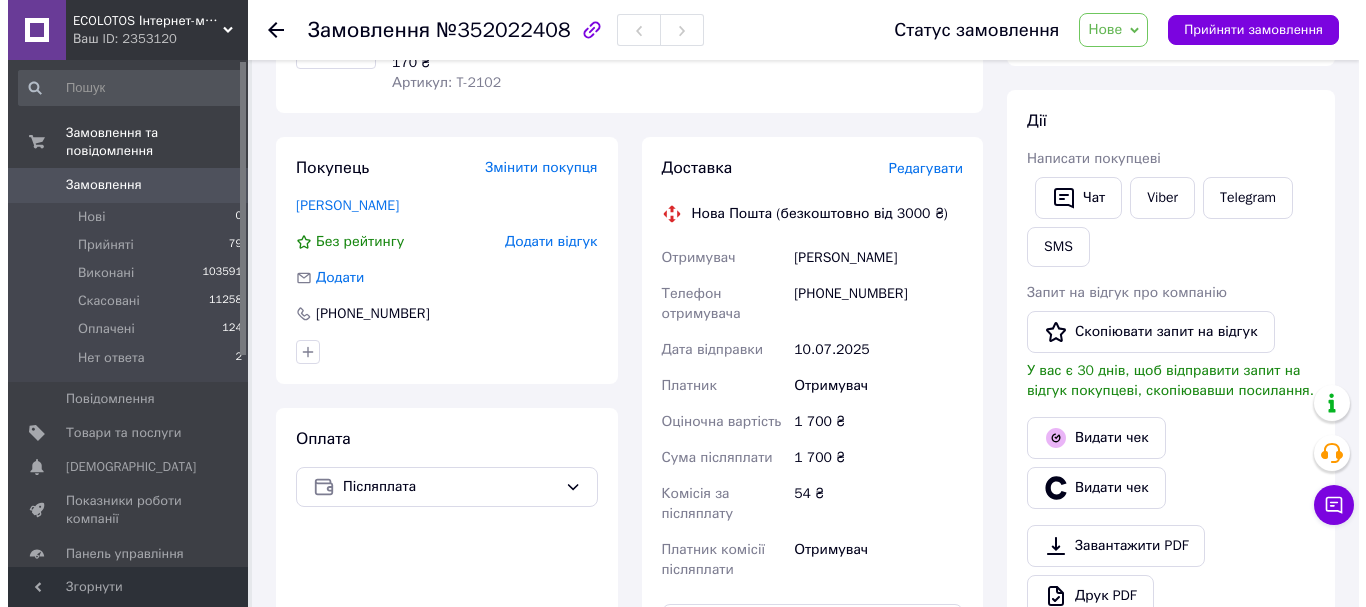 scroll, scrollTop: 207, scrollLeft: 0, axis: vertical 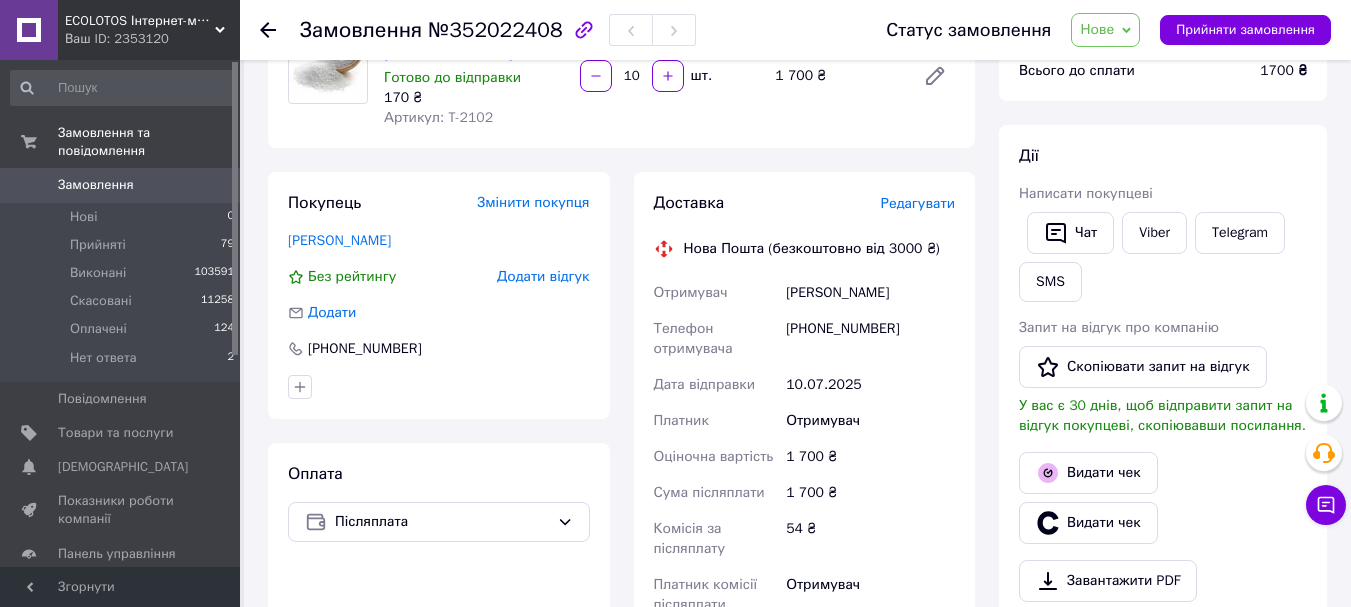 click on "Редагувати" at bounding box center (918, 203) 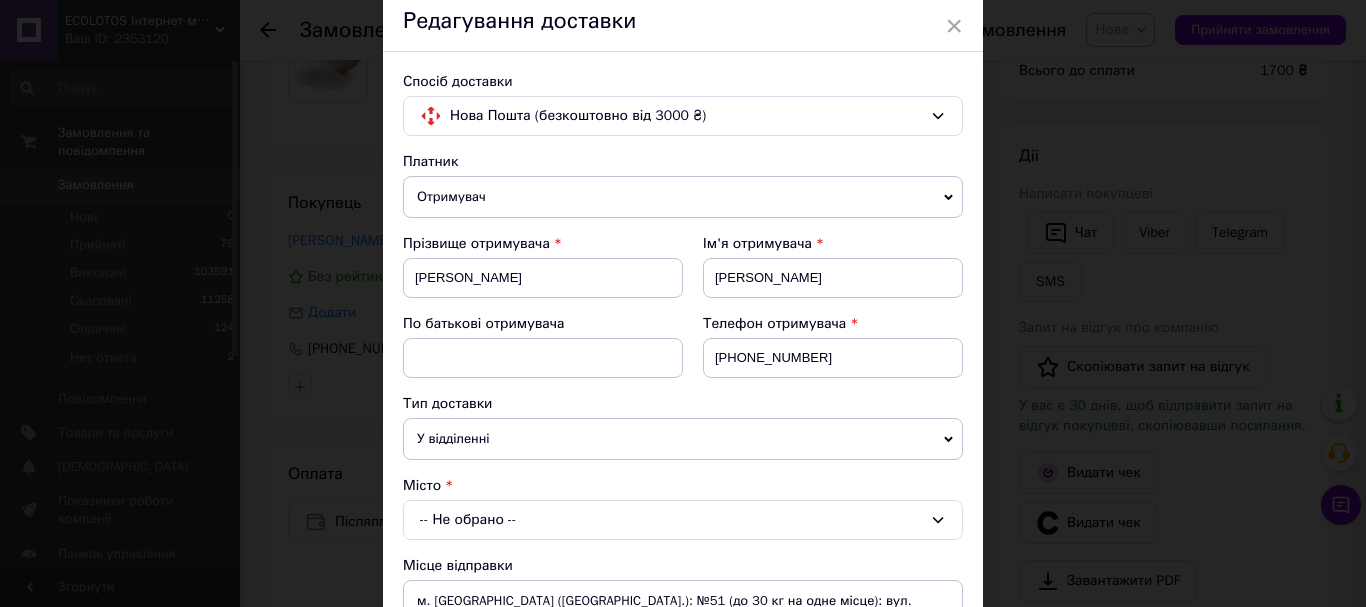 scroll, scrollTop: 200, scrollLeft: 0, axis: vertical 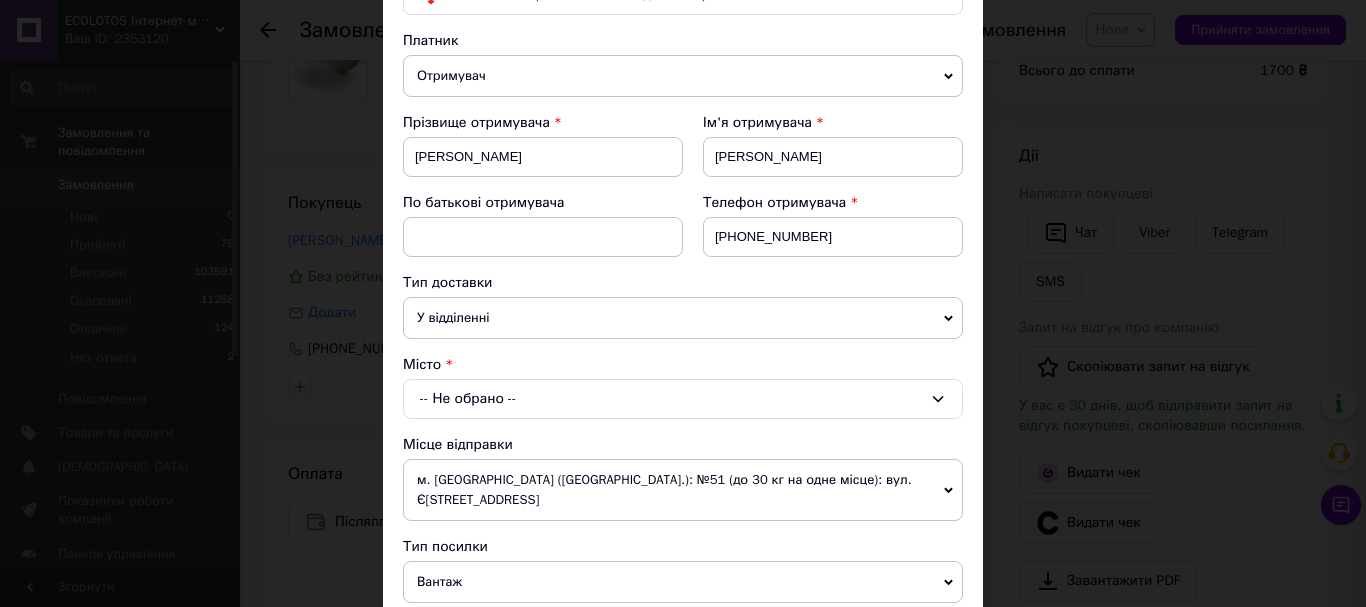 click on "-- Не обрано --" at bounding box center (683, 399) 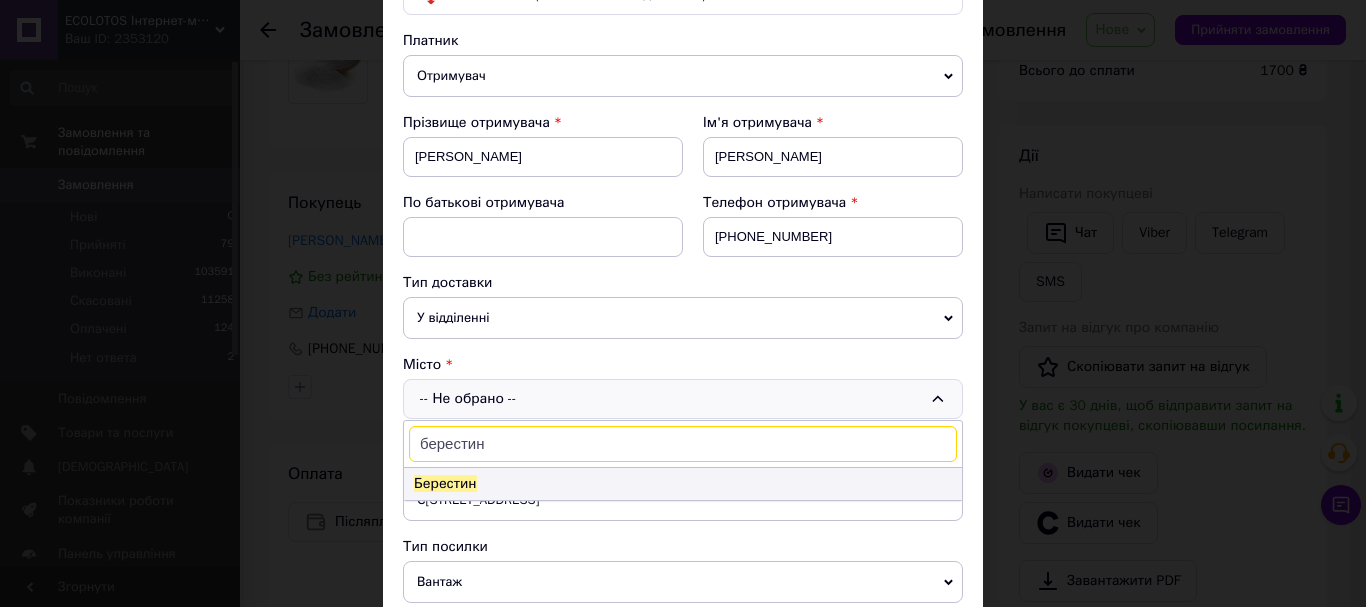 type on "берестин" 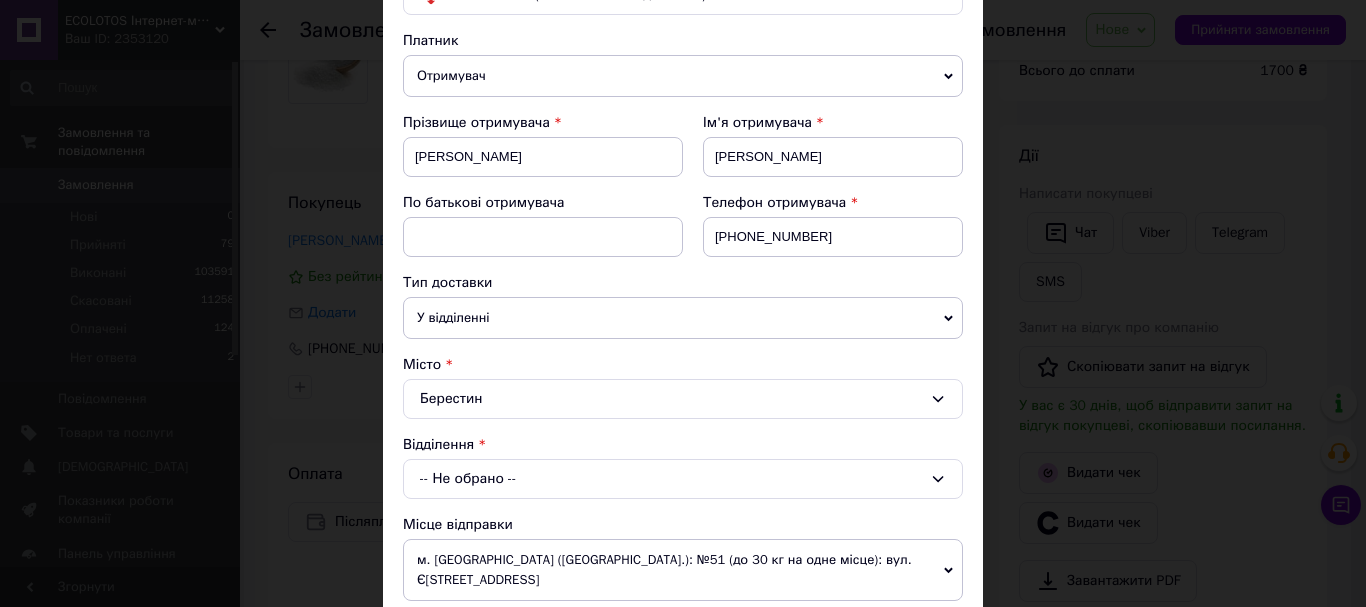 click on "-- Не обрано --" at bounding box center [683, 479] 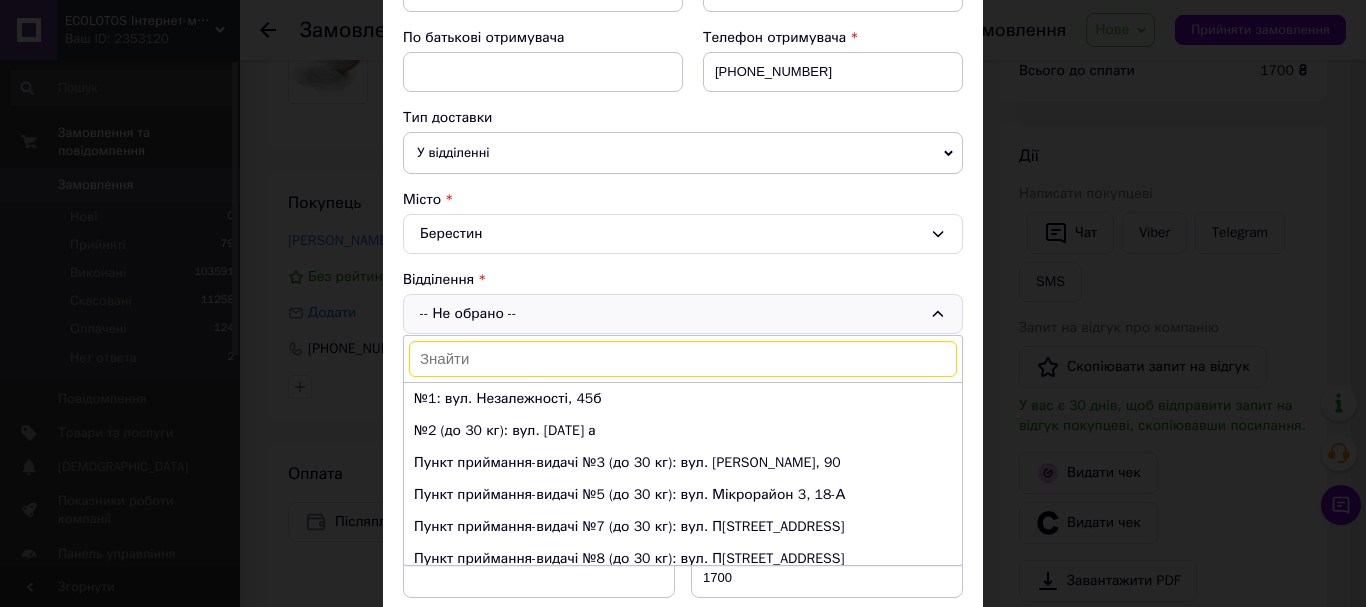 scroll, scrollTop: 400, scrollLeft: 0, axis: vertical 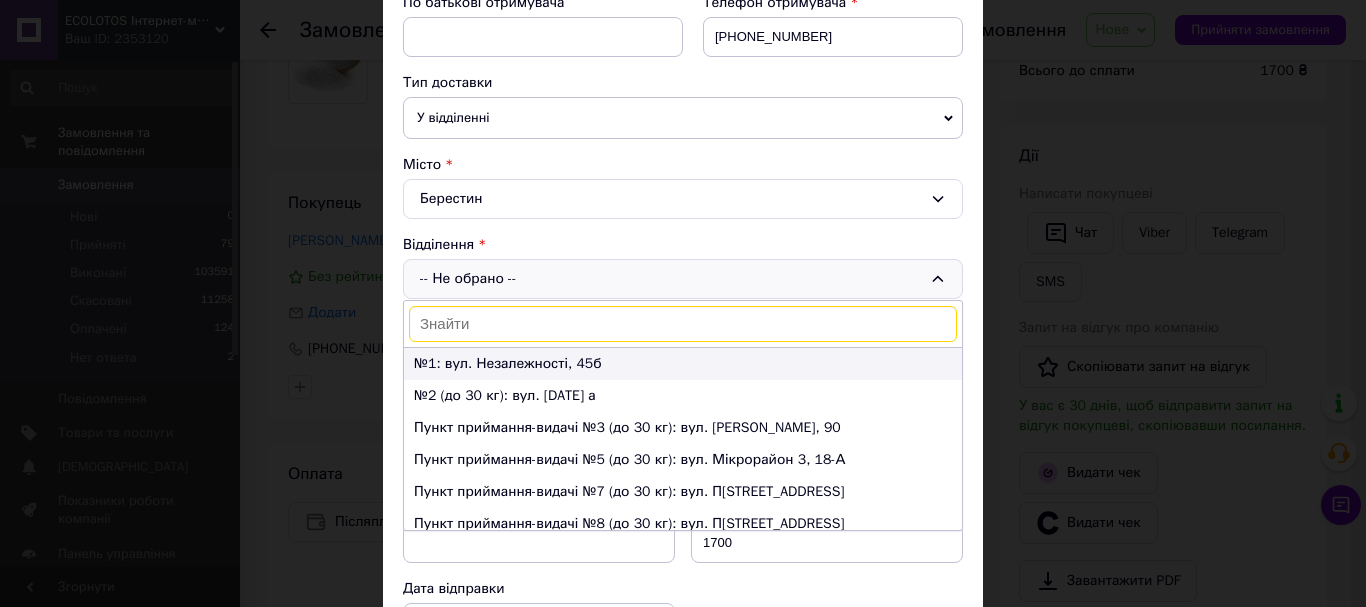 click on "№1: вул. Незалежності, 45б" at bounding box center (683, 364) 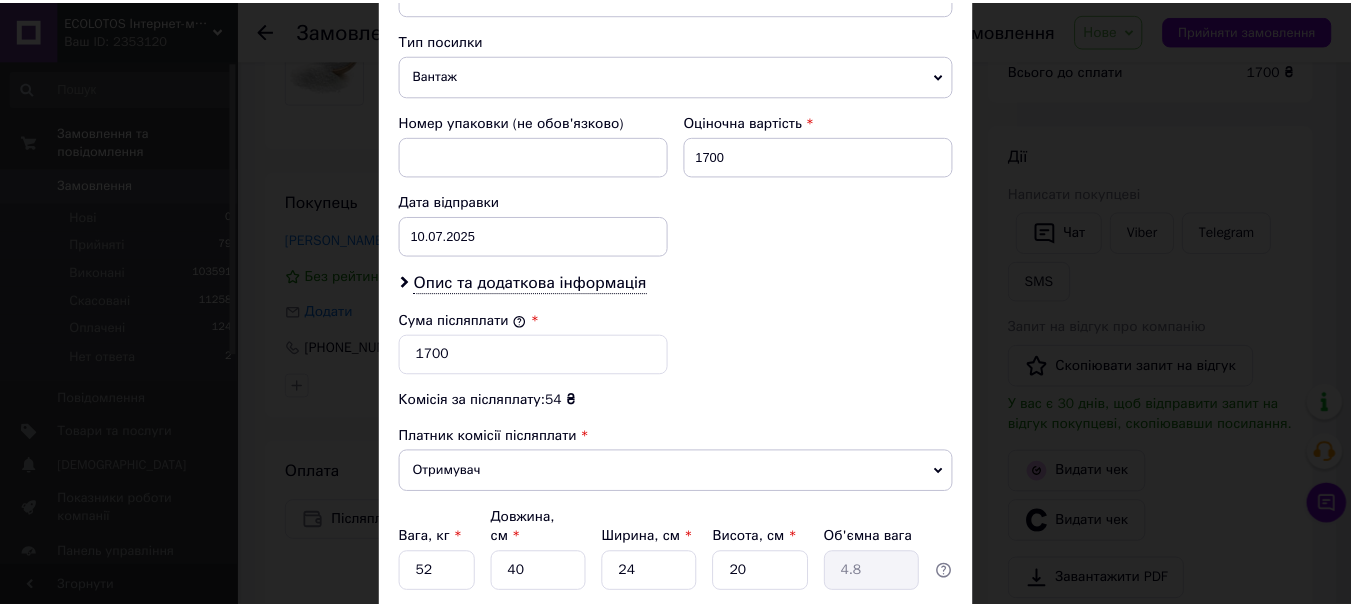 scroll, scrollTop: 919, scrollLeft: 0, axis: vertical 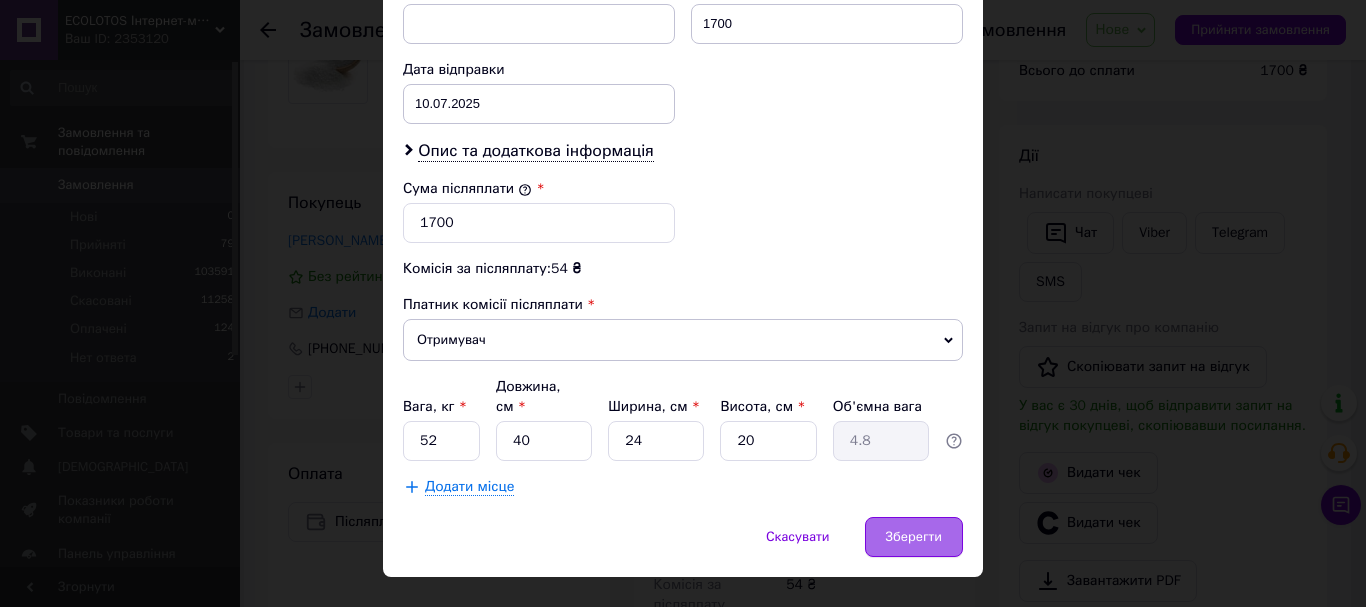 click on "Зберегти" at bounding box center (914, 537) 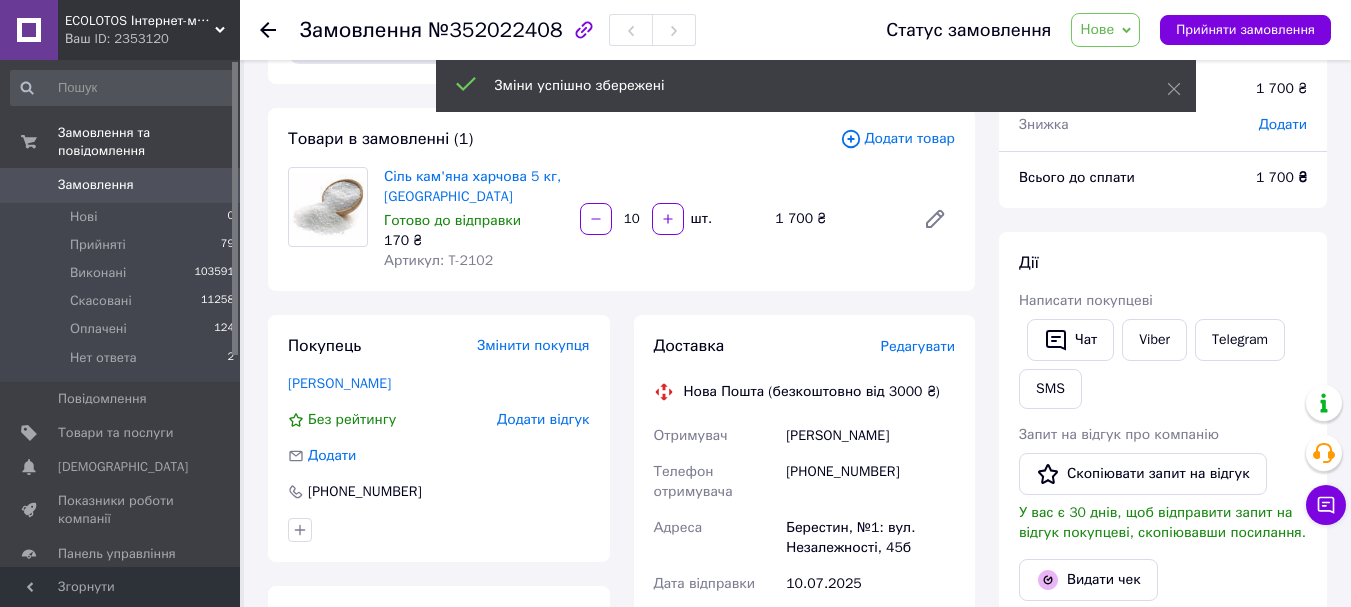 scroll, scrollTop: 7, scrollLeft: 0, axis: vertical 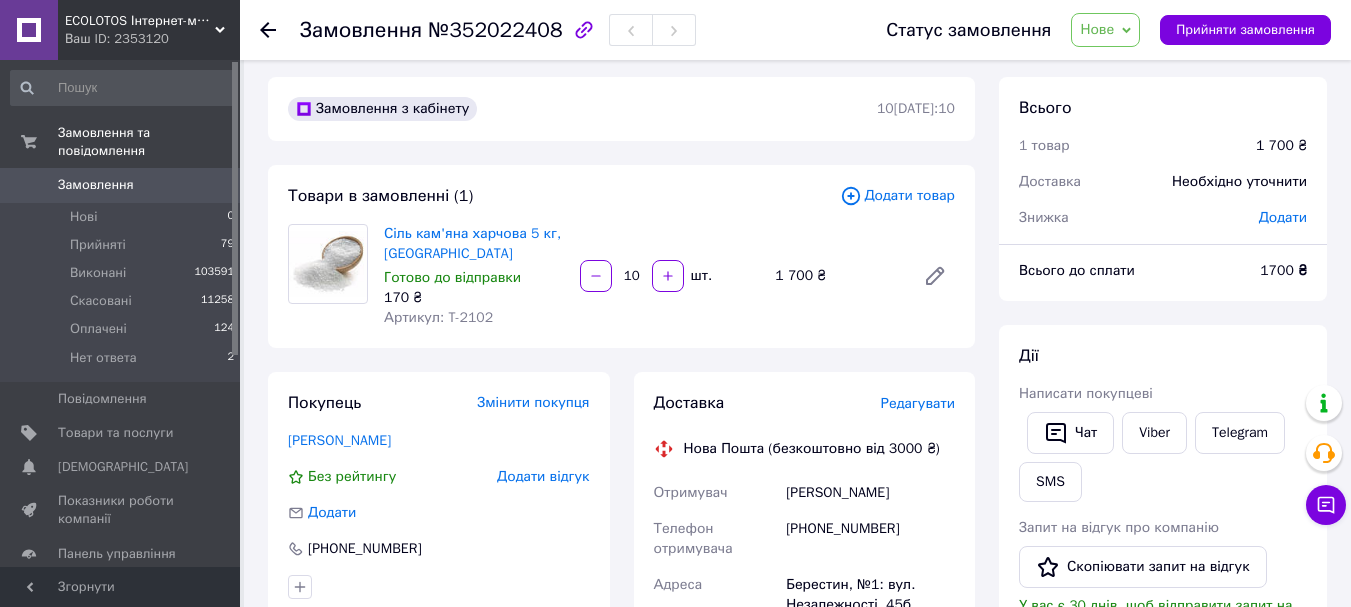 click on "10" at bounding box center (632, 276) 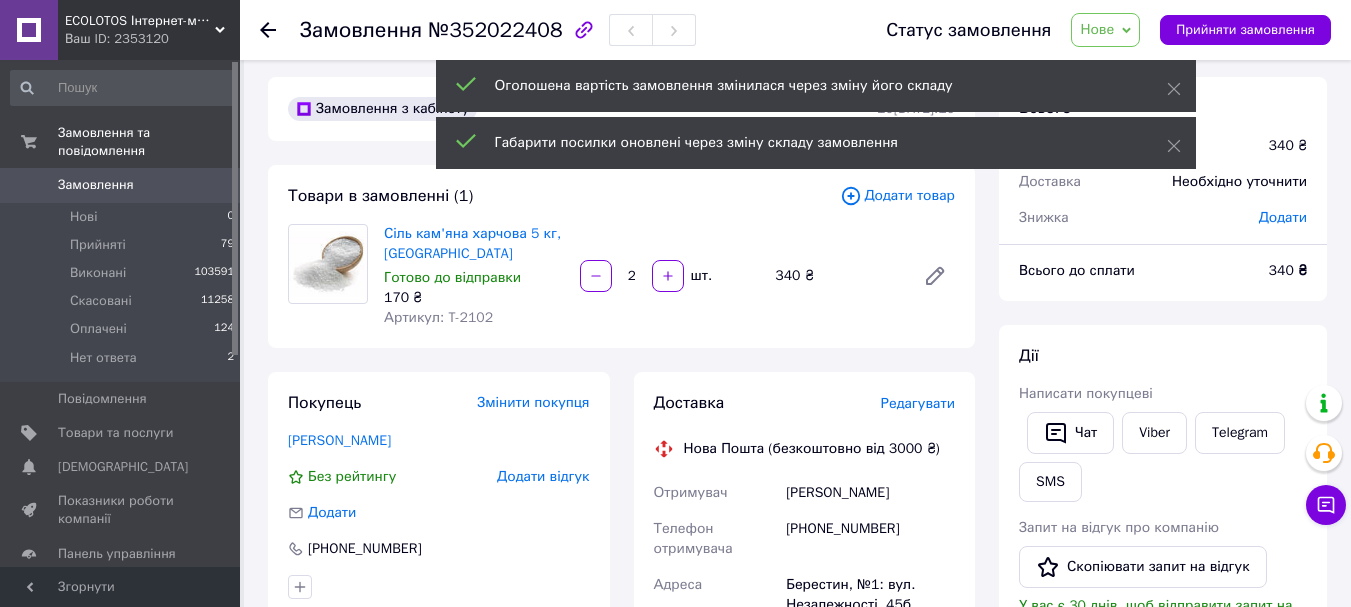 type on "2" 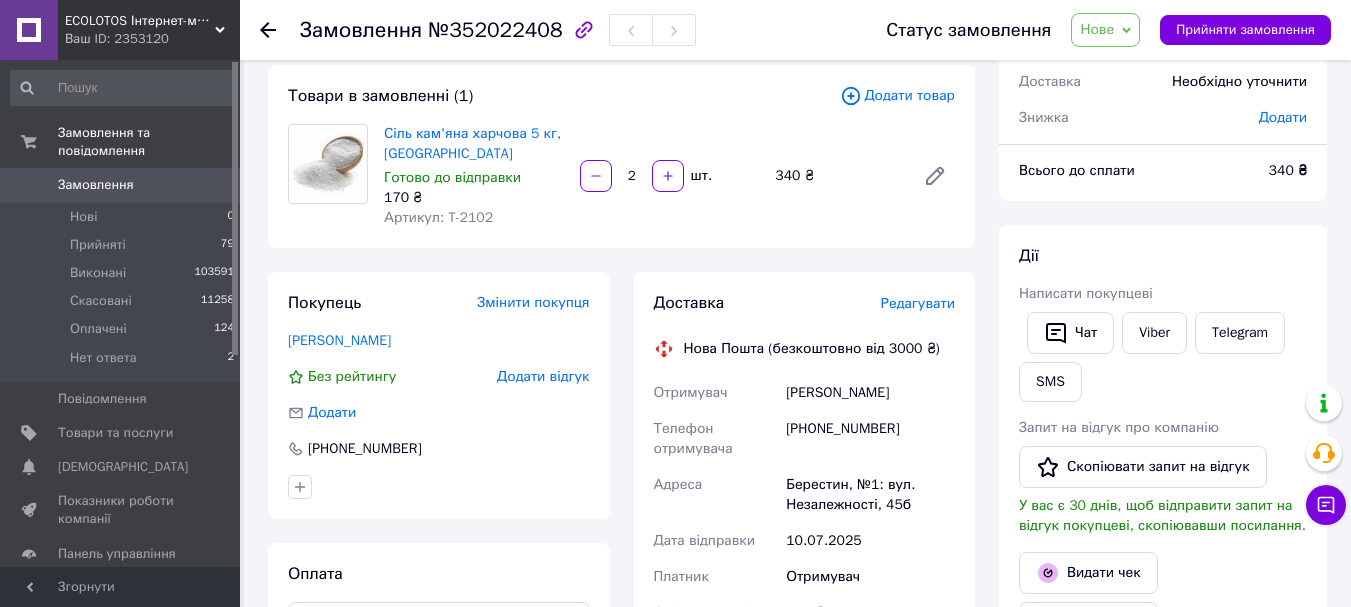 scroll, scrollTop: 7, scrollLeft: 0, axis: vertical 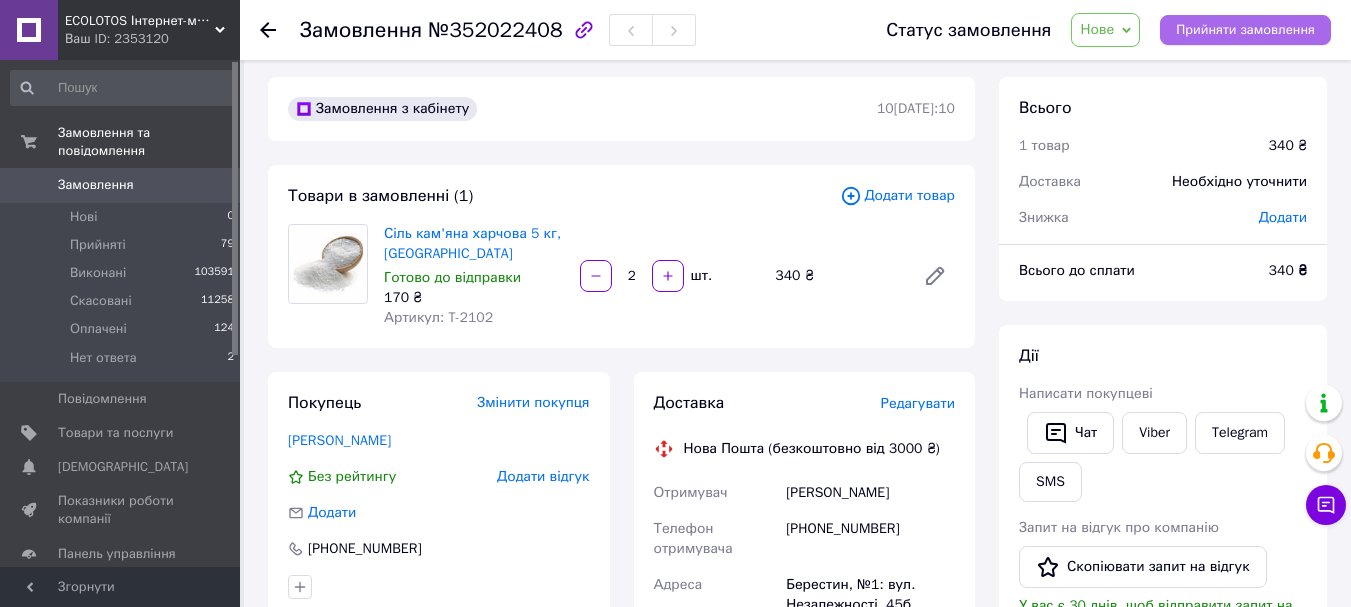click on "Прийняти замовлення" at bounding box center [1245, 30] 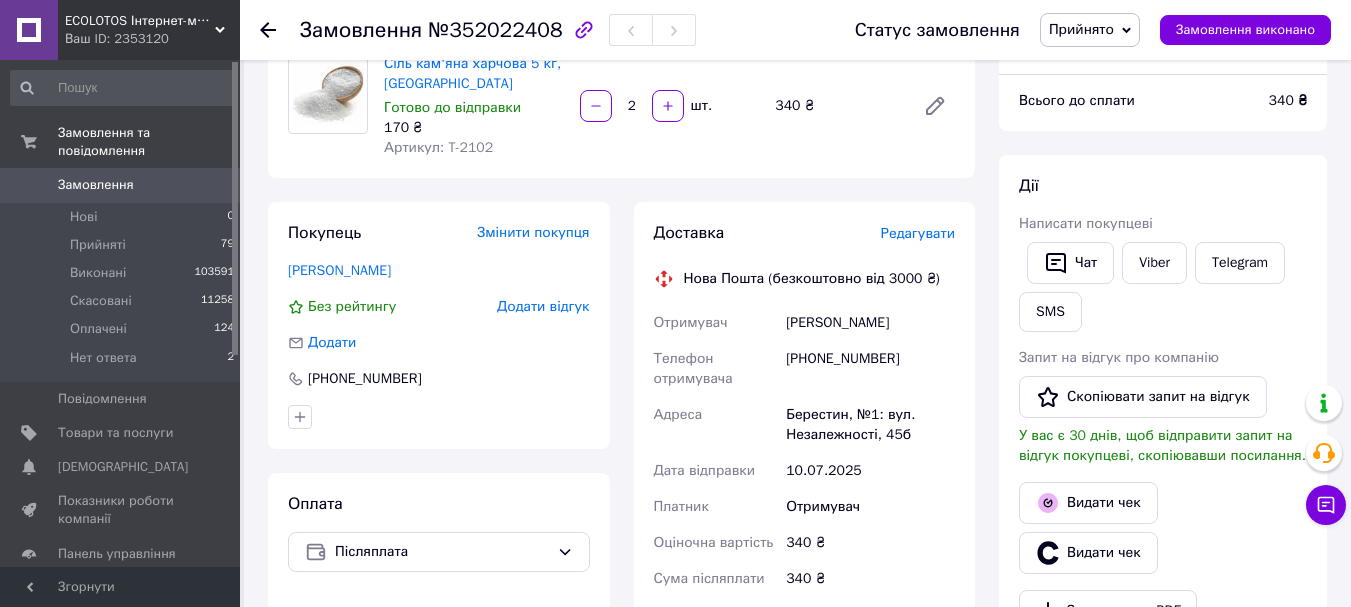 scroll, scrollTop: 207, scrollLeft: 0, axis: vertical 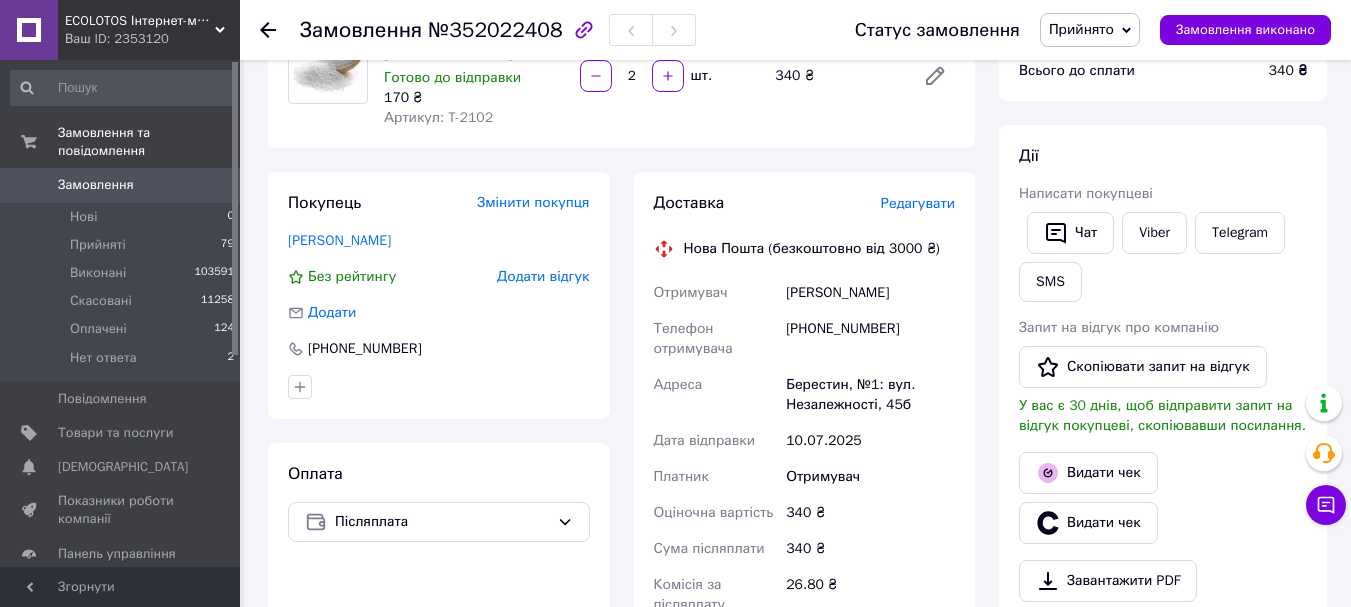 click on "Замовлення" at bounding box center (96, 185) 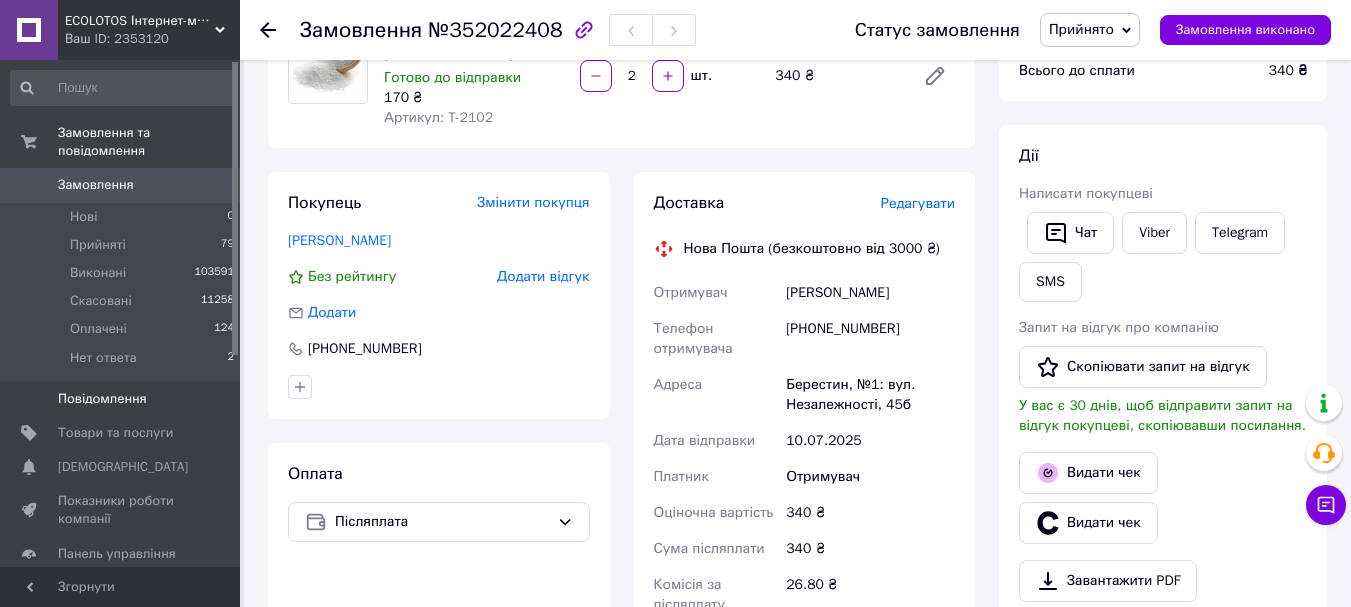scroll, scrollTop: 0, scrollLeft: 0, axis: both 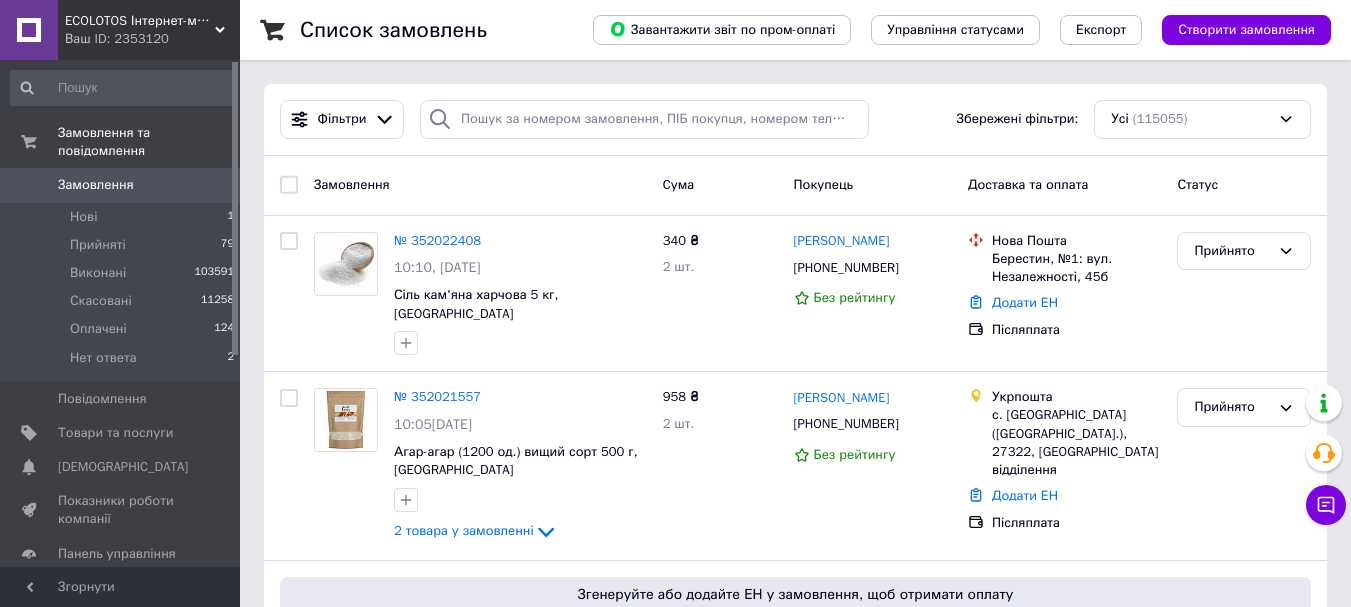 click on "Список замовлень   Завантажити звіт по пром-оплаті Управління статусами Експорт Створити замовлення Фільтри Збережені фільтри: Усі (115055) Замовлення Cума Покупець Доставка та оплата Статус № 352022408 10:10, 10.07.2025 Сіль кам'яна харчова 5 кг, Румунія 340 ₴ 2 шт. Олексій Сіліпков +380509276122 Без рейтингу Нова Пошта Берестин, №1: вул. Незалежності, 45б Додати ЕН Післяплата Прийнято № 352021557 10:05, 10.07.2025 Агар-агар (1200 од.) вищий сорт 500 г, Іспанія 2 товара у замовленні 958 ₴ 2 шт. Григорій Чернявський +380679670582 Без рейтингу Укрпошта Додати ЕН Післяплата Прийнято № 352016362 09:34, 10.07.2025 891 ₴ 1 шт." at bounding box center (795, 2193) 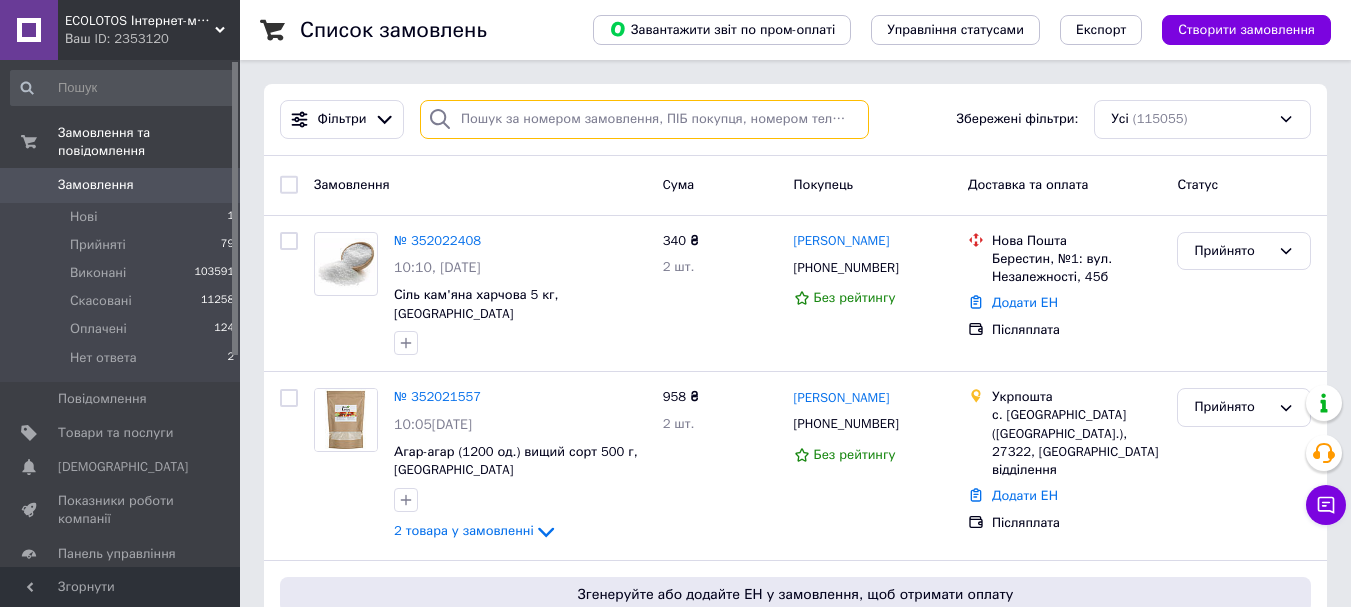click at bounding box center [644, 119] 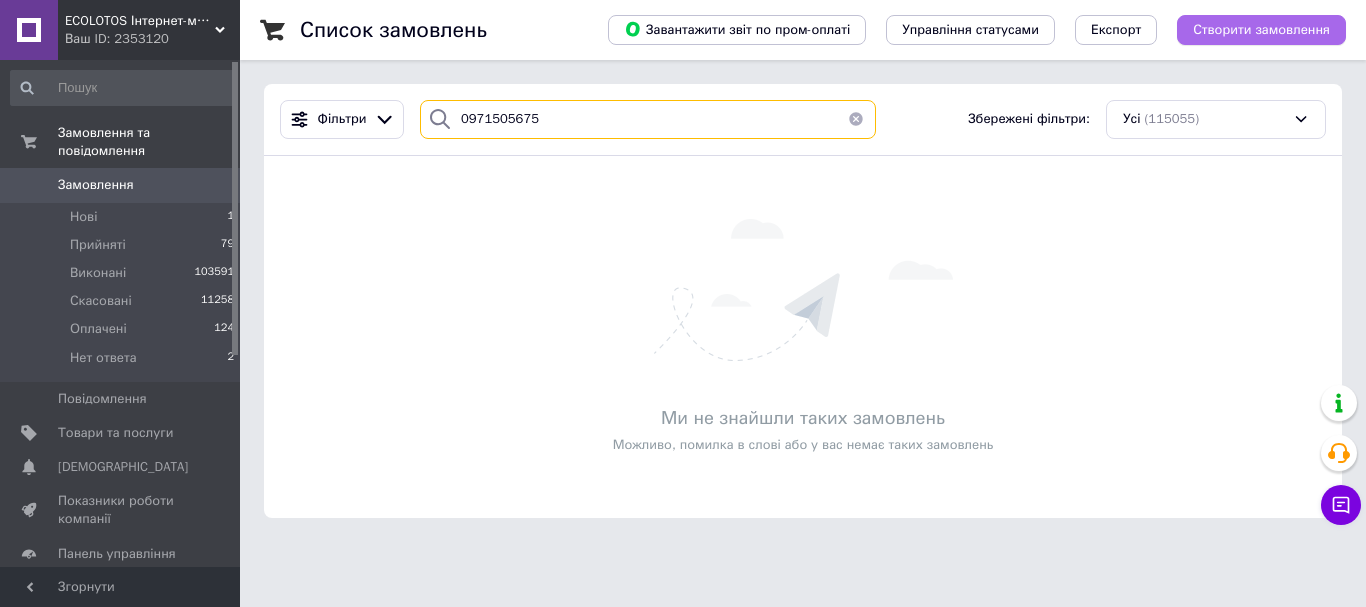 type on "0971505675" 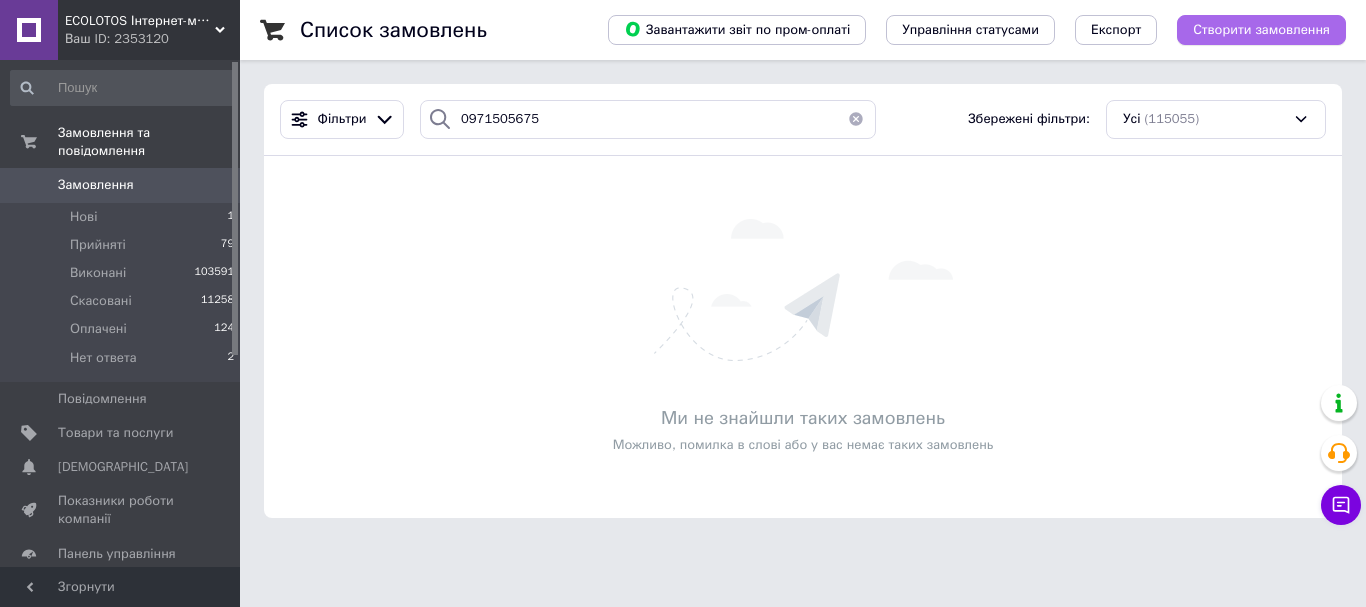 click on "Створити замовлення" at bounding box center (1261, 30) 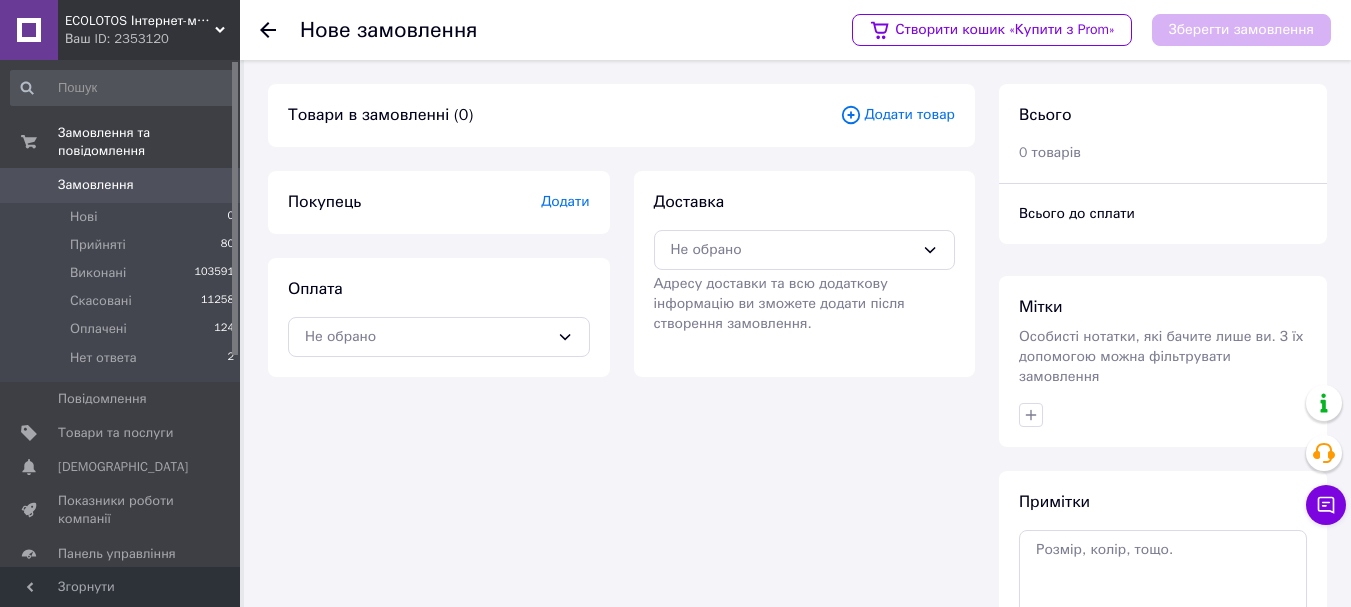 click on "Товари в замовленні (0) Додати товар Покупець Додати Оплата Не обрано Доставка Не обрано Адресу доставки та всю додаткову інформацію
ви зможете додати після створення замовлення." at bounding box center (621, 452) 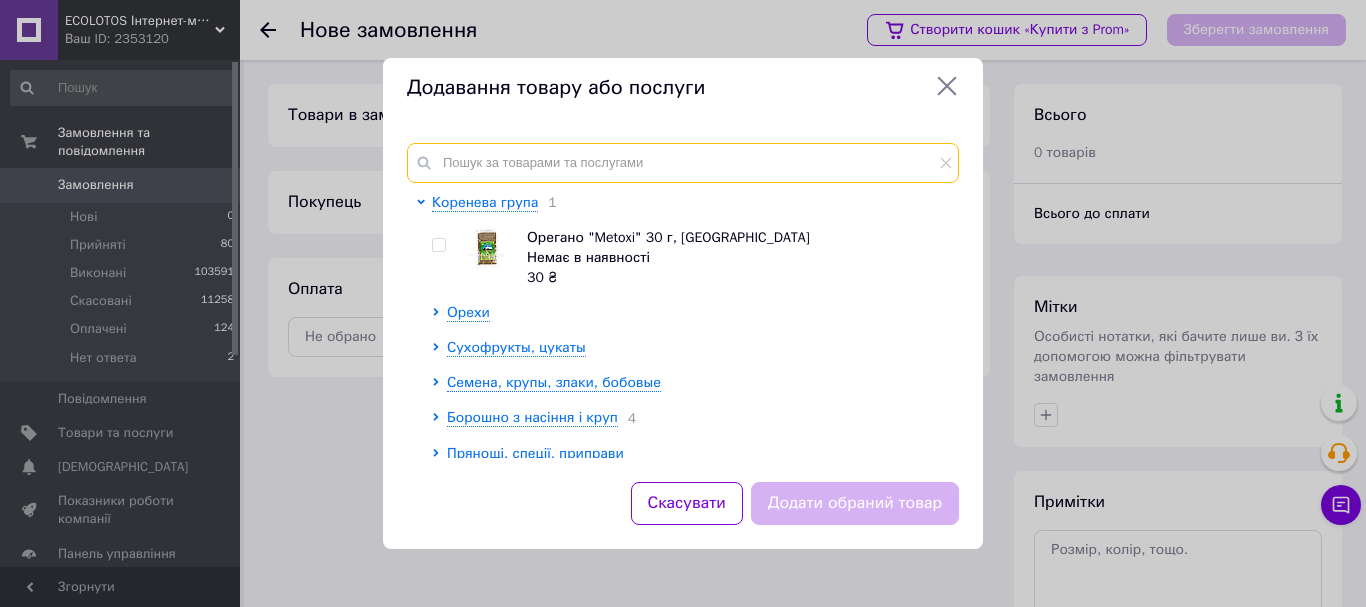 click at bounding box center (683, 163) 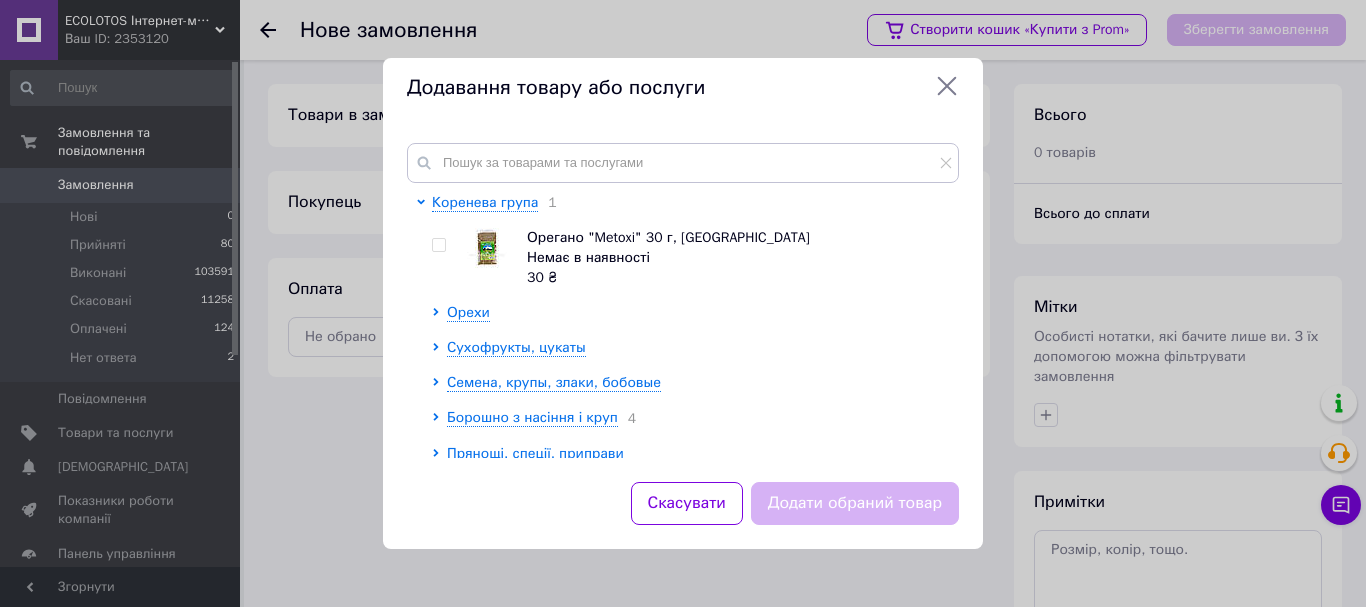 drag, startPoint x: 948, startPoint y: 86, endPoint x: 822, endPoint y: 139, distance: 136.69308 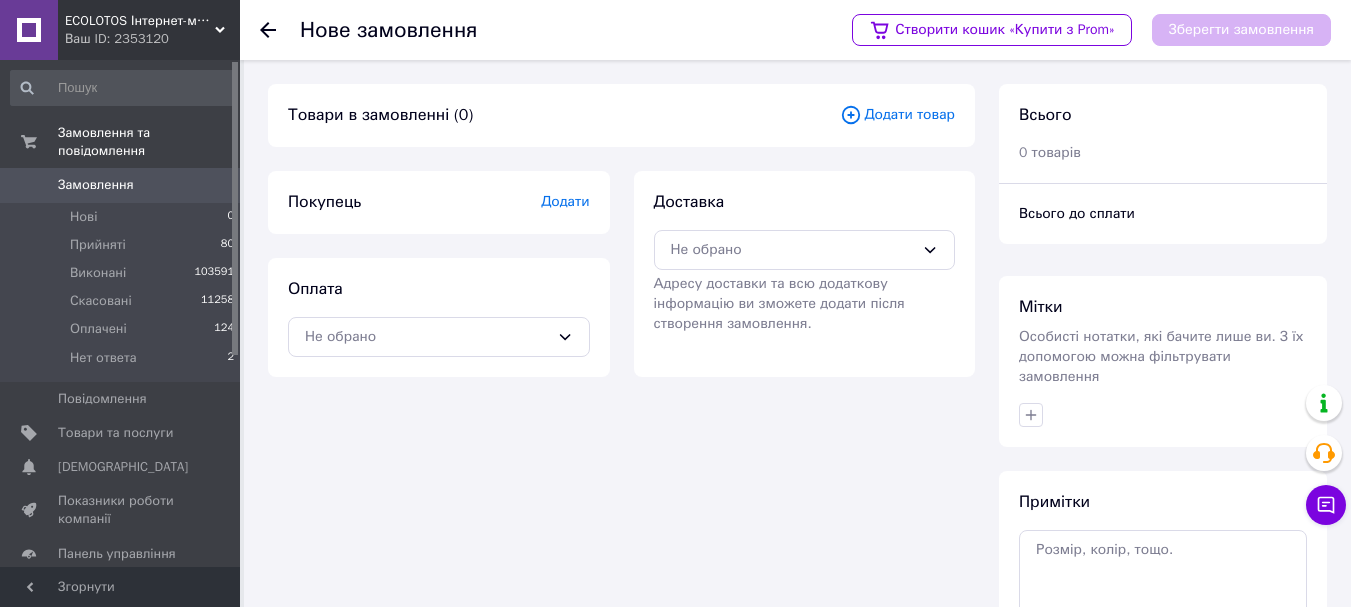 click on "Замовлення" at bounding box center (96, 185) 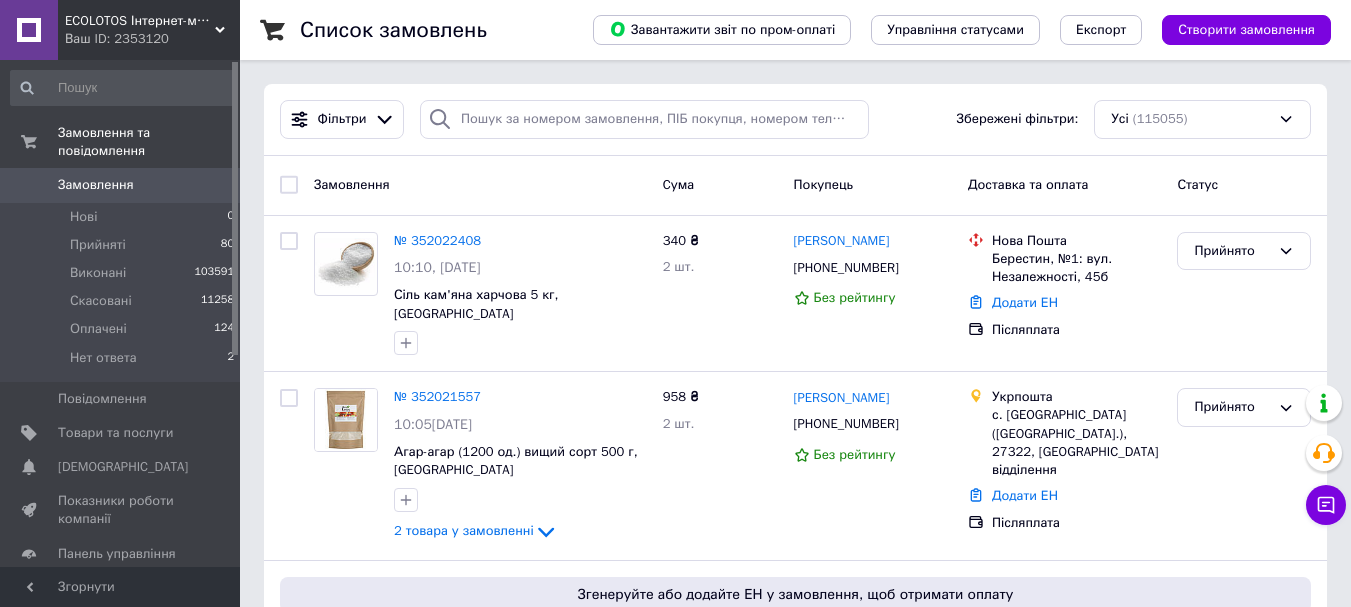 click on "Замовлення" at bounding box center [96, 185] 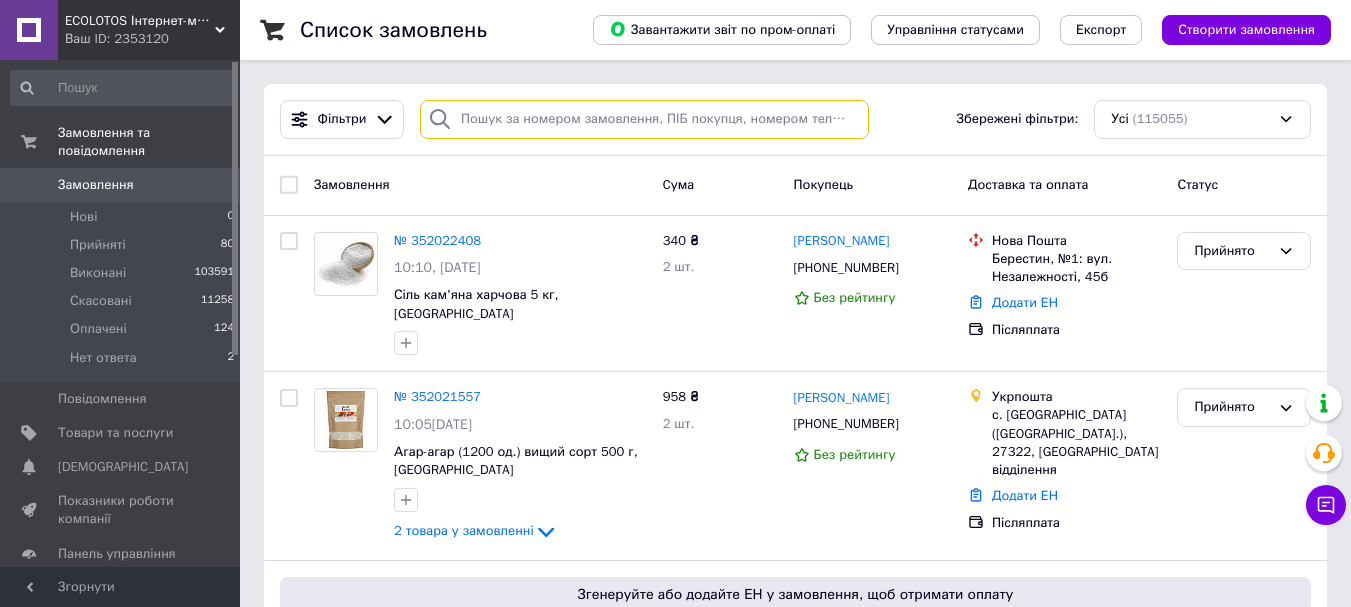 click at bounding box center (644, 119) 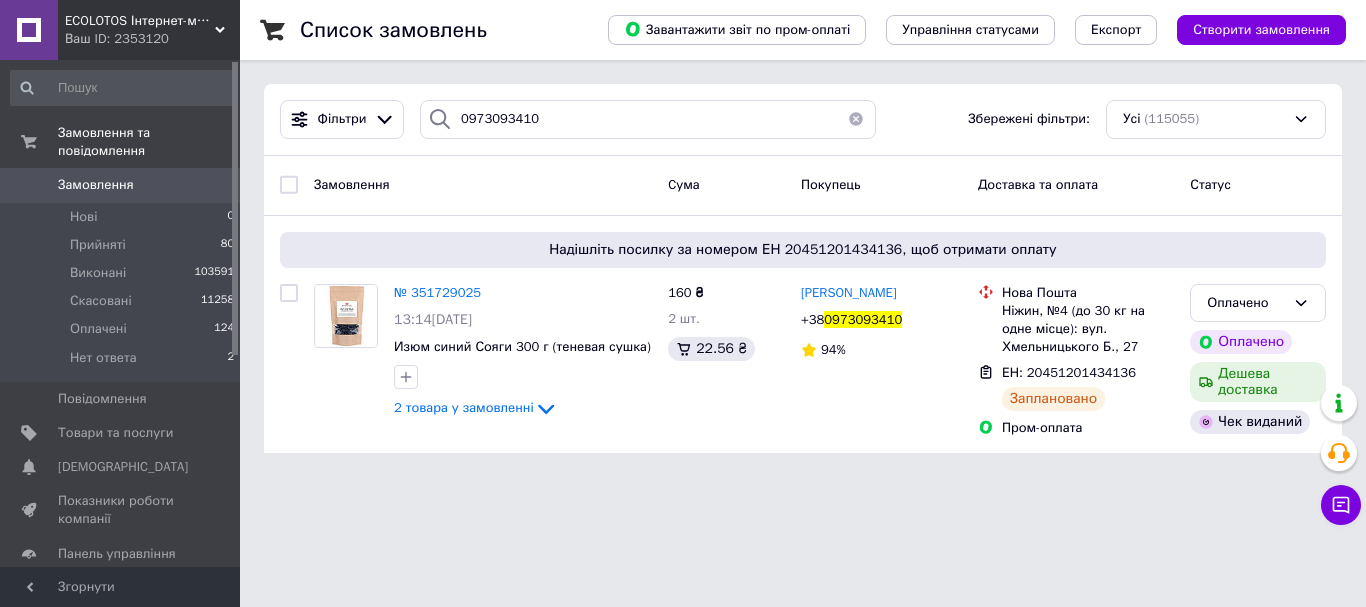 click on "Список замовлень   Завантажити звіт по пром-оплаті Управління статусами Експорт Створити замовлення Фільтри 0973093410 Збережені фільтри: Усі (115055) Замовлення Cума Покупець Доставка та оплата Статус Надішліть посилку за номером ЕН 20451201434136, щоб отримати оплату № 351729025 13:14, 08.07.2025 Изюм синий Сояги 300 г (теневая сушка) 2 товара у замовленні 160 ₴ 2 шт. 22.56 ₴ Людмила Петрищева +38 0973093410 94% Нова Пошта Ніжин, №4 (до 30 кг на одне місце): вул. Хмельницького Б., 27 ЕН: 20451201434136 Заплановано Пром-оплата Оплачено Оплачено Дешева доставка Чек виданий" at bounding box center (803, 238) 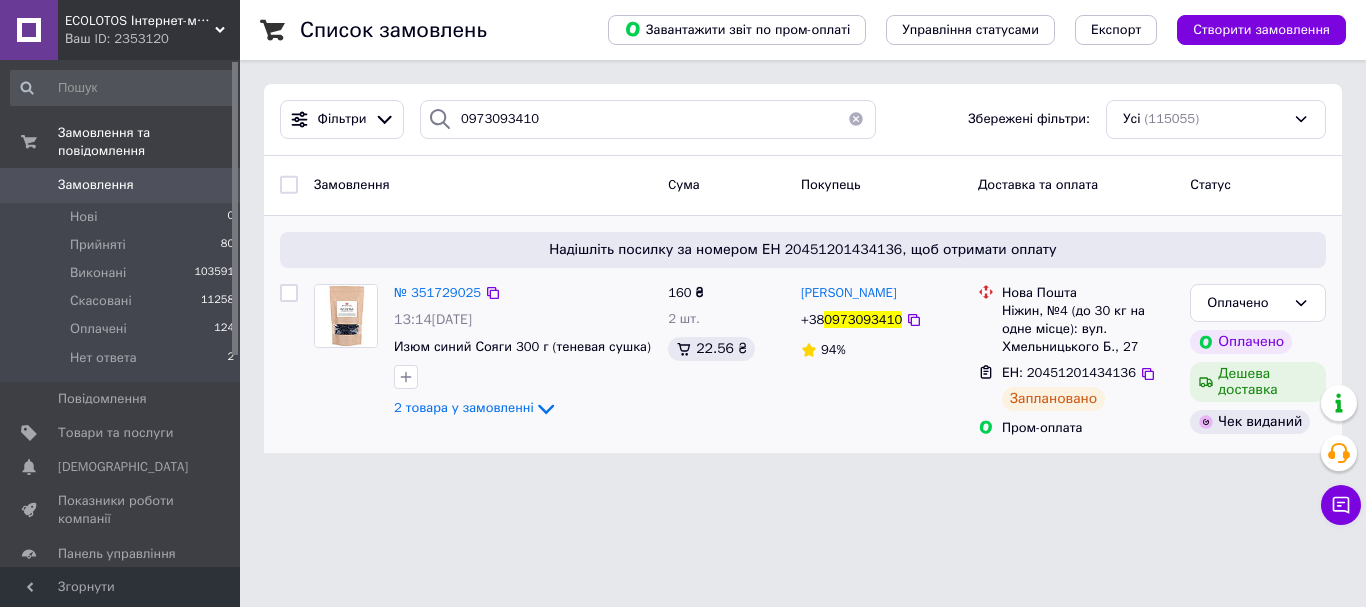 click on "Людмила Петрищева +38 0973093410 94%" at bounding box center (881, 361) 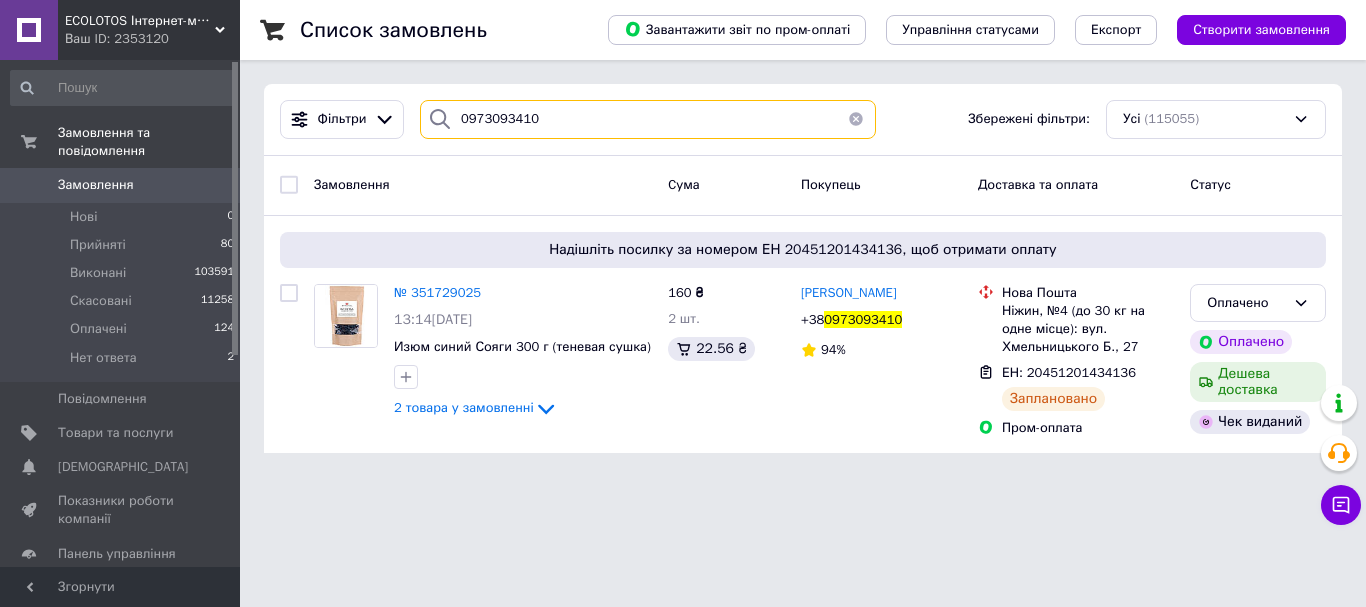 click on "0973093410" at bounding box center [648, 119] 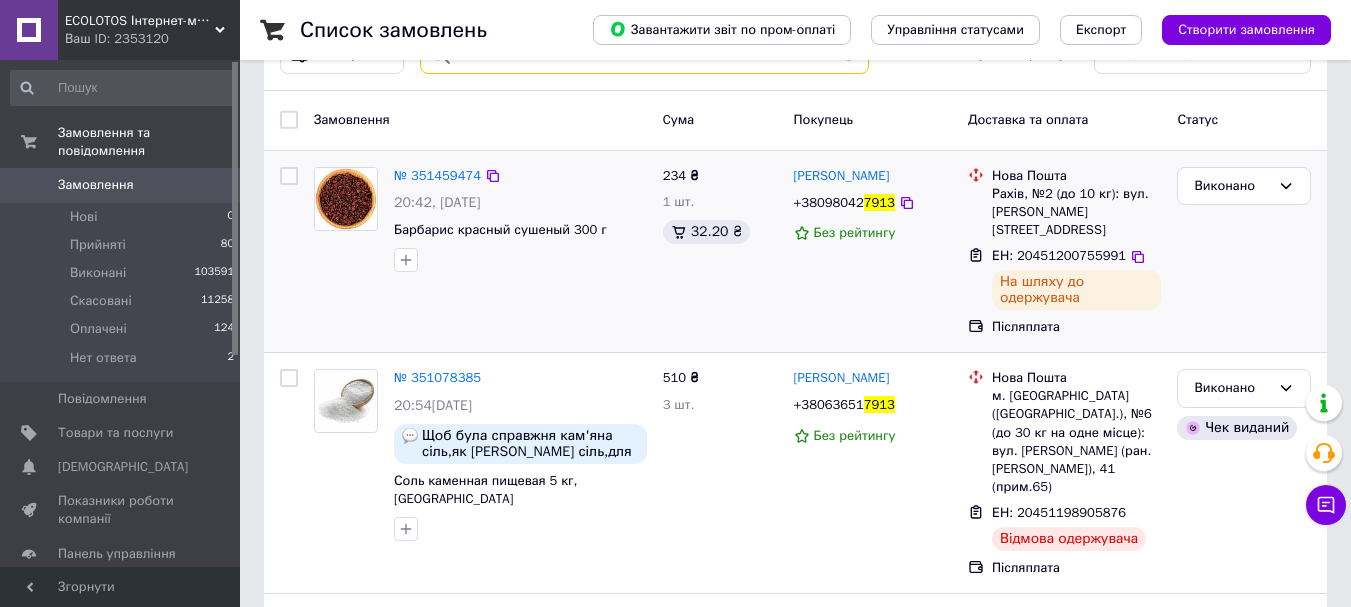 scroll, scrollTop: 200, scrollLeft: 0, axis: vertical 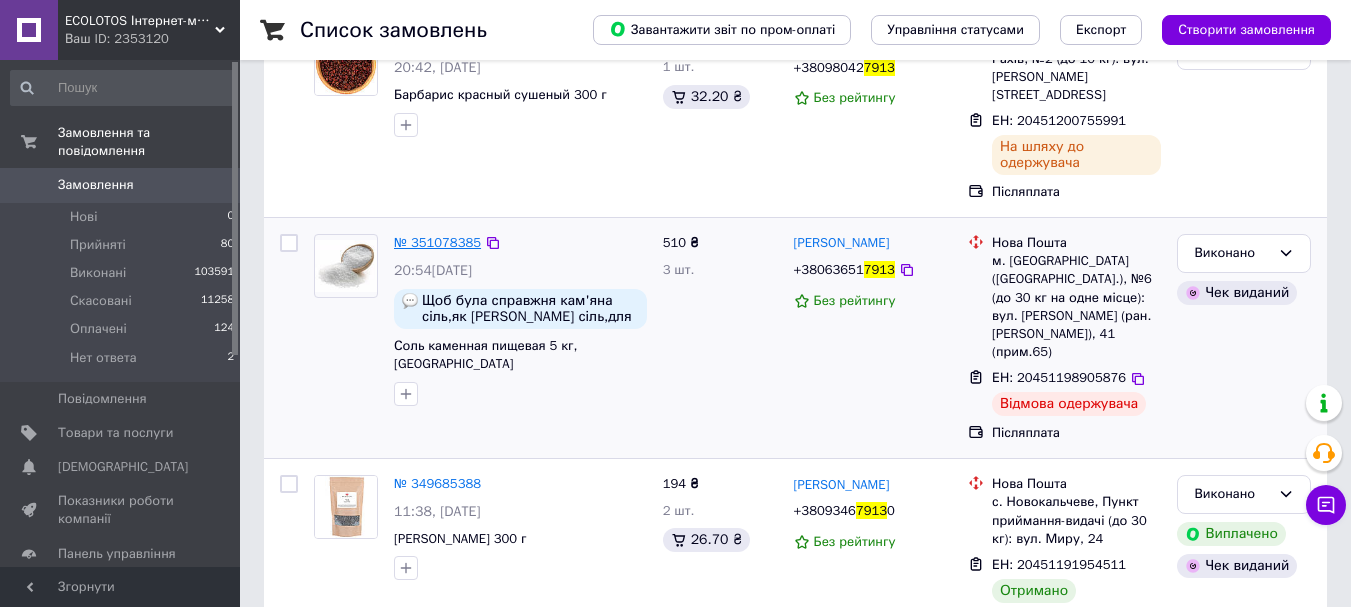 type on "7913" 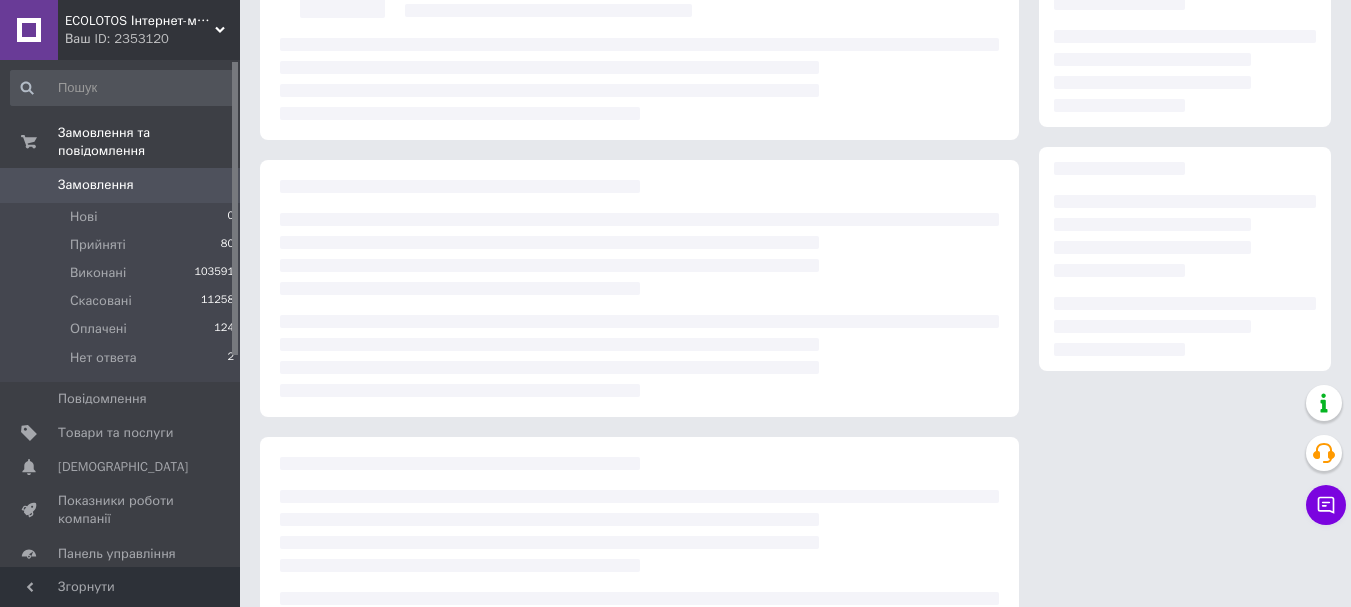 scroll, scrollTop: 0, scrollLeft: 0, axis: both 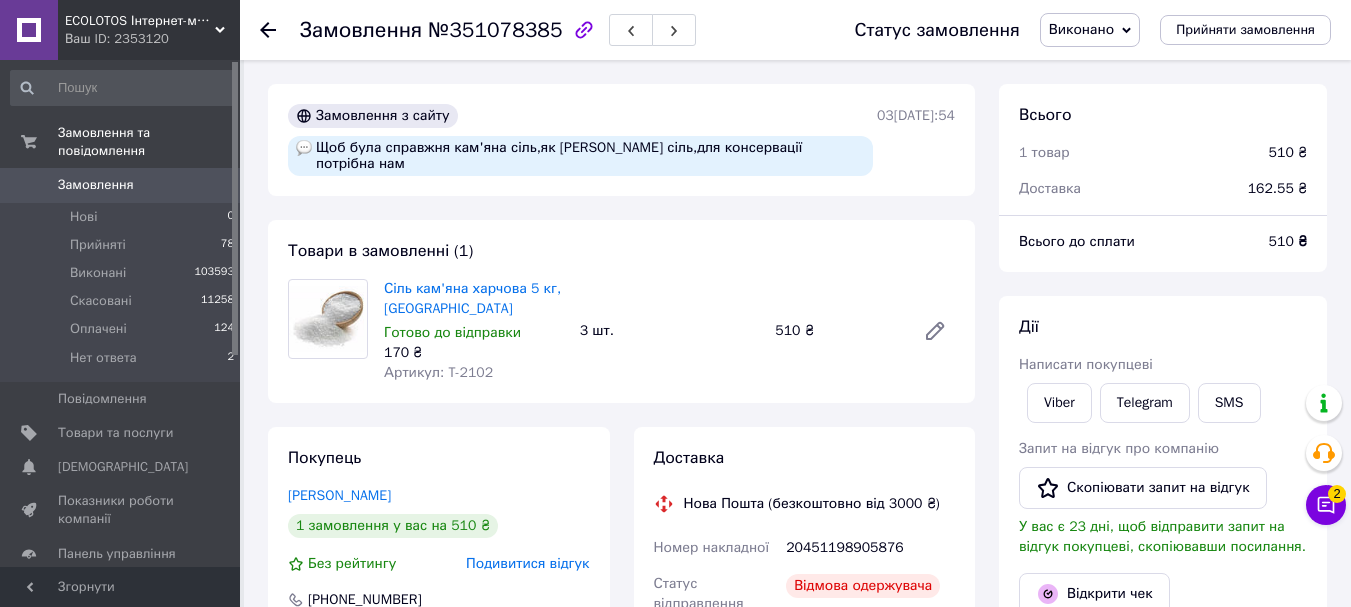click on "Товари в замовленні (1) Сіль кам'яна харчова 5 кг, Румунія Готово до відправки 170 ₴ Артикул: T-2102 3 шт. 510 ₴" at bounding box center (621, 311) 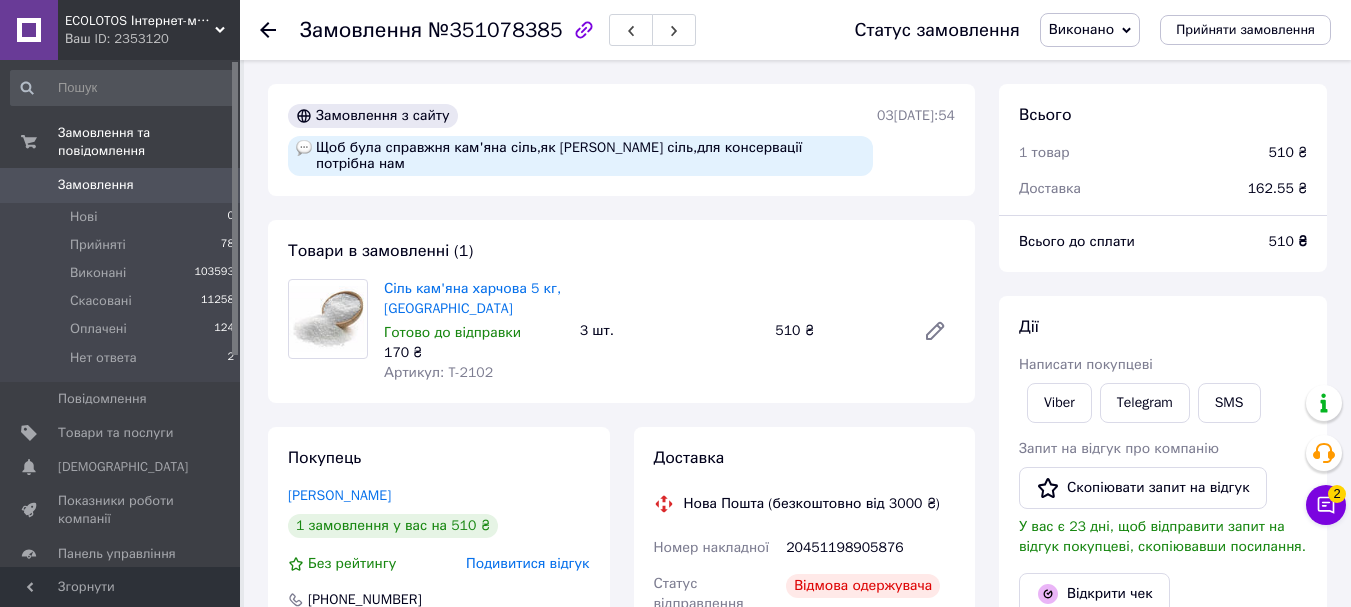 scroll, scrollTop: 400, scrollLeft: 0, axis: vertical 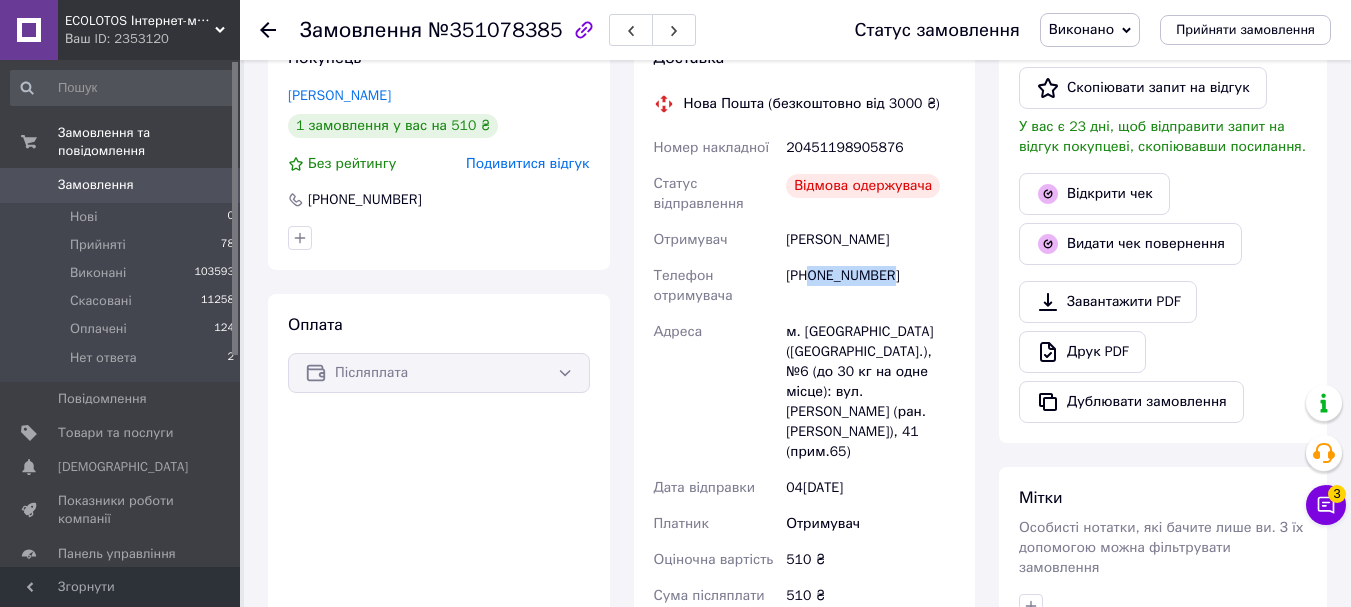 drag, startPoint x: 896, startPoint y: 261, endPoint x: 811, endPoint y: 261, distance: 85 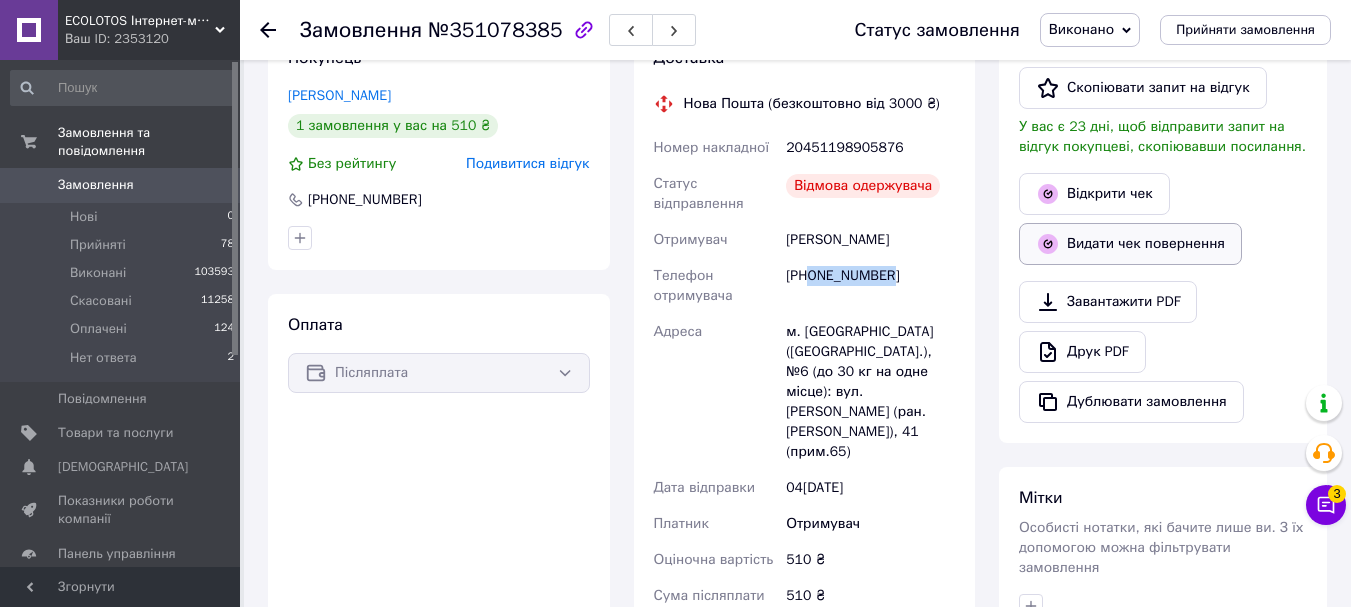 click on "Видати чек повернення" at bounding box center (1130, 244) 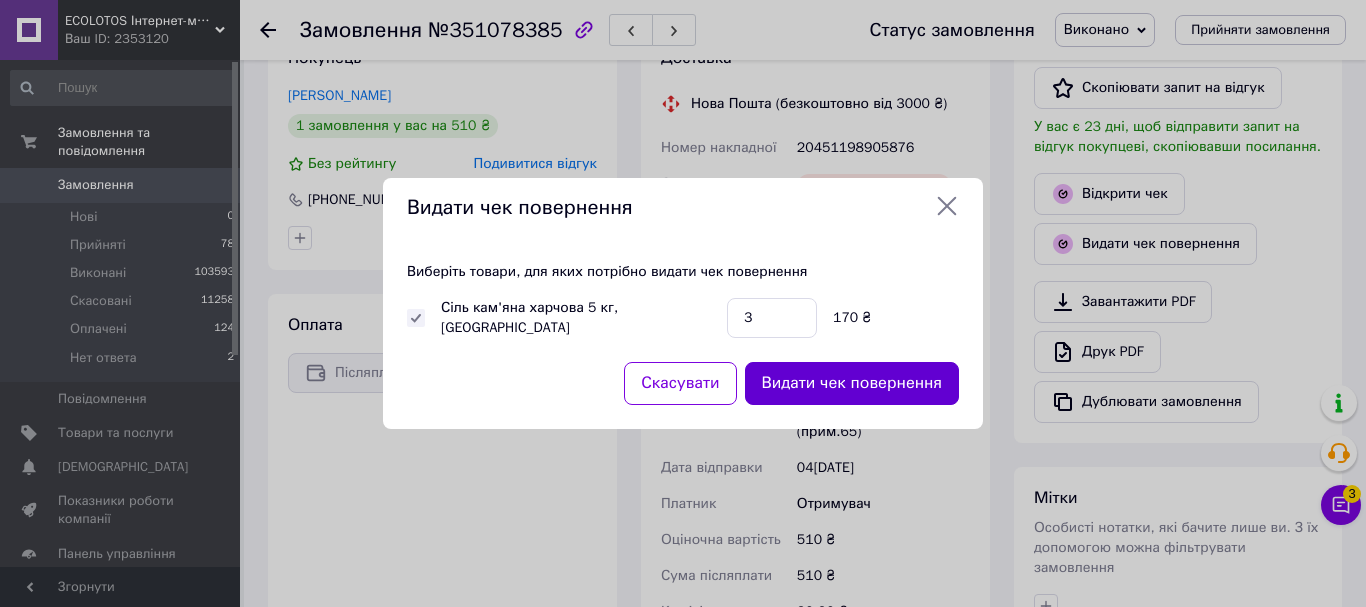 click on "Видати чек повернення" at bounding box center (852, 383) 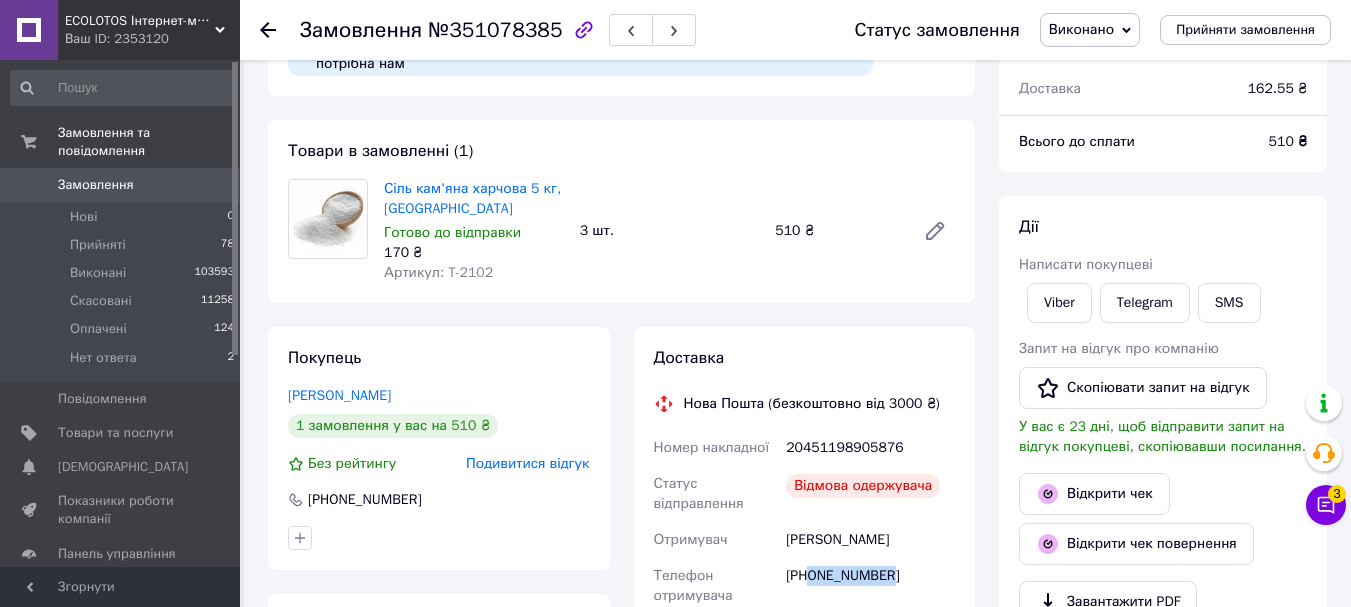 scroll, scrollTop: 200, scrollLeft: 0, axis: vertical 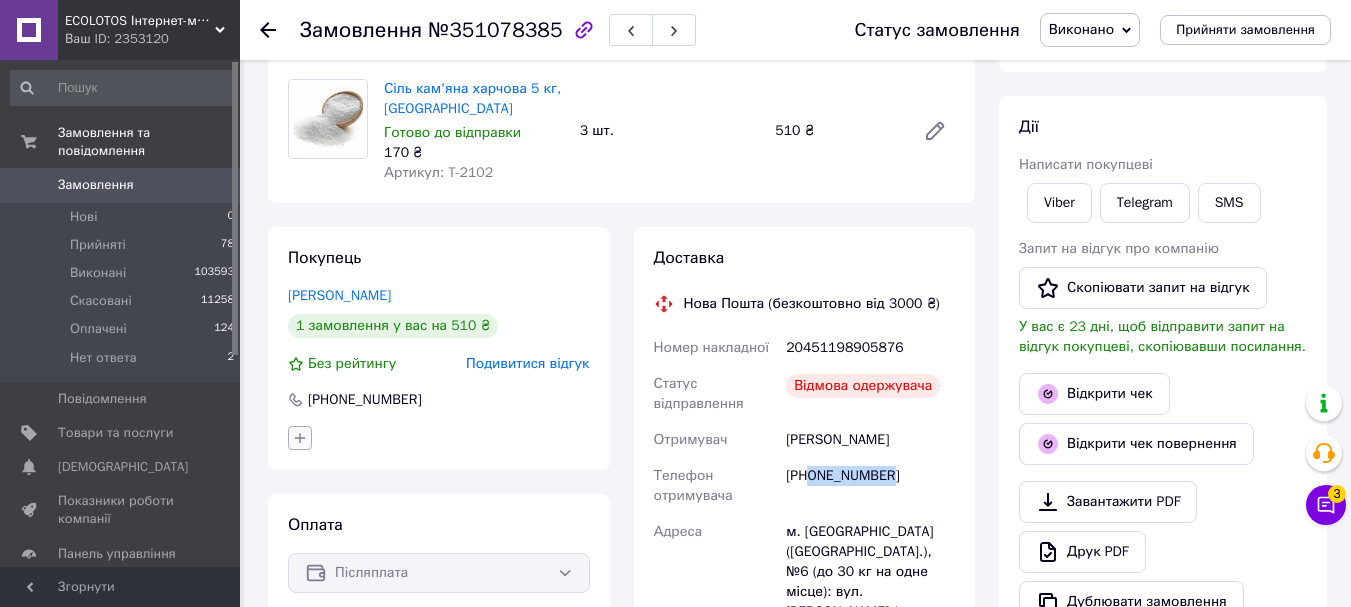 click at bounding box center (300, 438) 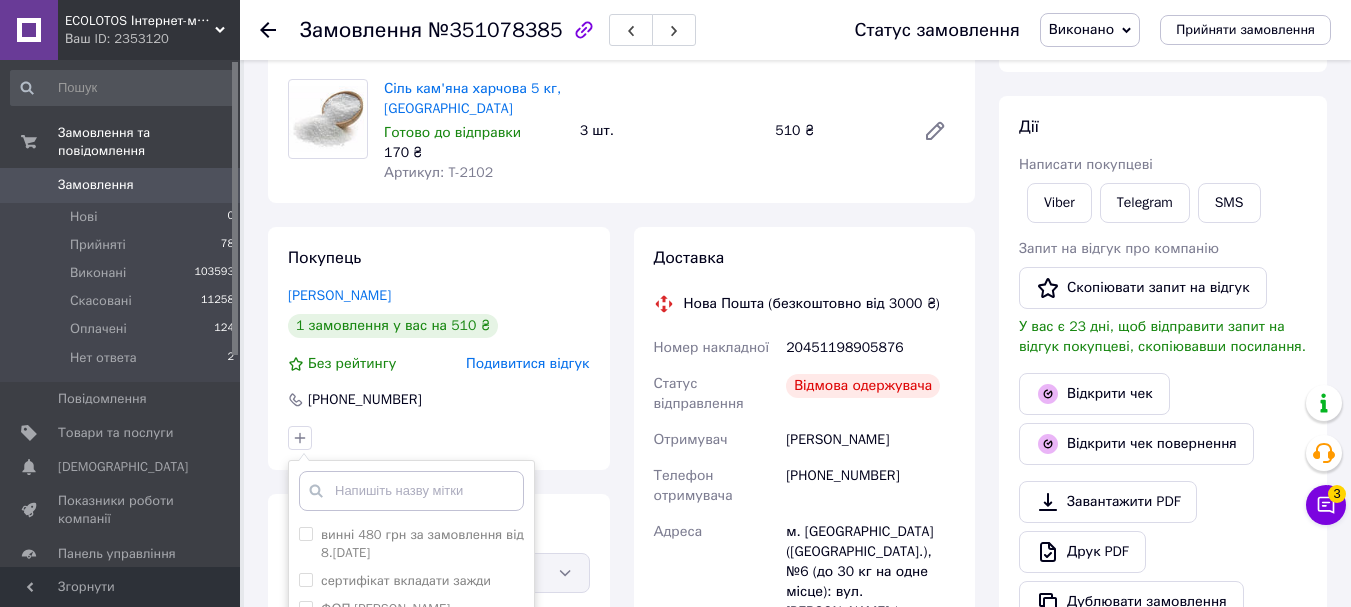 click at bounding box center (411, 491) 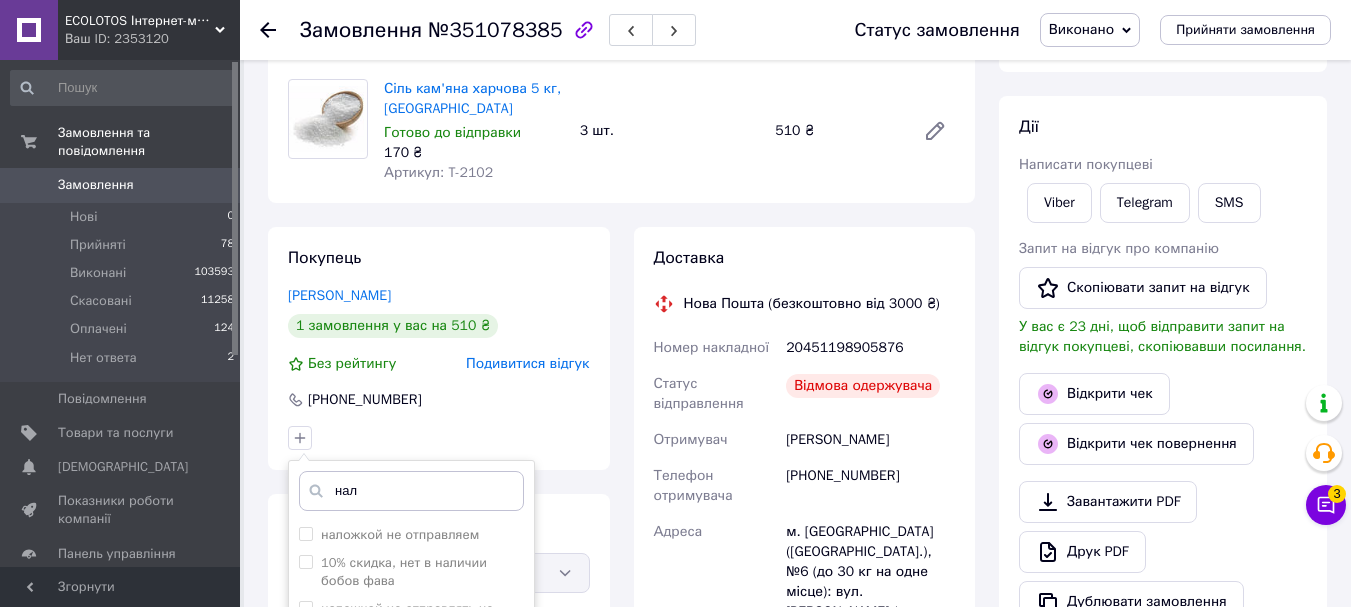 scroll, scrollTop: 300, scrollLeft: 0, axis: vertical 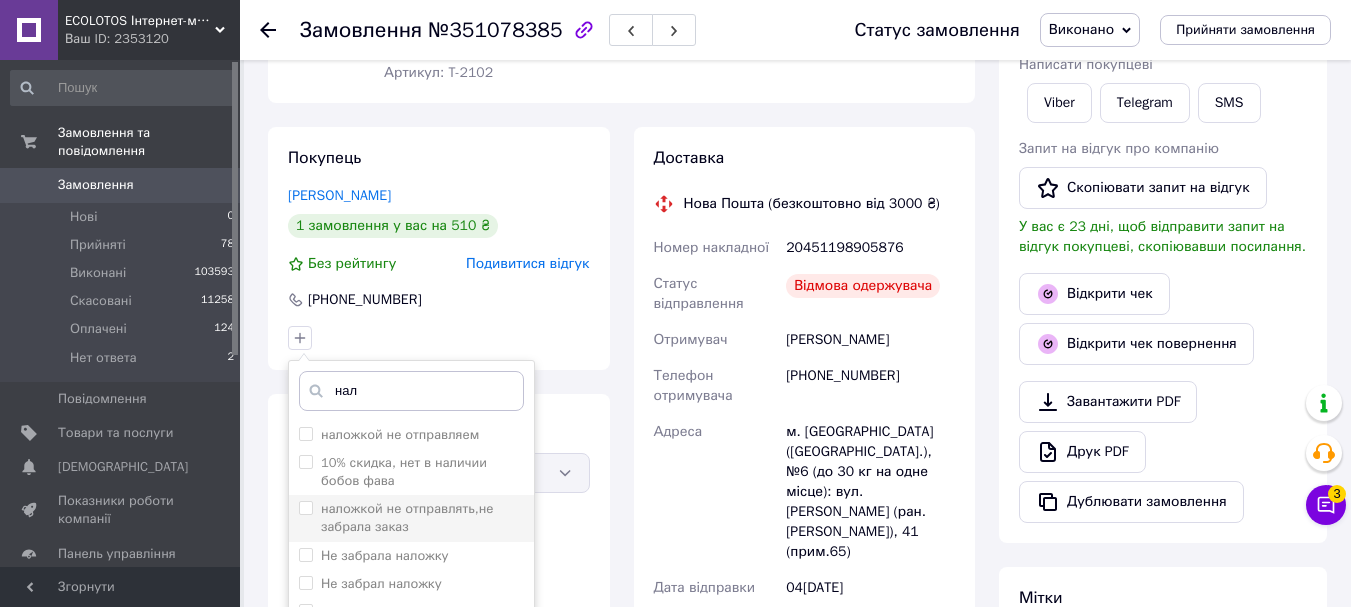 type on "нал" 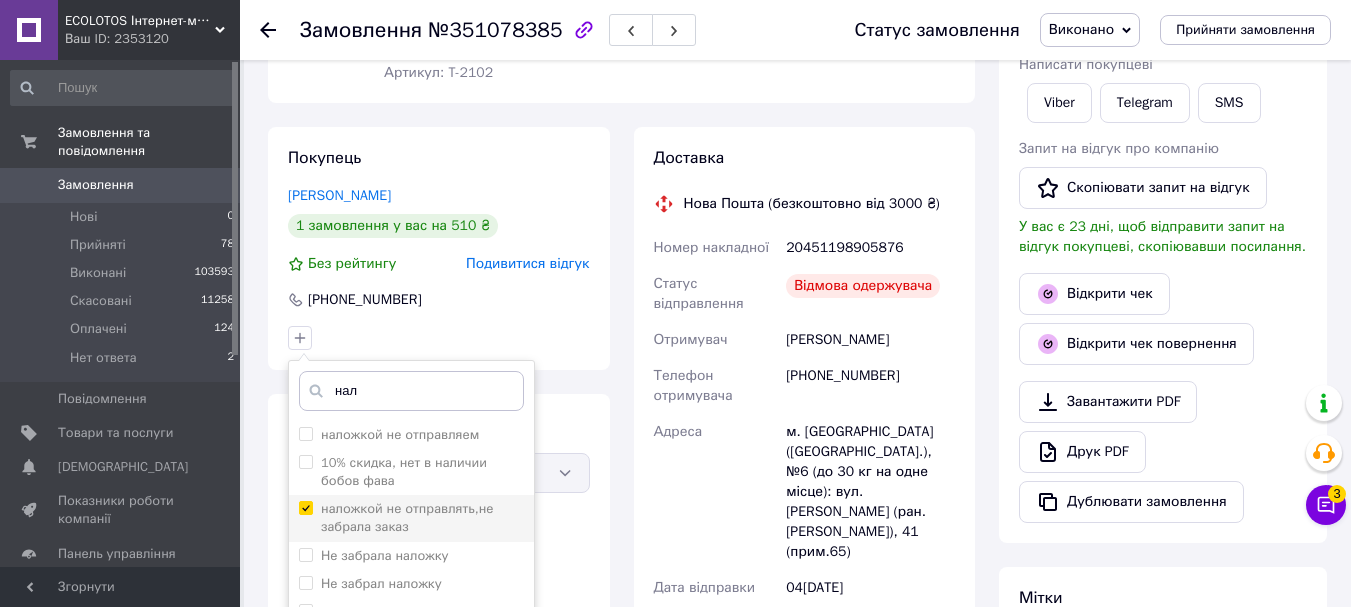 checkbox on "true" 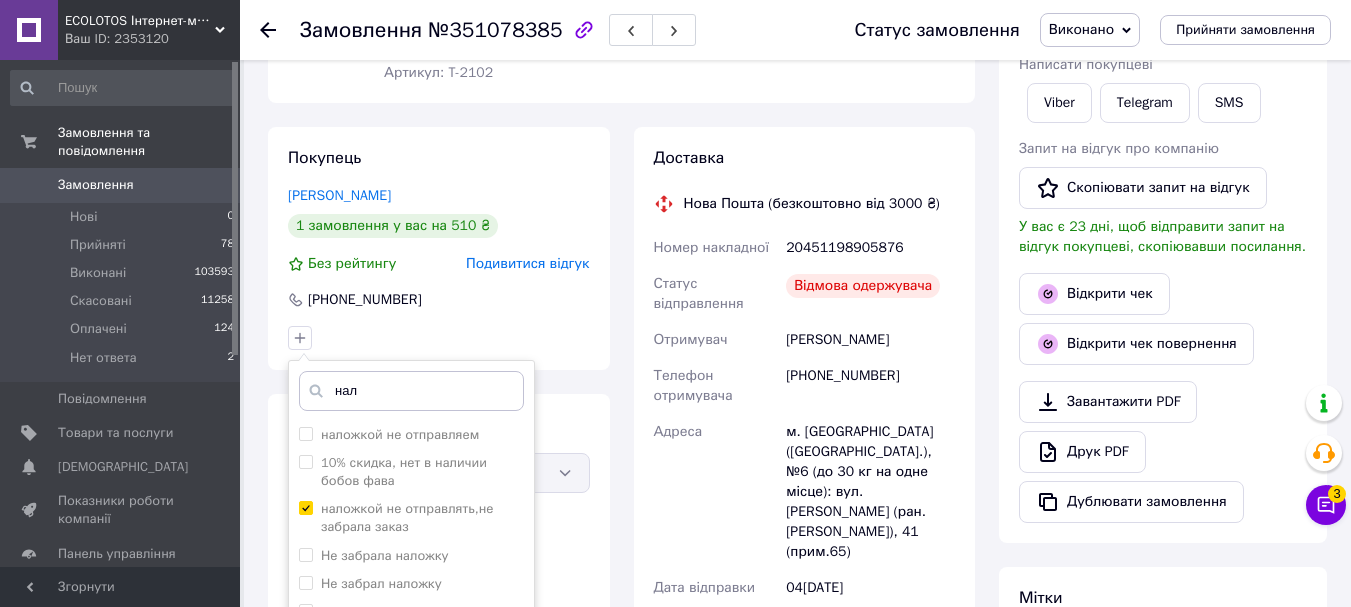 scroll, scrollTop: 500, scrollLeft: 0, axis: vertical 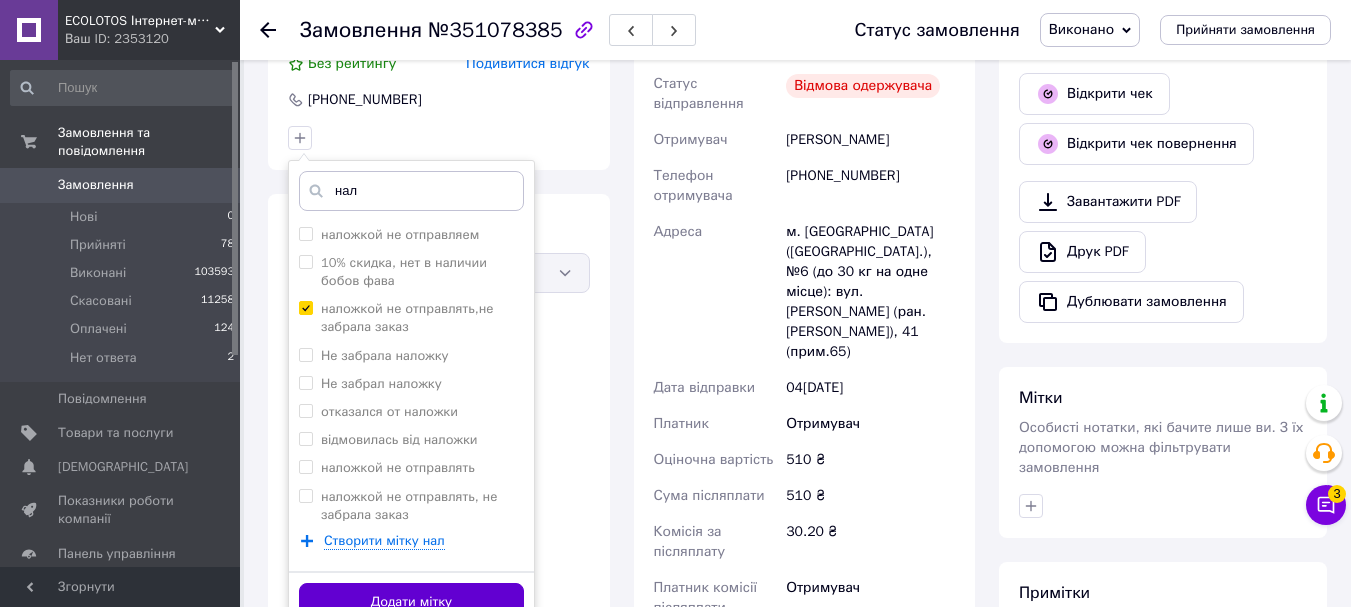 click on "Додати мітку" at bounding box center [411, 602] 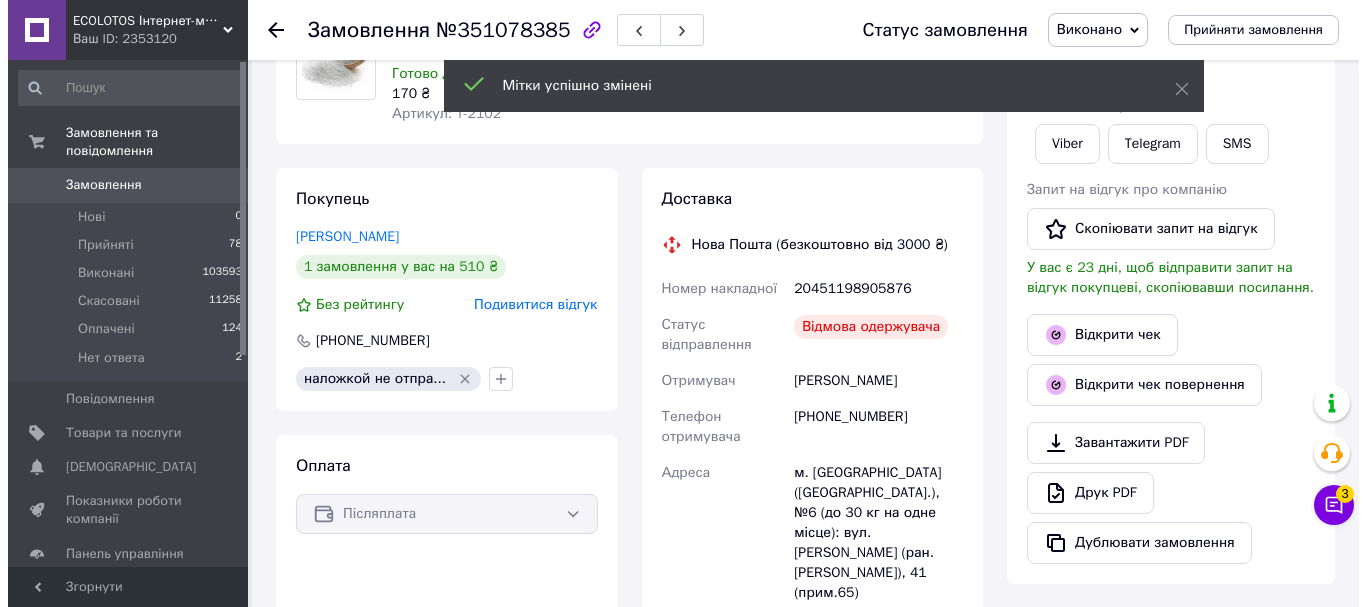 scroll, scrollTop: 200, scrollLeft: 0, axis: vertical 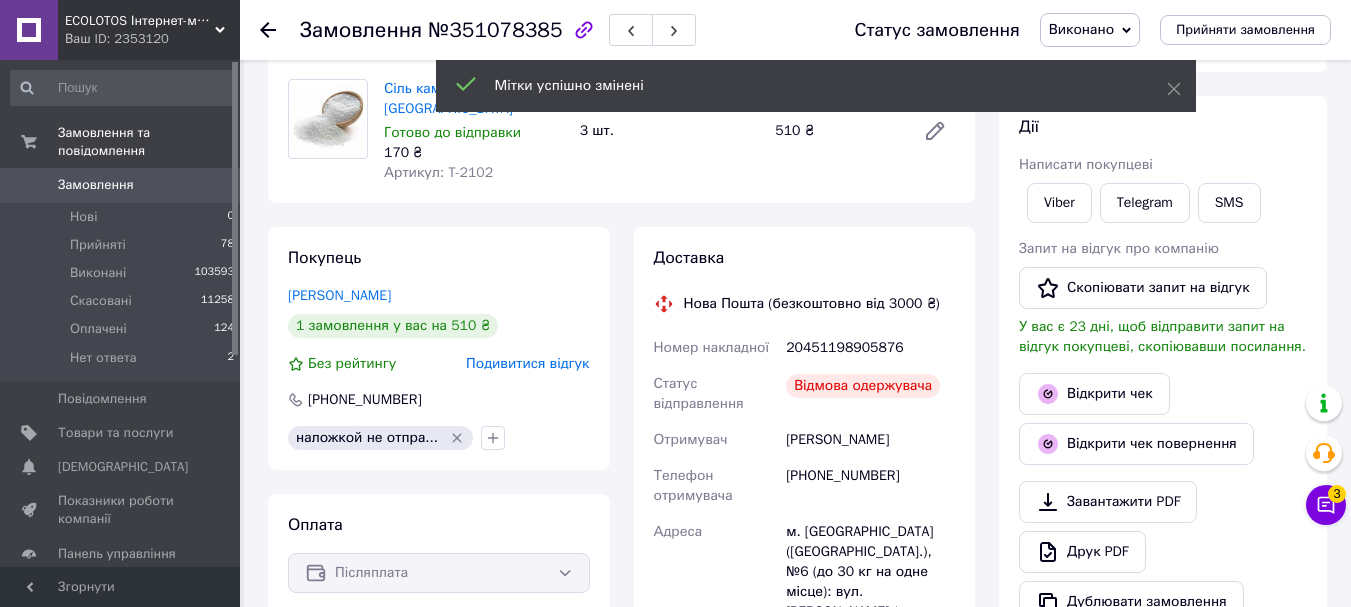 click on "Подивитися відгук" at bounding box center (527, 363) 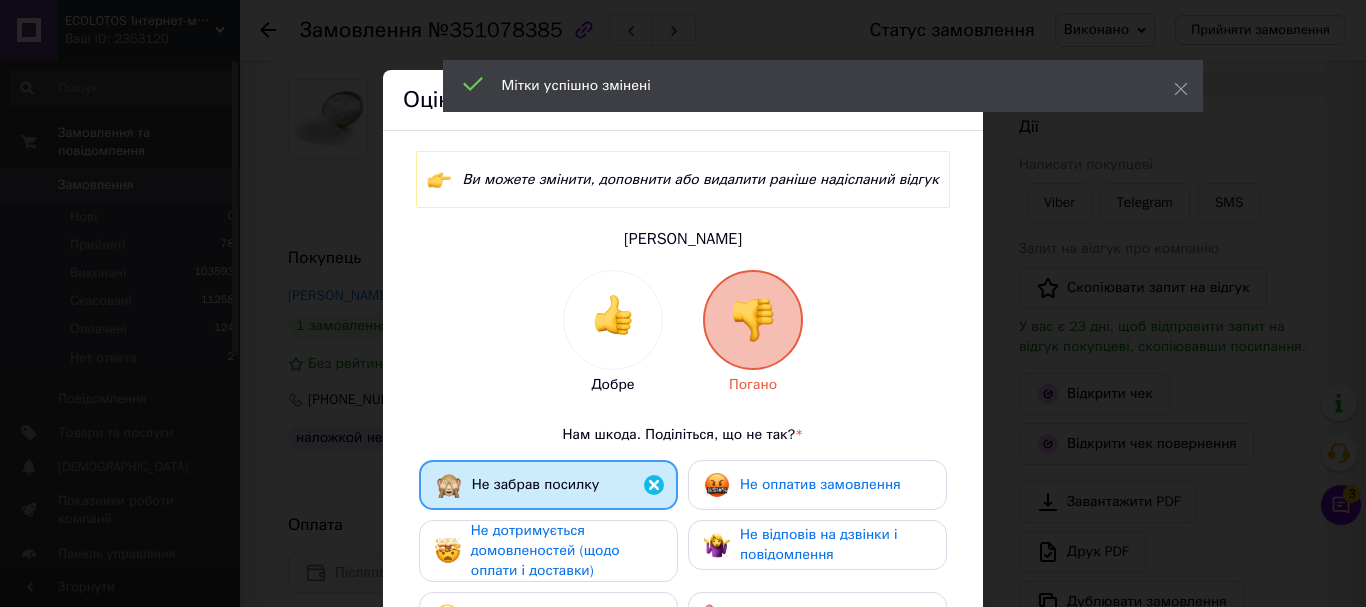 click on "Не оплатив замовлення" at bounding box center [820, 484] 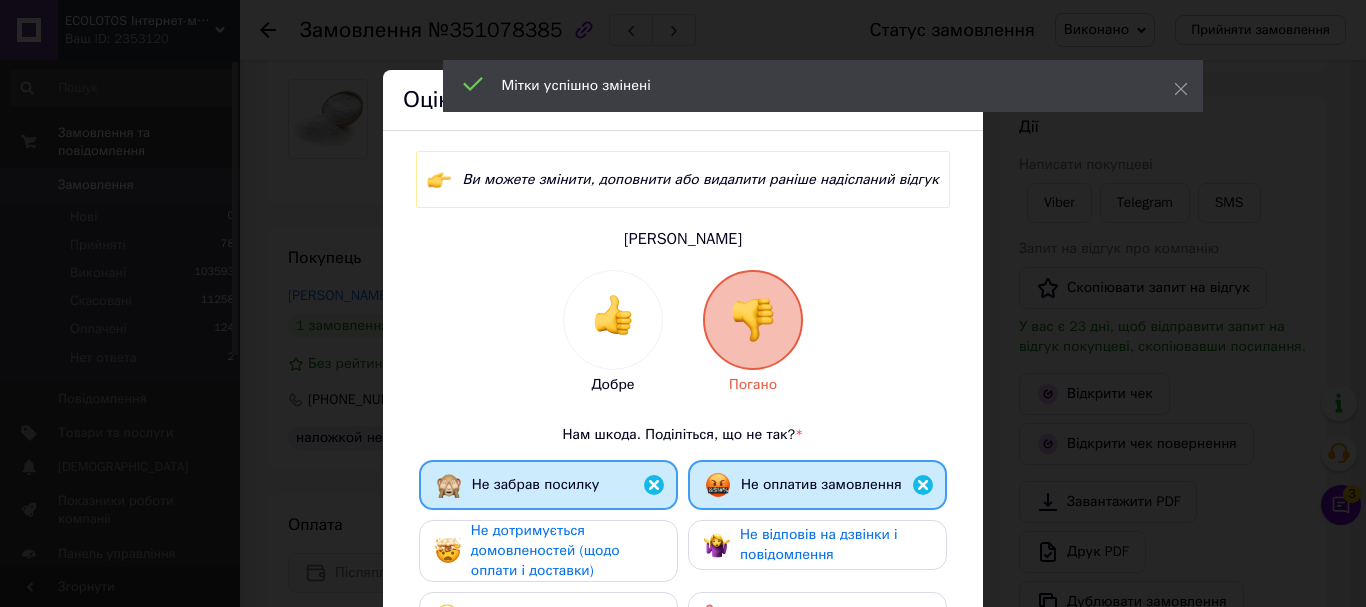 click on "Не дотримується домовленостей (щодо оплати і доставки)" at bounding box center [566, 551] 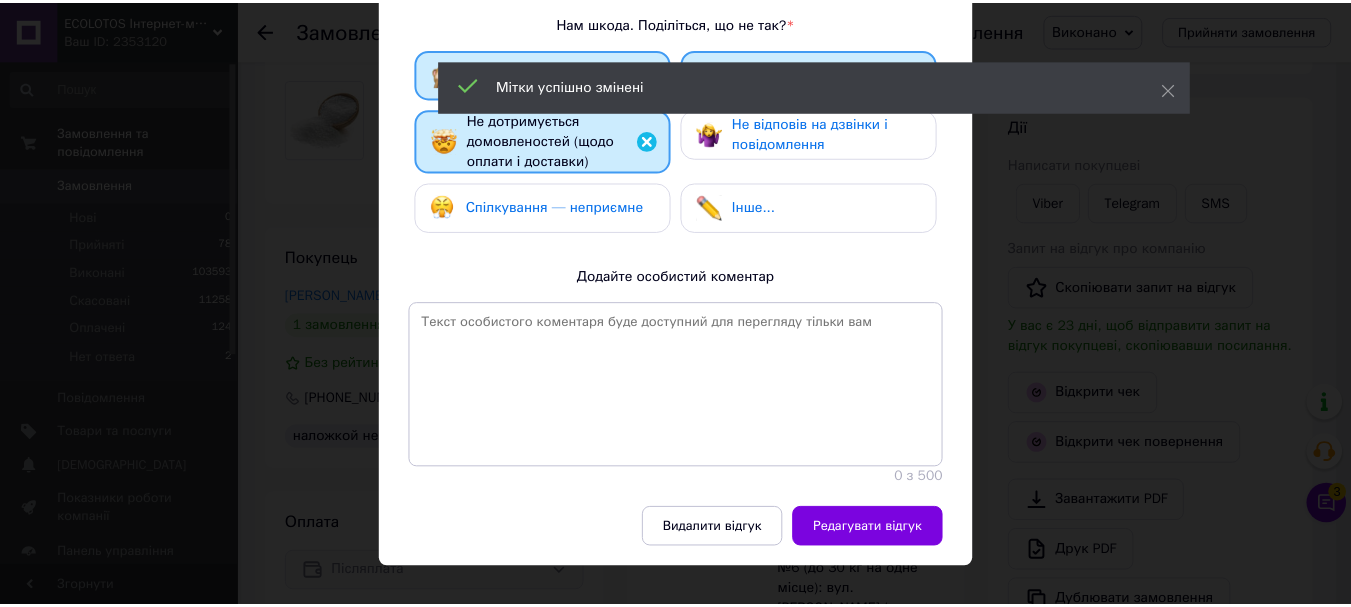 scroll, scrollTop: 435, scrollLeft: 0, axis: vertical 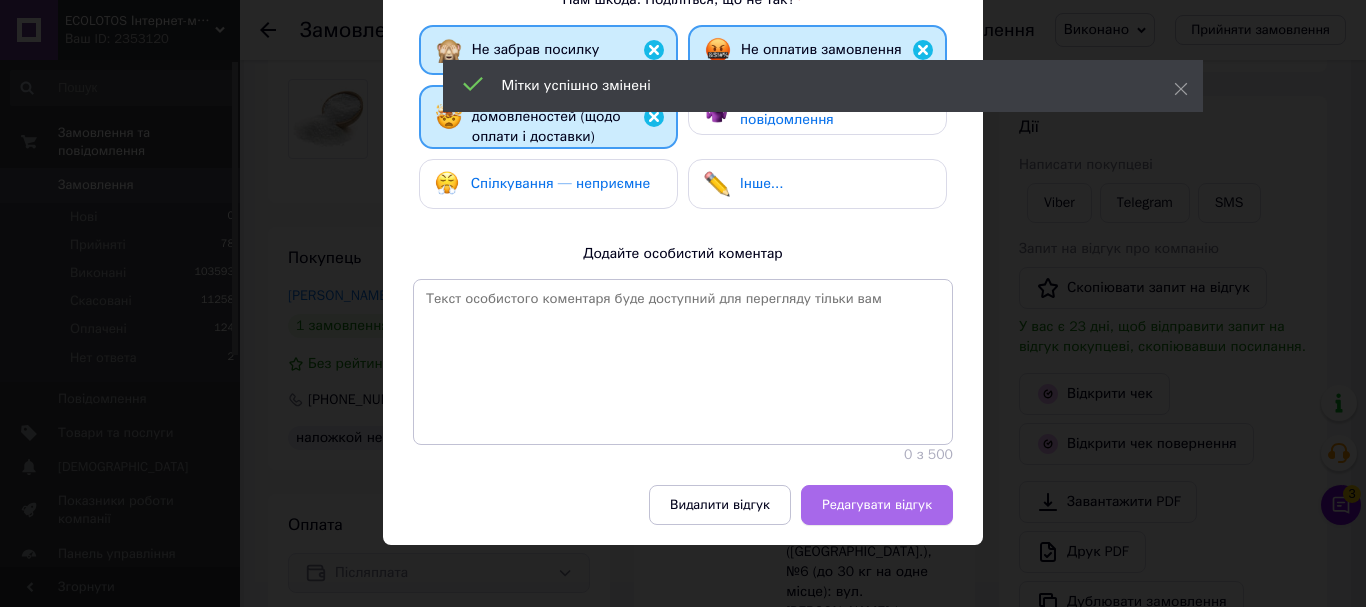 click on "Редагувати відгук" at bounding box center [877, 505] 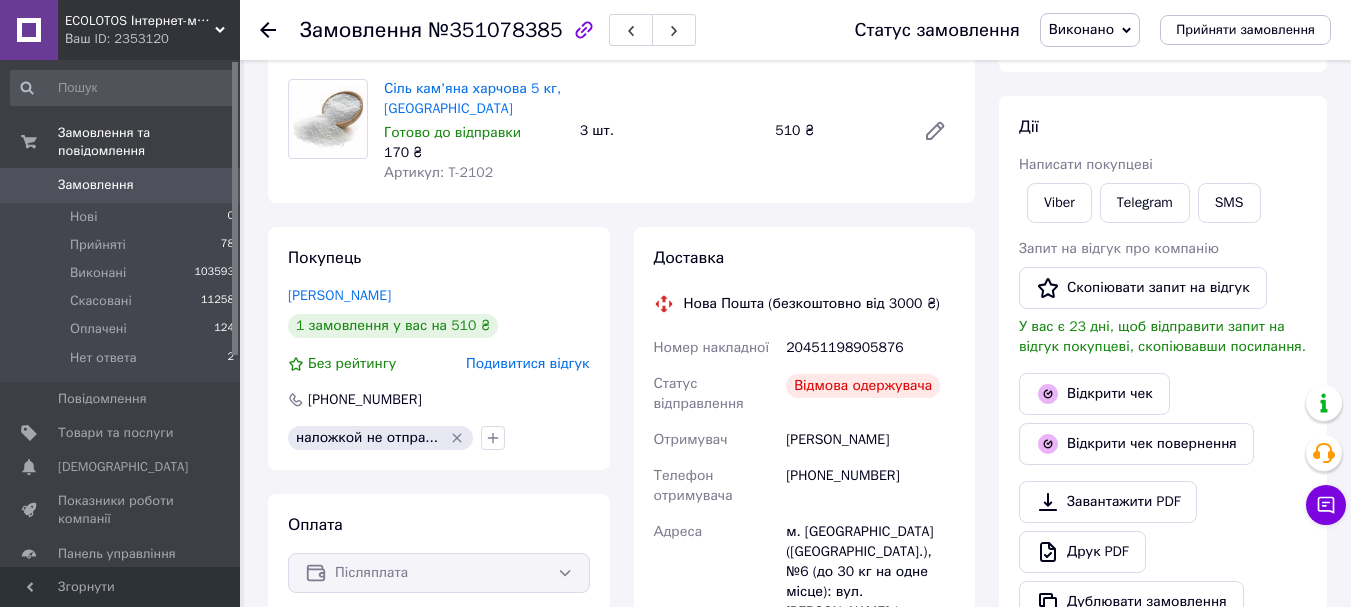 scroll, scrollTop: 0, scrollLeft: 0, axis: both 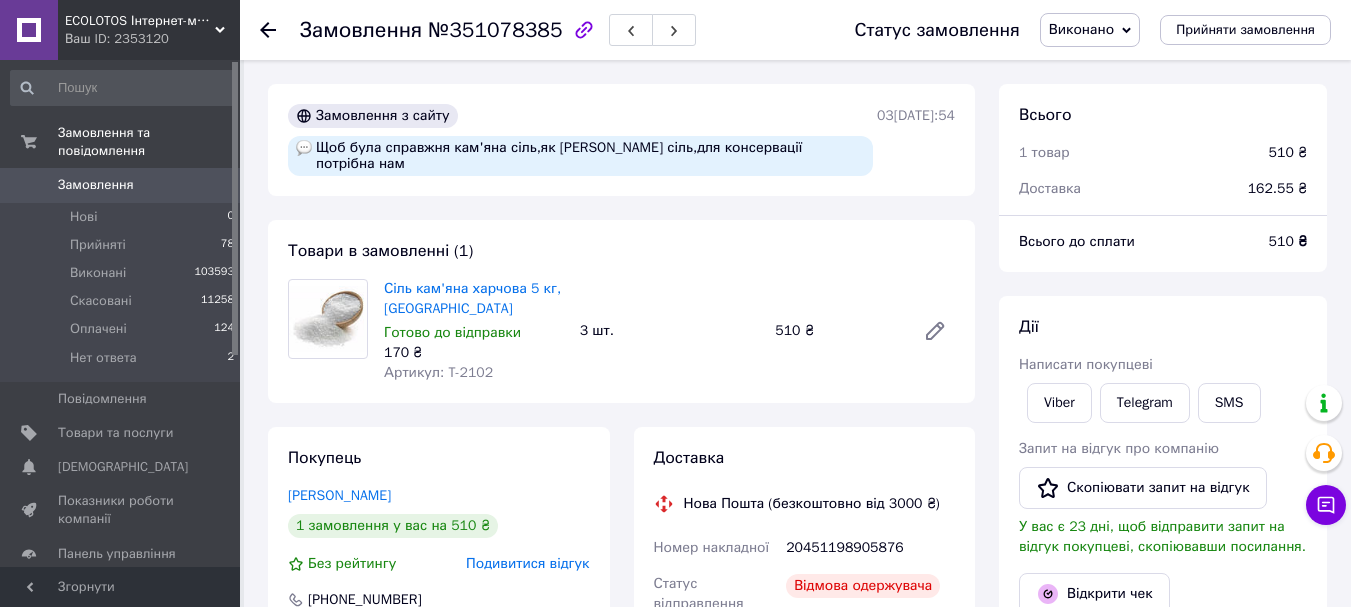 click on "Замовлення" at bounding box center [96, 185] 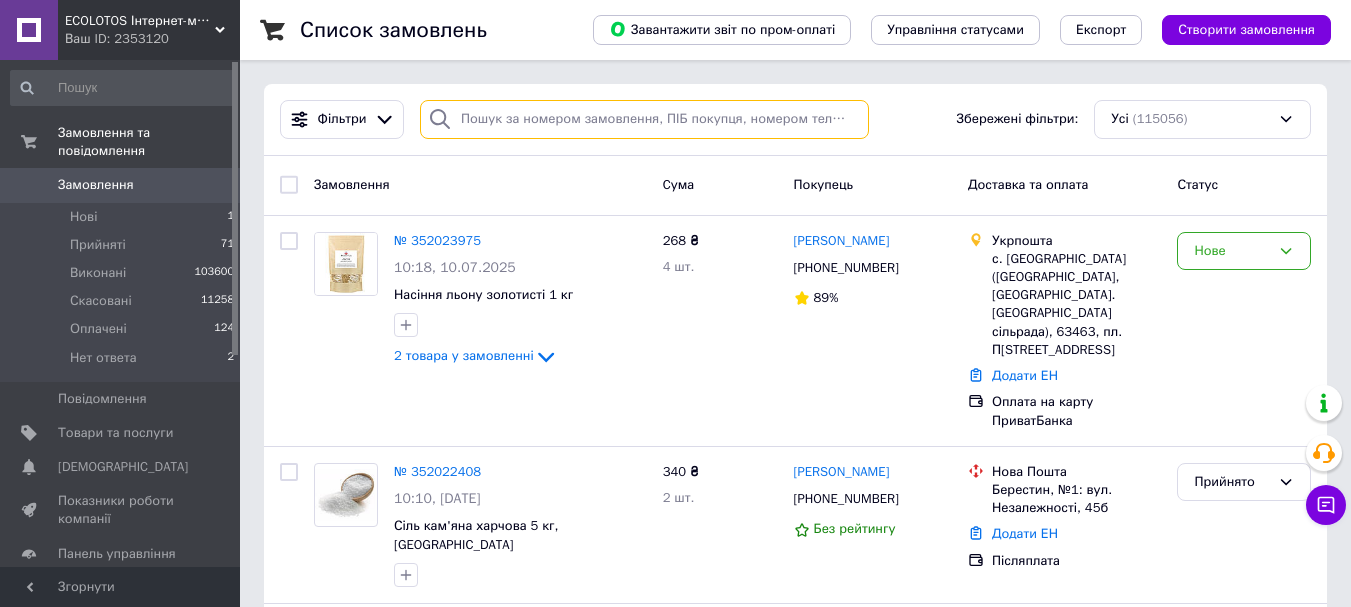 click at bounding box center (644, 119) 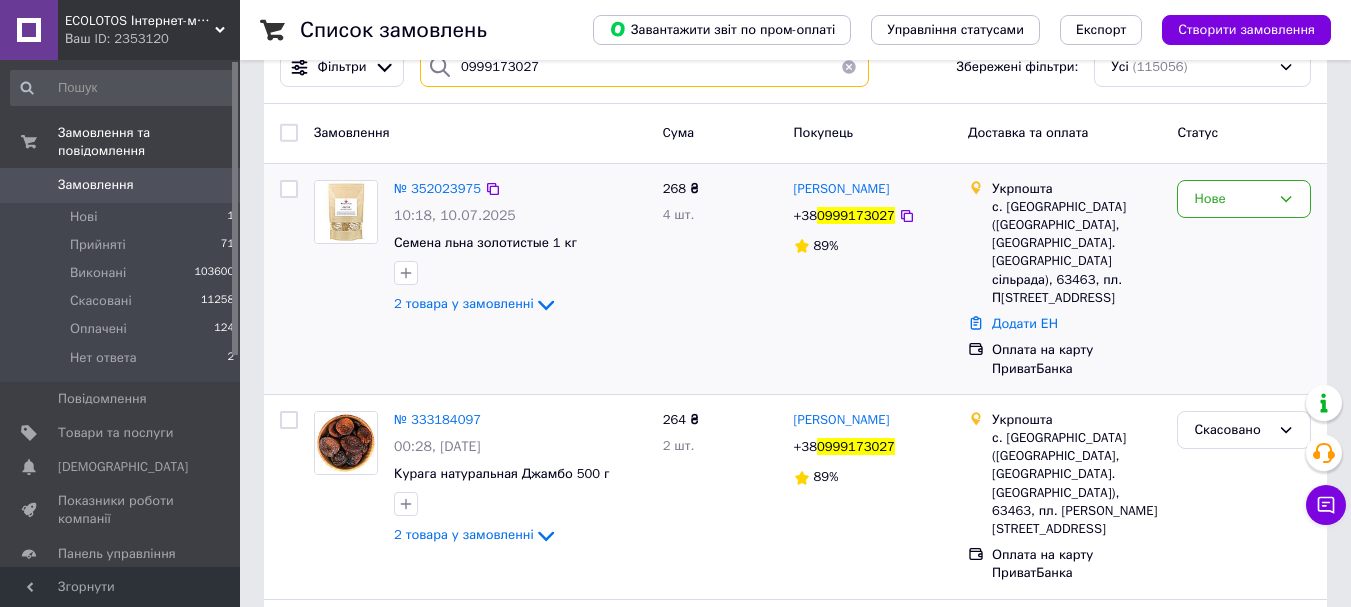 scroll, scrollTop: 0, scrollLeft: 0, axis: both 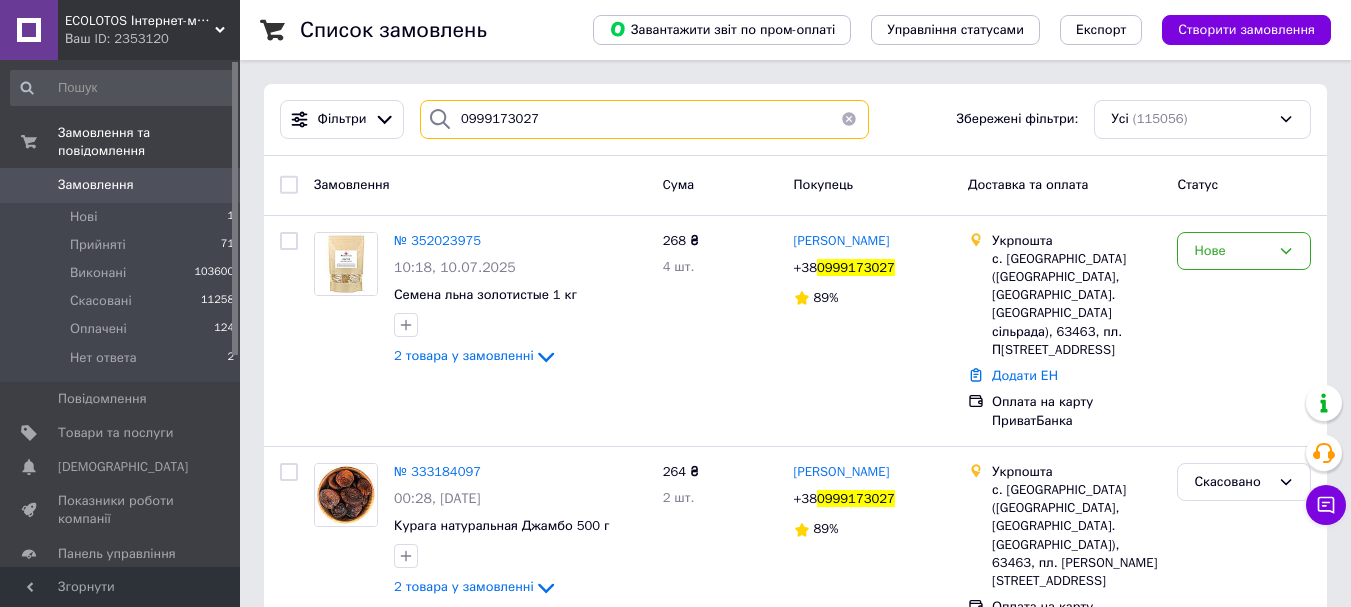 click on "0999173027" at bounding box center [644, 119] 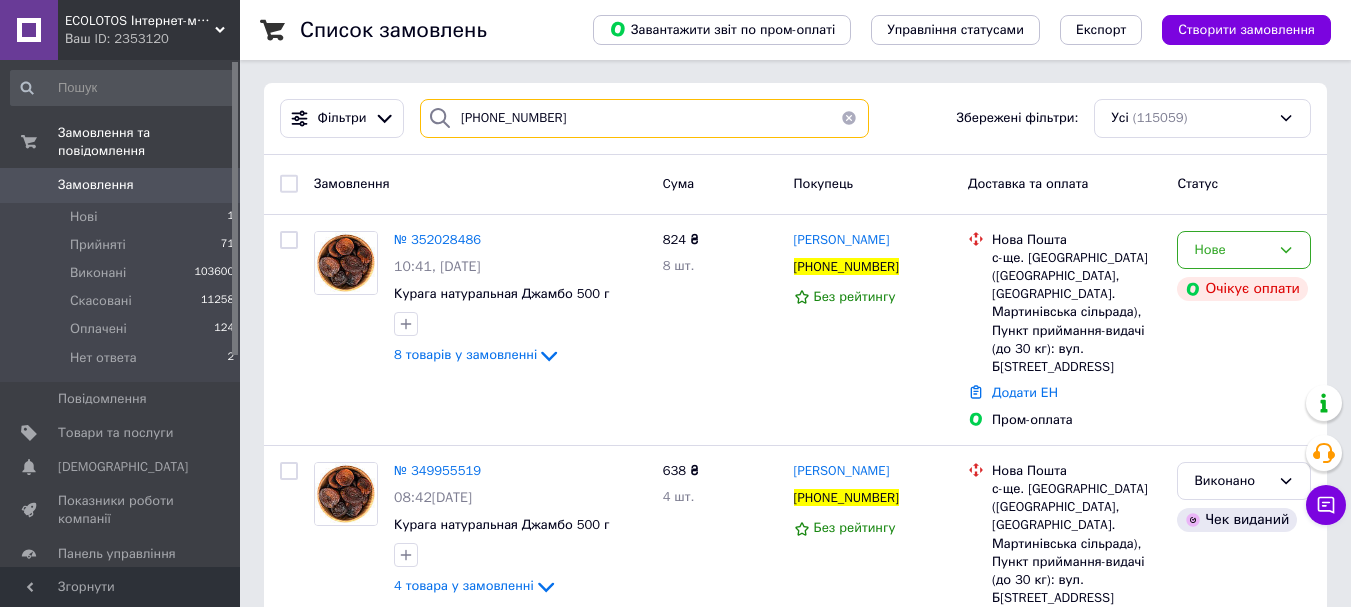 scroll, scrollTop: 0, scrollLeft: 0, axis: both 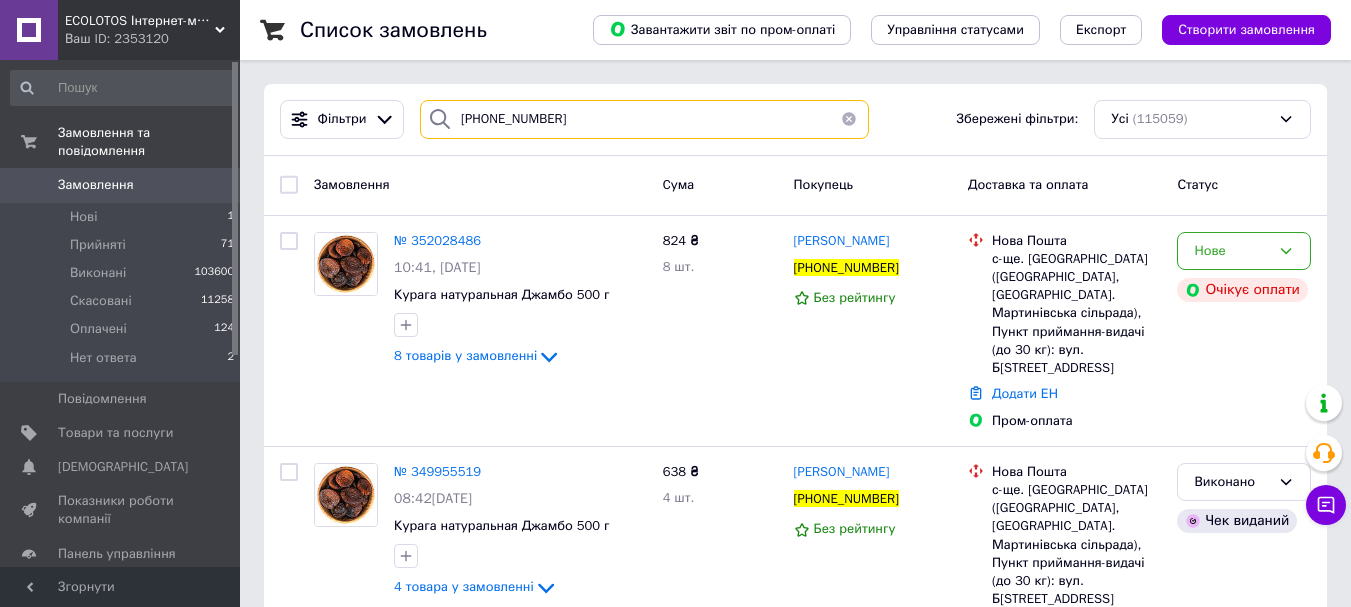 type on "+380671765135" 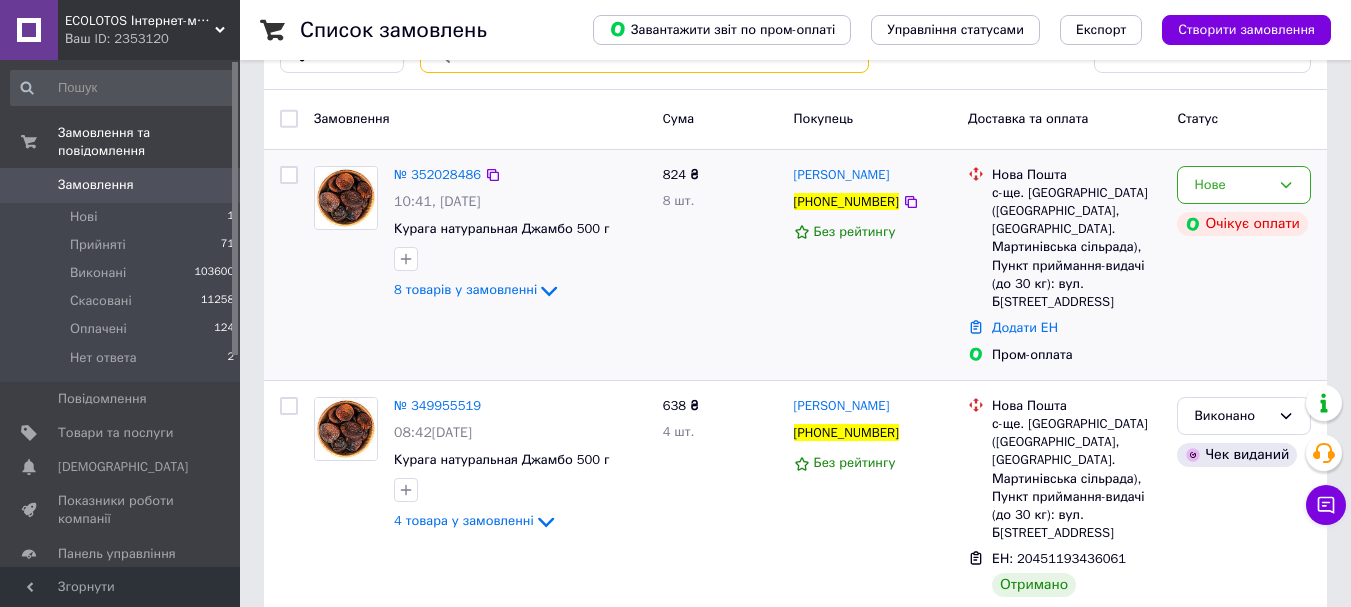 scroll, scrollTop: 100, scrollLeft: 0, axis: vertical 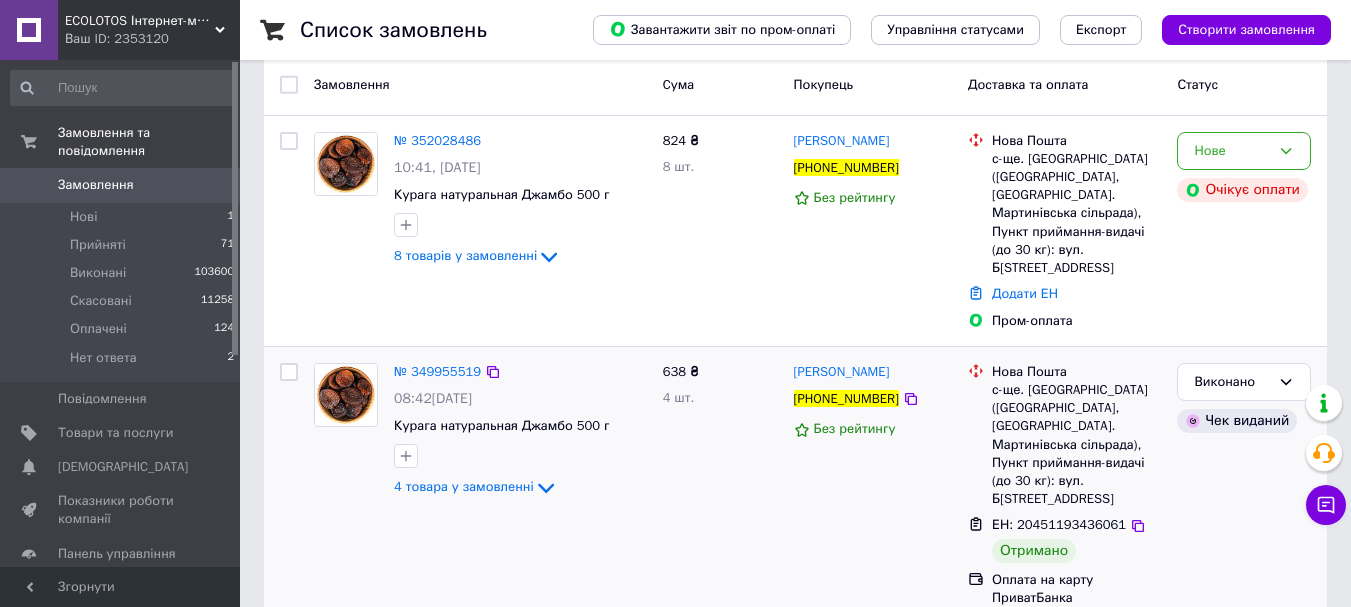 click on "№ 349955519" at bounding box center (437, 372) 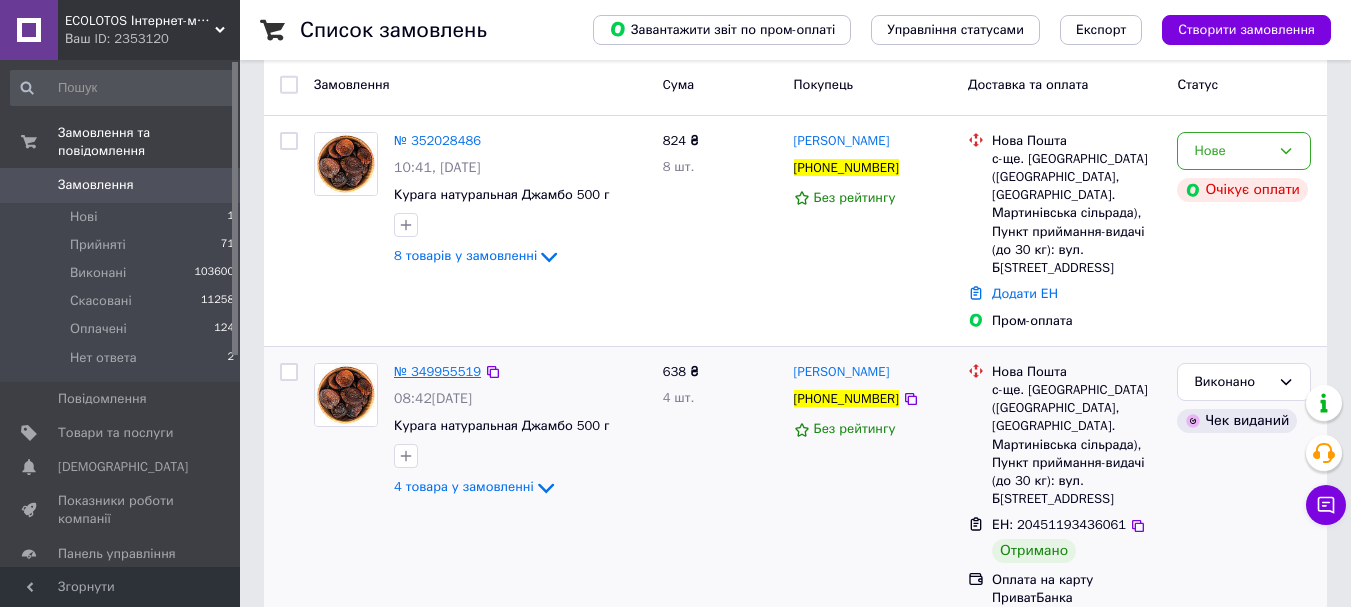 click on "№ 349955519" at bounding box center (437, 371) 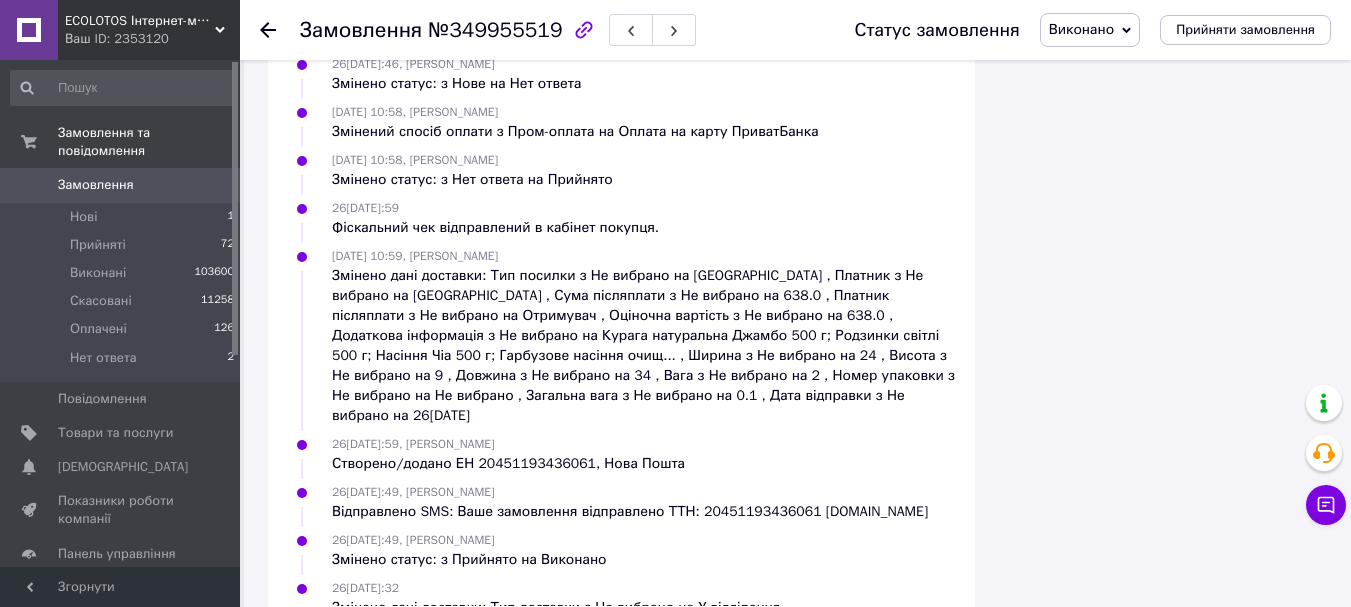 scroll, scrollTop: 1514, scrollLeft: 0, axis: vertical 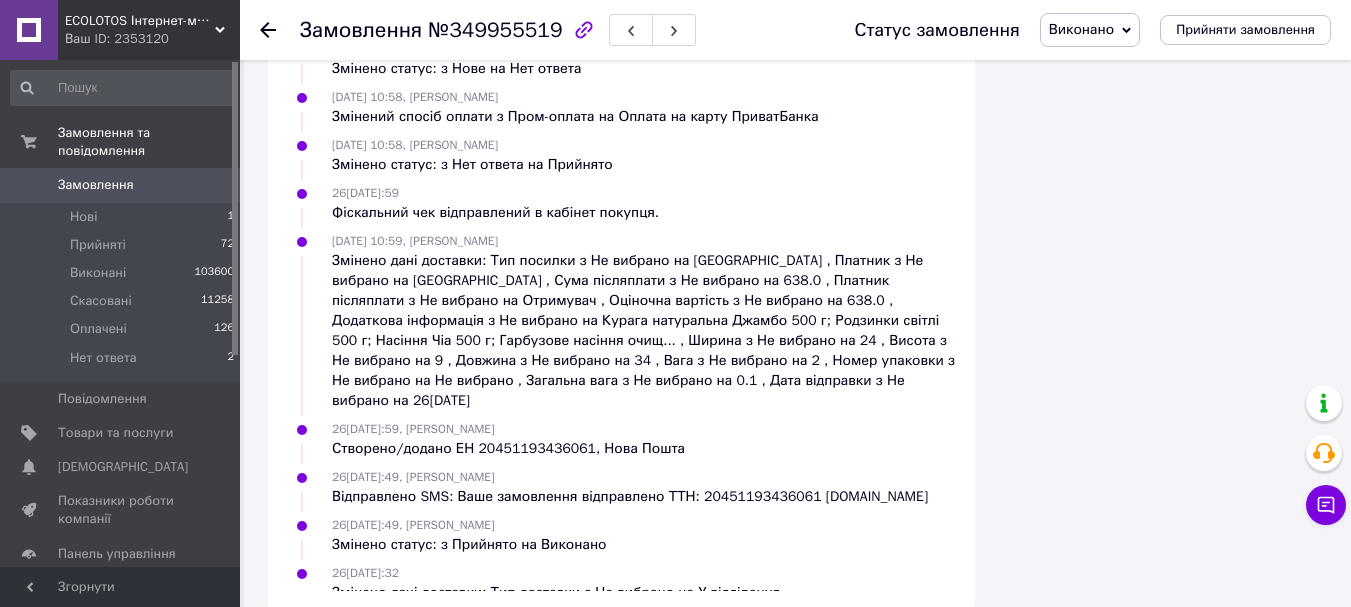 click on "Замовлення" at bounding box center (121, 185) 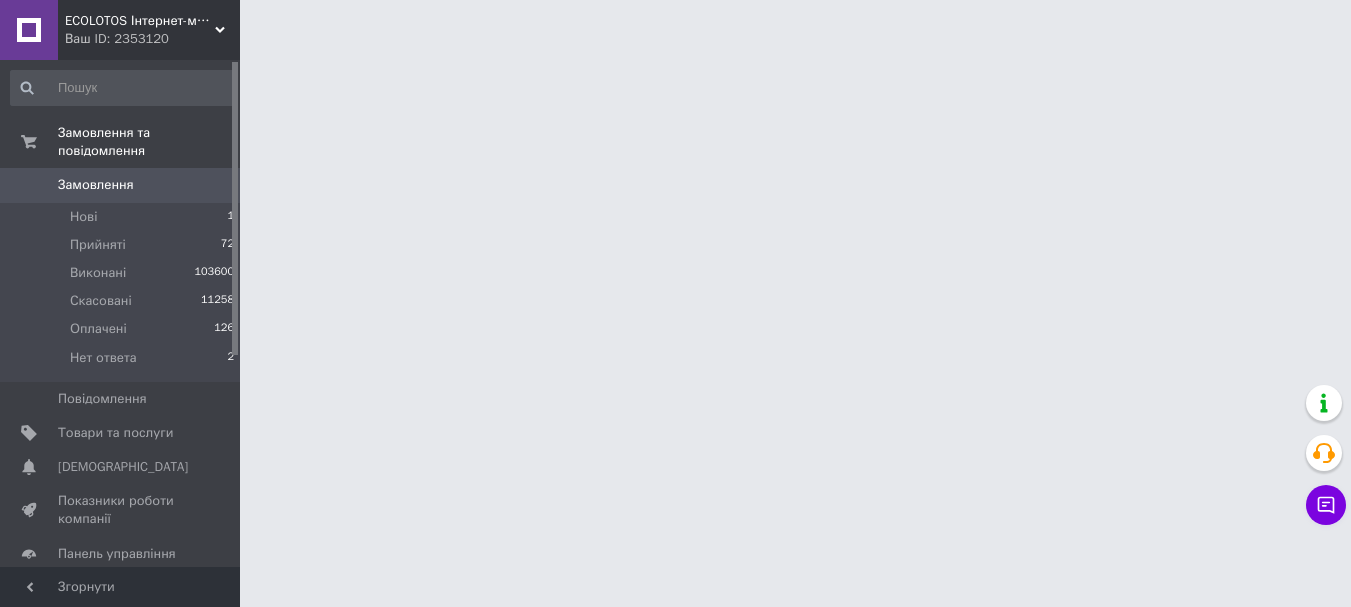 scroll, scrollTop: 0, scrollLeft: 0, axis: both 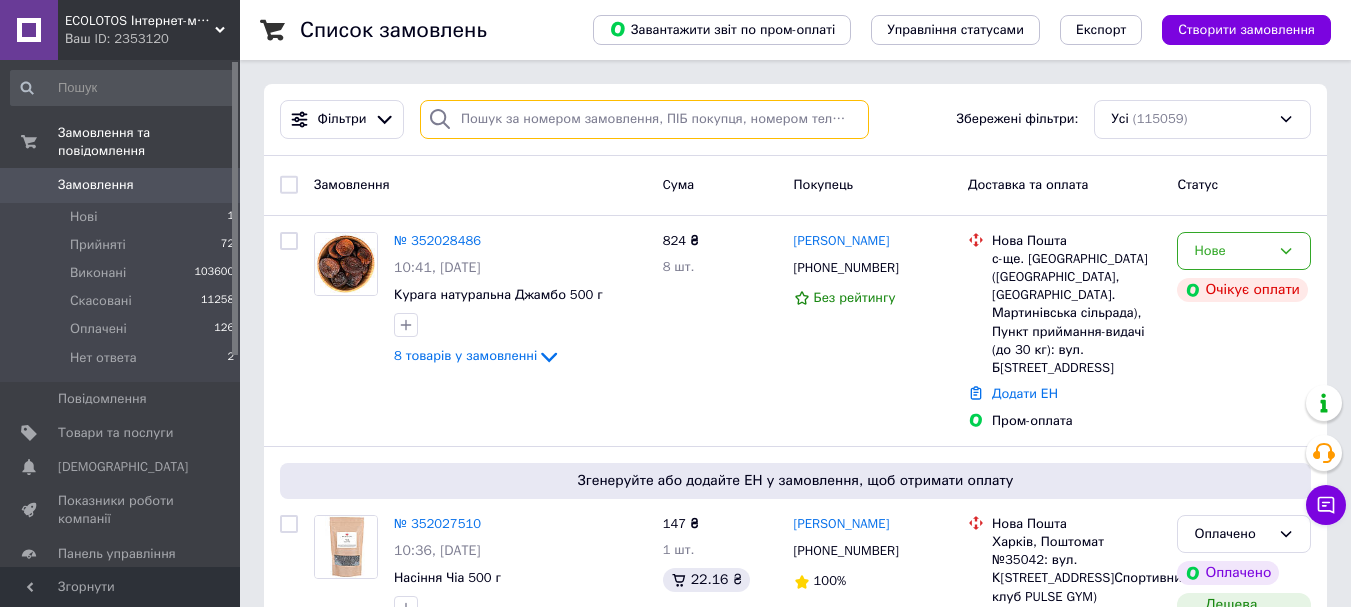 click at bounding box center (644, 119) 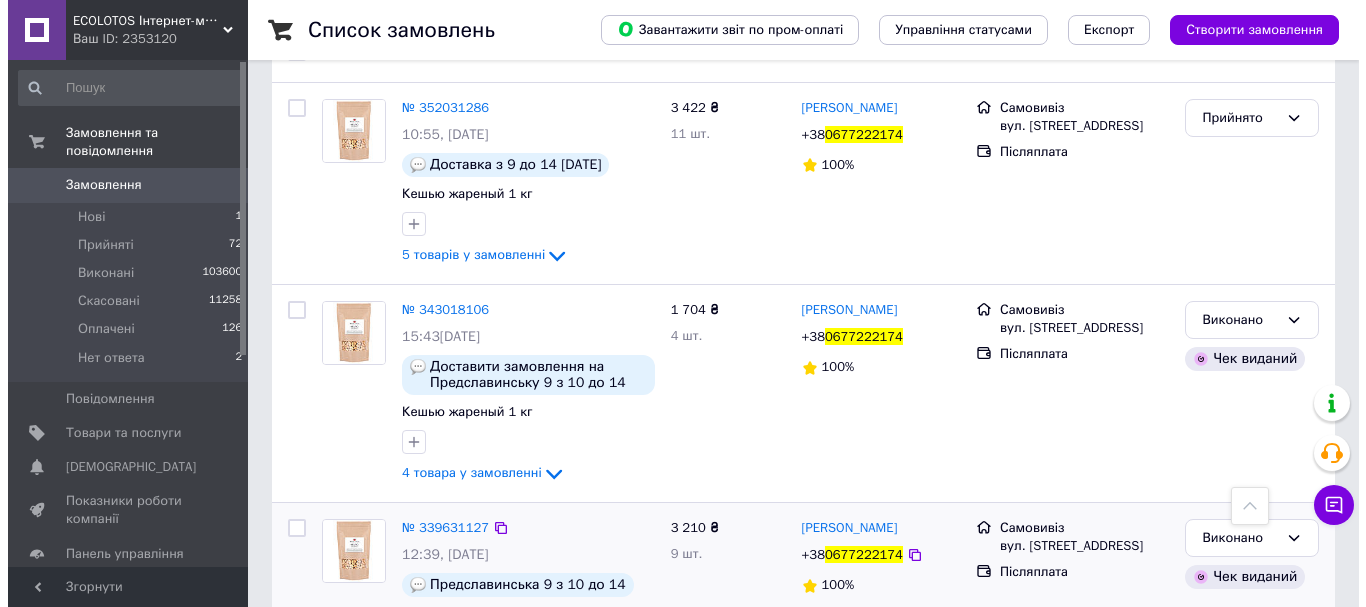 scroll, scrollTop: 0, scrollLeft: 0, axis: both 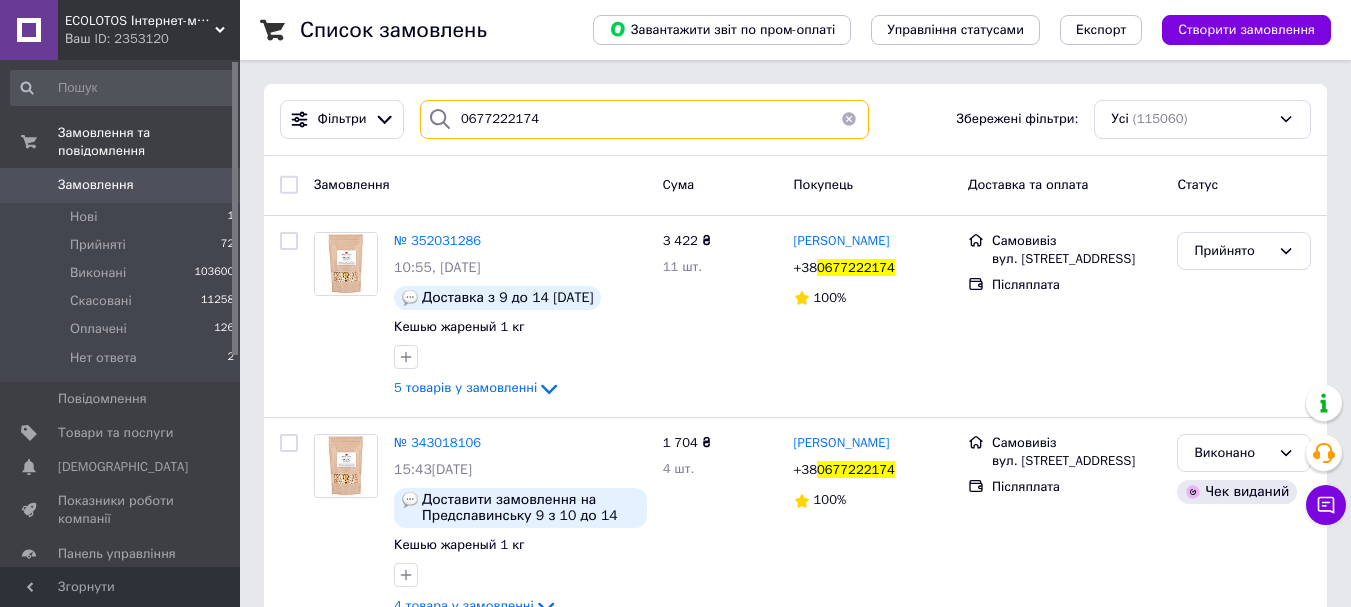 drag, startPoint x: 592, startPoint y: 121, endPoint x: 434, endPoint y: 125, distance: 158.05063 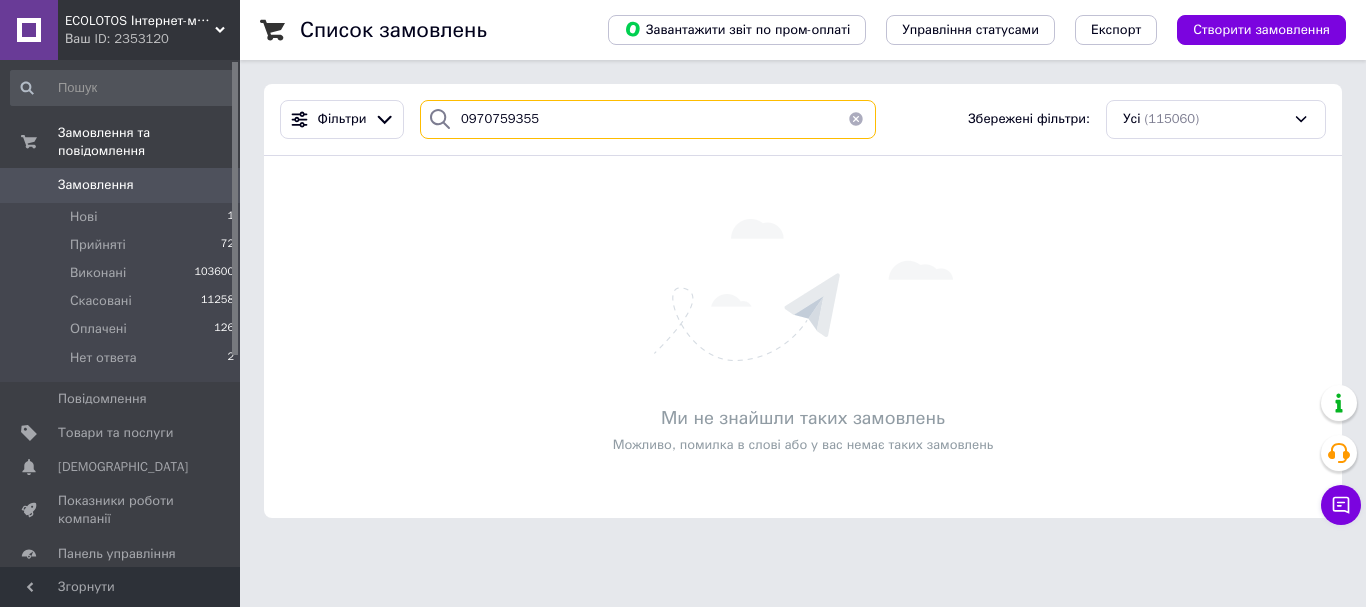 type on "0970759355" 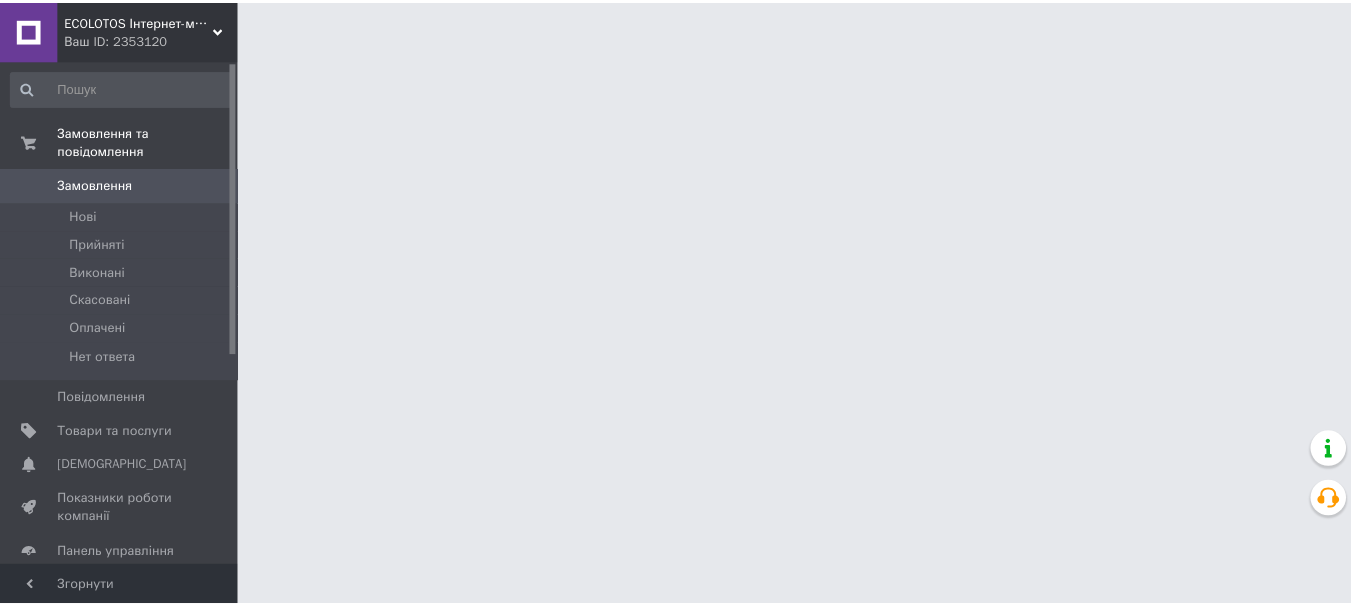 scroll, scrollTop: 0, scrollLeft: 0, axis: both 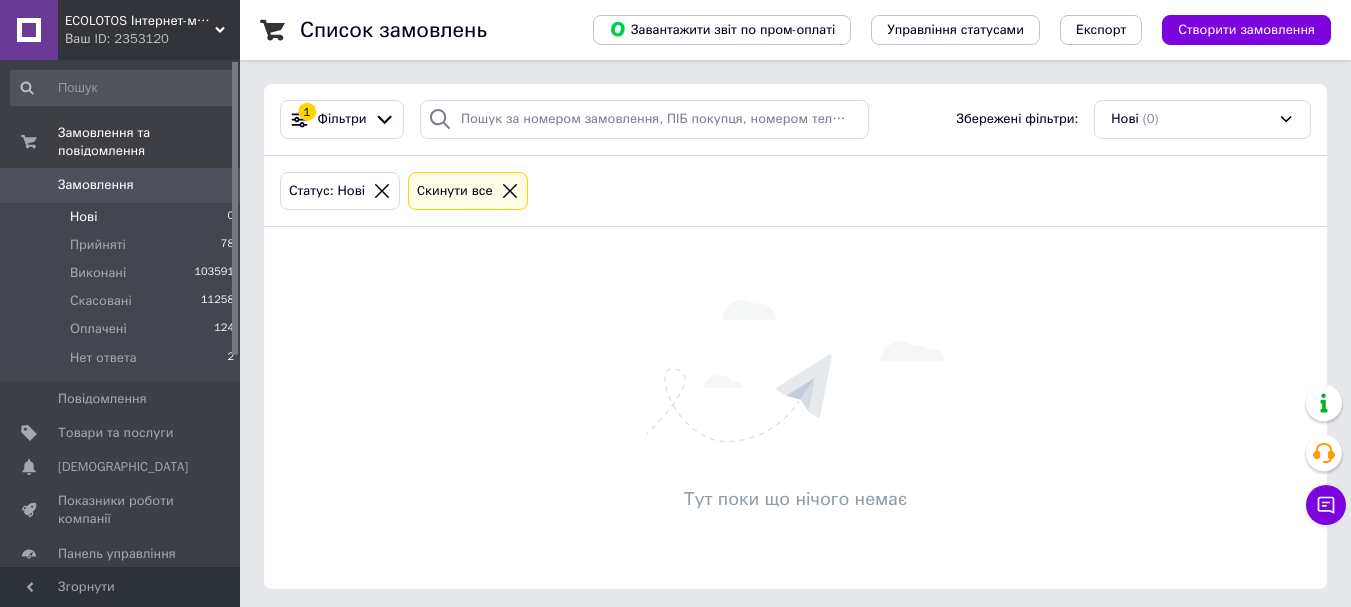click on "Замовлення" at bounding box center [96, 185] 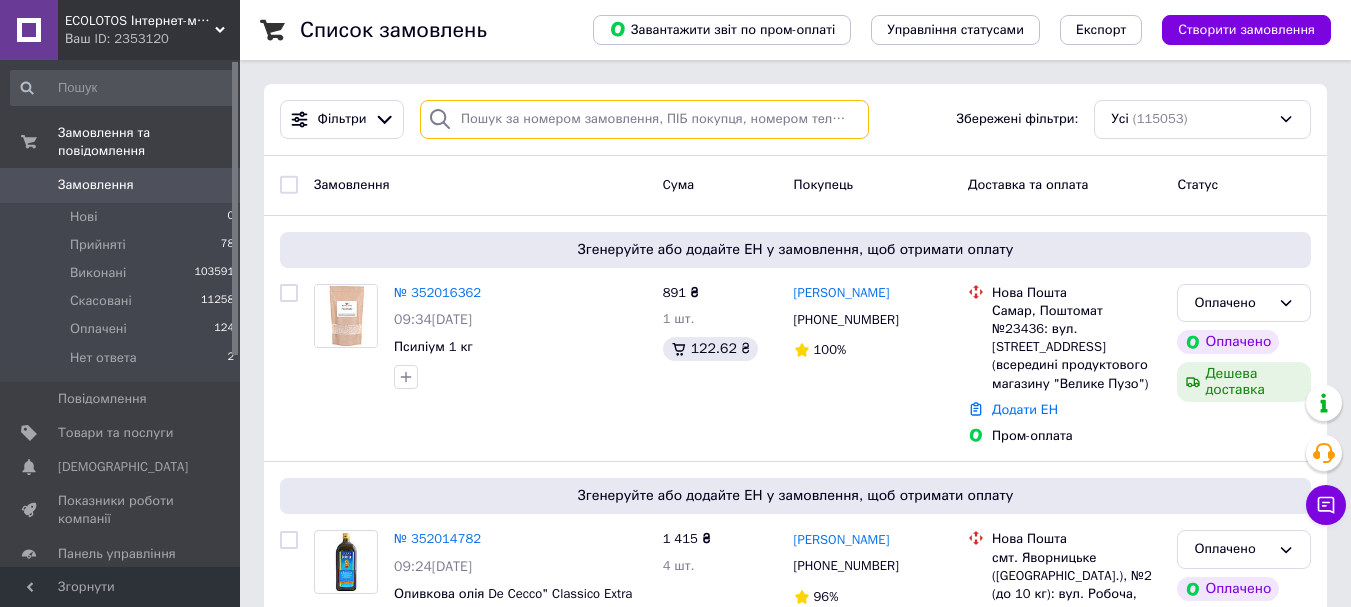 click at bounding box center (644, 119) 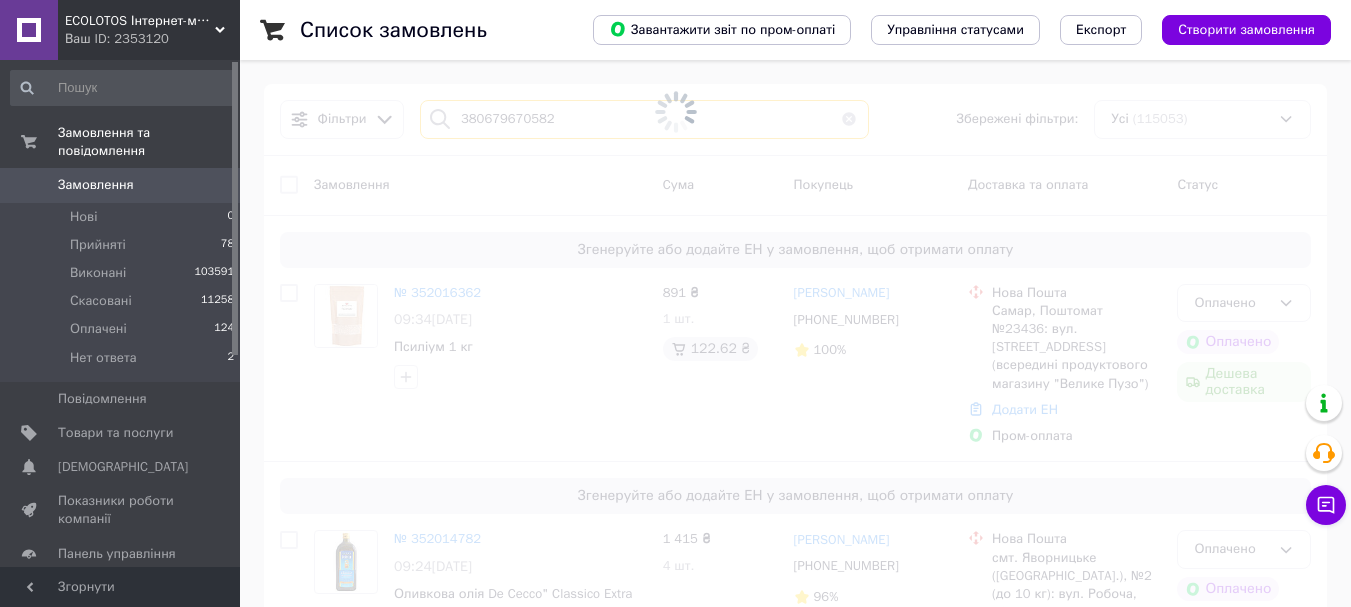 type on "380679670582" 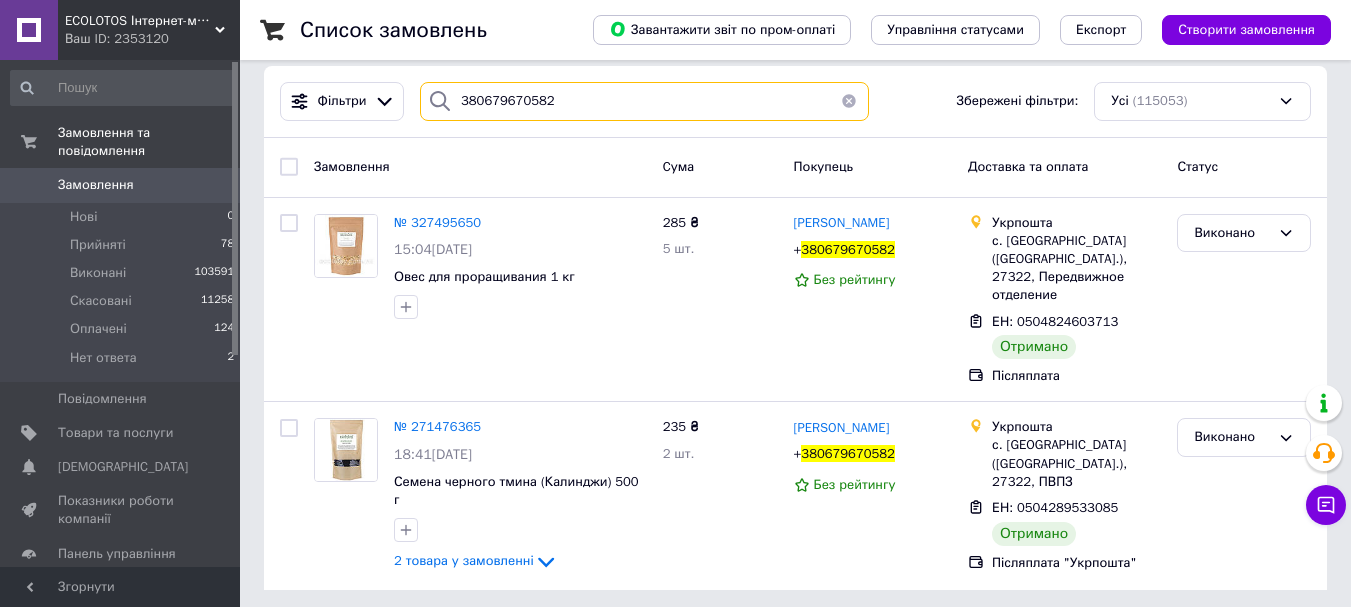 scroll, scrollTop: 23, scrollLeft: 0, axis: vertical 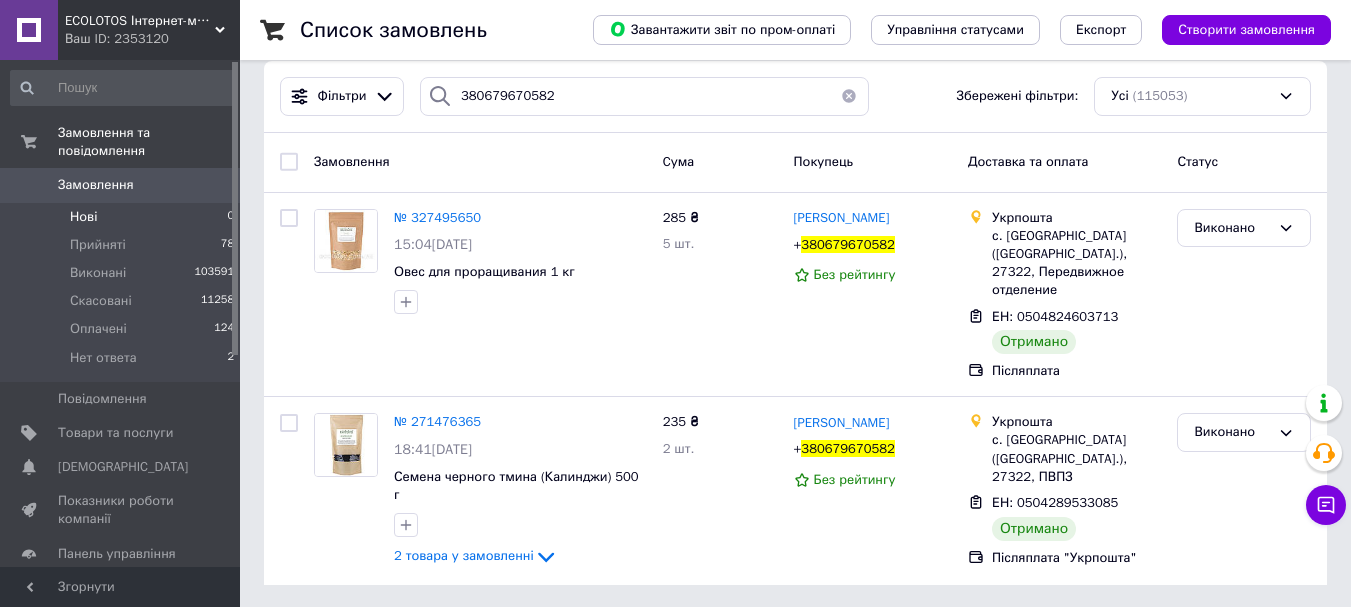 click on "Нові 0" at bounding box center [123, 217] 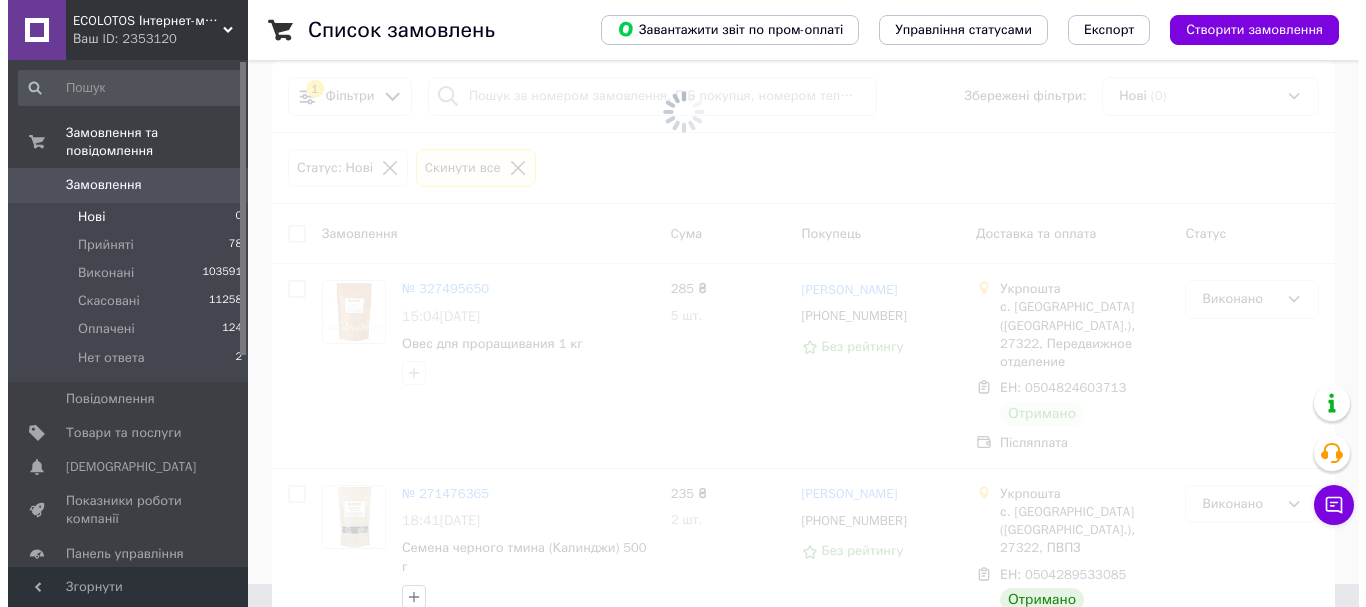 scroll, scrollTop: 0, scrollLeft: 0, axis: both 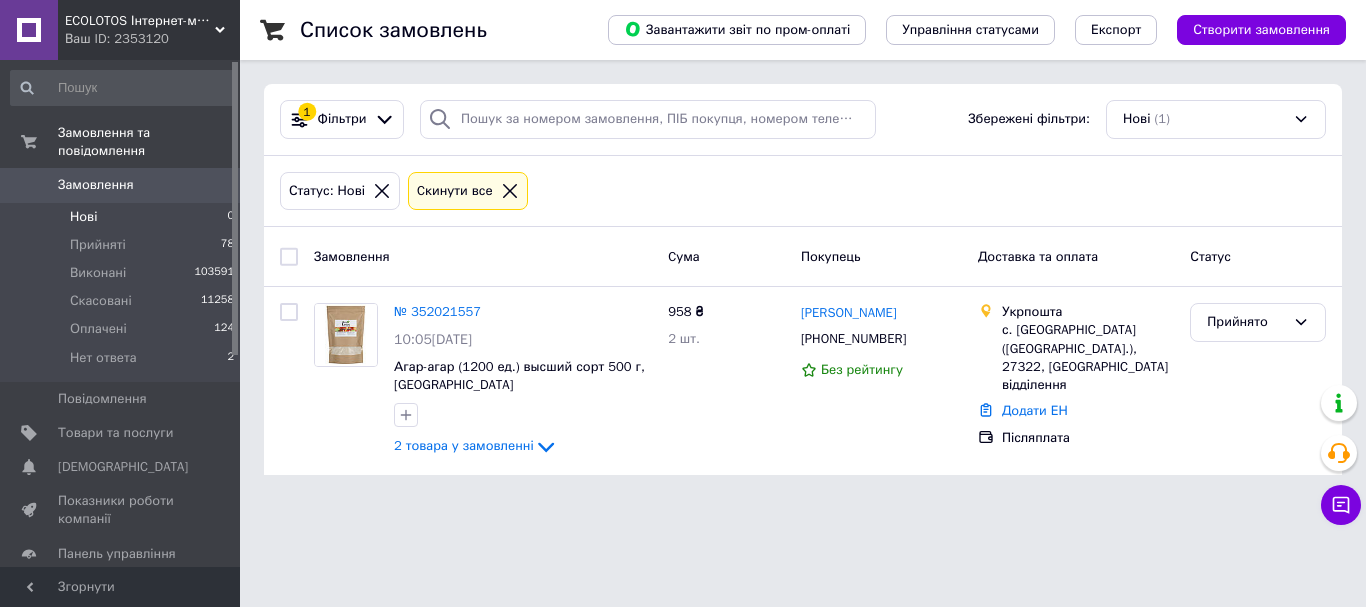 click on "Статус: Нові Cкинути все" at bounding box center [803, 191] 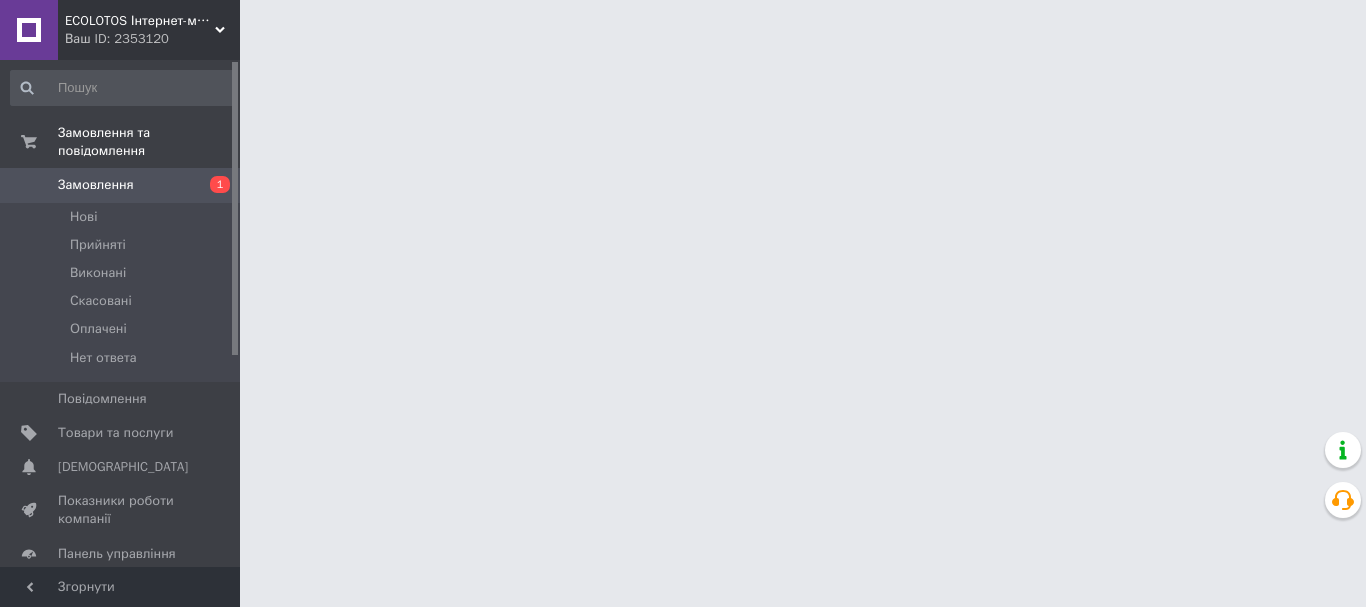 scroll, scrollTop: 0, scrollLeft: 0, axis: both 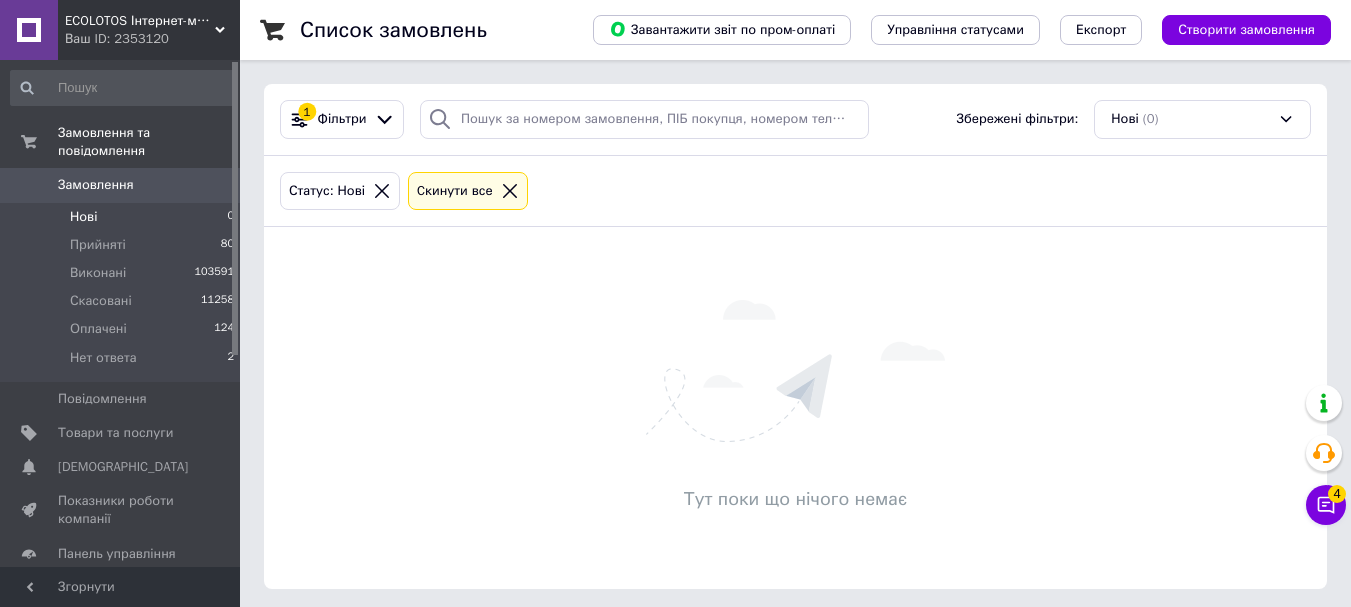 click on "Статус: Нові Cкинути все" at bounding box center (795, 191) 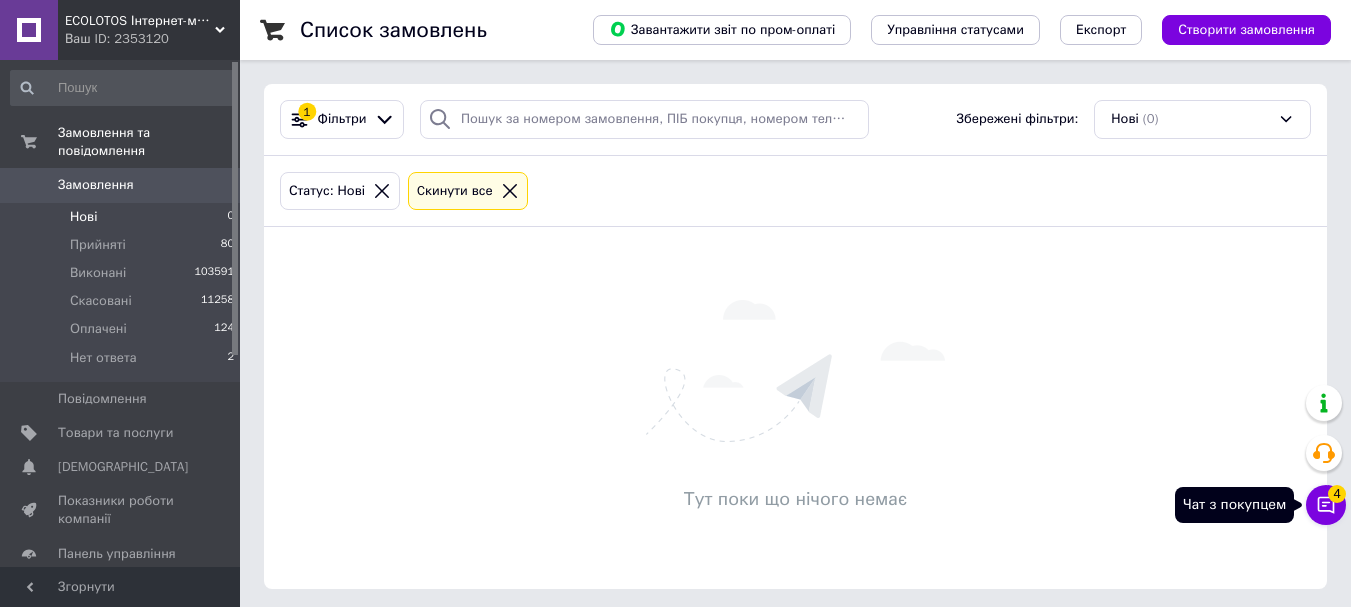 click 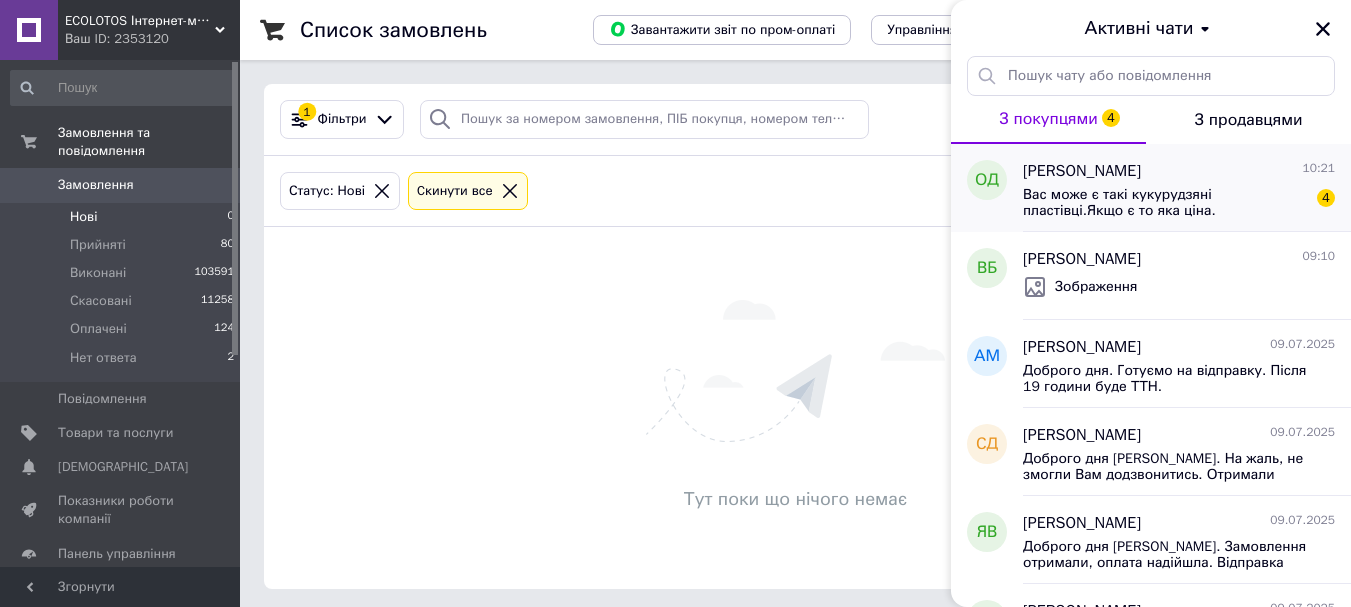 click on "Вас може є такі кукурудзяні пластівці.Якщо є то яка ціна." at bounding box center (1165, 203) 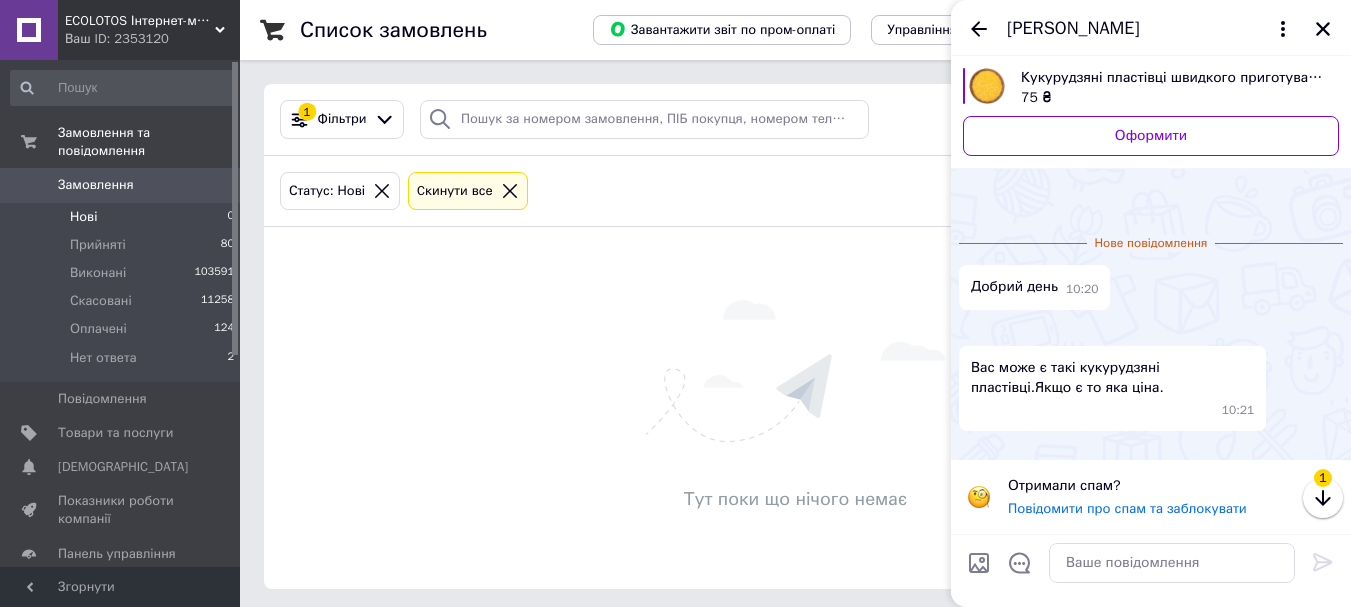 scroll, scrollTop: 258, scrollLeft: 0, axis: vertical 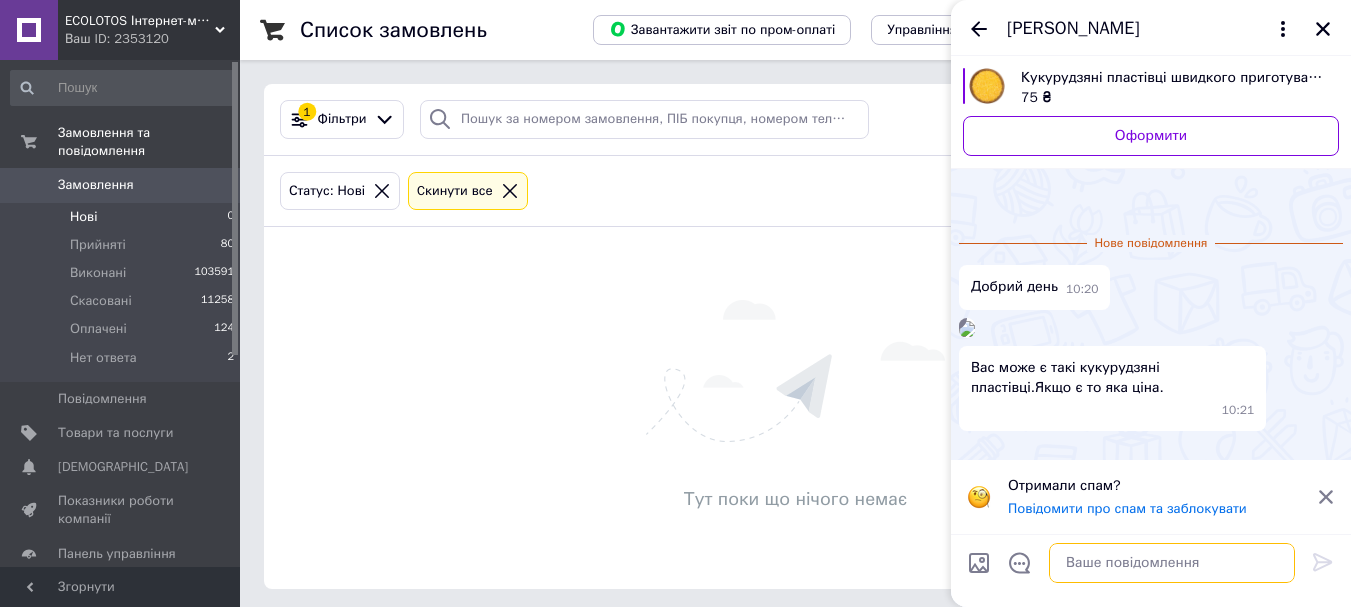 click at bounding box center [1172, 563] 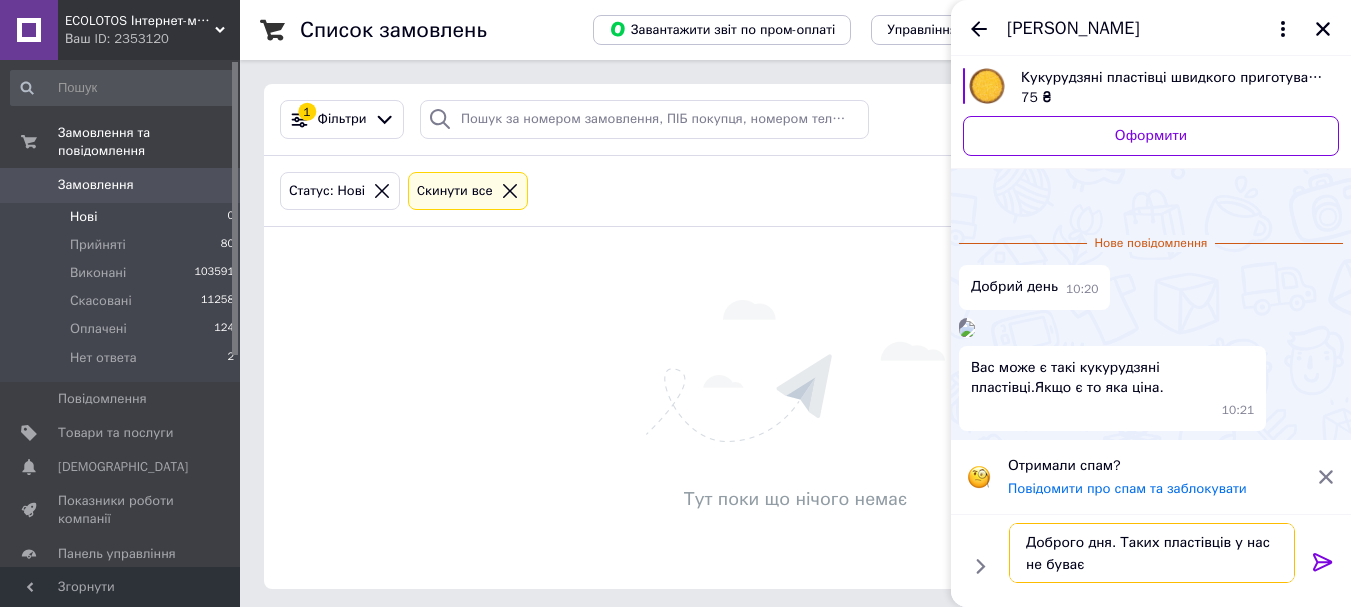 type on "Доброго дня. Таких пластівців у нас не буває." 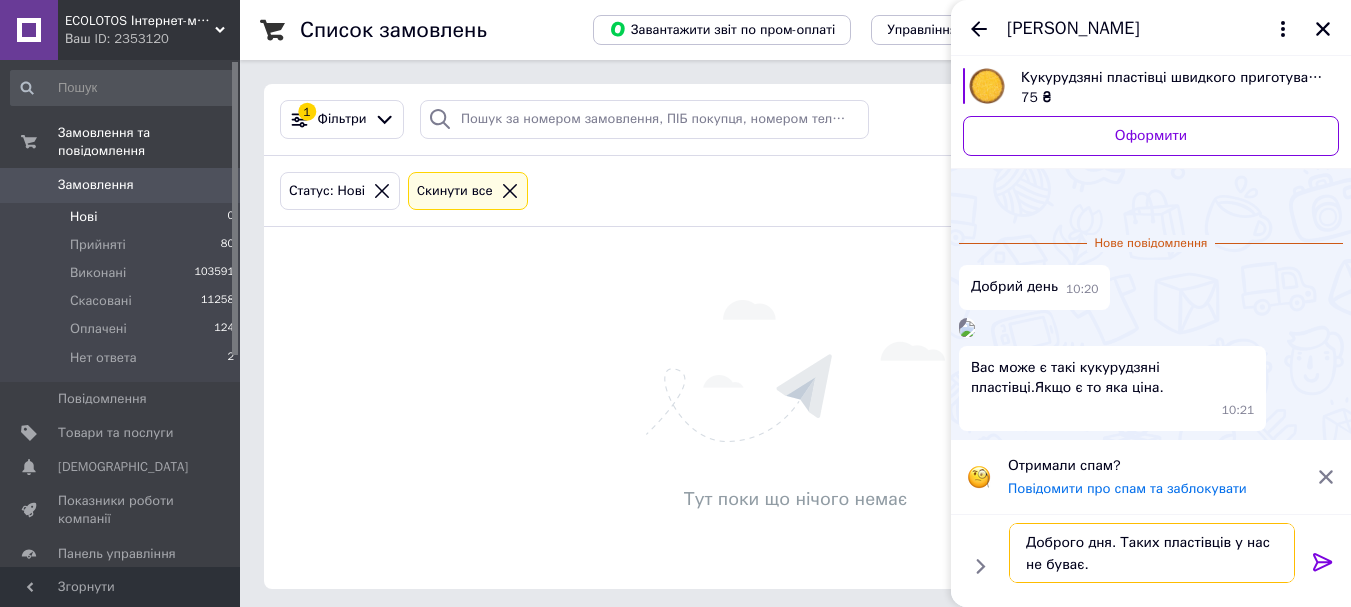 scroll, scrollTop: 58, scrollLeft: 0, axis: vertical 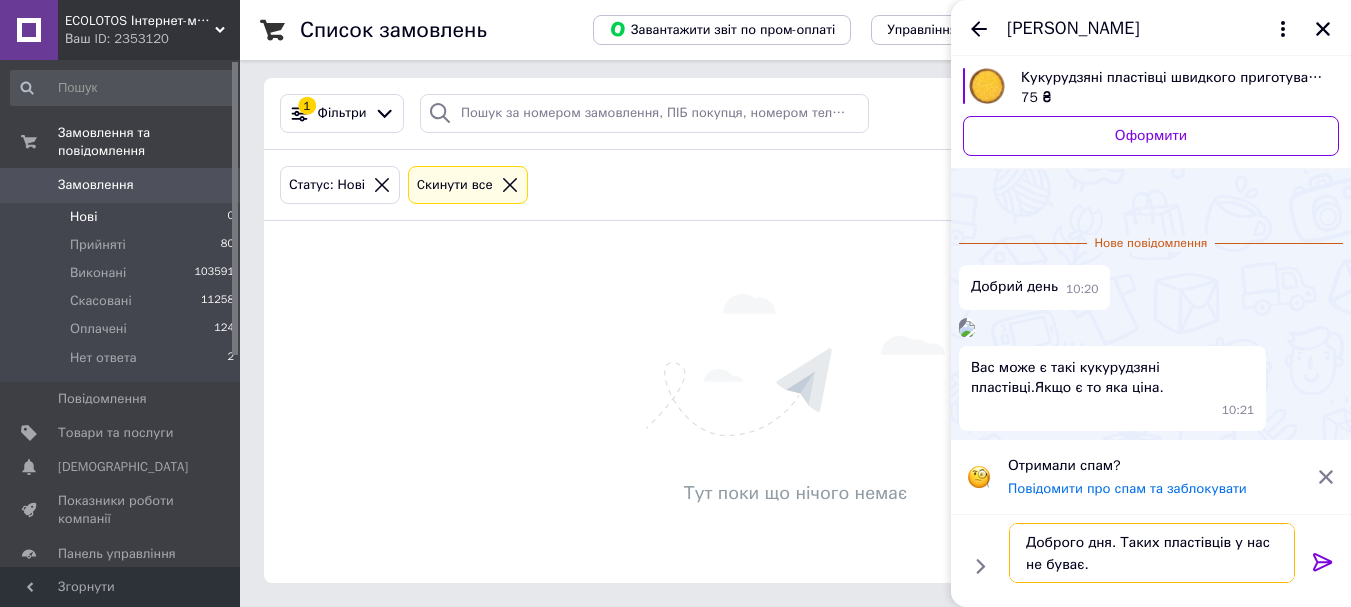 type 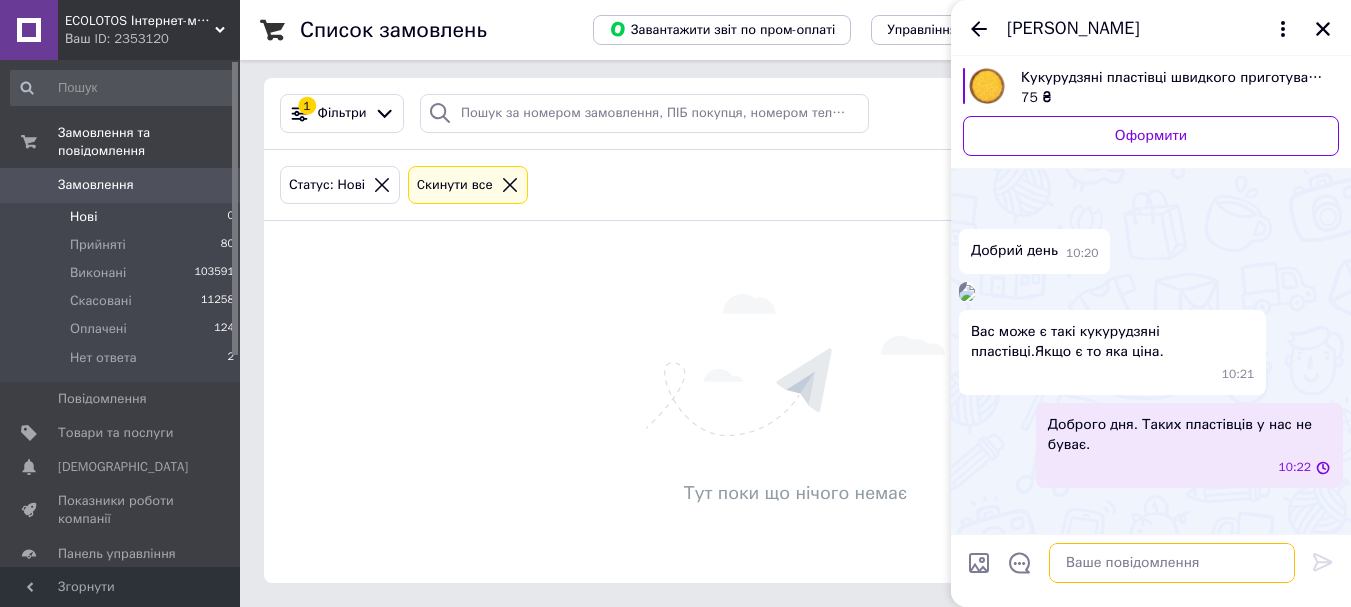 scroll, scrollTop: 242, scrollLeft: 0, axis: vertical 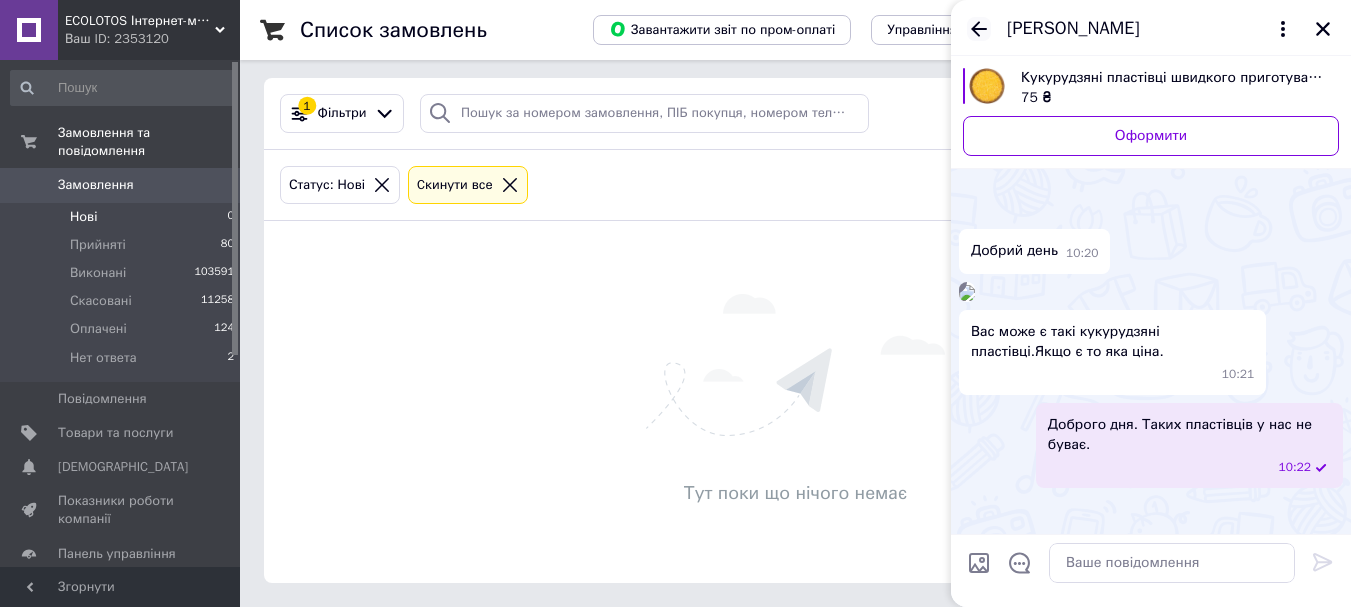 click 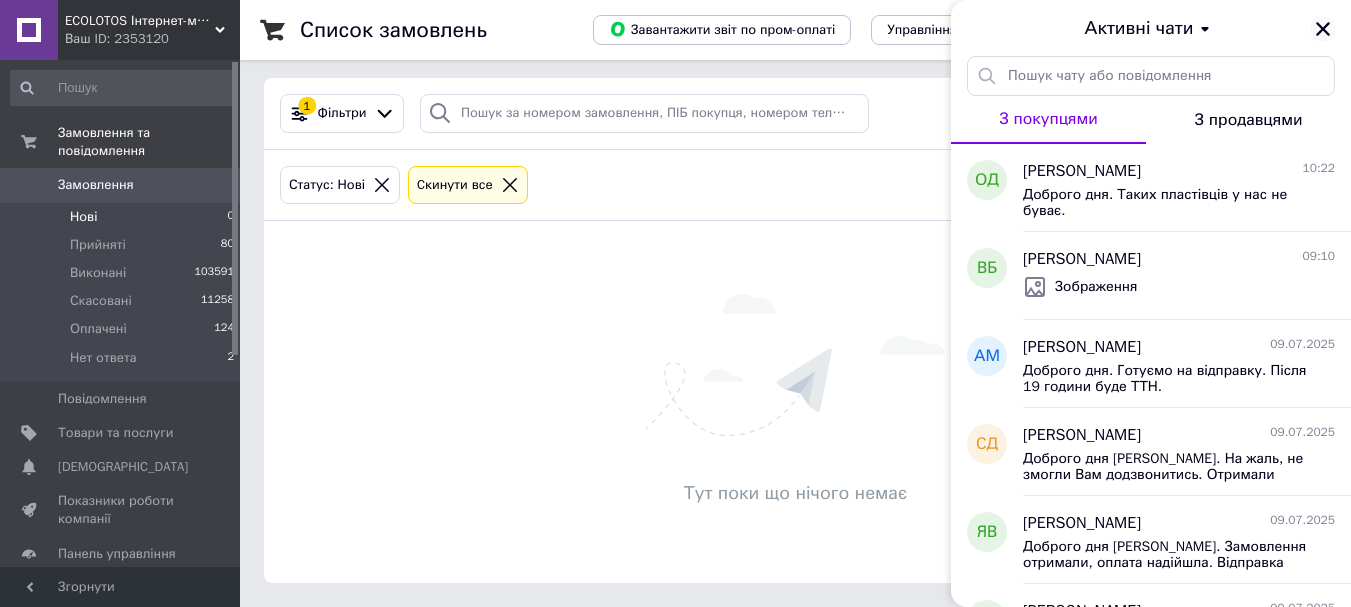 click at bounding box center (1323, 29) 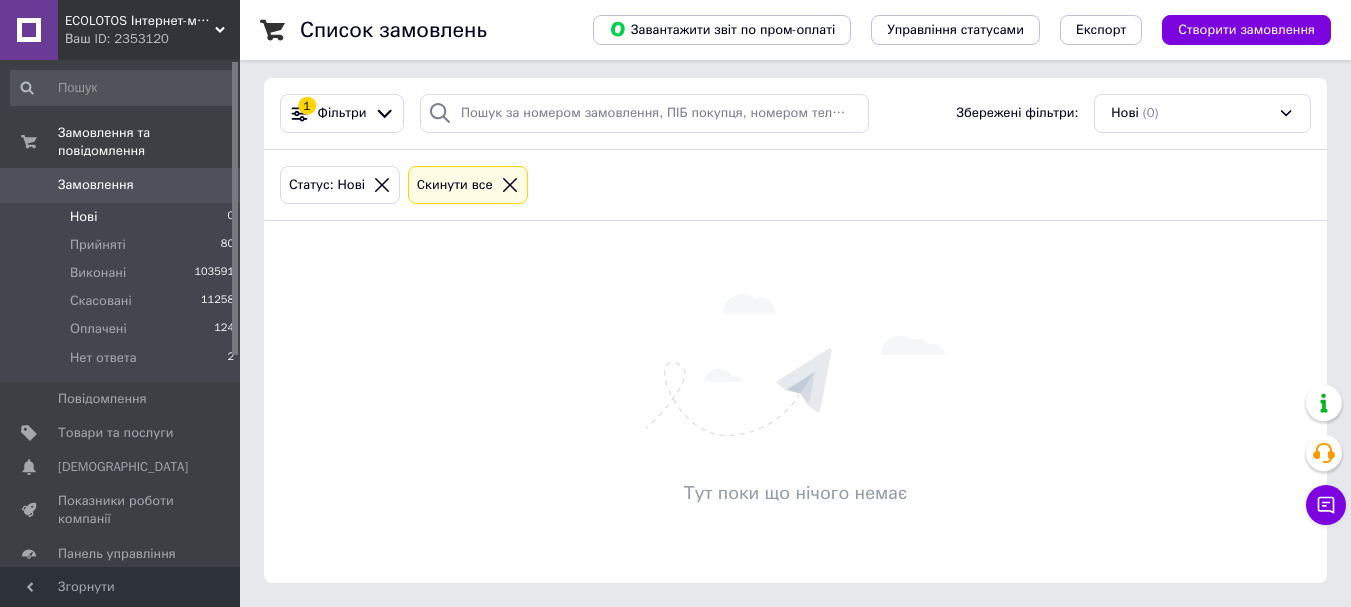 click on "Нові" at bounding box center [83, 217] 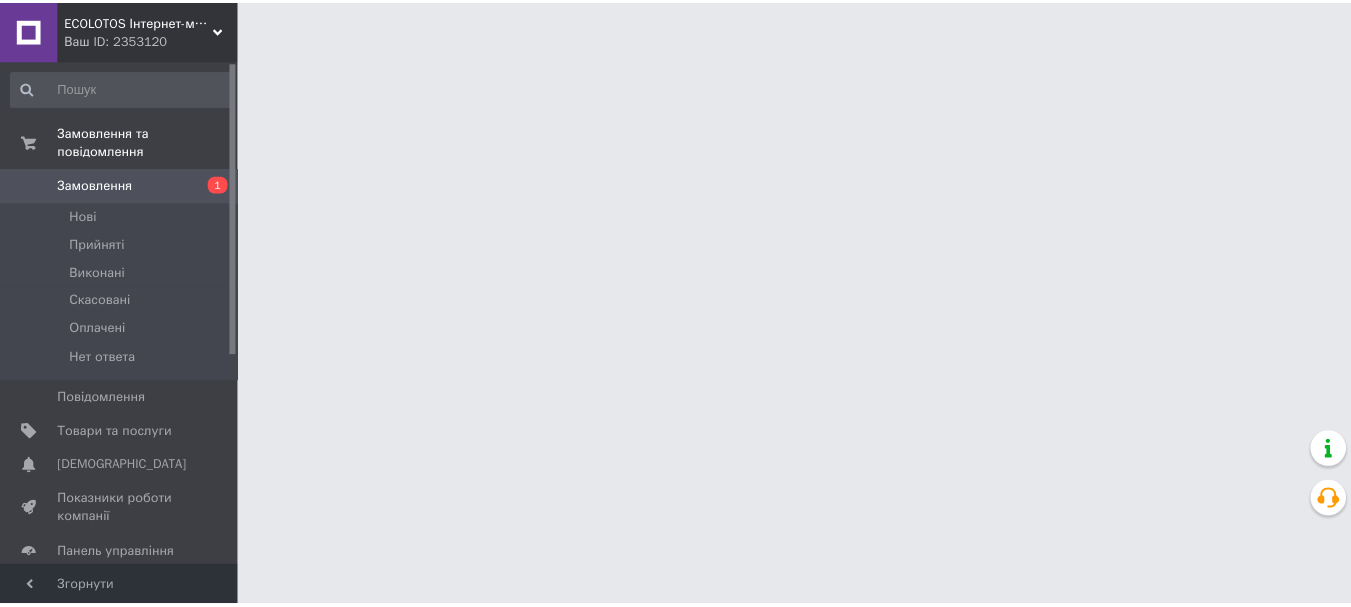 scroll, scrollTop: 0, scrollLeft: 0, axis: both 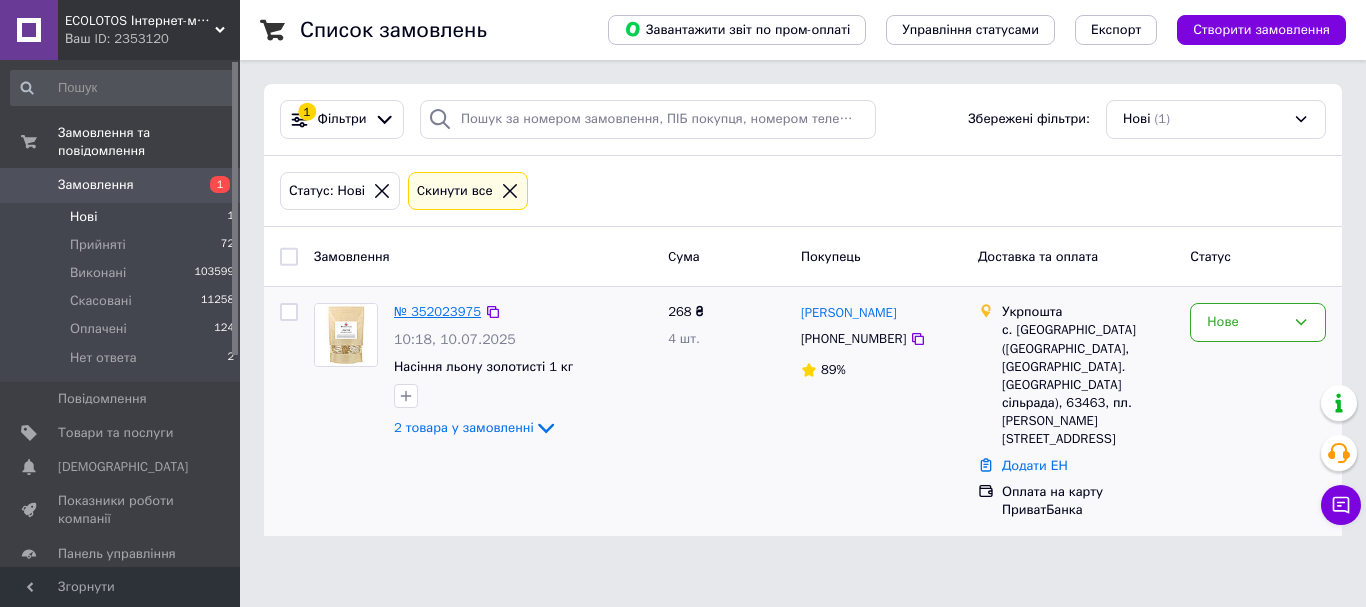 click on "№ 352023975" at bounding box center (437, 311) 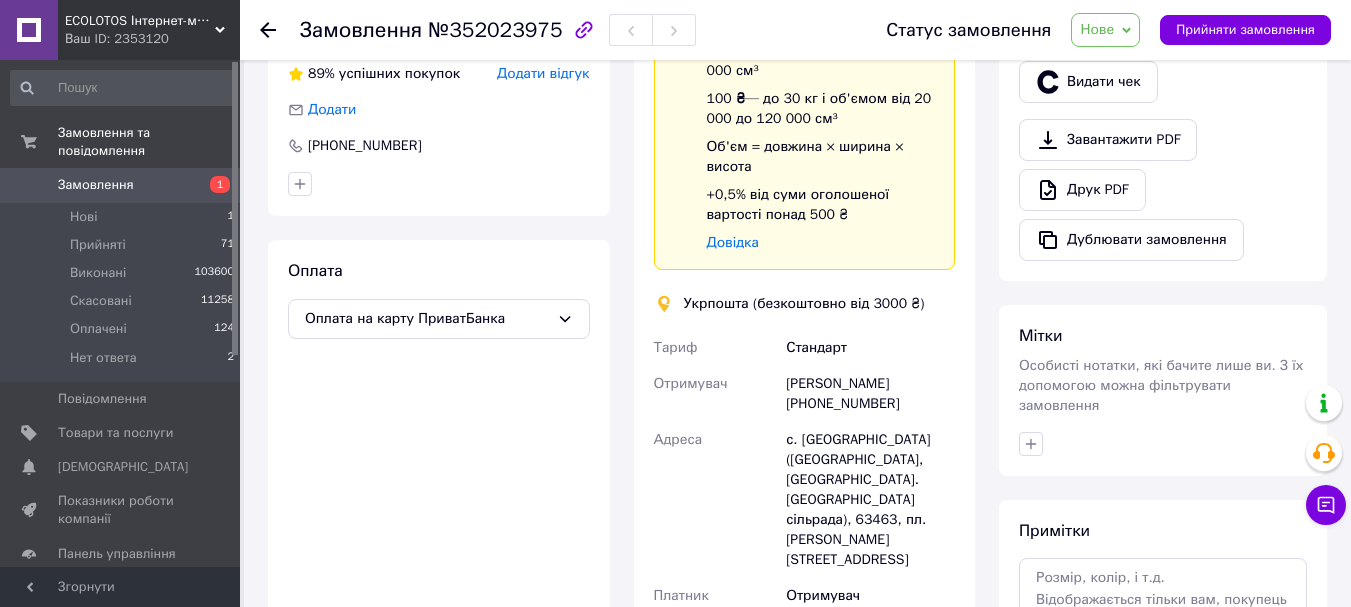 scroll, scrollTop: 600, scrollLeft: 0, axis: vertical 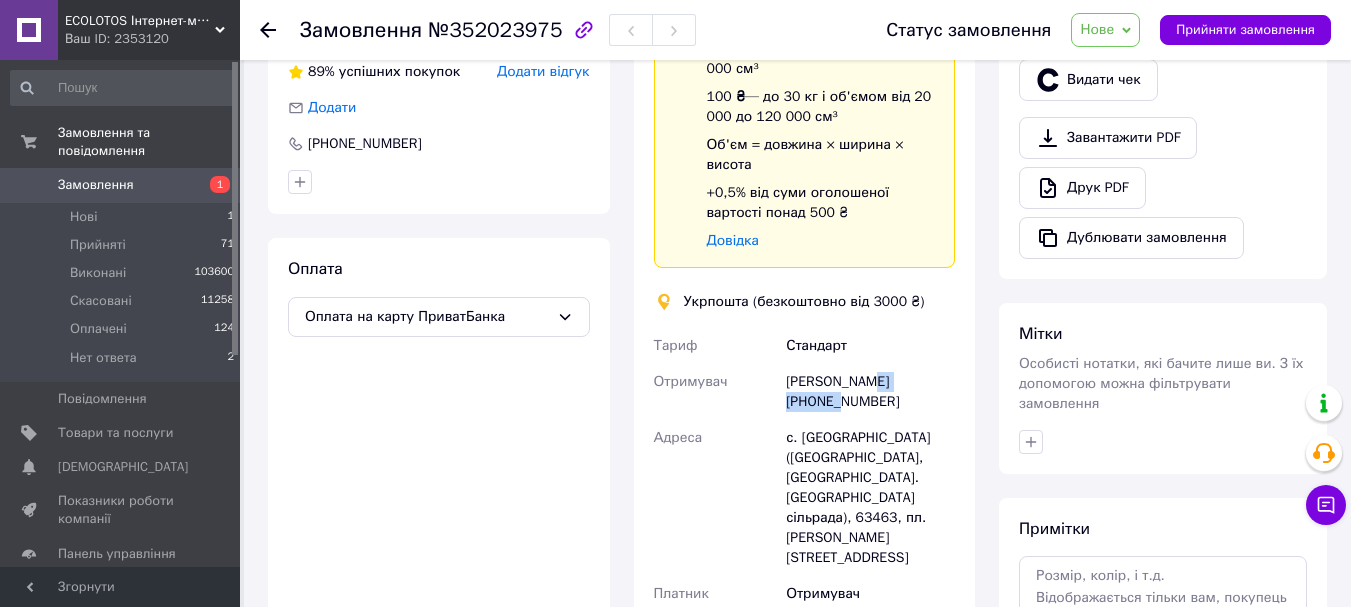 drag, startPoint x: 951, startPoint y: 385, endPoint x: 871, endPoint y: 382, distance: 80.05623 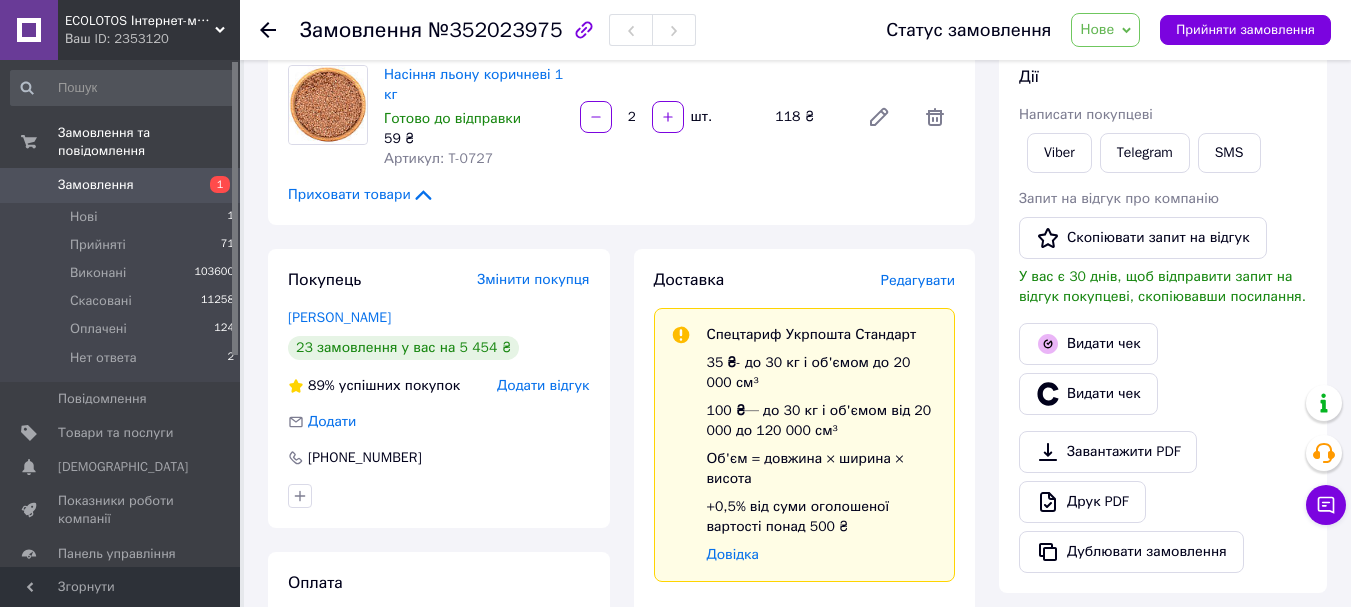 scroll, scrollTop: 200, scrollLeft: 0, axis: vertical 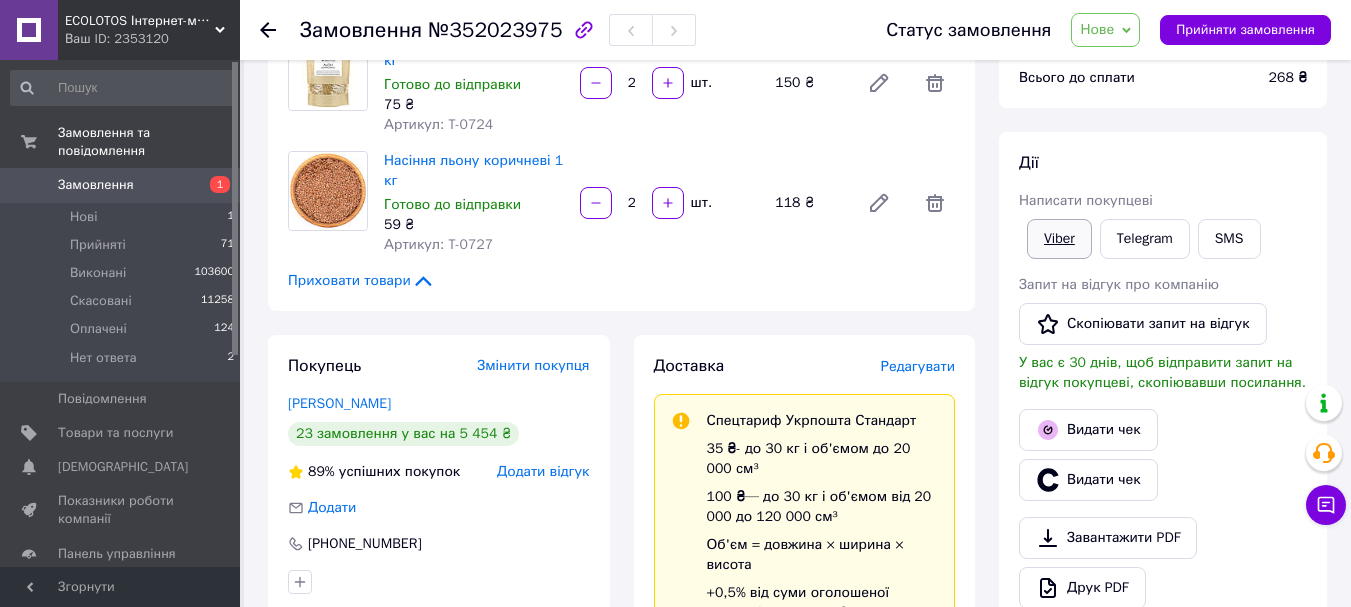 click on "Viber" at bounding box center (1059, 239) 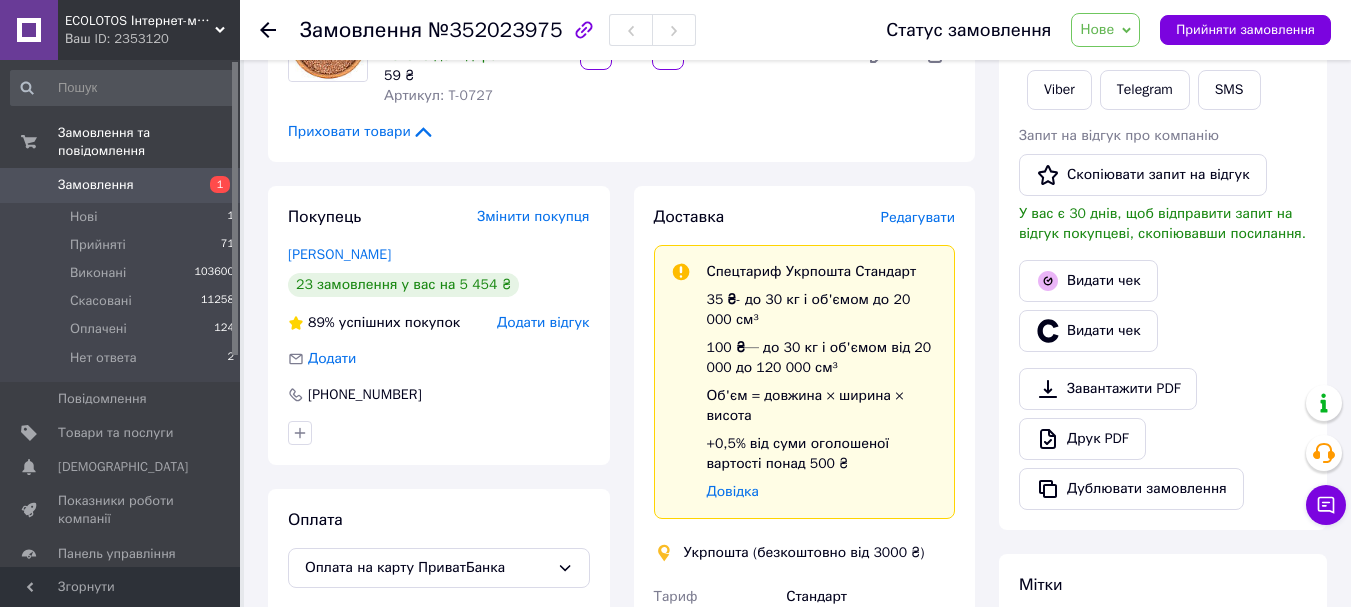 scroll, scrollTop: 600, scrollLeft: 0, axis: vertical 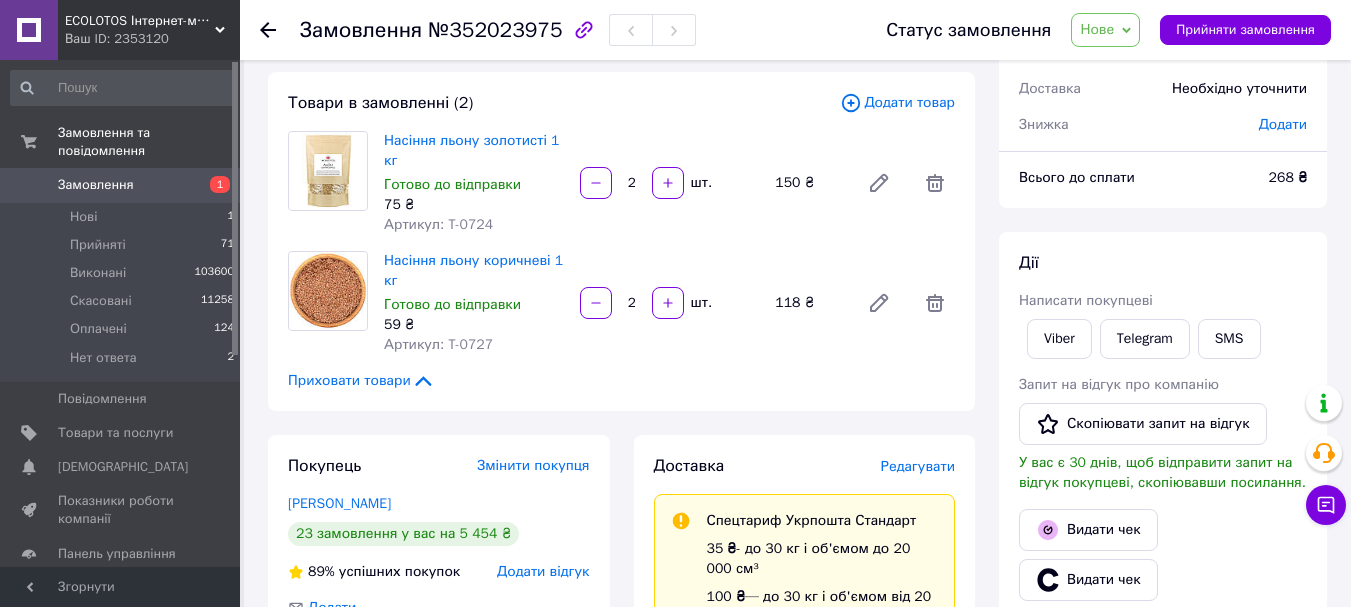 click on "[PERSON_NAME] покупцеві Viber Telegram SMS Запит на відгук про компанію   Скопіювати запит на відгук У вас є 30 днів, щоб відправити запит на відгук покупцеві, скопіювавши посилання.   Видати чек   Видати чек   Завантажити PDF   Друк PDF   Дублювати замовлення" at bounding box center (1163, 505) 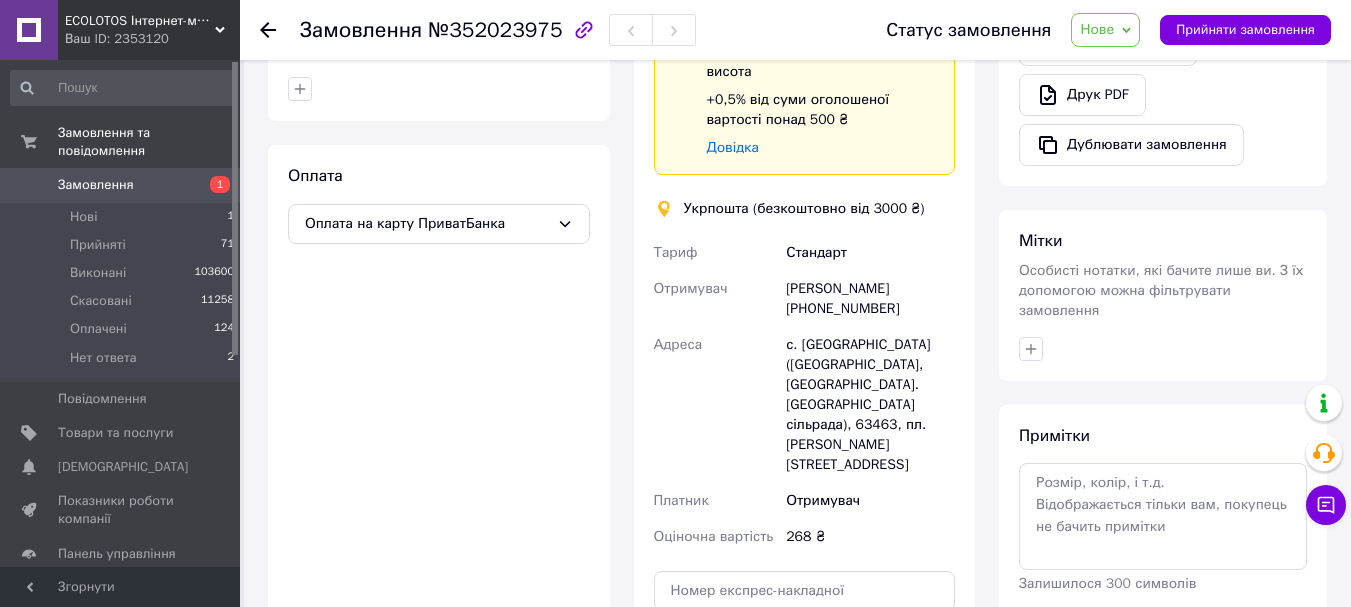 scroll, scrollTop: 700, scrollLeft: 0, axis: vertical 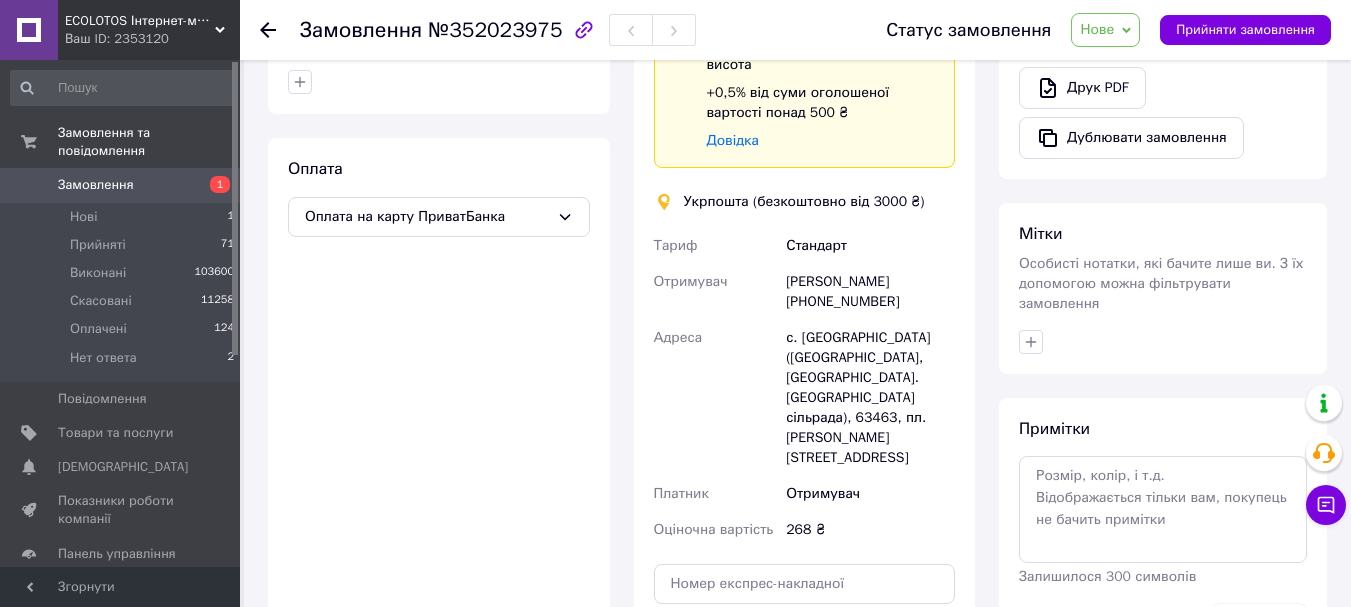 click on "с. [GEOGRAPHIC_DATA] ([GEOGRAPHIC_DATA], [GEOGRAPHIC_DATA]. [GEOGRAPHIC_DATA] сільрада), 63463, пл. [PERSON_NAME][STREET_ADDRESS]" at bounding box center (870, 398) 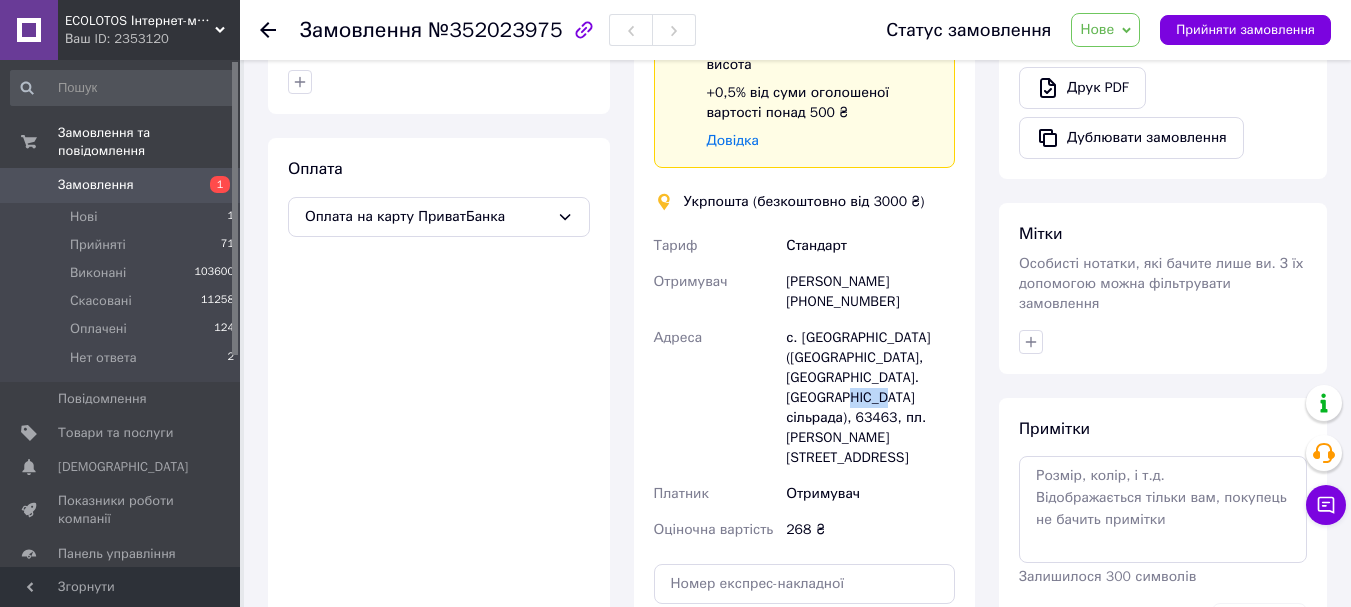 drag, startPoint x: 823, startPoint y: 373, endPoint x: 786, endPoint y: 376, distance: 37.12142 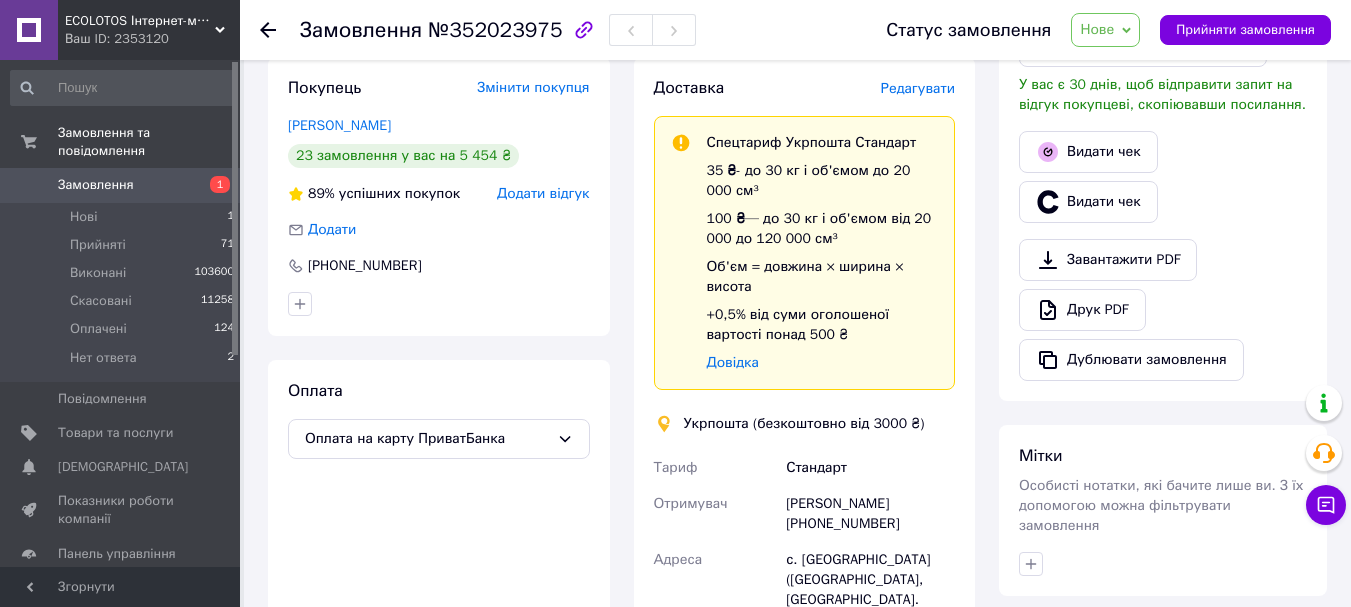 scroll, scrollTop: 100, scrollLeft: 0, axis: vertical 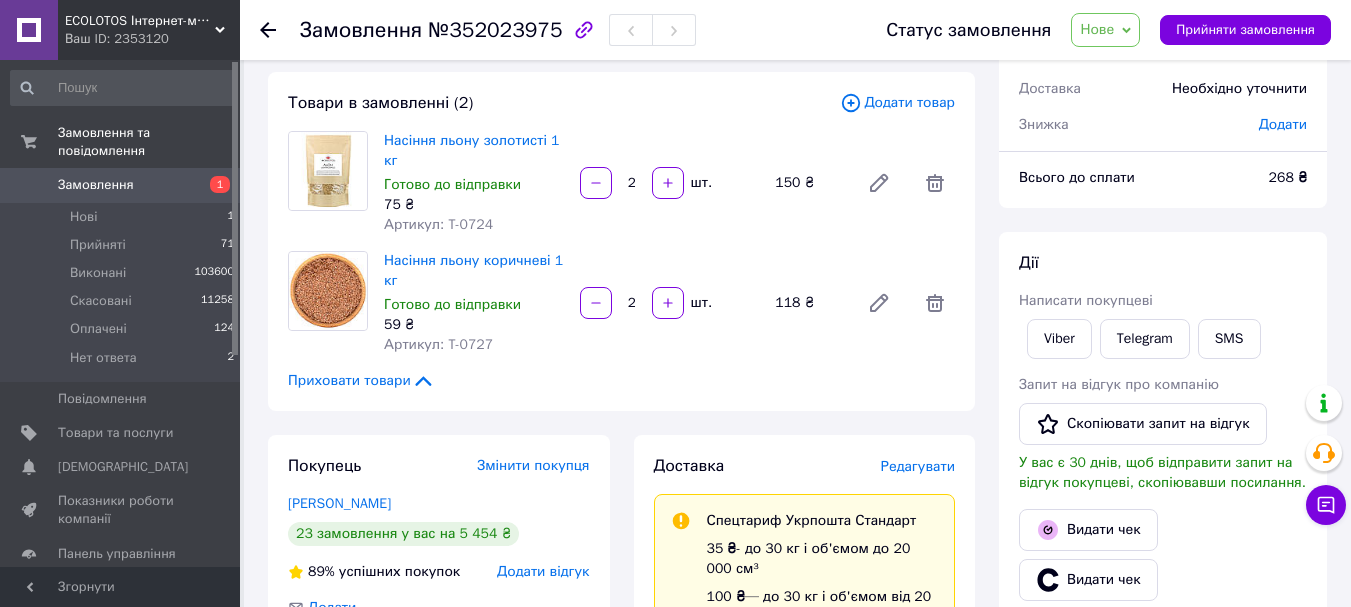 click on "Дії Написати покупцеві Viber Telegram SMS Запит на відгук про компанію   Скопіювати запит на відгук У вас є 30 днів, щоб відправити запит на відгук покупцеві, скопіювавши посилання.   Видати чек   Видати чек   Завантажити PDF   Друк PDF   Дублювати замовлення" at bounding box center [1163, 505] 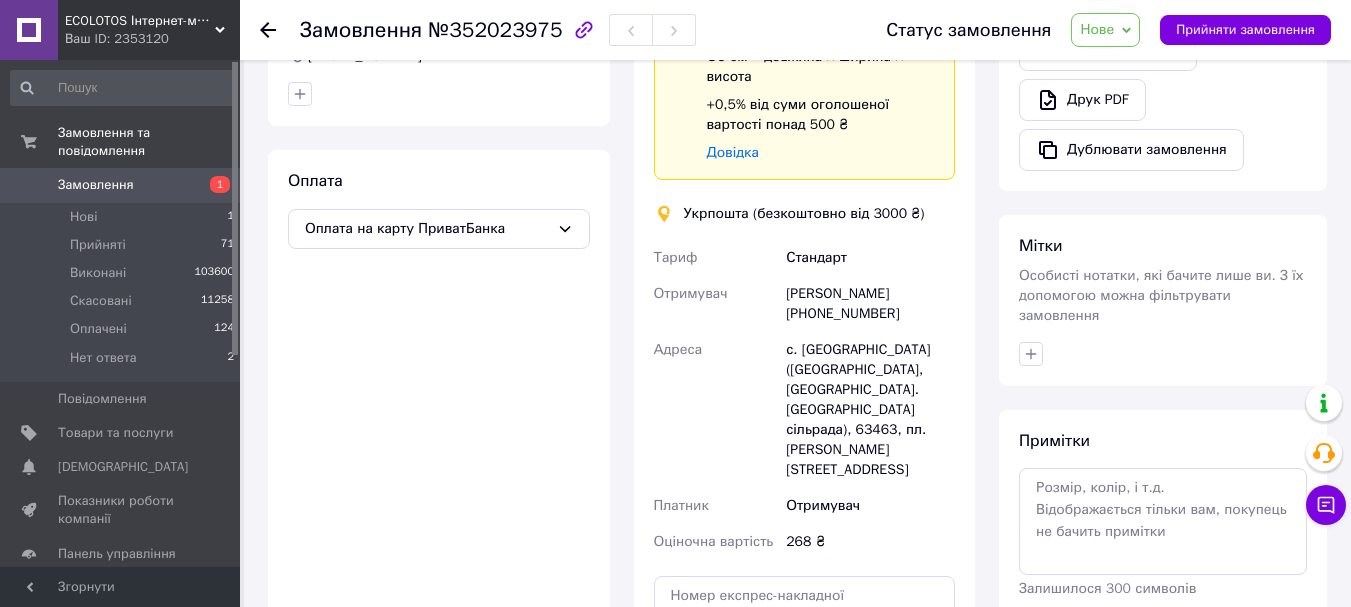 scroll, scrollTop: 700, scrollLeft: 0, axis: vertical 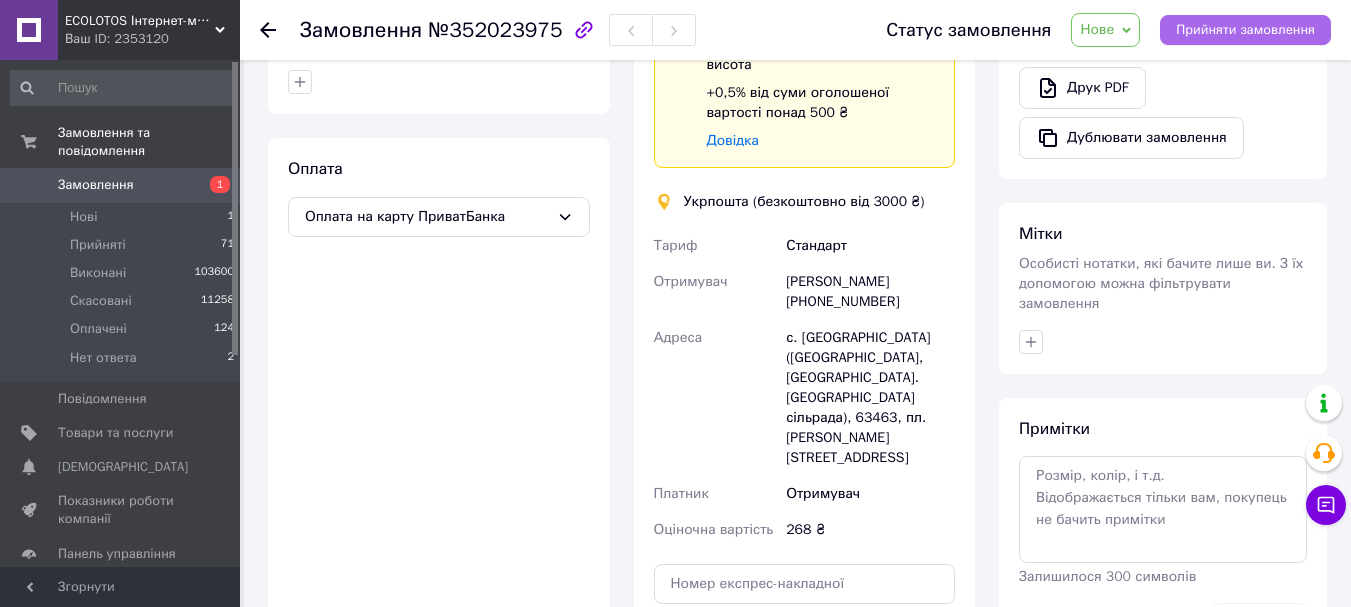 click on "Прийняти замовлення" at bounding box center [1245, 30] 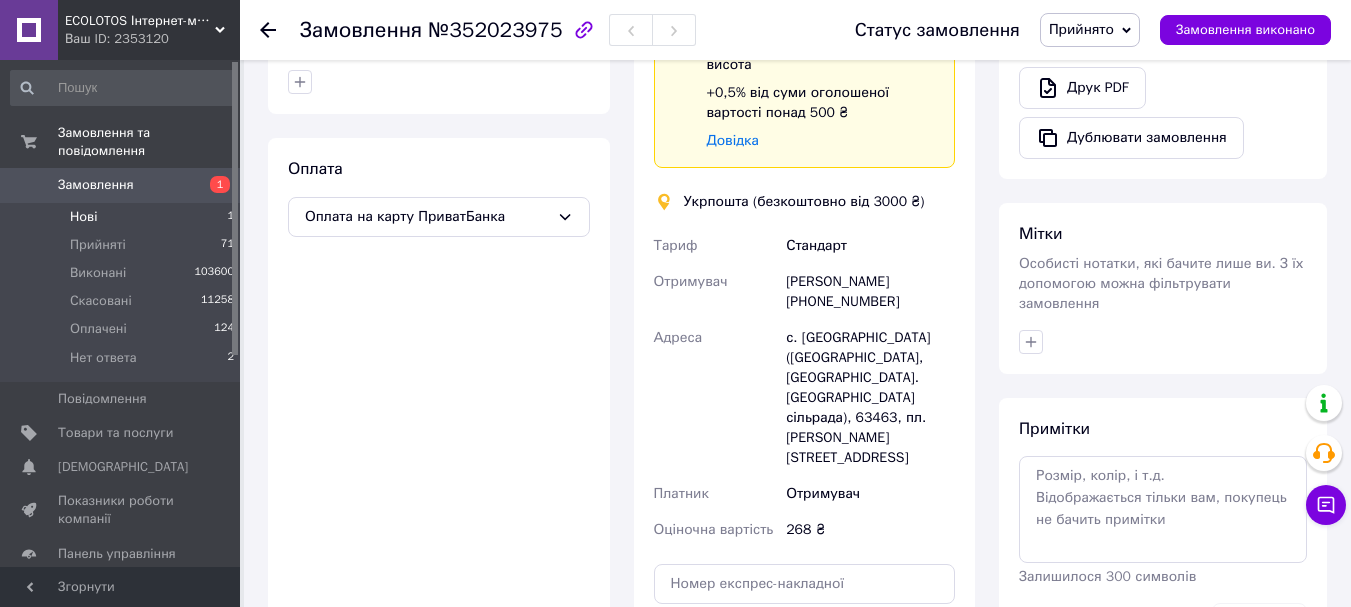 click on "Нові 1" at bounding box center (123, 217) 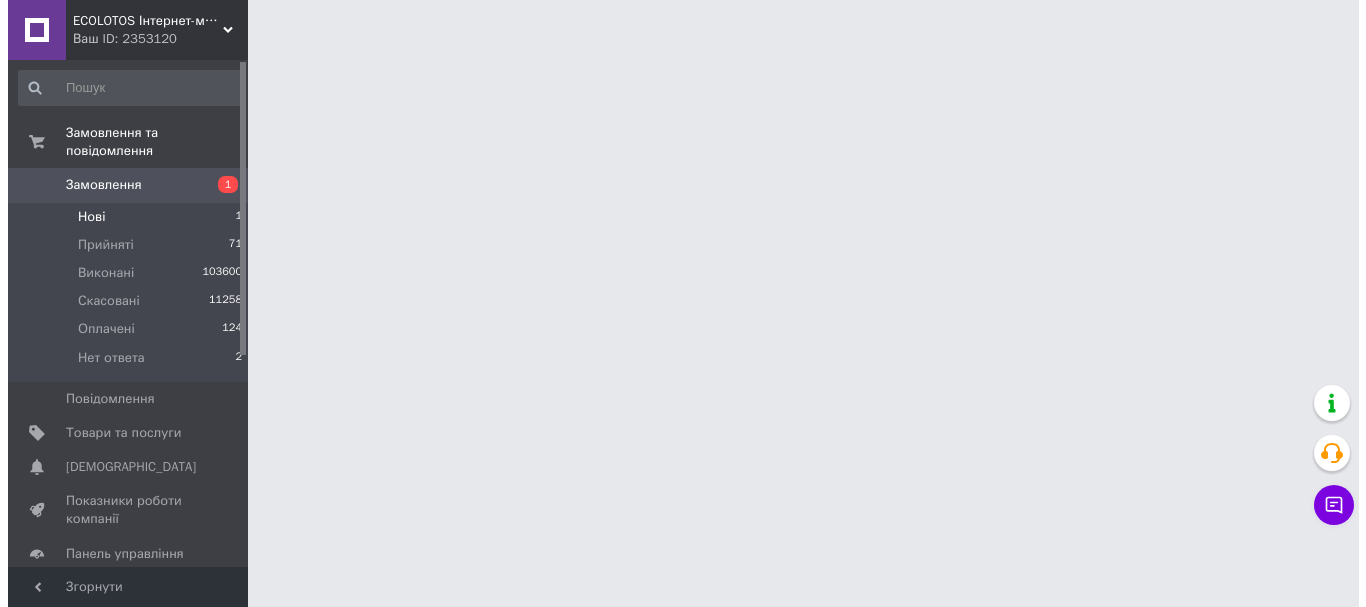 scroll, scrollTop: 0, scrollLeft: 0, axis: both 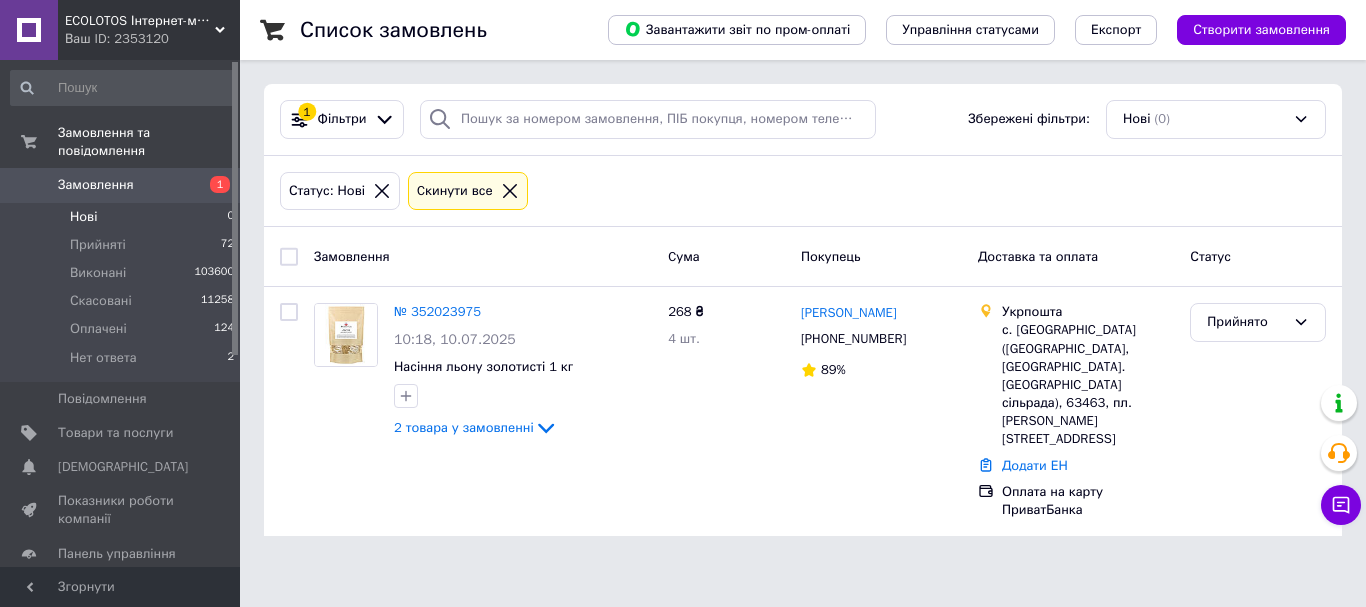 click on "Нові 0" at bounding box center [123, 217] 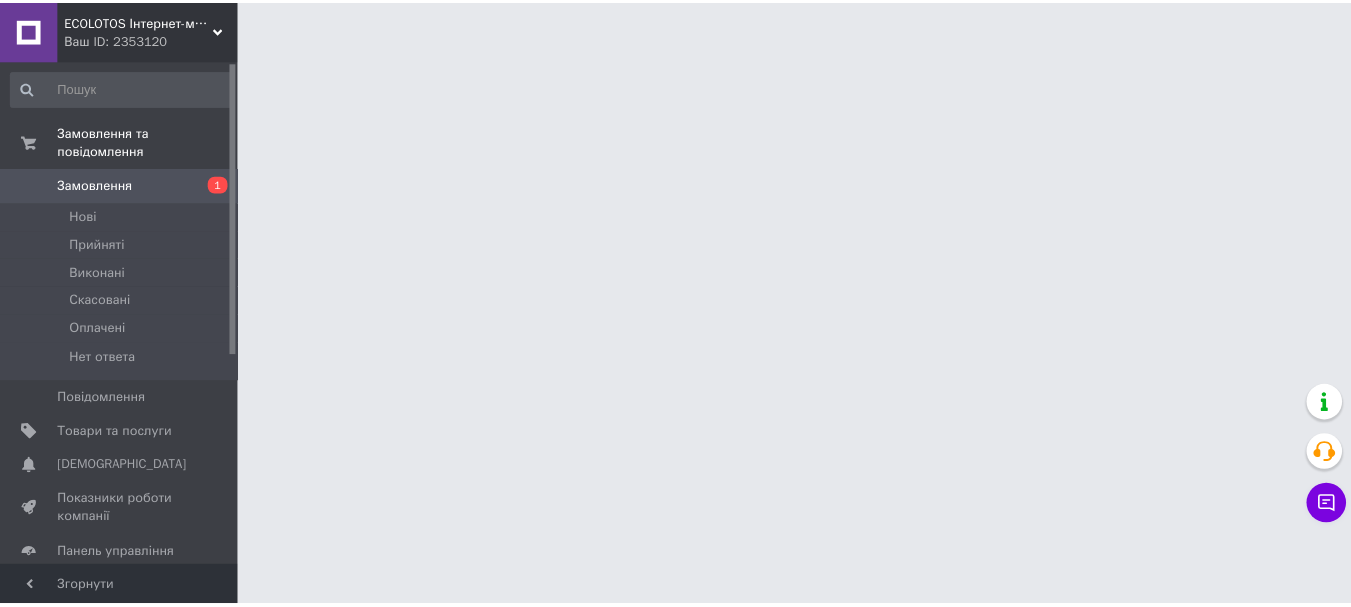 scroll, scrollTop: 0, scrollLeft: 0, axis: both 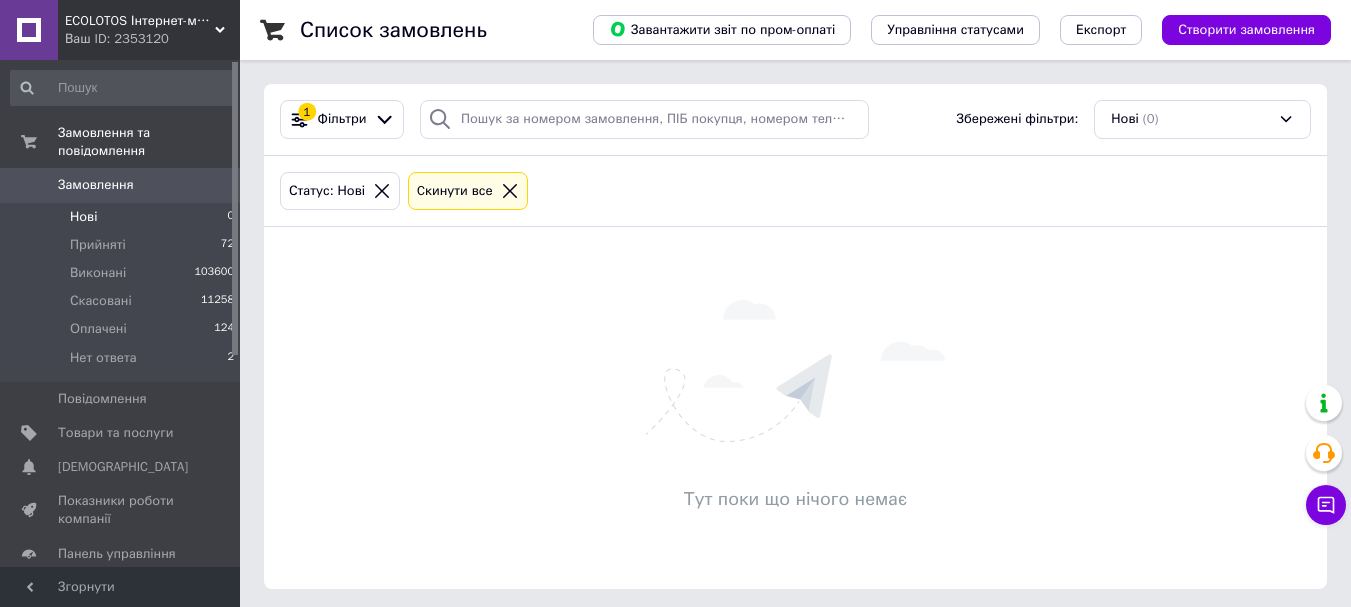 click on "Тут поки що нічого немає" at bounding box center (795, 408) 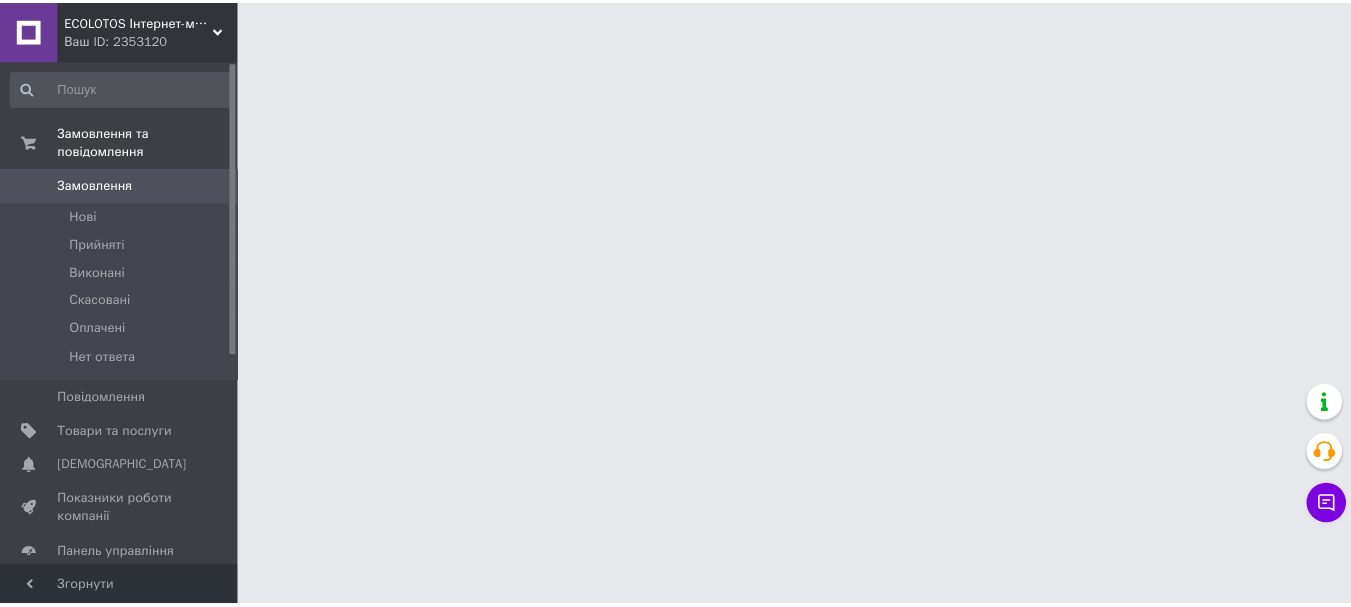 scroll, scrollTop: 0, scrollLeft: 0, axis: both 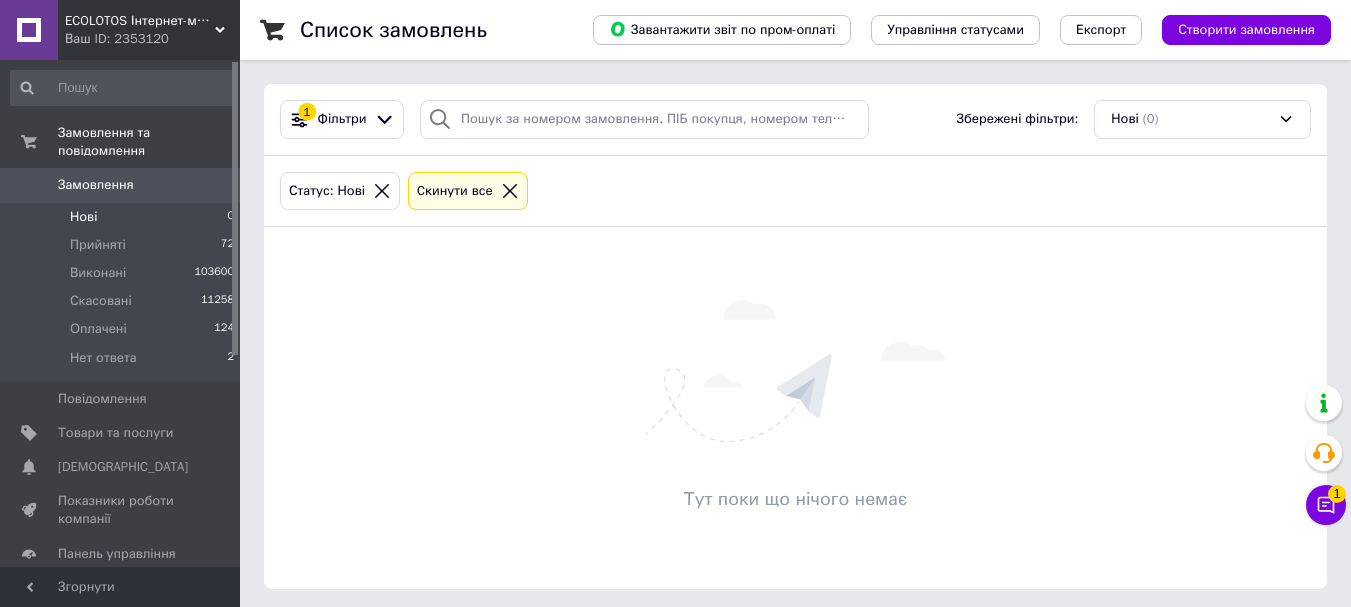 click on "Тут поки що нічого немає" at bounding box center [795, 408] 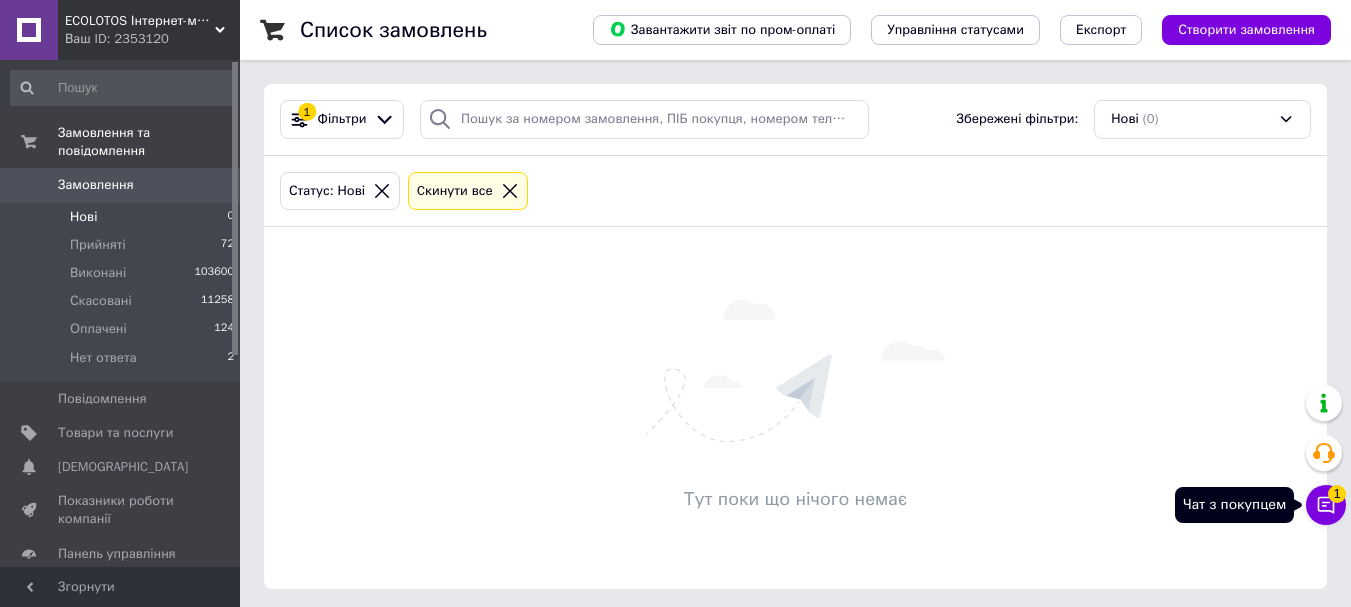 click on "1" at bounding box center [1337, 494] 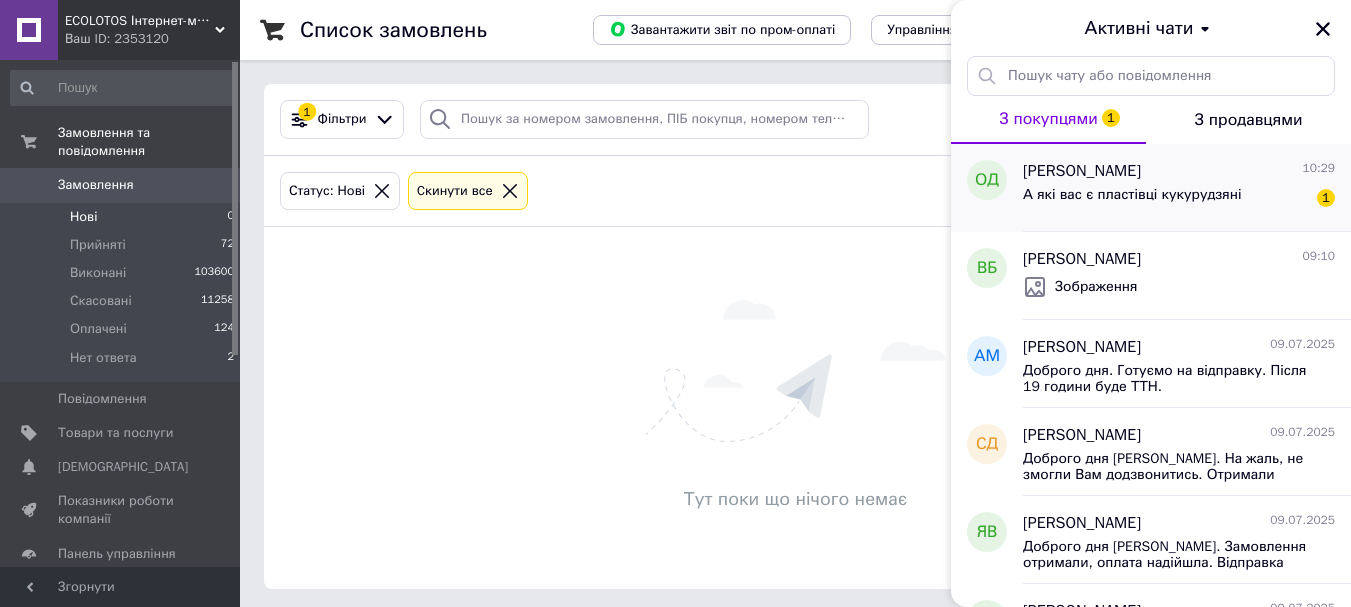 click on "А які вас є пластівці кукурудзяні" at bounding box center (1132, 195) 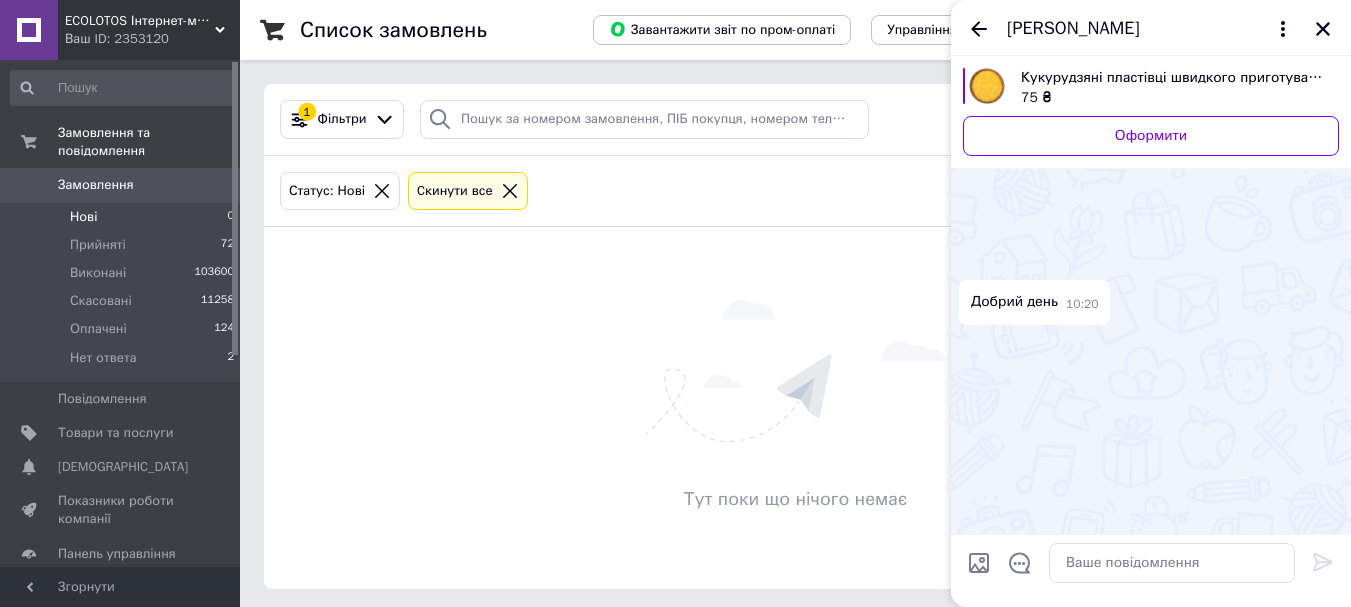 scroll, scrollTop: 383, scrollLeft: 0, axis: vertical 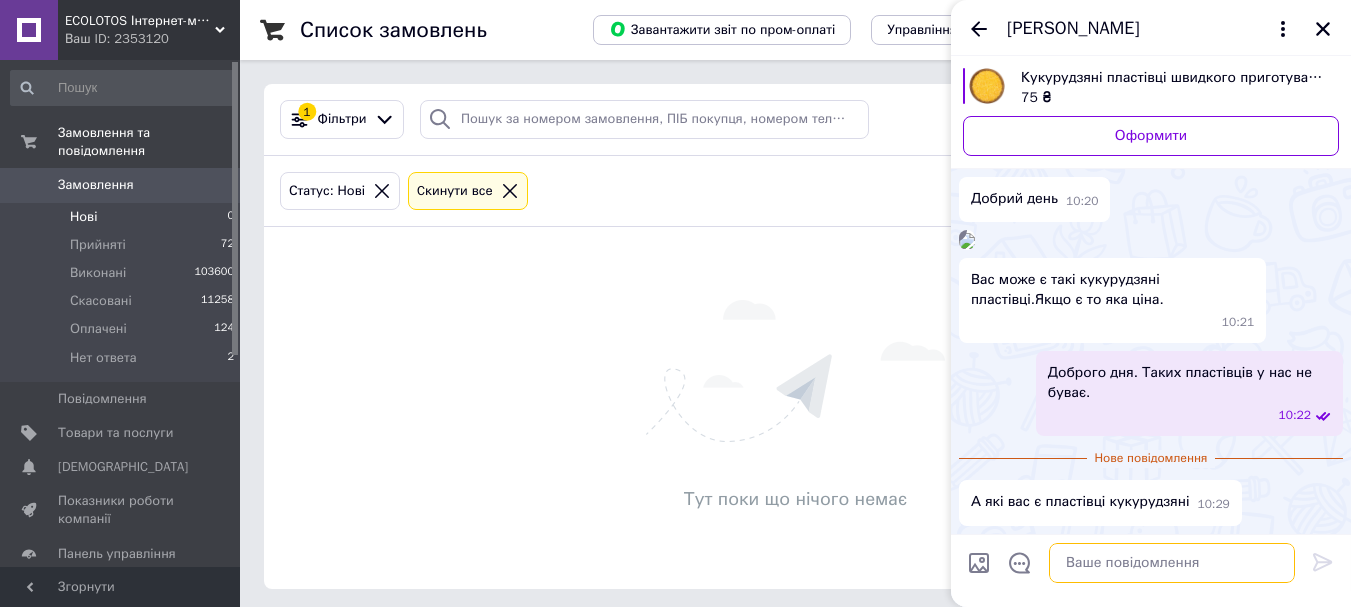 click at bounding box center [1172, 563] 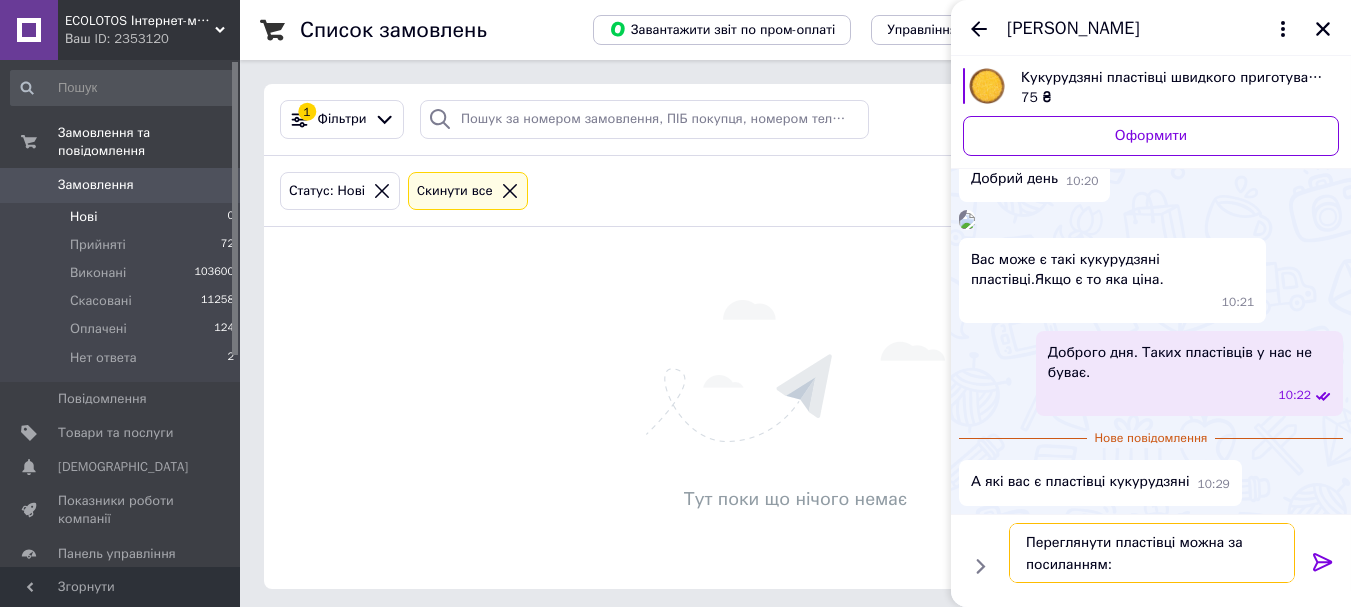 paste on "https://ecolotos.com.ua/ua/site_search?search_term=%D0%BA%D1%83%D0%BA%D1%83%D1%80%D1%83%D0%B4%D0%B7%D1%8F%D0%BD%D1%96+%D0%BF%D0%BB%D0%B0%D1%81%D1%82%D1%96%D0%B2%D1%86%D1%96" 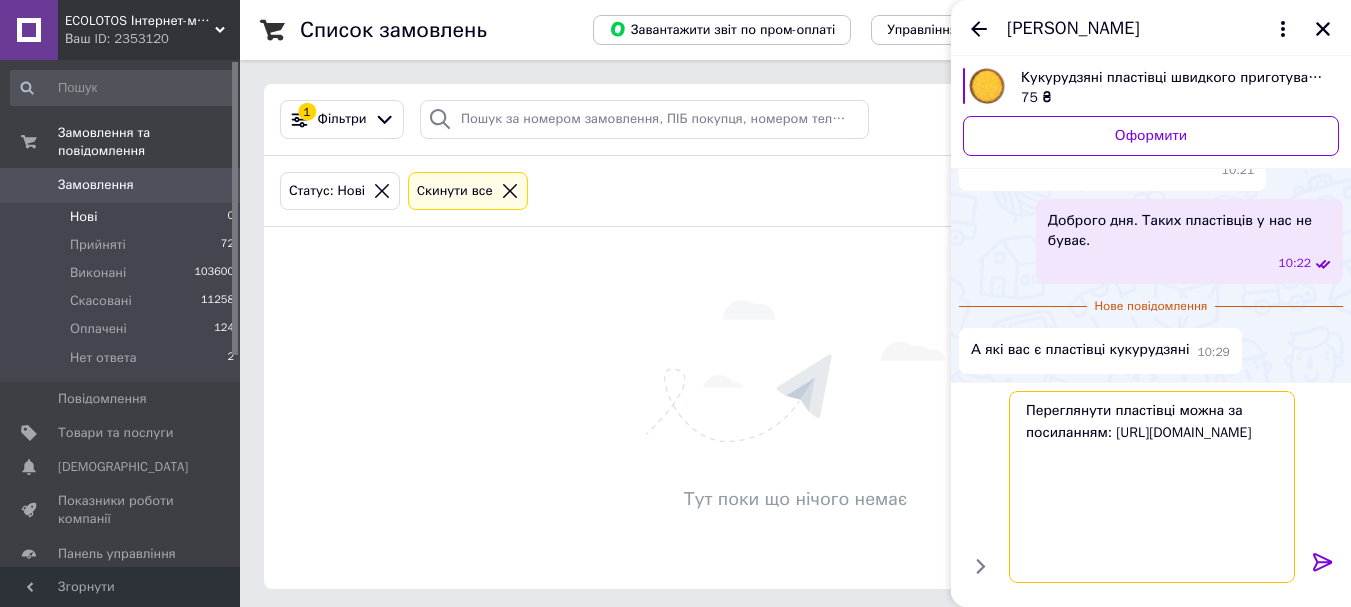 type 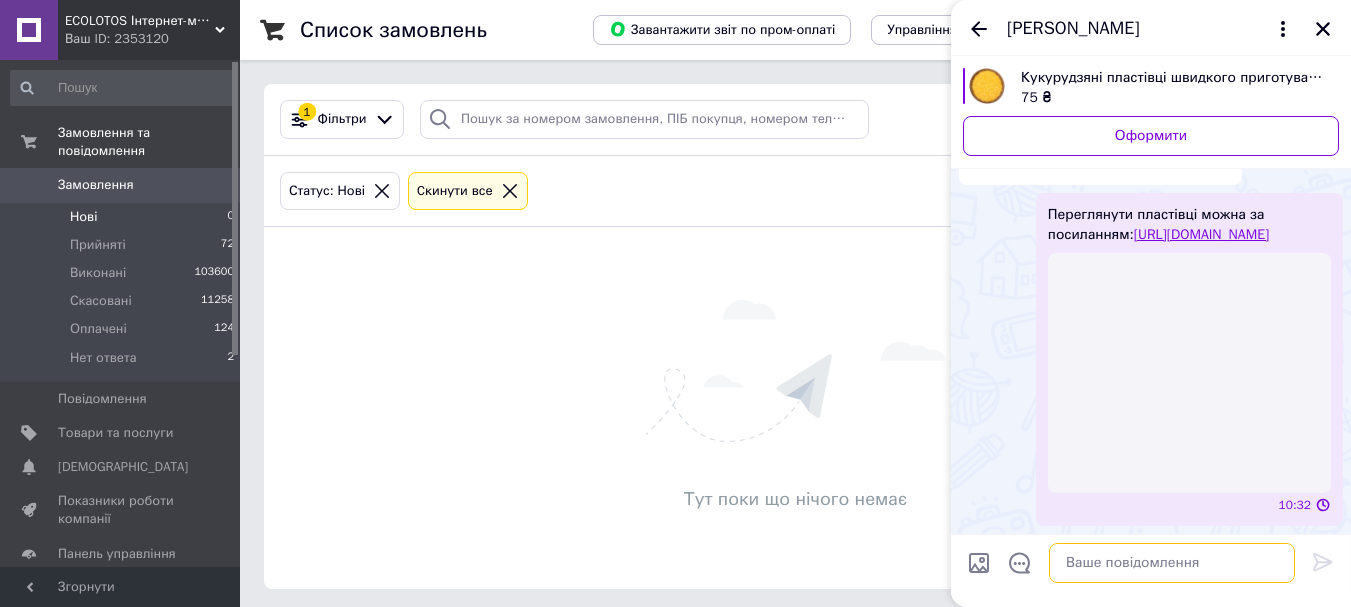 scroll, scrollTop: 661, scrollLeft: 0, axis: vertical 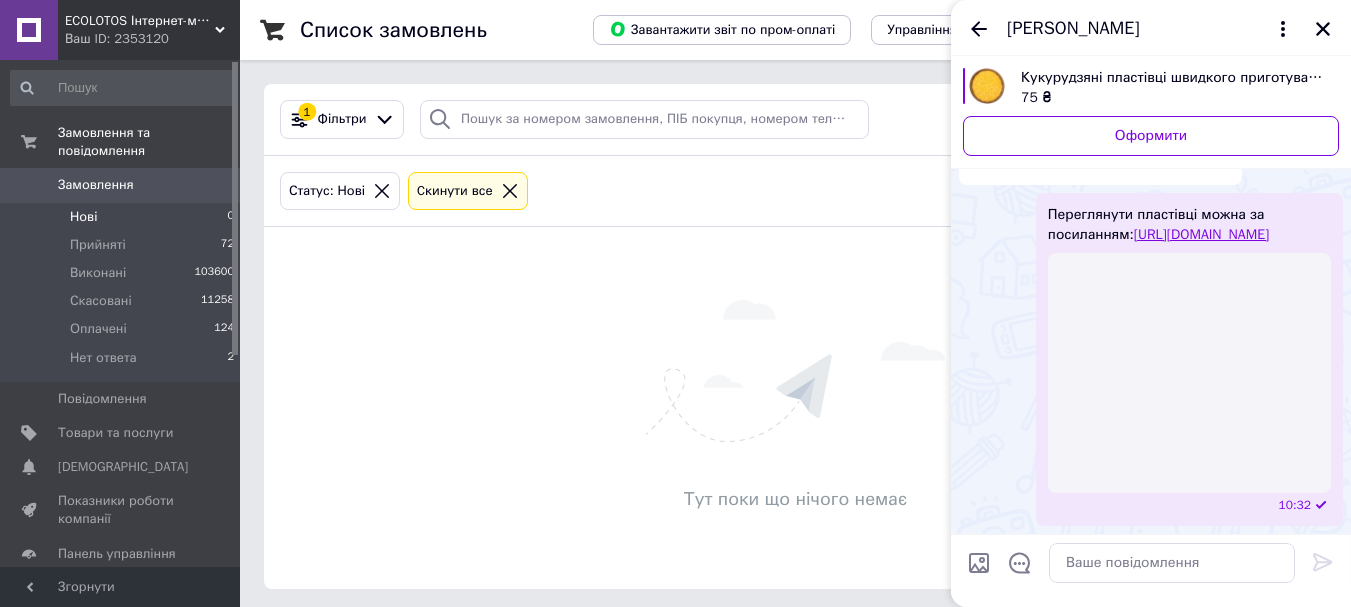 click on "Оксана Дидич" at bounding box center [1151, 28] 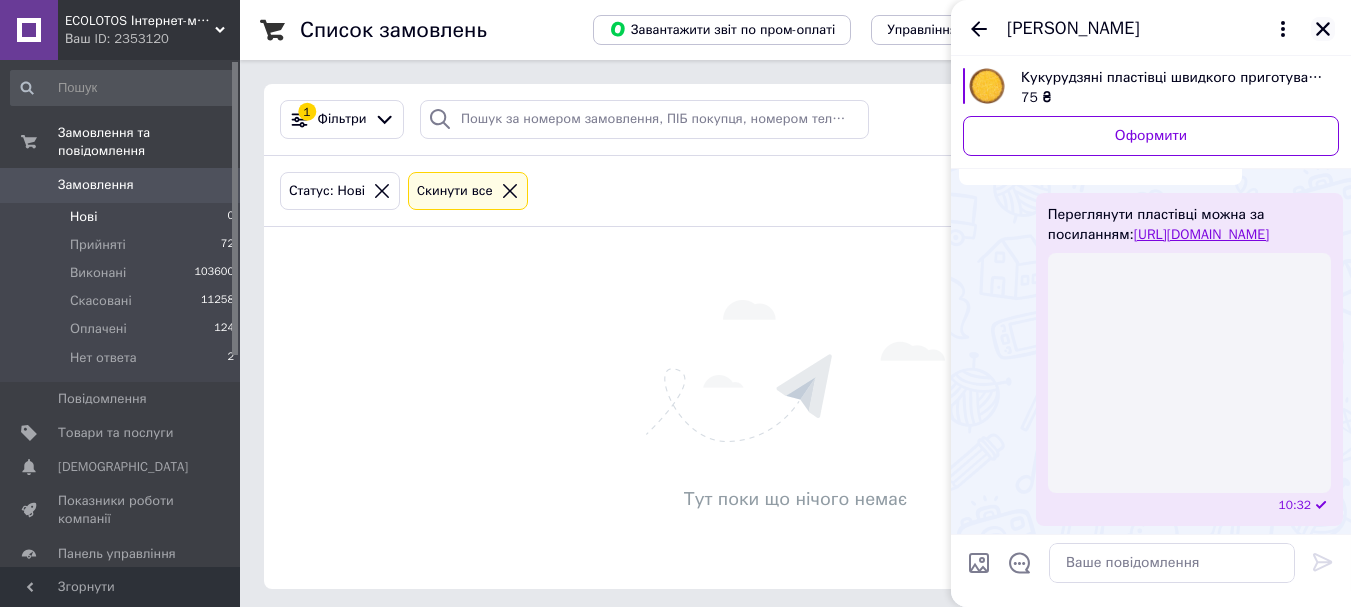 click 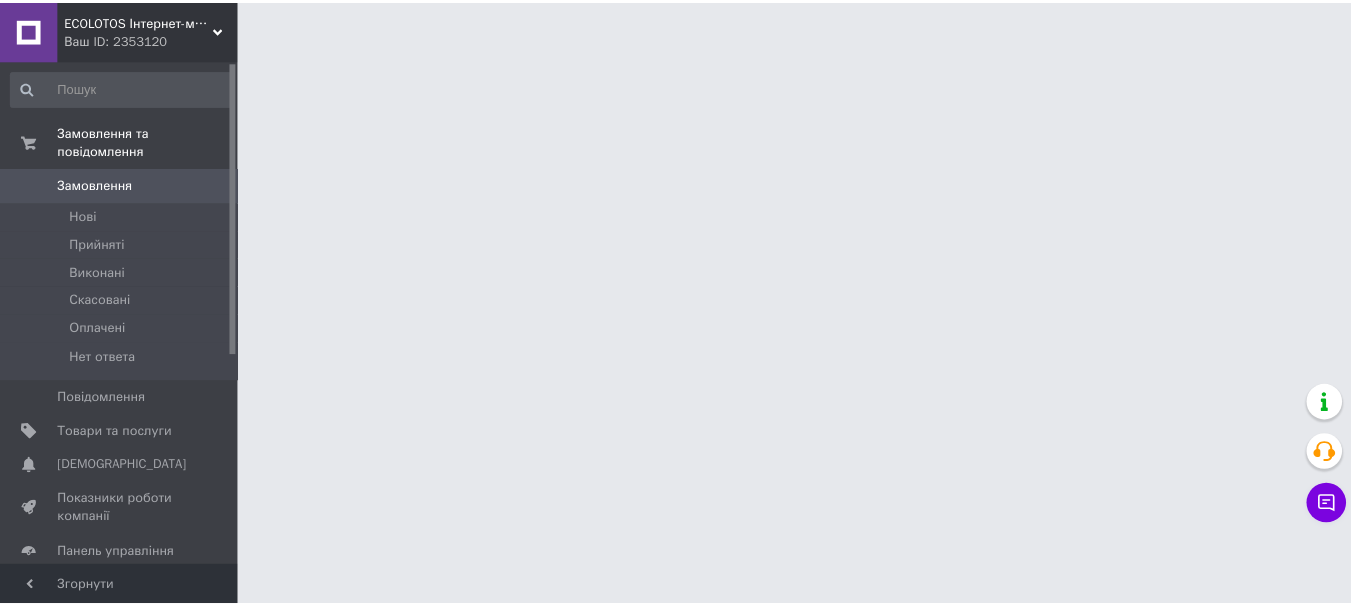 scroll, scrollTop: 0, scrollLeft: 0, axis: both 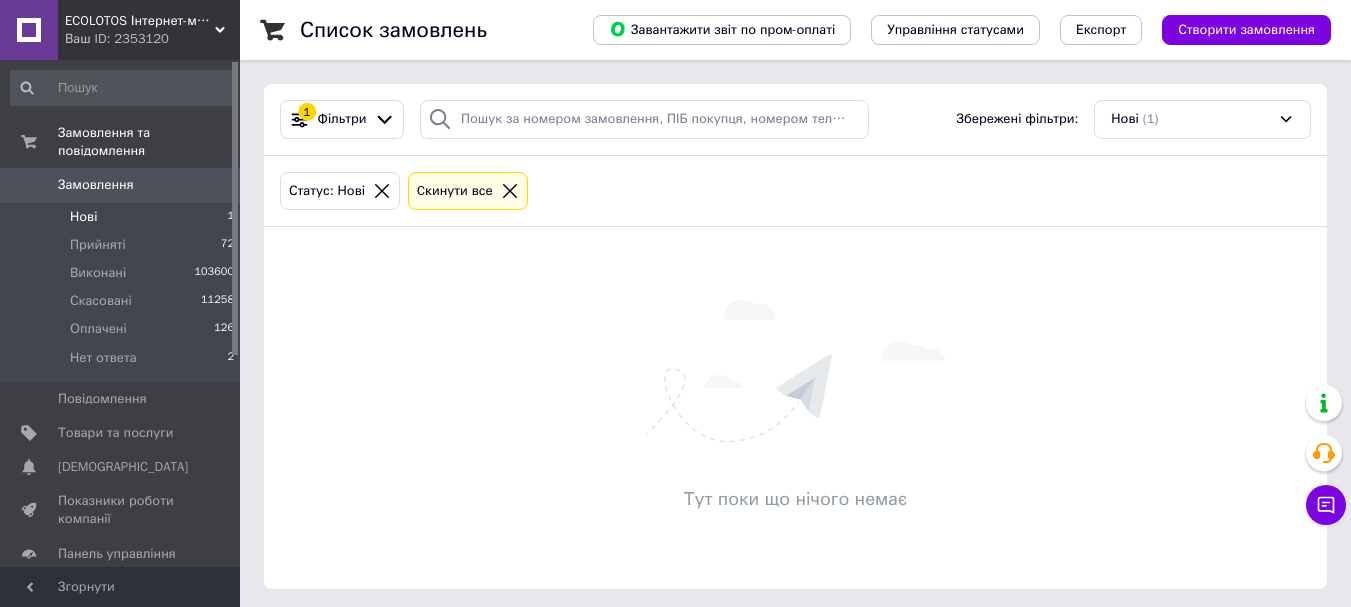 click on "Нові" at bounding box center (83, 217) 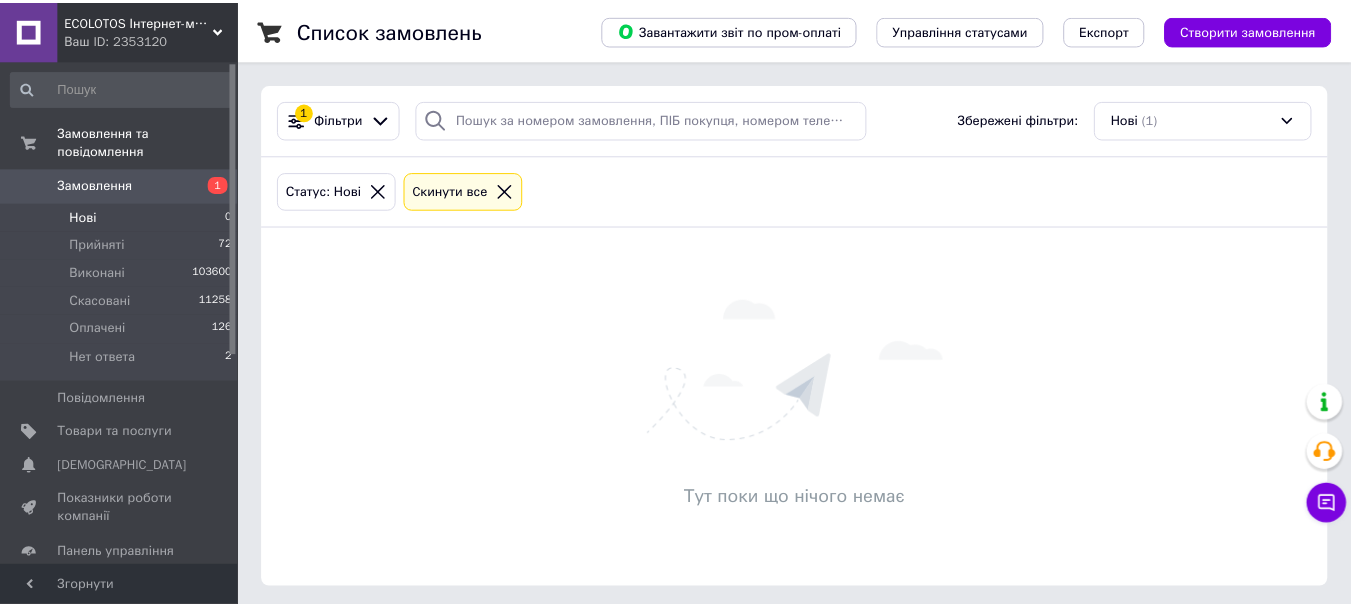 scroll, scrollTop: 0, scrollLeft: 0, axis: both 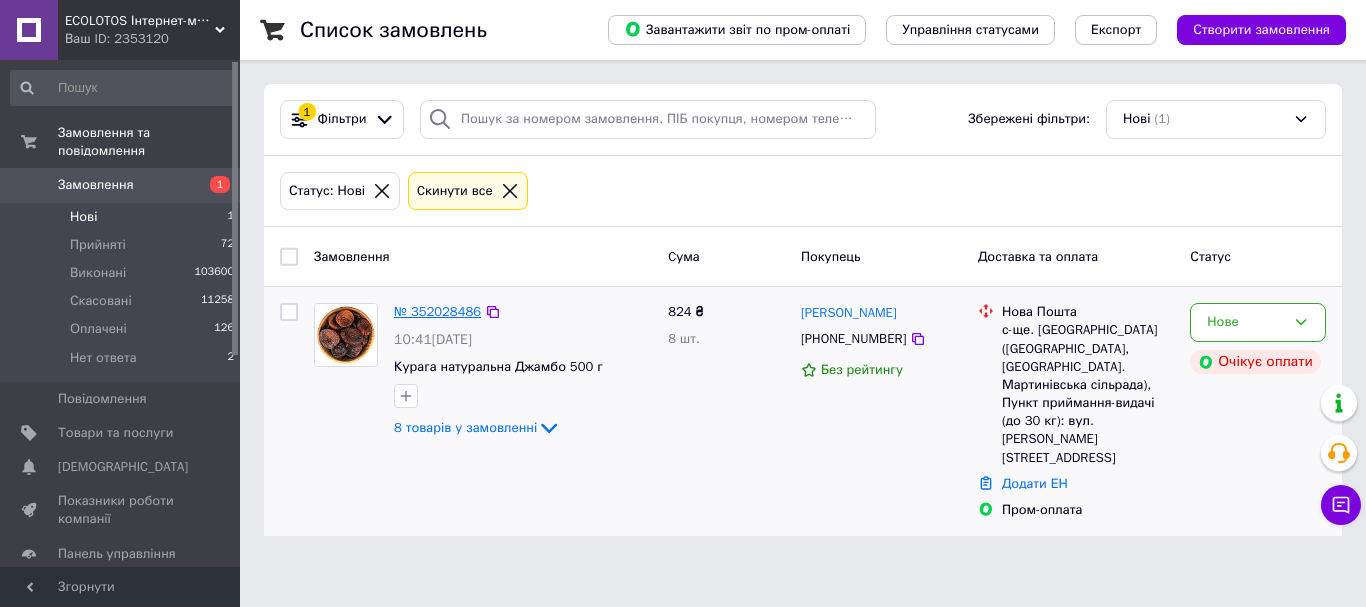 click on "№ 352028486" at bounding box center [437, 311] 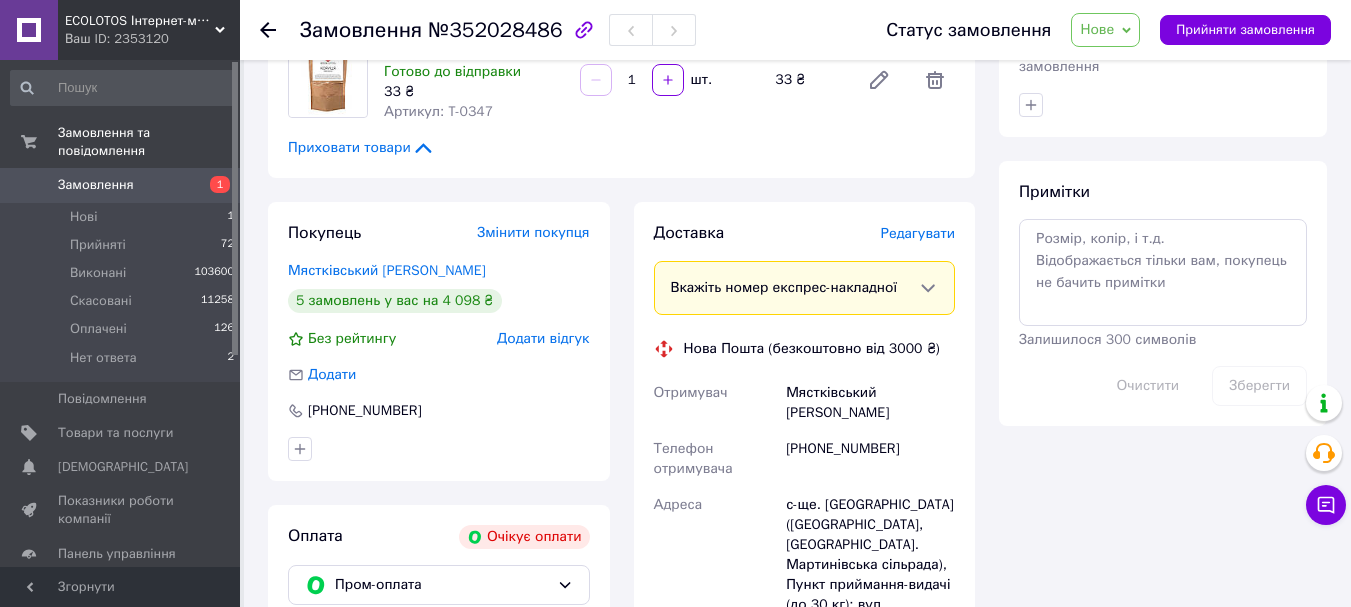 scroll, scrollTop: 1000, scrollLeft: 0, axis: vertical 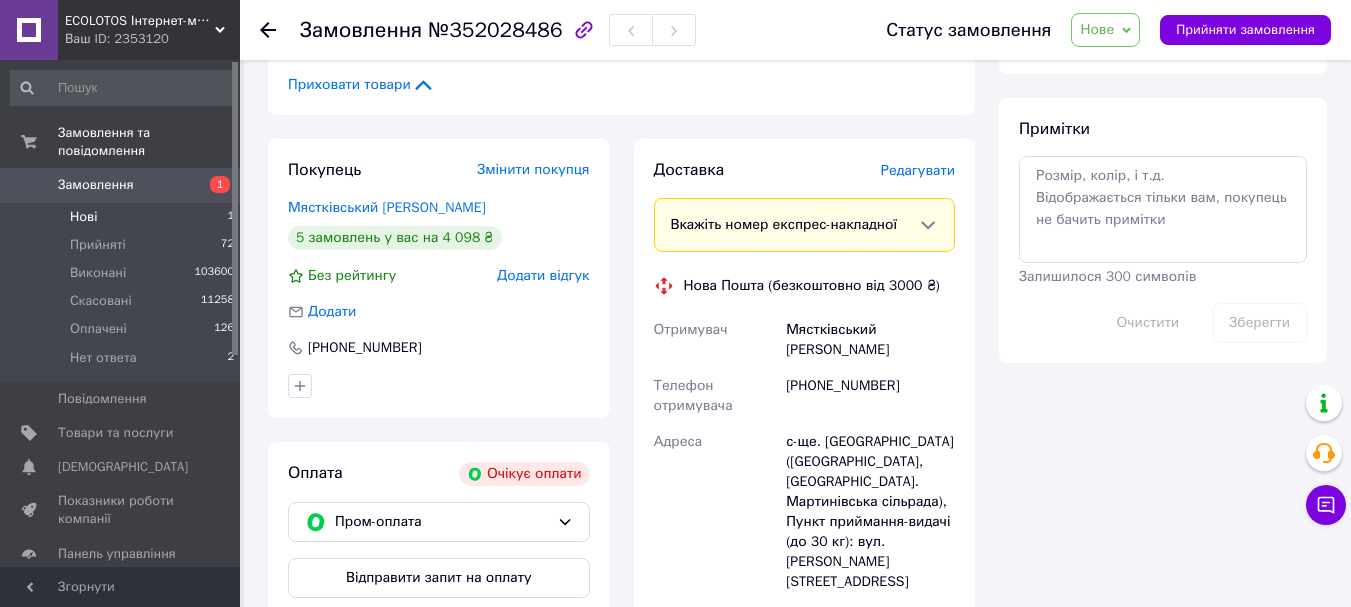 click on "Нові 1" at bounding box center [123, 217] 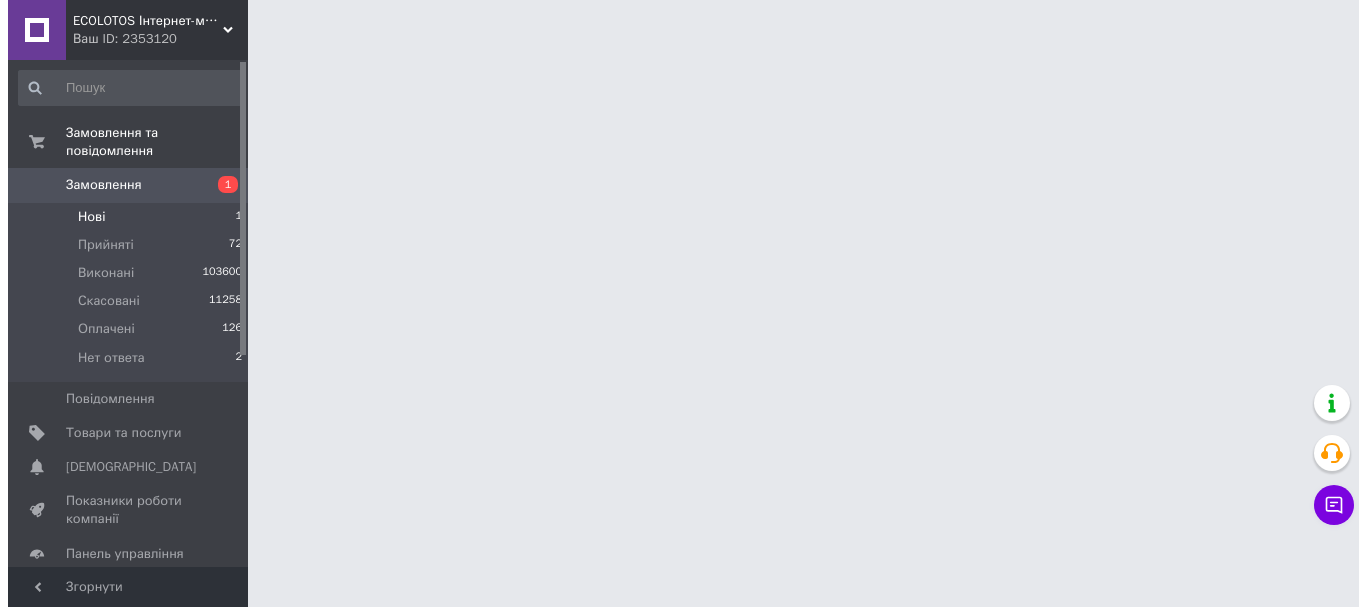 scroll, scrollTop: 0, scrollLeft: 0, axis: both 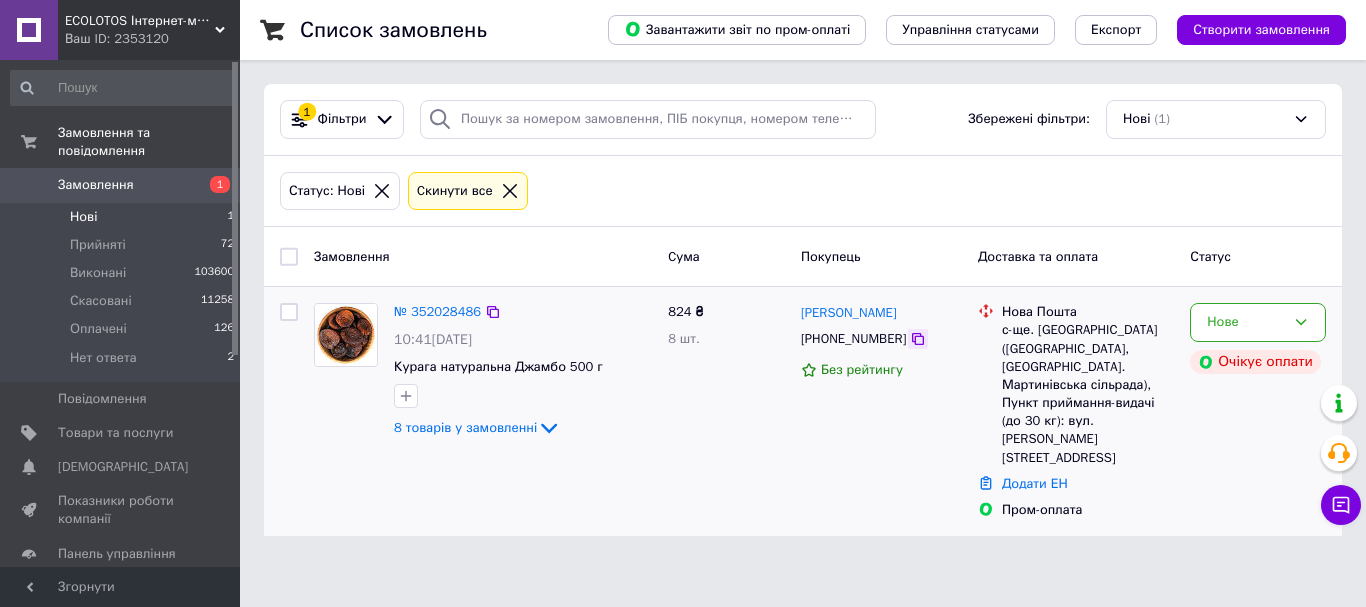 click 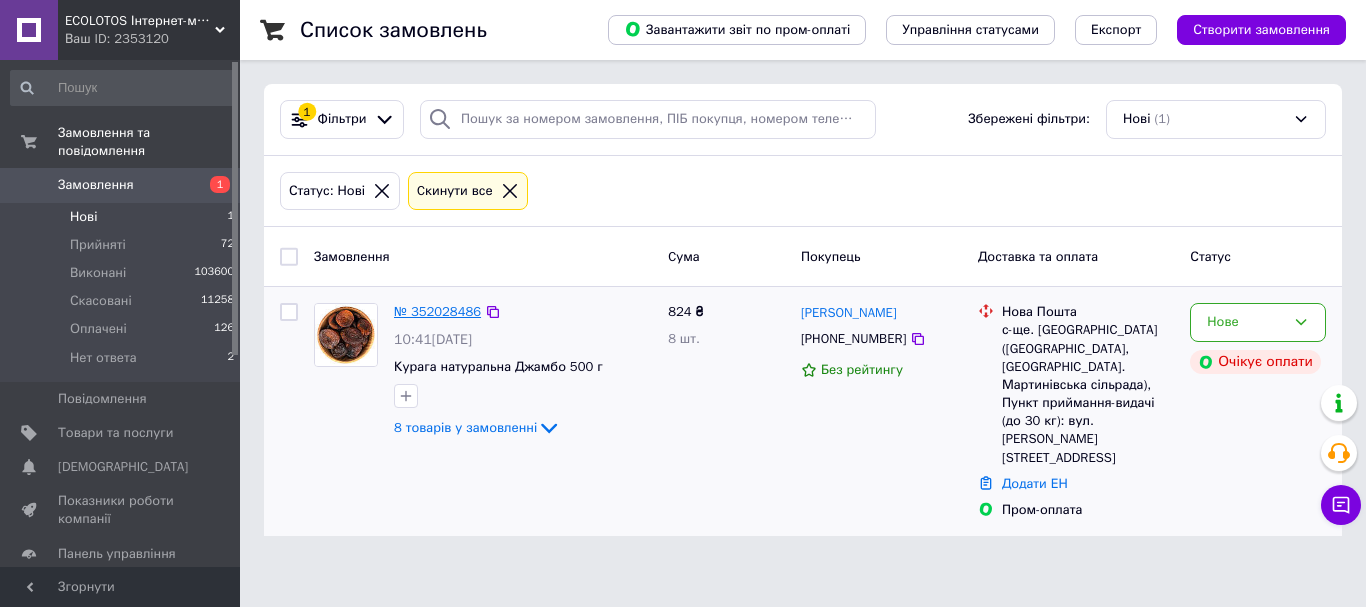 click on "№ 352028486" at bounding box center (437, 311) 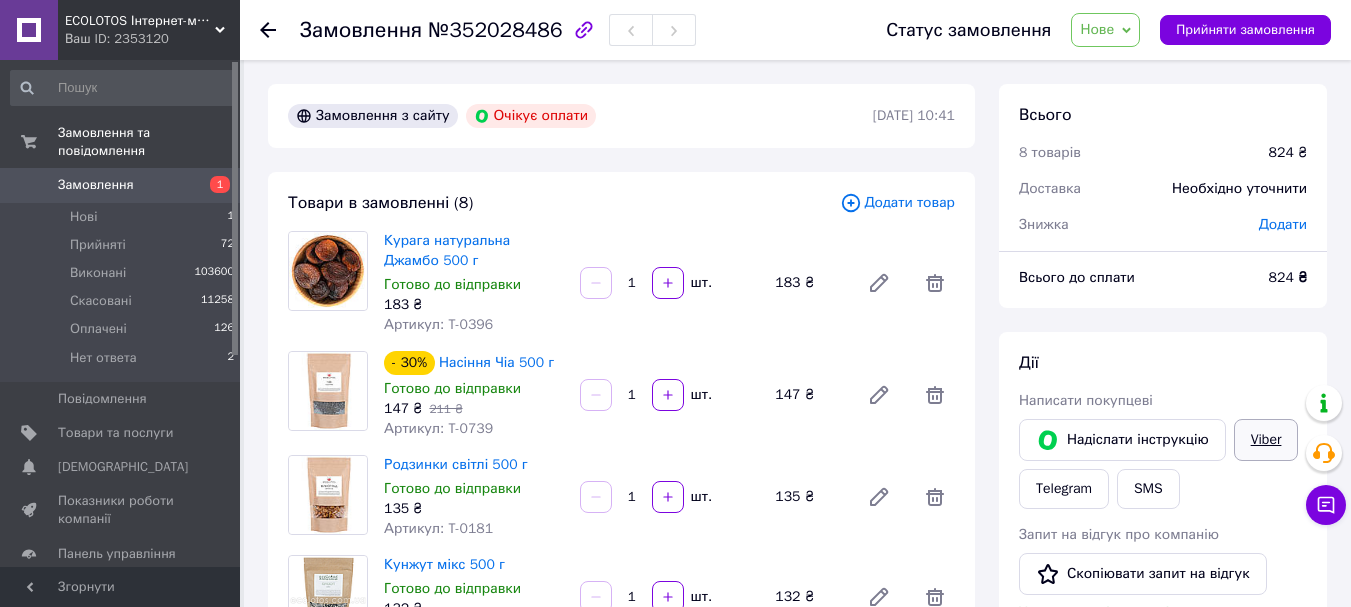 click on "Viber" at bounding box center [1266, 440] 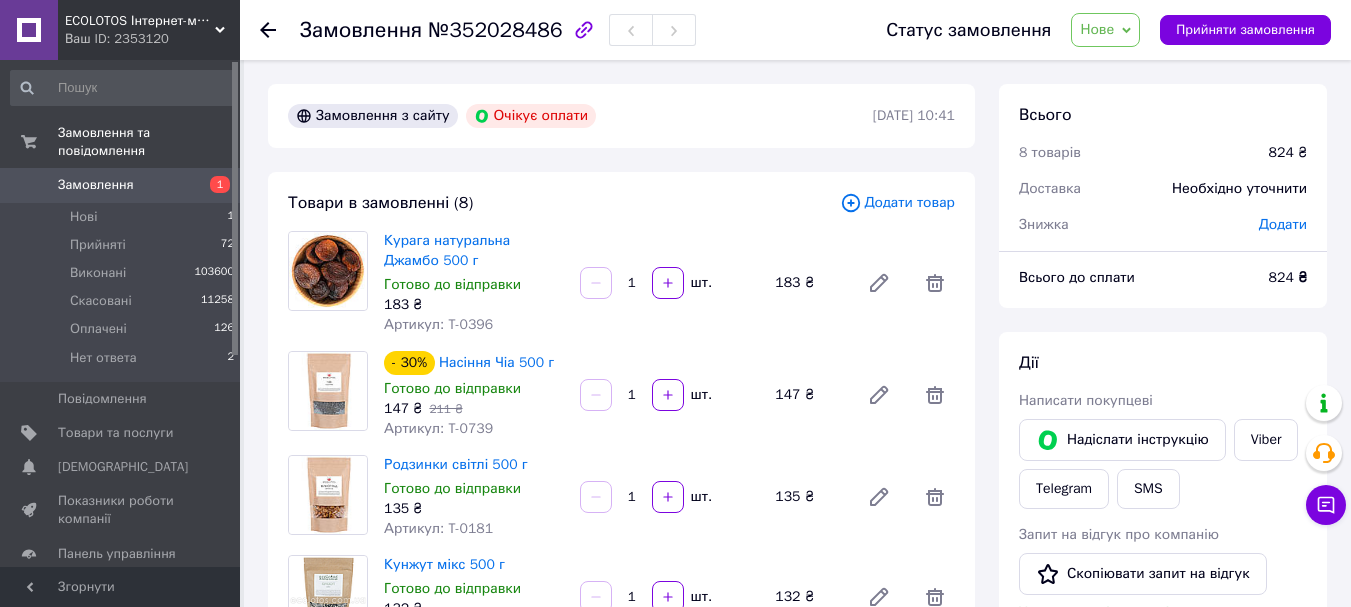 click on "Всього 8 товарів 824 ₴ Доставка Необхідно уточнити Знижка Додати Всього до сплати 824 ₴ Дії Написати покупцеві   Надіслати інструкцію Viber Telegram SMS Запит на відгук про компанію   Скопіювати запит на відгук У вас є 30 днів, щоб відправити запит на відгук покупцеві, скопіювавши посилання.   Видати чек   Видати чек   Завантажити PDF   Друк PDF Мітки Особисті нотатки, які бачите лише ви. З їх допомогою можна фільтрувати замовлення Примітки Залишилося 300 символів Очистити Зберегти" at bounding box center (1163, 723) 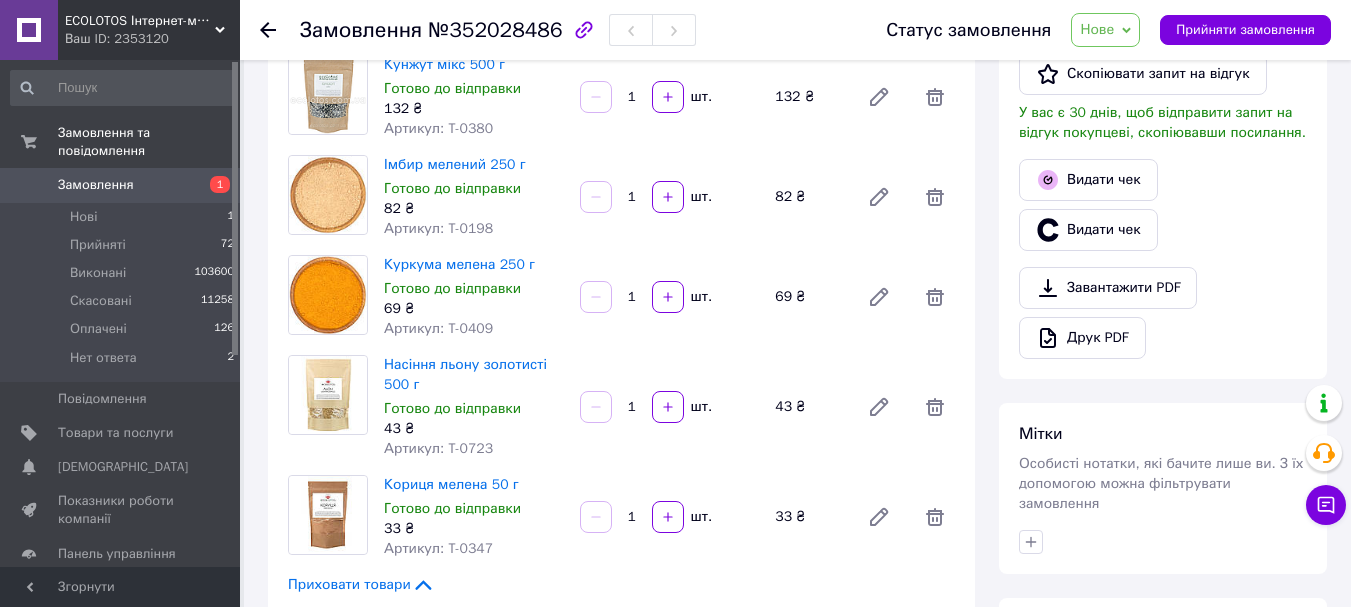 scroll, scrollTop: 1100, scrollLeft: 0, axis: vertical 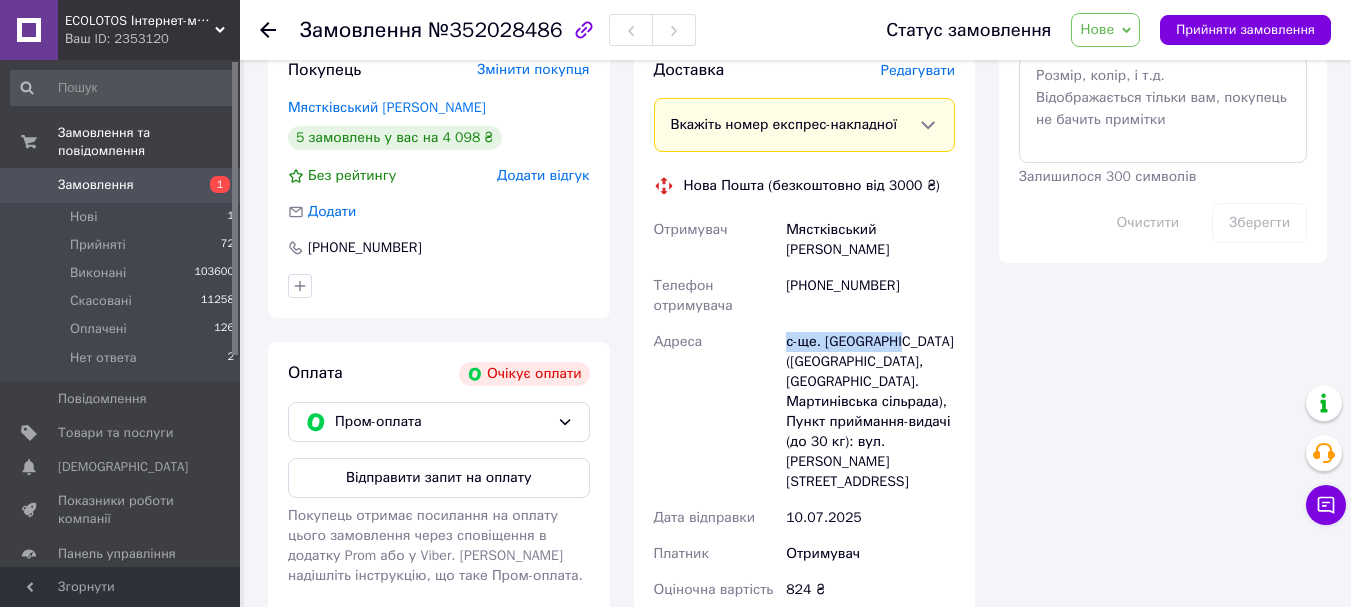 drag, startPoint x: 903, startPoint y: 319, endPoint x: 782, endPoint y: 323, distance: 121.0661 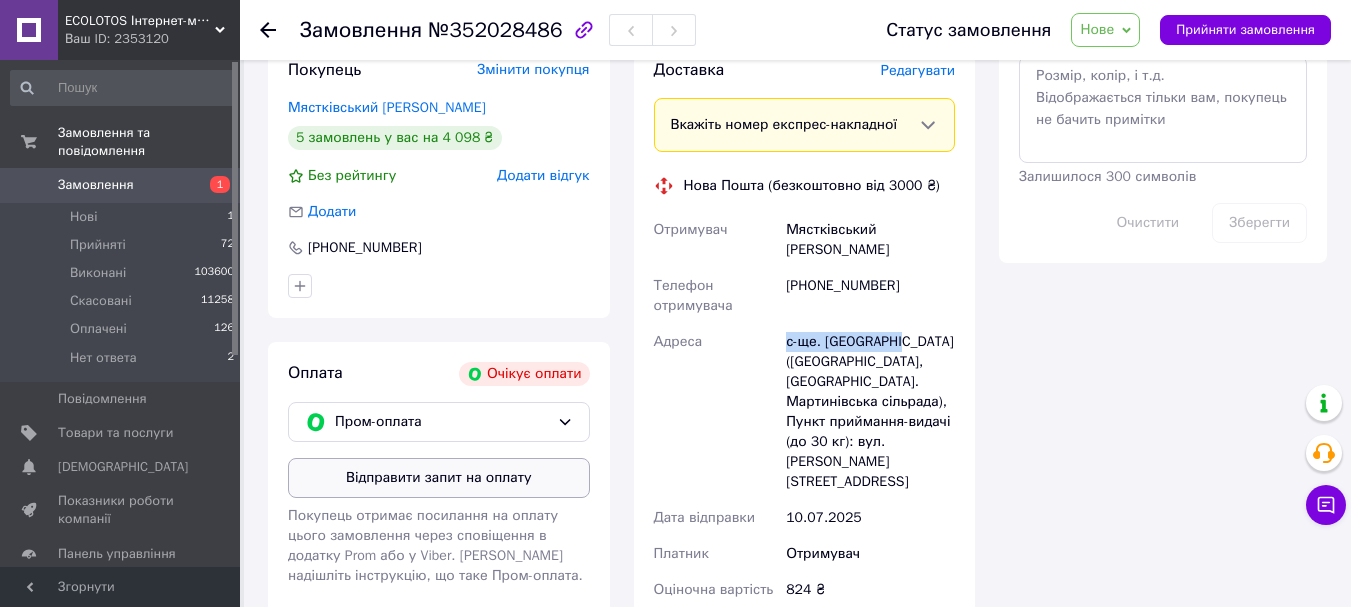copy on "с-ще. Мартинівка" 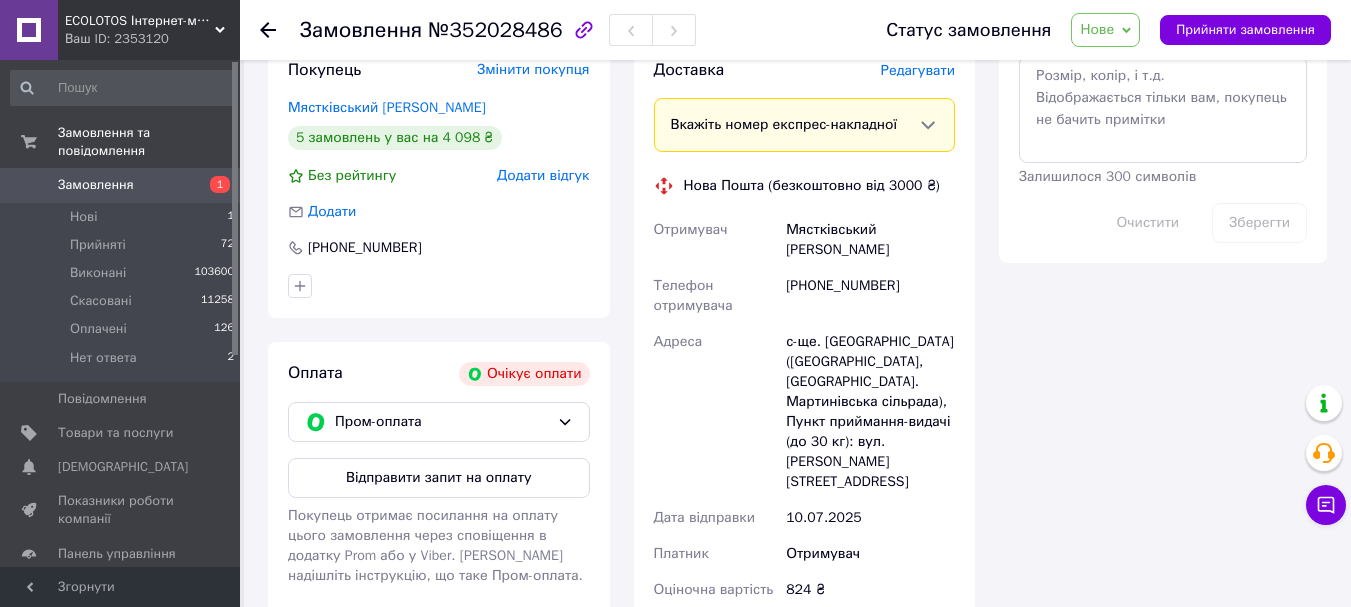 click on "Всього 8 товарів 824 ₴ Доставка Необхідно уточнити Знижка Додати Всього до сплати 824 ₴ Дії Написати покупцеві   Надіслати інструкцію Viber Telegram SMS Запит на відгук про компанію   Скопіювати запит на відгук У вас є 30 днів, щоб відправити запит на відгук покупцеві, скопіювавши посилання.   Видати чек   Видати чек   Завантажити PDF   Друк PDF Мітки Особисті нотатки, які бачите лише ви. З їх допомогою можна фільтрувати замовлення Примітки Залишилося 300 символів Очистити Зберегти" at bounding box center (1163, -26) 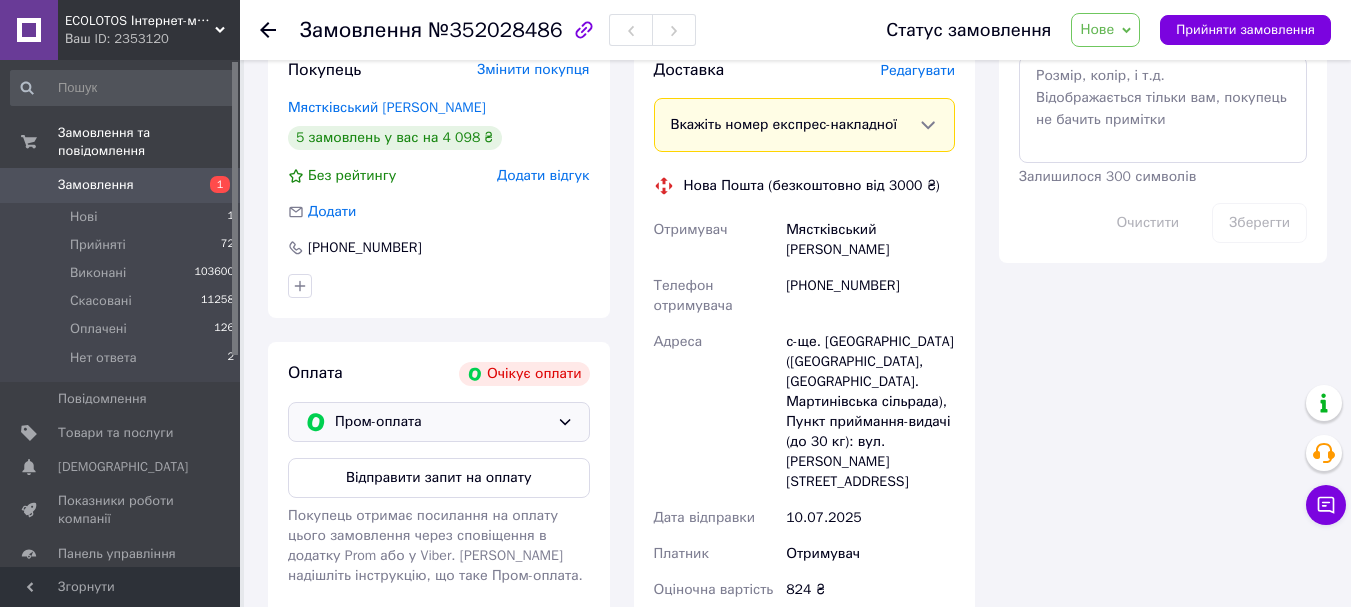 click on "Пром-оплата" at bounding box center (442, 422) 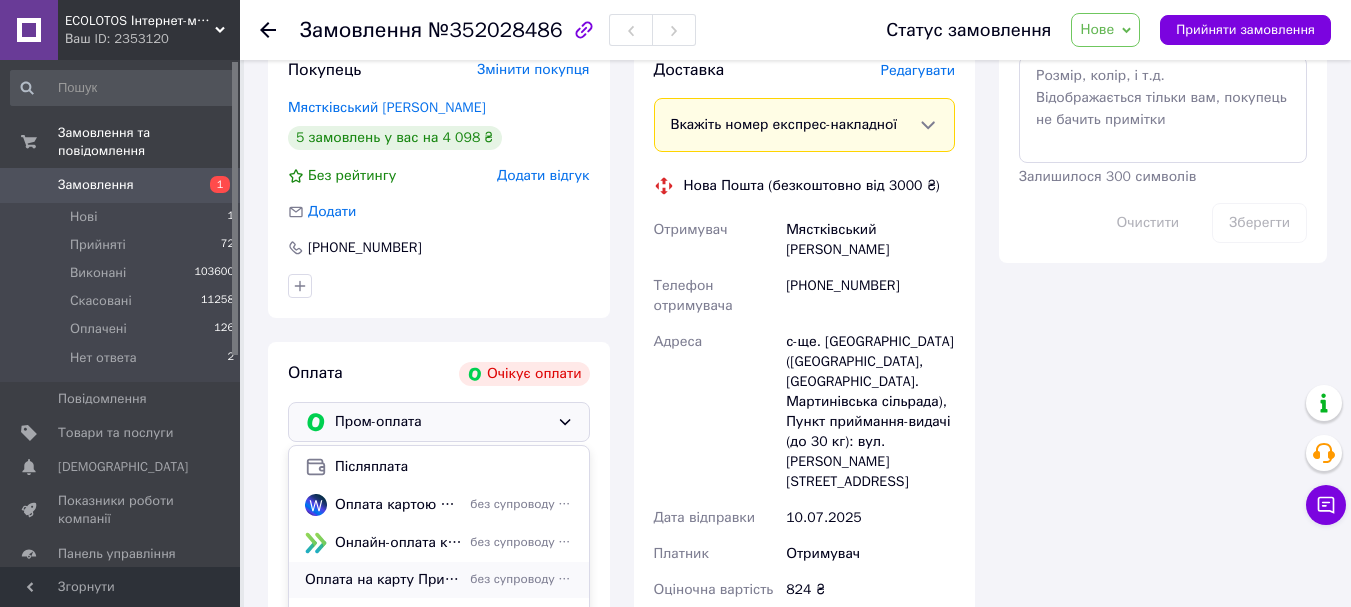 scroll, scrollTop: 52, scrollLeft: 0, axis: vertical 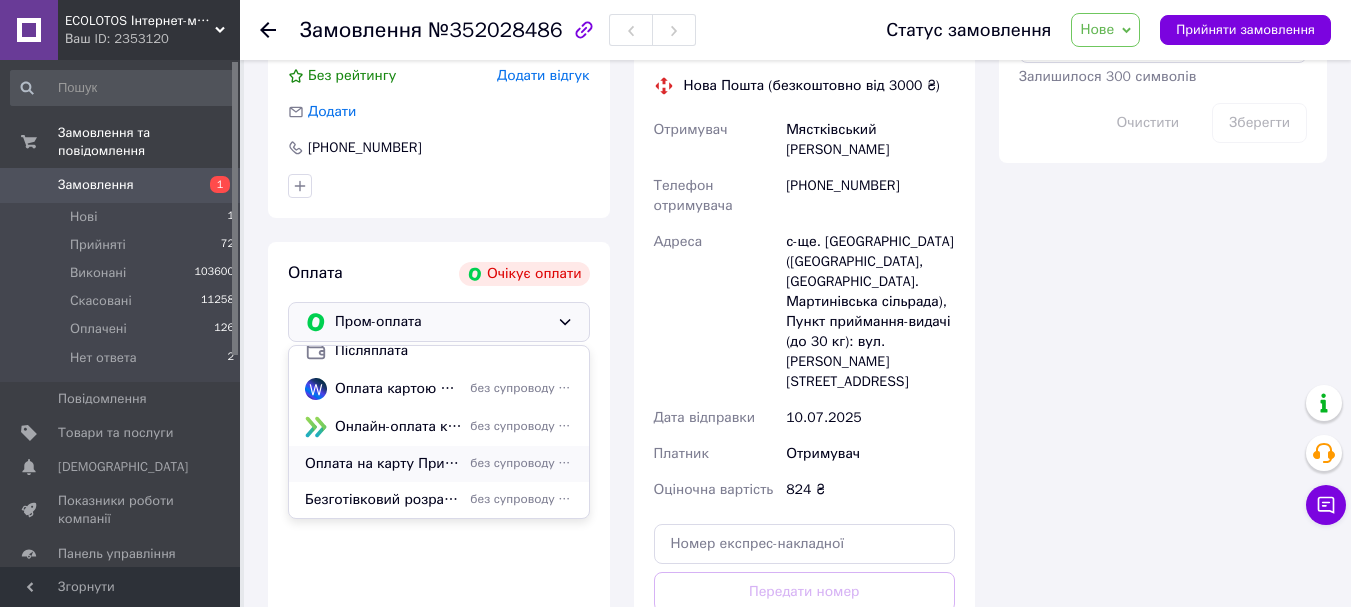 click on "Оплата на карту ПриватБанка" at bounding box center [383, 464] 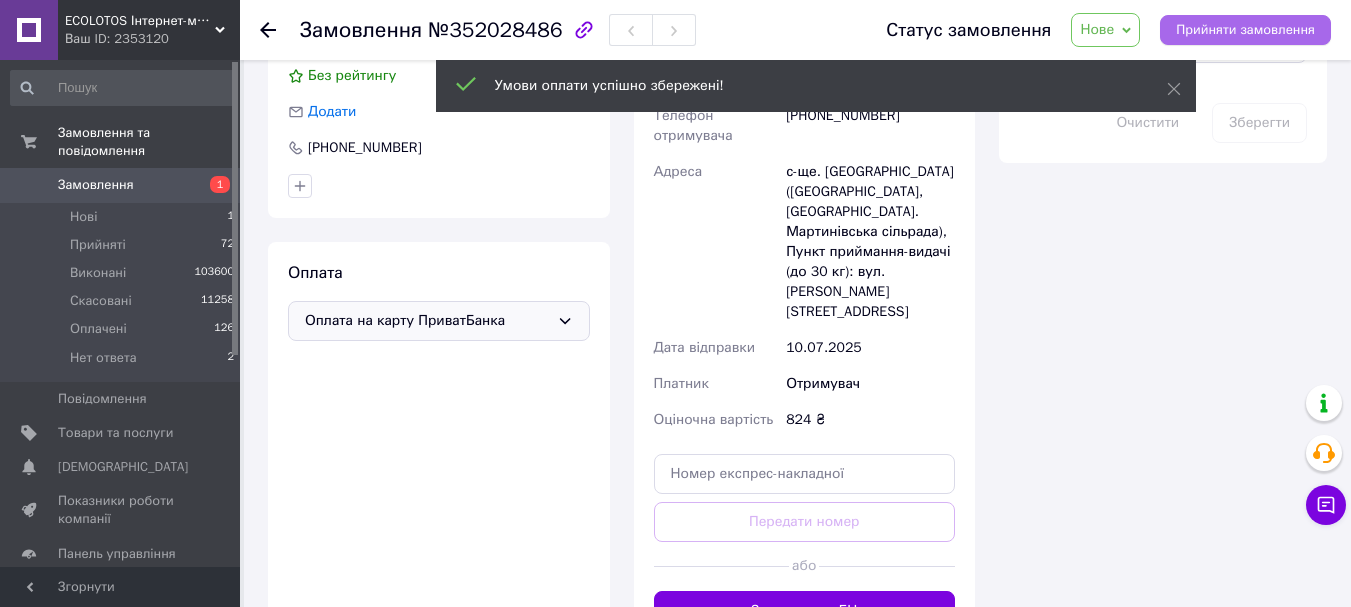 click on "Прийняти замовлення" at bounding box center [1245, 30] 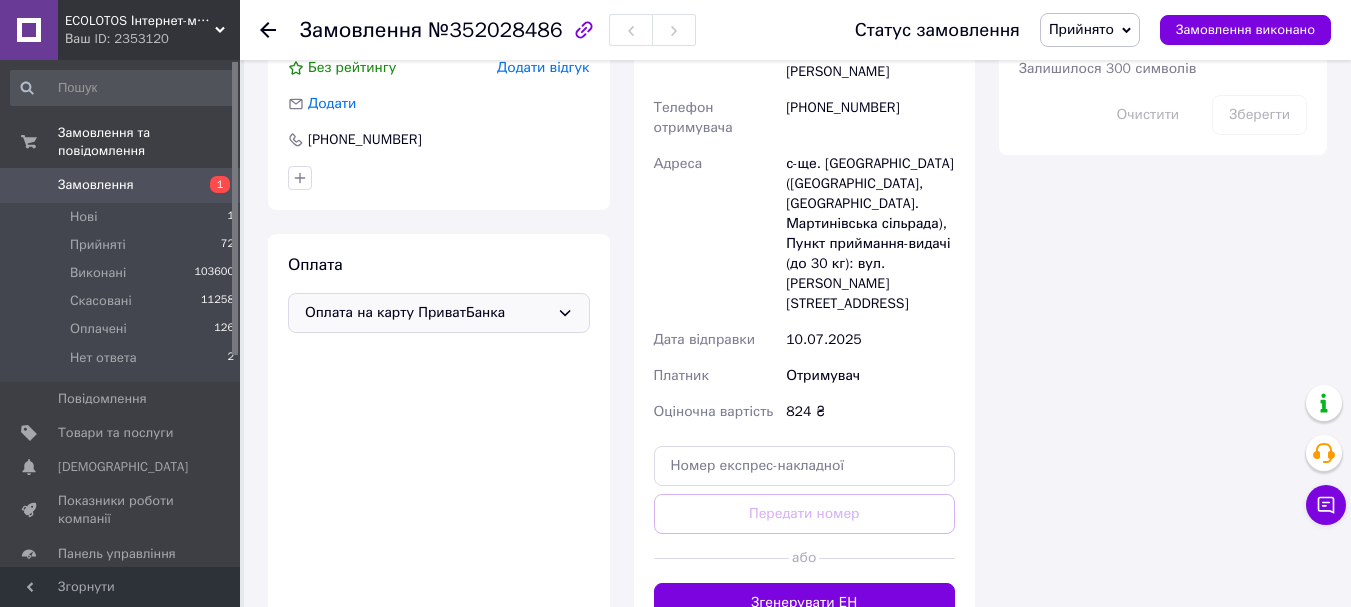 scroll, scrollTop: 1400, scrollLeft: 0, axis: vertical 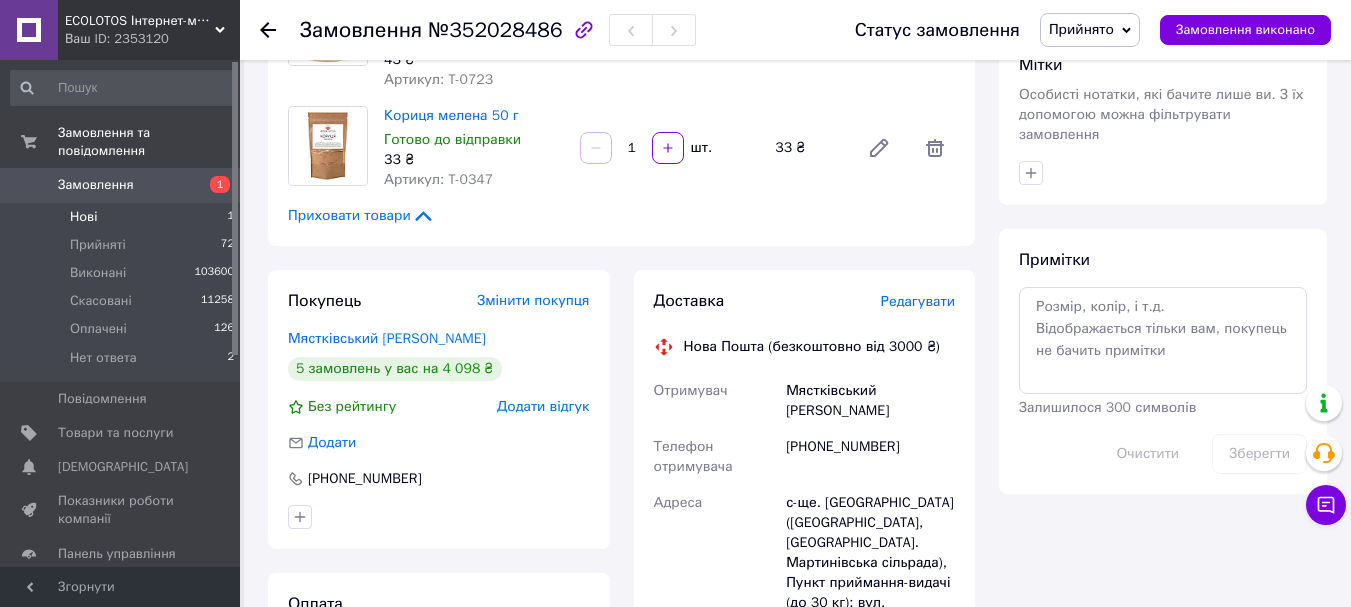 click on "Нові" at bounding box center (83, 217) 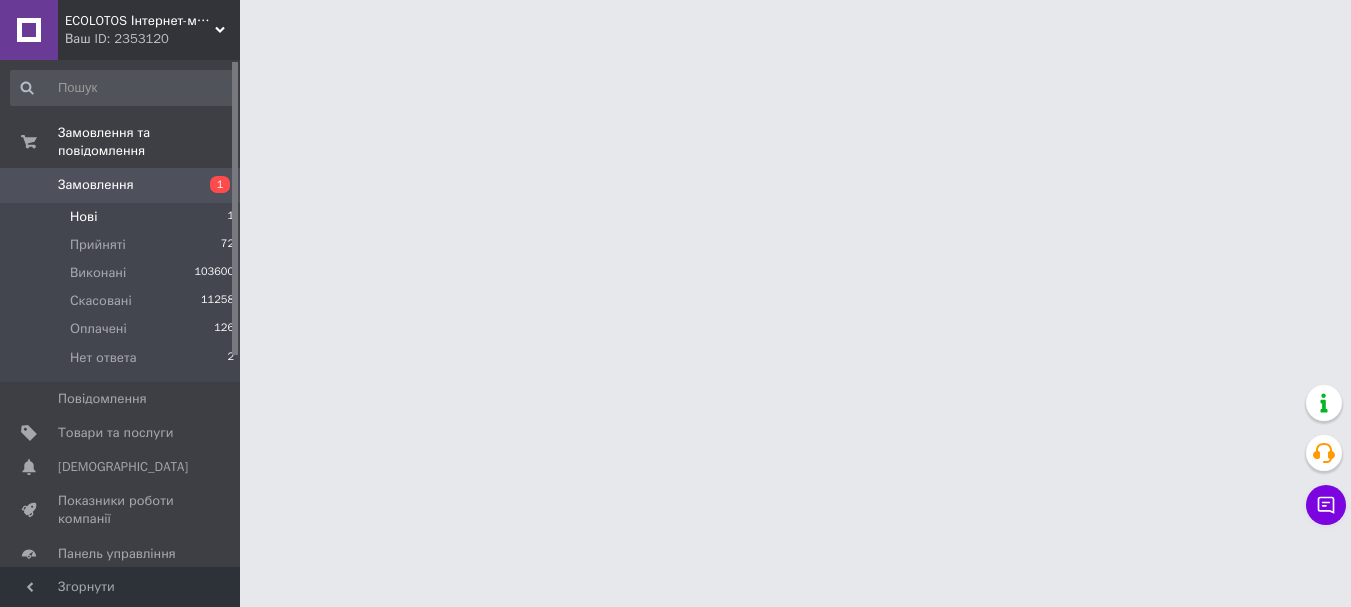 scroll, scrollTop: 0, scrollLeft: 0, axis: both 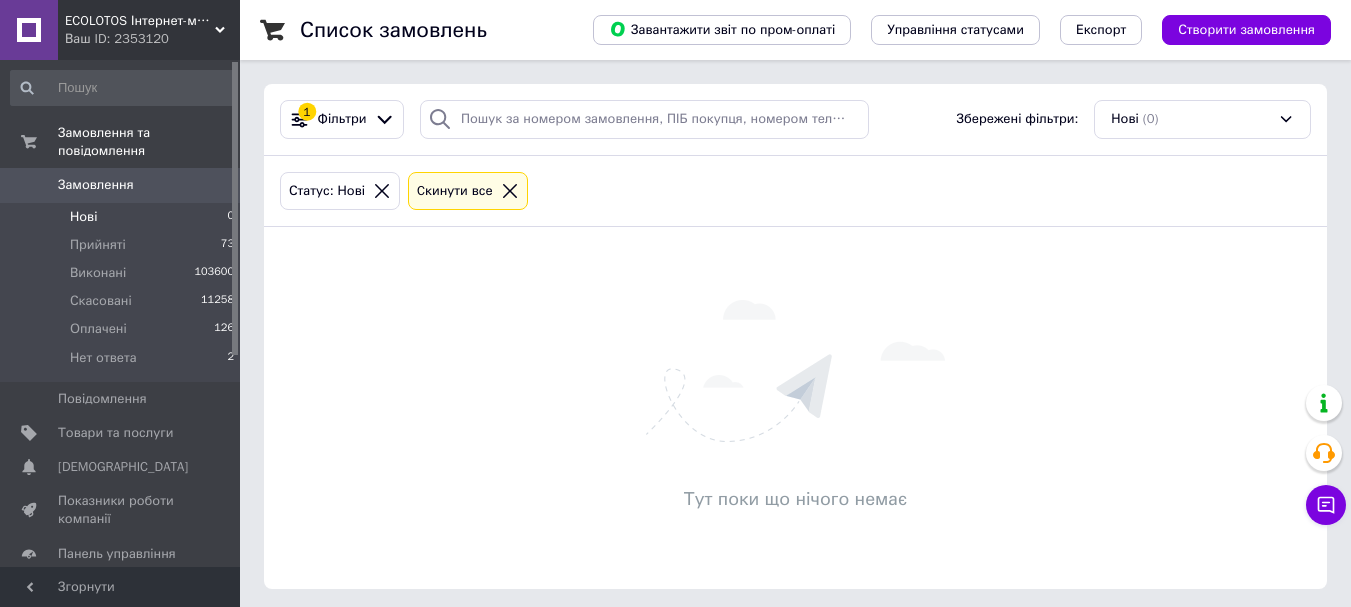 click on "Тут поки що нічого немає" at bounding box center (795, 408) 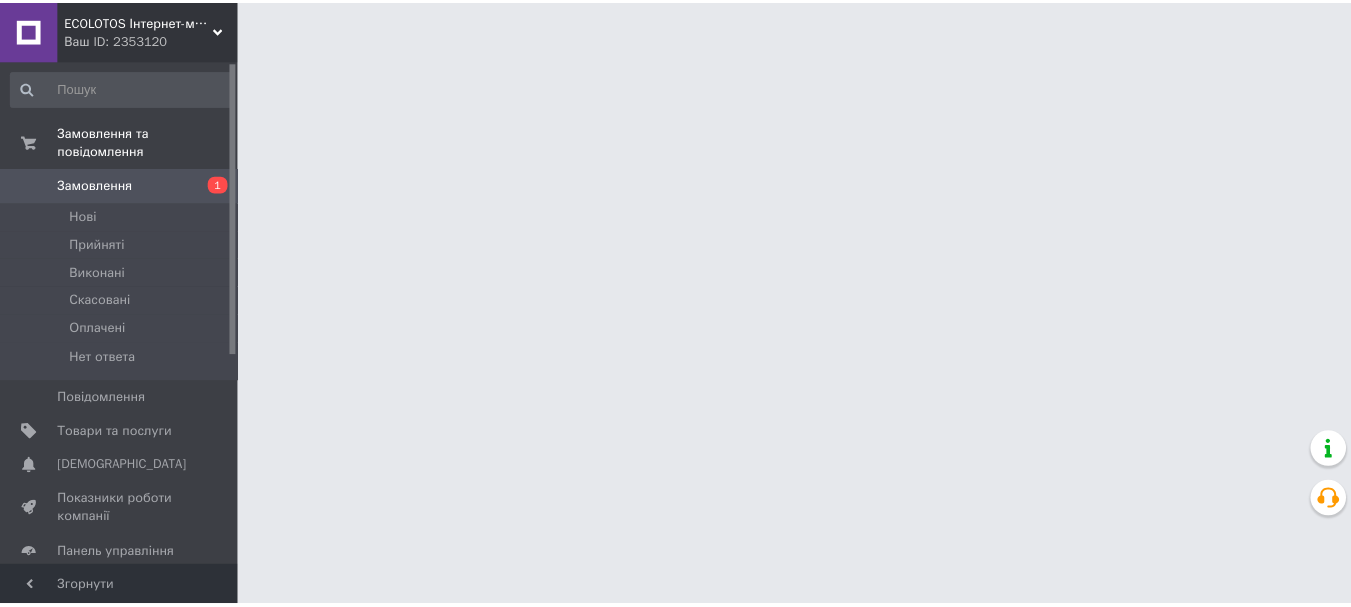 scroll, scrollTop: 0, scrollLeft: 0, axis: both 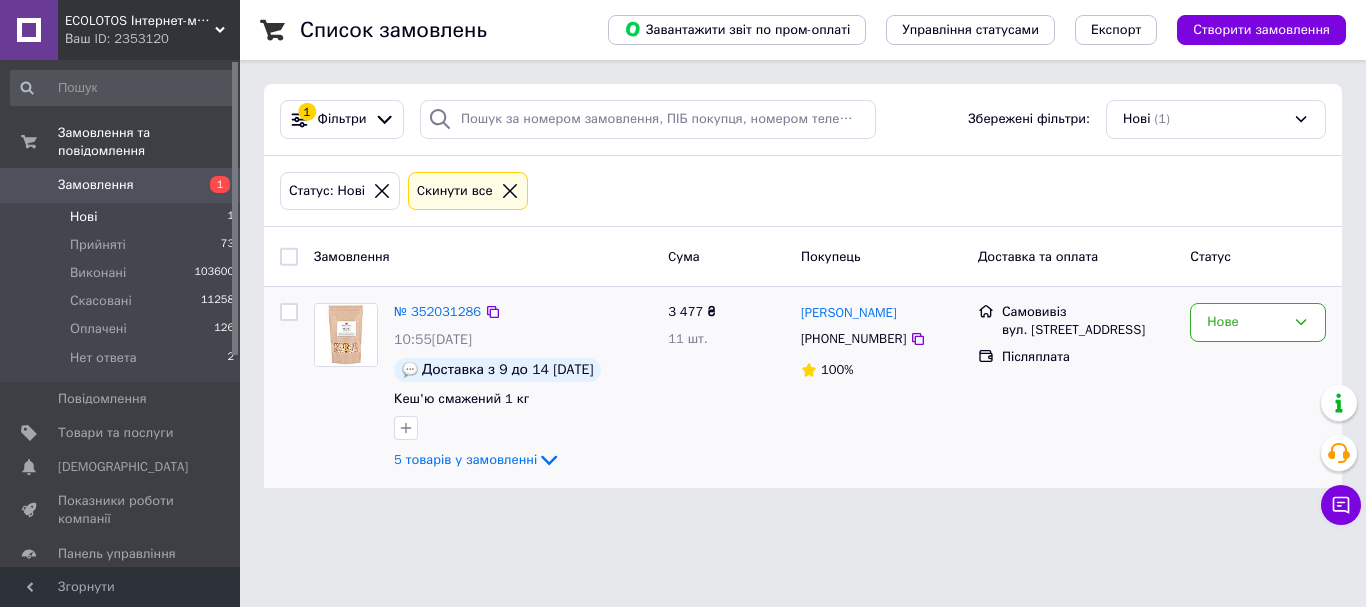 click on "3 477 ₴ 11 шт." at bounding box center [726, 387] 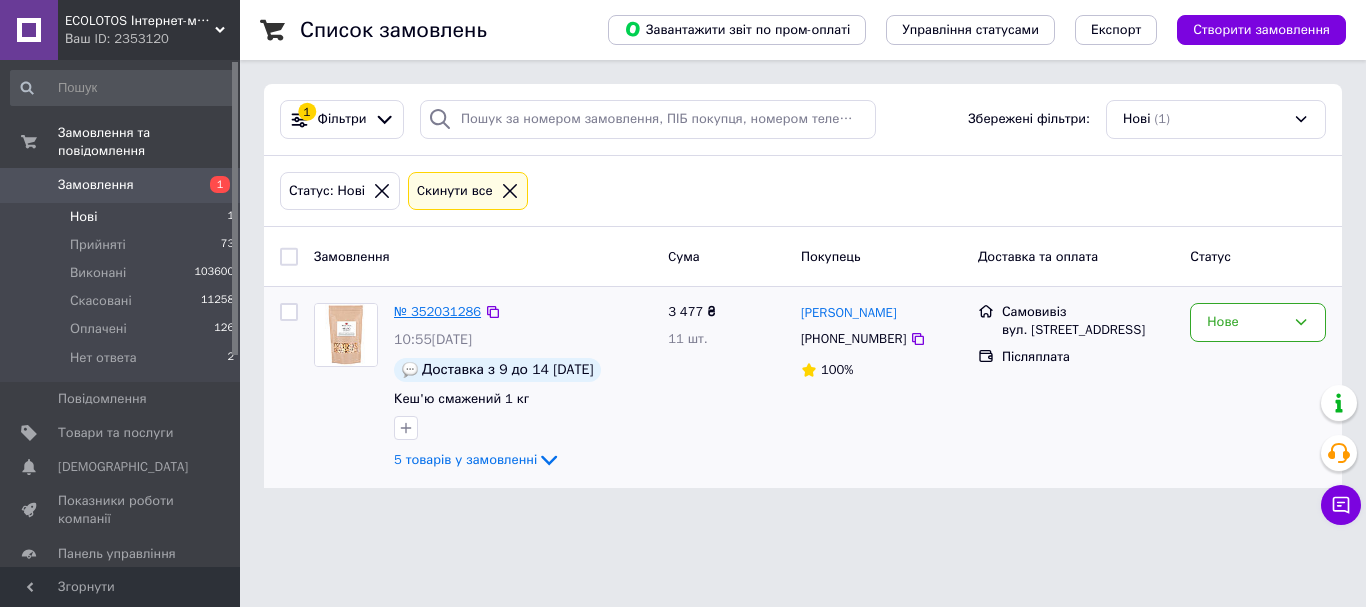 click on "№ 352031286" at bounding box center (437, 311) 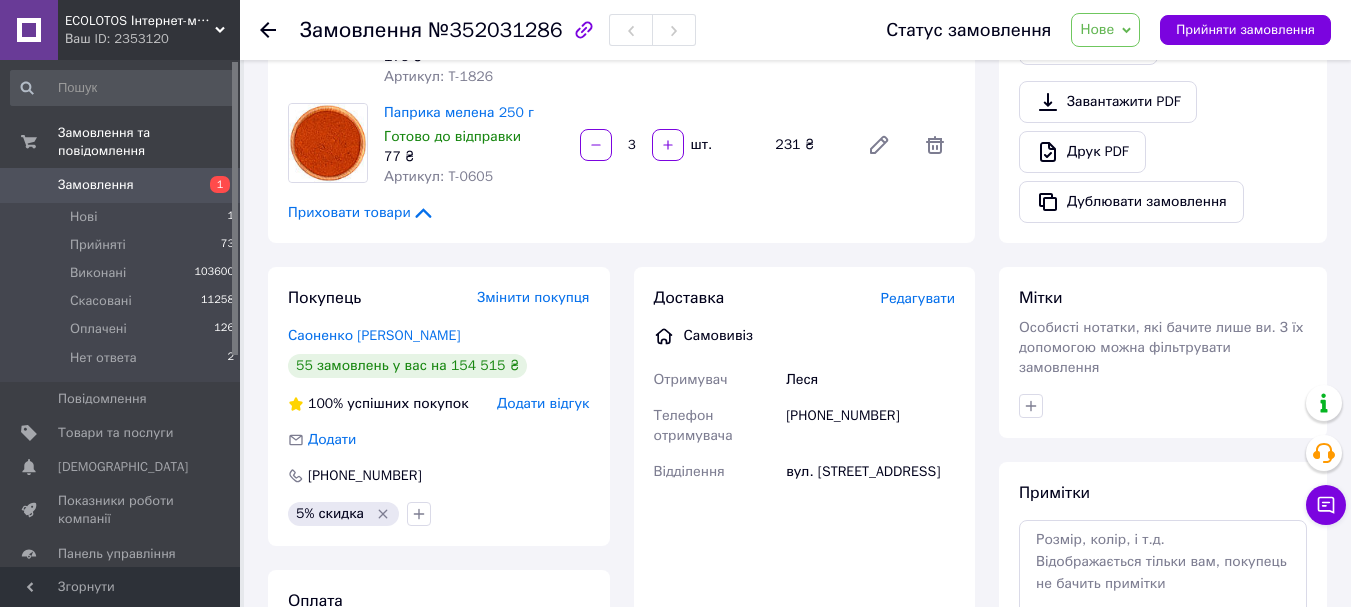scroll, scrollTop: 700, scrollLeft: 0, axis: vertical 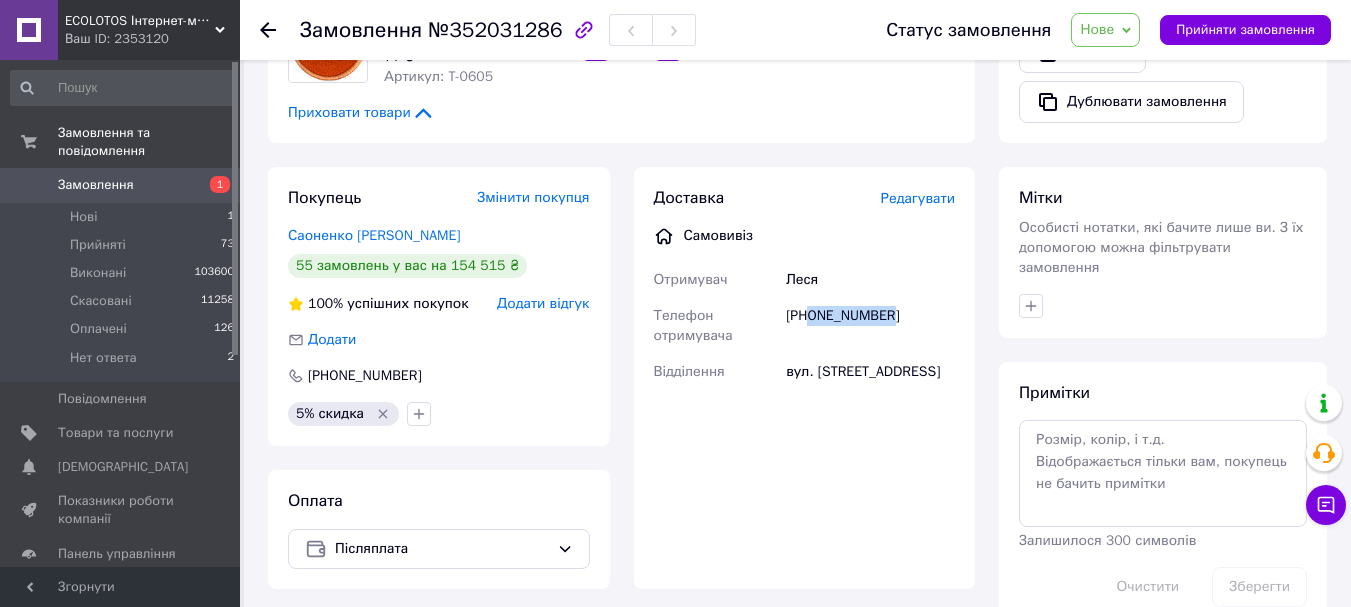 drag, startPoint x: 895, startPoint y: 302, endPoint x: 810, endPoint y: 301, distance: 85.00588 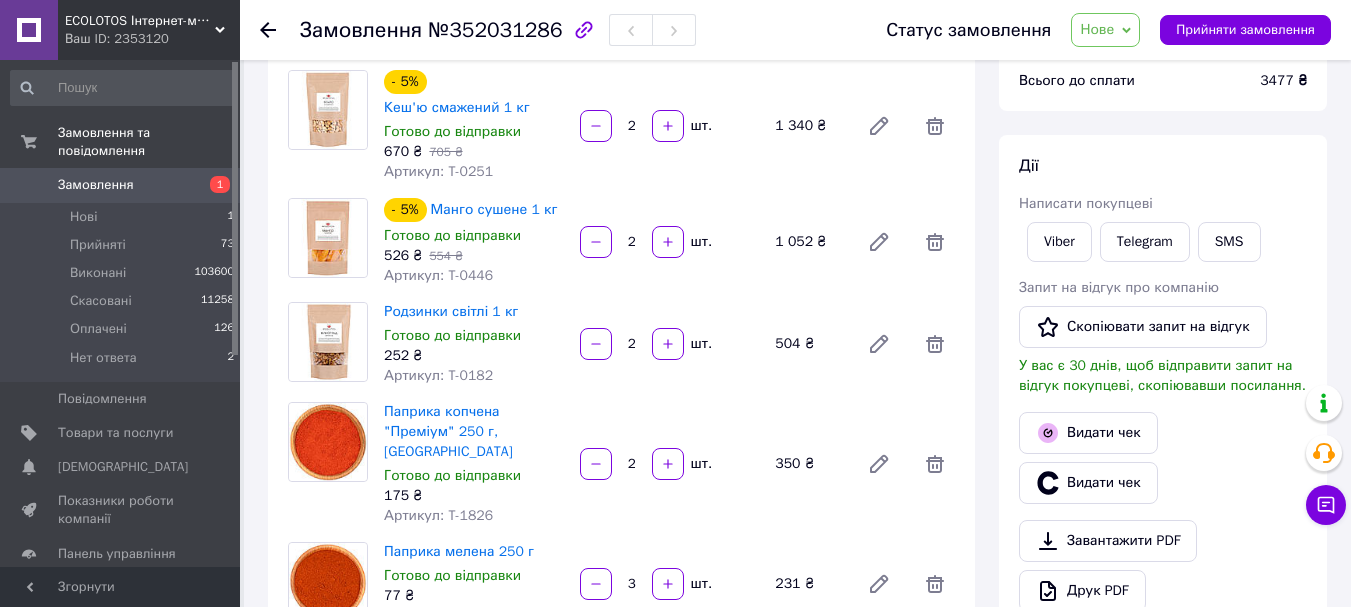 scroll, scrollTop: 100, scrollLeft: 0, axis: vertical 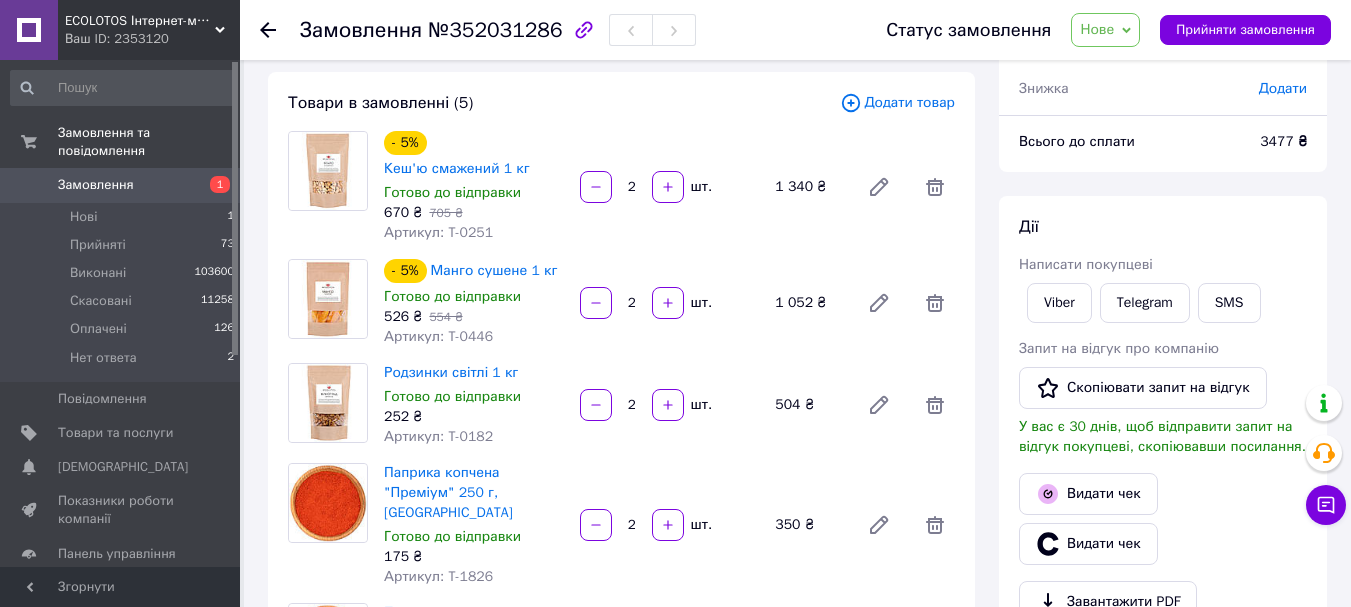 click on "Додати" at bounding box center [1283, 88] 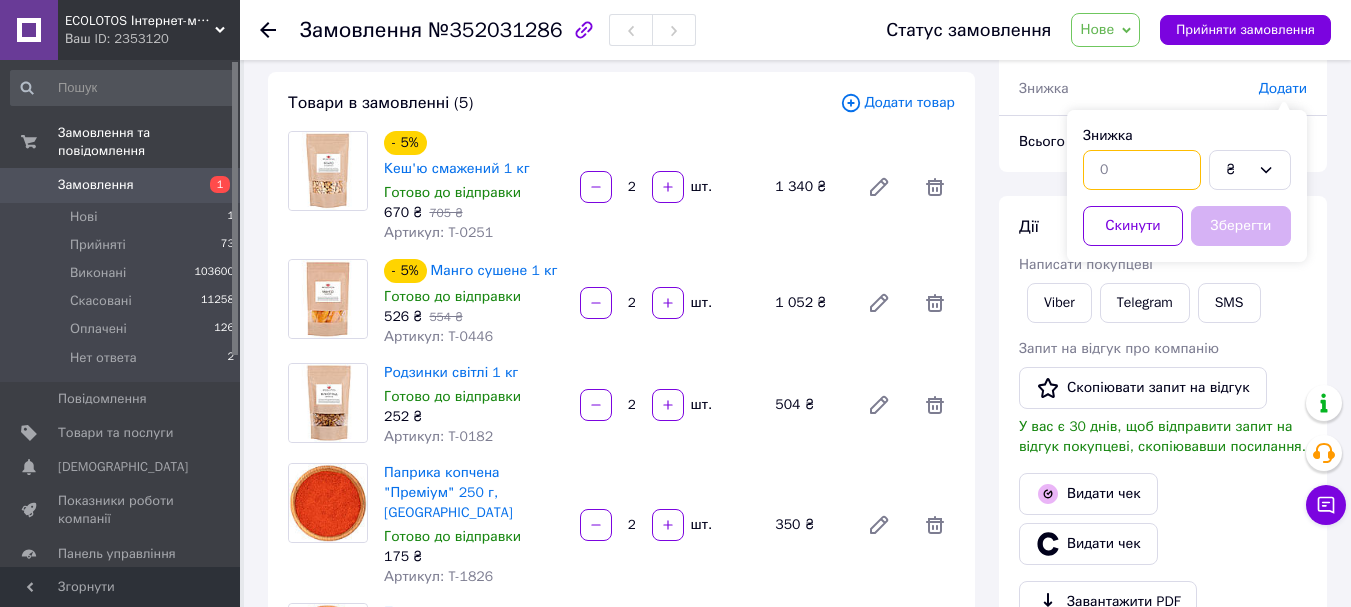 click at bounding box center [1142, 170] 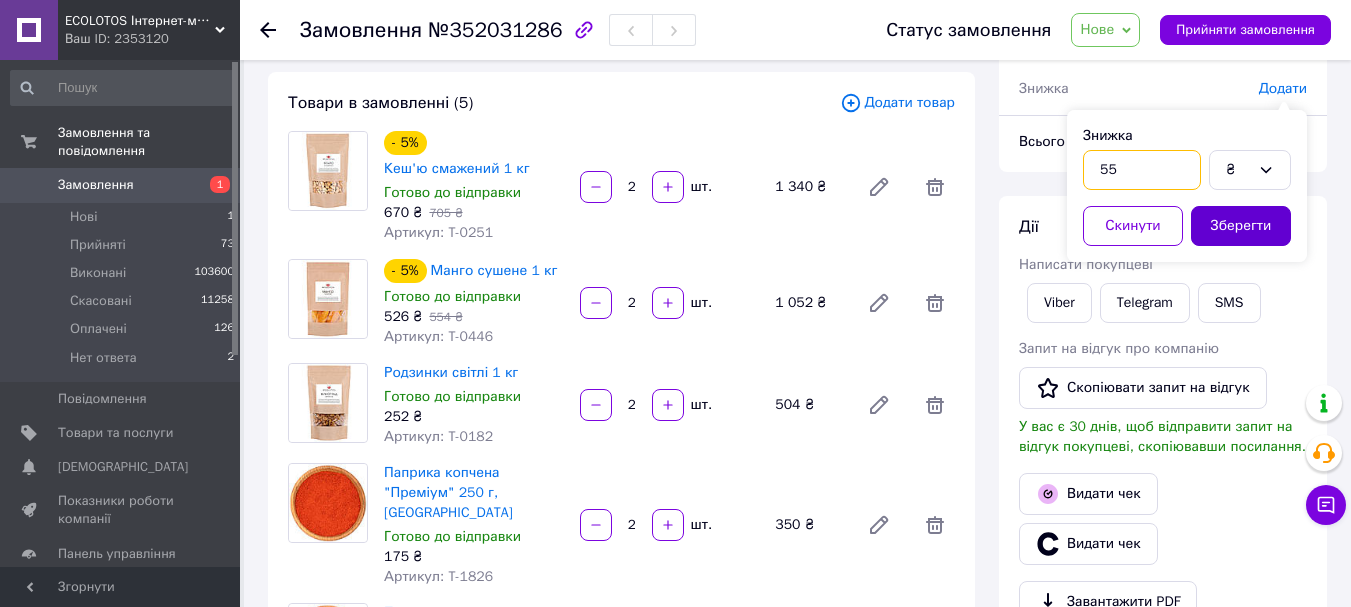type on "55" 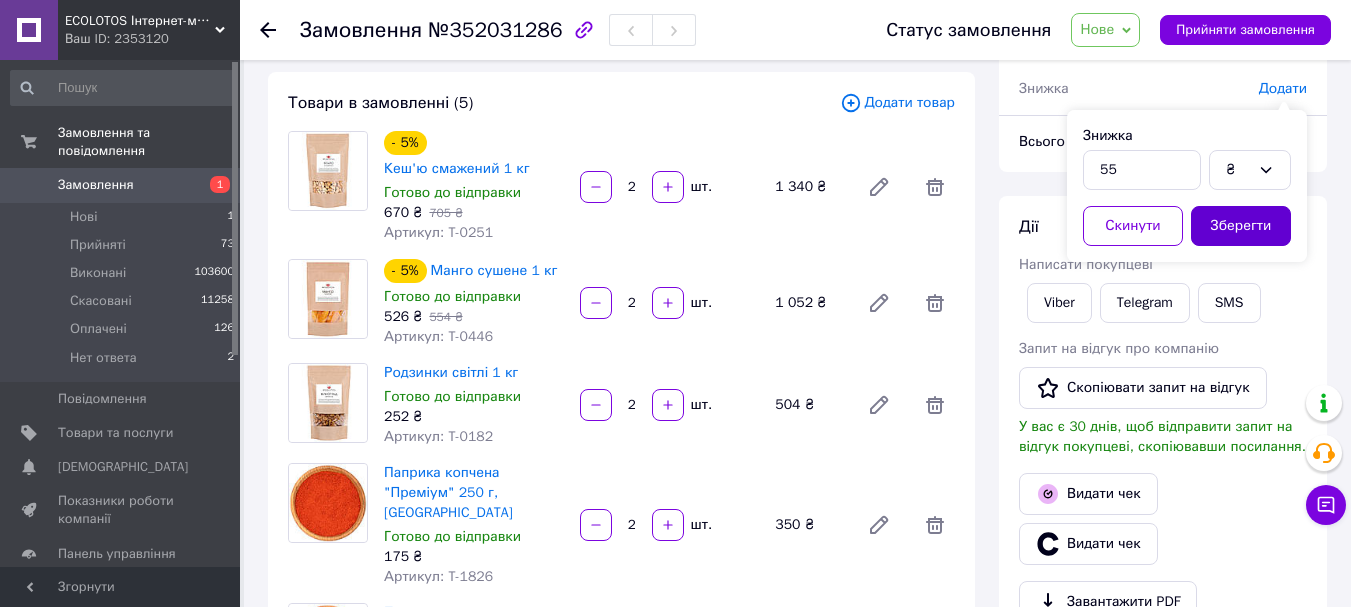 click on "Зберегти" at bounding box center [1241, 226] 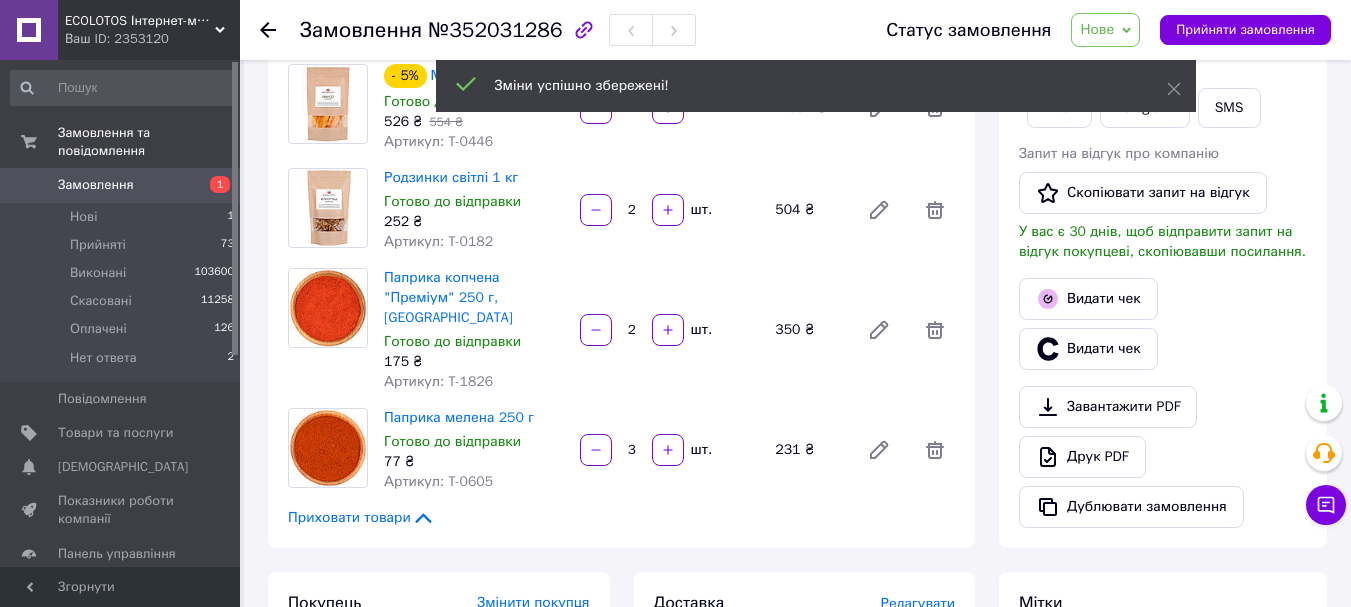 scroll, scrollTop: 600, scrollLeft: 0, axis: vertical 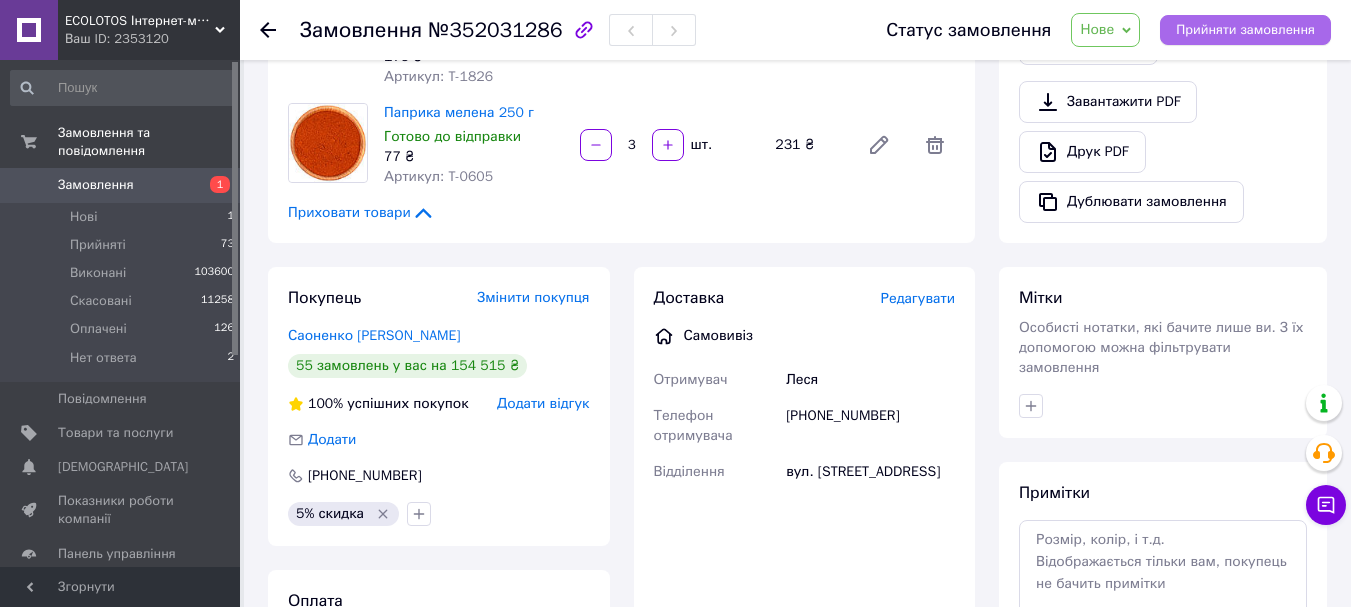 click on "Прийняти замовлення" at bounding box center (1245, 30) 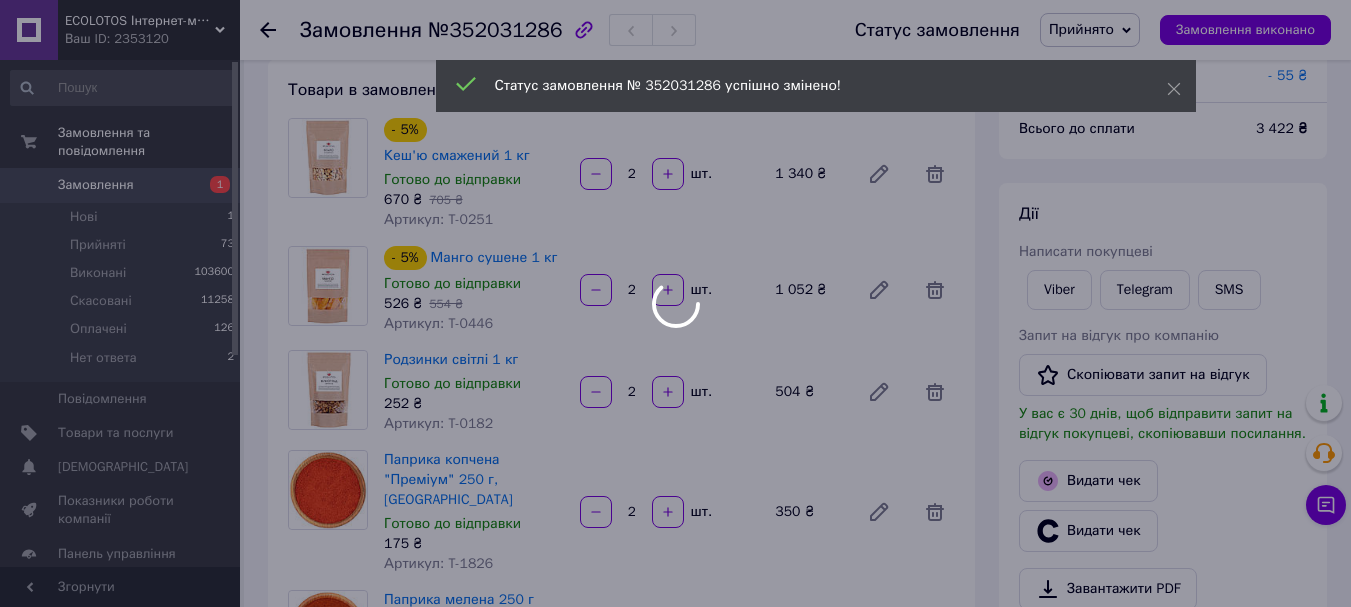scroll, scrollTop: 100, scrollLeft: 0, axis: vertical 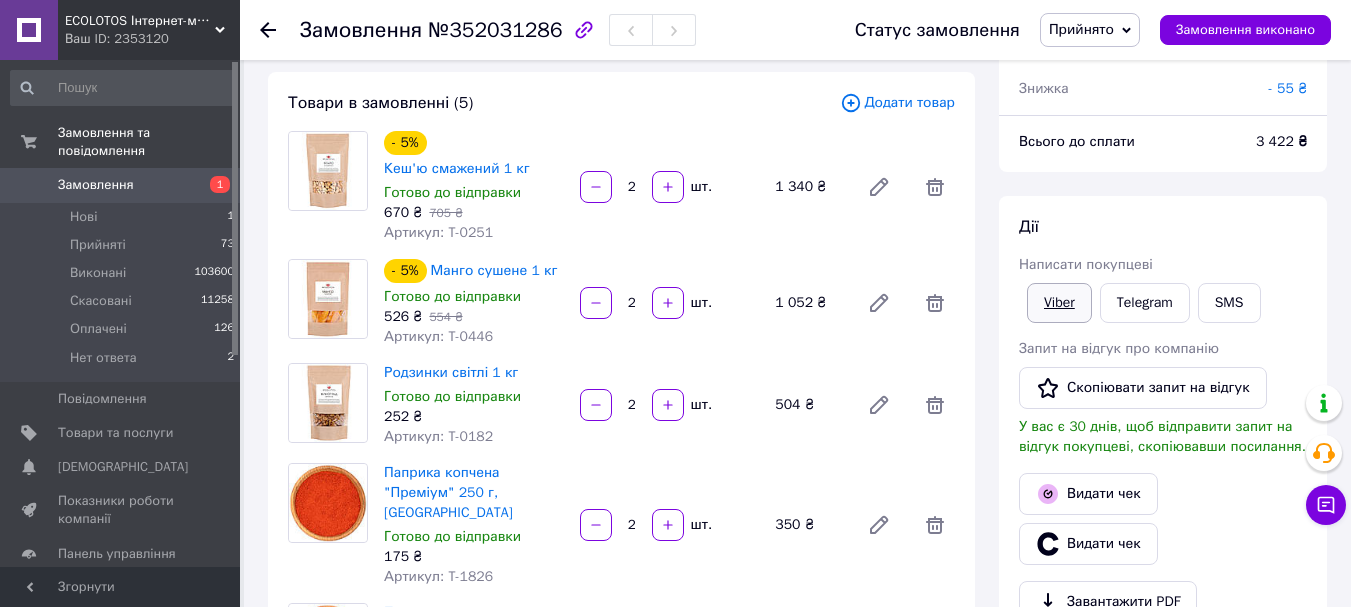 click on "Viber" at bounding box center (1059, 303) 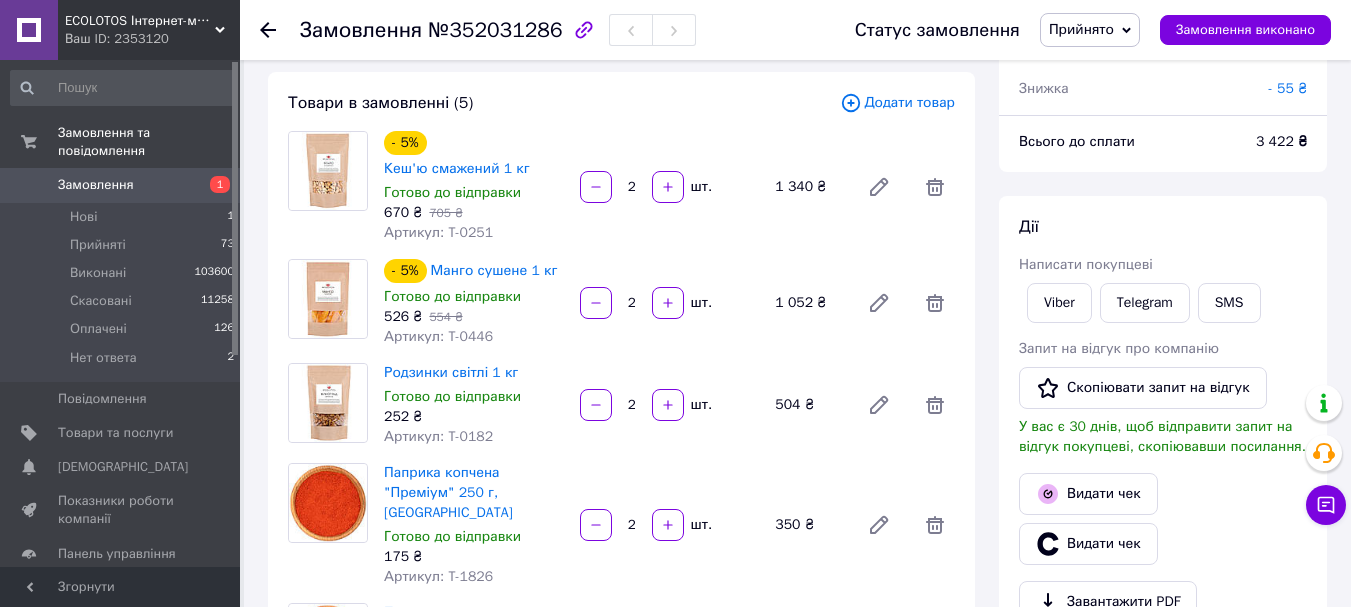 click on "Дії Написати покупцеві Viber Telegram SMS Запит на відгук про компанію   Скопіювати запит на відгук У вас є 30 днів, щоб відправити запит на відгук покупцеві, скопіювавши посилання.   Видати чек   Видати чек   Завантажити PDF   Друк PDF   Дублювати замовлення" at bounding box center (1163, 469) 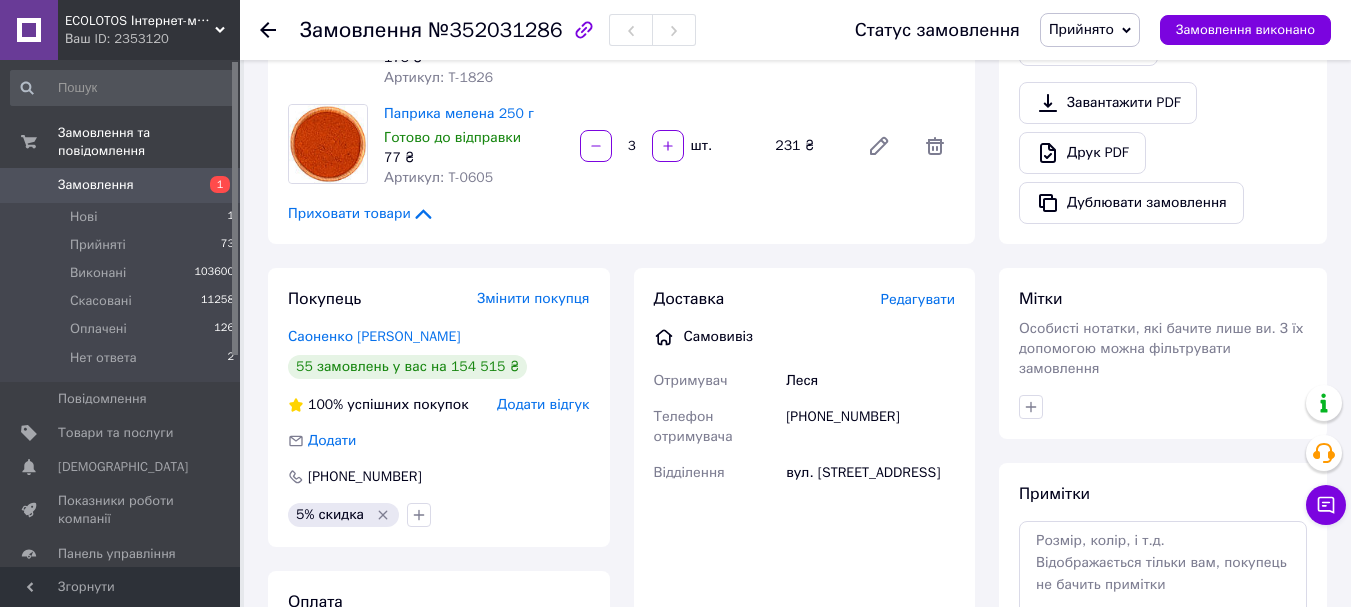 scroll, scrollTop: 600, scrollLeft: 0, axis: vertical 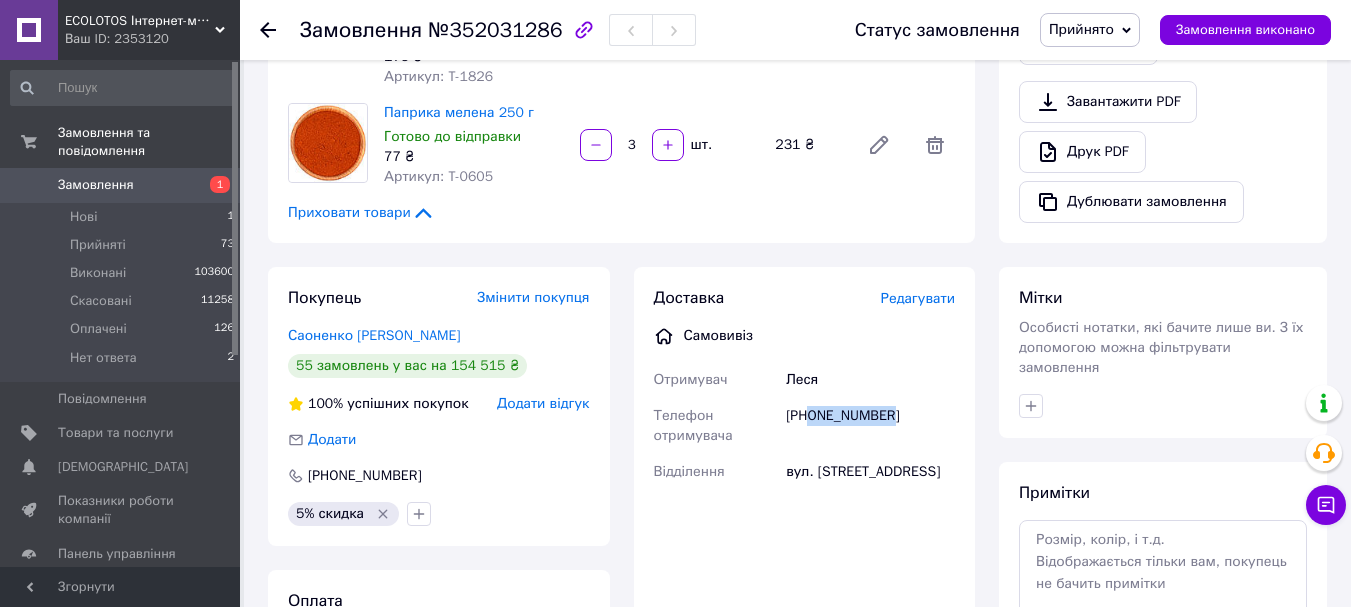 drag, startPoint x: 899, startPoint y: 394, endPoint x: 811, endPoint y: 407, distance: 88.95505 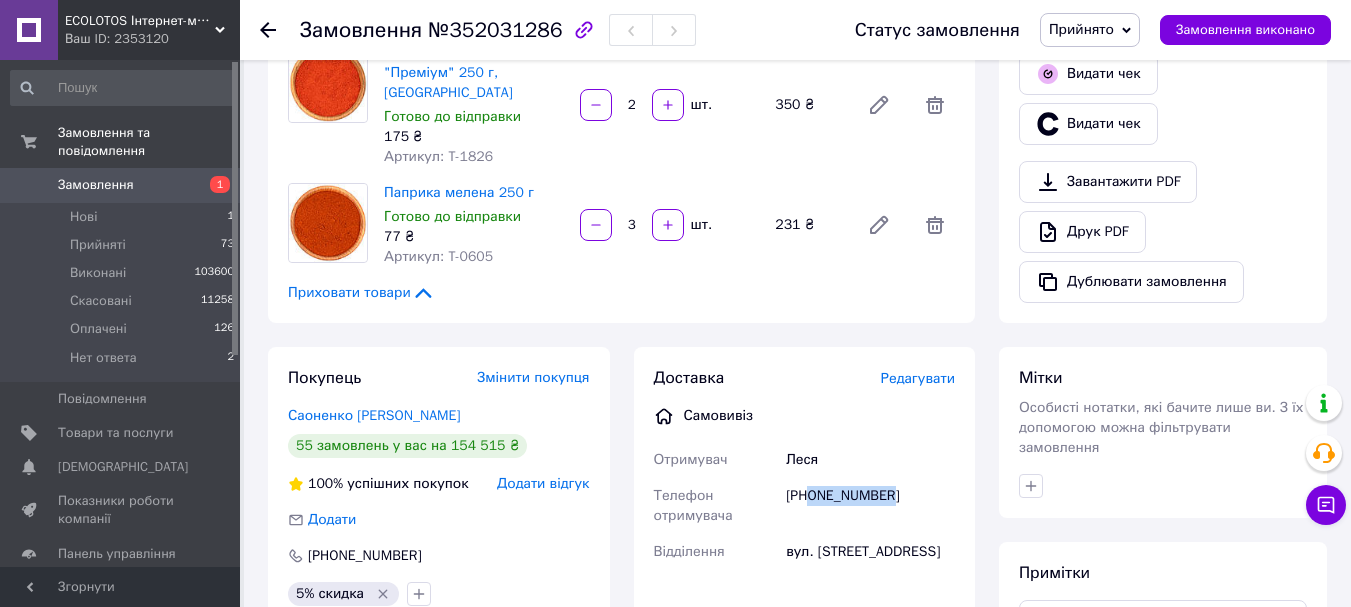 scroll, scrollTop: 0, scrollLeft: 0, axis: both 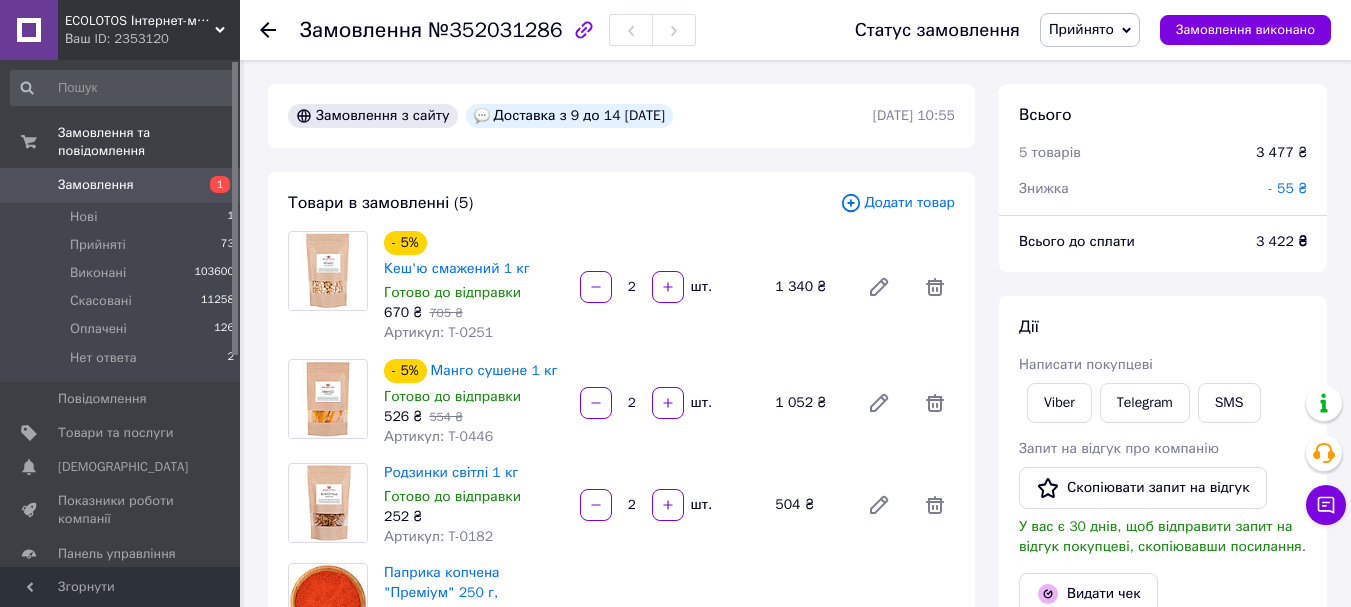 click on "Всього 5 товарів 3 477 ₴ Знижка - 55 ₴ Всього до сплати 3 422 ₴ Дії Написати покупцеві Viber Telegram SMS Запит на відгук про компанію   Скопіювати запит на відгук У вас є 30 днів, щоб відправити запит на відгук покупцеві, скопіювавши посилання.   Видати чек   Видати чек   Завантажити PDF   Друк PDF   Дублювати замовлення Мітки Особисті нотатки, які бачите лише ви. З їх допомогою можна фільтрувати замовлення Примітки Залишилося 300 символів Очистити Зберегти" at bounding box center [1163, 705] 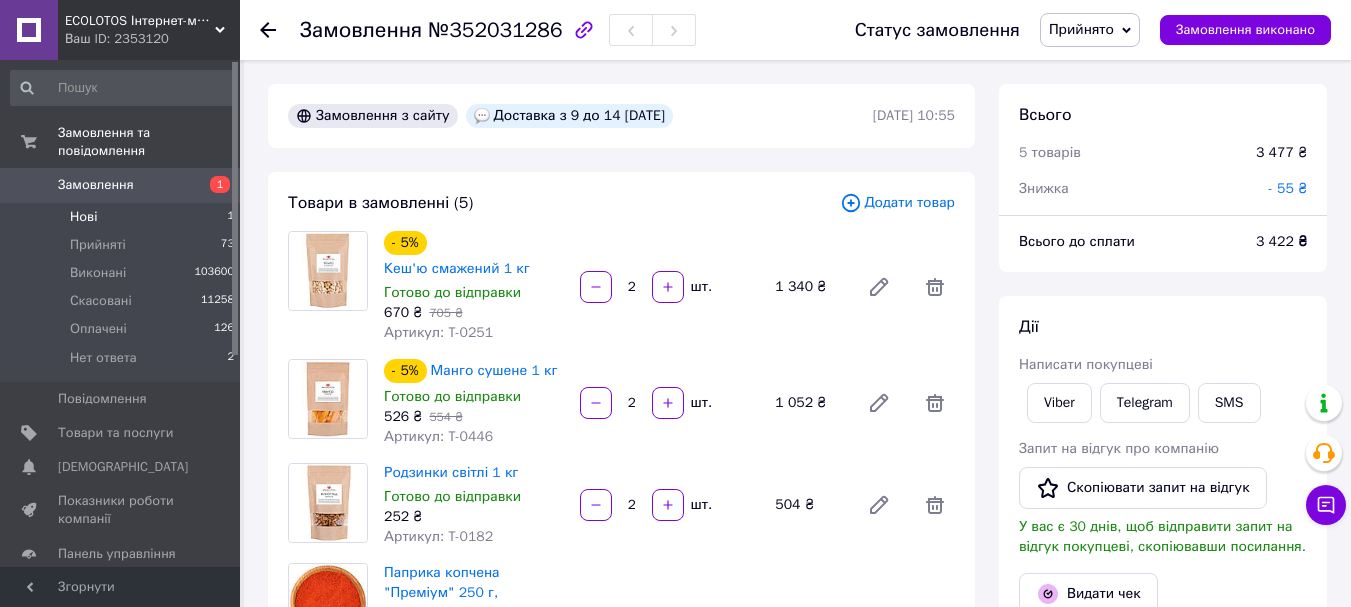 click on "Нові" at bounding box center (83, 217) 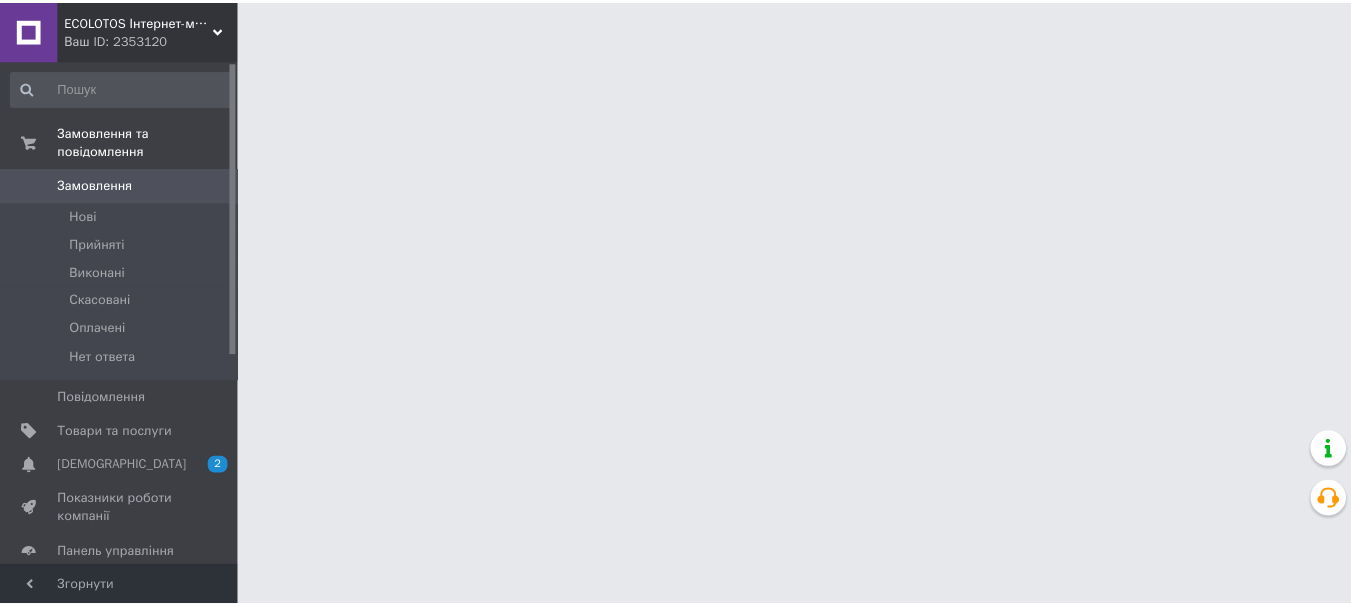 scroll, scrollTop: 0, scrollLeft: 0, axis: both 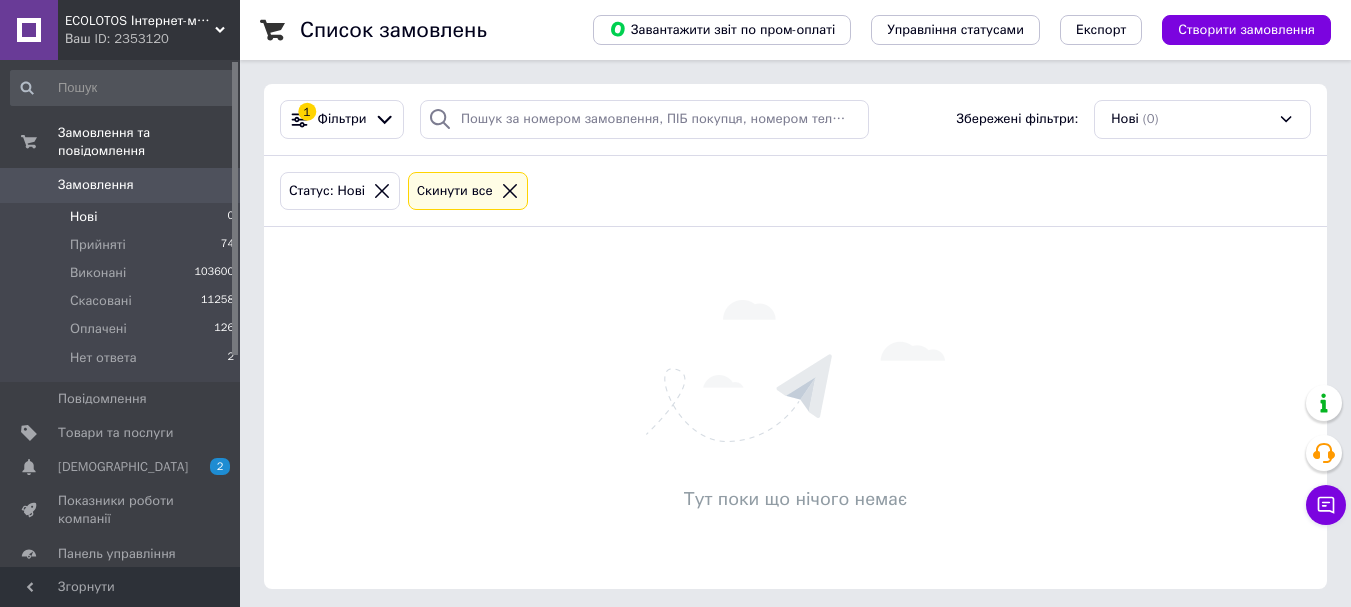 click at bounding box center [795, 371] 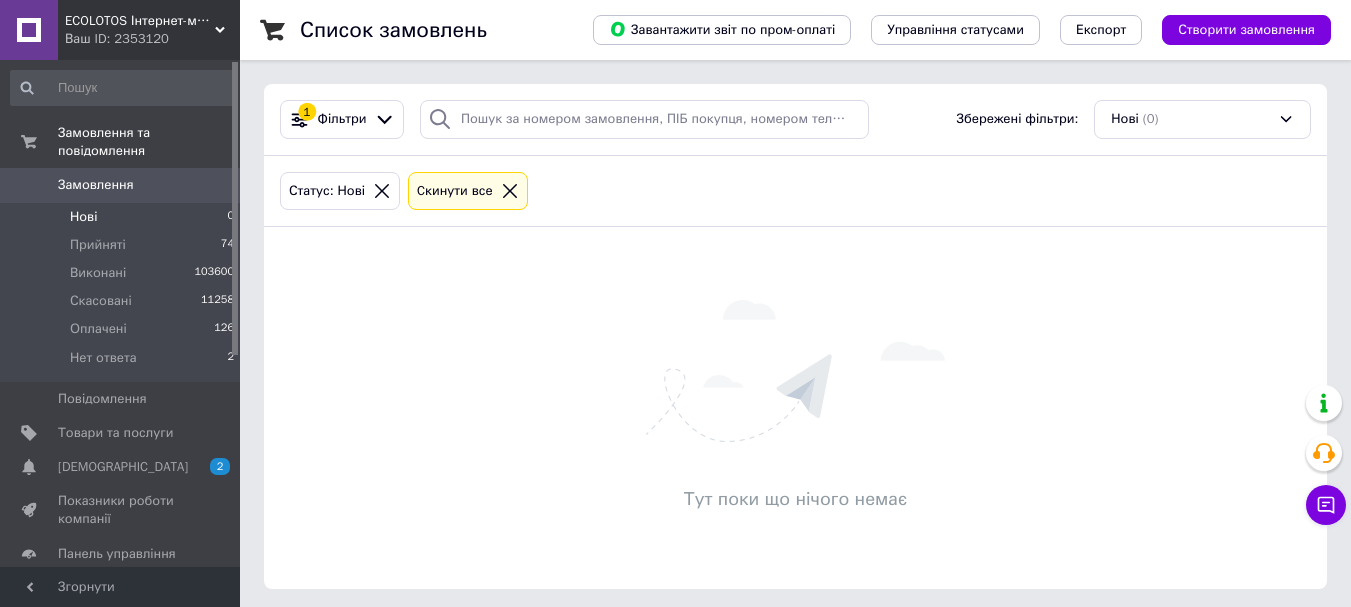 click on "Тут поки що нічого немає" at bounding box center [795, 408] 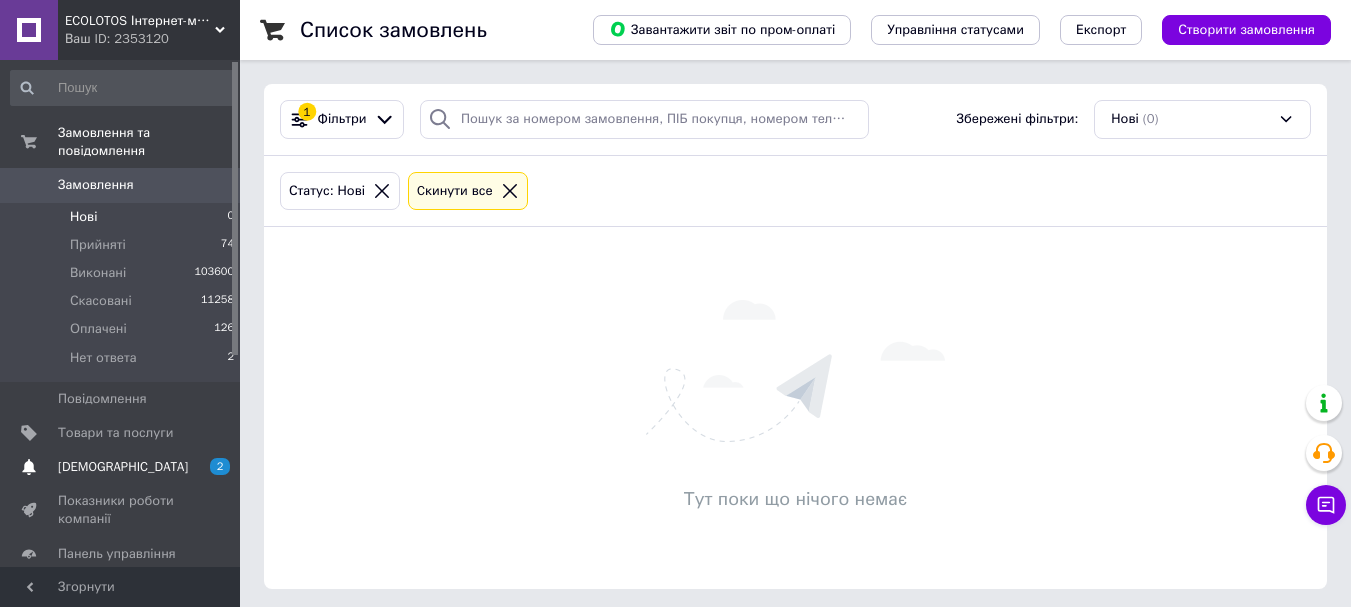 click on "[DEMOGRAPHIC_DATA]" at bounding box center [123, 467] 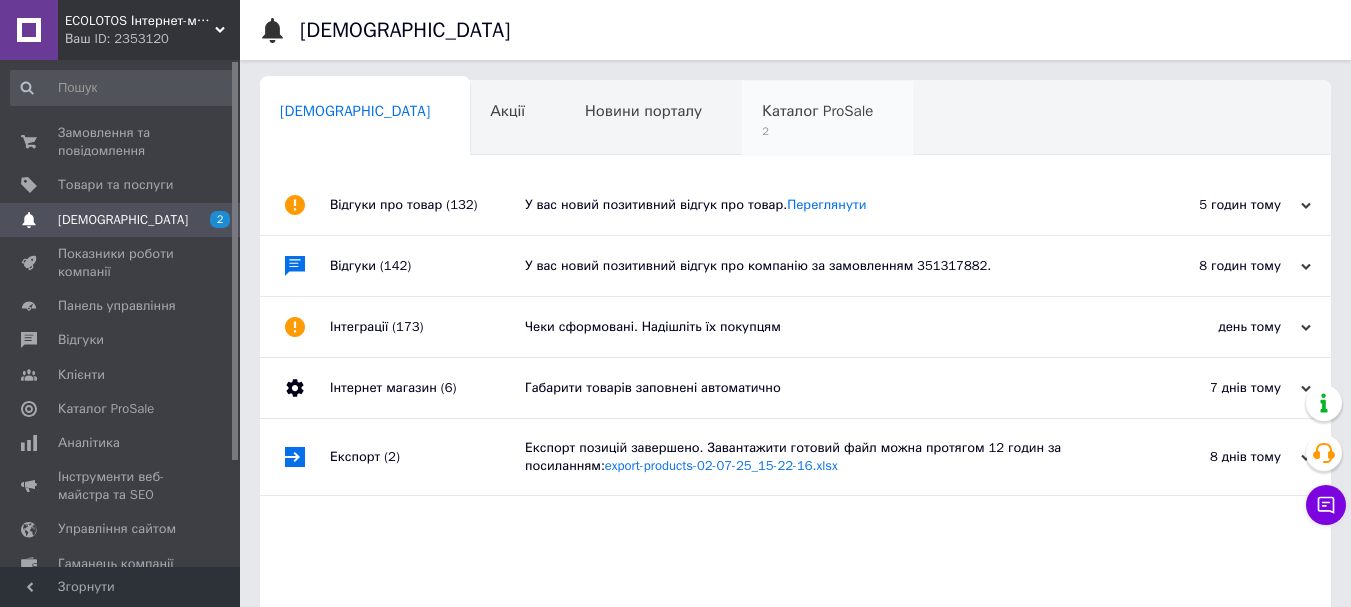 click on "2" at bounding box center (817, 131) 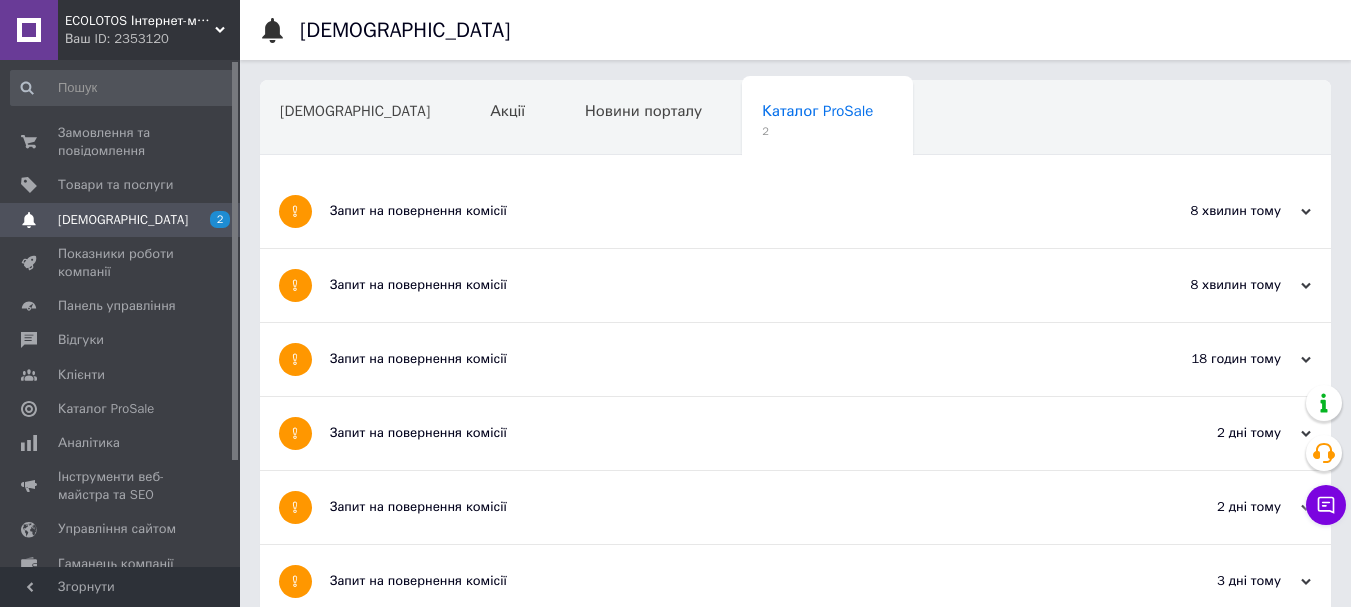 click on "Навчання та заходи" at bounding box center (361, 195) 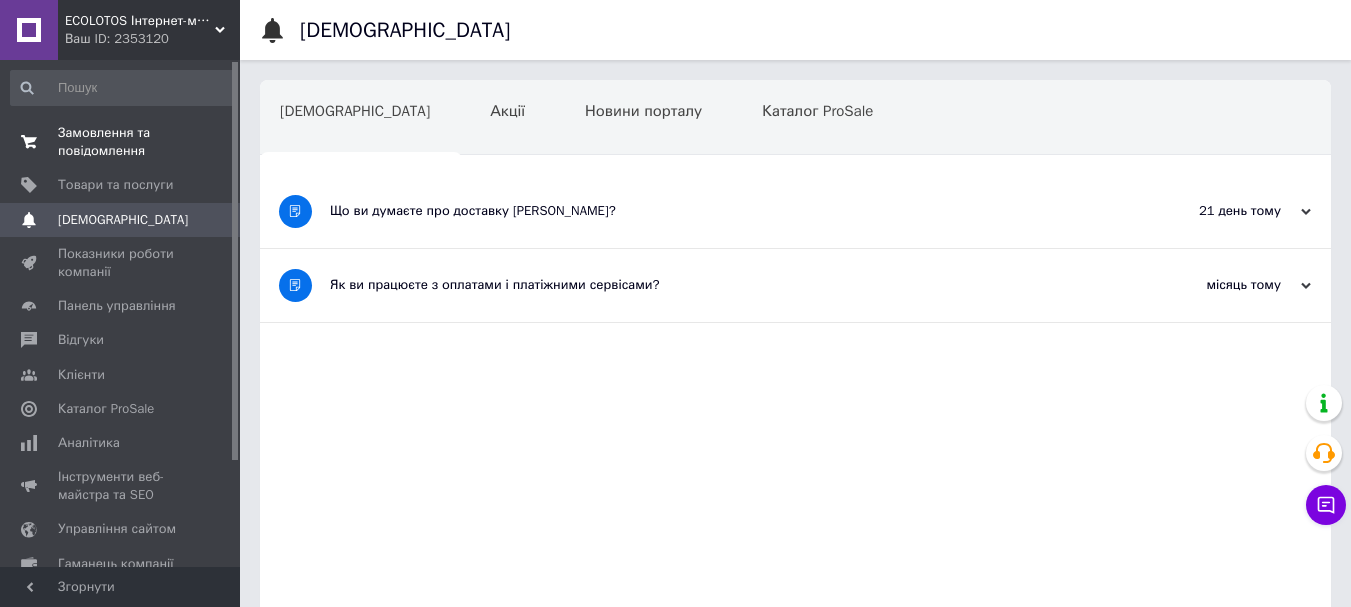 click on "Замовлення та повідомлення" at bounding box center [121, 142] 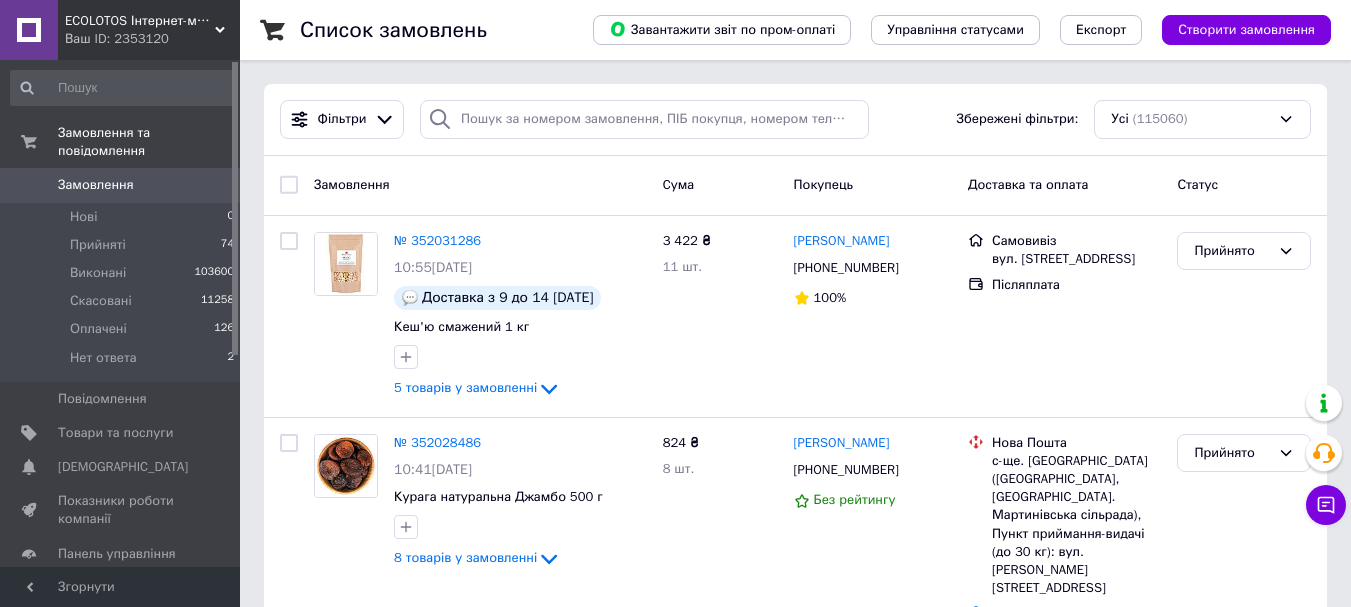 click on "Список замовлень   Завантажити звіт по пром-оплаті Управління статусами Експорт Створити замовлення Фільтри Збережені фільтри: Усі (115060) Замовлення Cума Покупець Доставка та оплата Статус № 352031286 10:55[DATE] Доставка з 9 до 14 [DATE] Кеш'ю смажений 1 кг 5 товарів у замовленні 3 422 ₴ 11 шт. [PERSON_NAME] [PHONE_NUMBER] 100% Самовивіз вул. [STREET_ADDRESS] Післяплата Прийнято № 352028486 10:41[DATE] Курага натуральна Джамбо 500 г 8 товарів у замовленні 824 ₴ 8 шт. [PERSON_NAME] [PHONE_NUMBER] Без рейтингу Нова Пошта Додати ЕН Оплата на карту ПриватБанка Прийнято № 352027510 10:36[DATE]" at bounding box center (795, 2356) 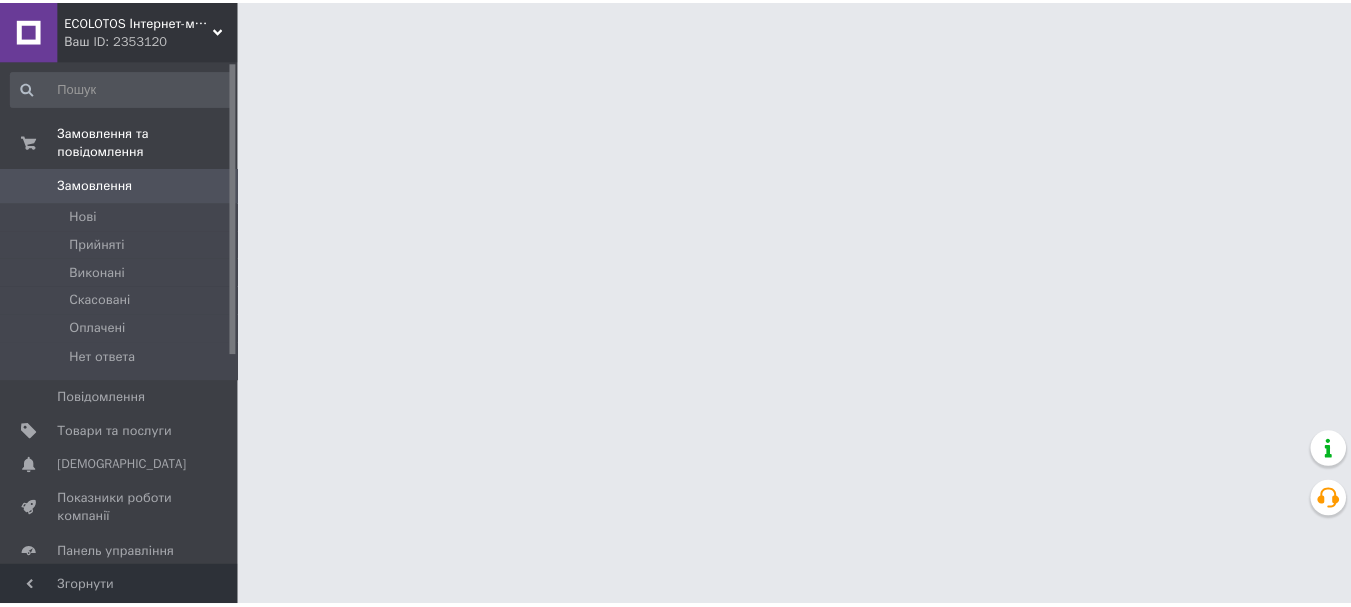 scroll, scrollTop: 0, scrollLeft: 0, axis: both 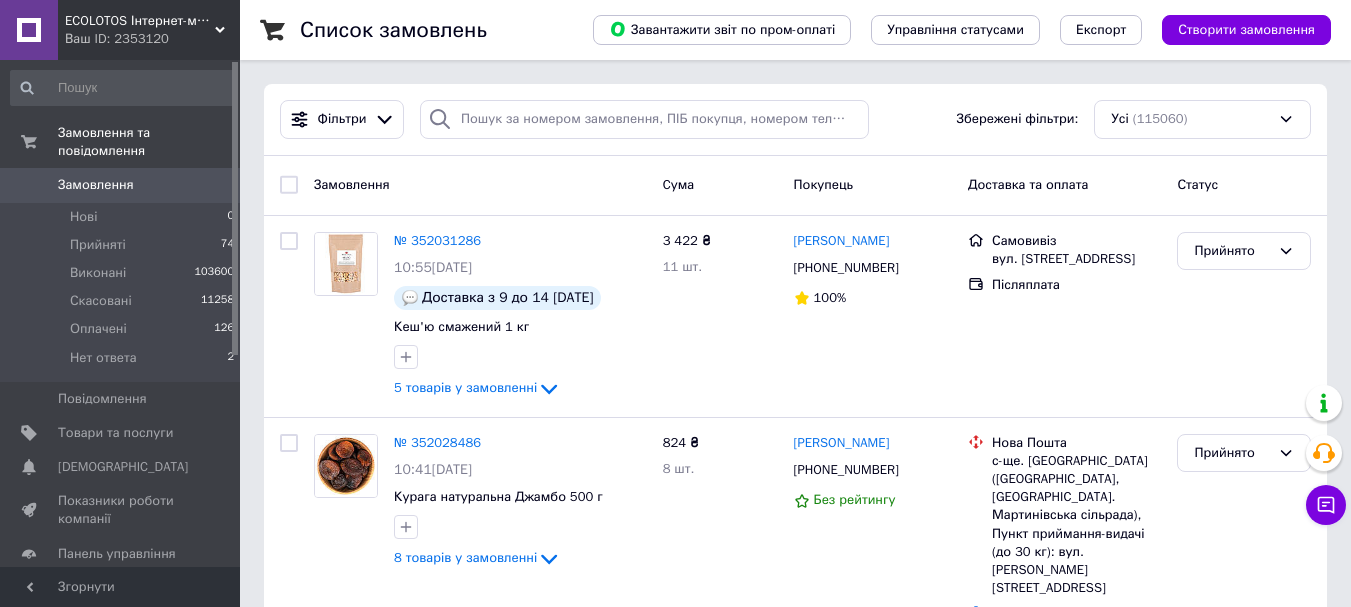 click on "Замовлення" at bounding box center (480, 185) 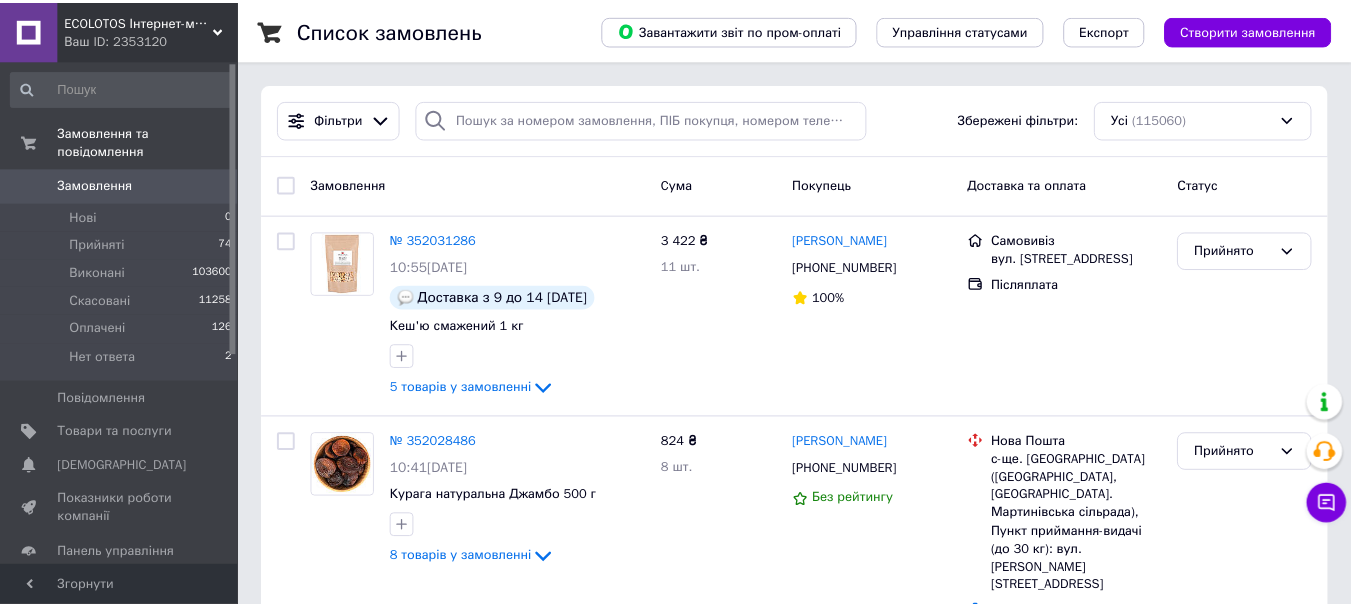 scroll, scrollTop: 0, scrollLeft: 0, axis: both 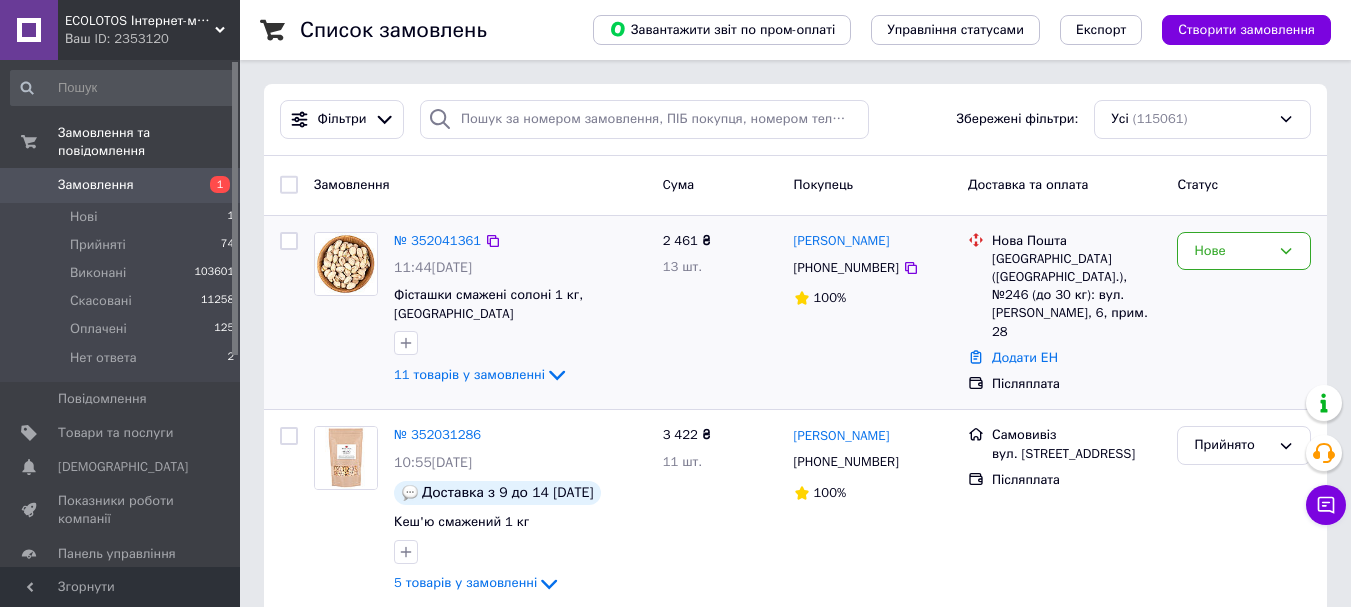 drag, startPoint x: 560, startPoint y: 273, endPoint x: 517, endPoint y: 247, distance: 50.24938 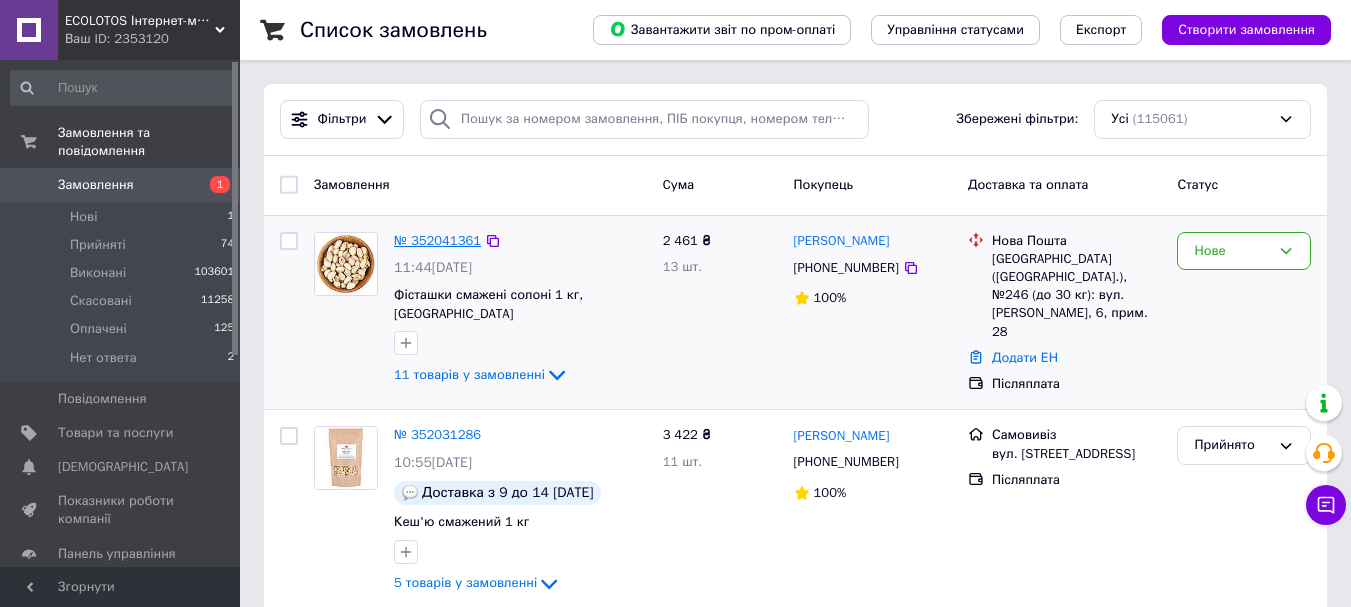 click on "№ 352041361" at bounding box center [437, 240] 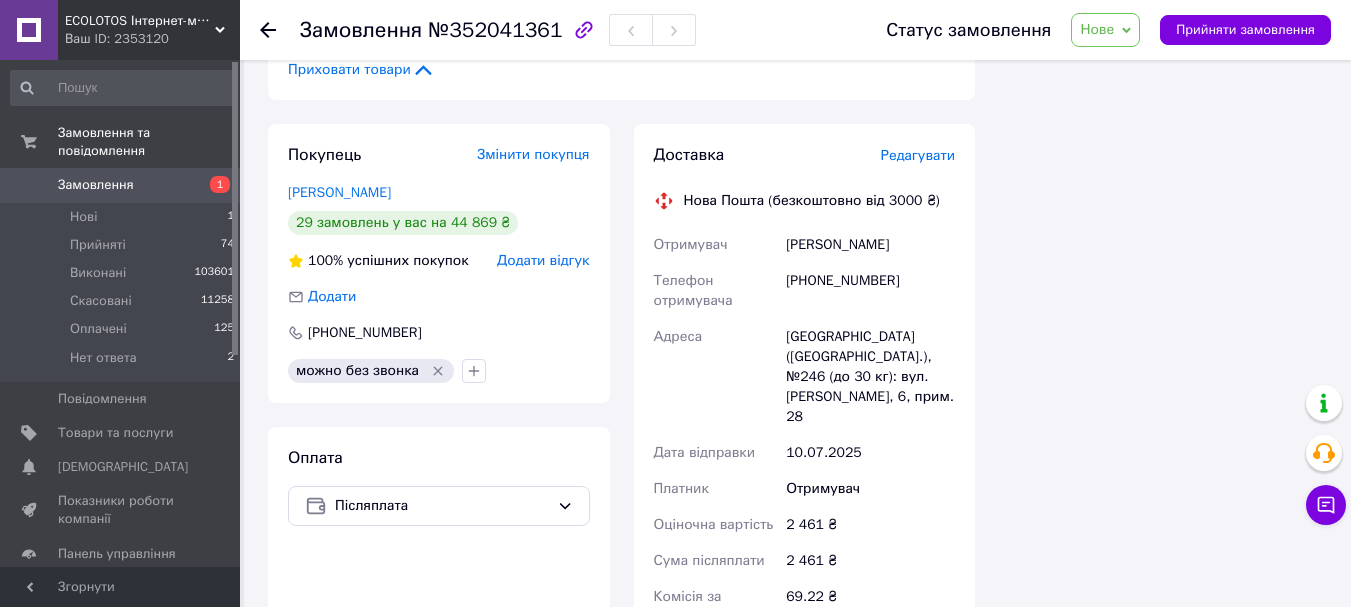 scroll, scrollTop: 1400, scrollLeft: 0, axis: vertical 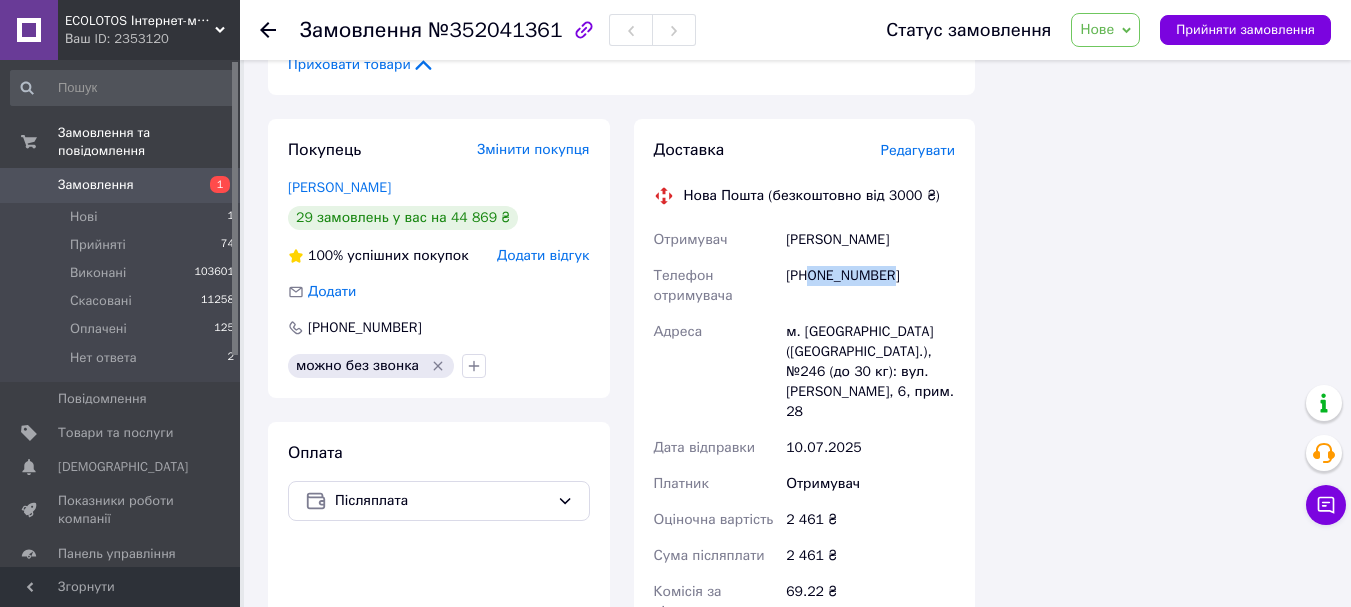 drag, startPoint x: 897, startPoint y: 267, endPoint x: 812, endPoint y: 281, distance: 86.145226 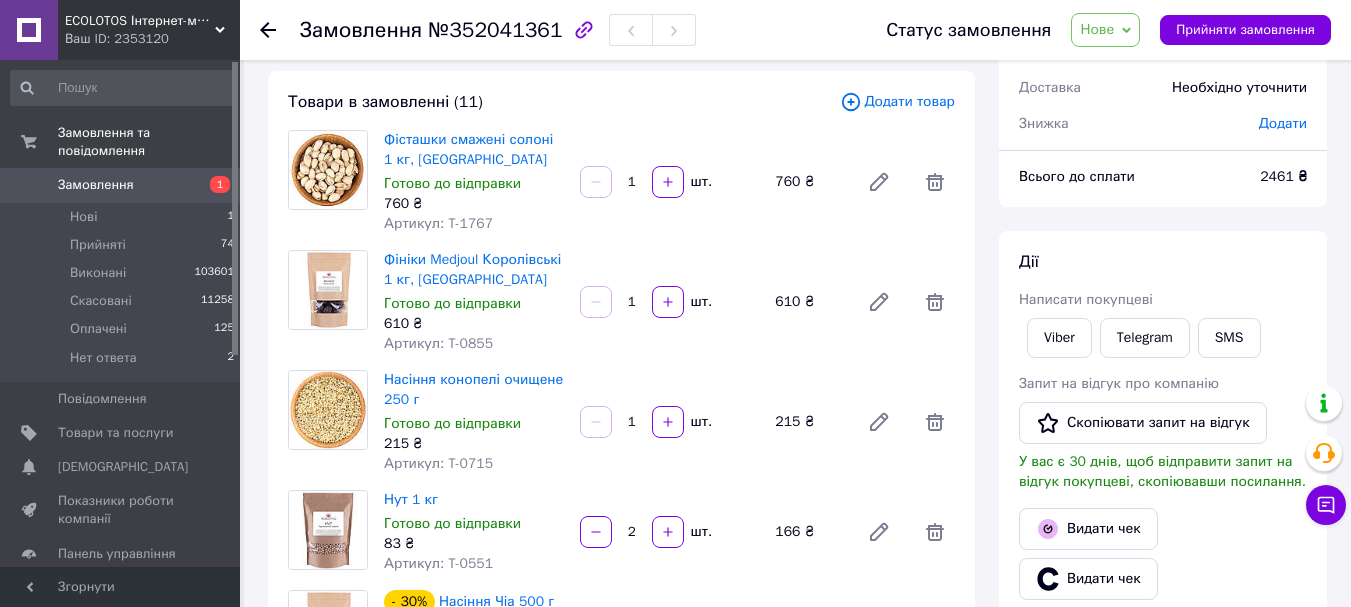 scroll, scrollTop: 100, scrollLeft: 0, axis: vertical 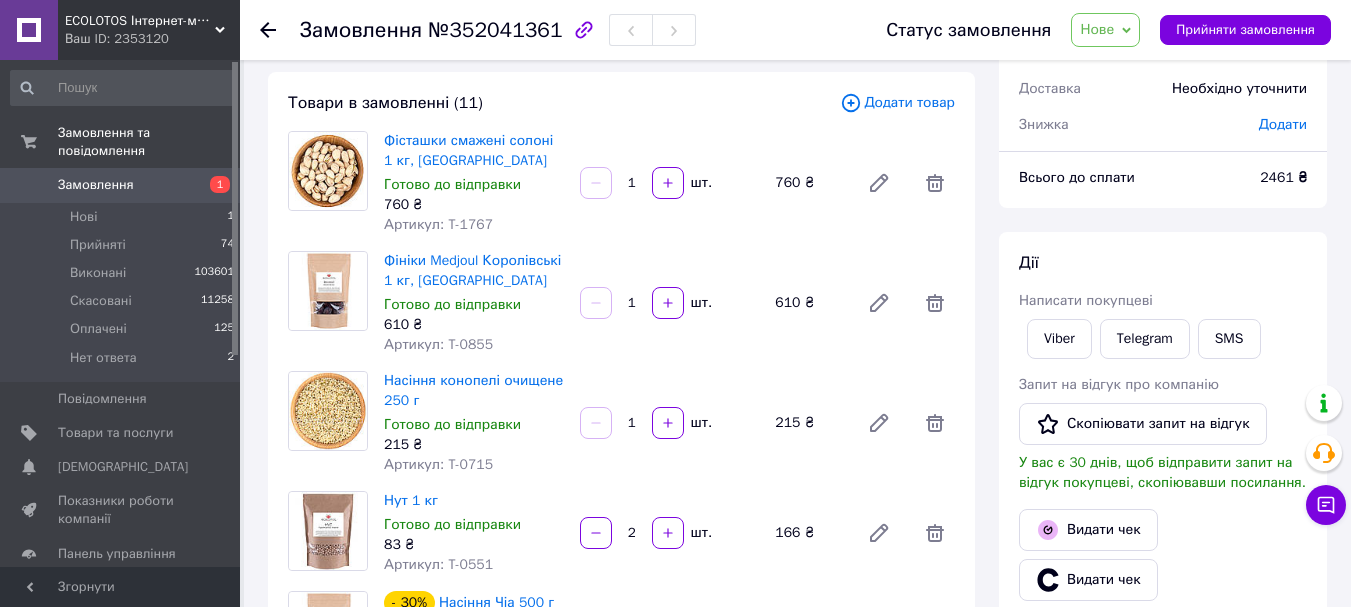 click on "Дії Написати покупцеві Viber Telegram SMS Запит на відгук про компанію   Скопіювати запит на відгук У вас є 30 днів, щоб відправити запит на відгук покупцеві, скопіювавши посилання.   Видати чек   Видати чек   Завантажити PDF   Друк PDF   Дублювати замовлення" at bounding box center [1163, 505] 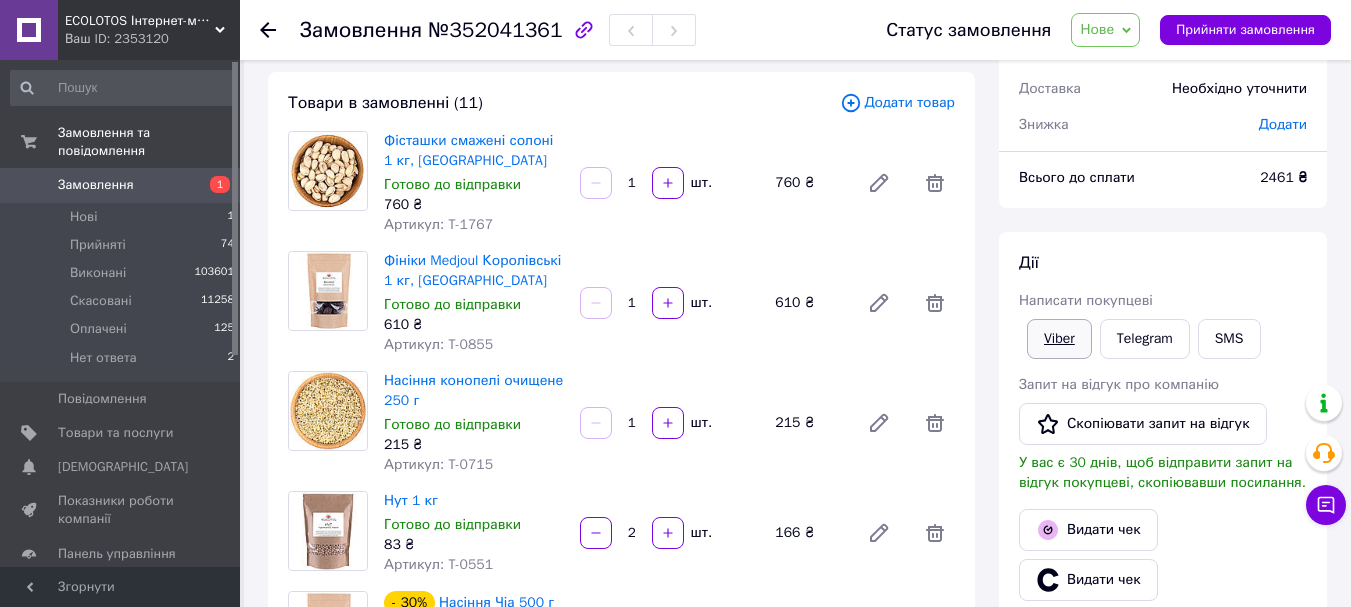 click on "Viber" at bounding box center [1059, 339] 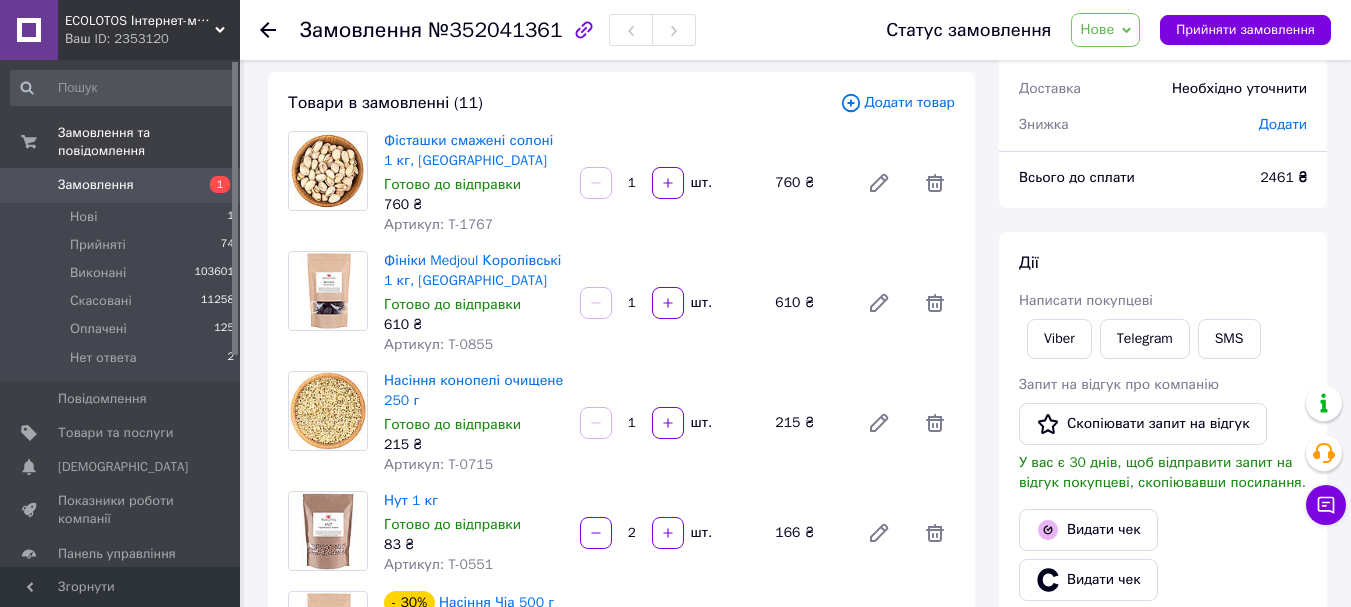 click on "Замовлення №352041361 Статус замовлення Нове Прийнято Виконано Скасовано Оплачено Нет ответа Прийняти замовлення Замовлення з сайту 10.07.2025 | 11:44 Товари в замовленні (11) Додати товар Фісташки смажені солоні 1 кг, США Готово до відправки 760 ₴ Артикул: T-1767 1   шт. 760 ₴ Фініки Medjoul Королівські 1 кг, Ізраїль Готово до відправки 610 ₴ Артикул: T-0855 1   шт. 610 ₴ Насіння конопелі очищене 250 г Готово до відправки 215 ₴ Артикул: T-0715 1   шт. 215 ₴ Нут 1 кг Готово до відправки 83 ₴ Артикул: T-0551 2   шт. 166 ₴ - 30% Насіння Чіа 500 г Готово до відправки 147 ₴   211 ₴ Артикул: T-0739 1   шт. 147 ₴ 119 ₴ 1   1 1" at bounding box center [797, 1163] 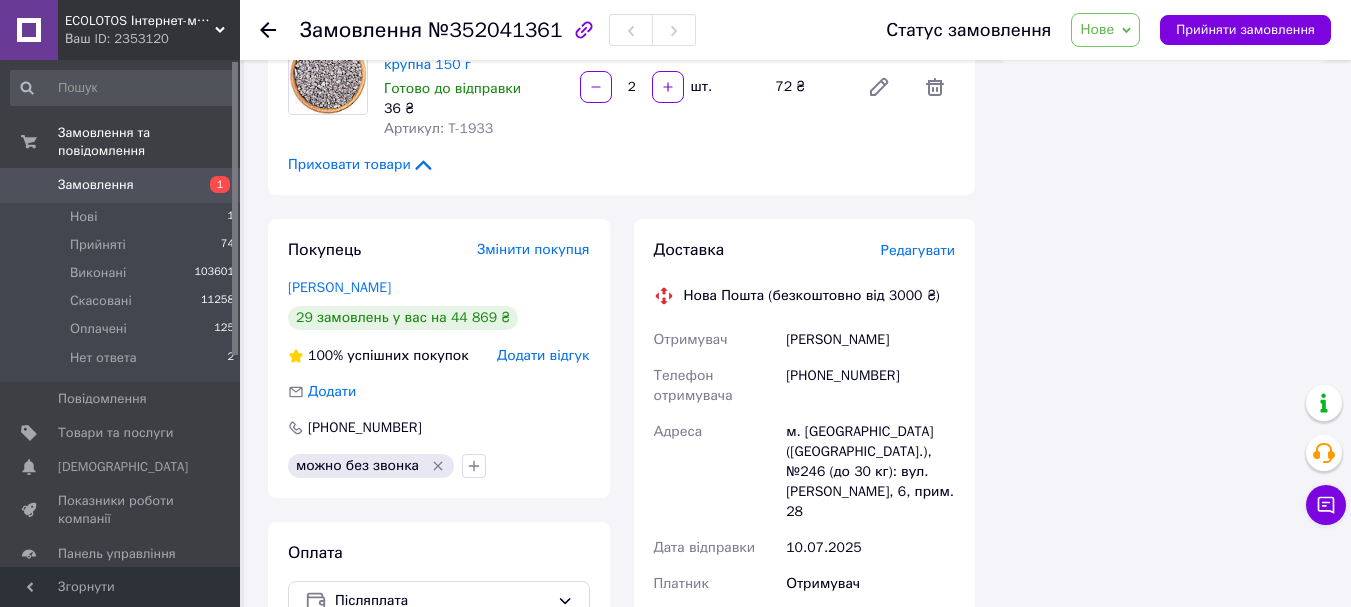 scroll, scrollTop: 1600, scrollLeft: 0, axis: vertical 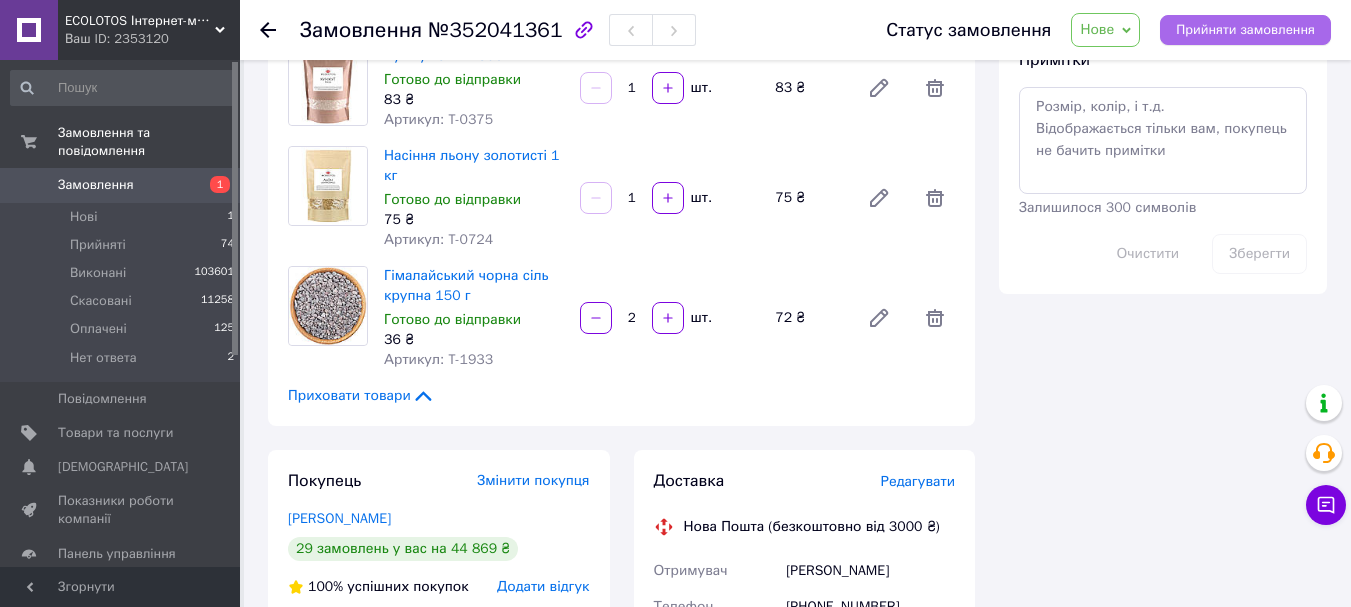 click on "Прийняти замовлення" at bounding box center [1245, 30] 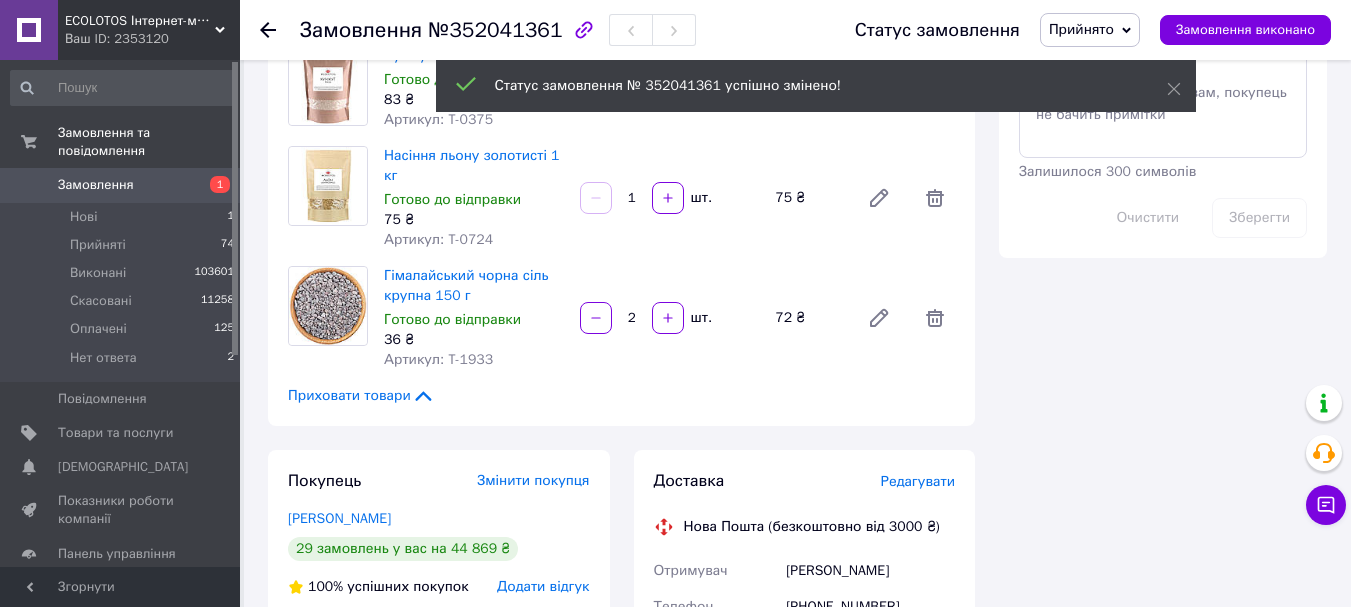 click on "Нові" at bounding box center [83, 217] 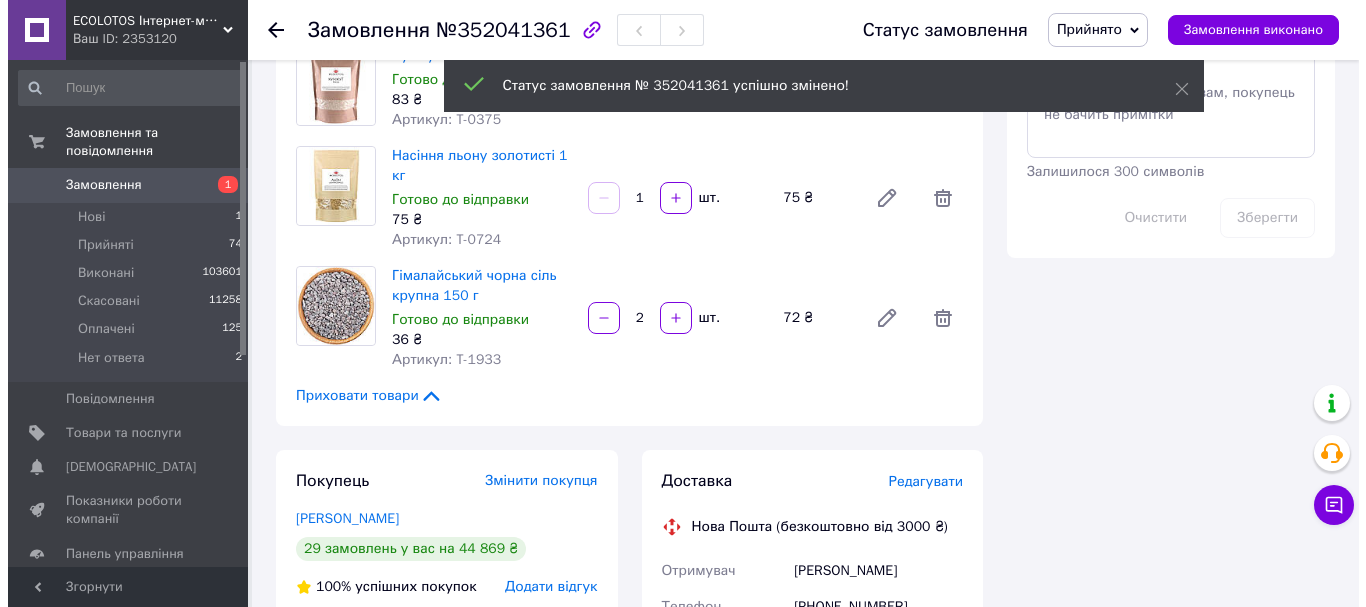 scroll, scrollTop: 0, scrollLeft: 0, axis: both 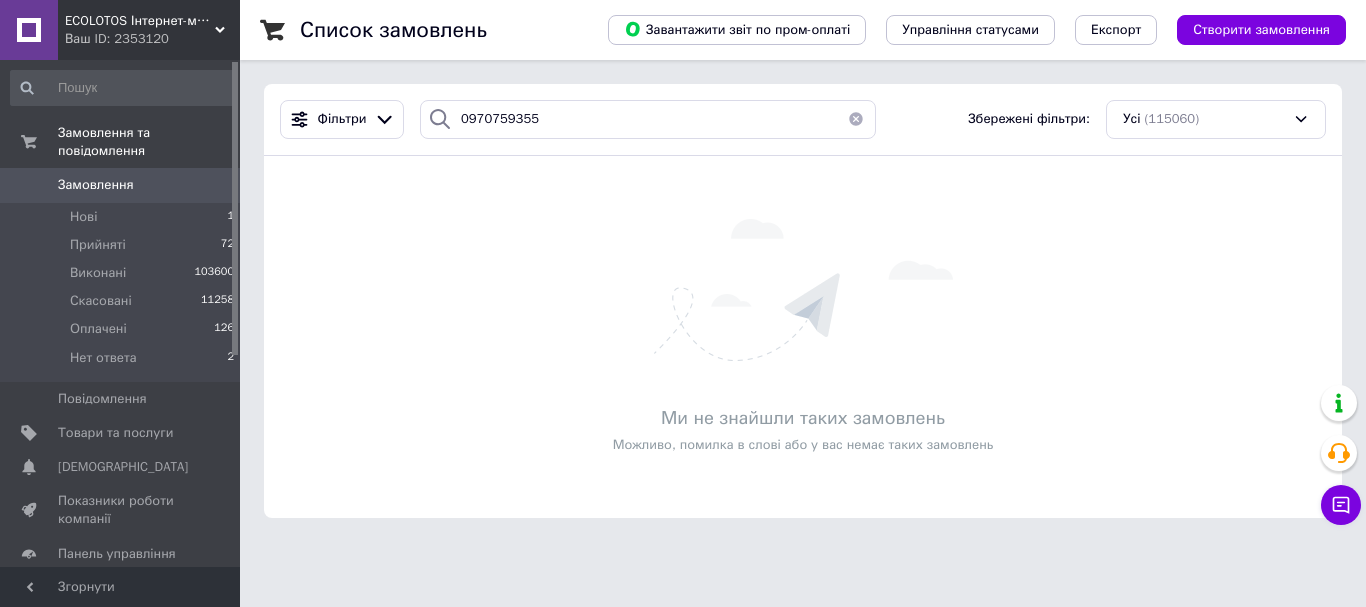 drag, startPoint x: 0, startPoint y: 0, endPoint x: 602, endPoint y: 116, distance: 613.0742 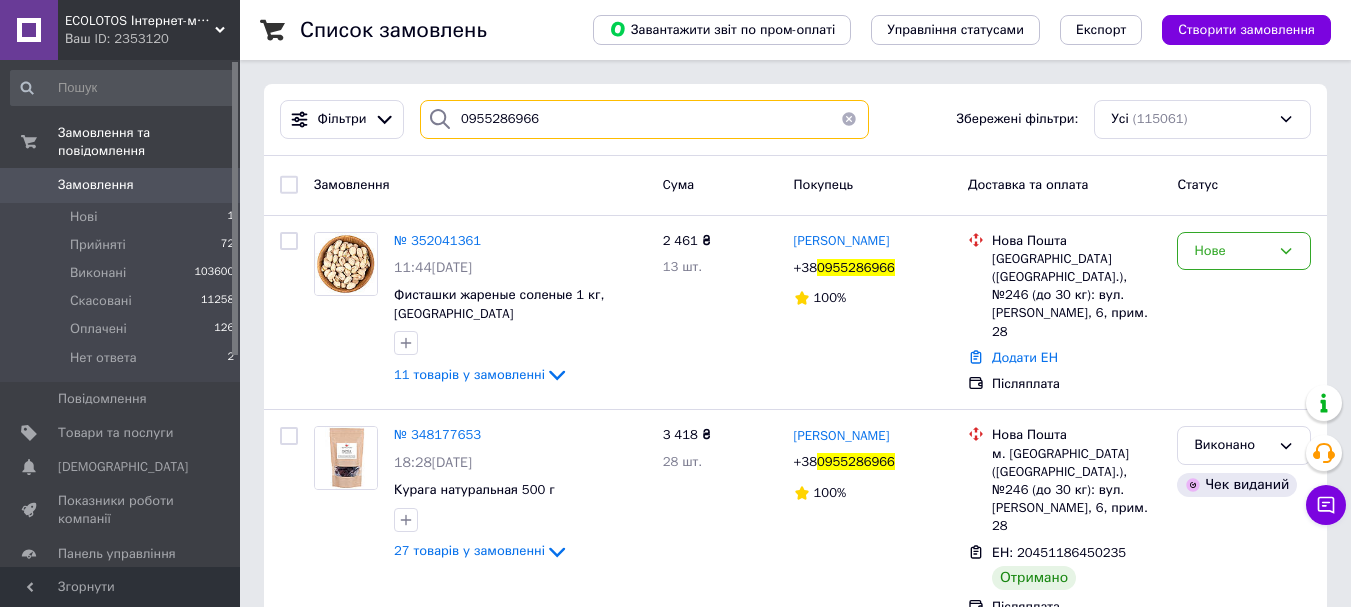 click on "0955286966" at bounding box center [644, 119] 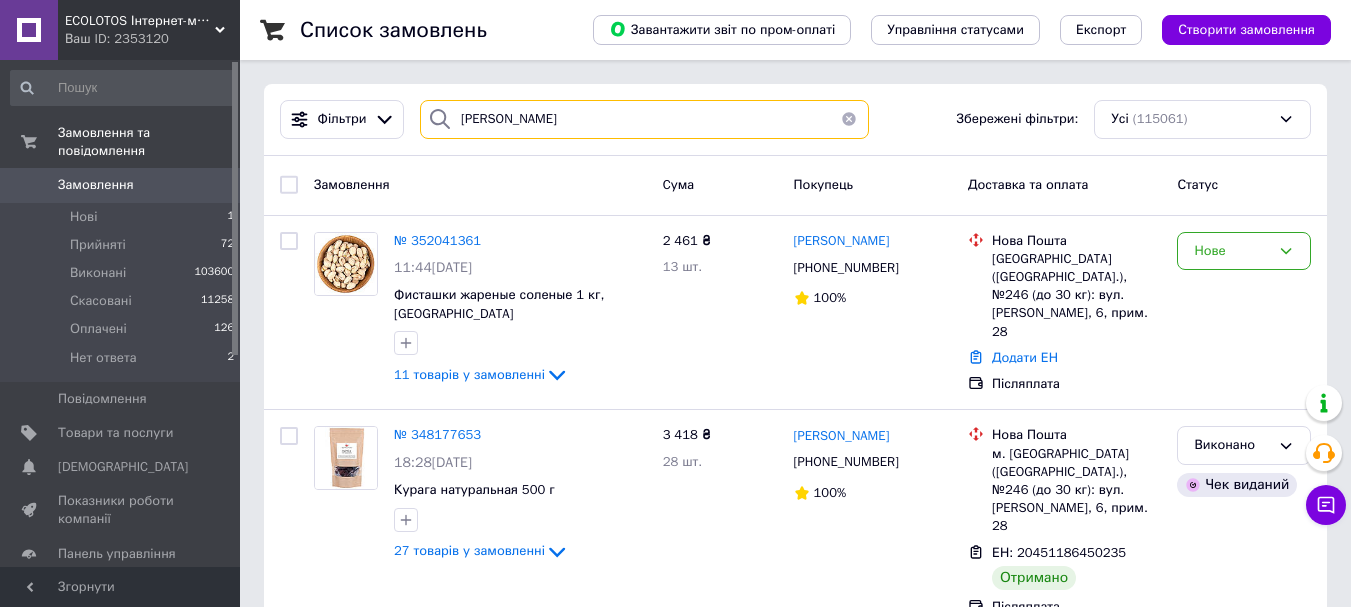 type on "[PERSON_NAME]" 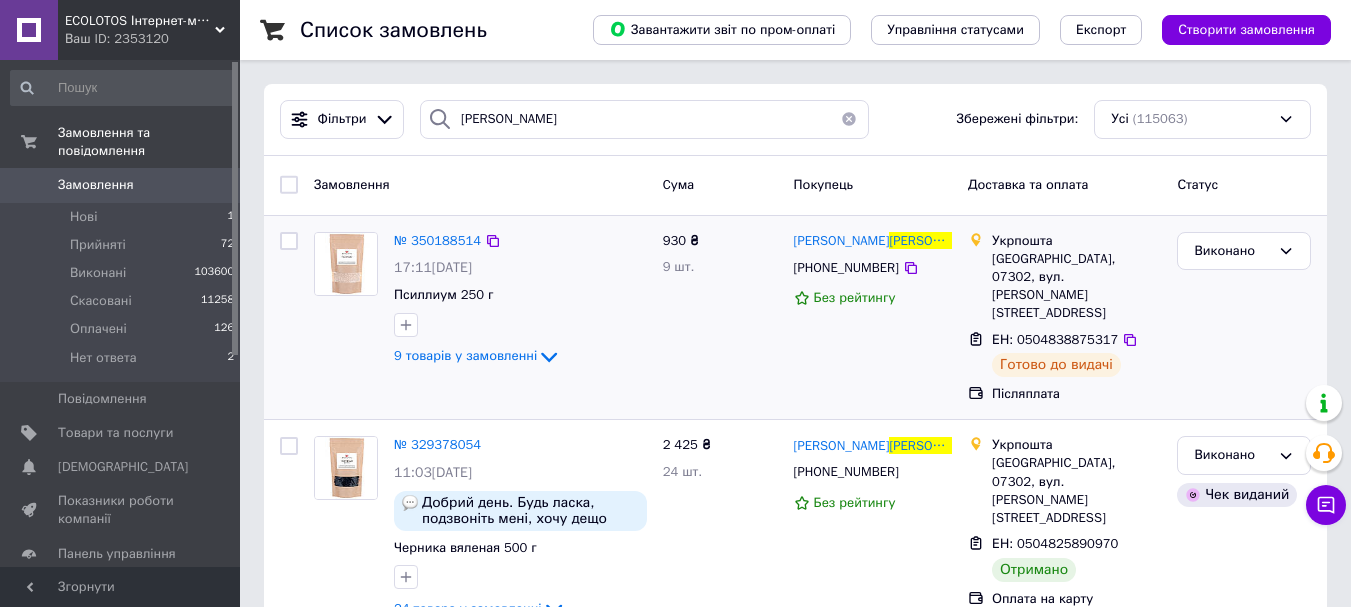 click on "№ 350188514 17:11[DATE] Псиллиум 250 г 9 товарів у замовленні 930 ₴ 9 шт. [PERSON_NAME] [PHONE_NUMBER] Без рейтингу Укрпошта [GEOGRAPHIC_DATA], 07302, вул. [PERSON_NAME][STREET_ADDRESS] ЕН: 0504838875317 Готово до видачі Післяплата Виконано" at bounding box center (795, 318) 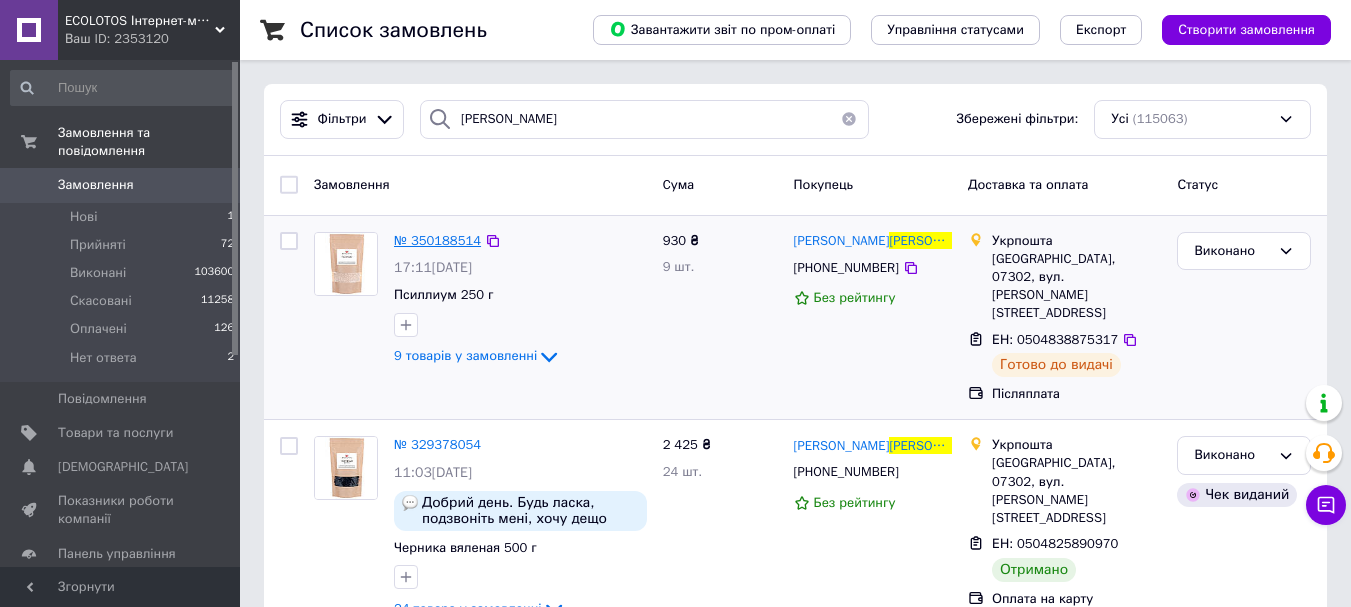 click on "№ 350188514" at bounding box center (437, 240) 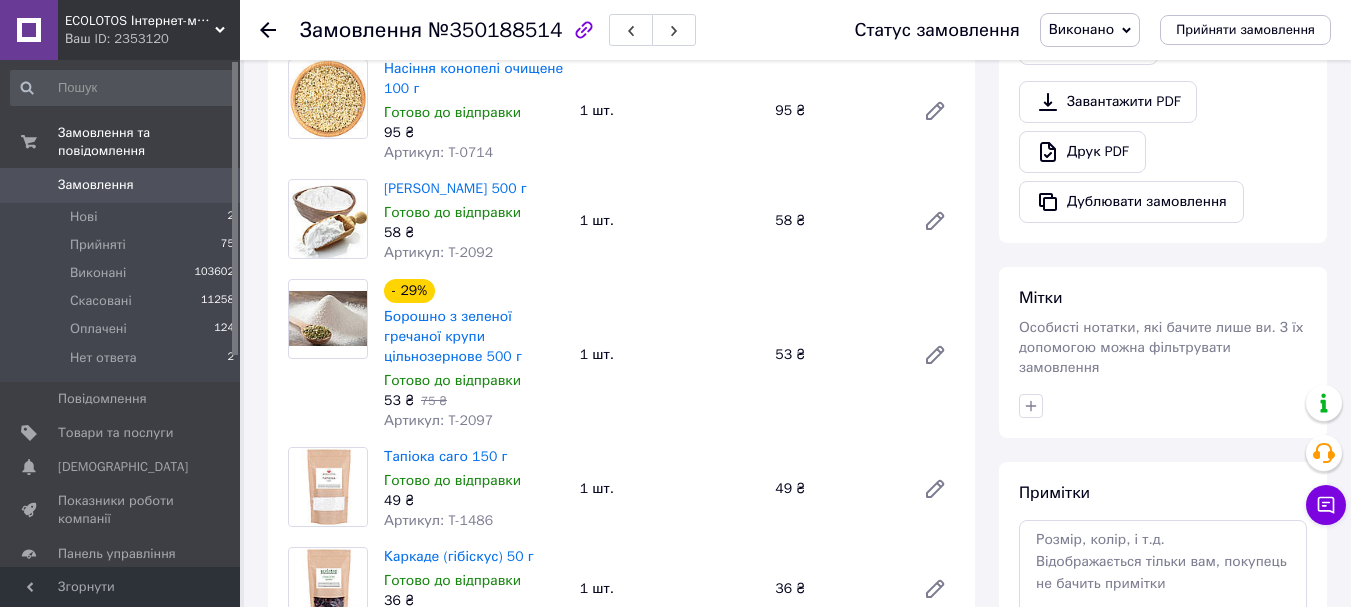 scroll, scrollTop: 783, scrollLeft: 0, axis: vertical 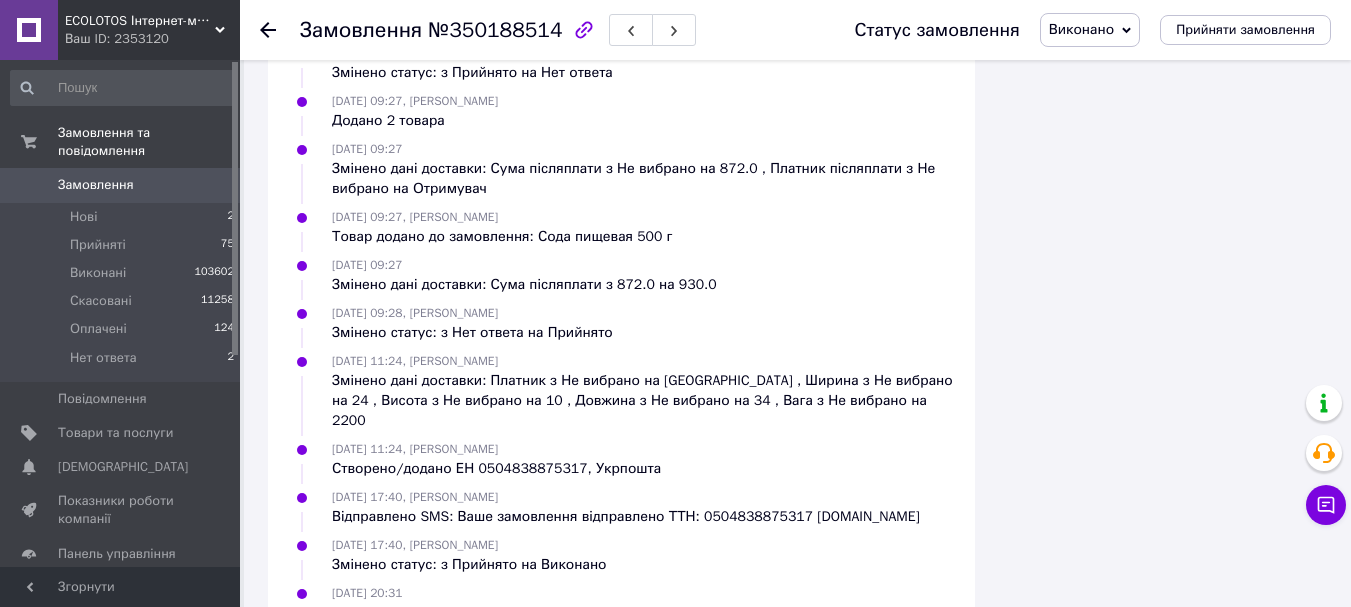 click on "Всього 9 товарів 930 ₴ Доставка 39.65 ₴ Всього до сплати 930 ₴ Дії Написати покупцеві Viber Telegram SMS Запит на відгук про компанію   Скопіювати запит на відгук У вас є 17 днів, щоб відправити запит на відгук покупцеві, скопіювавши посилання.   Видати чек   Видати чек   Завантажити PDF   Друк PDF   Дублювати замовлення Мітки Особисті нотатки, які бачите лише ви. З їх допомогою можна фільтрувати замовлення Примітки Залишилося 300 символів Очистити Зберегти" at bounding box center [1163, -817] 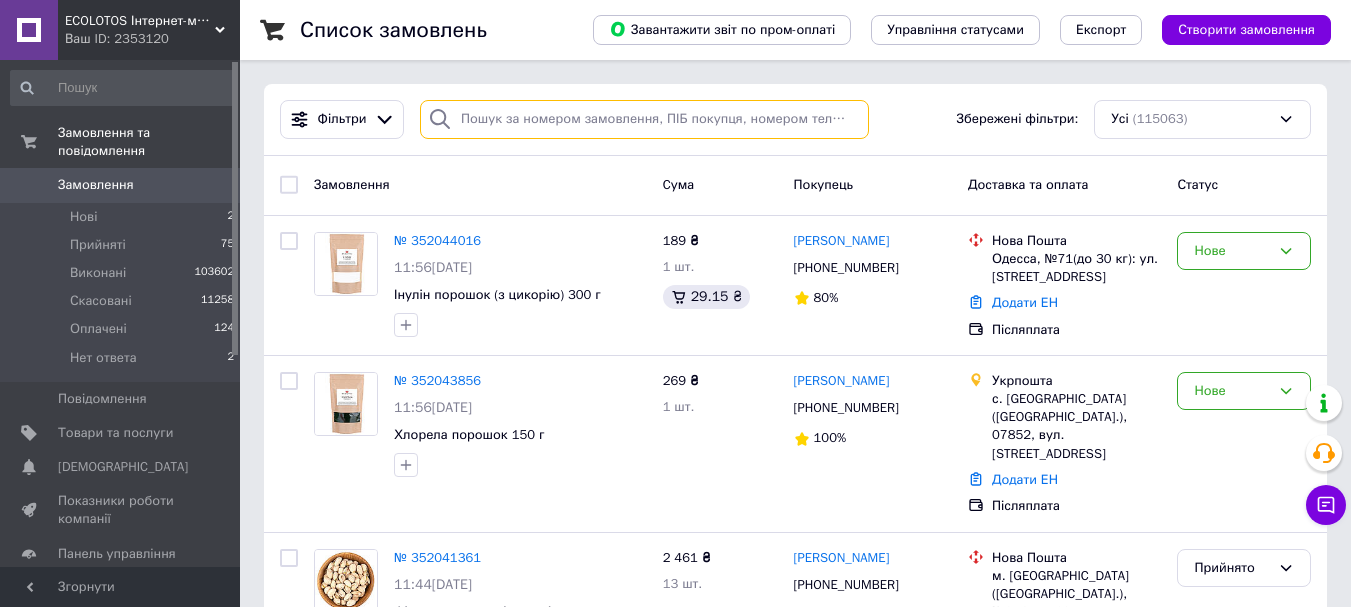 click at bounding box center (644, 119) 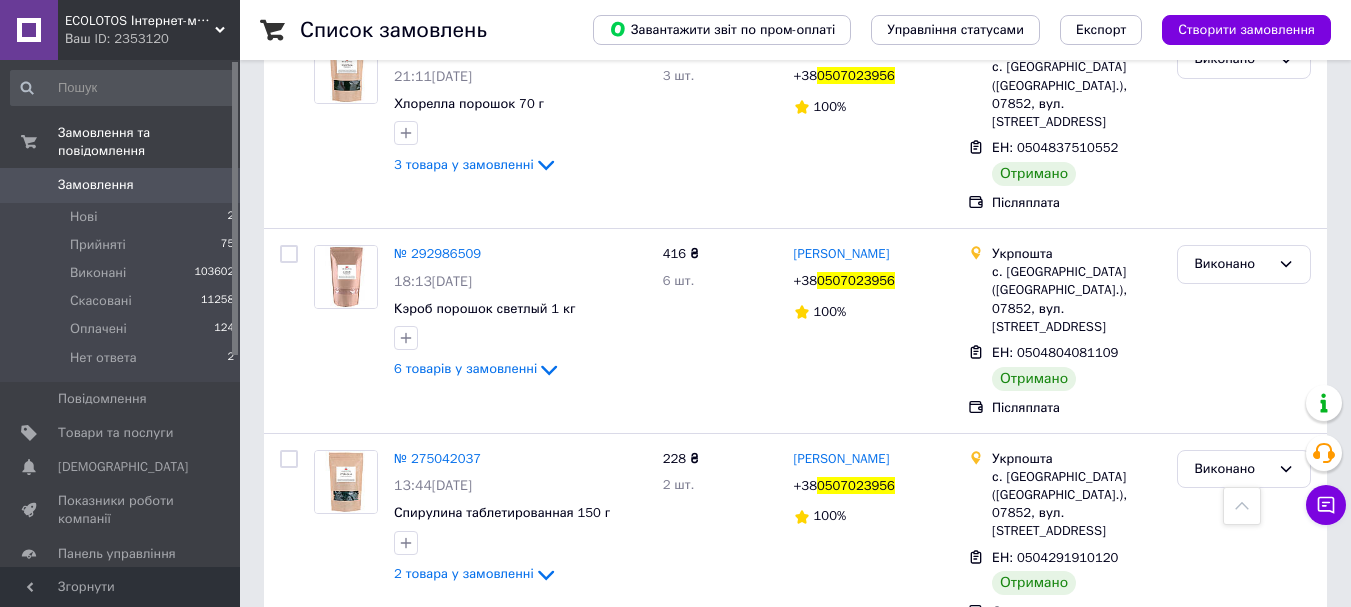 scroll, scrollTop: 0, scrollLeft: 0, axis: both 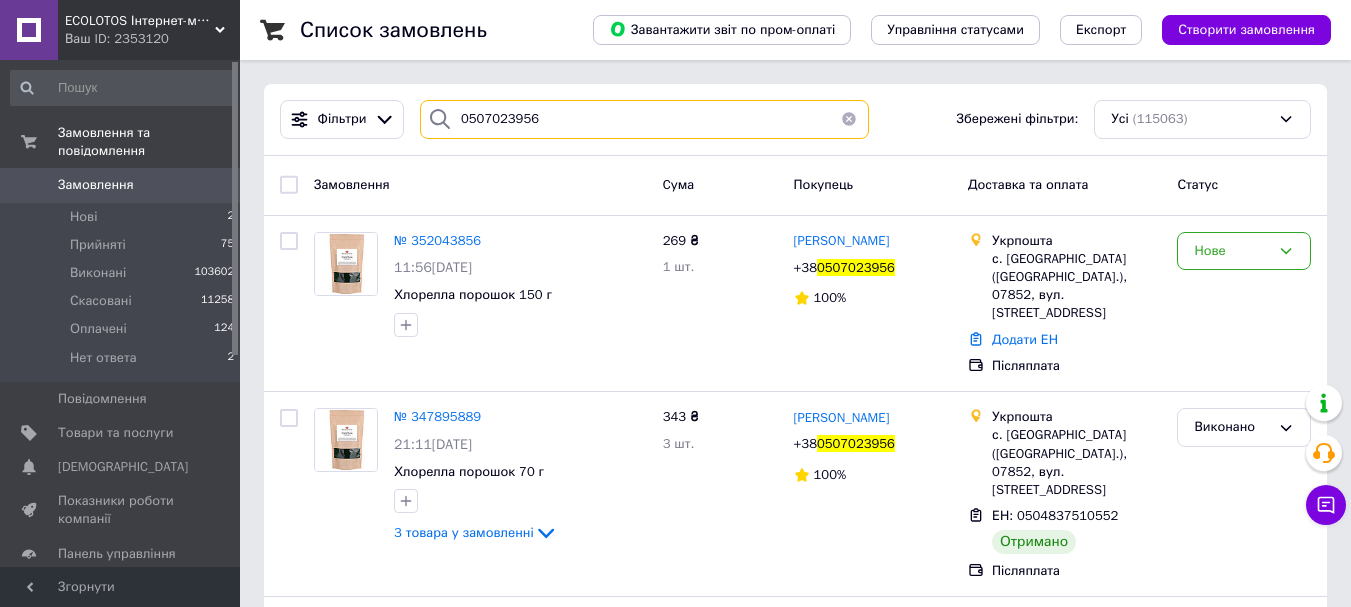 click on "0507023956" at bounding box center (644, 119) 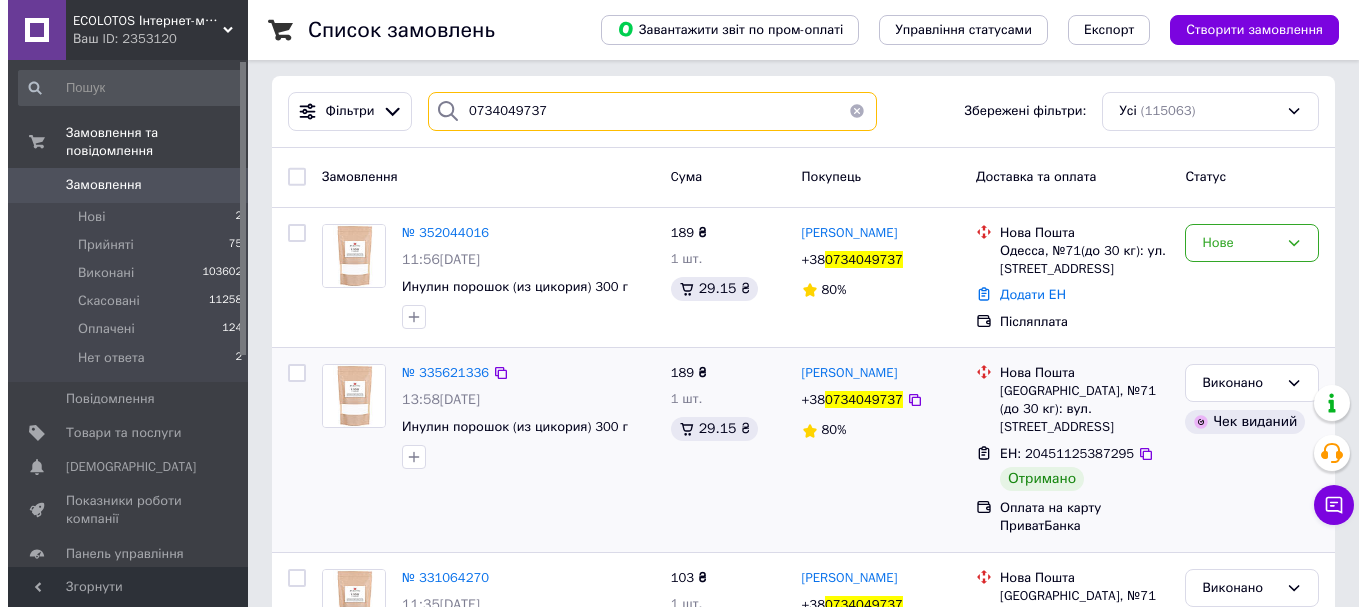 scroll, scrollTop: 0, scrollLeft: 0, axis: both 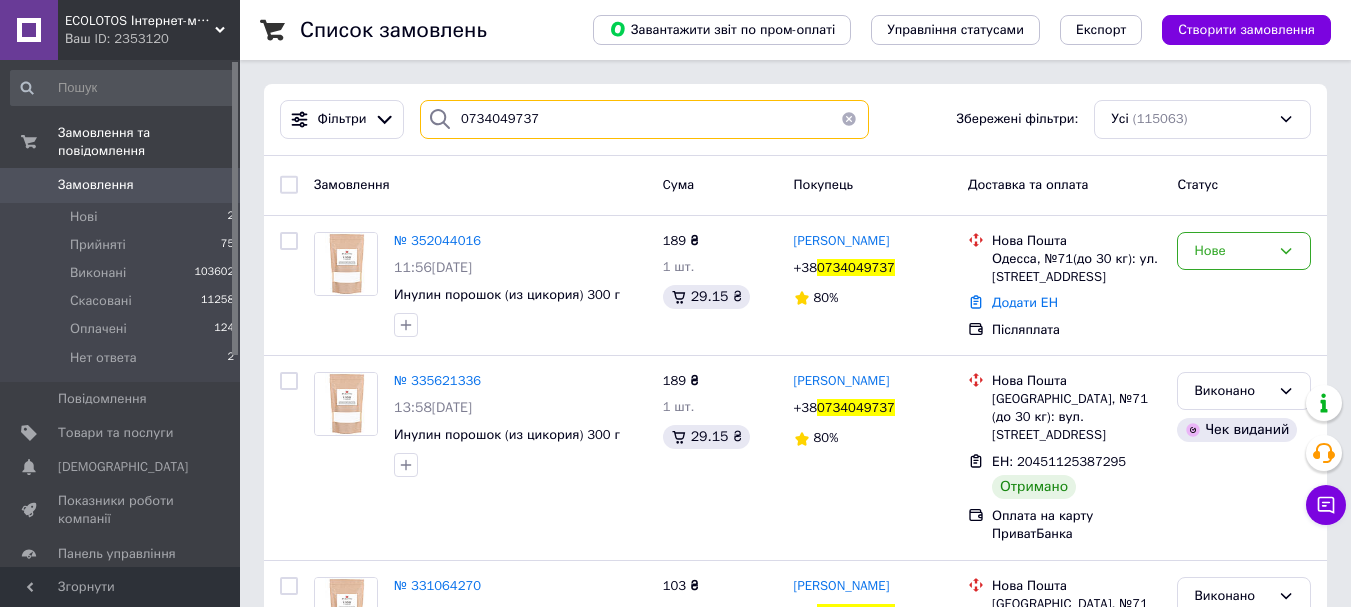 drag, startPoint x: 587, startPoint y: 116, endPoint x: 435, endPoint y: 120, distance: 152.05263 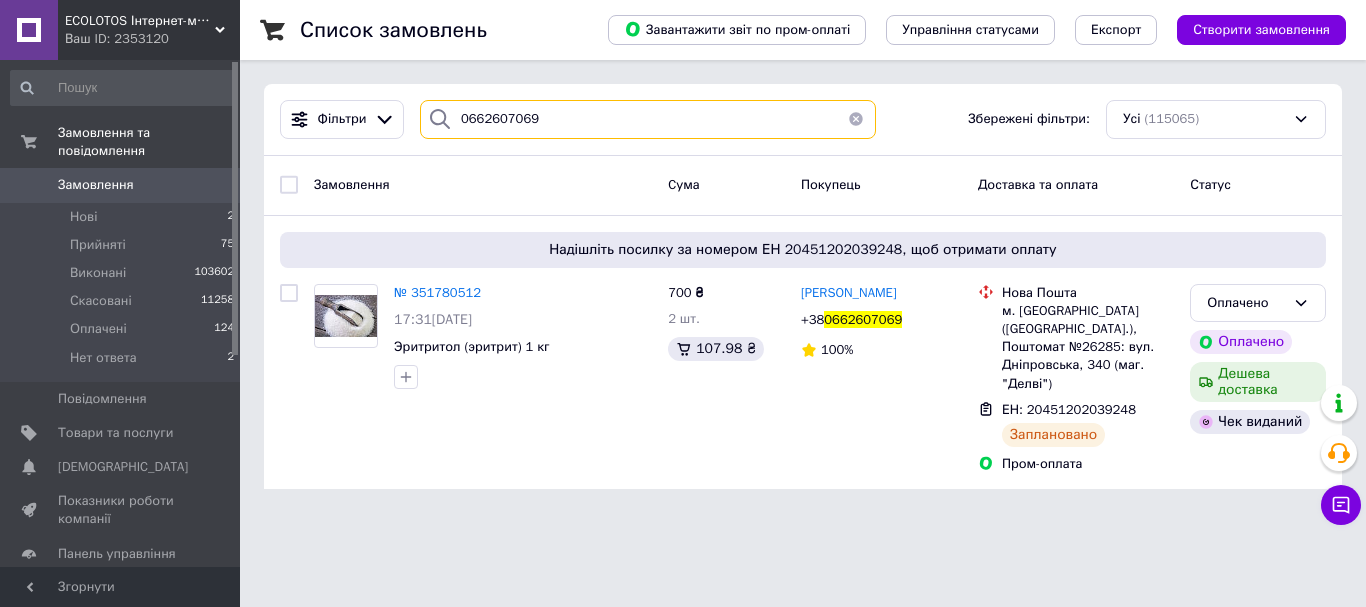 type on "0662607069" 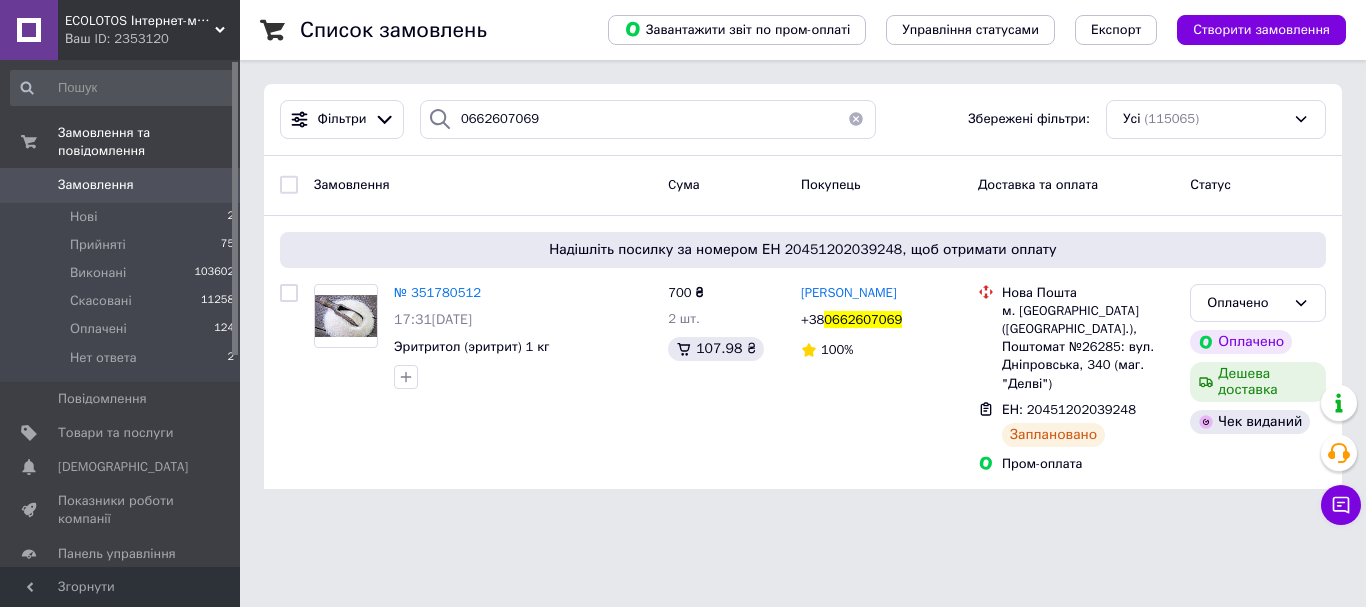 click on "ECOLOTOS Інтернет-магазин натуральних продуктів харчування Ваш ID: 2353120 Сайт ECOLOTOS Інтернет-магазин натуральн... Кабінет покупця Перевірити стан системи Сторінка на порталі Довідка Вийти Замовлення та повідомлення Замовлення 0 Нові 2 Прийняті 75 Виконані 103602 Скасовані 11258 Оплачені 124 Нет ответа 2 Повідомлення 0 Товари та послуги Сповіщення 0 0 Показники роботи компанії Панель управління Відгуки Клієнти Каталог ProSale Аналітика Інструменти веб-майстра та SEO Управління сайтом Гаманець компанії [PERSON_NAME]" at bounding box center [683, 256] 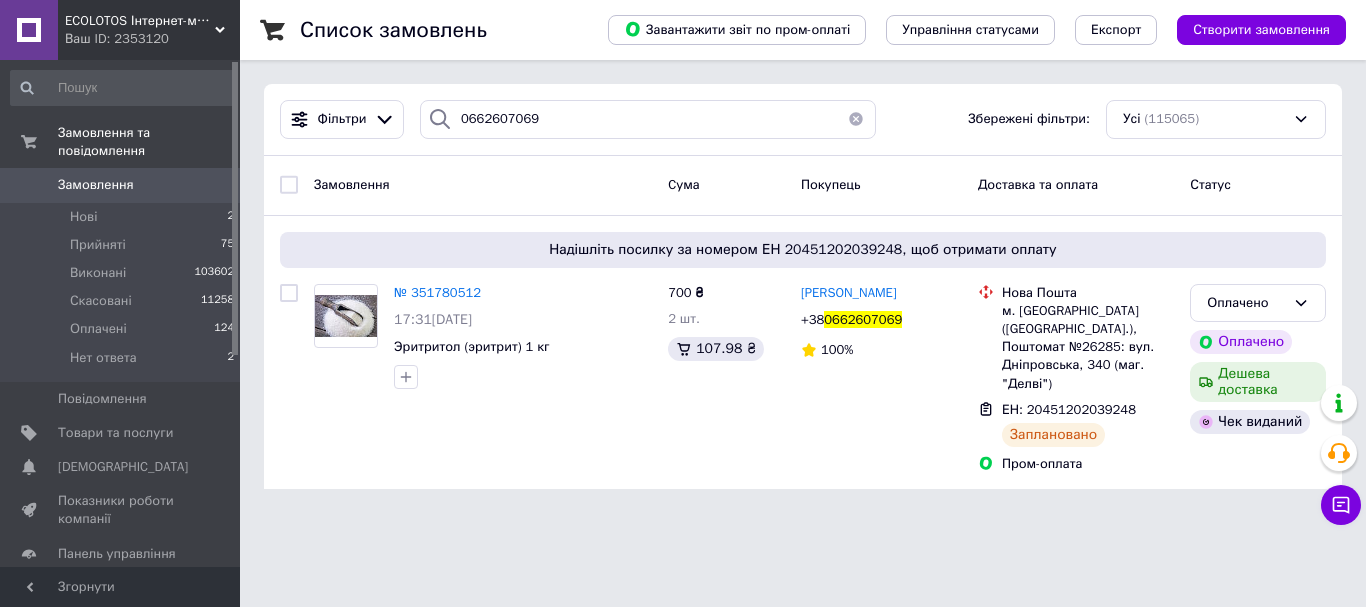 click on "Список замовлень   Завантажити звіт по пром-оплаті Управління статусами Експорт Створити замовлення Фільтри 0662607069 Збережені фільтри: Усі (115065) Замовлення Cума Покупець Доставка та оплата Статус Надішліть посилку за номером ЕН 20451202039248, щоб отримати оплату № 351780512 17:31[DATE] Эритритол (эритрит) 1 кг 700 ₴ 2 шт. 107.98 ₴ [PERSON_NAME] +38 0662607069 100% Нова Пошта м. [GEOGRAPHIC_DATA] ([GEOGRAPHIC_DATA].), Поштомат №26285: вул. Дніпровська, 340 (маг. "Делві") ЕН: 20451202039248 Заплановано Пром-оплата Оплачено Оплачено Дешева доставка Чек виданий" at bounding box center [803, 256] 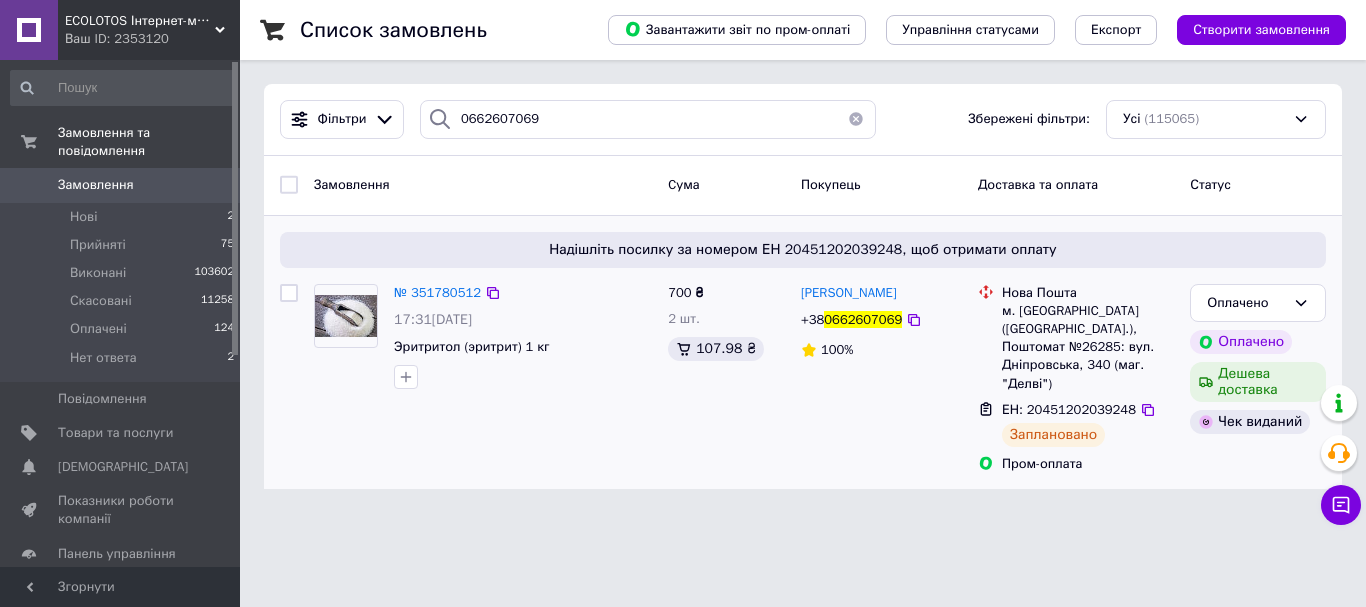 click on "[PERSON_NAME] +38 0662607069 100%" at bounding box center [881, 379] 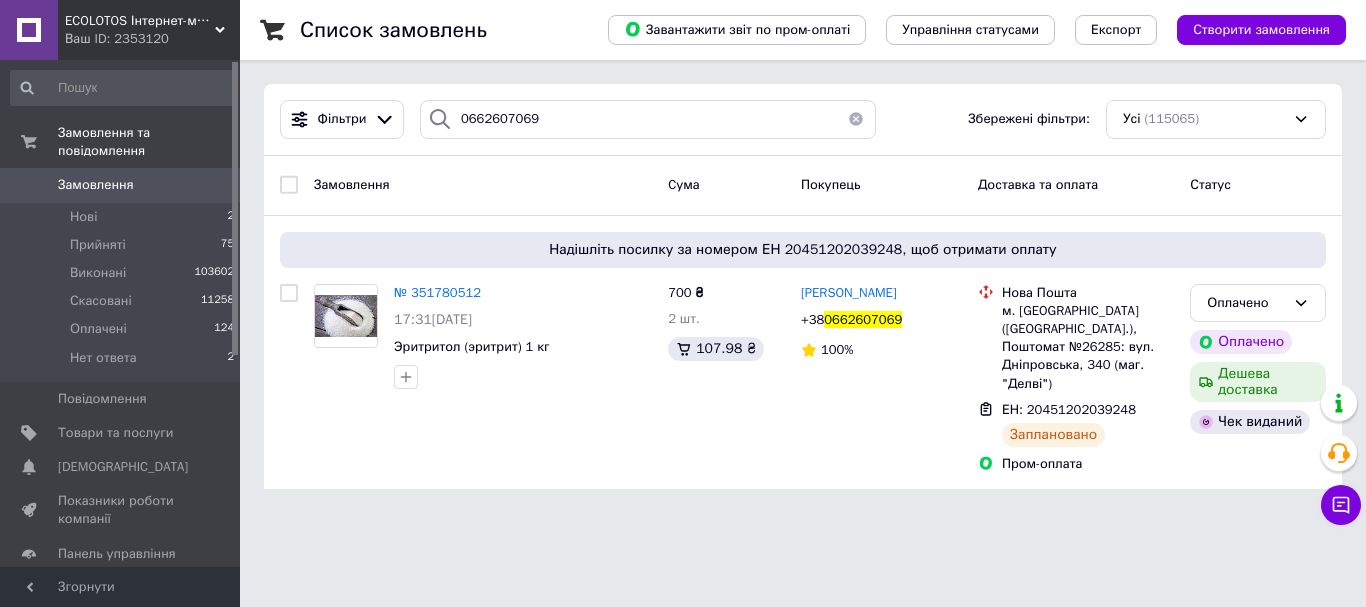 click on "Замовлення" at bounding box center (96, 185) 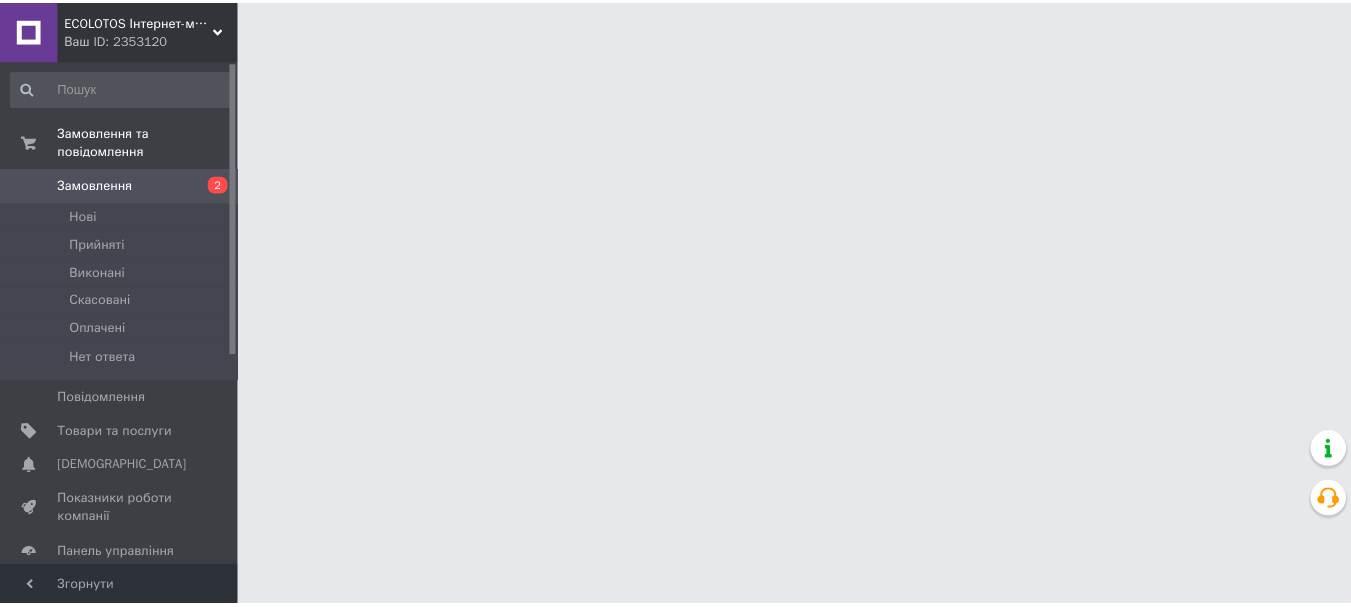scroll, scrollTop: 0, scrollLeft: 0, axis: both 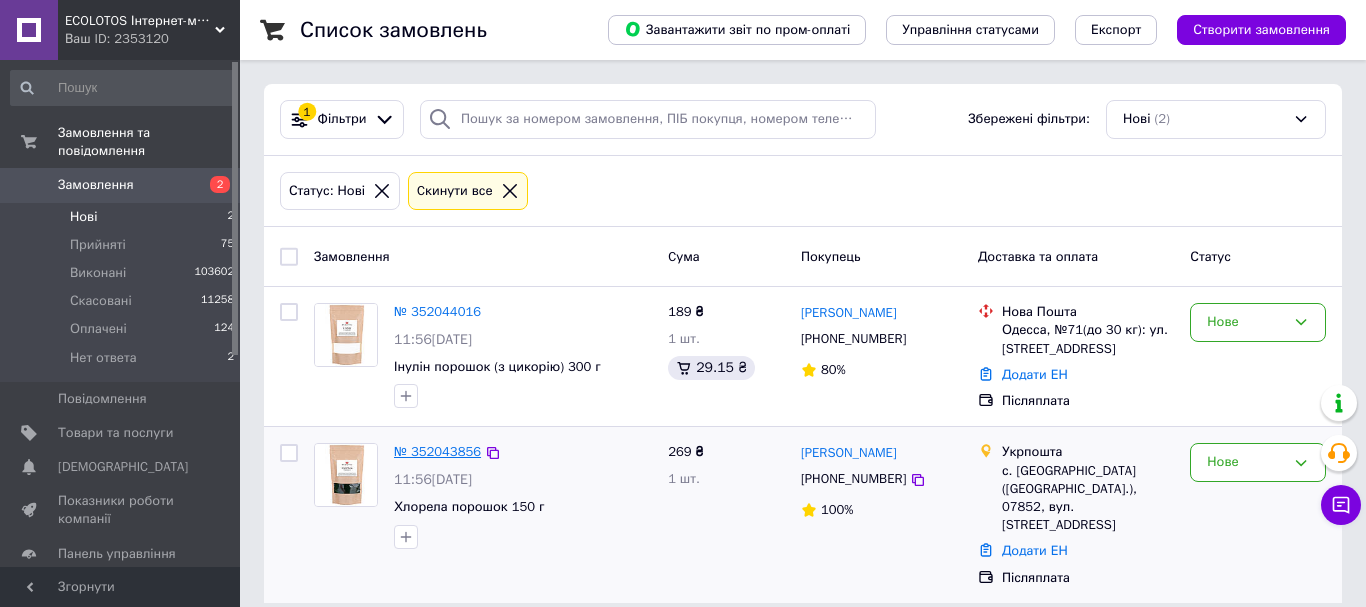 click on "№ 352043856" at bounding box center (437, 451) 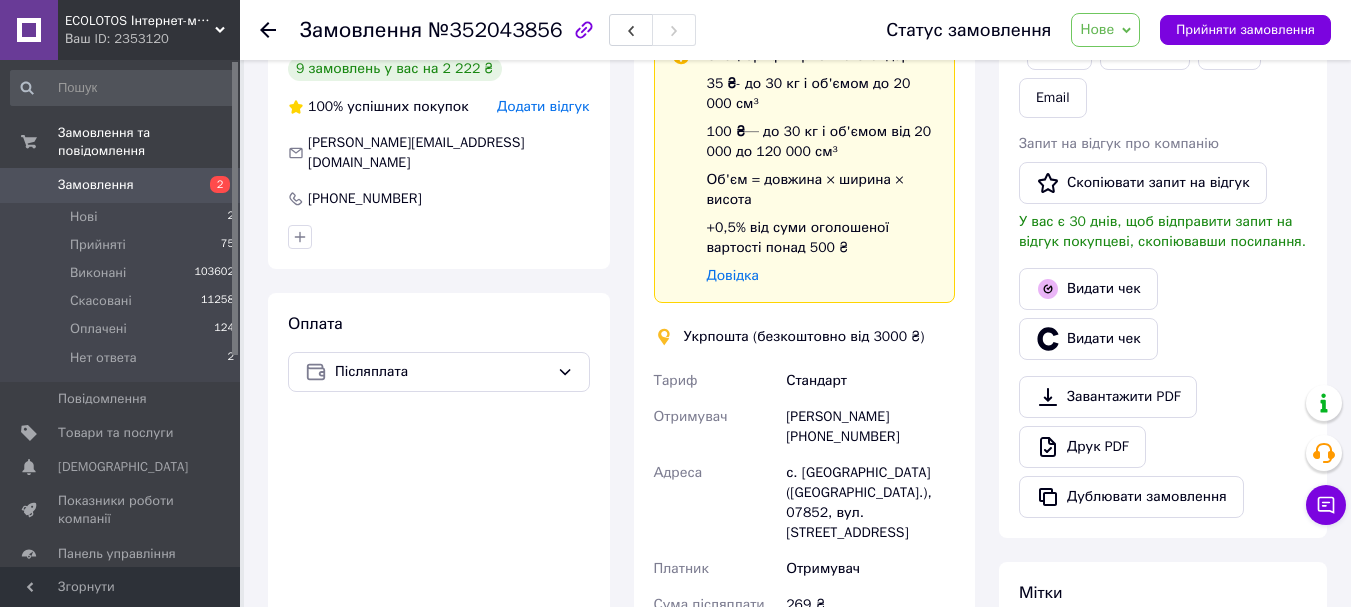 scroll, scrollTop: 500, scrollLeft: 0, axis: vertical 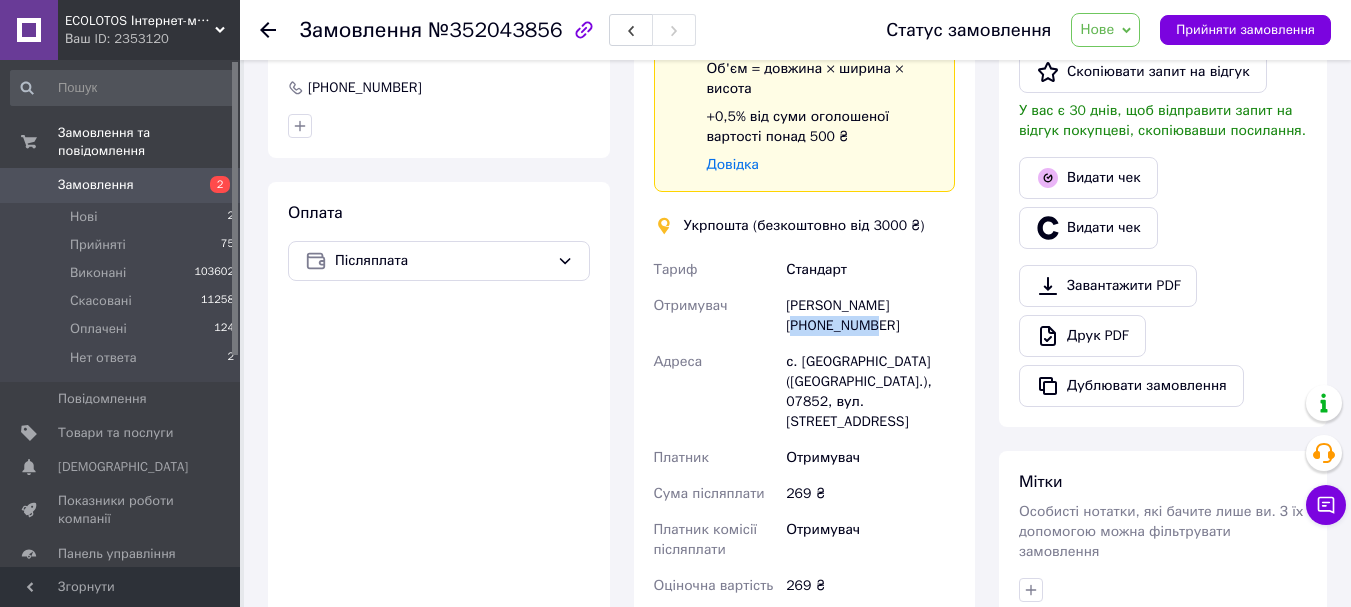 drag, startPoint x: 905, startPoint y: 330, endPoint x: 814, endPoint y: 339, distance: 91.44397 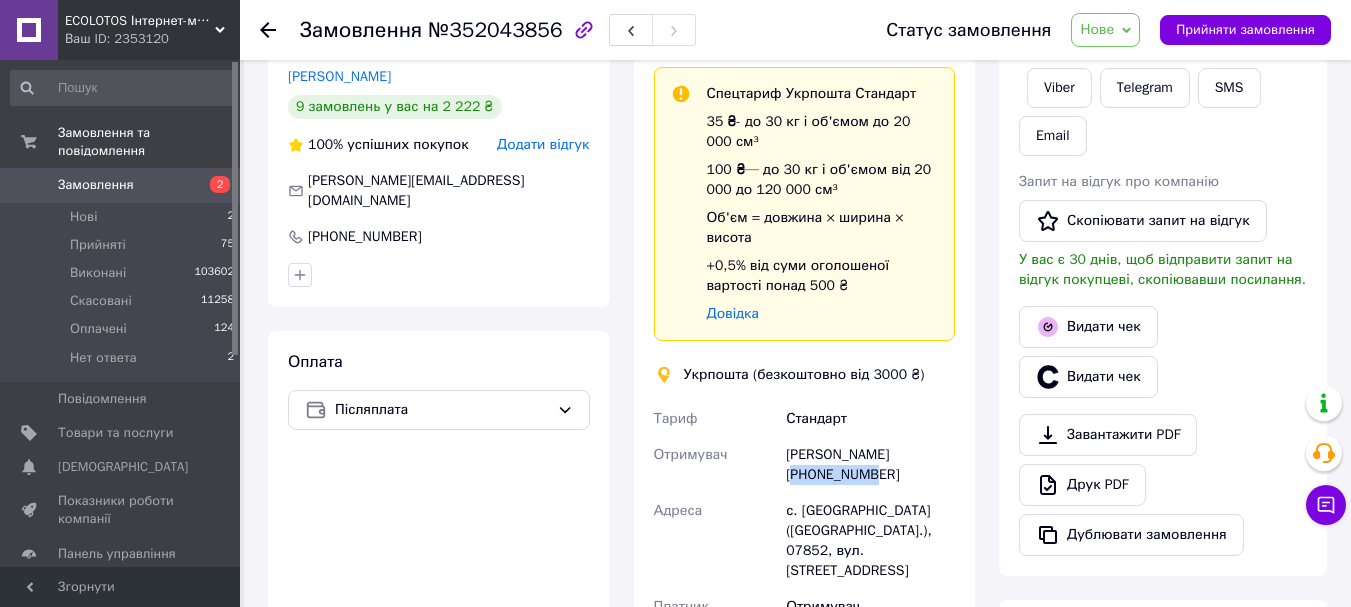 scroll, scrollTop: 200, scrollLeft: 0, axis: vertical 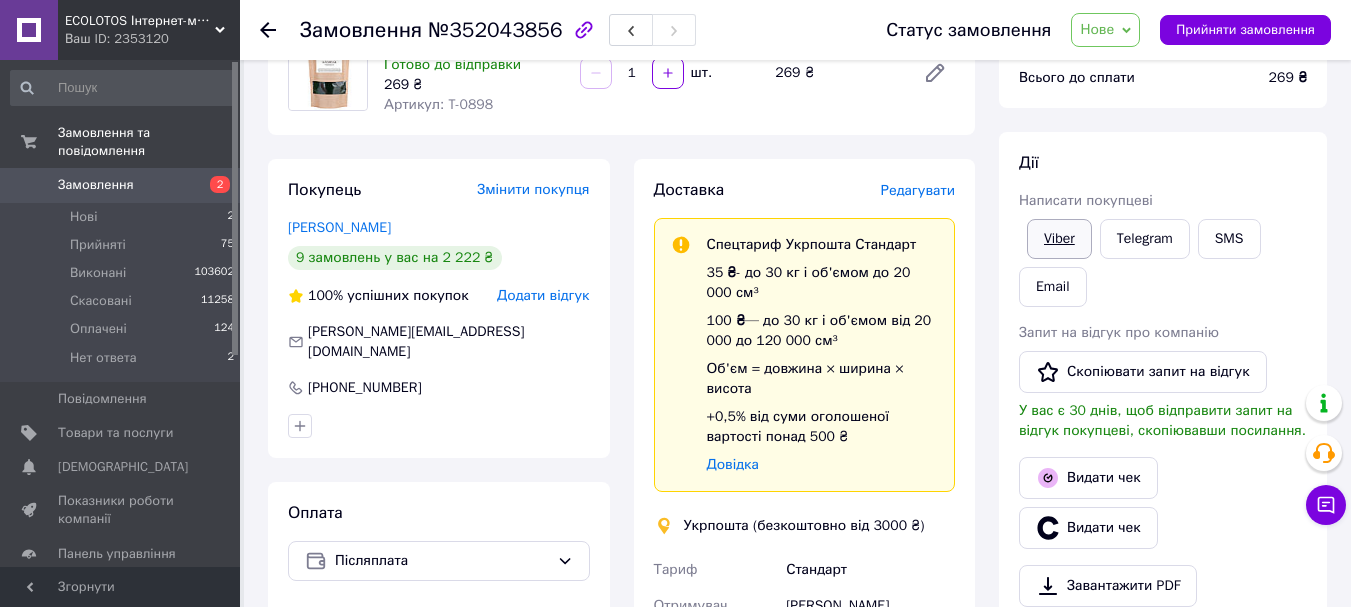 click on "Viber" at bounding box center (1059, 239) 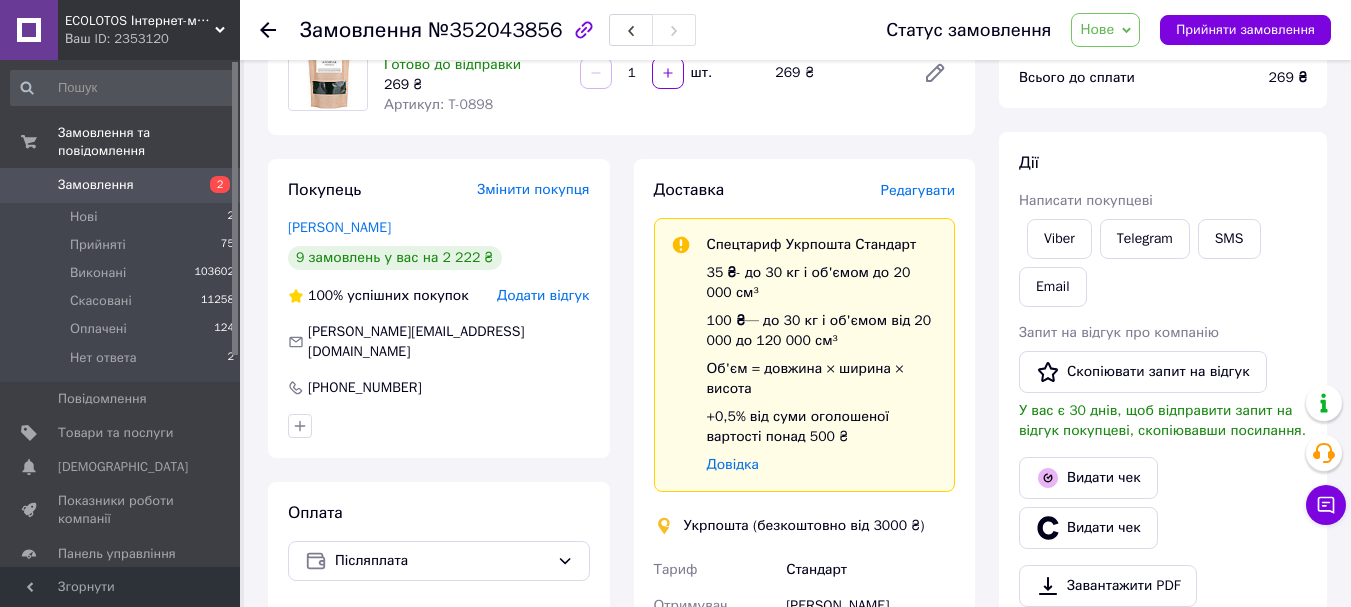 click on "Viber Telegram SMS Email" at bounding box center (1163, 263) 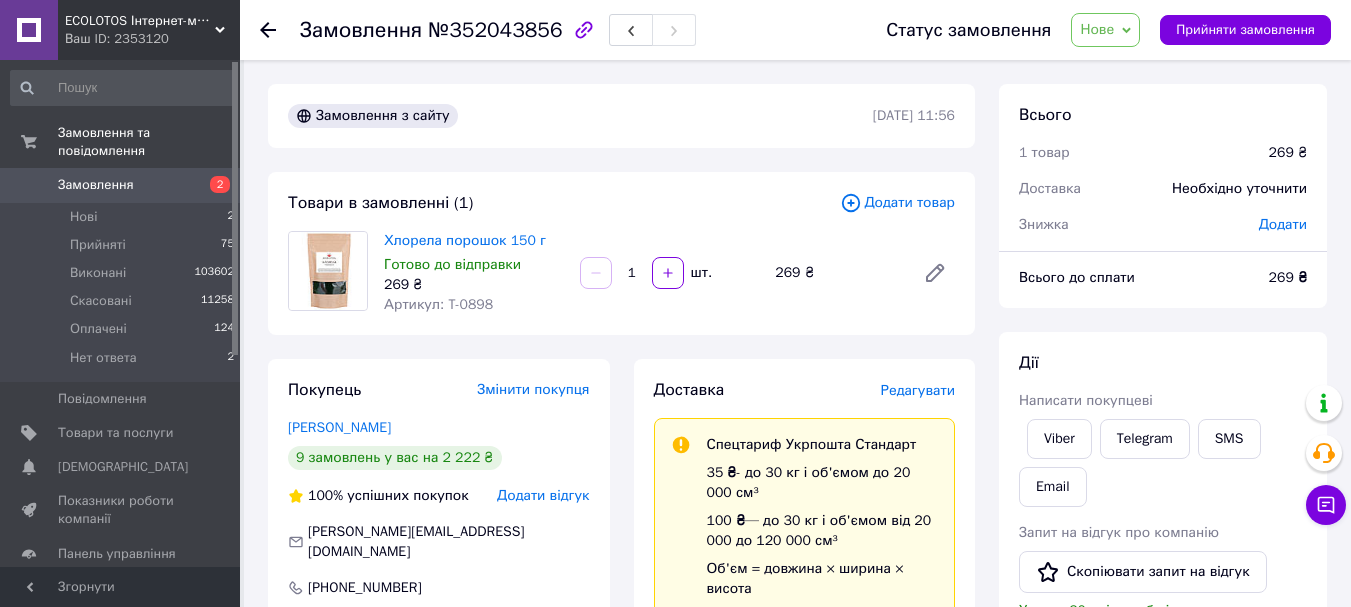 click on "Всього 1 товар 269 ₴ Доставка Необхідно уточнити Знижка Додати Всього до сплати 269 ₴ Дії Написати покупцеві Viber Telegram SMS Email Запит на відгук про компанію   Скопіювати запит на відгук У вас є 30 днів, щоб відправити запит на відгук покупцеві, скопіювавши посилання.   Видати чек   Видати чек   Завантажити PDF   Друк PDF   Дублювати замовлення Мітки Особисті нотатки, які бачите лише ви. З їх допомогою можна фільтрувати замовлення Примітки Залишилося 300 символів Очистити Зберегти" at bounding box center [1163, 772] 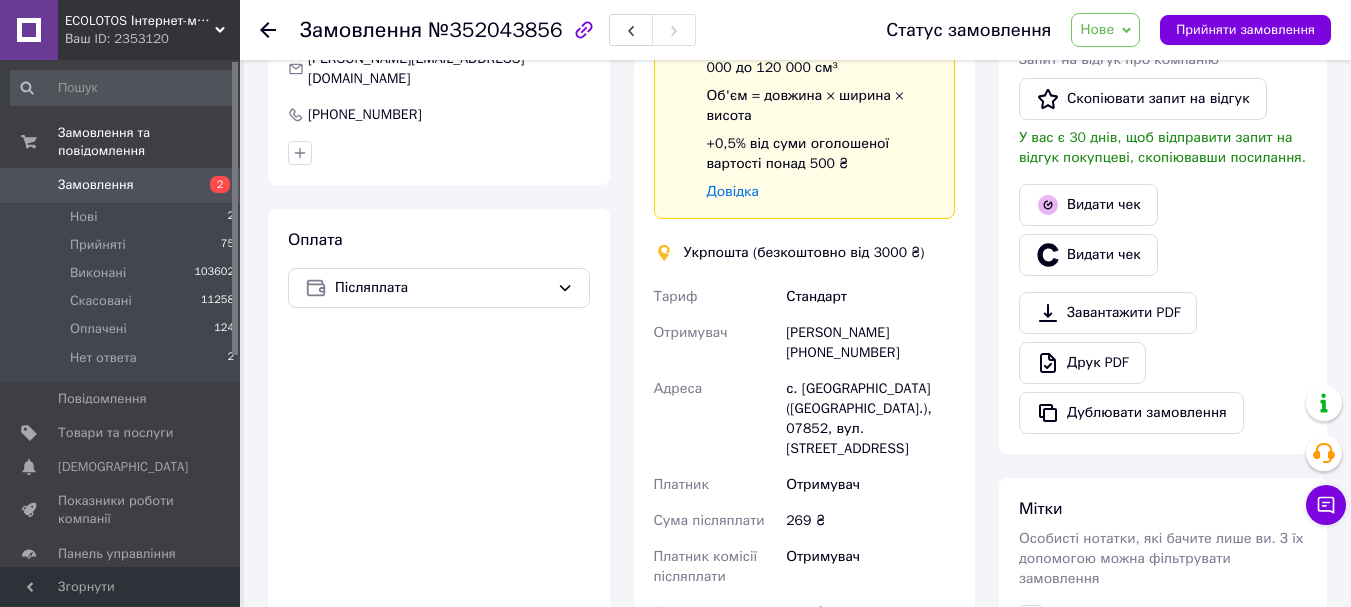 scroll, scrollTop: 500, scrollLeft: 0, axis: vertical 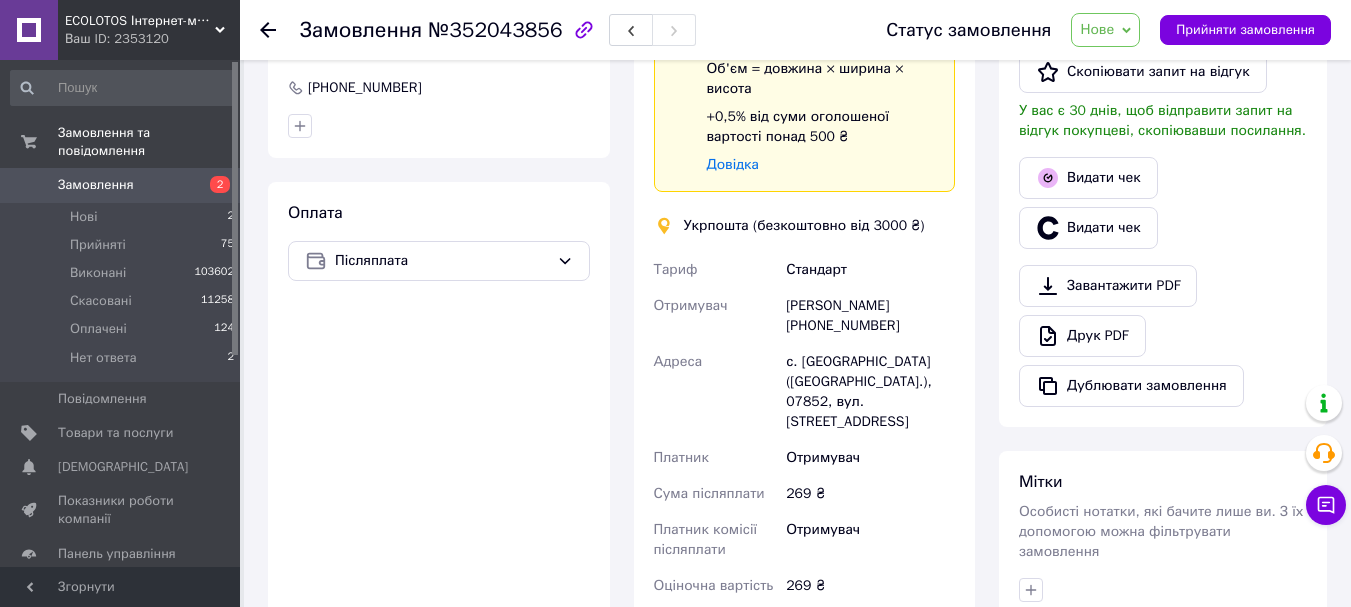 click on "Всього 1 товар 269 ₴ Доставка Необхідно уточнити Знижка Додати Всього до сплати 269 ₴ Дії Написати покупцеві Viber Telegram SMS Email Запит на відгук про компанію   Скопіювати запит на відгук У вас є 30 днів, щоб відправити запит на відгук покупцеві, скопіювавши посилання.   Видати чек   Видати чек   Завантажити PDF   Друк PDF   Дублювати замовлення Мітки Особисті нотатки, які бачите лише ви. З їх допомогою можна фільтрувати замовлення Примітки Залишилося 300 символів Очистити Зберегти" at bounding box center (1163, 272) 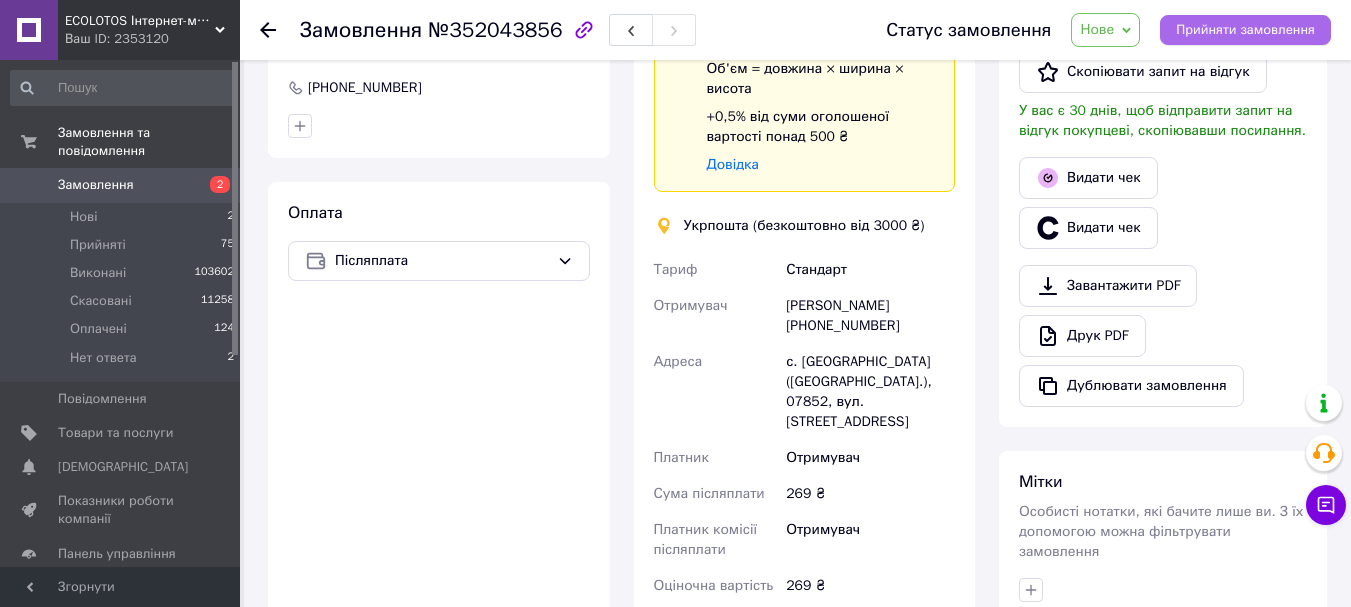 click on "Прийняти замовлення" at bounding box center [1245, 30] 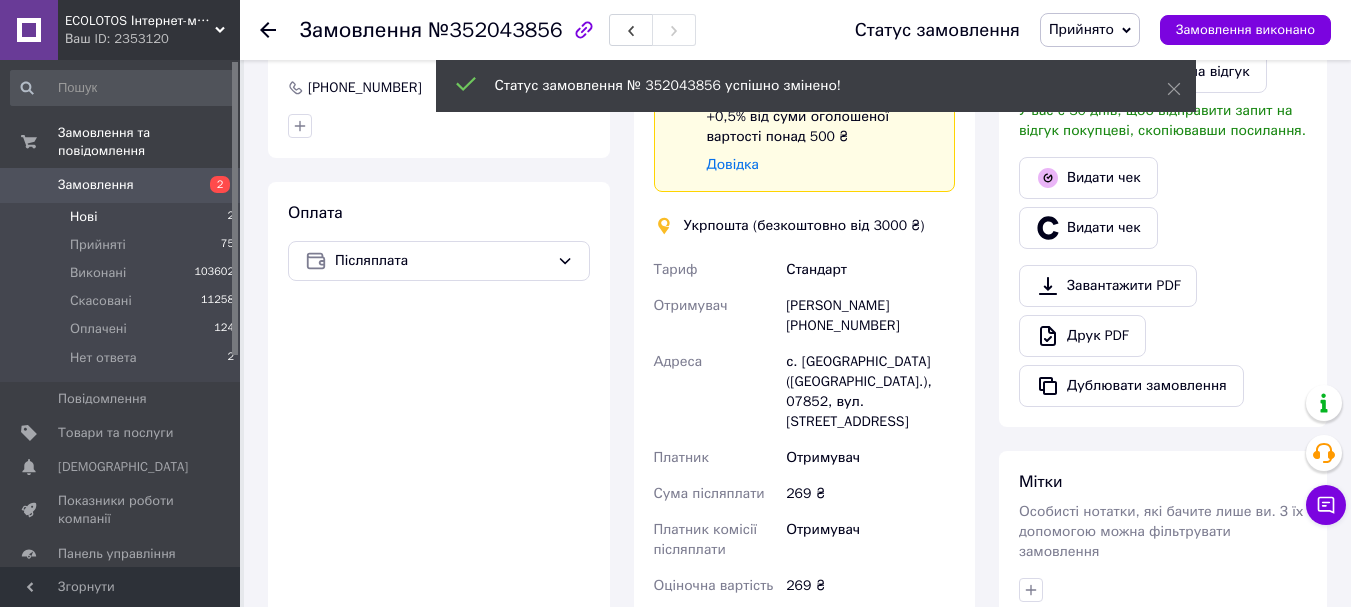 click on "Нові" at bounding box center (83, 217) 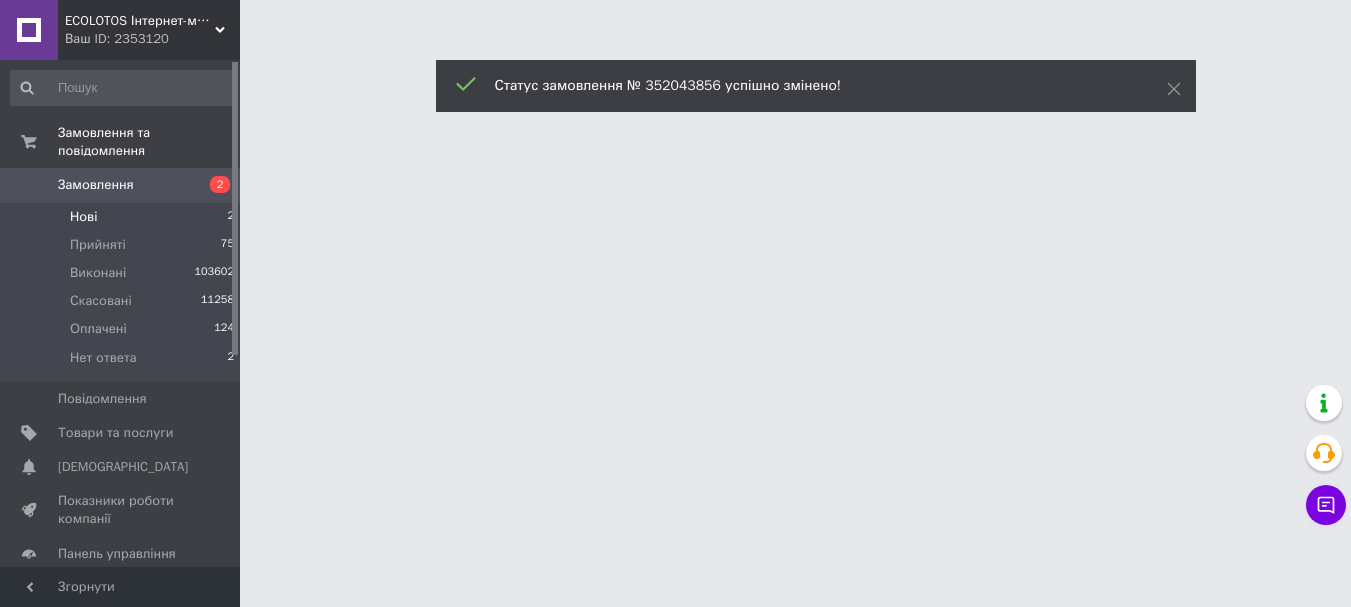 scroll, scrollTop: 0, scrollLeft: 0, axis: both 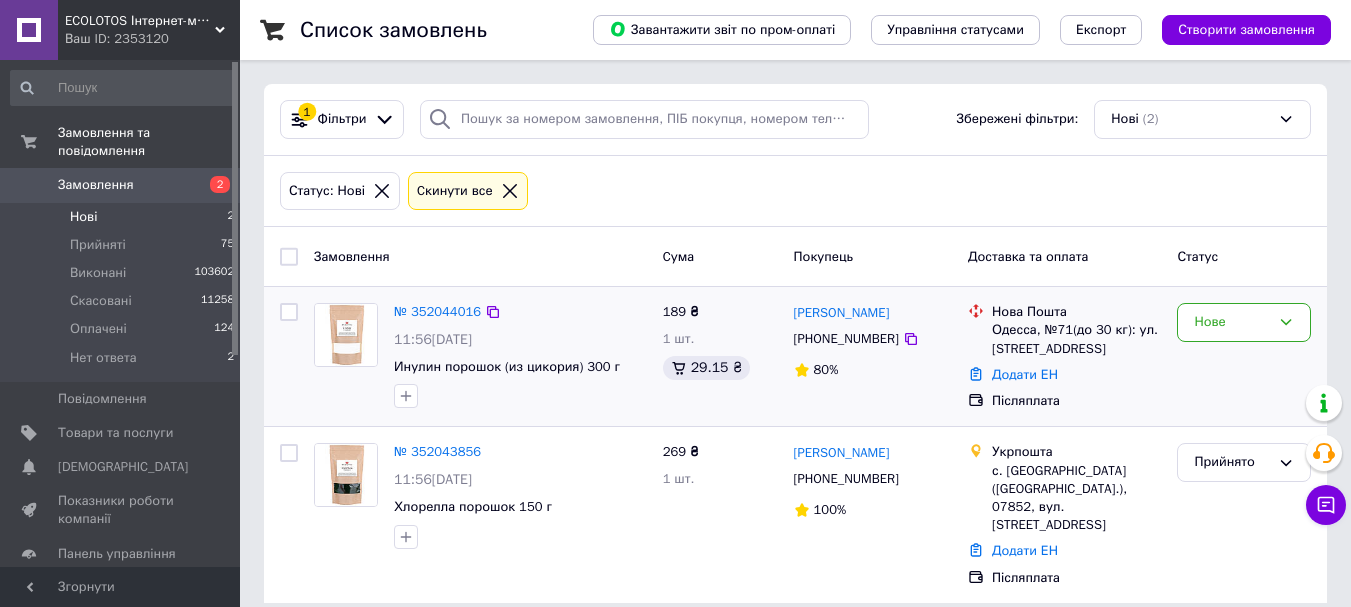 click on "№ 352044016" at bounding box center [437, 312] 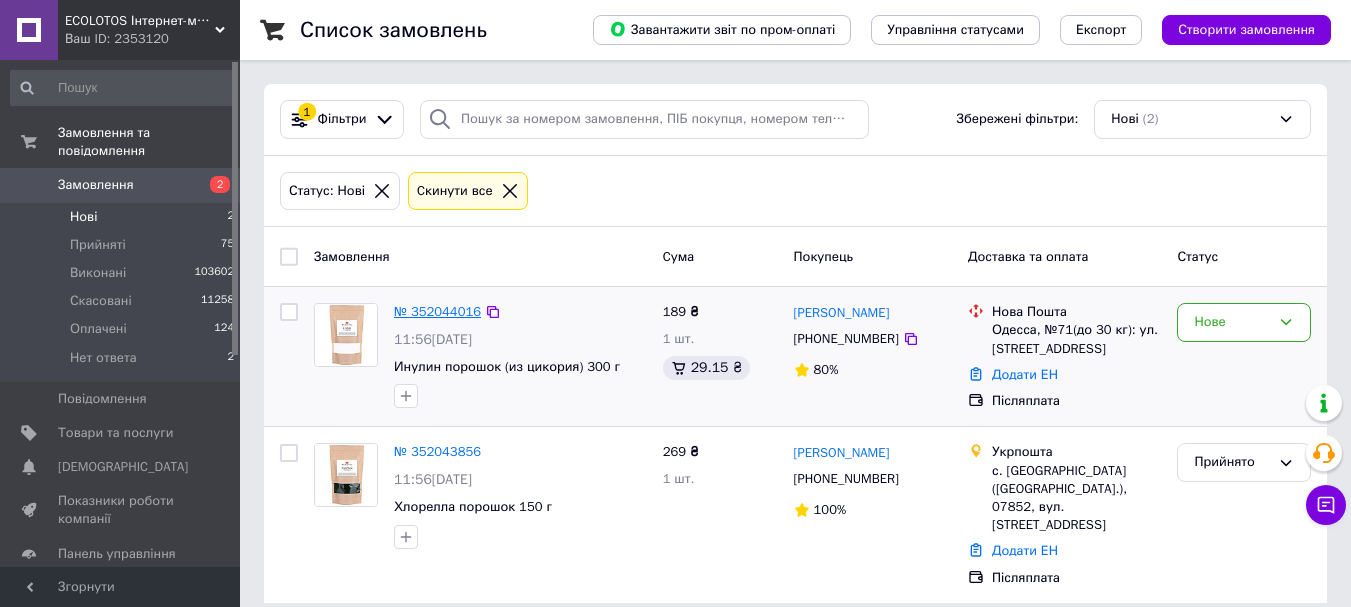 click on "№ 352044016" at bounding box center [437, 311] 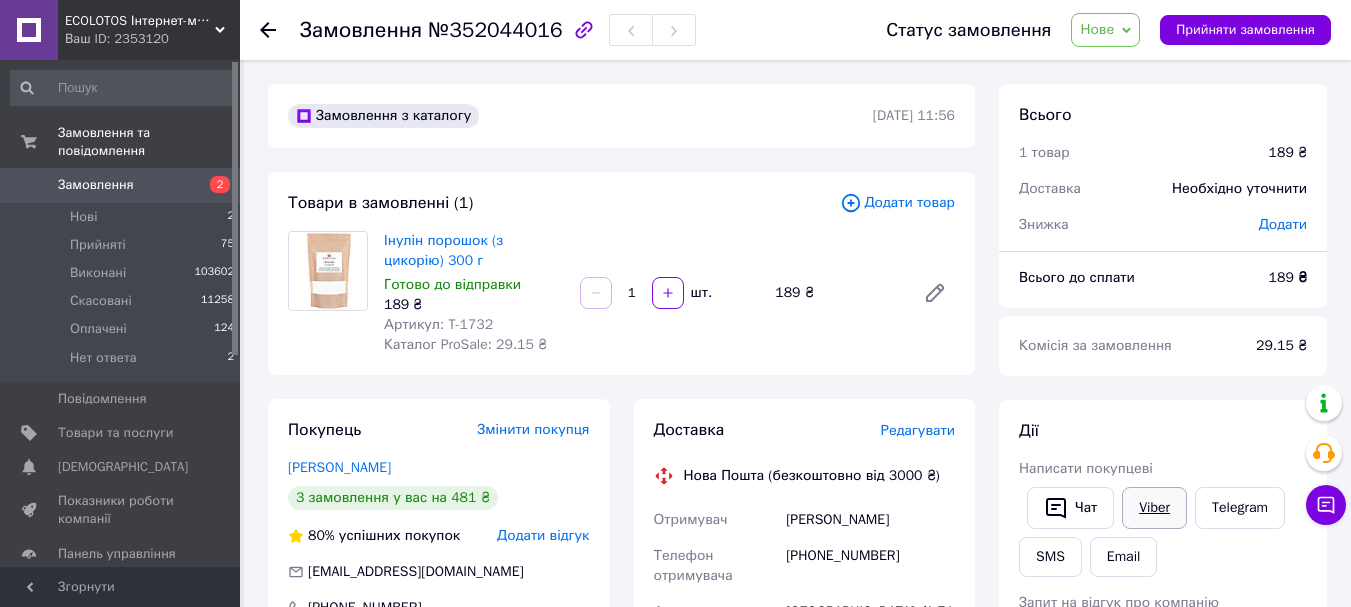 click on "Viber" at bounding box center [1154, 508] 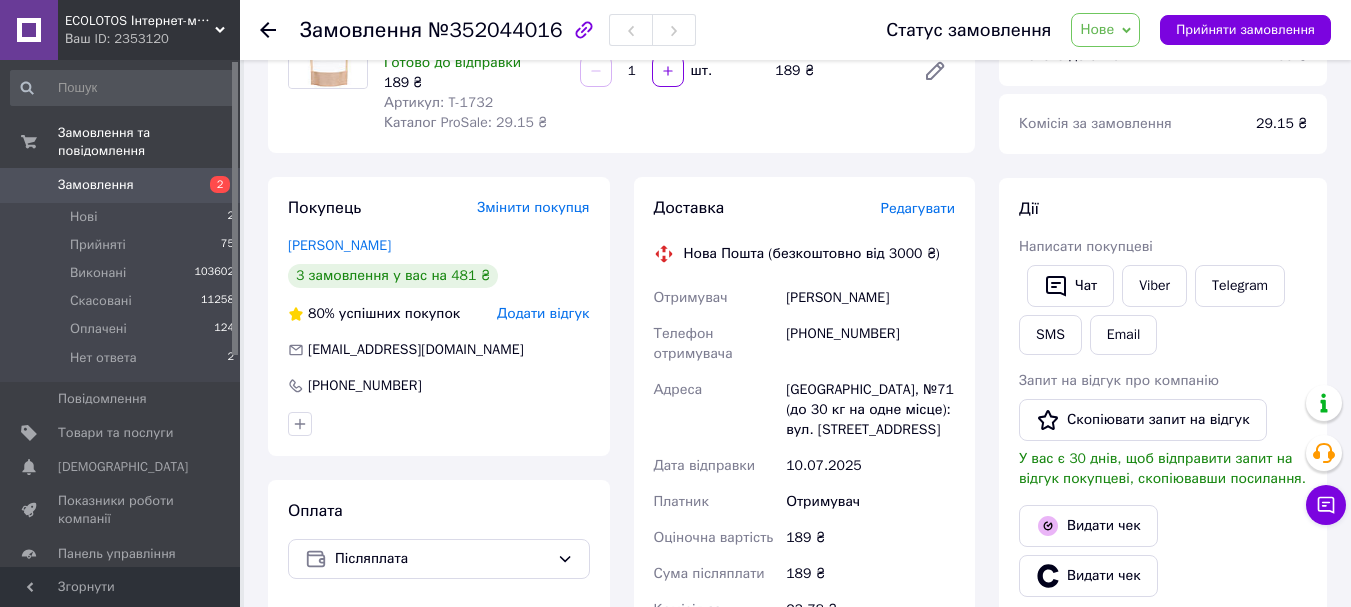 scroll, scrollTop: 300, scrollLeft: 0, axis: vertical 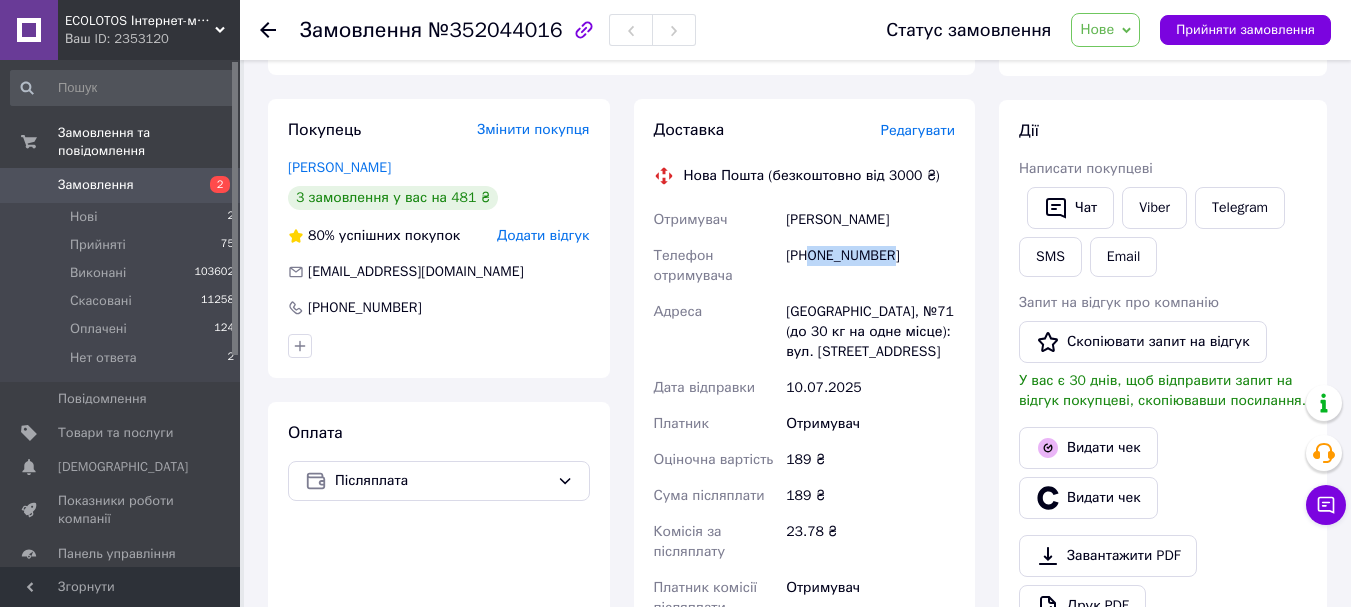 drag, startPoint x: 881, startPoint y: 258, endPoint x: 813, endPoint y: 267, distance: 68.593 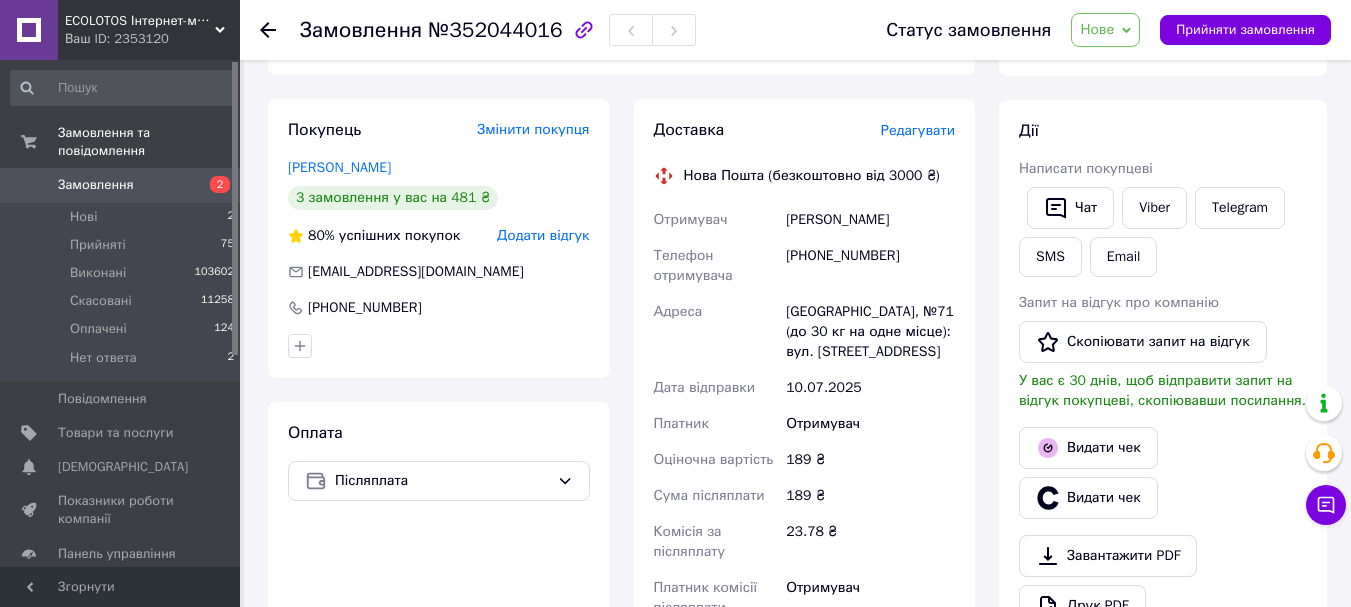 click on "Чат Viber Telegram SMS Email" at bounding box center [1163, 232] 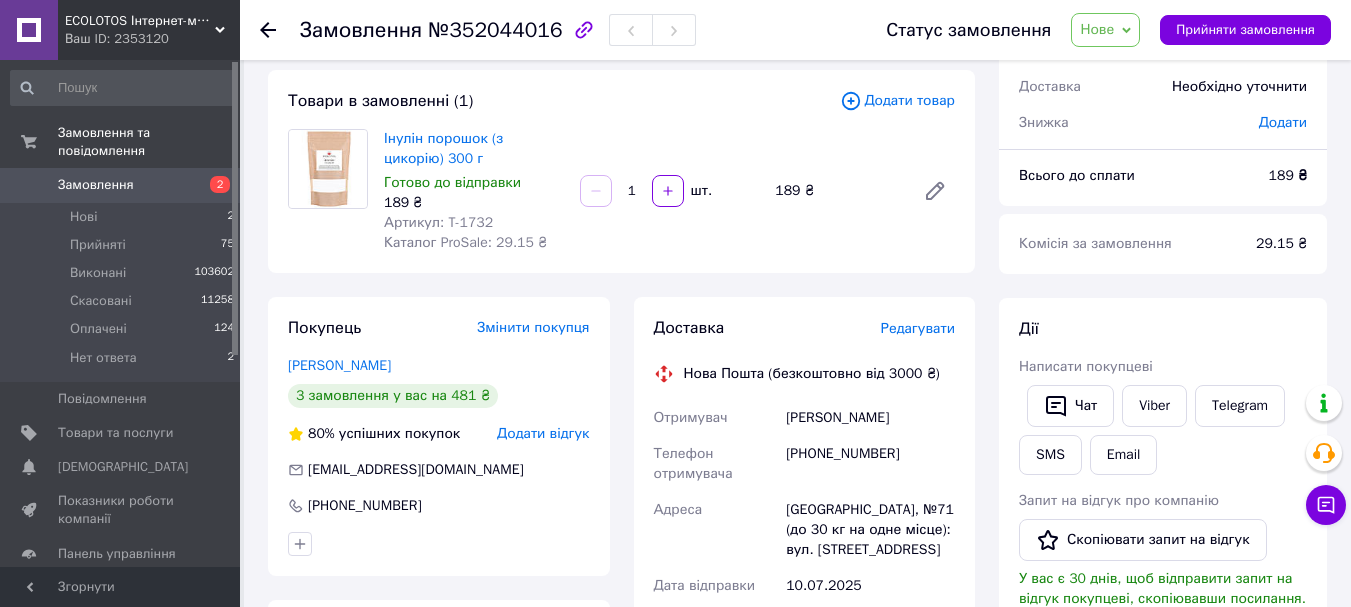 scroll, scrollTop: 0, scrollLeft: 0, axis: both 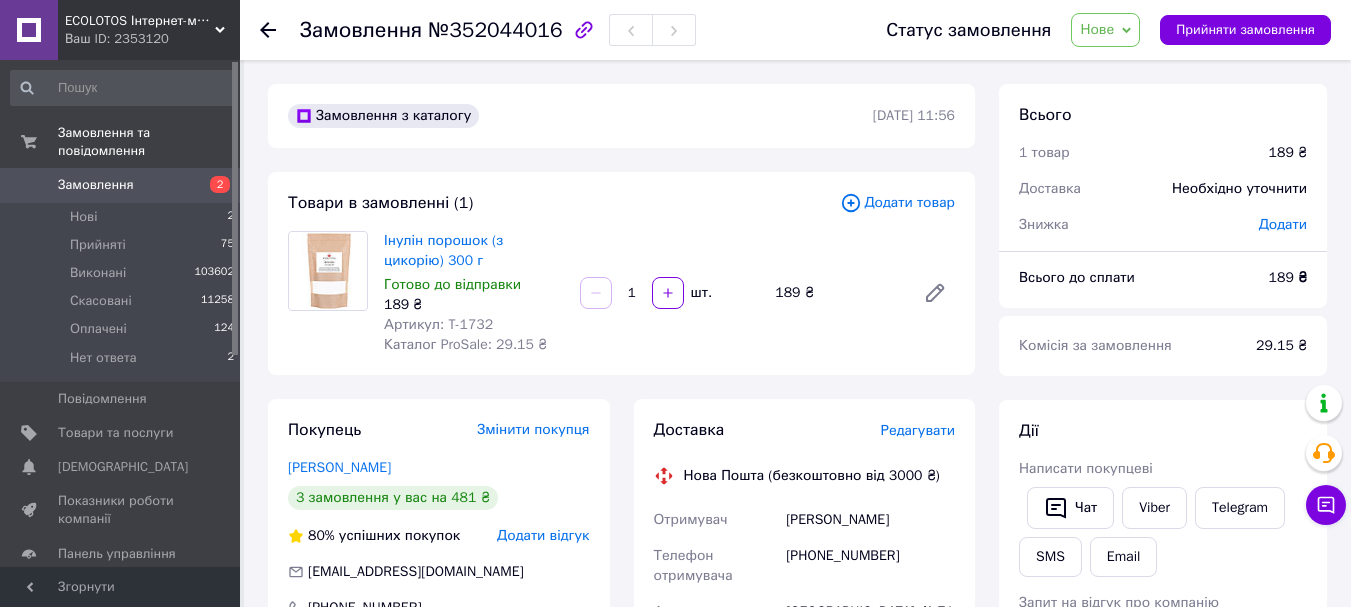 click on "Всього 1 товар 189 ₴ Доставка Необхідно уточнити Знижка Додати Всього до сплати 189 ₴ Комісія за замовлення 29.15 ₴ Дії Написати покупцеві   Чат Viber Telegram SMS Email Запит на відгук про компанію   Скопіювати запит на відгук У вас є 30 днів, щоб відправити запит на відгук покупцеві, скопіювавши посилання.   Видати чек   Видати чек   Завантажити PDF   Друк PDF   Дублювати замовлення Мітки Особисті нотатки, які бачите лише ви. З їх допомогою можна фільтрувати замовлення Примітки Залишилося 300 символів Очистити Зберегти" at bounding box center (1163, 782) 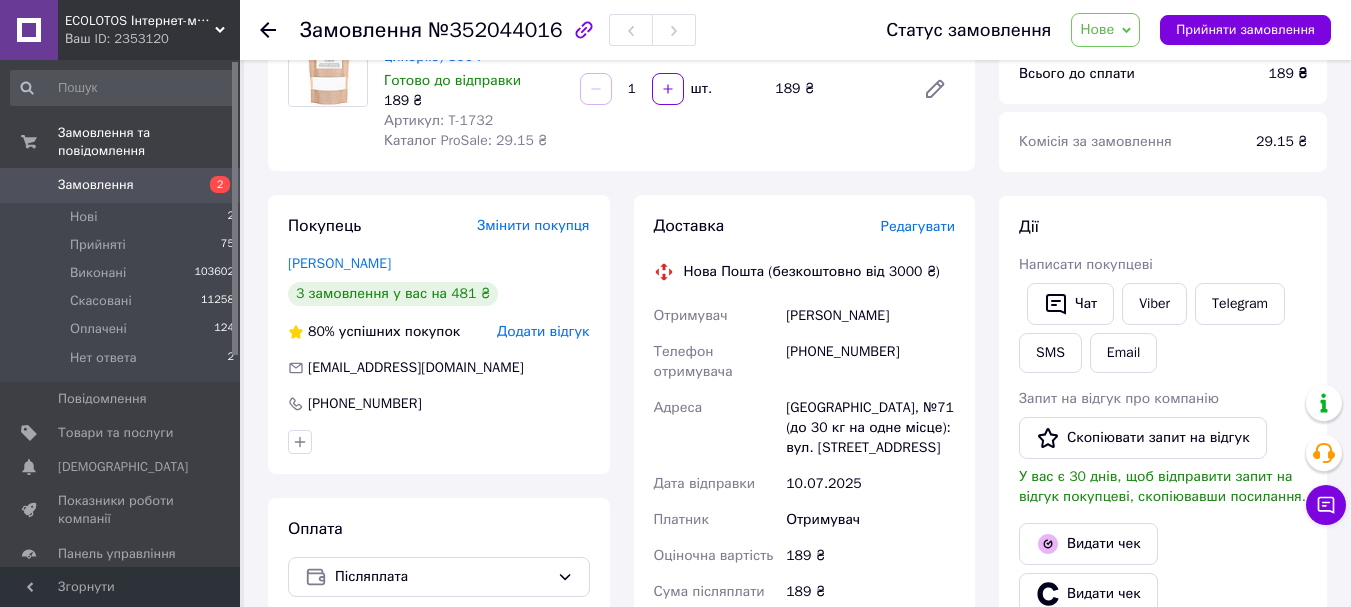 scroll, scrollTop: 400, scrollLeft: 0, axis: vertical 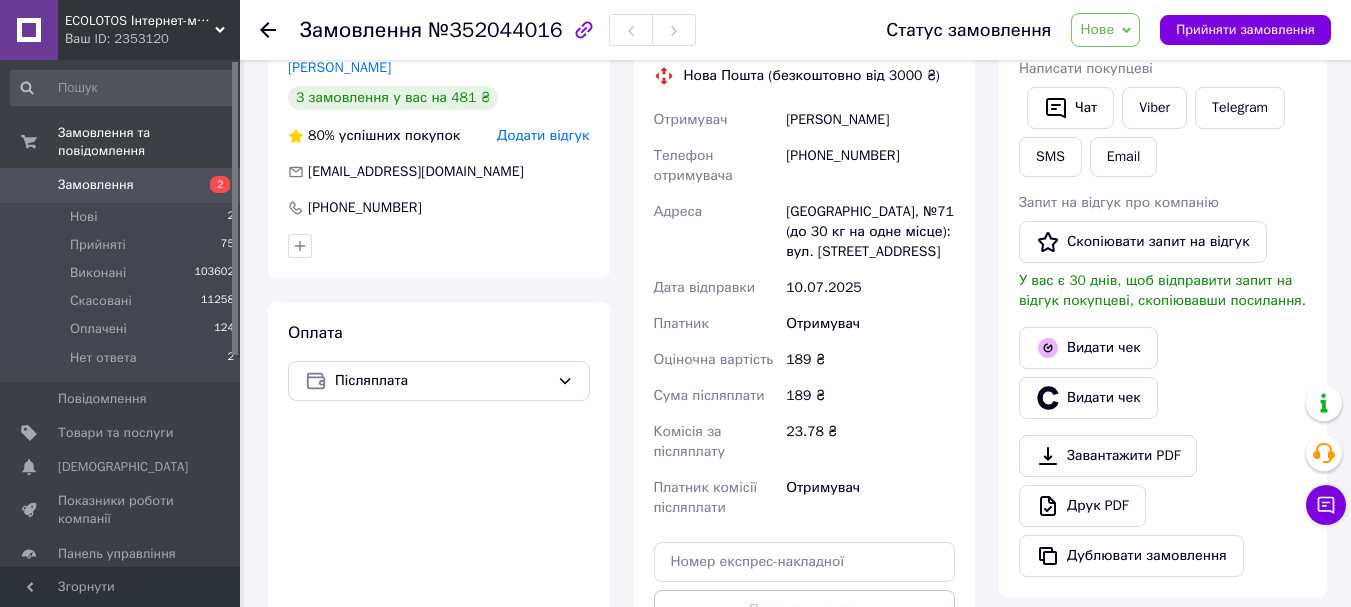click on "Замовлення №352044016 Статус замовлення Нове Прийнято Виконано Скасовано Оплачено Нет ответа Прийняти замовлення Замовлення з каталогу 10.07.2025 | 11:56 Товари в замовленні (1) Додати товар Інулін порошок (з цикорію) 300 г Готово до відправки 189 ₴ Артикул: T-1732 Каталог ProSale: 29.15 ₴  1   шт. 189 ₴ Покупець Змінити покупця Станко Максим 3 замовлення у вас на 481 ₴ 80%   успішних покупок Додати відгук skhoroshop@gmail.com +380734049737 Оплата Післяплата Доставка Редагувати Нова Пошта (безкоштовно від 3000 ₴) Отримувач Станко Максим Телефон отримувача +380734049737 Адреса Дата відправки 10.07.2025 Платник <" at bounding box center (797, 382) 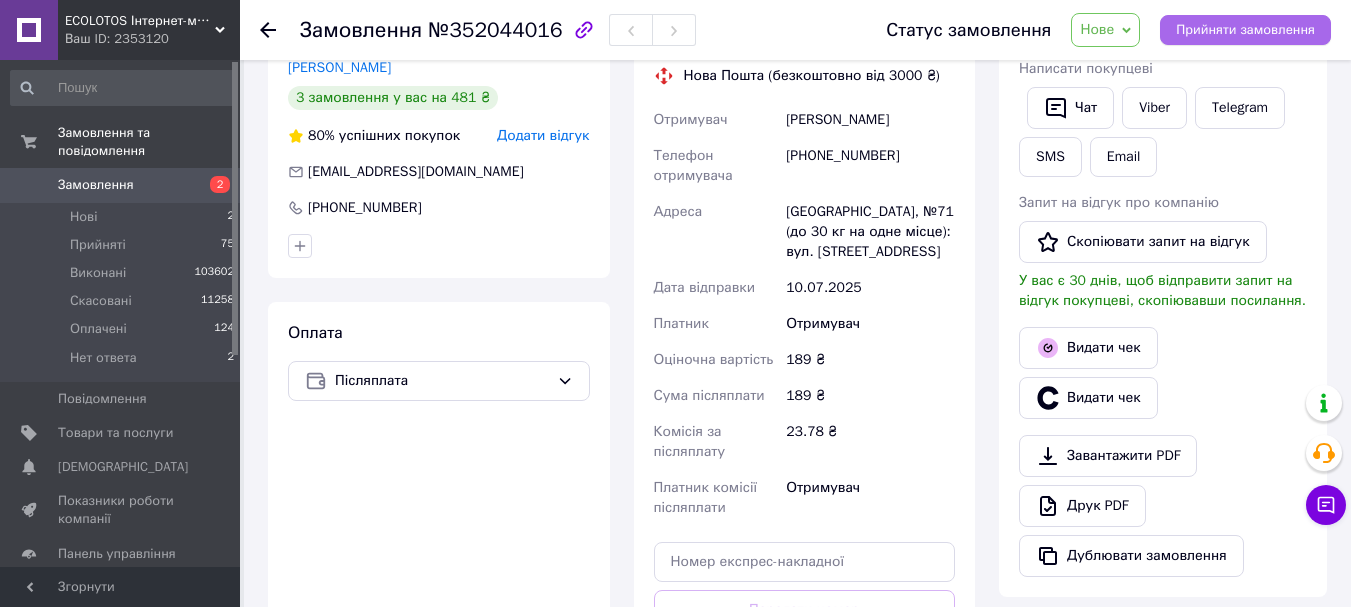 click on "Прийняти замовлення" at bounding box center [1245, 30] 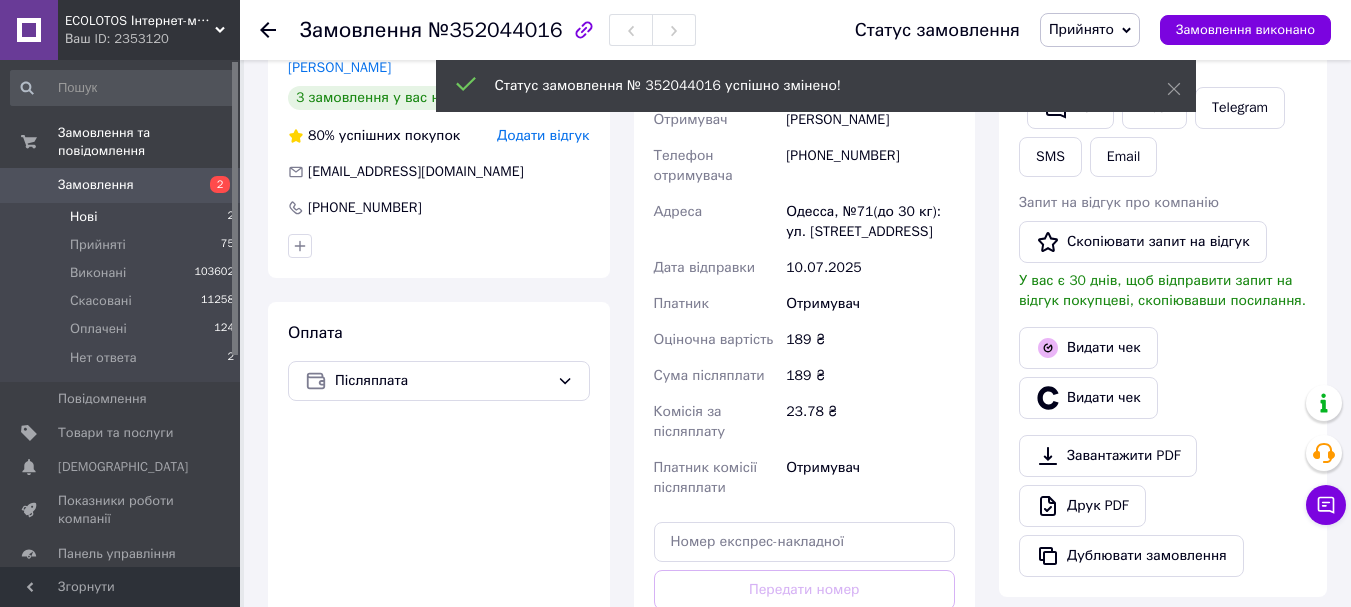 click on "Нові" at bounding box center (83, 217) 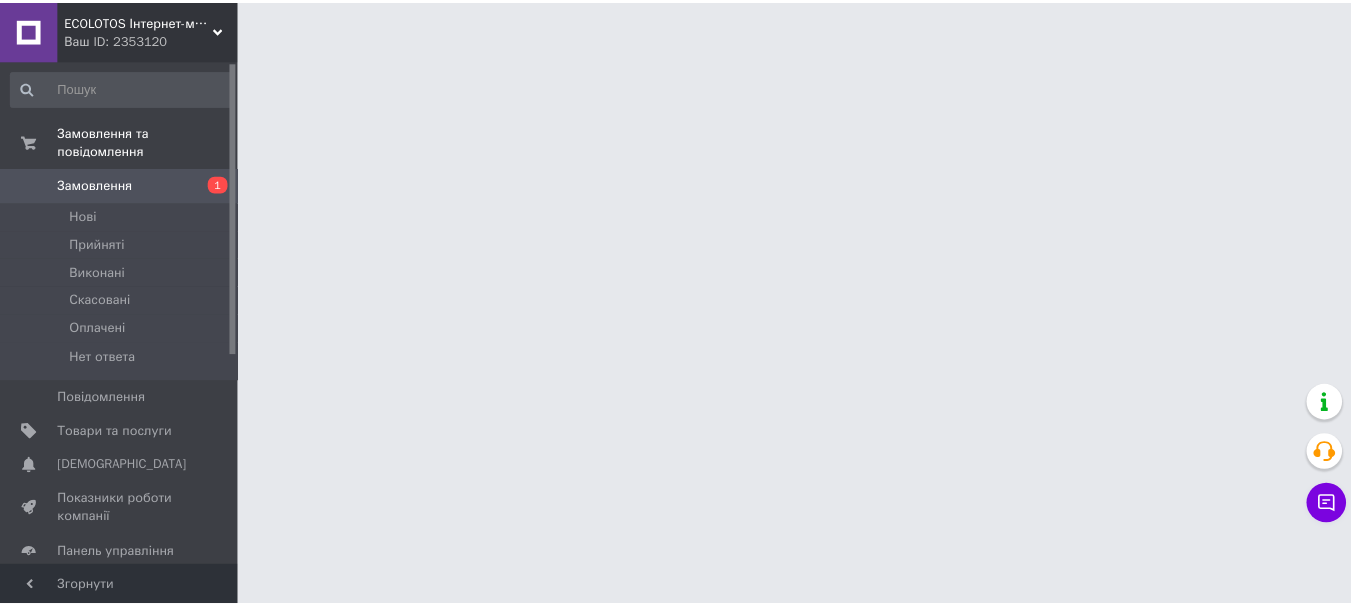 scroll, scrollTop: 0, scrollLeft: 0, axis: both 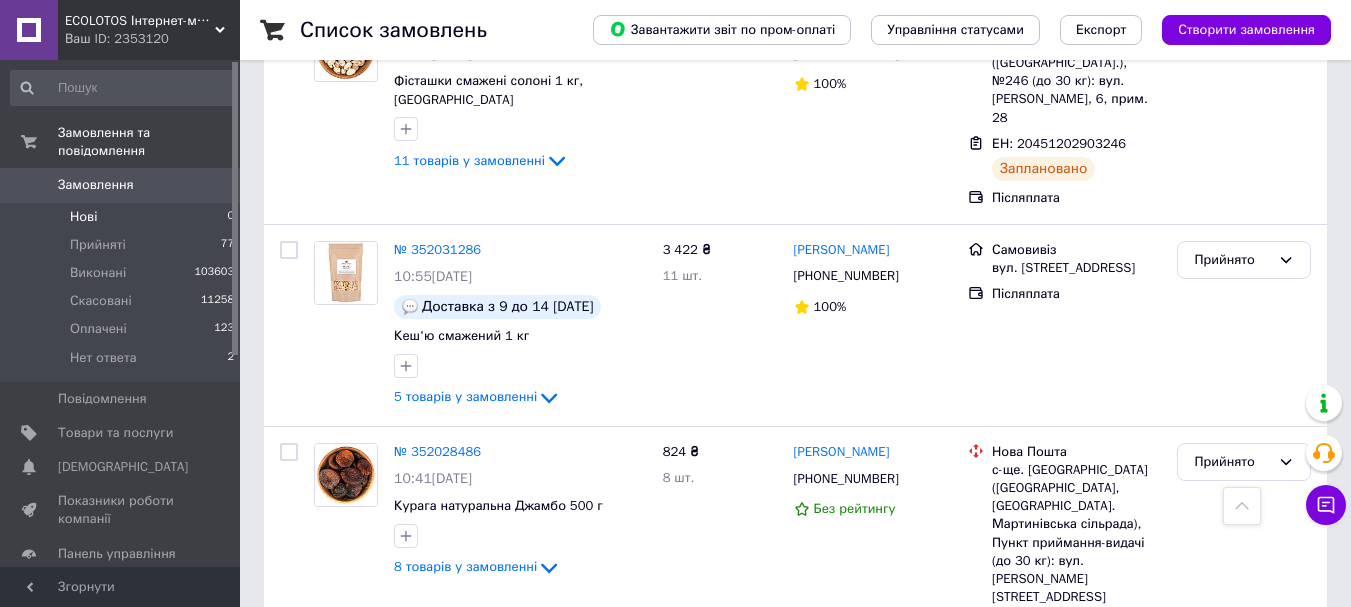 click on "Нові 0" at bounding box center [123, 217] 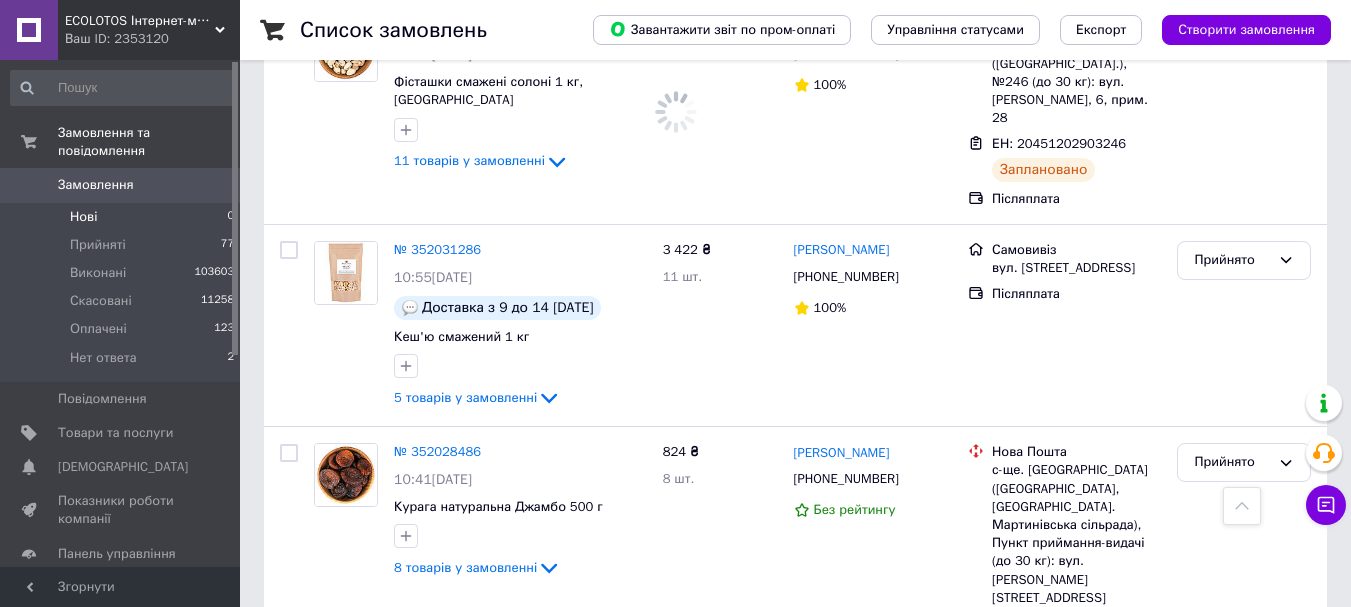 scroll, scrollTop: 0, scrollLeft: 0, axis: both 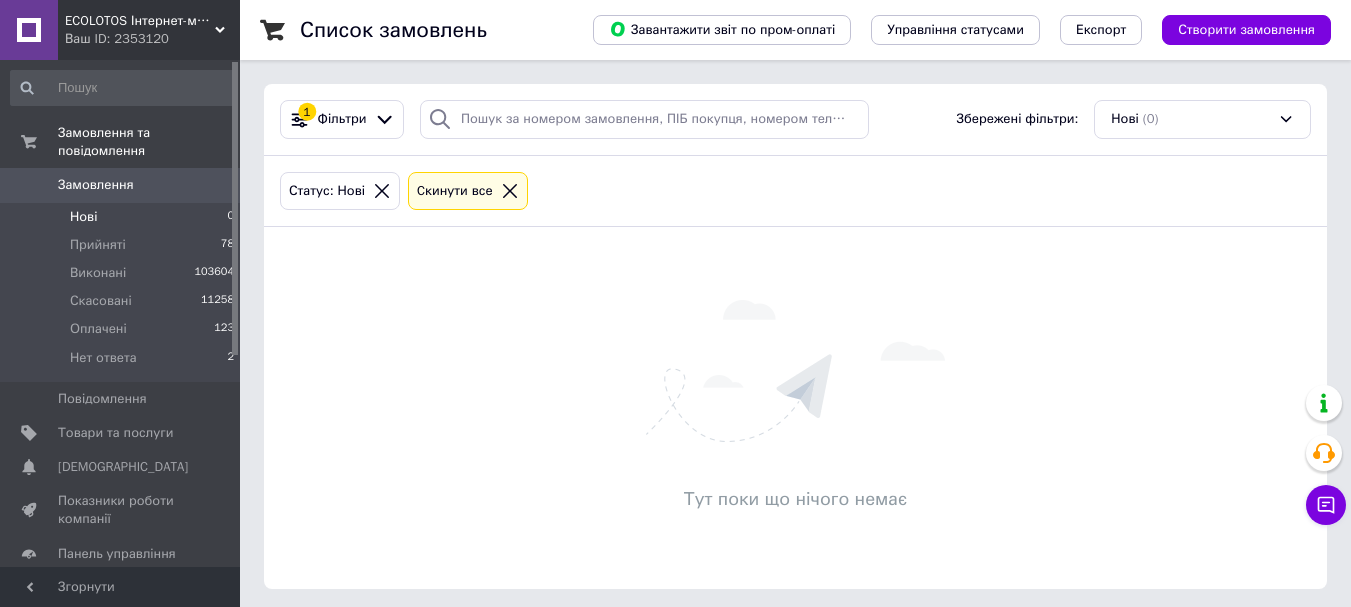click at bounding box center [795, 371] 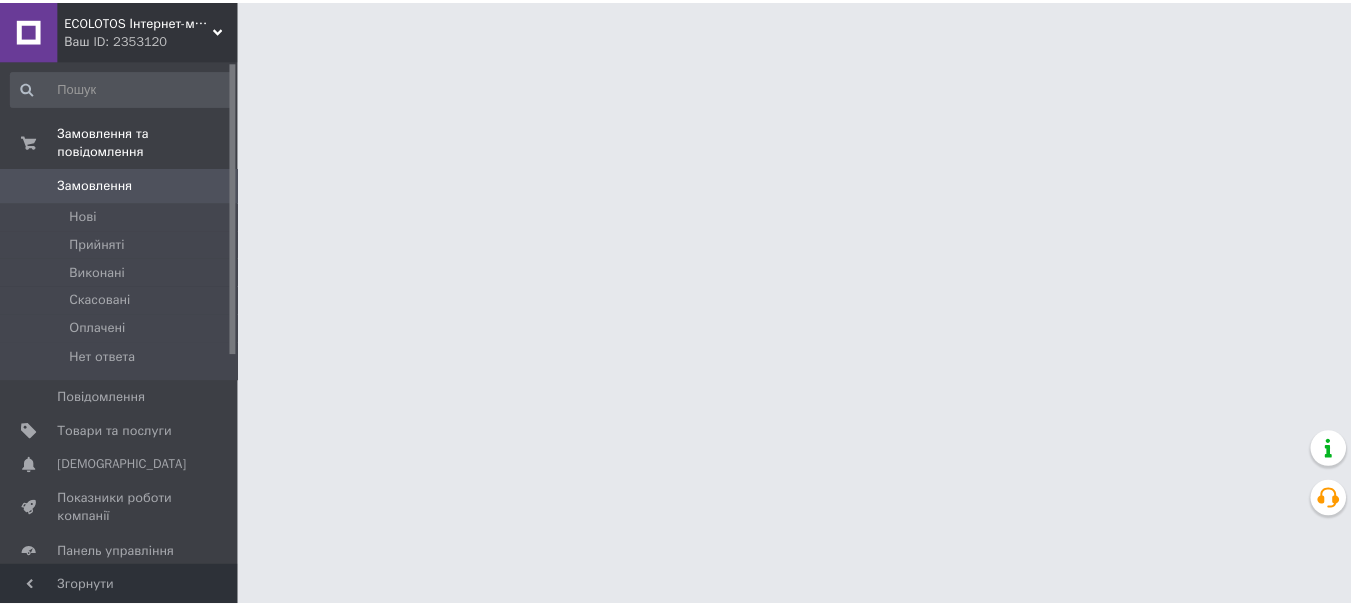 scroll, scrollTop: 0, scrollLeft: 0, axis: both 